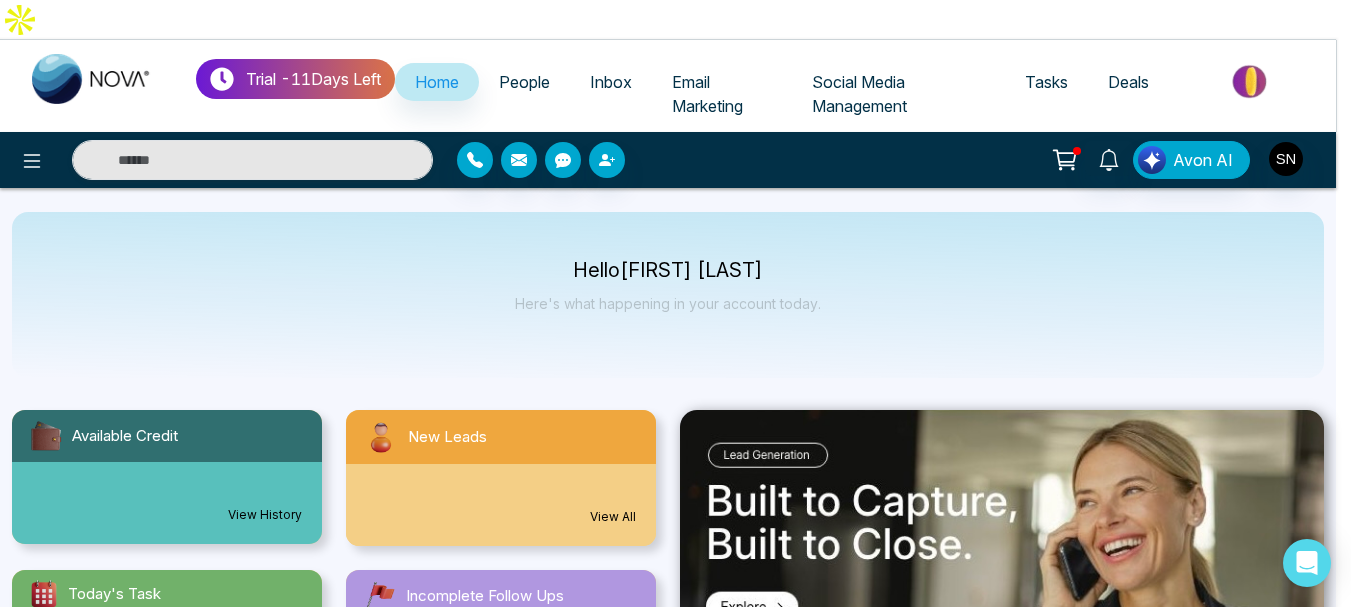 select on "*" 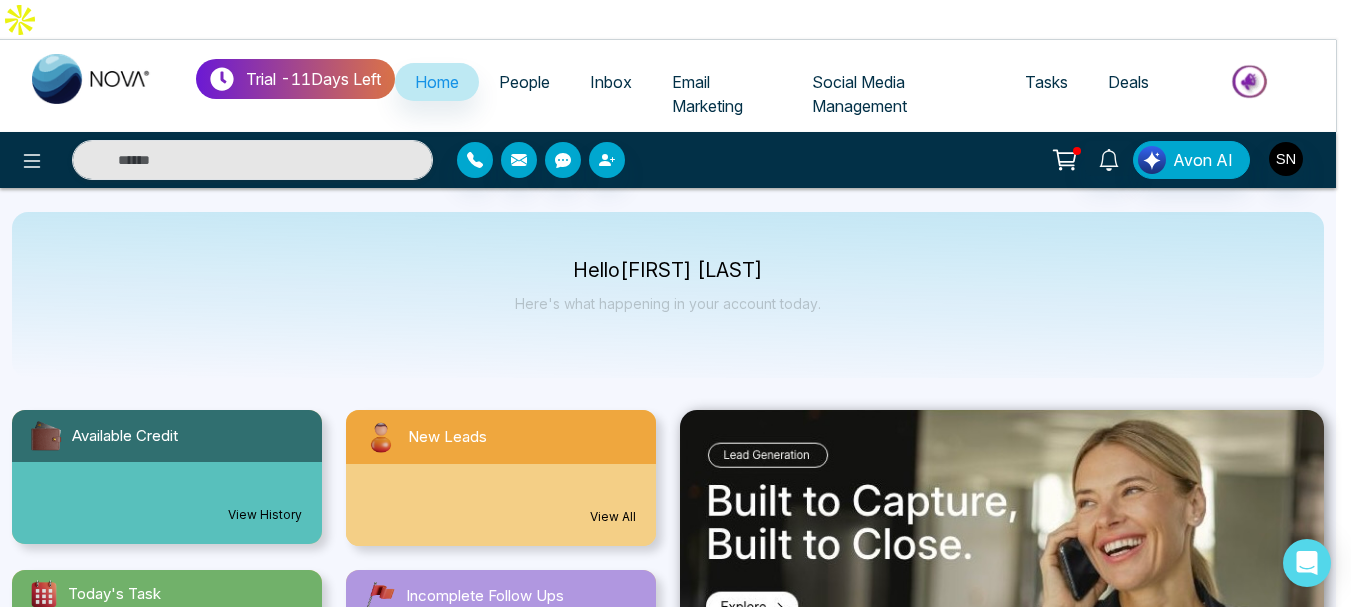 select on "*" 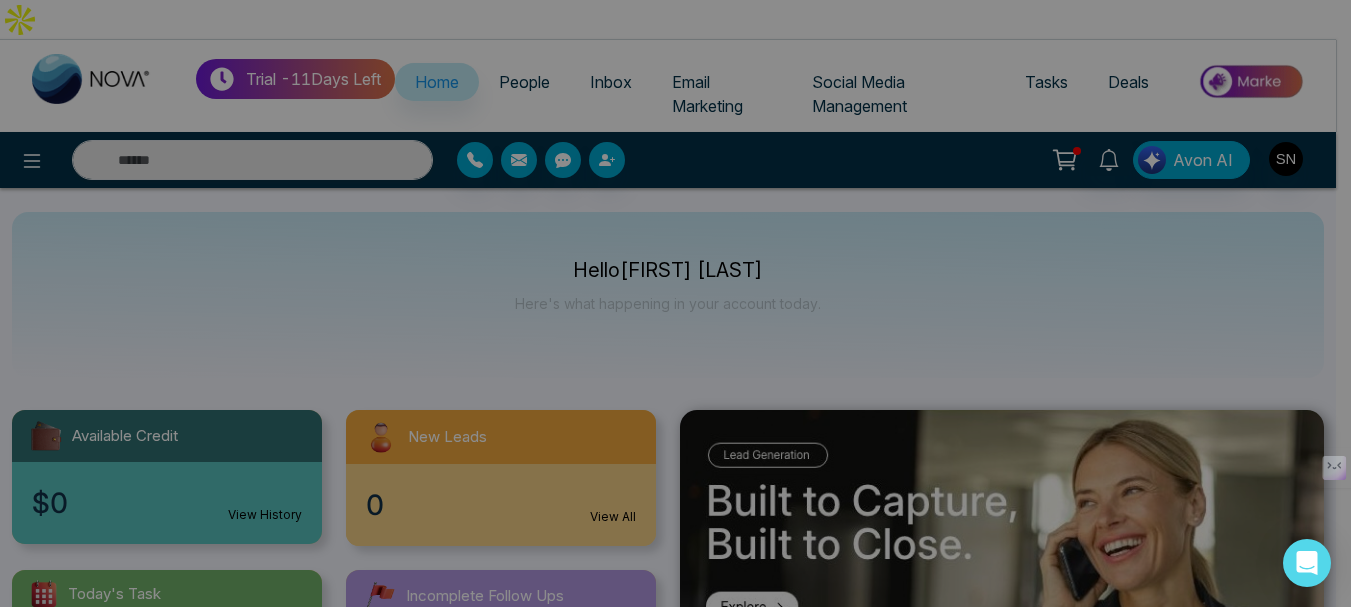 scroll, scrollTop: 0, scrollLeft: 0, axis: both 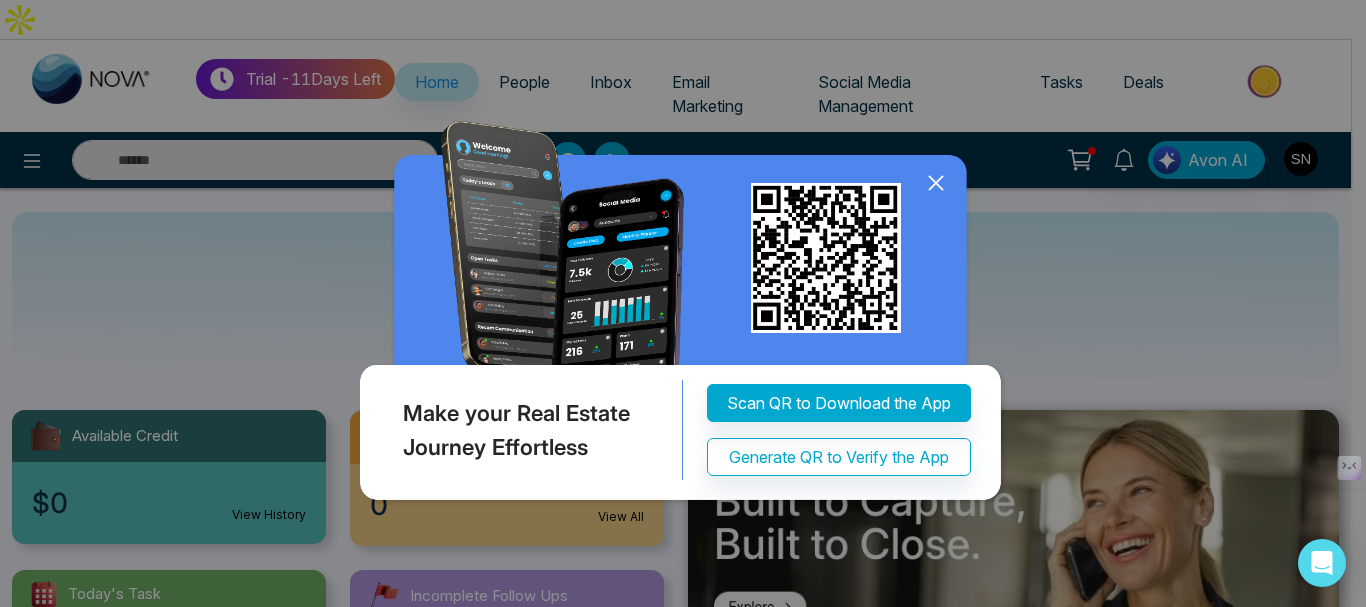 click 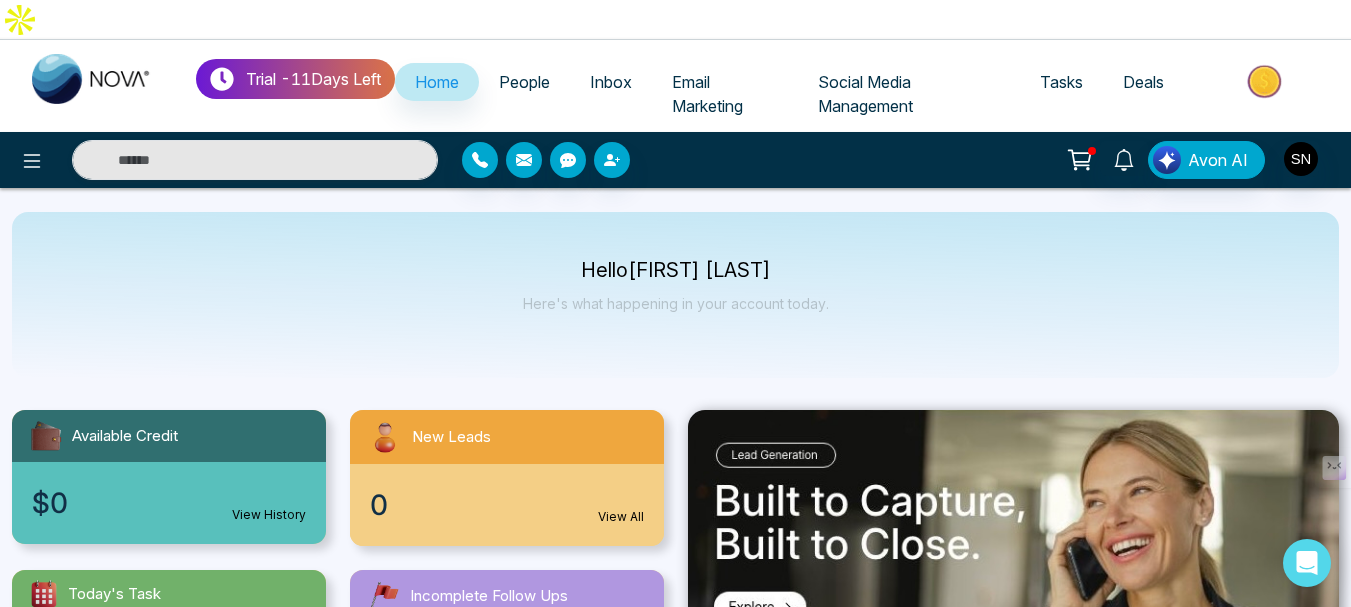 click on "People" at bounding box center (524, 82) 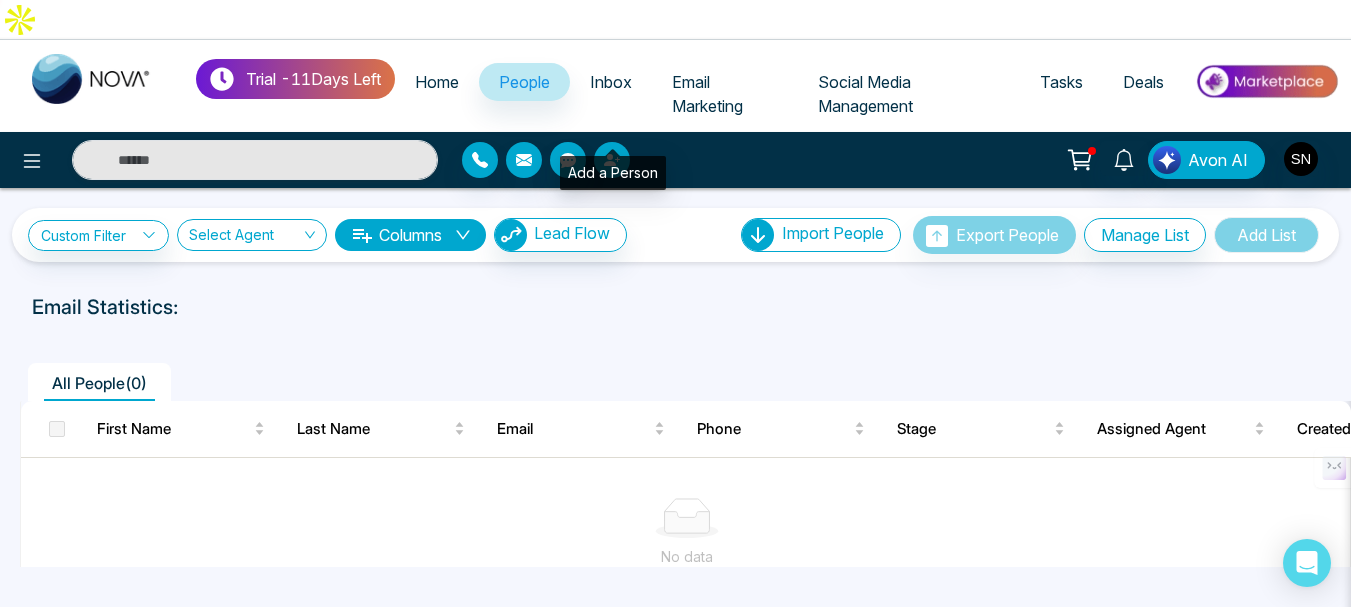 click 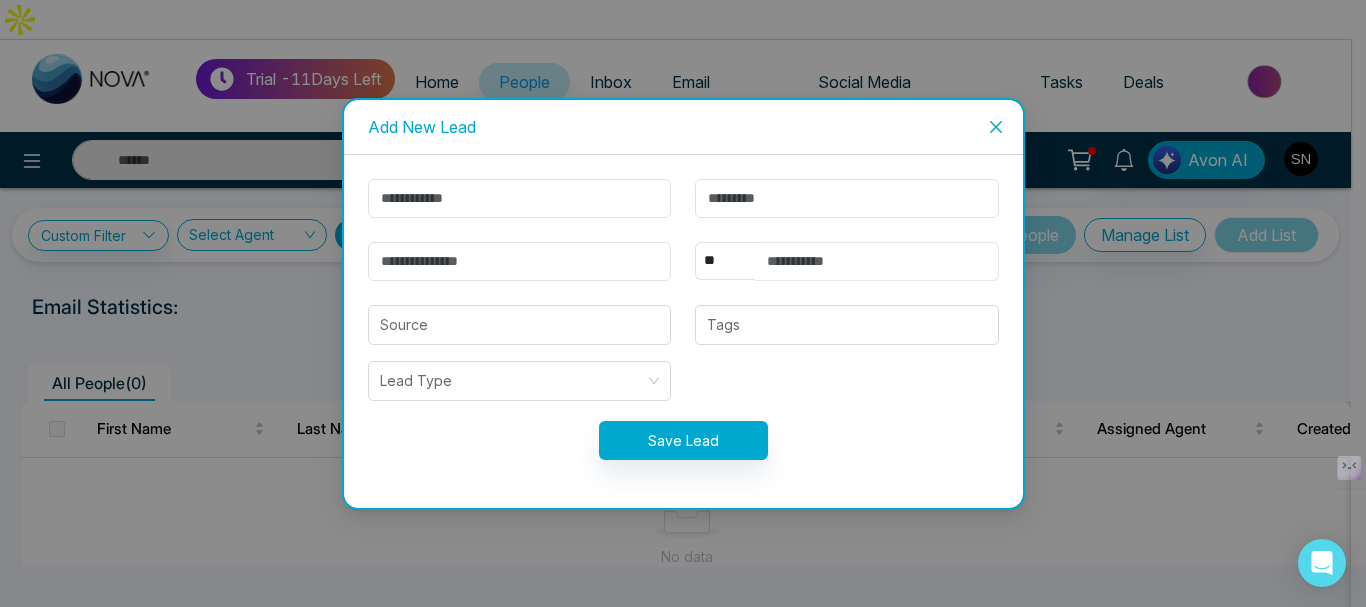 click at bounding box center [877, 261] 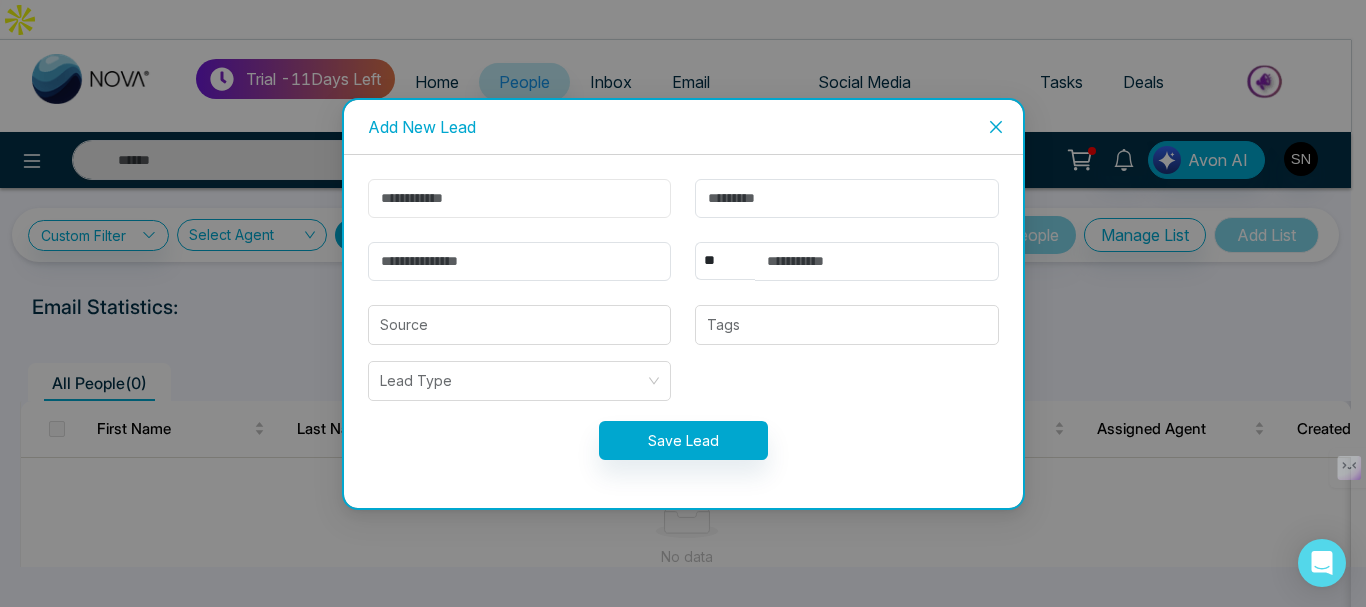 click at bounding box center [520, 198] 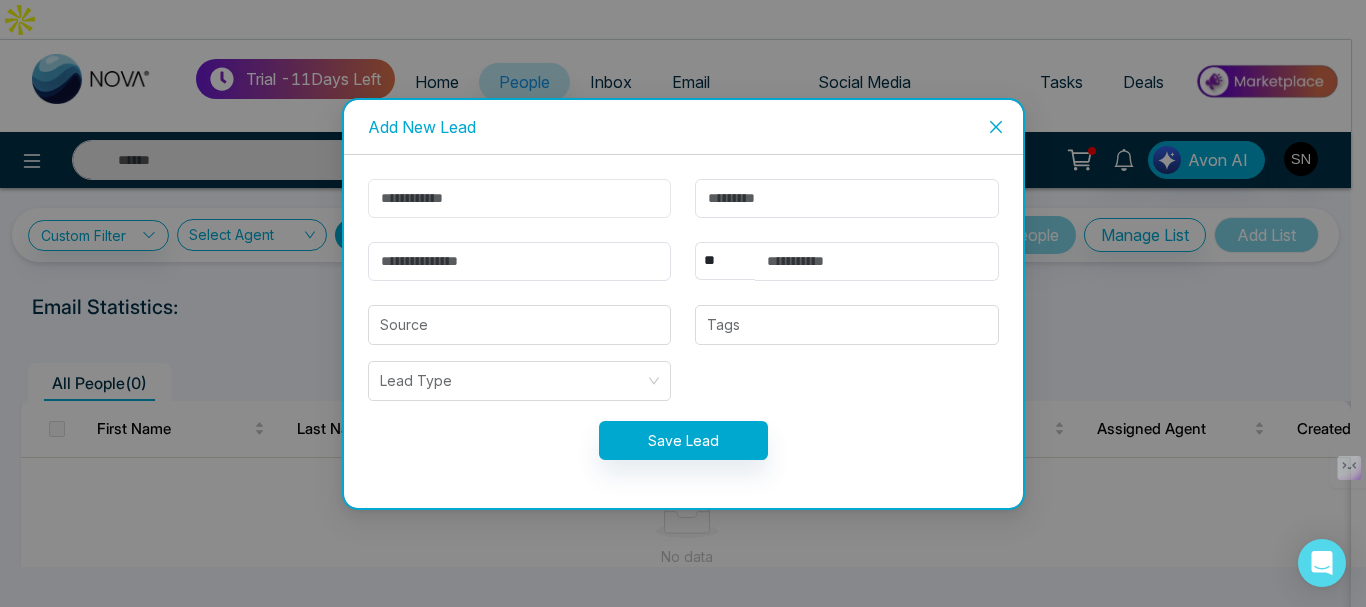 click at bounding box center (520, 198) 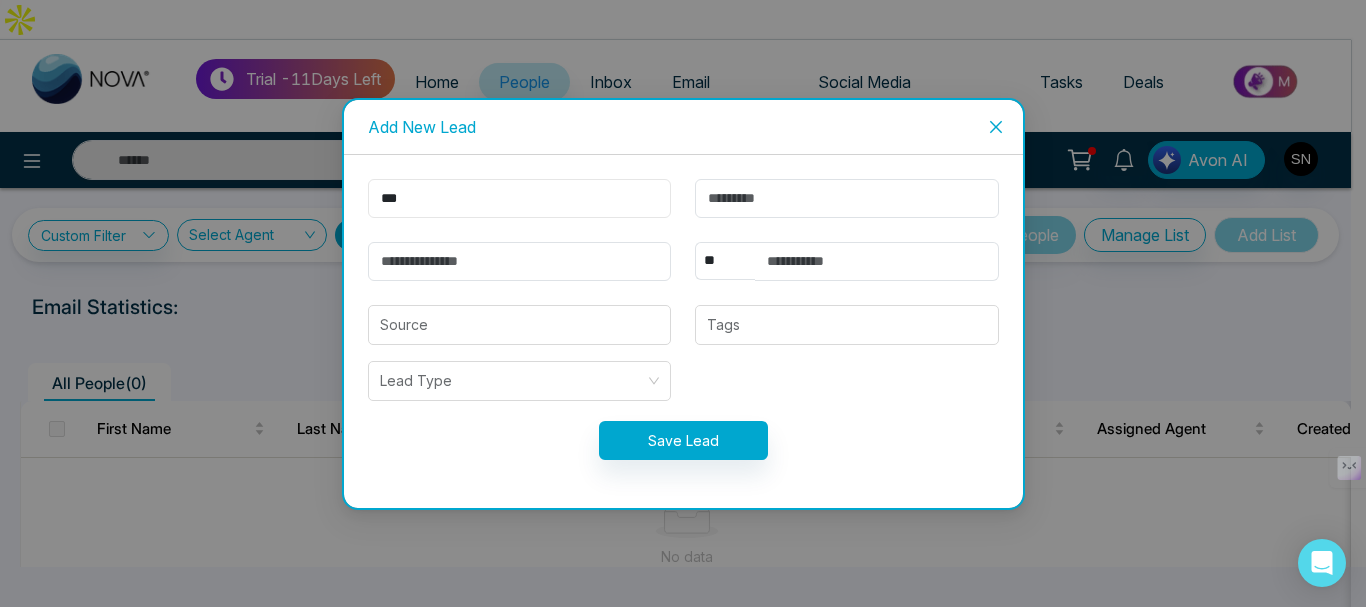 type on "***" 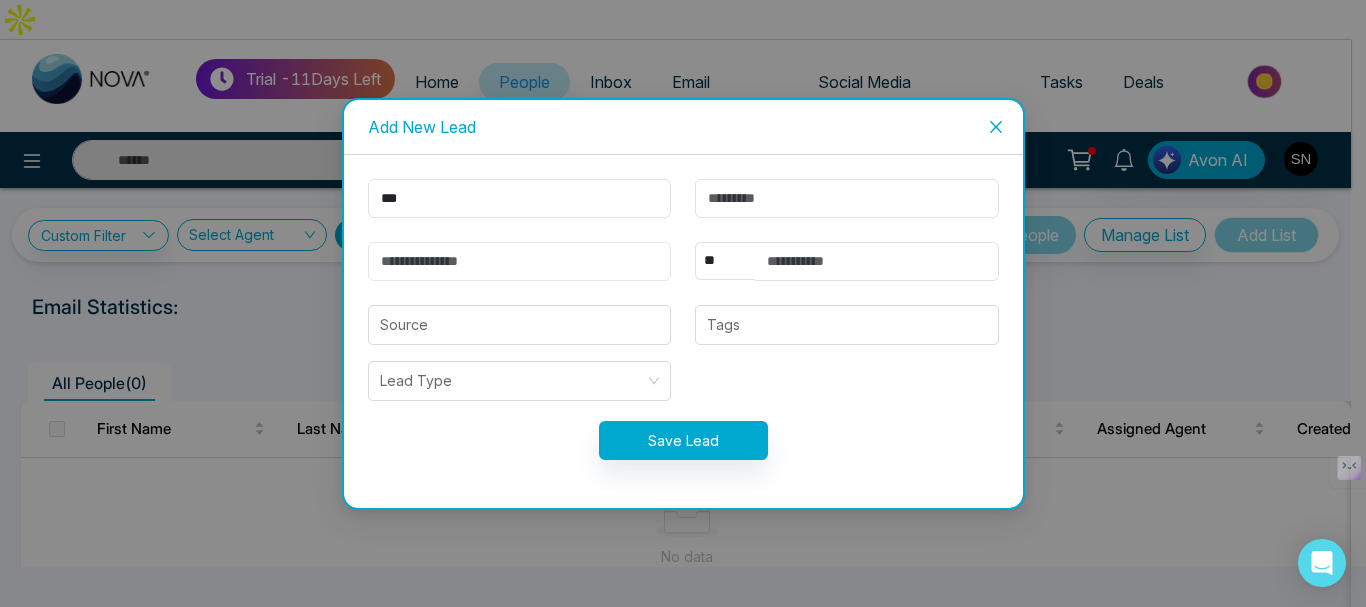 click at bounding box center (520, 261) 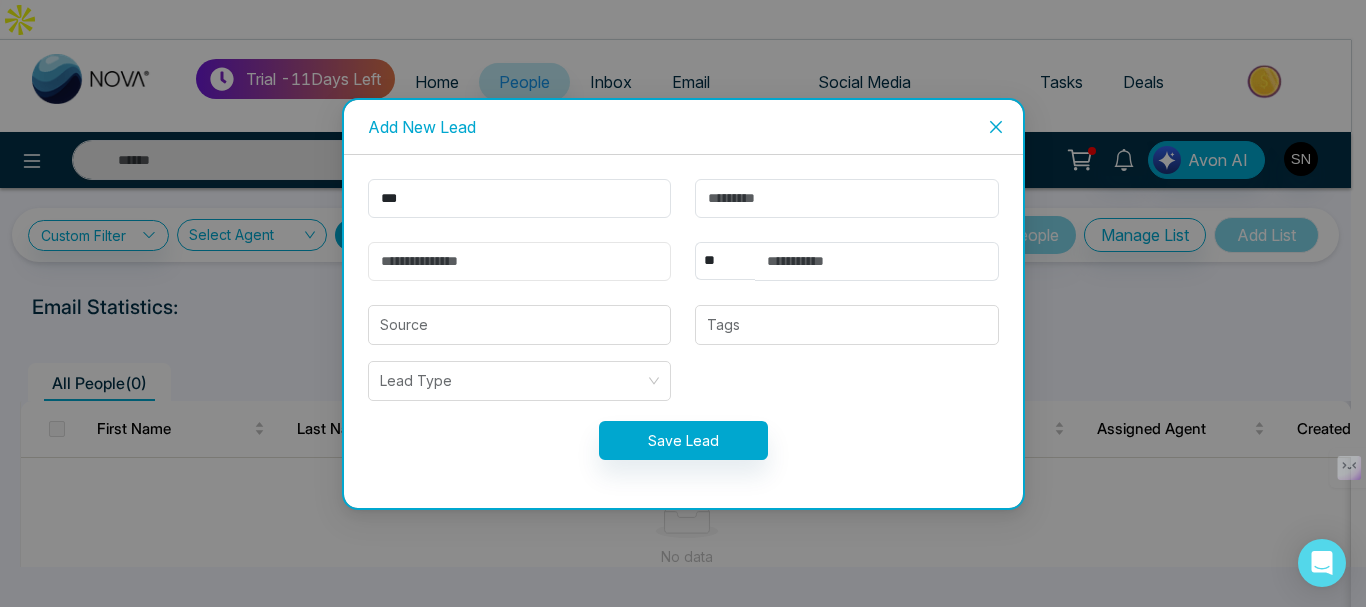 type on "*" 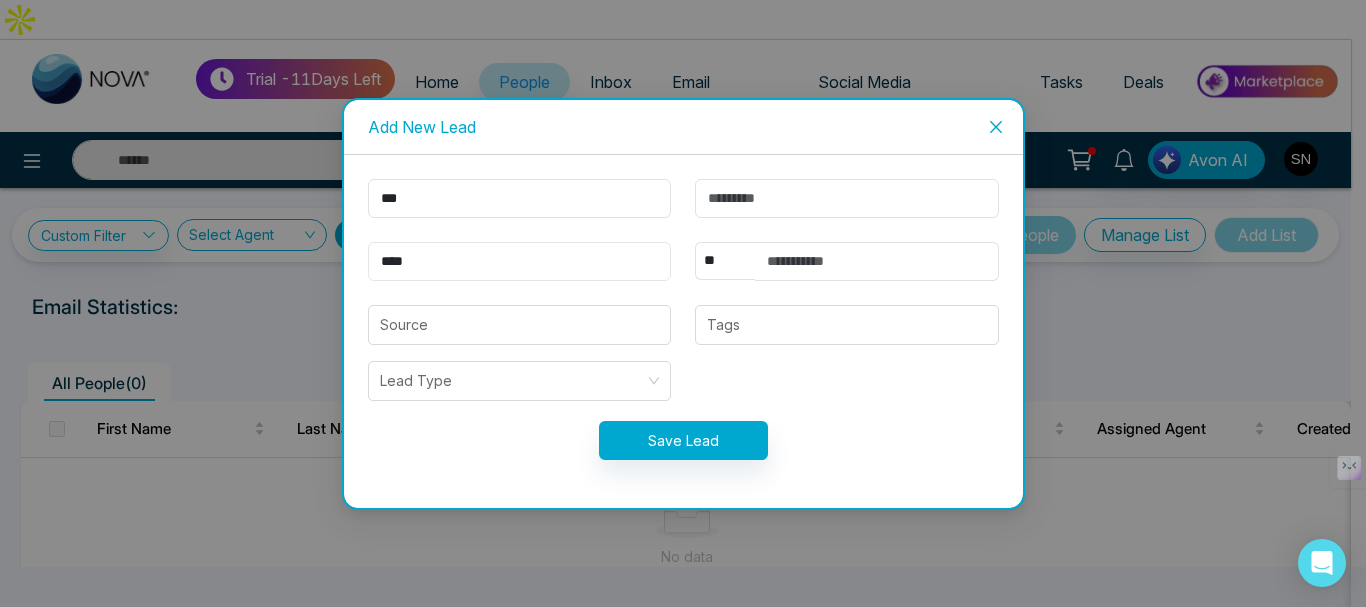 click on "****" at bounding box center (520, 261) 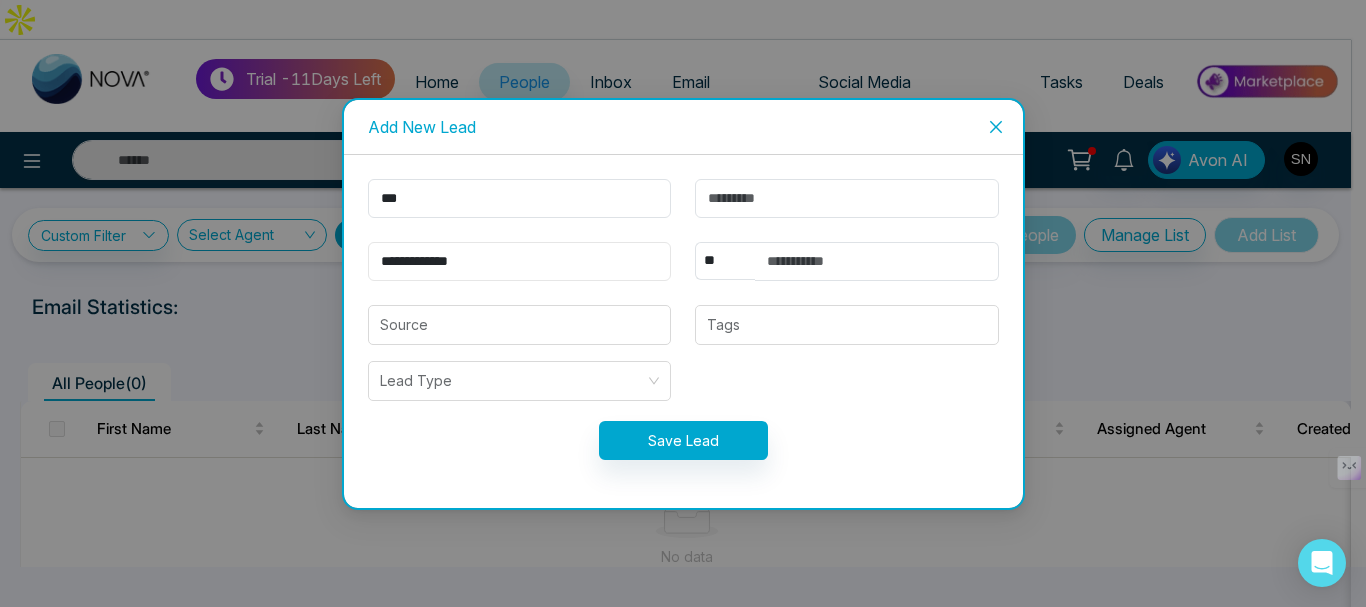 type on "**********" 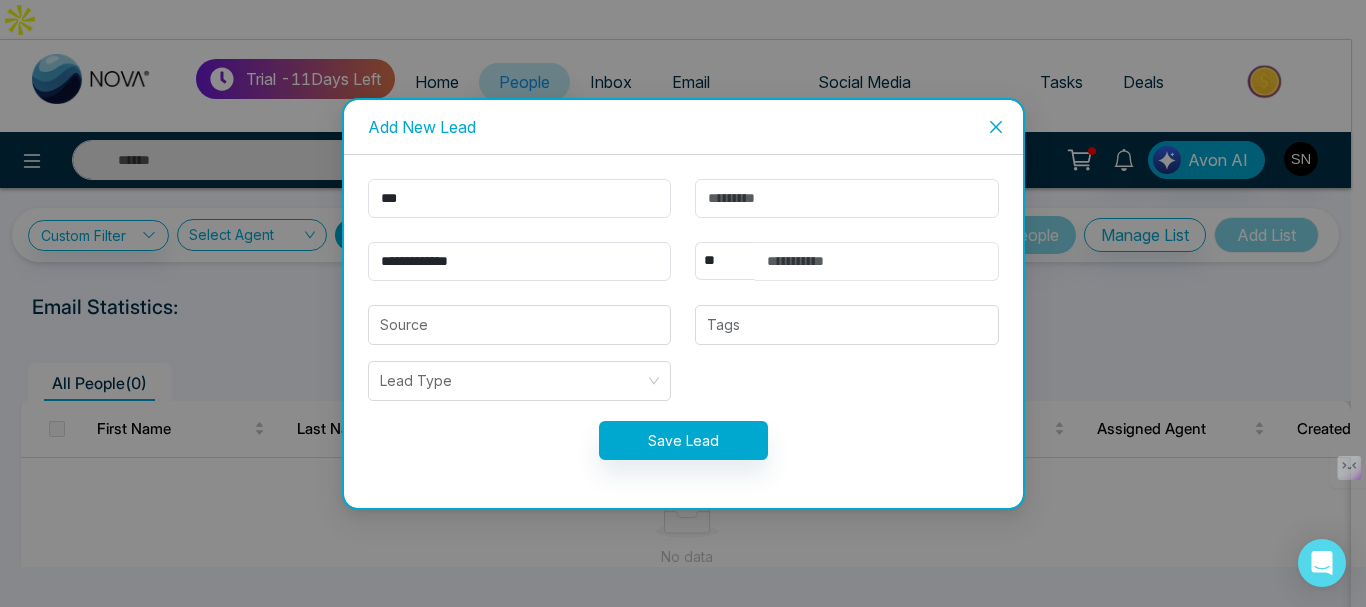 click at bounding box center (877, 261) 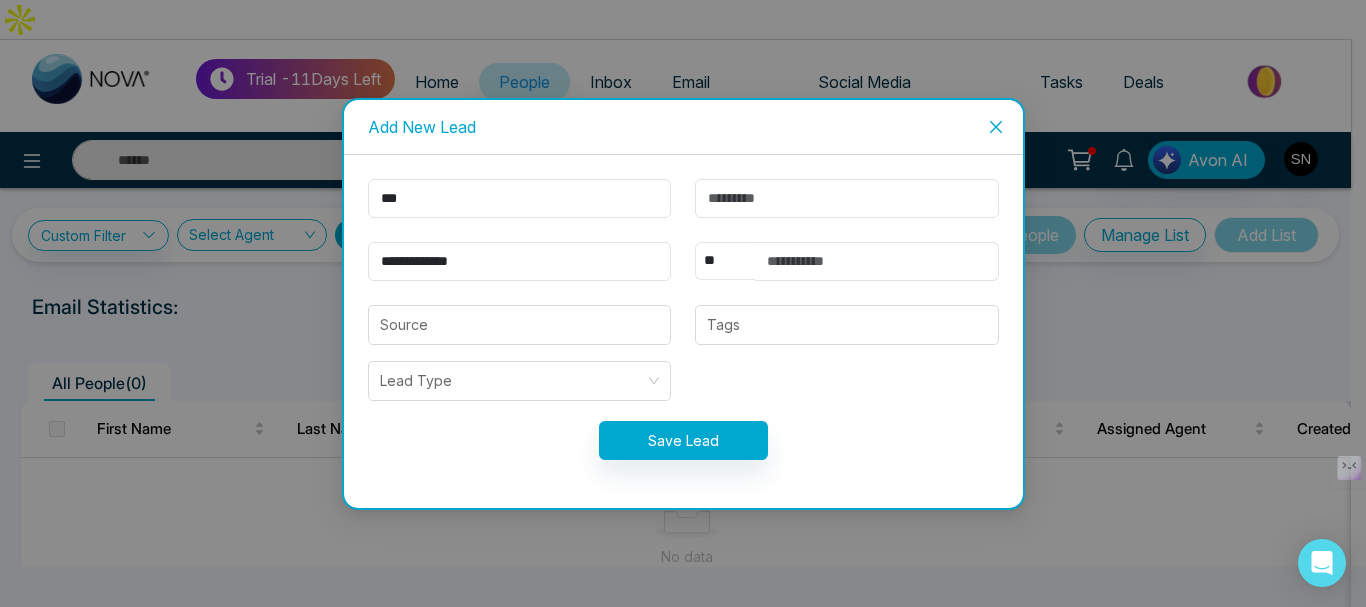 click on "** **** *** *** *** **** ***" at bounding box center (725, 261) 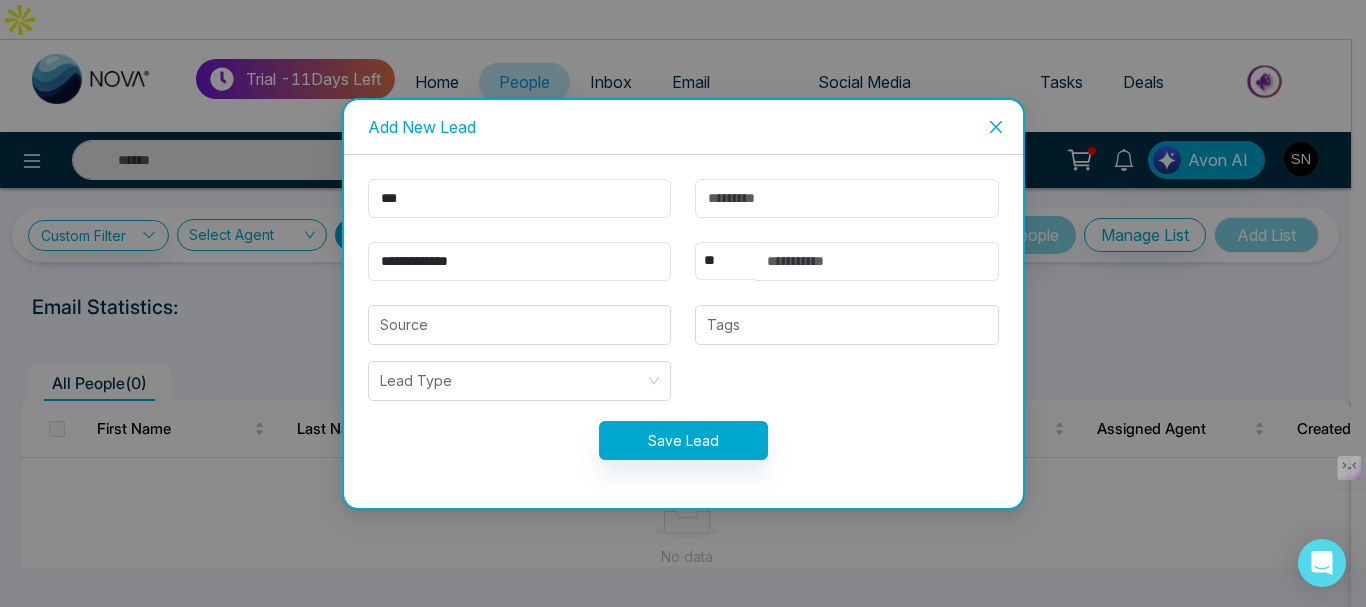 select on "***" 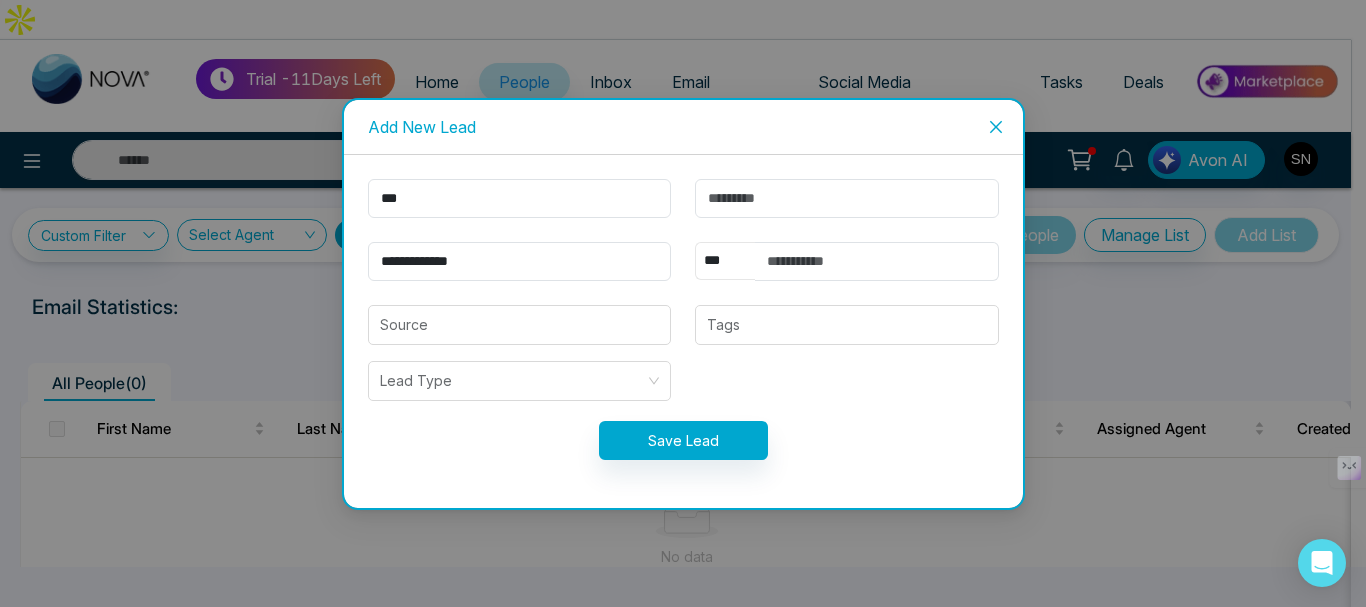 click on "** **** *** *** *** **** ***" at bounding box center (725, 261) 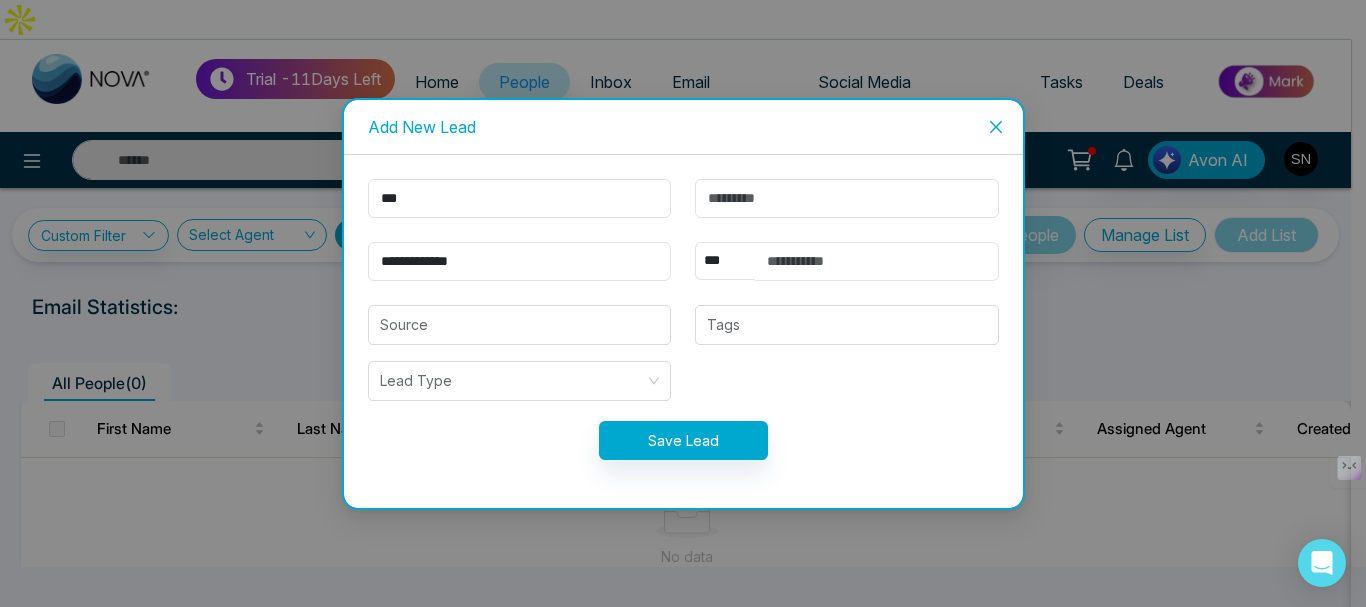 click at bounding box center [877, 261] 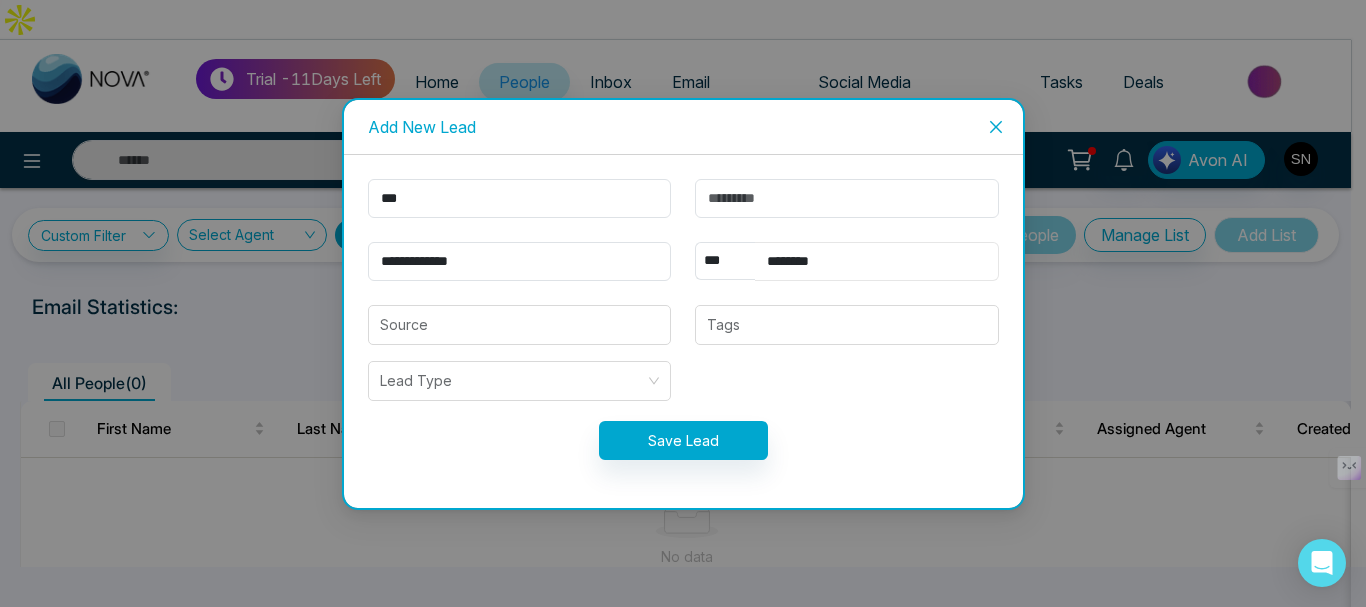 type on "********" 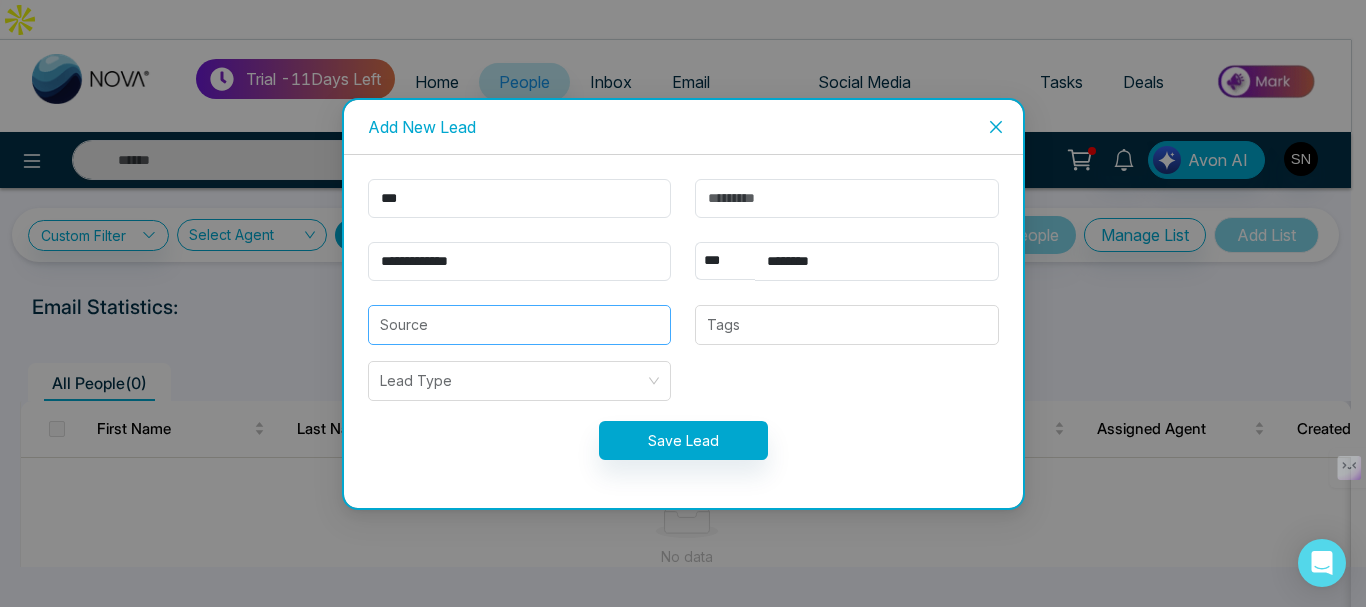 click at bounding box center (520, 325) 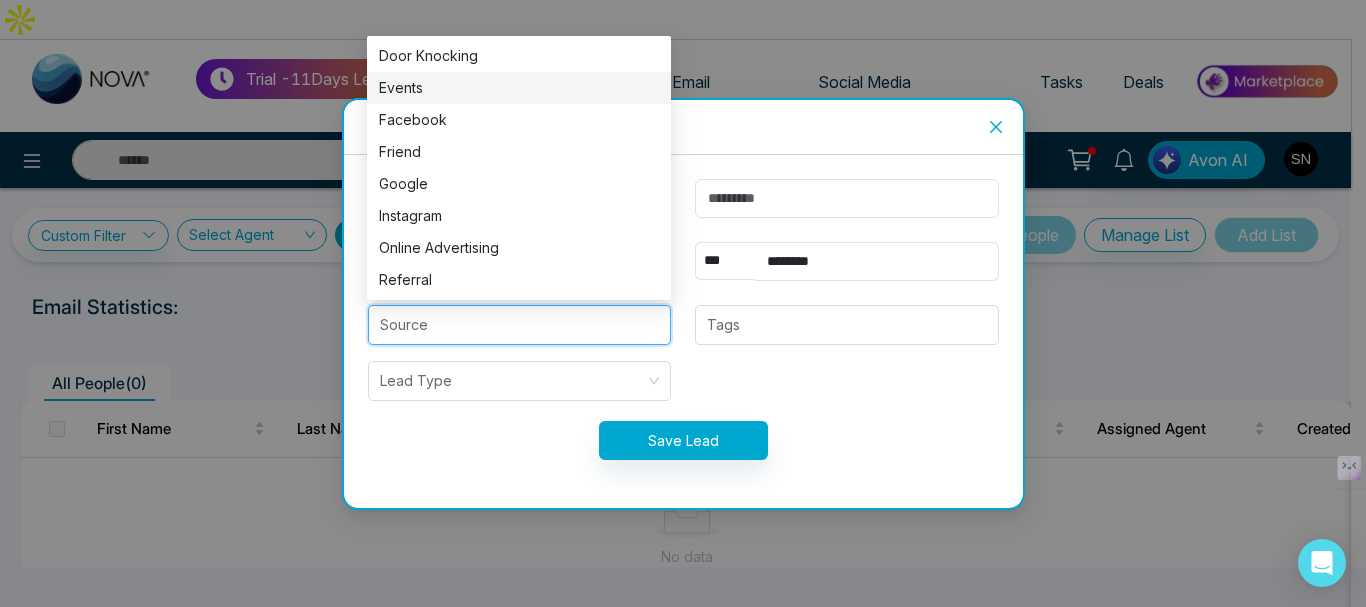 click on "Events" at bounding box center (519, 88) 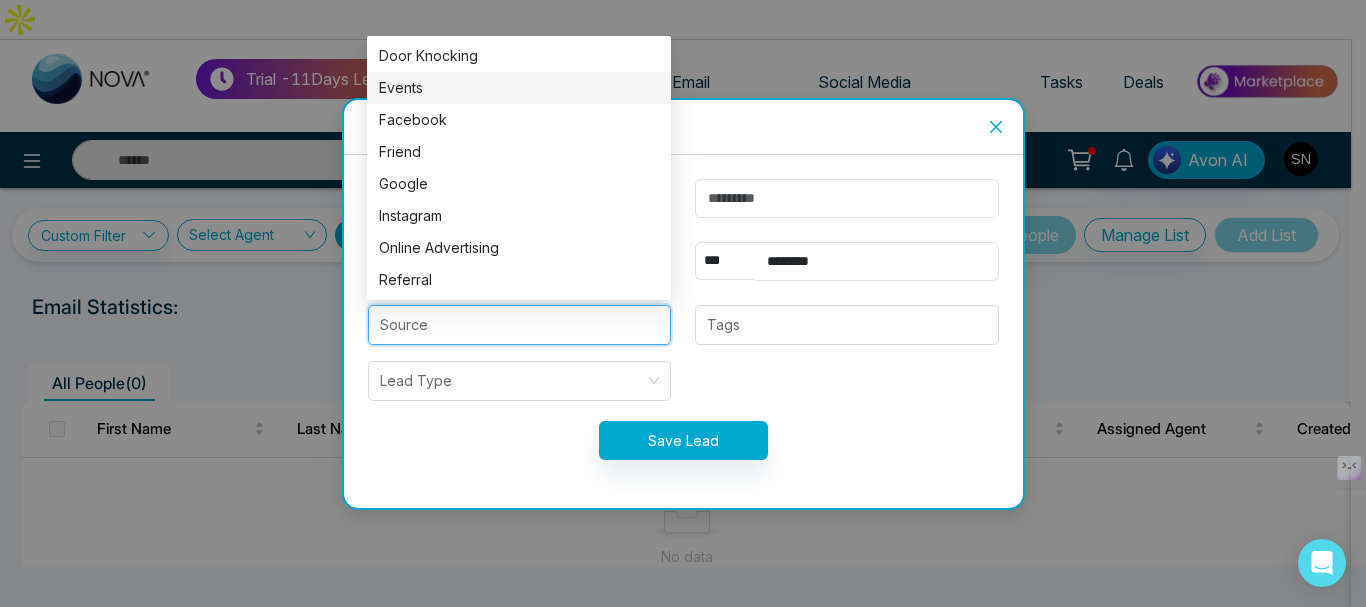 type on "******" 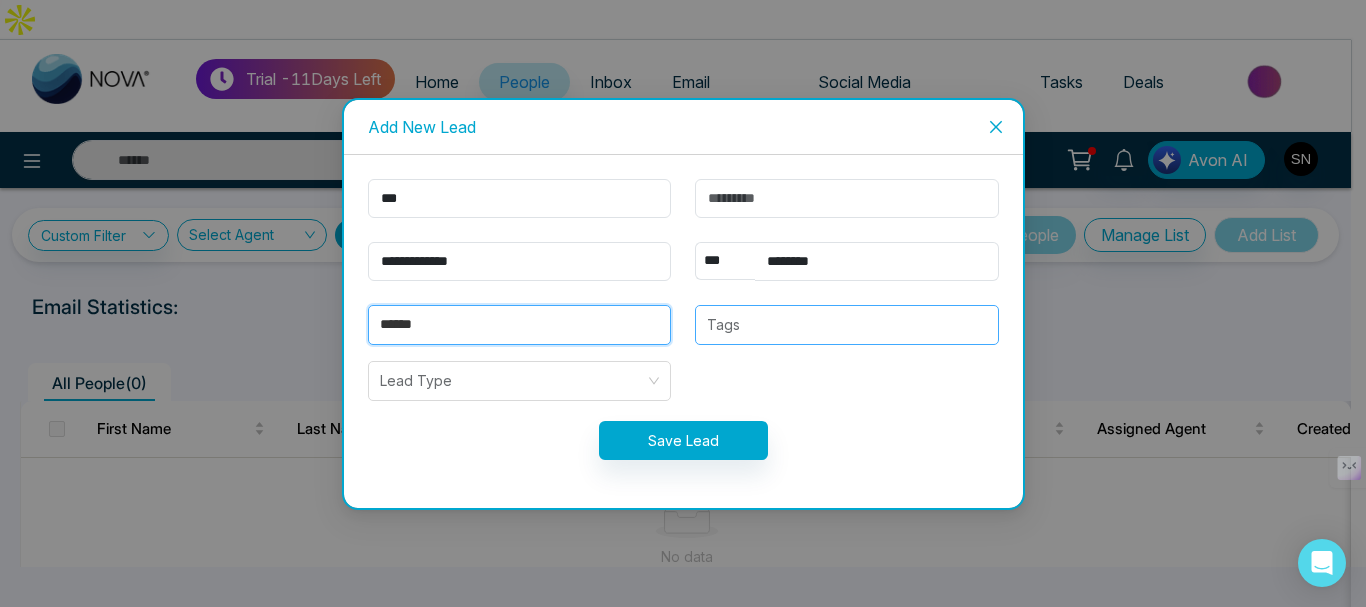 click at bounding box center (847, 325) 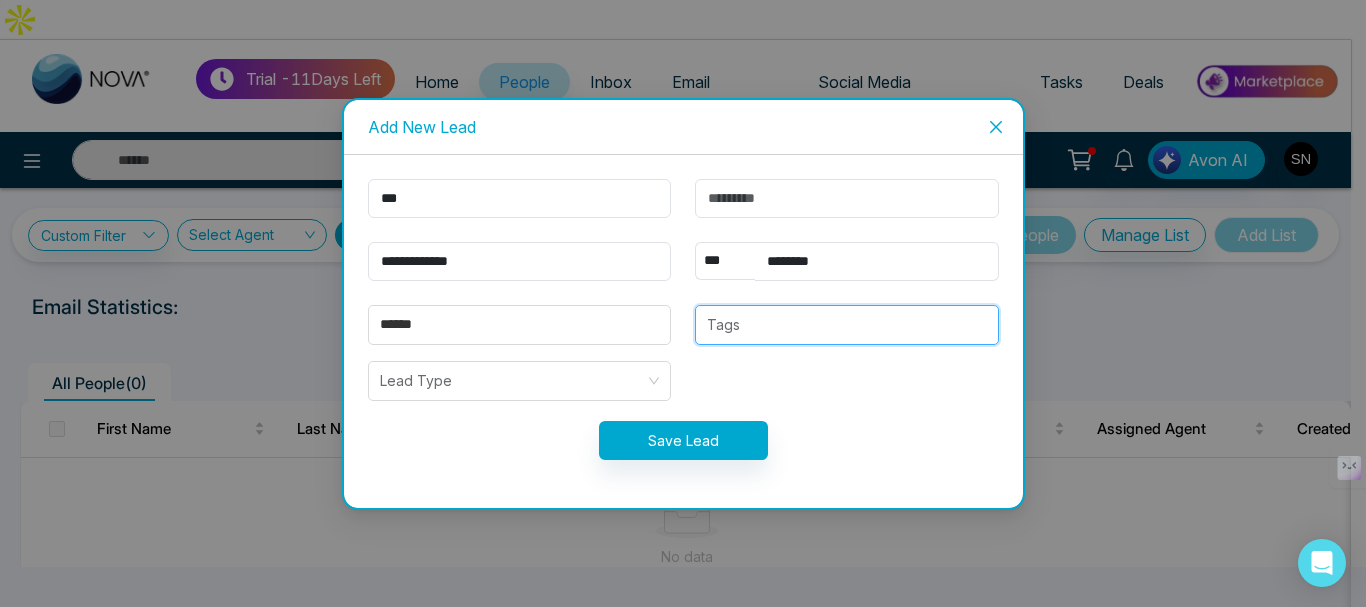 click at bounding box center [847, 325] 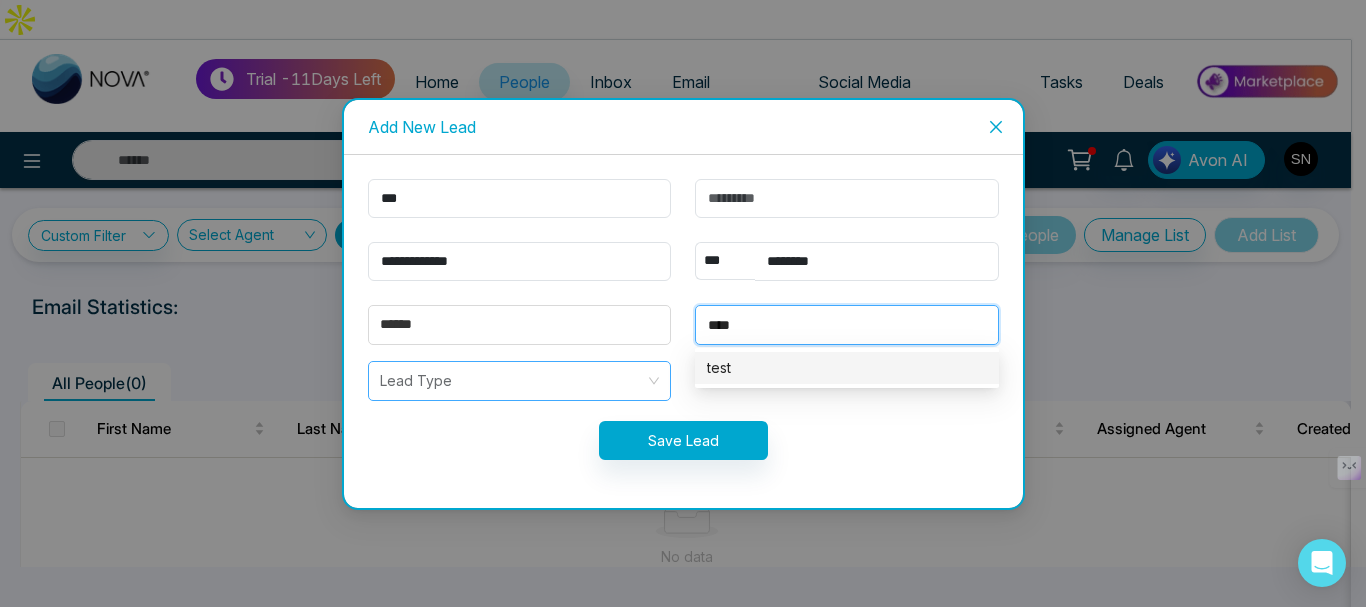 type on "****" 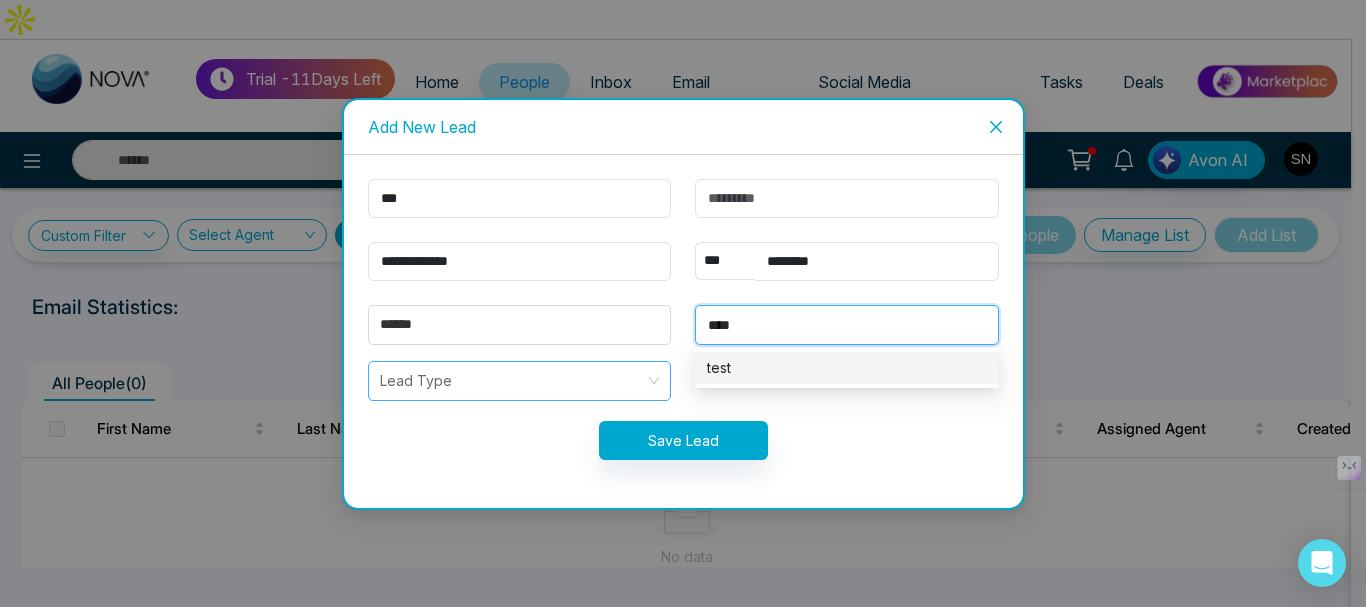 type 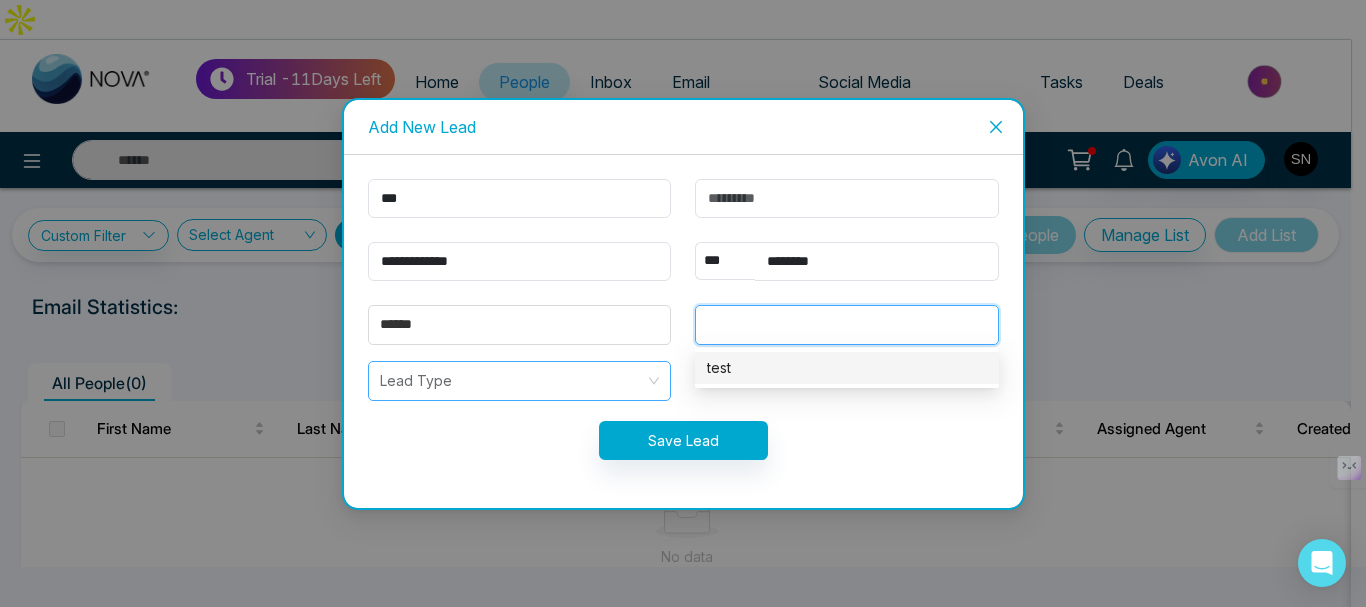 click at bounding box center [513, 381] 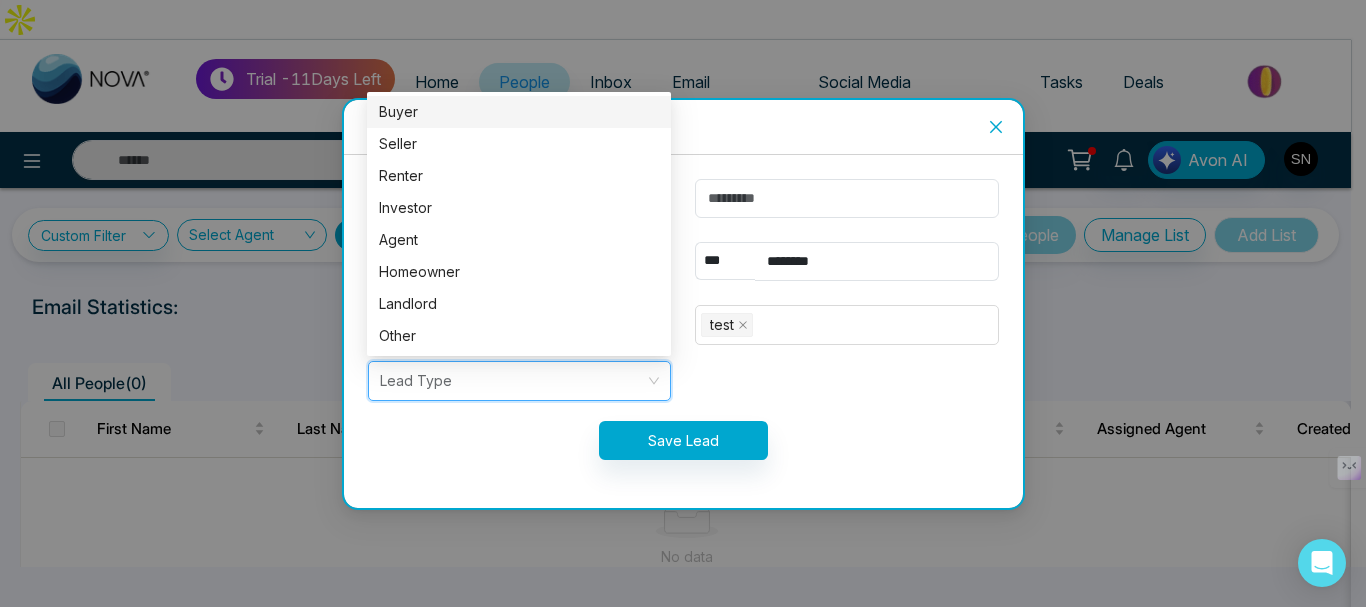 click on "Buyer" at bounding box center [519, 112] 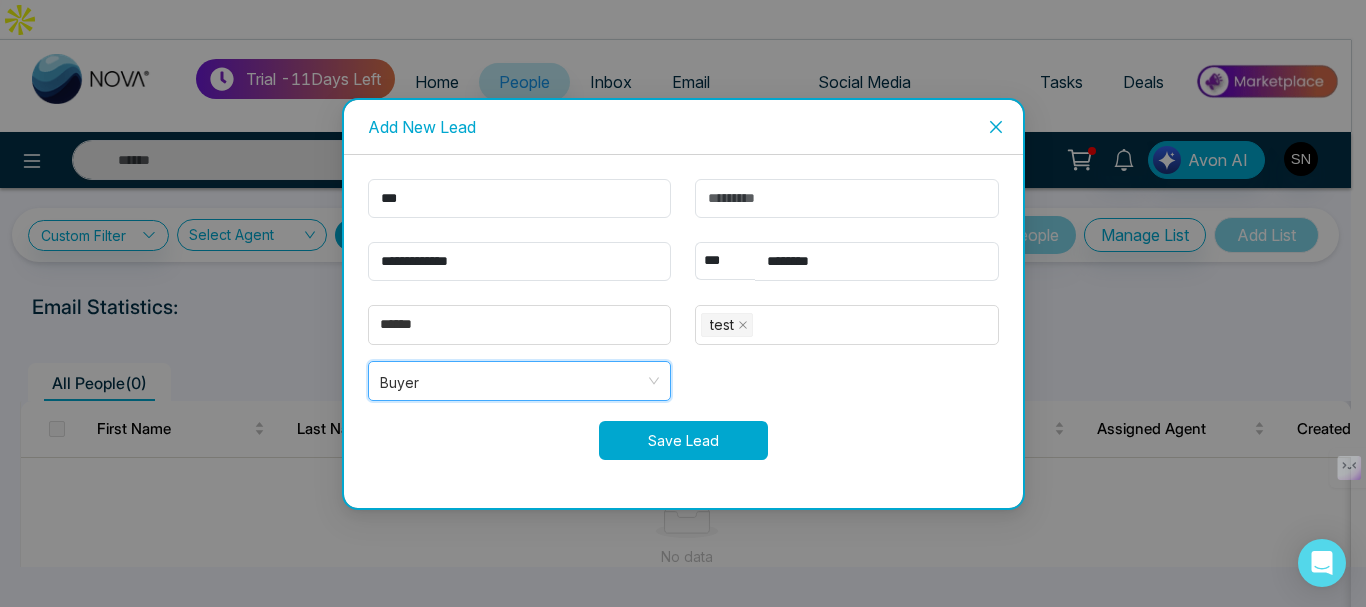 click on "Save Lead" at bounding box center [683, 440] 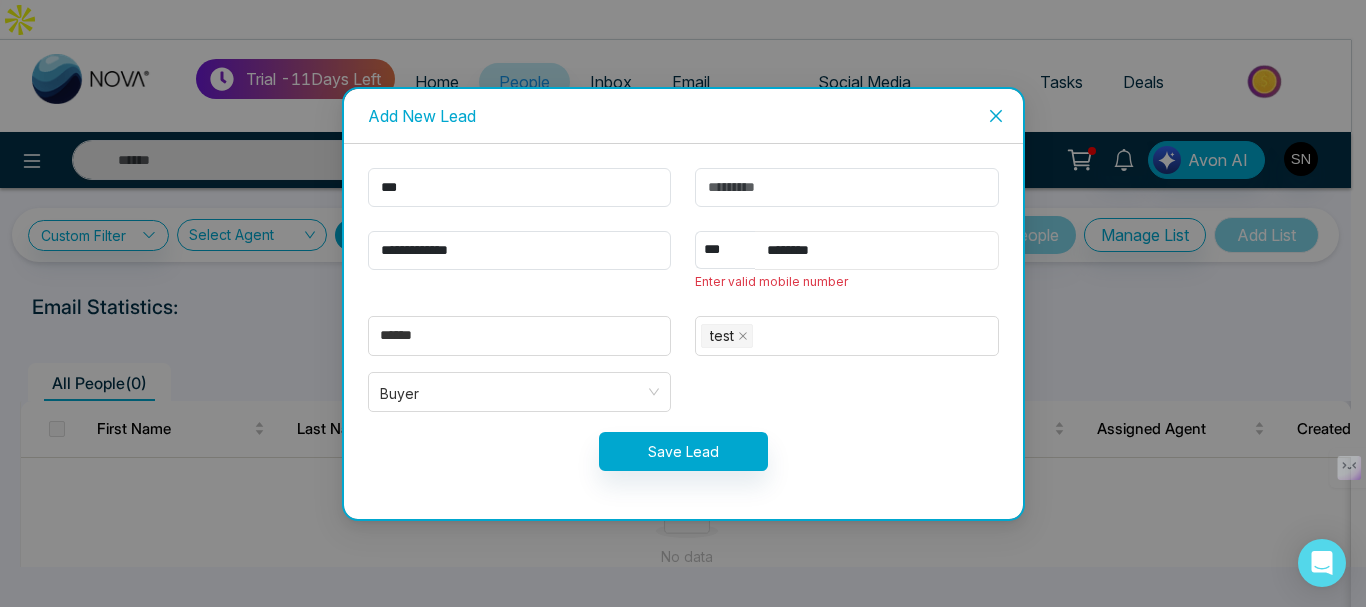 click on "********" at bounding box center [877, 250] 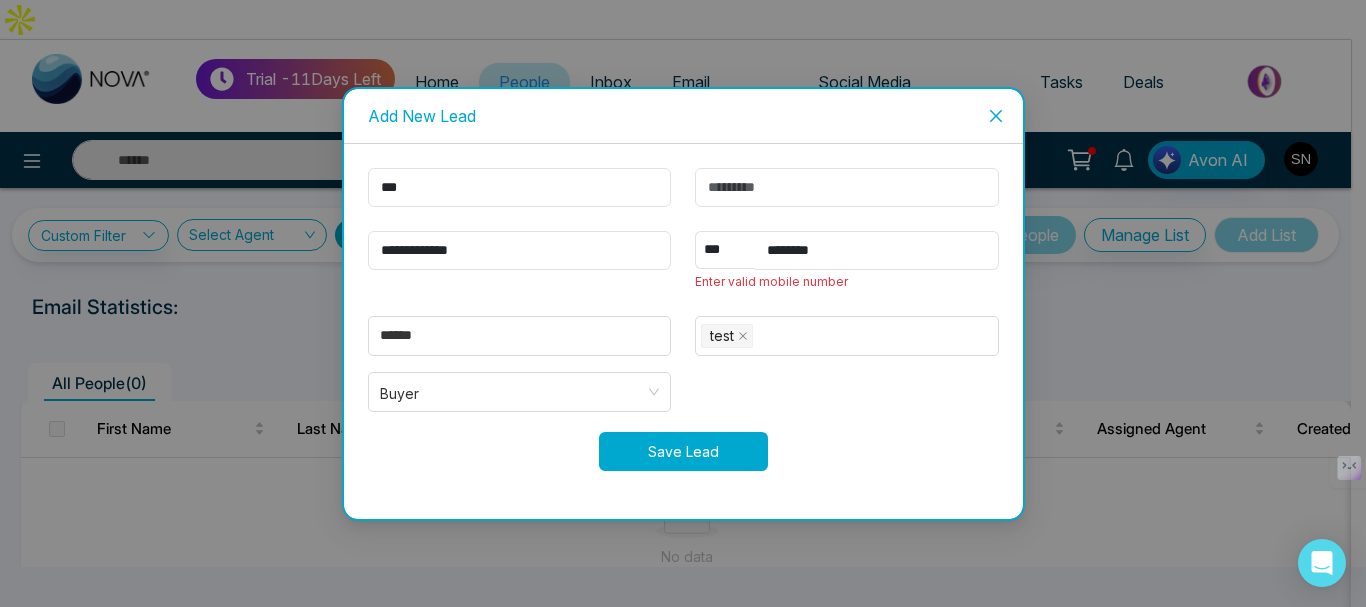 click on "Save Lead" at bounding box center (683, 451) 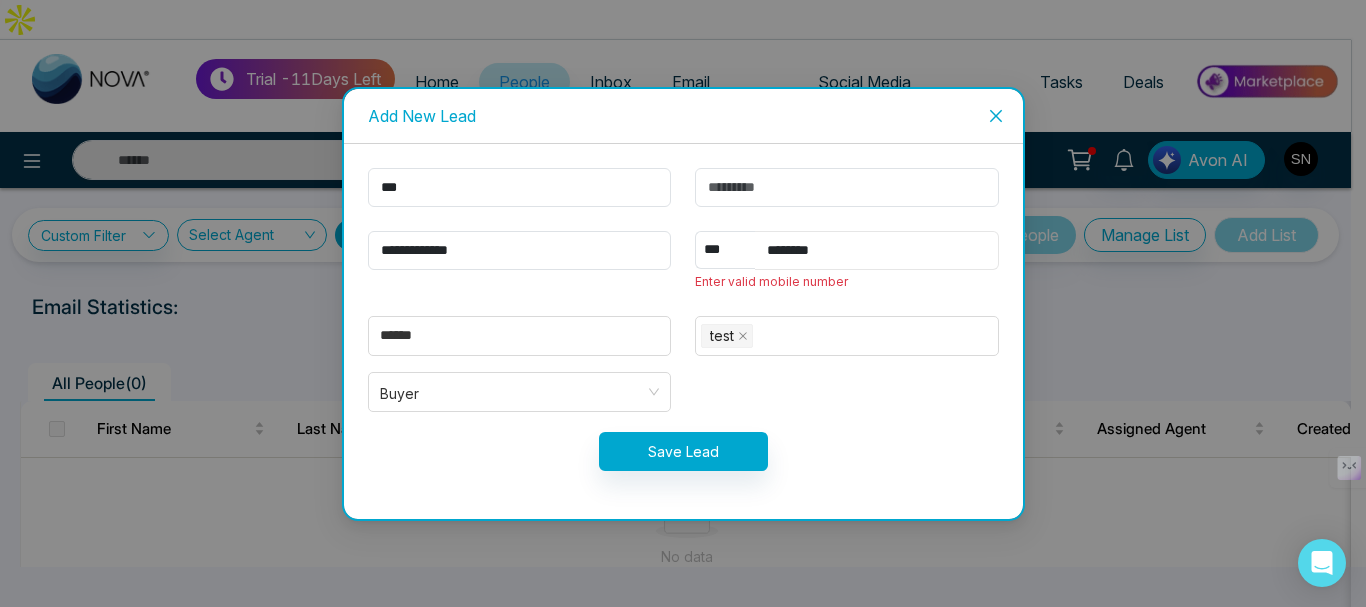 click on "********" at bounding box center [877, 250] 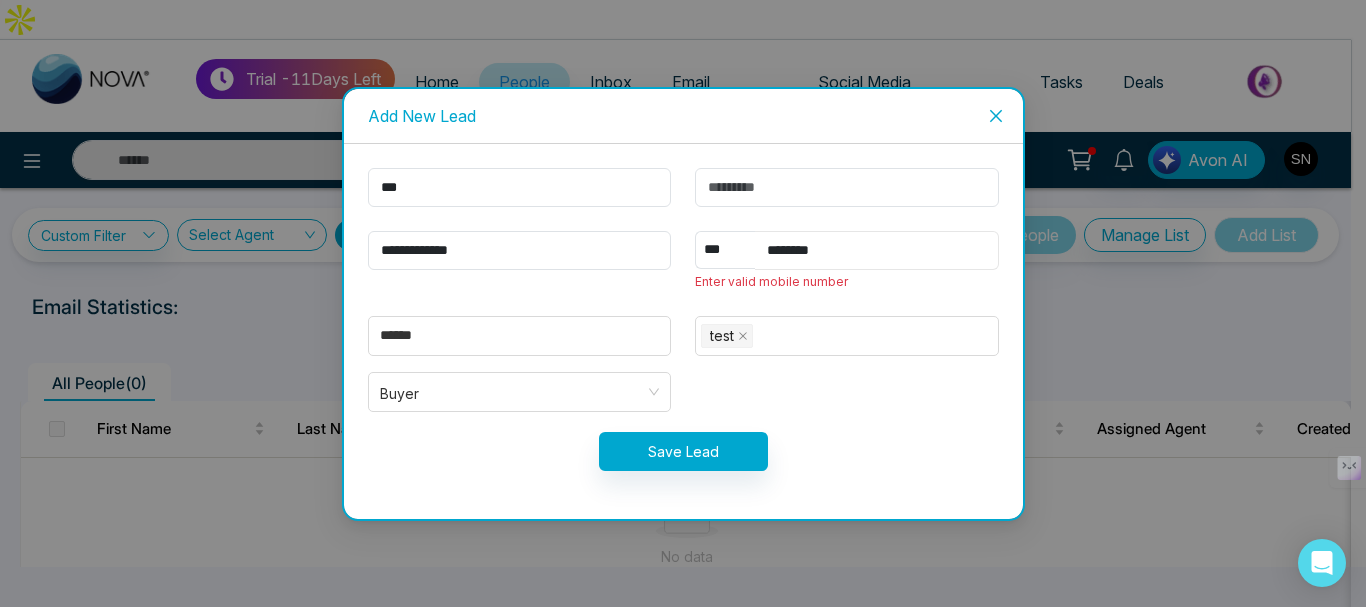 click on "********" at bounding box center (877, 250) 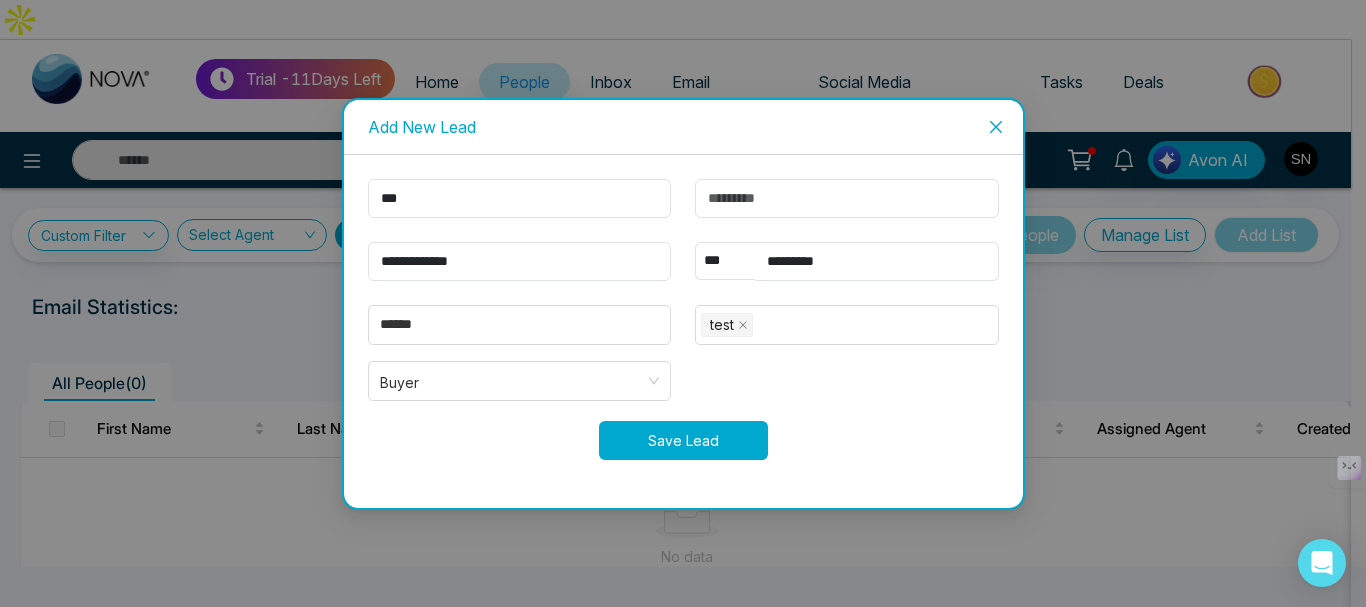 click on "Save Lead" at bounding box center [683, 440] 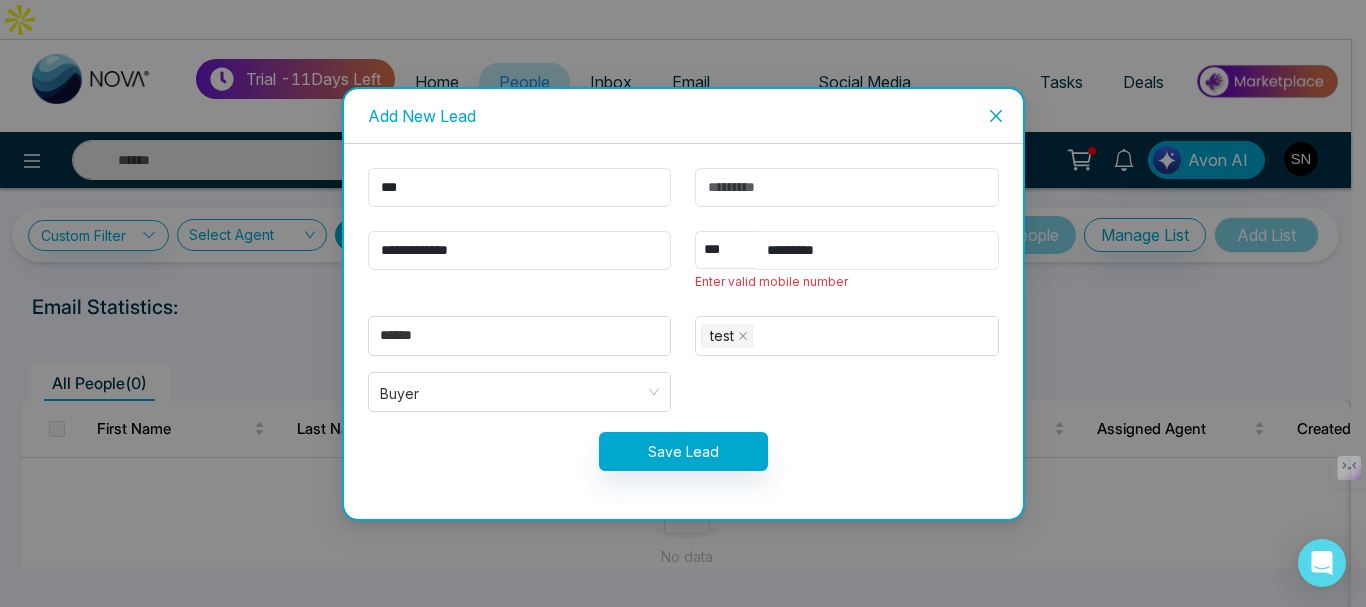 click on "*********" at bounding box center [877, 250] 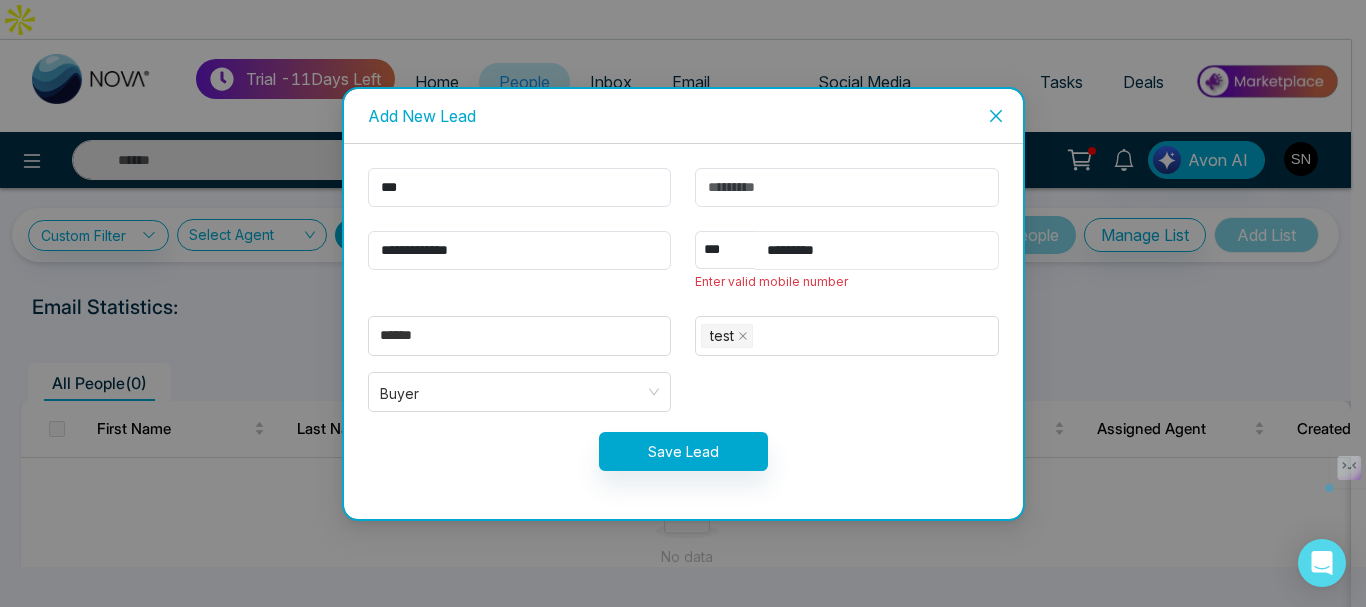 drag, startPoint x: 854, startPoint y: 252, endPoint x: 716, endPoint y: 252, distance: 138 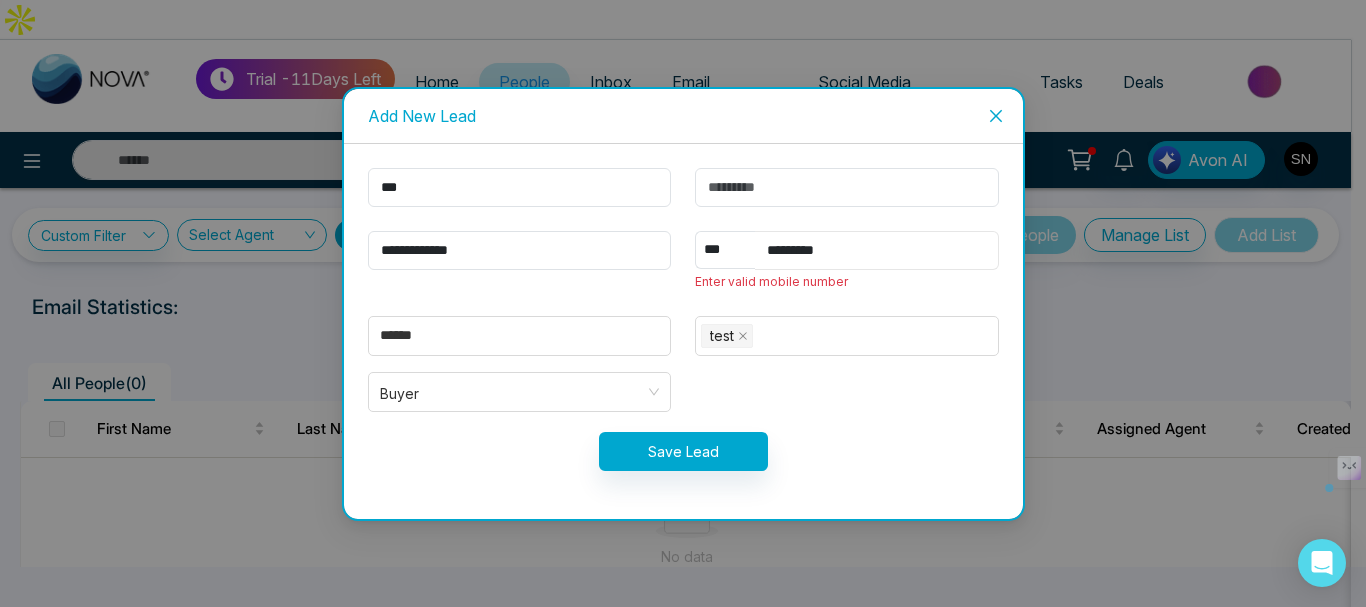 click on "** **** *** *** *** **** *** *********" at bounding box center (847, 250) 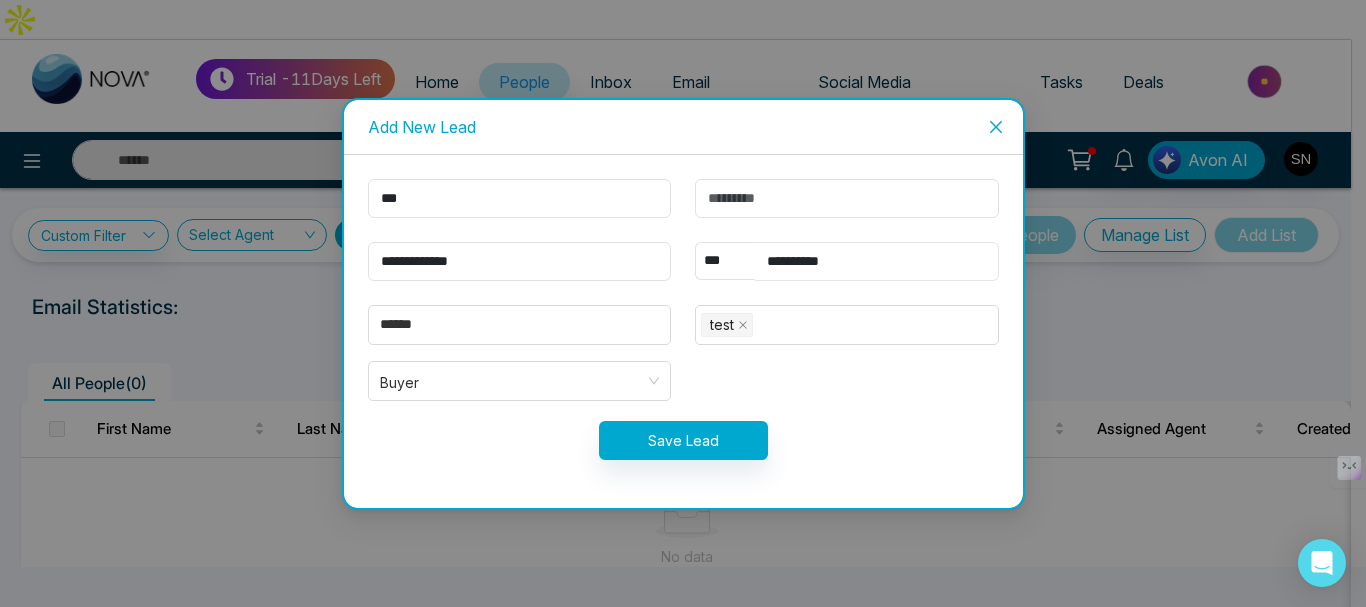 type on "**********" 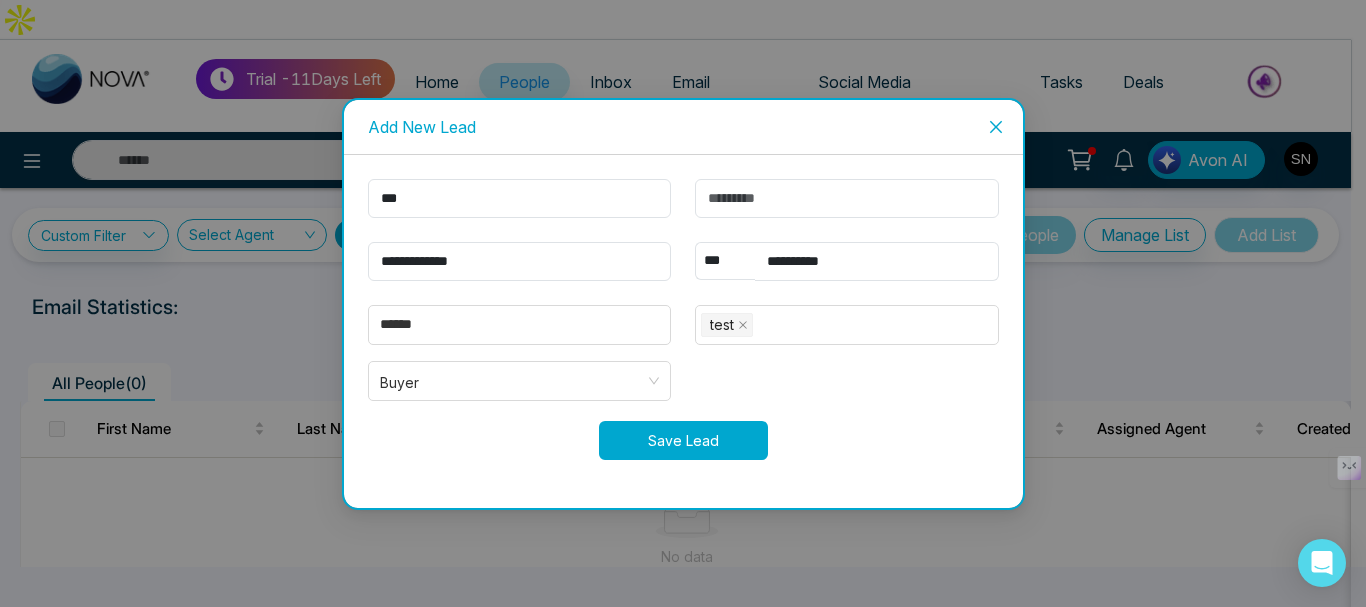 click on "Save Lead" at bounding box center (683, 440) 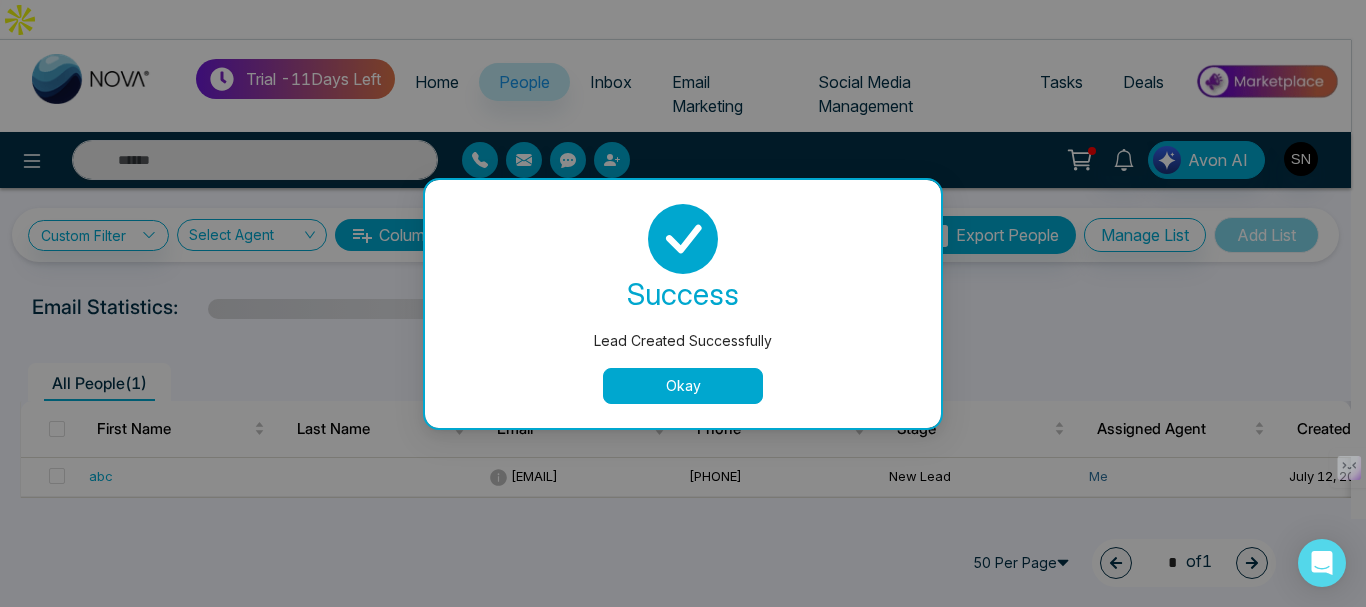 click on "Okay" at bounding box center (683, 386) 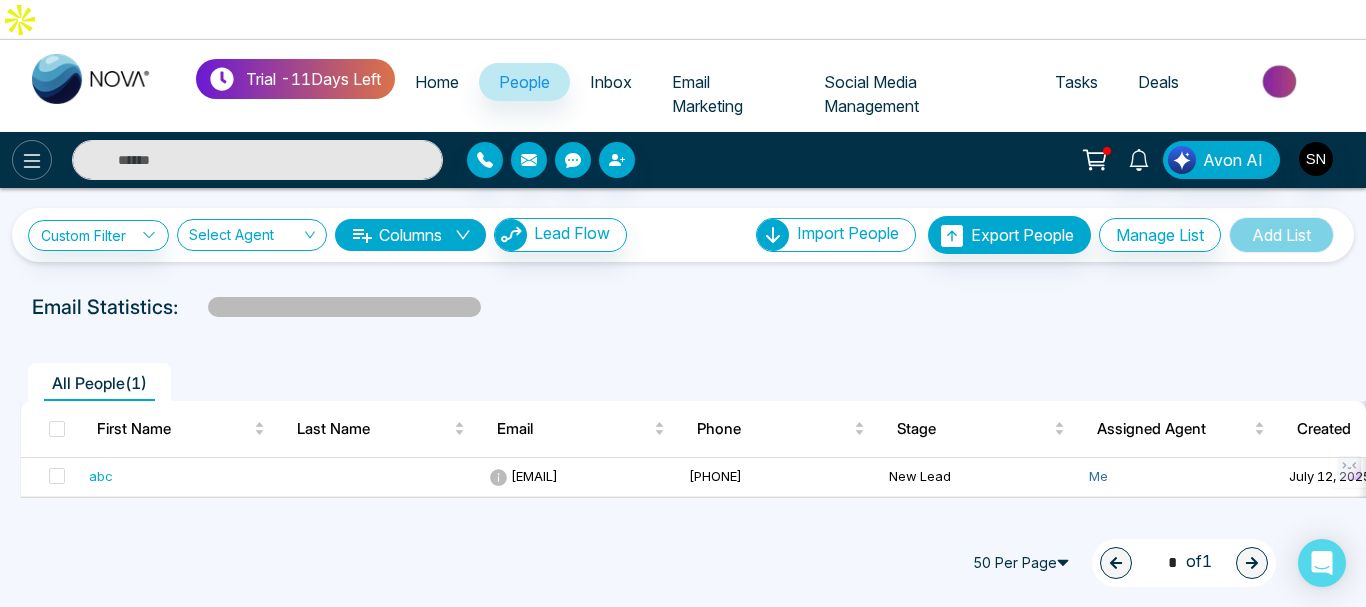 click 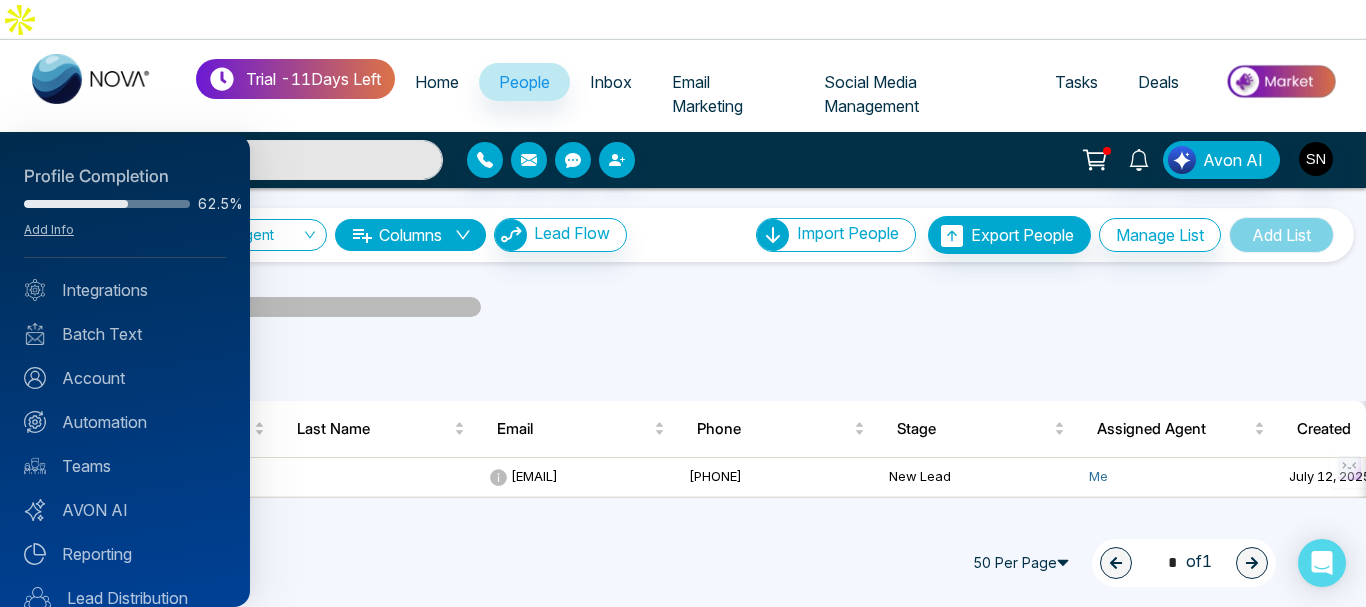click at bounding box center [683, 303] 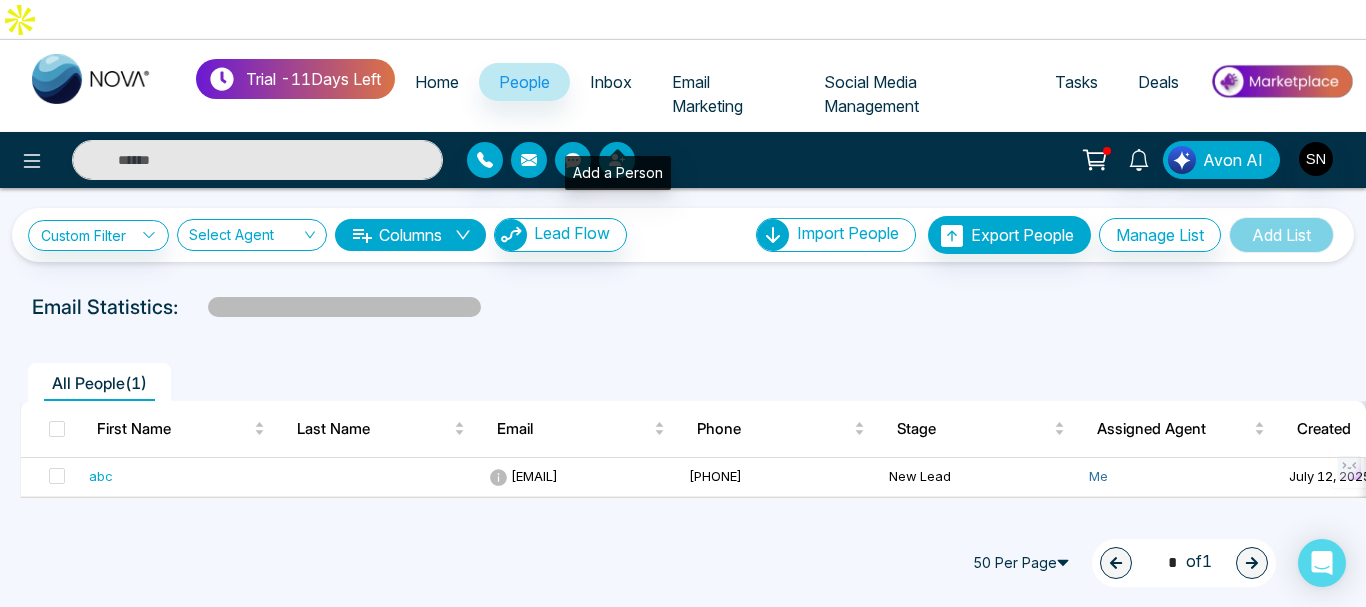 click 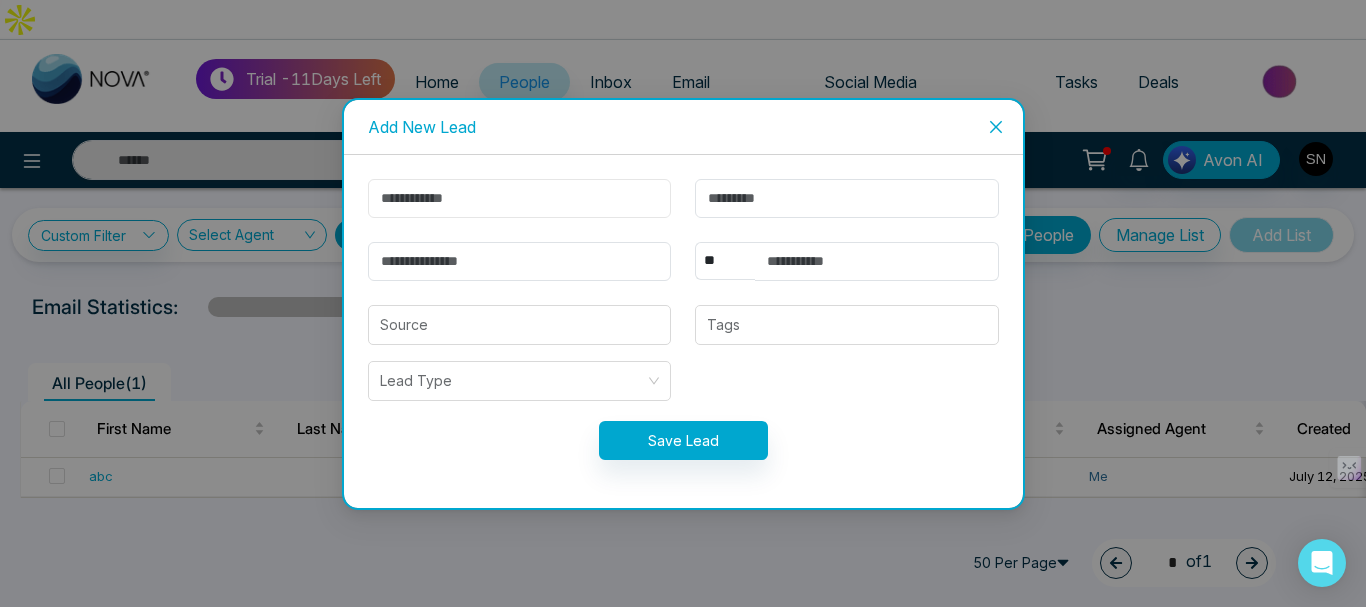 click at bounding box center (520, 198) 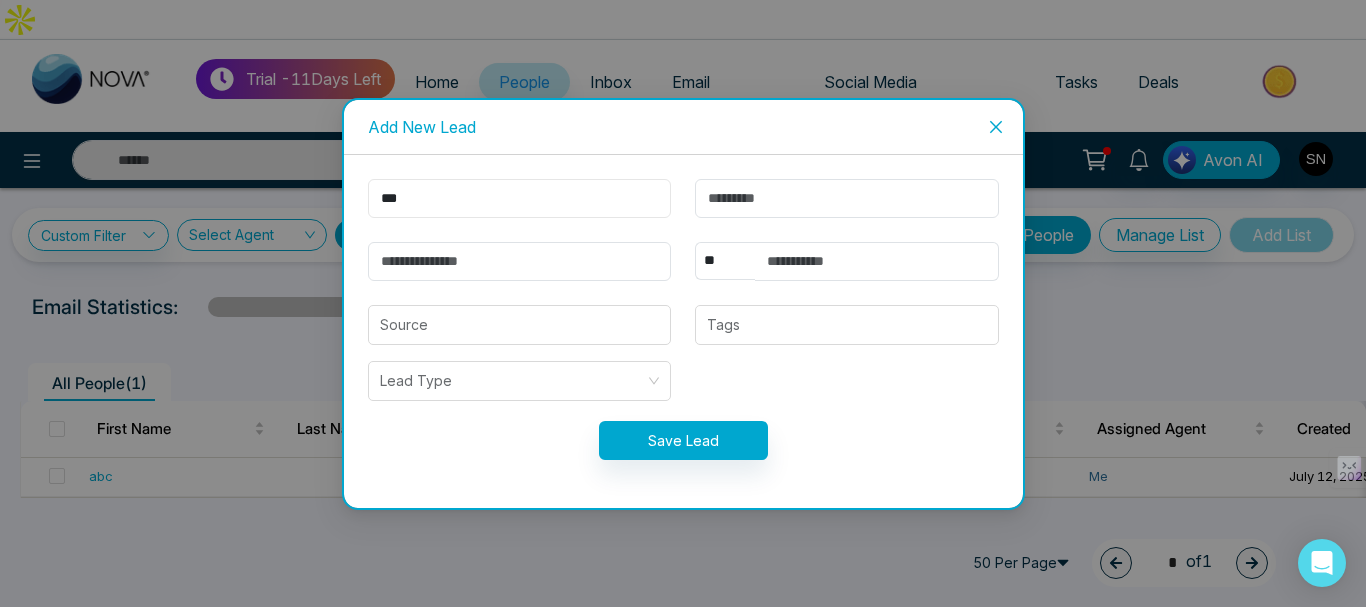 type on "***" 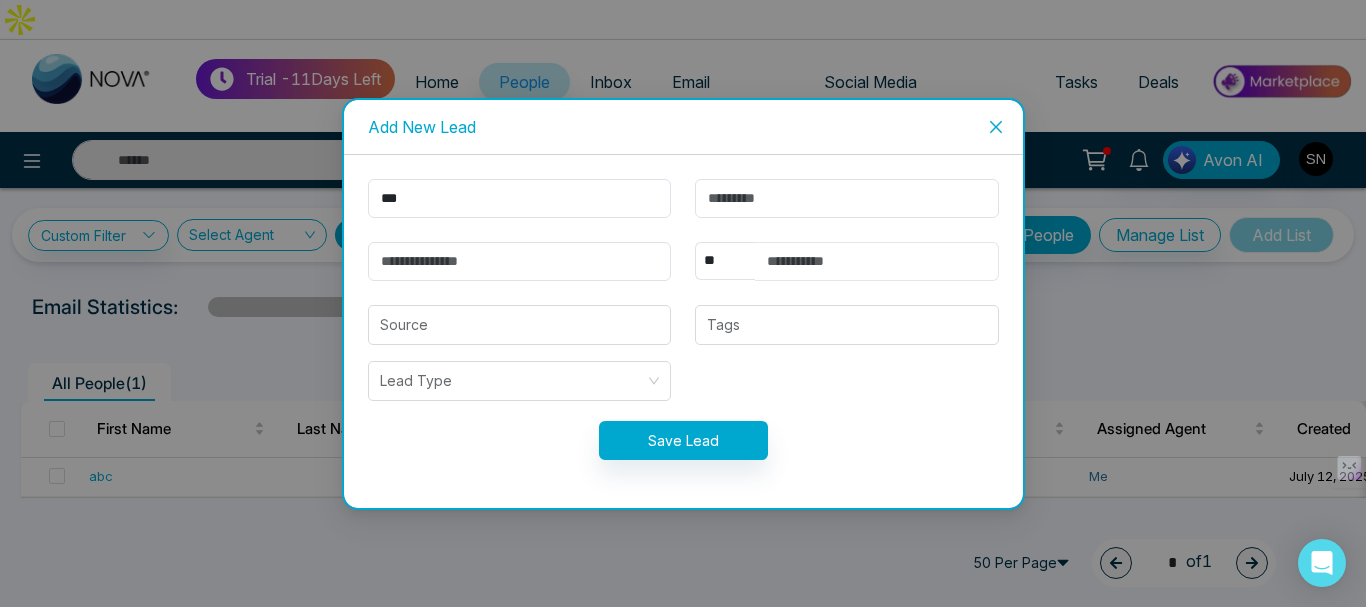click at bounding box center (877, 261) 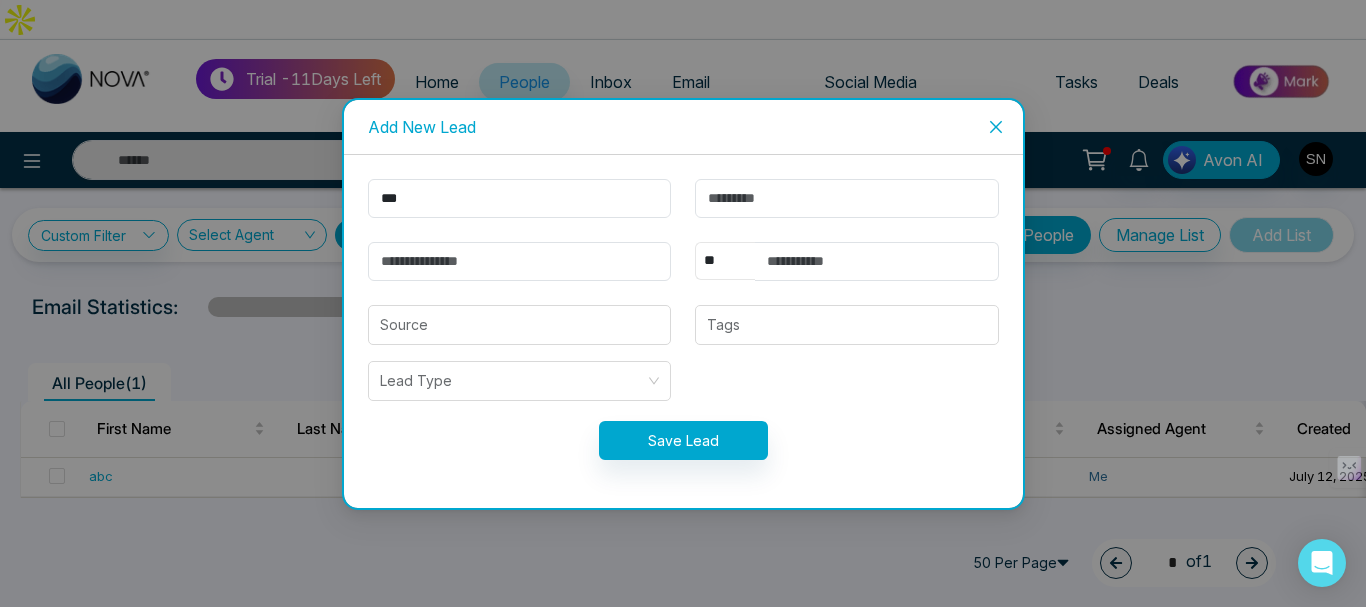 click on "** **** *** *** *** **** ***" at bounding box center [725, 261] 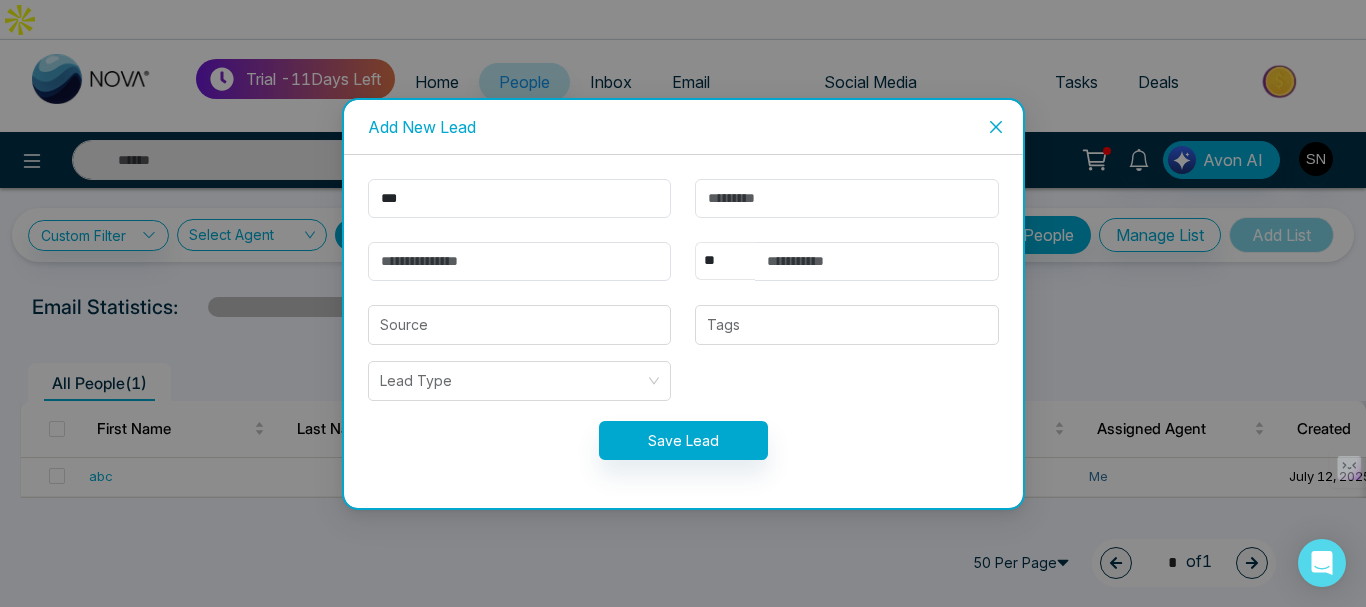 select on "***" 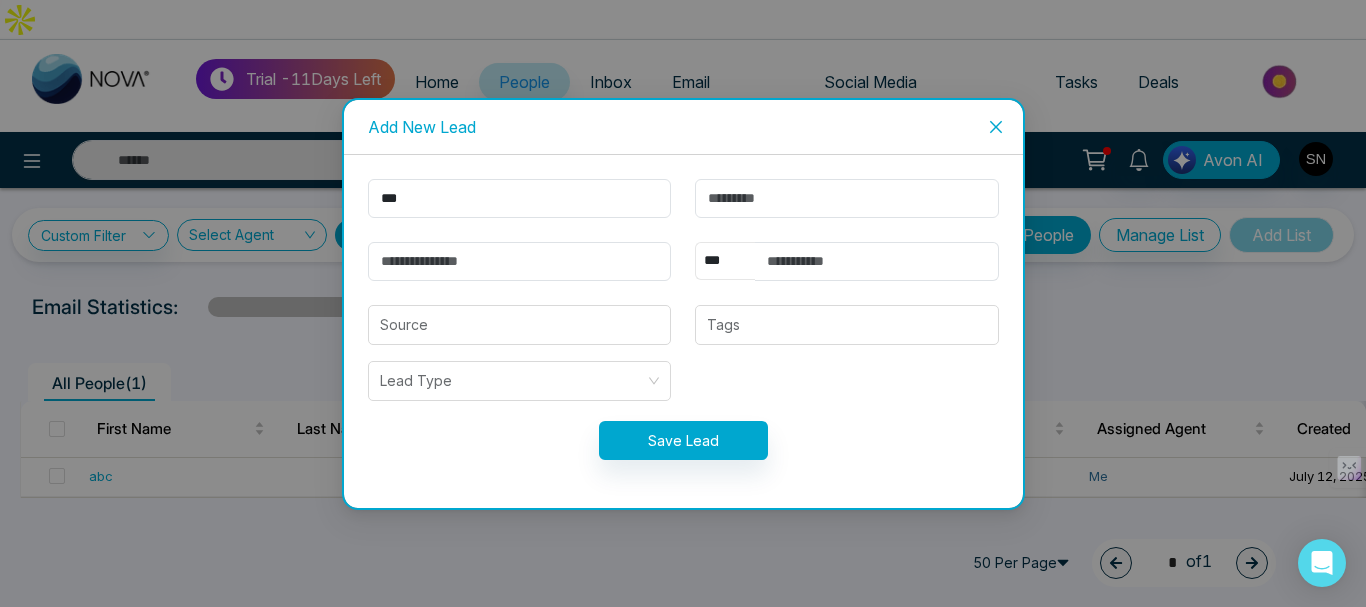 click on "** **** *** *** *** **** ***" at bounding box center [725, 261] 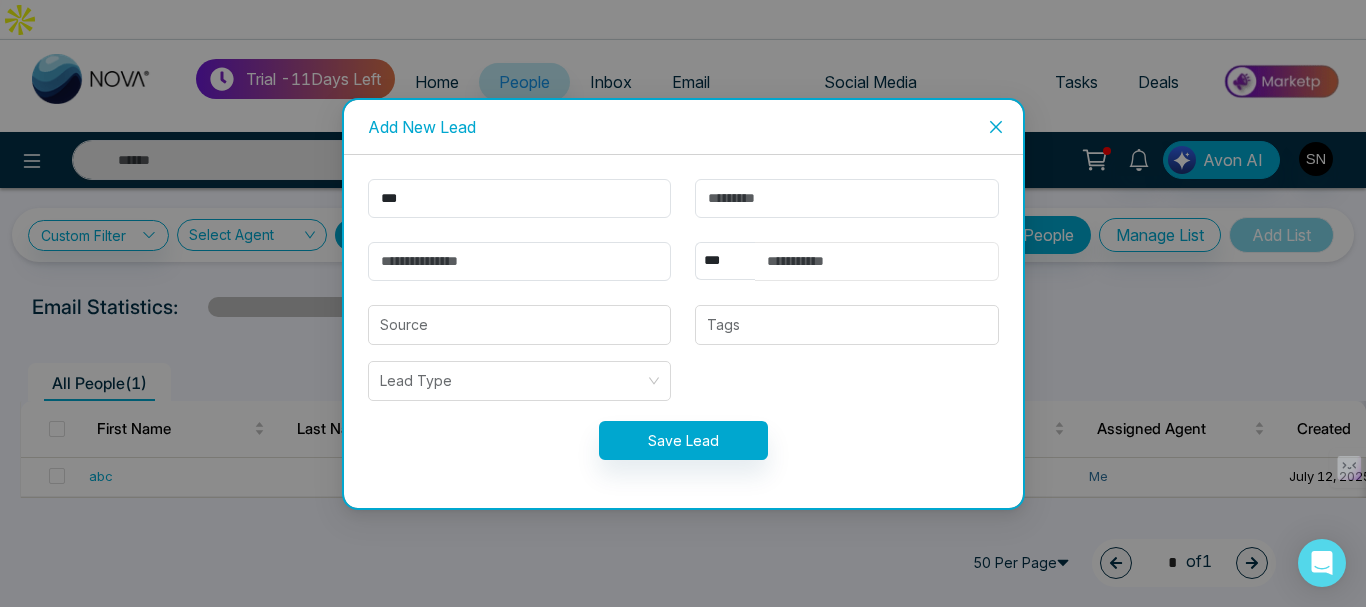 click at bounding box center [877, 261] 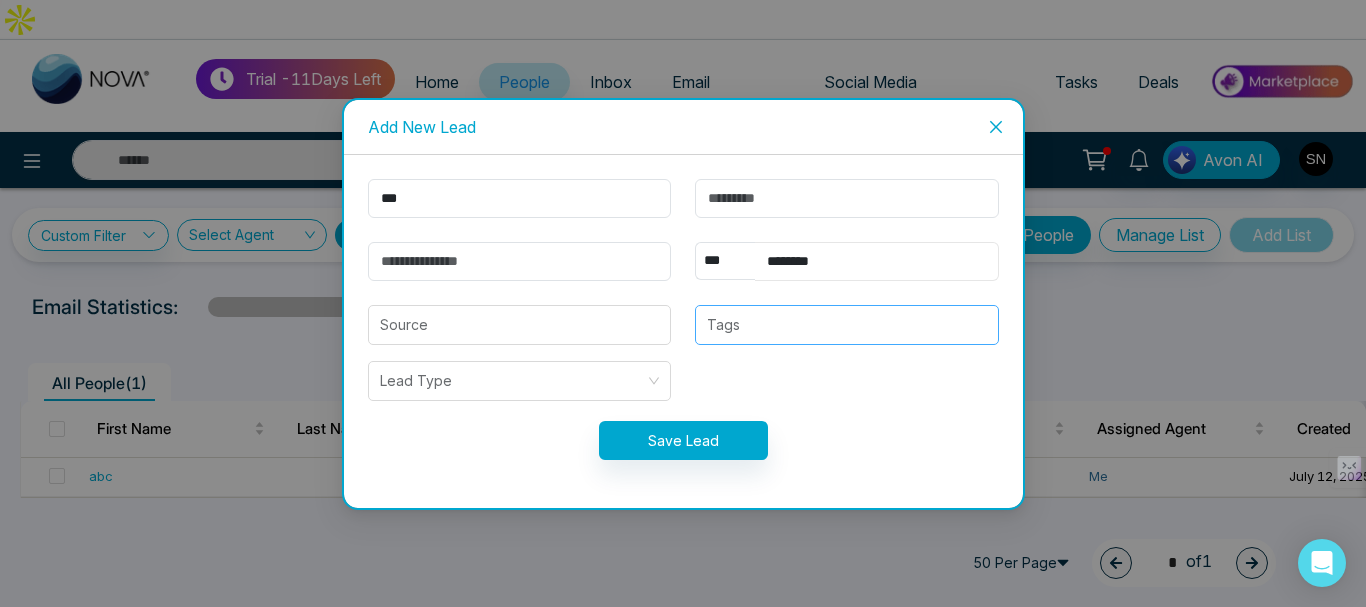 click on "Tags" at bounding box center (847, 325) 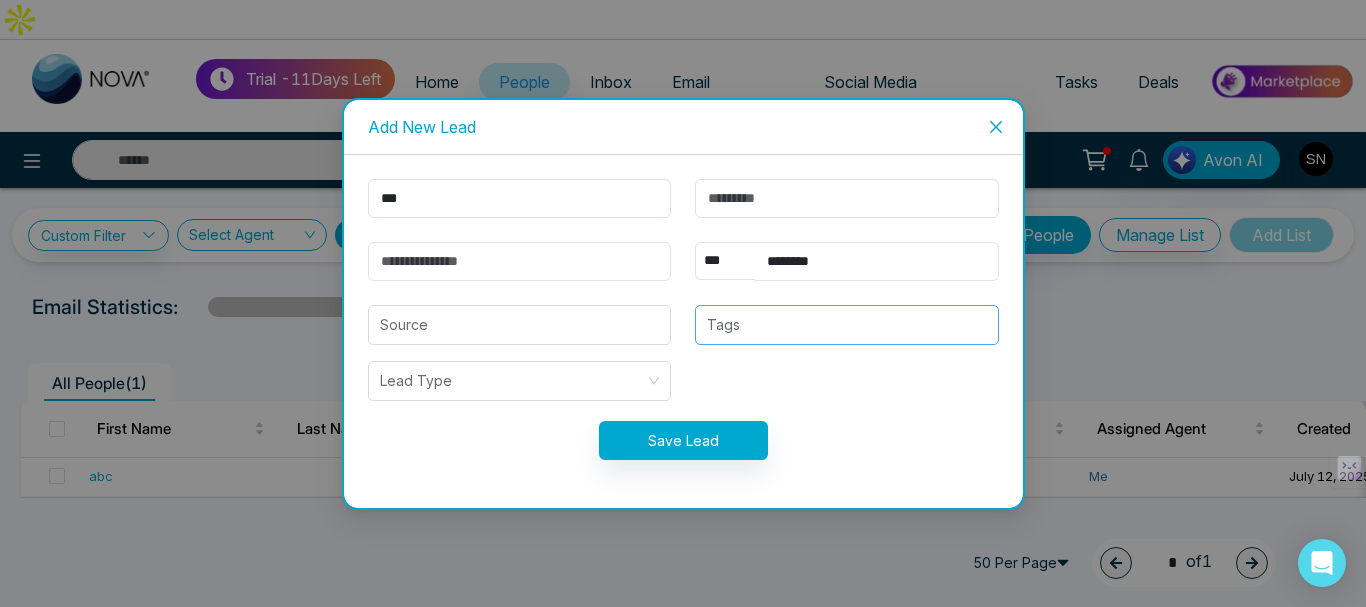type on "********" 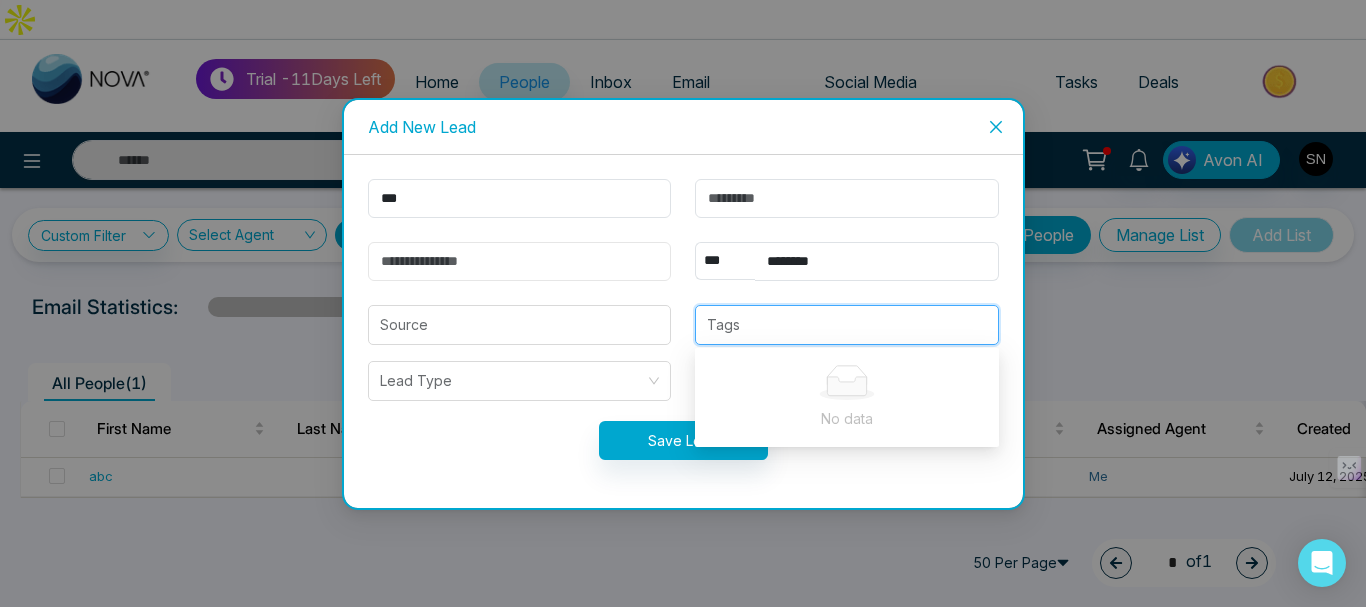 click at bounding box center [520, 261] 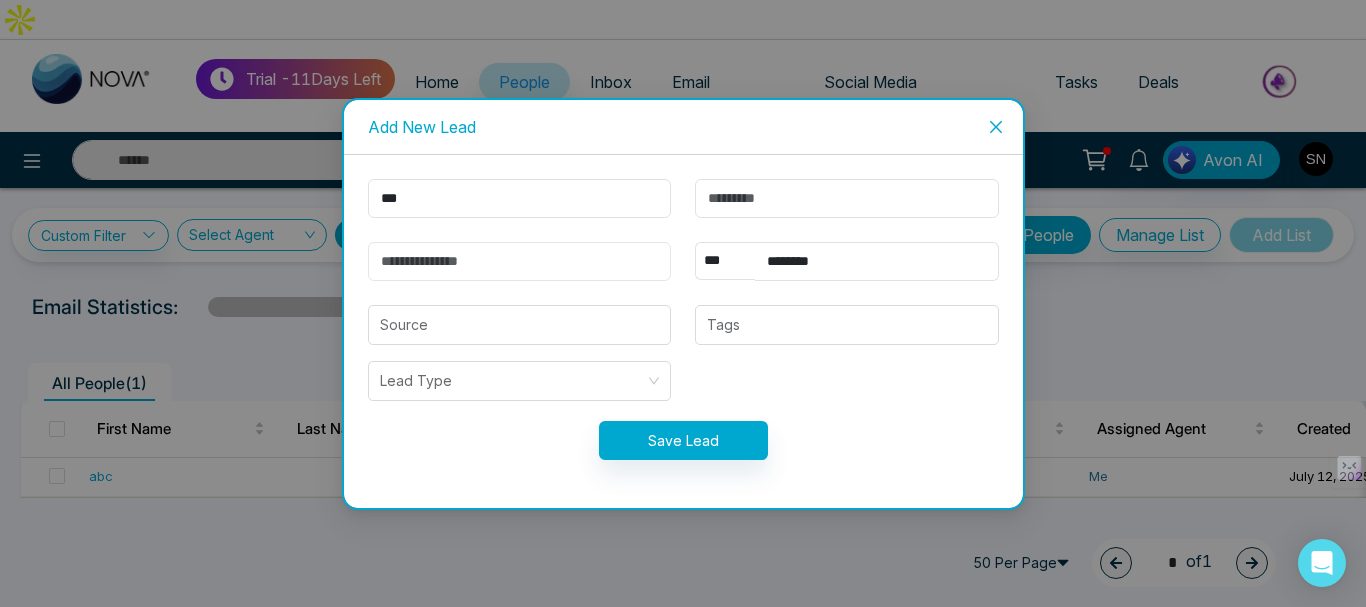 type on "*" 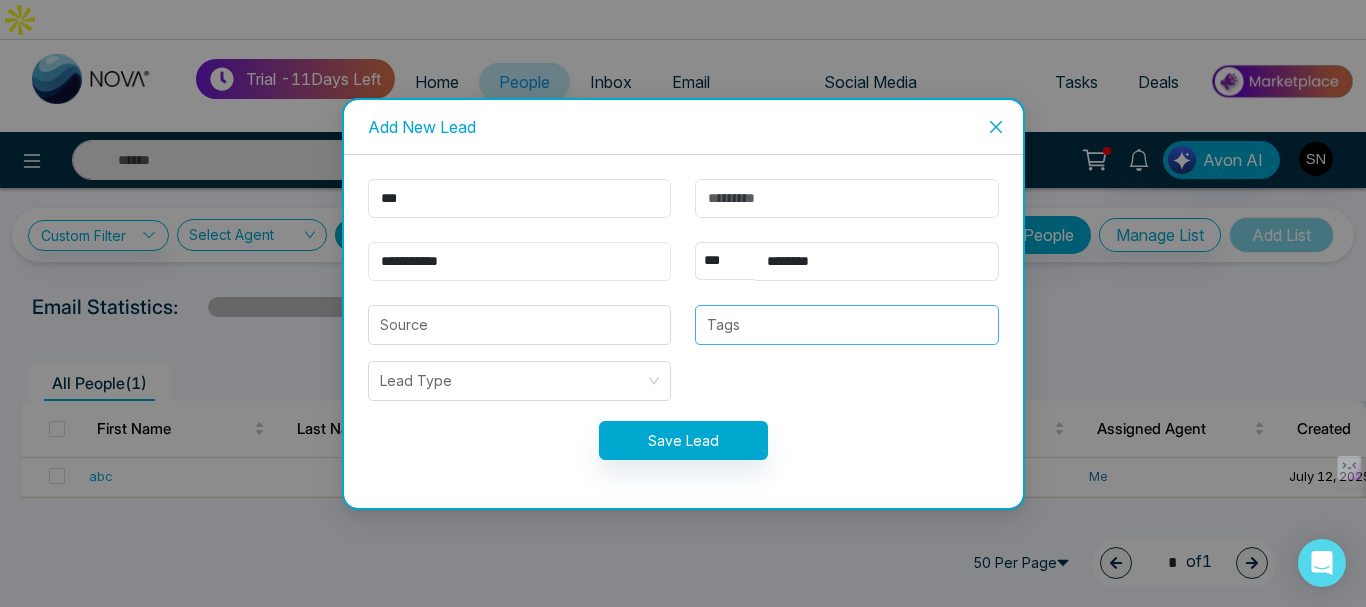 click at bounding box center (847, 325) 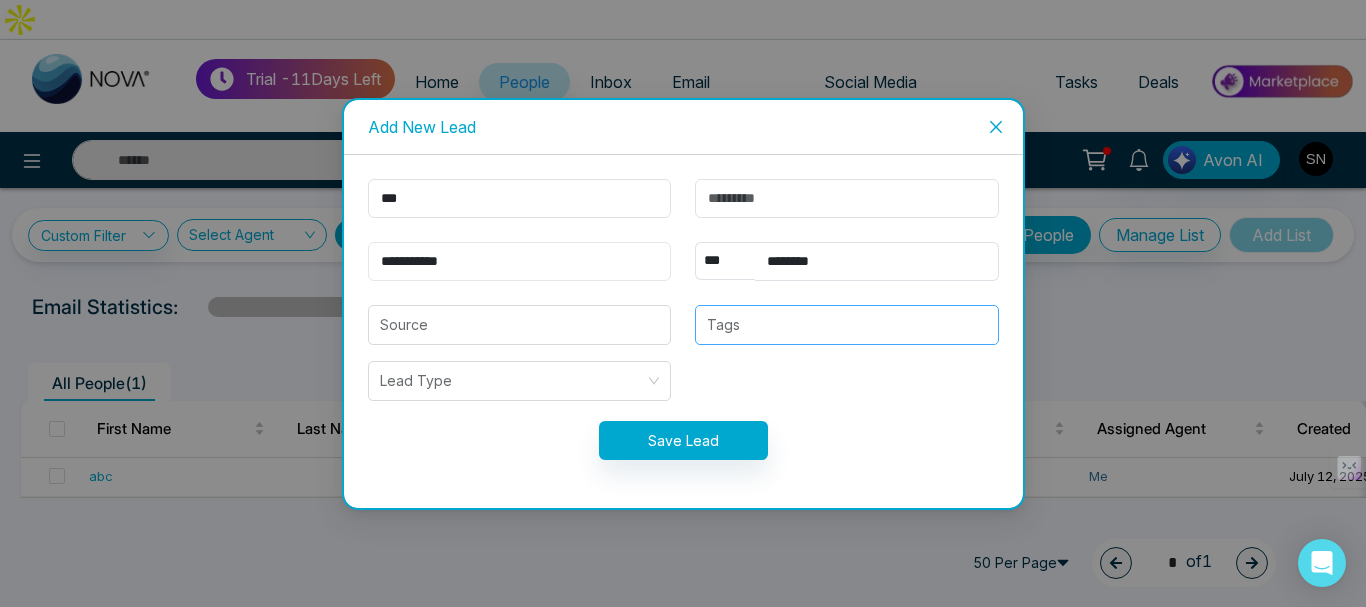 type on "**********" 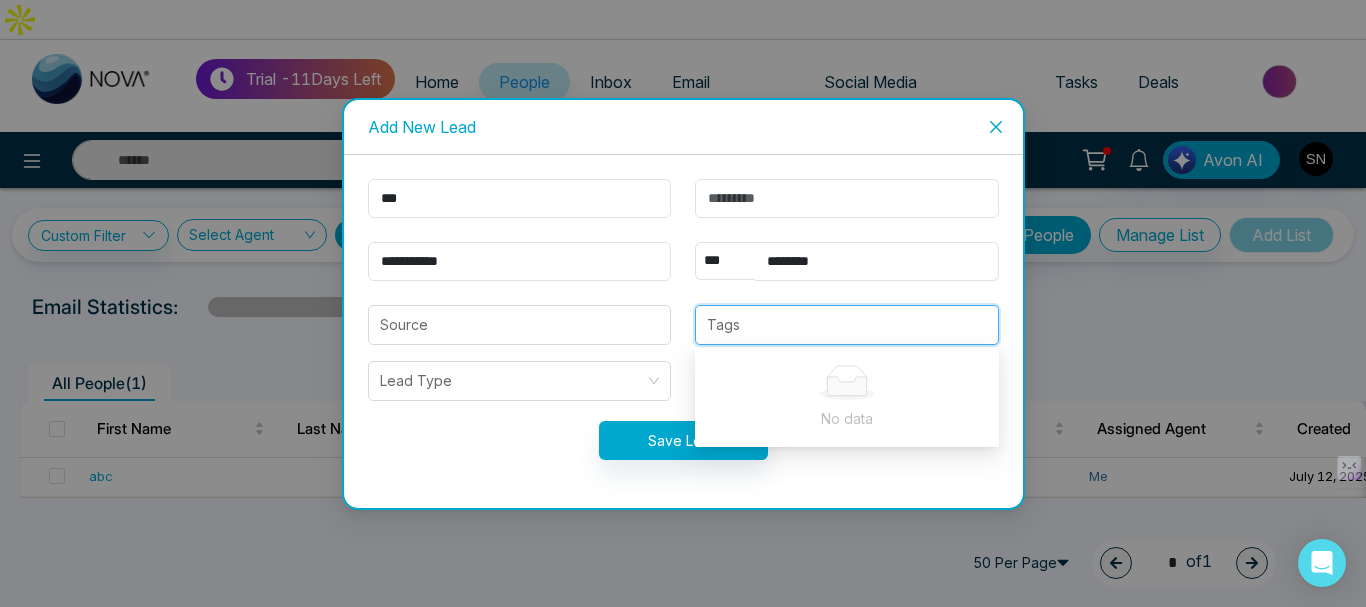 click at bounding box center (847, 325) 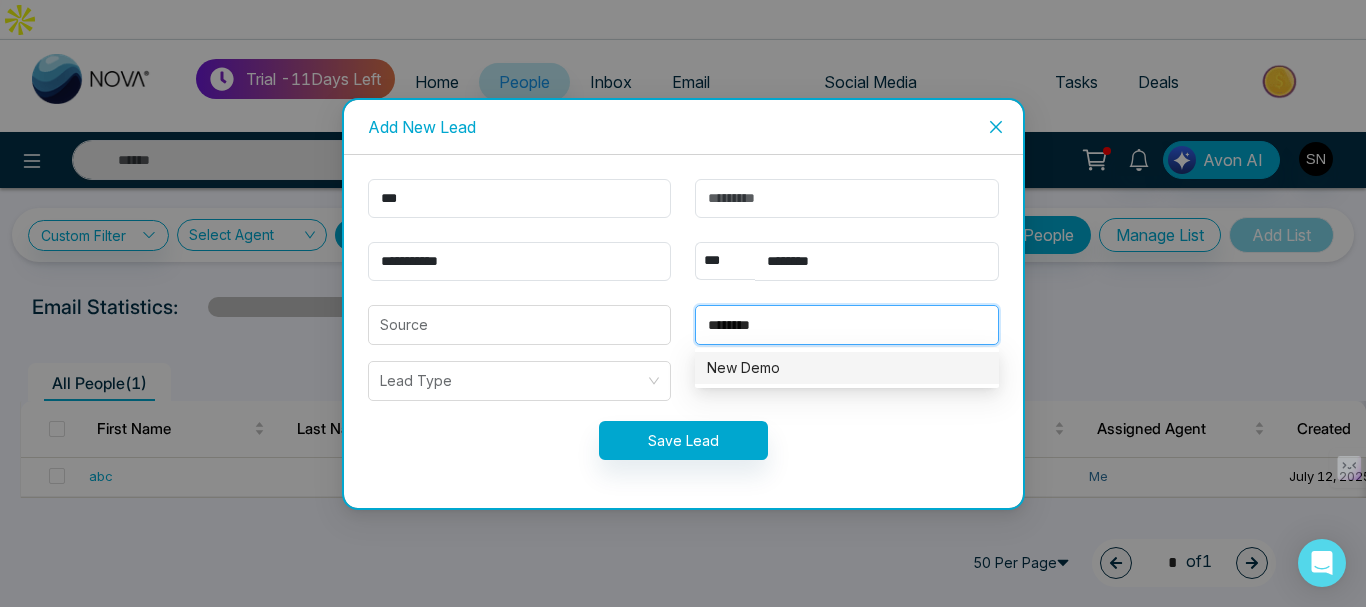 type on "********" 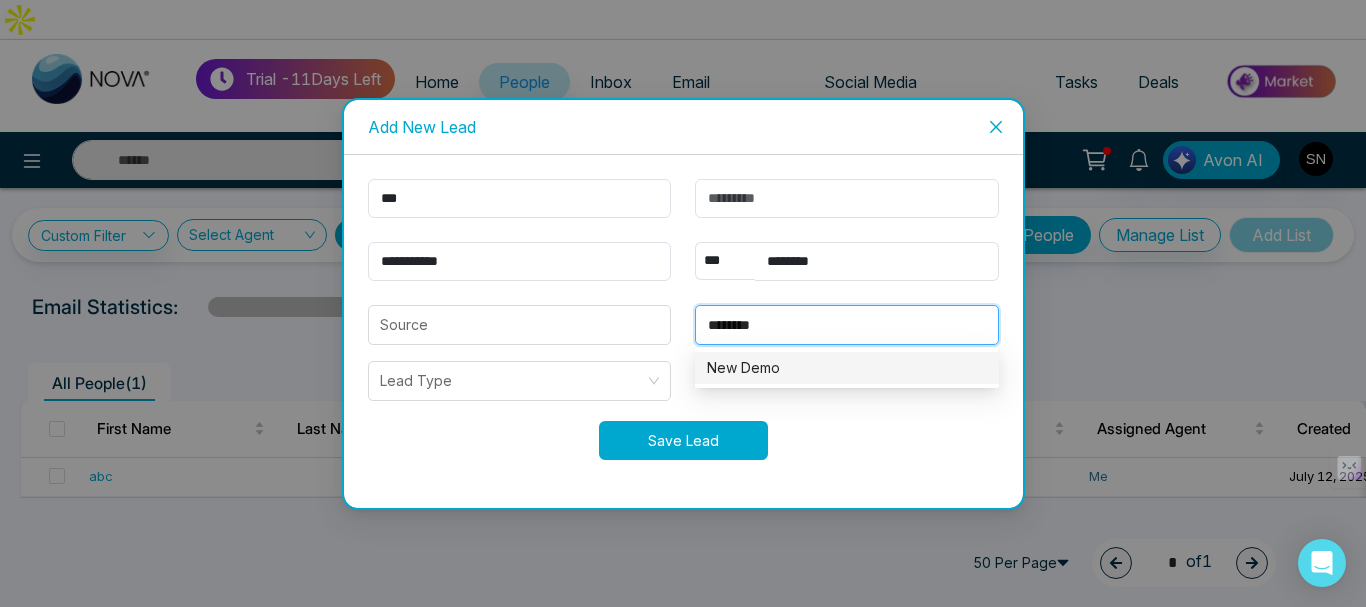 type 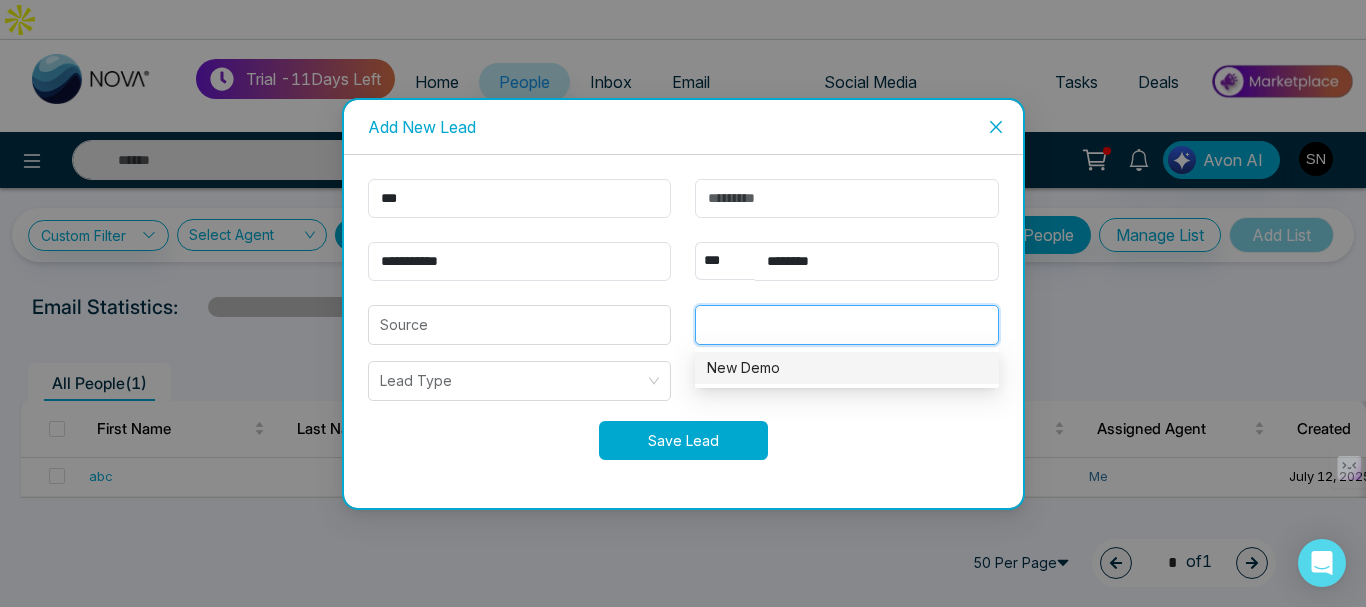 click on "Save Lead" at bounding box center (683, 440) 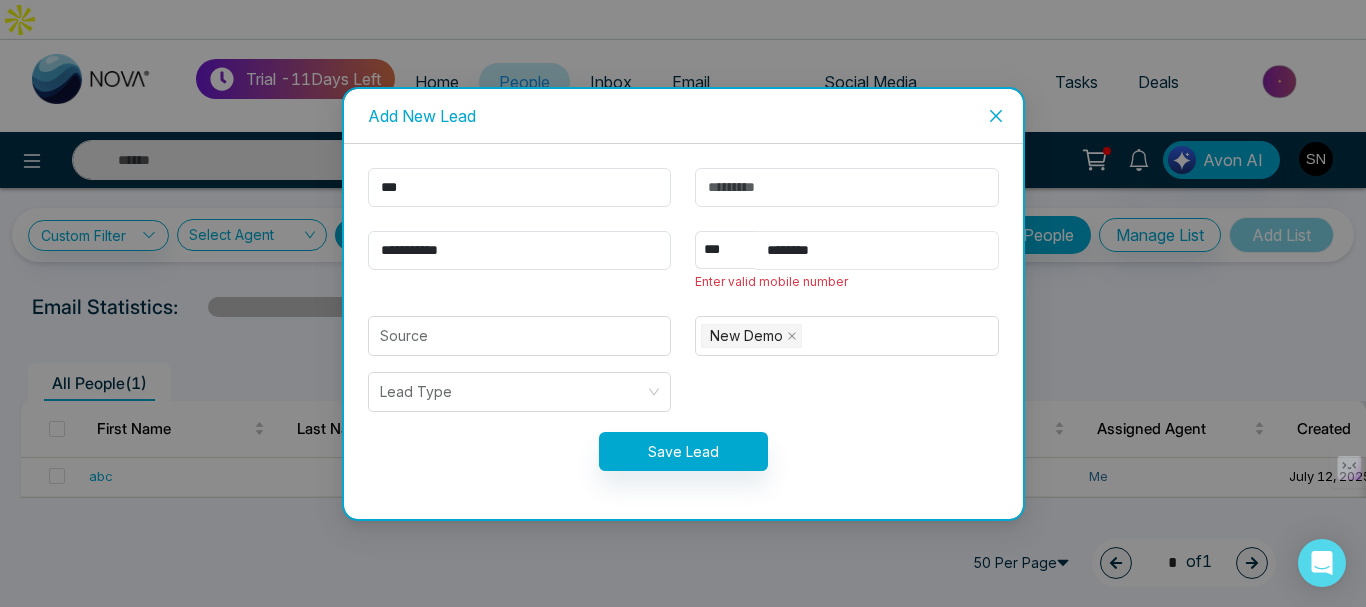 click on "********" at bounding box center [877, 250] 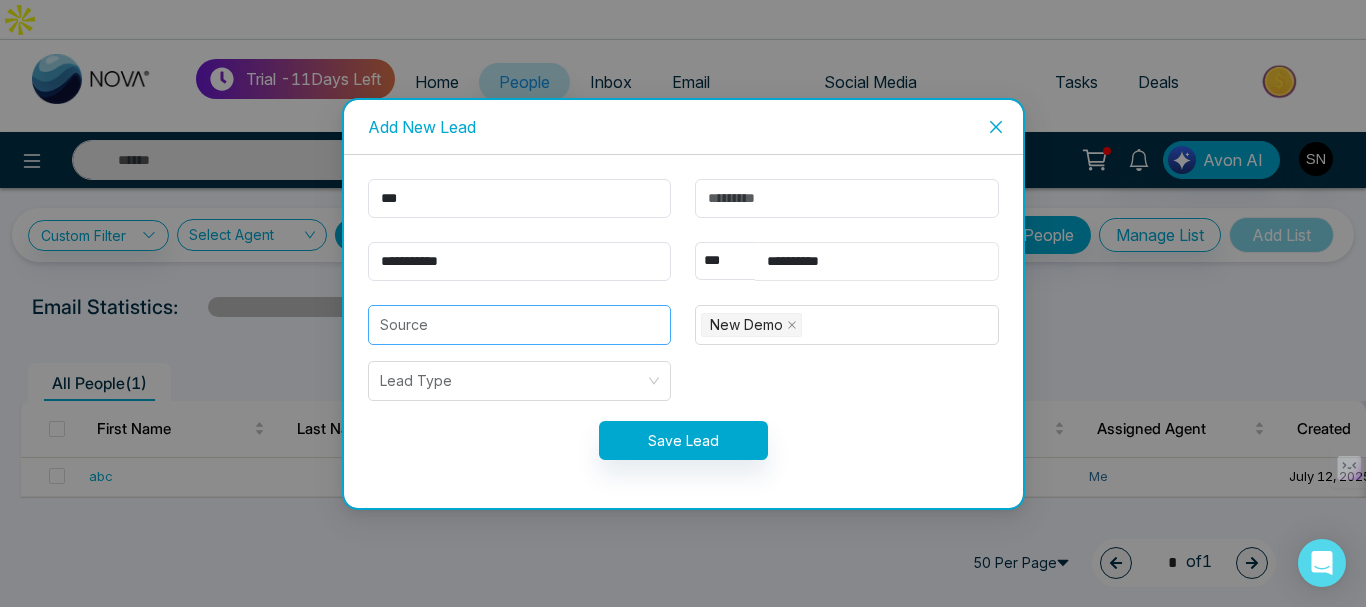 type on "**********" 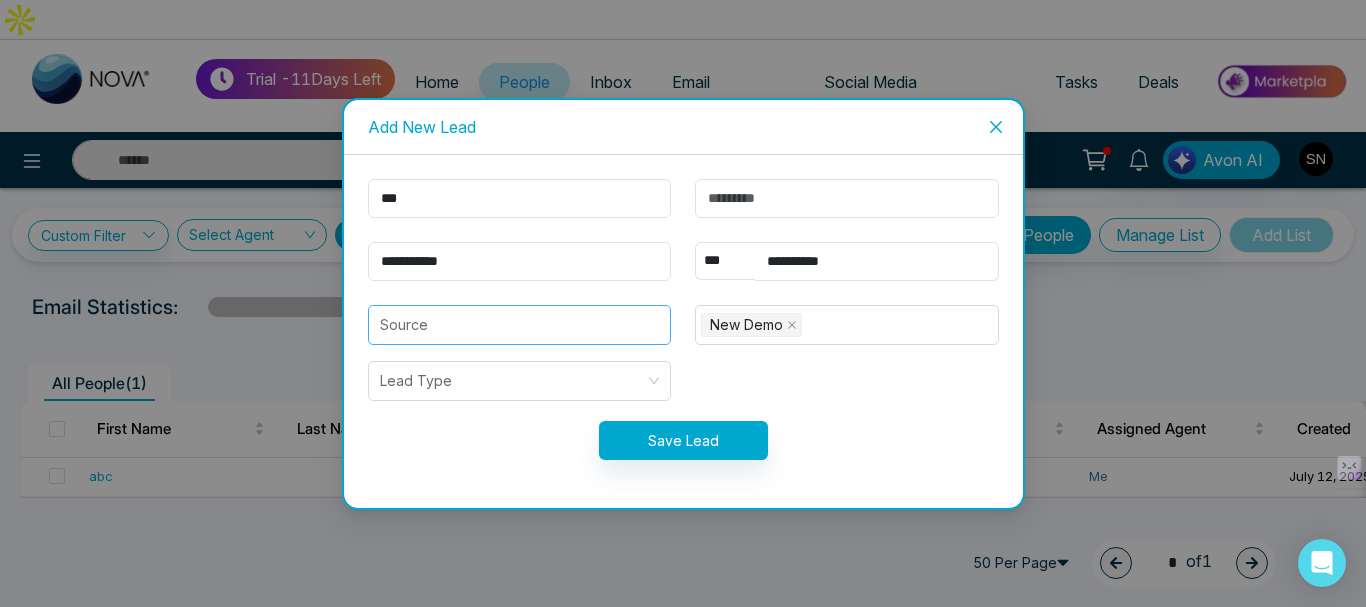 click at bounding box center (520, 325) 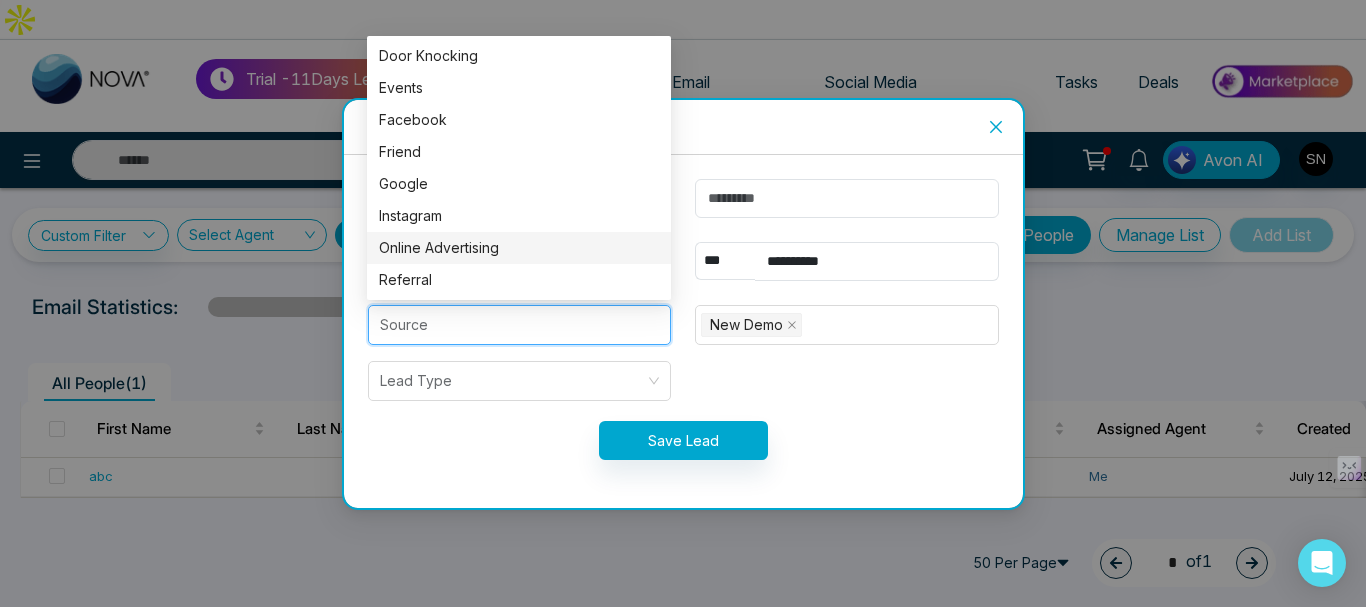 click on "Online Advertising" at bounding box center [519, 248] 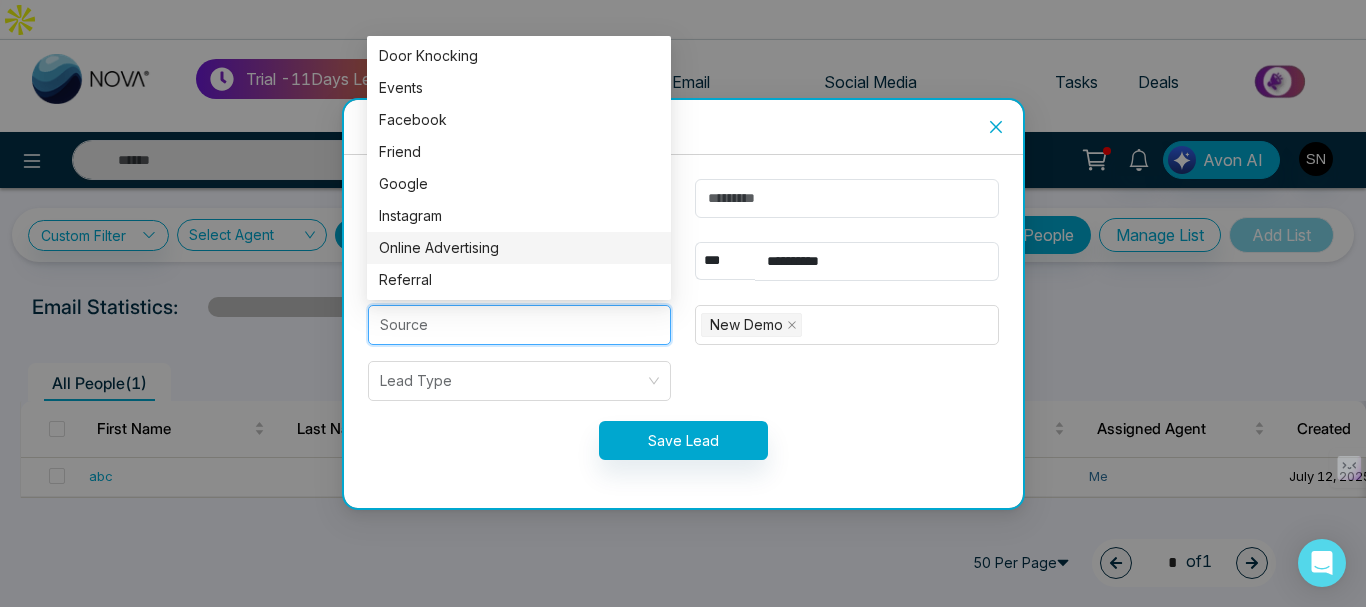 type on "**********" 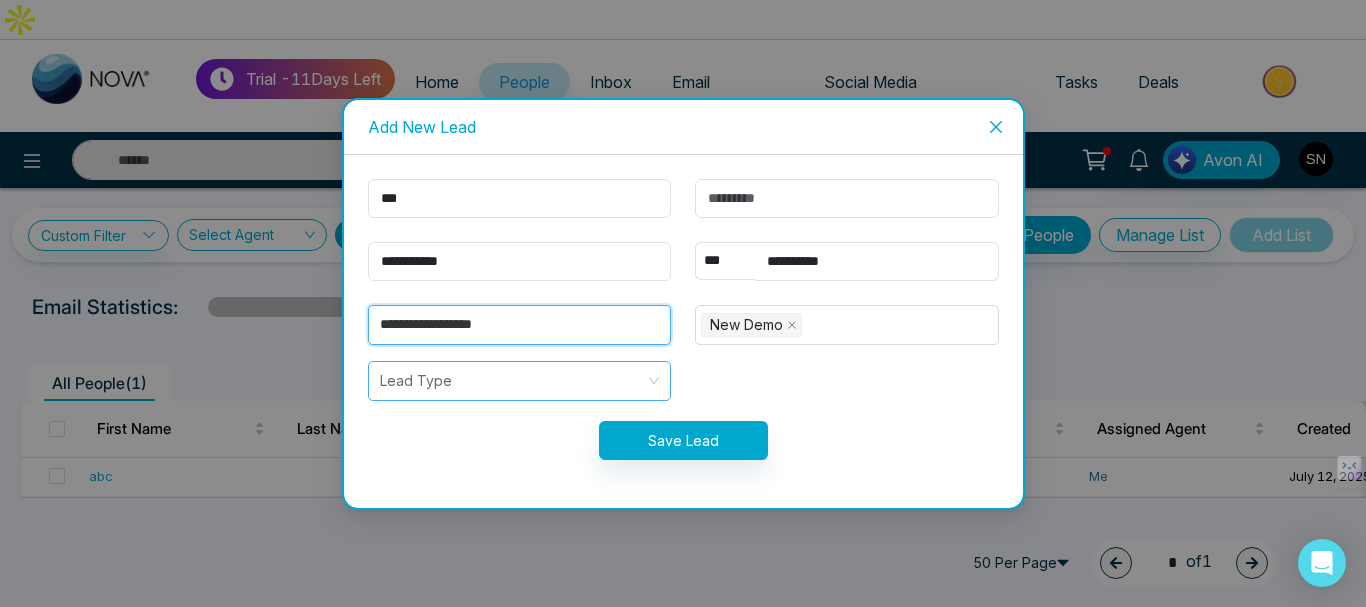 click at bounding box center (513, 381) 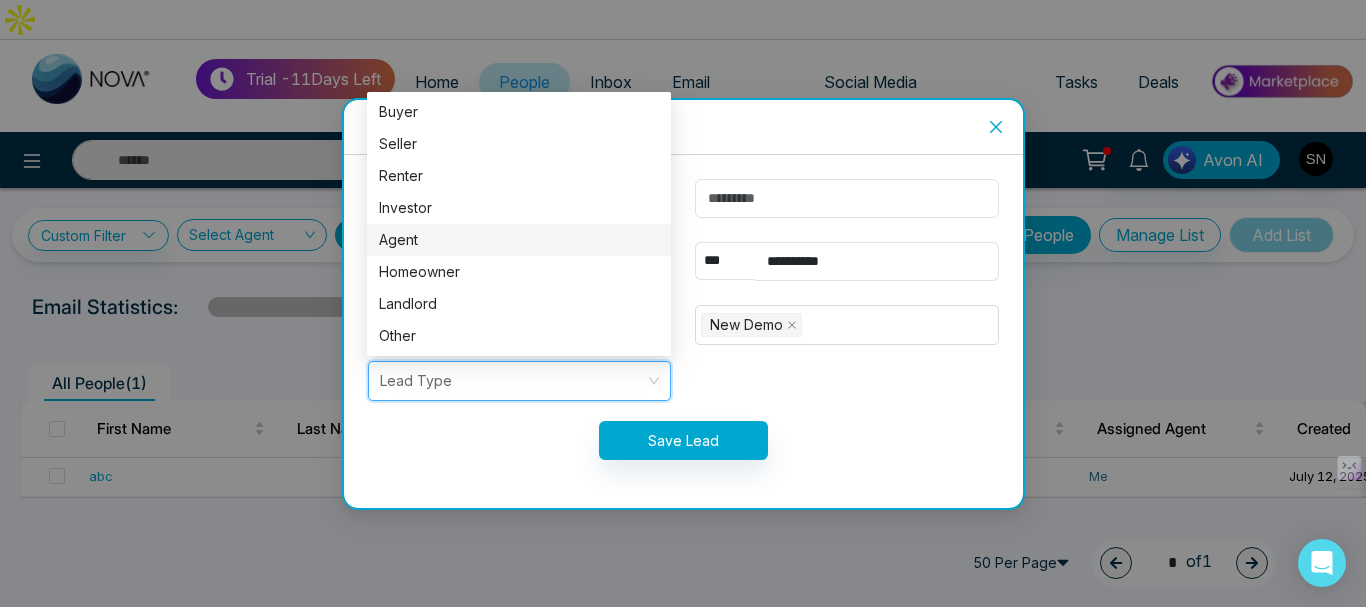 click on "Agent" at bounding box center [519, 240] 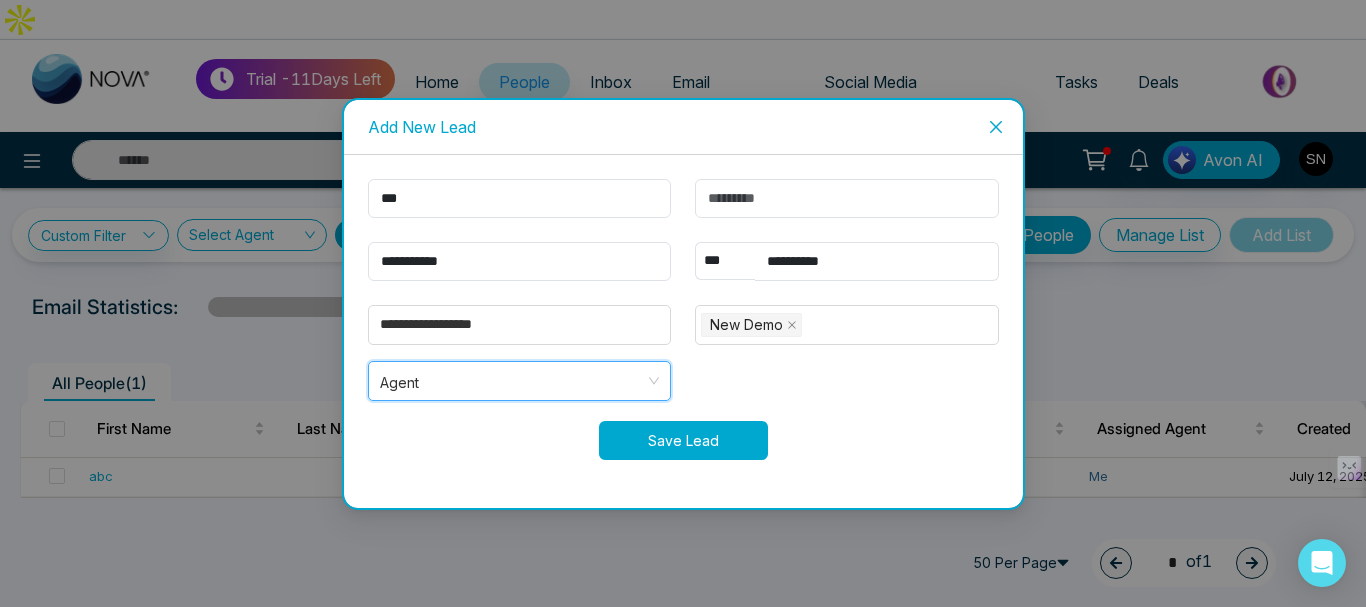 click on "Save Lead" at bounding box center (683, 440) 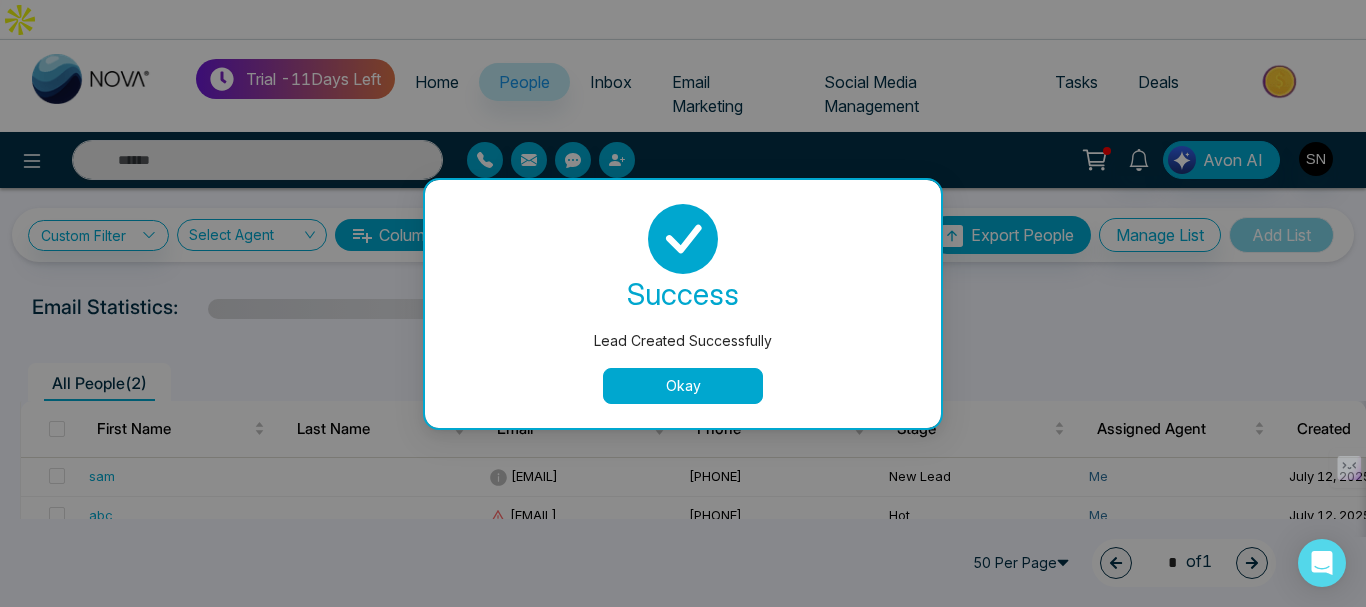 click on "Okay" at bounding box center (683, 386) 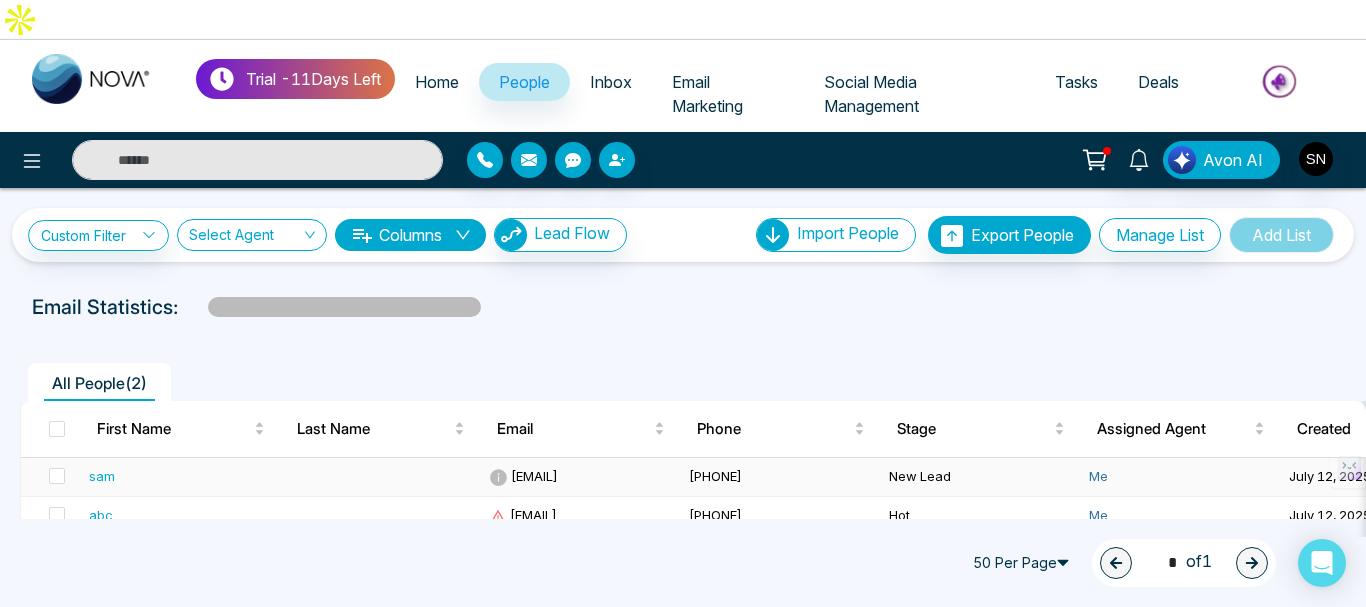 click on "sam" at bounding box center [102, 476] 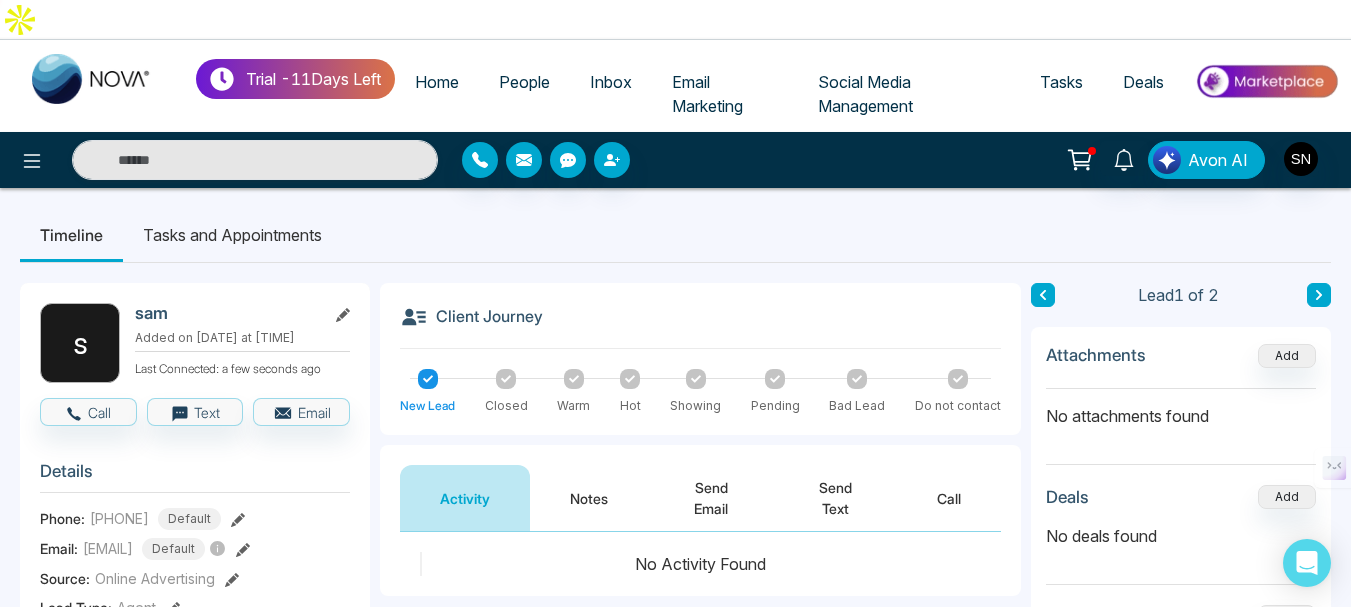 click on "Warm" at bounding box center (573, 392) 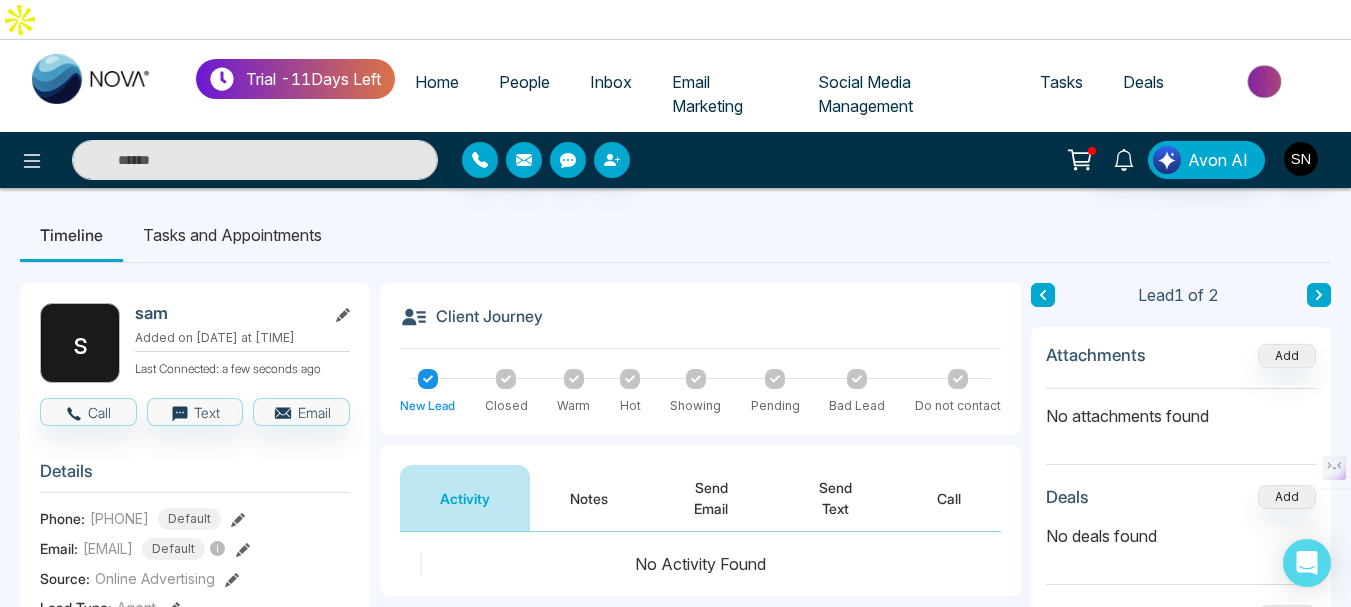 click at bounding box center (574, 379) 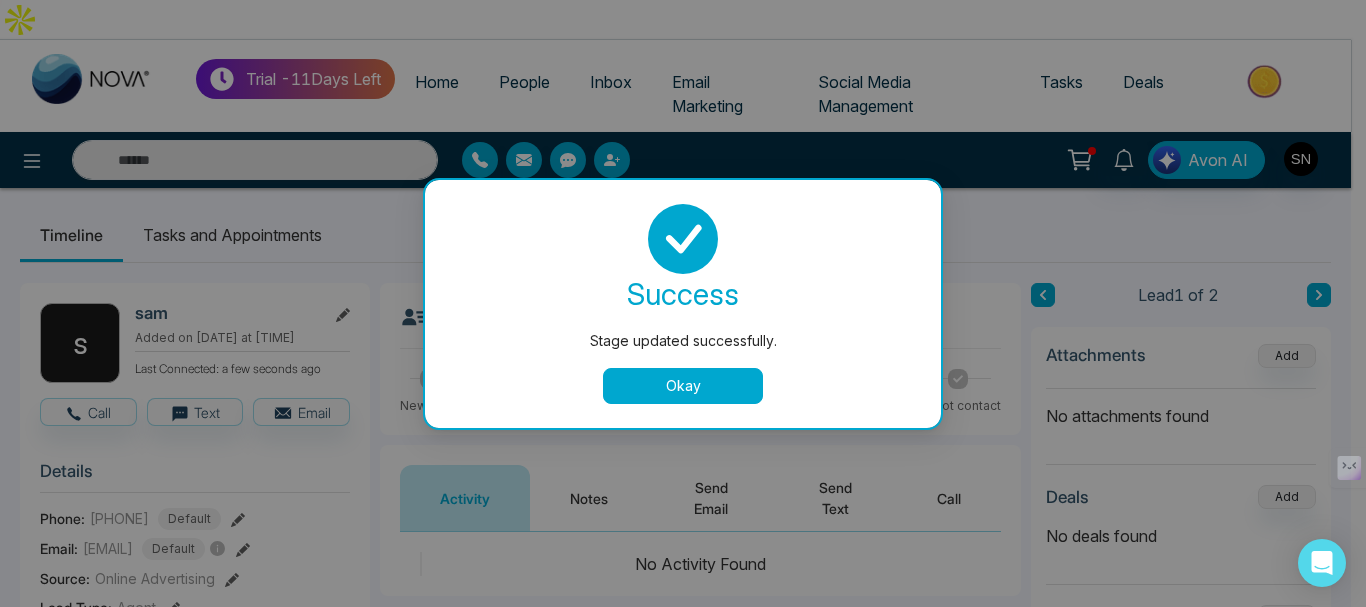 click on "Okay" at bounding box center (683, 386) 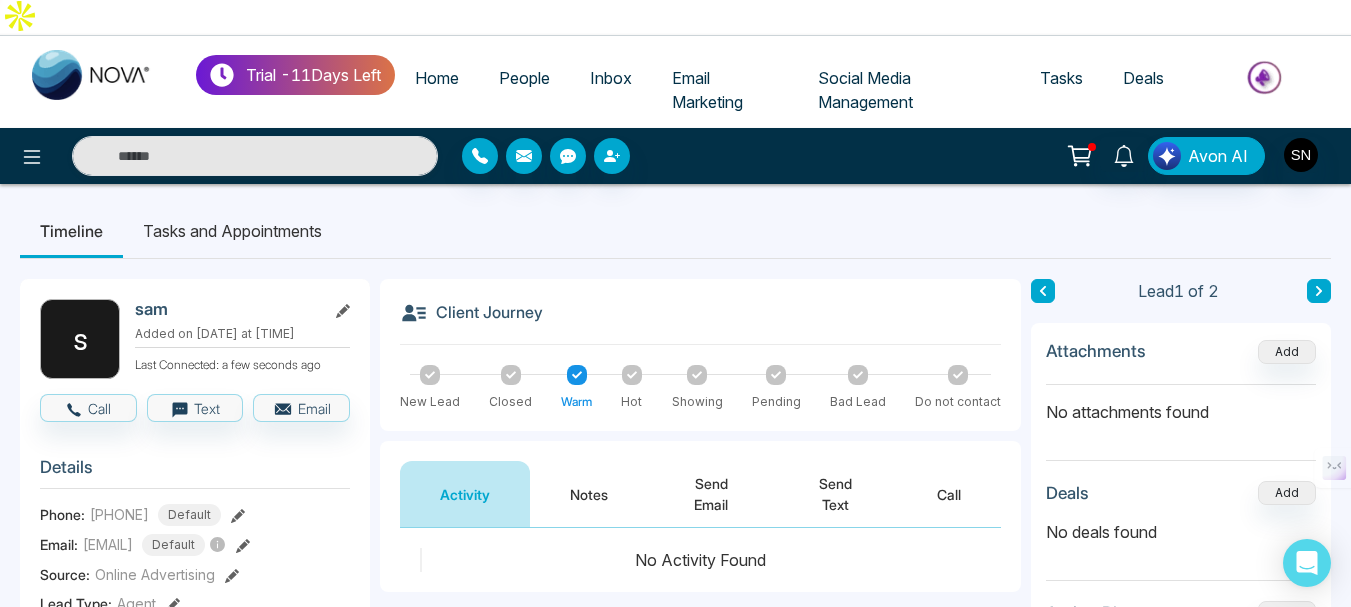 scroll, scrollTop: 0, scrollLeft: 0, axis: both 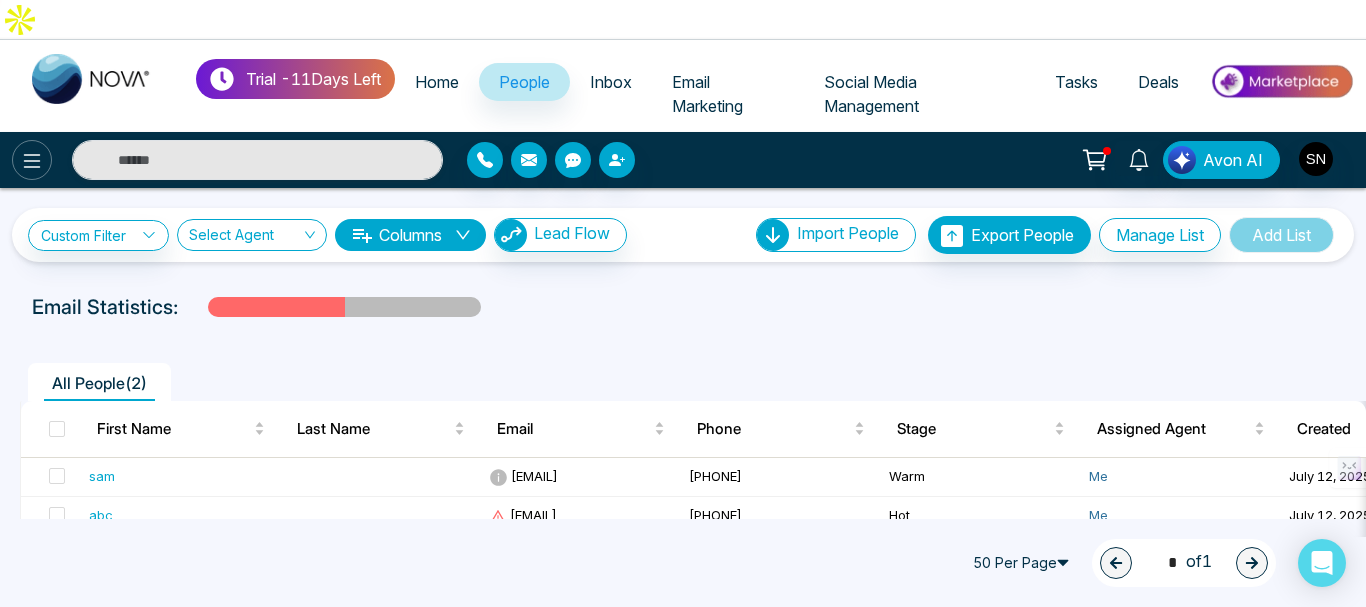 click 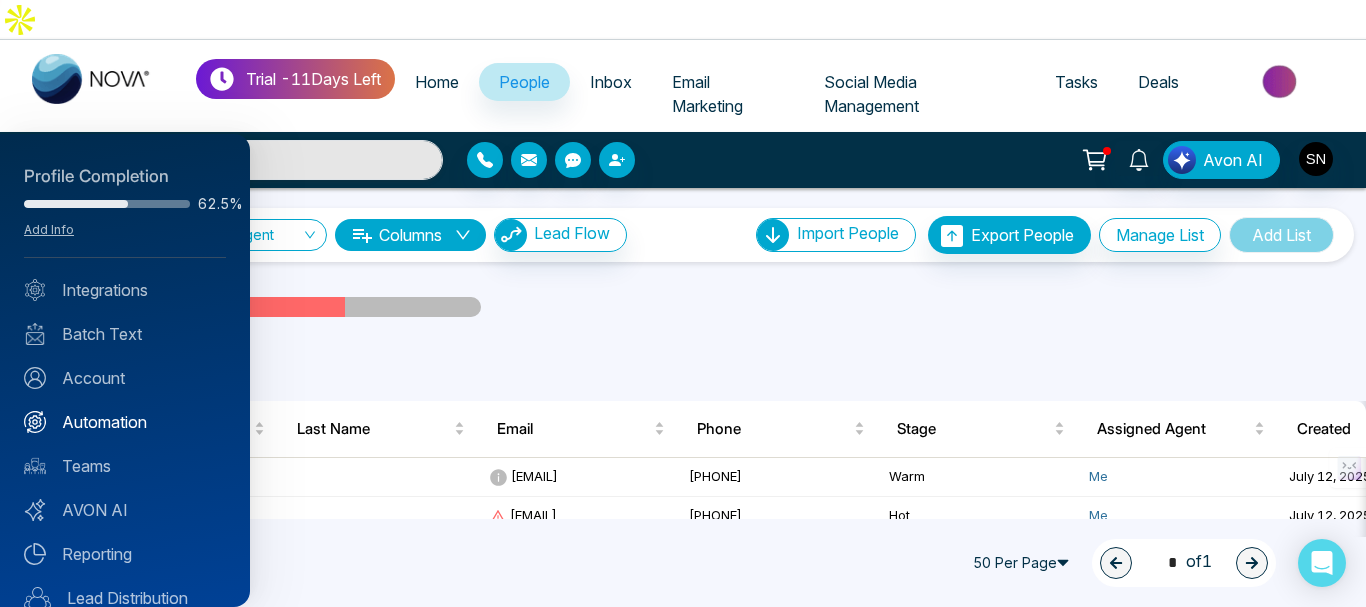 click on "Automation" at bounding box center [125, 422] 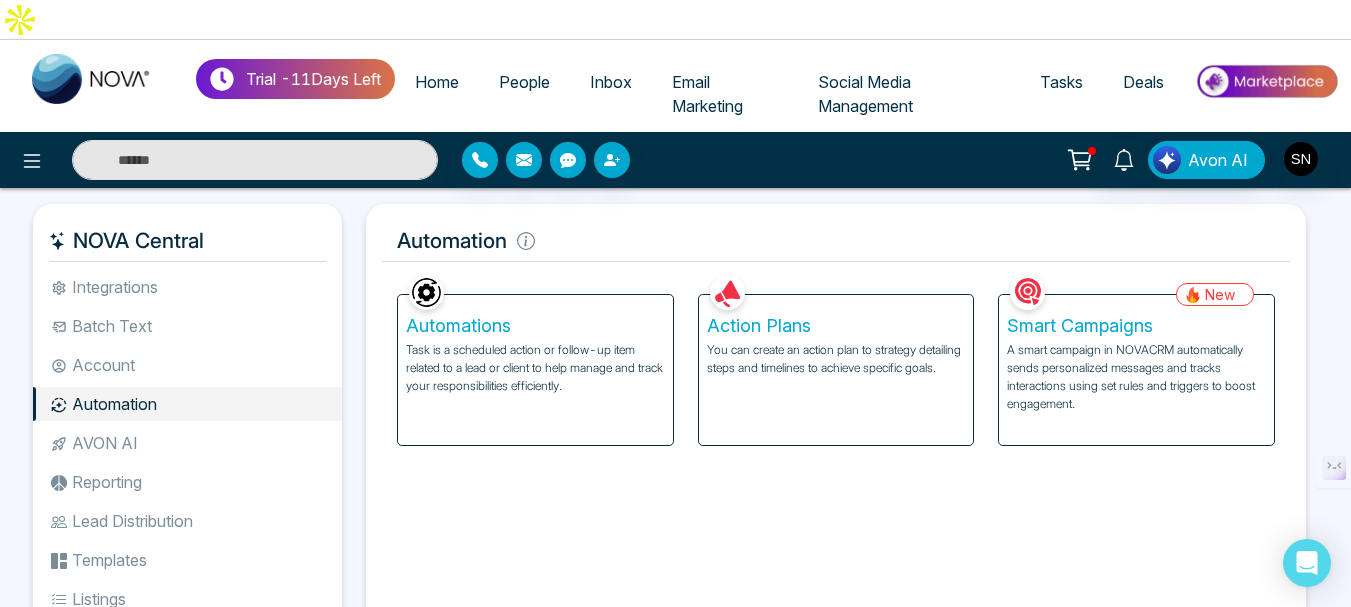 click on "Action Plans" at bounding box center [836, 326] 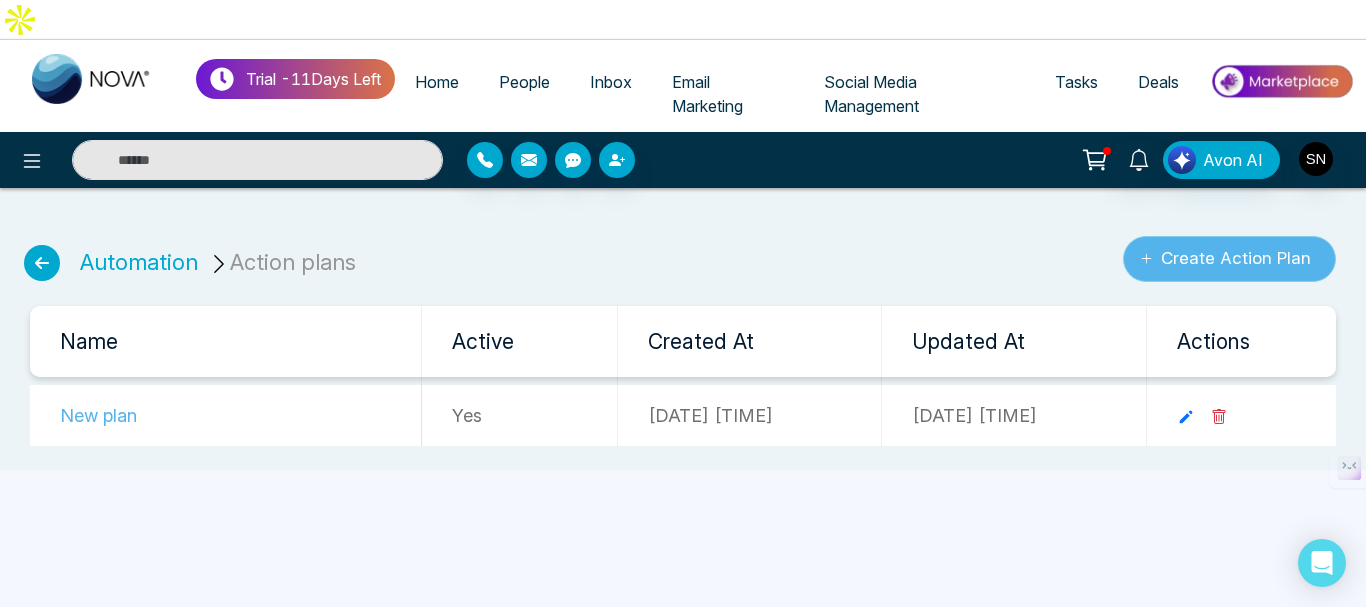 click on "Create Action Plan" at bounding box center (1229, 259) 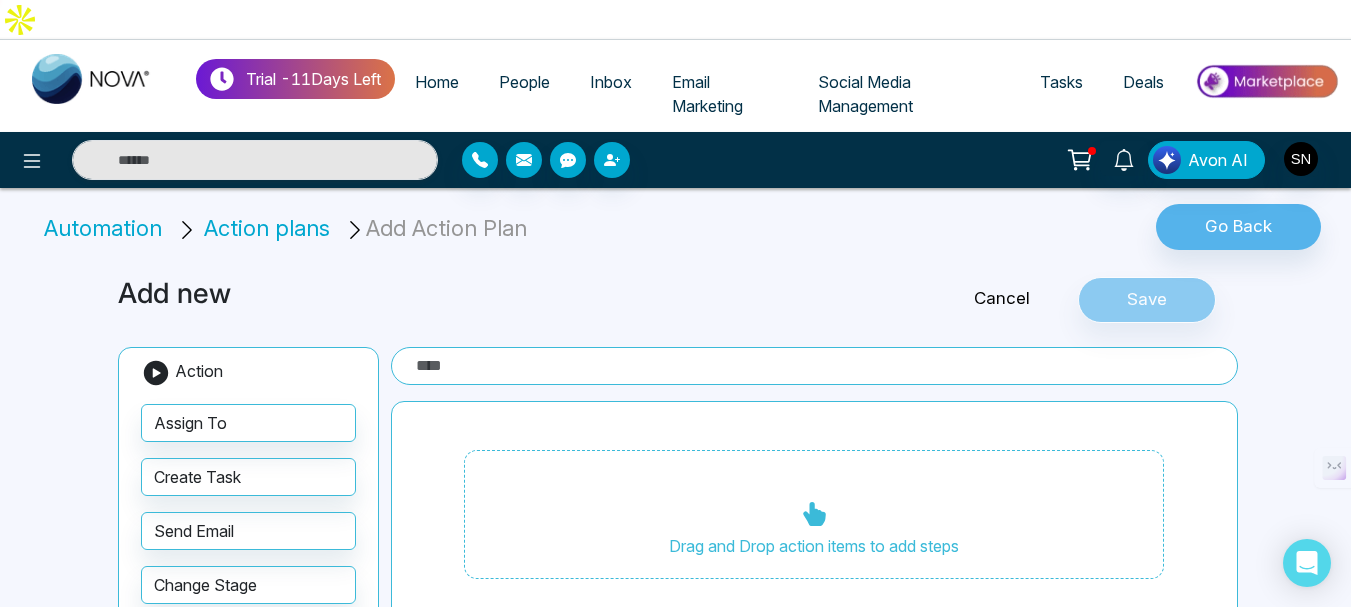 scroll, scrollTop: 4, scrollLeft: 0, axis: vertical 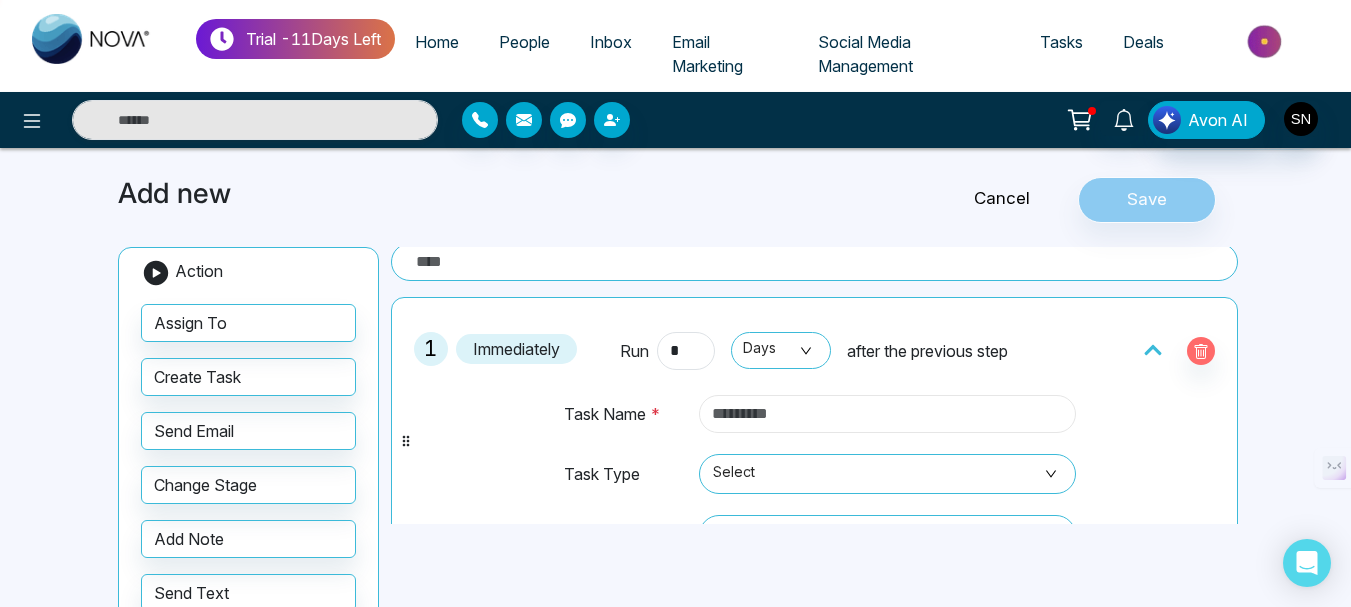 click at bounding box center [887, 414] 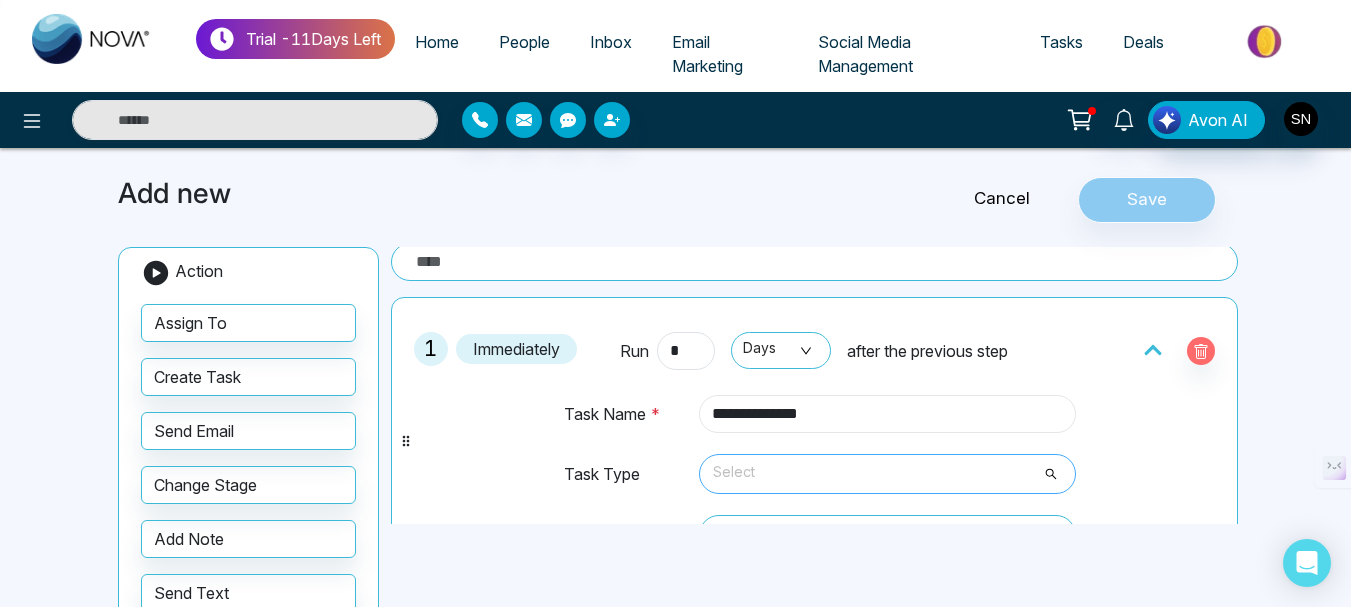 click on "Select" at bounding box center [887, 474] 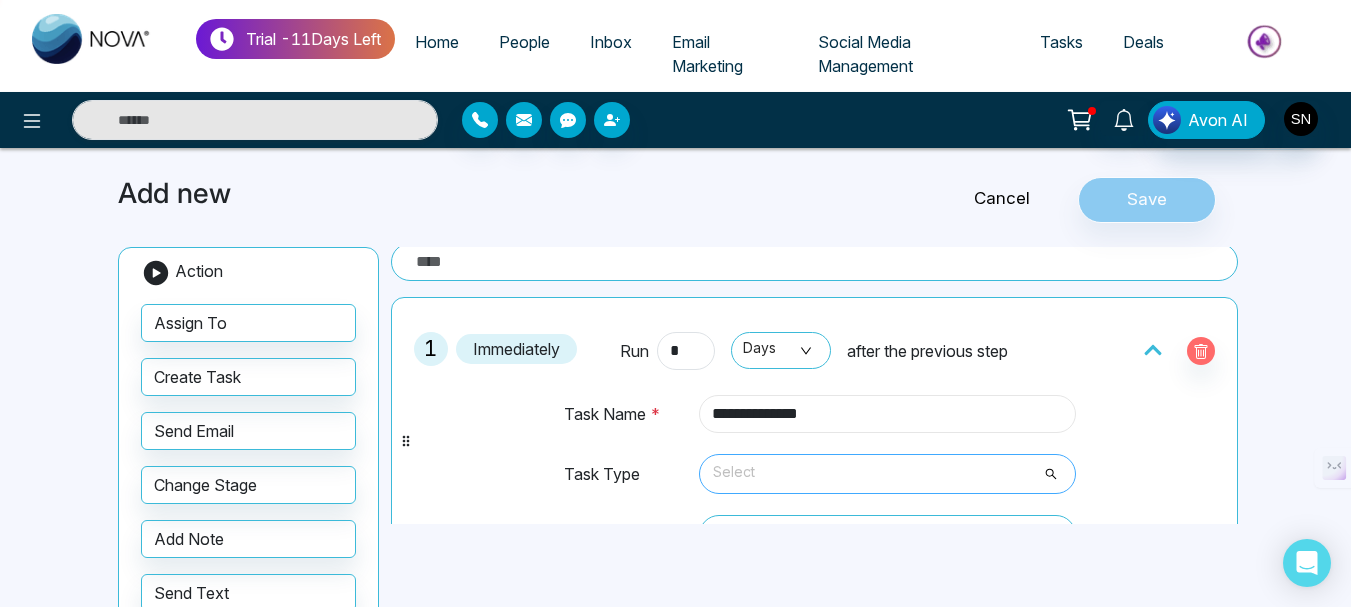 type on "**********" 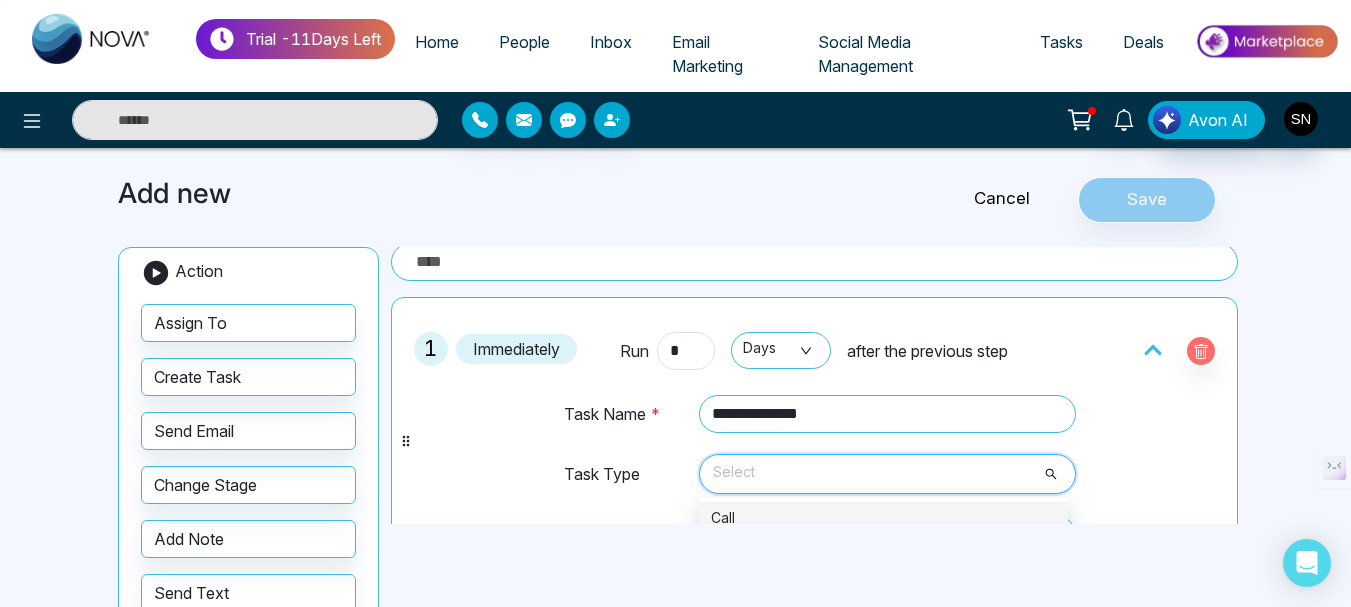 click on "Select" at bounding box center [887, 474] 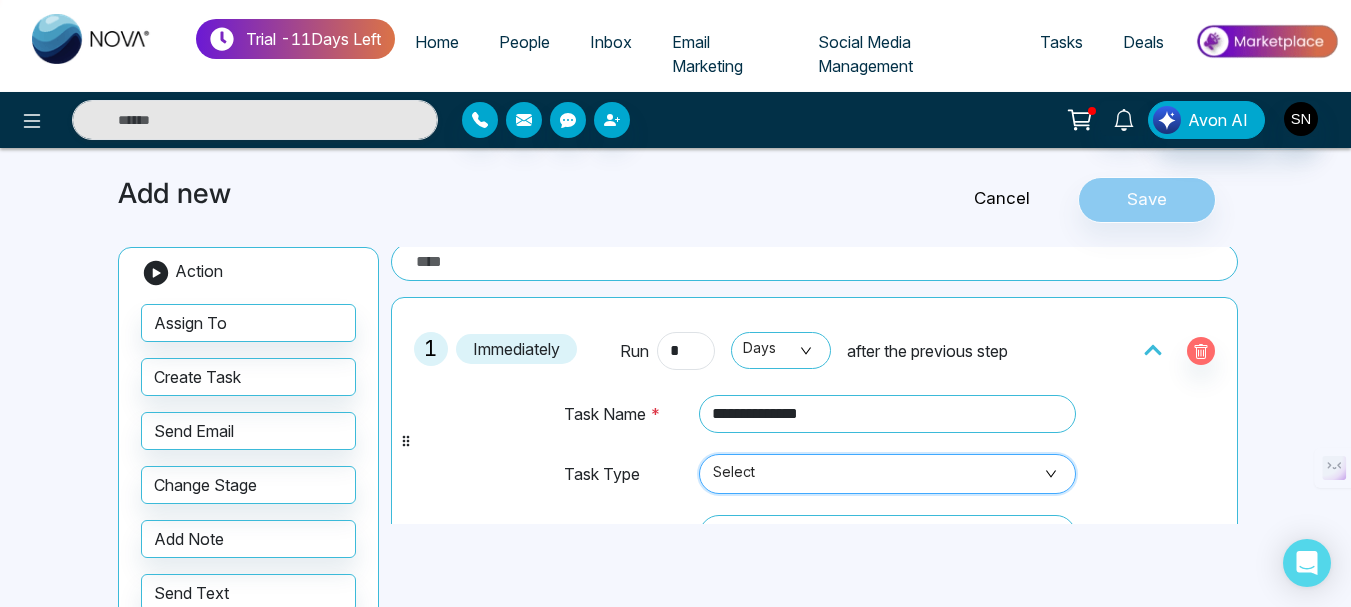 click on "Select" at bounding box center [887, 474] 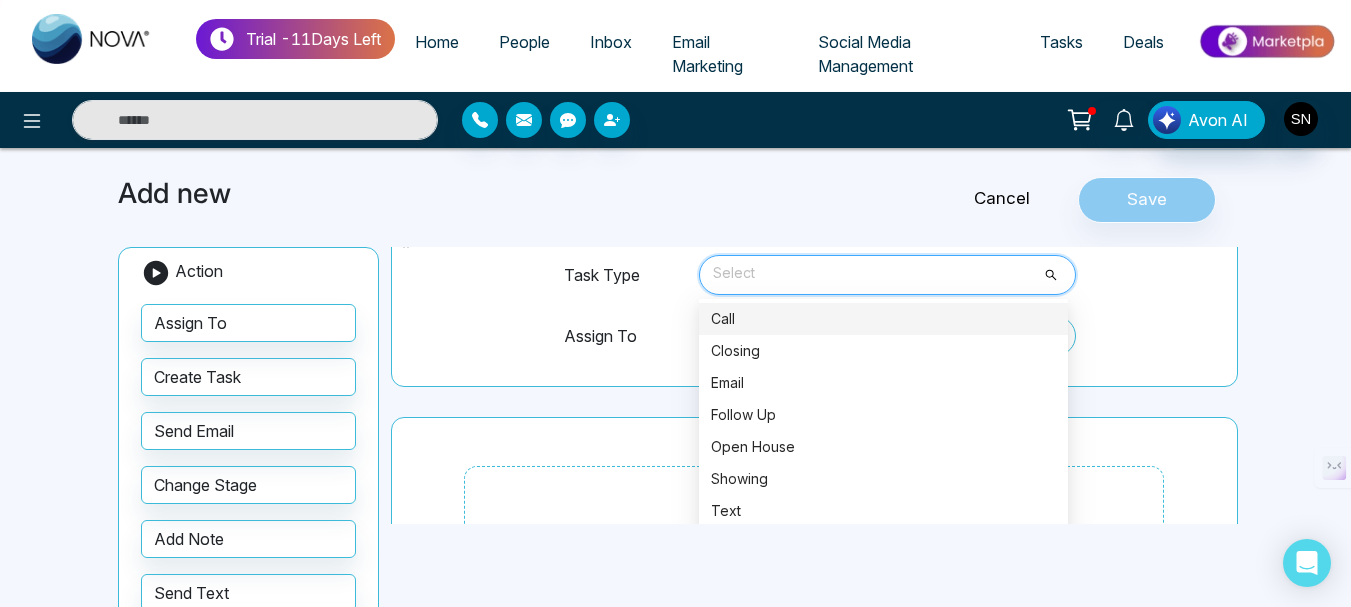 scroll, scrollTop: 204, scrollLeft: 0, axis: vertical 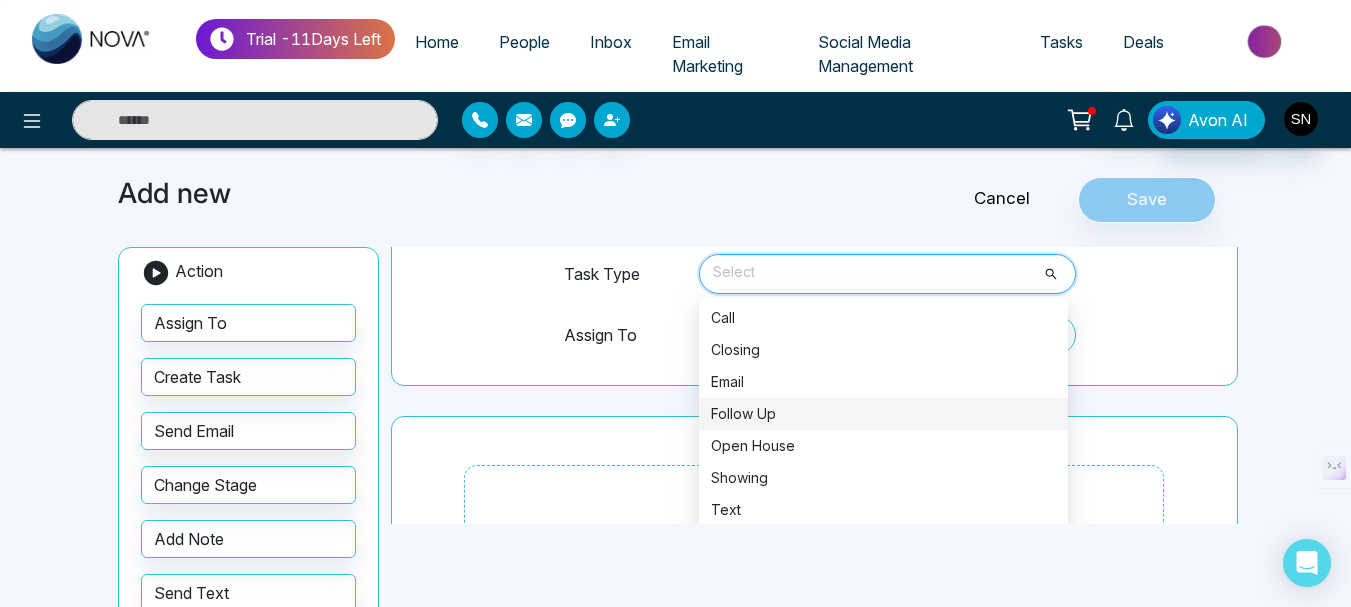 click on "Follow Up" at bounding box center [883, 414] 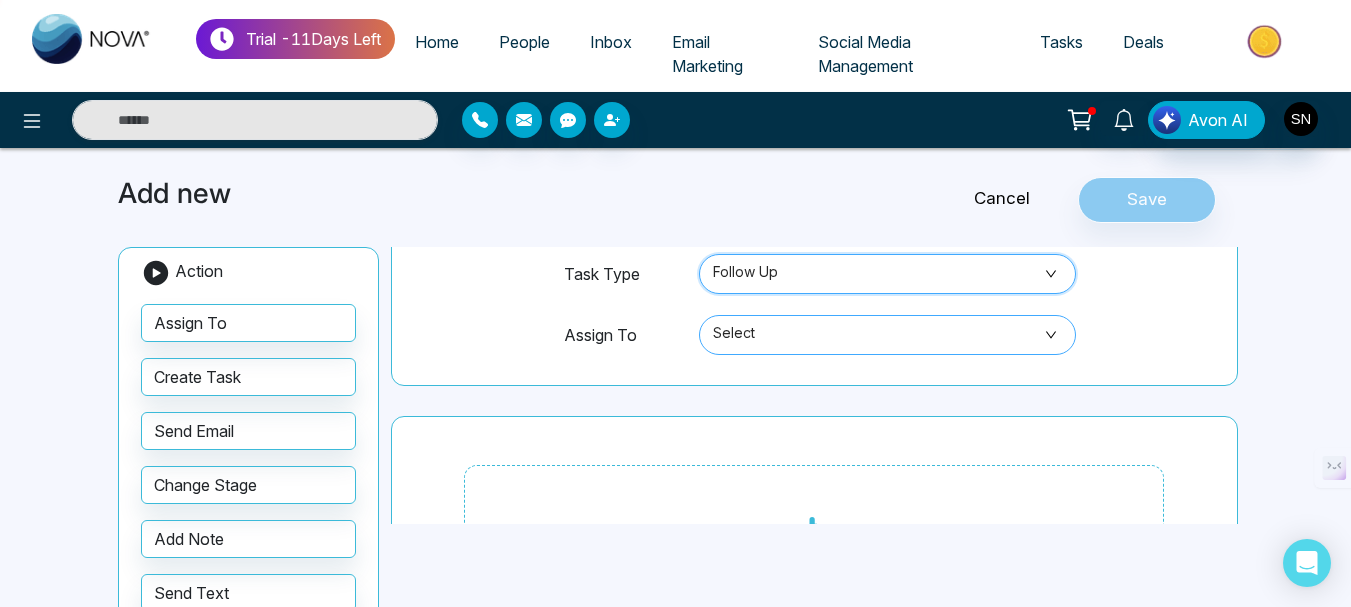 click on "Select" at bounding box center (887, 335) 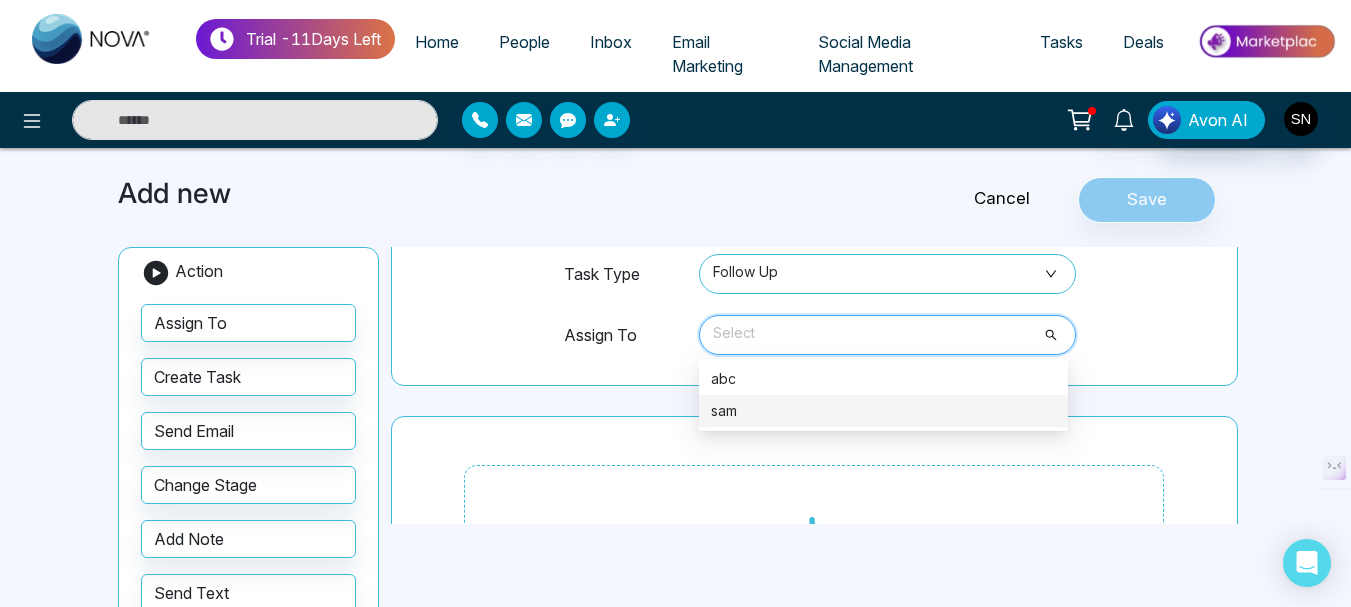 click on "sam" at bounding box center (883, 411) 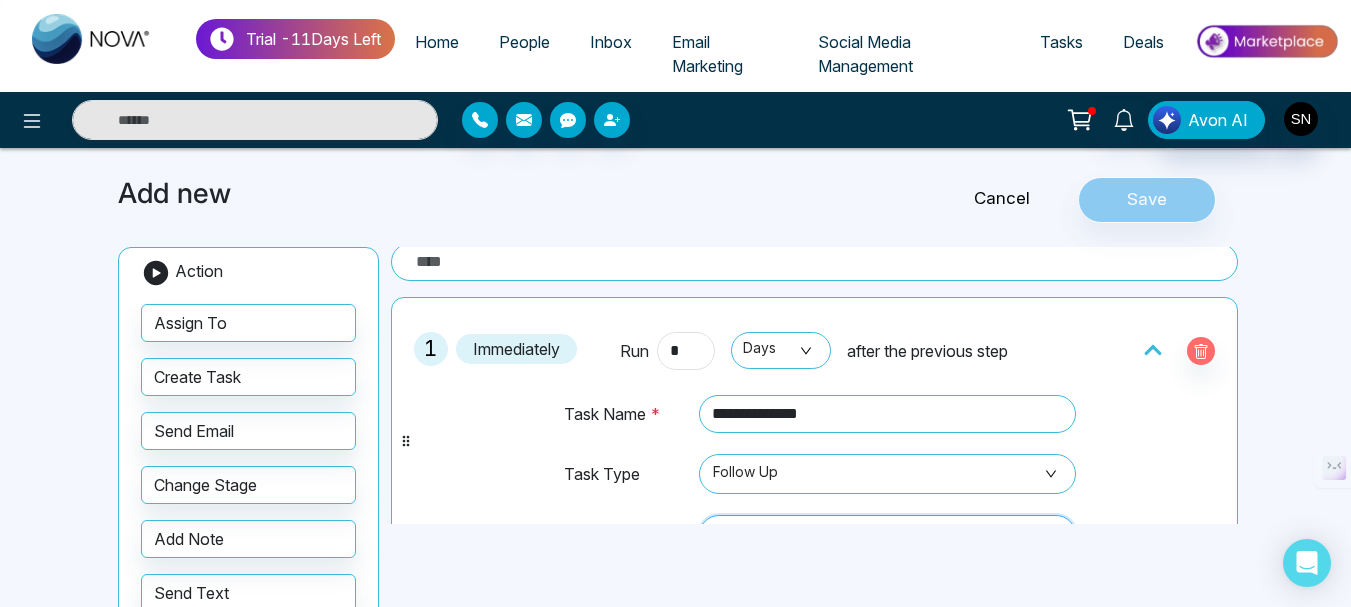 scroll, scrollTop: 0, scrollLeft: 0, axis: both 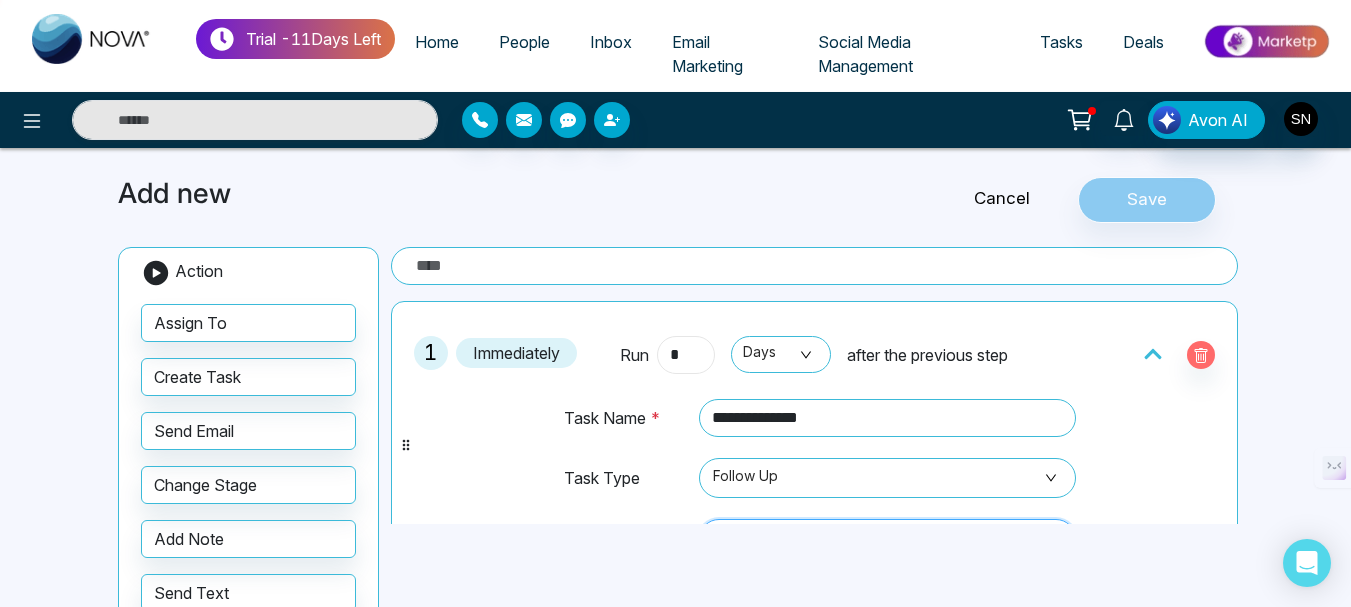 click on "*" at bounding box center [686, 355] 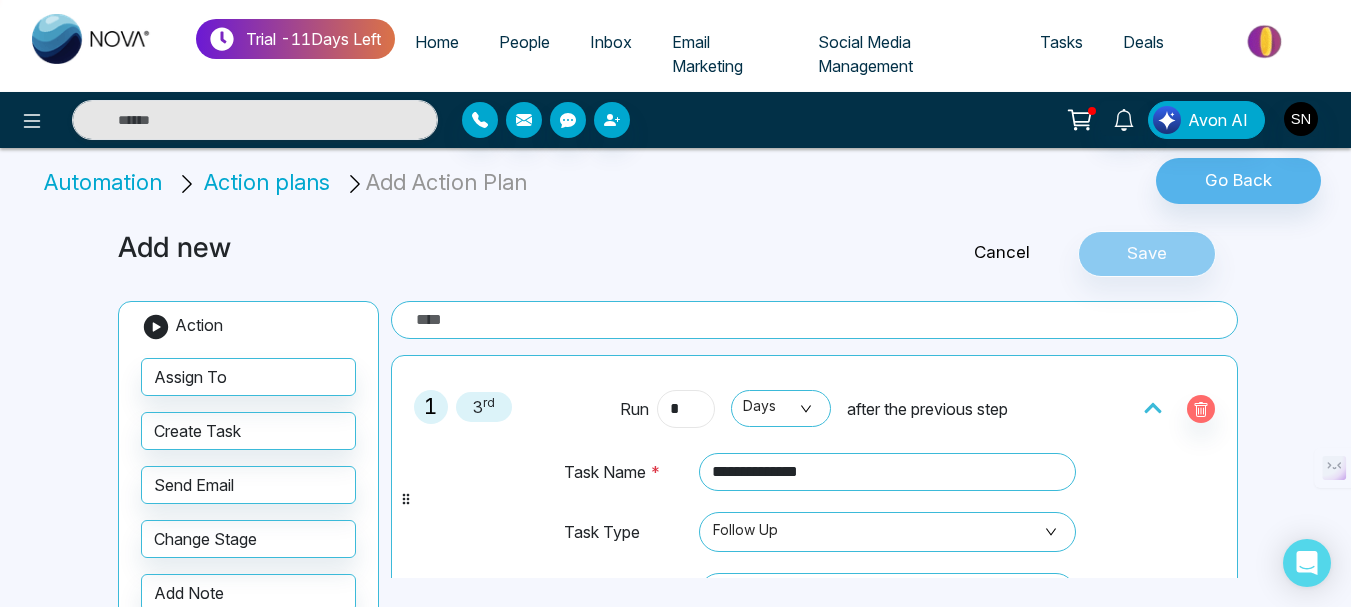 scroll, scrollTop: 0, scrollLeft: 0, axis: both 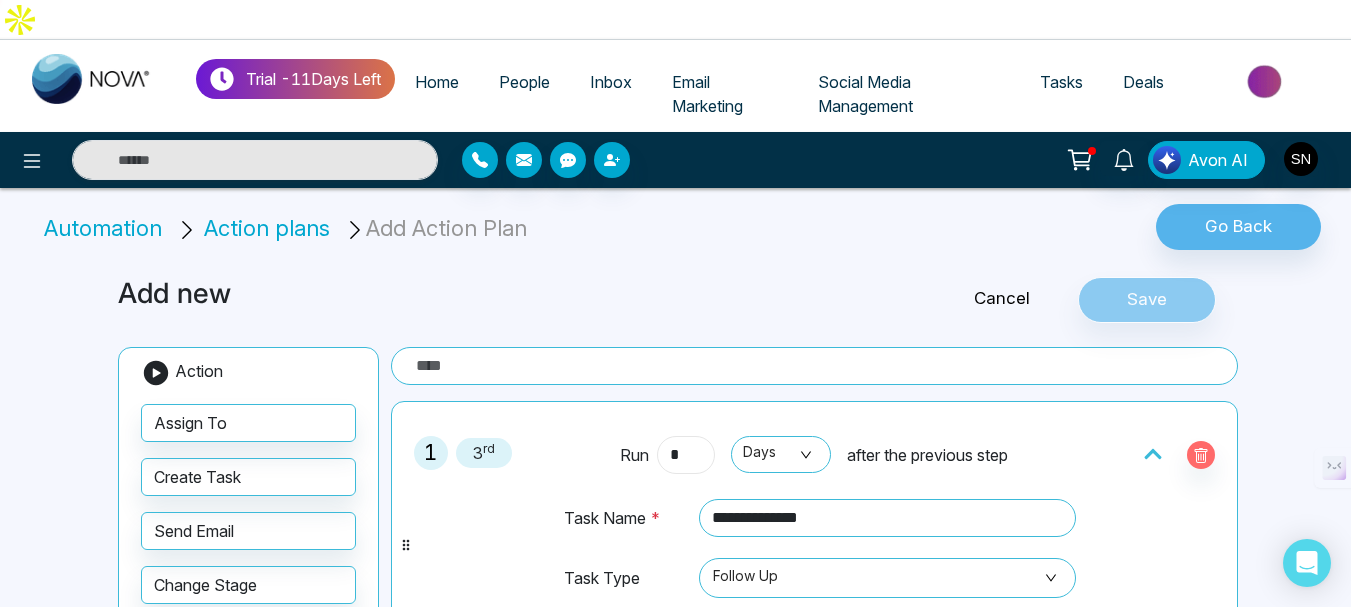 type on "*" 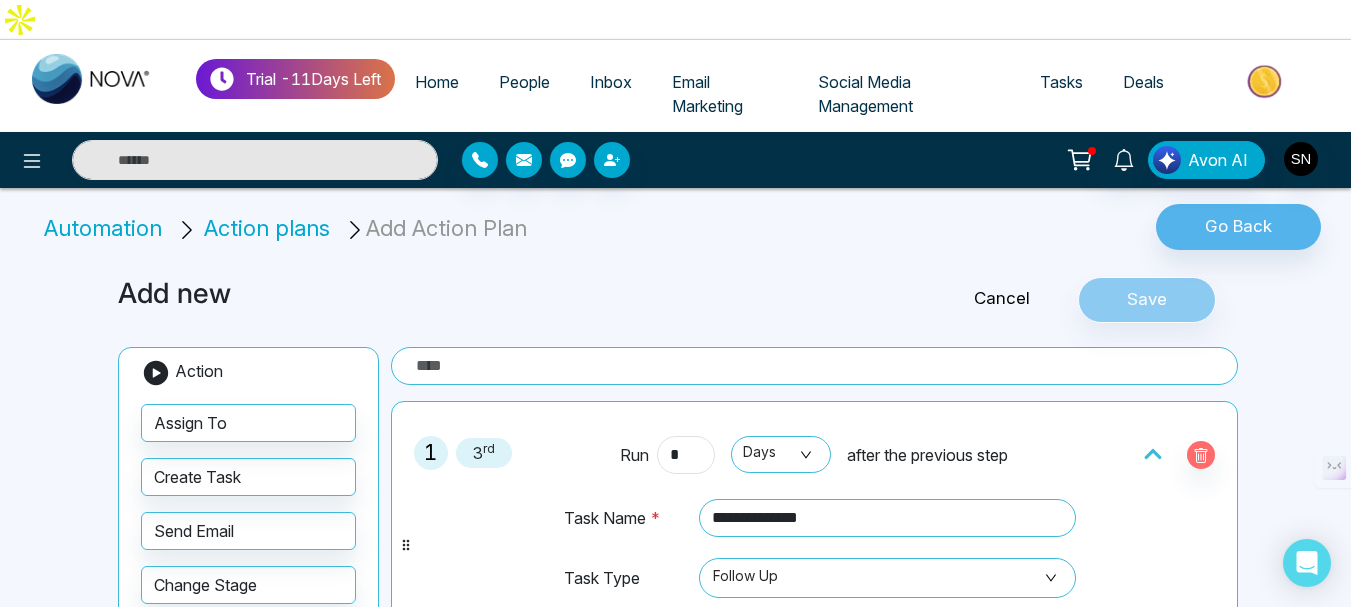 click on "Cancel Save" at bounding box center [1056, 300] 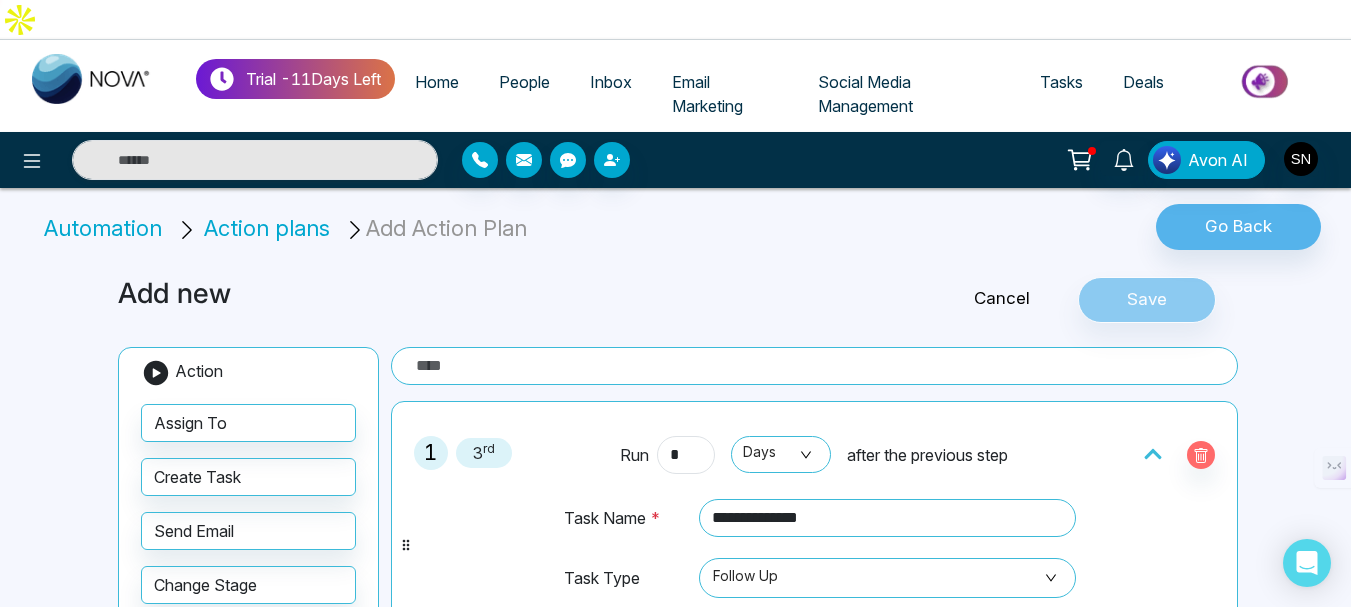 click on "Cancel Save" at bounding box center [1056, 300] 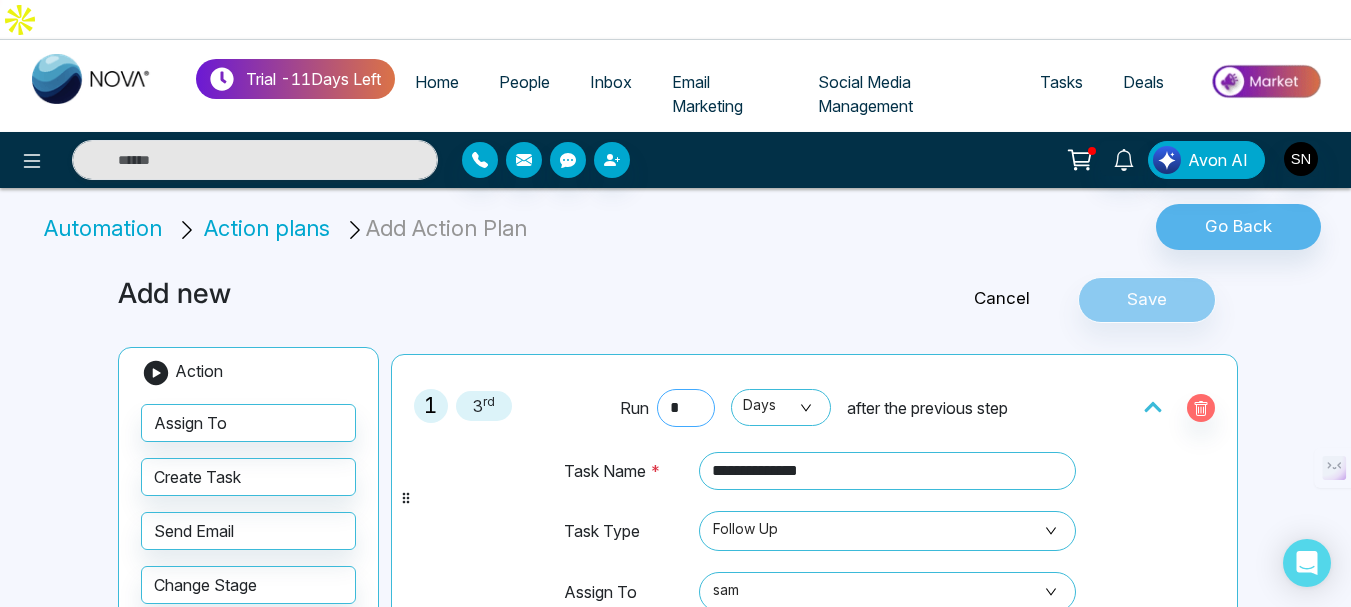 scroll, scrollTop: 0, scrollLeft: 0, axis: both 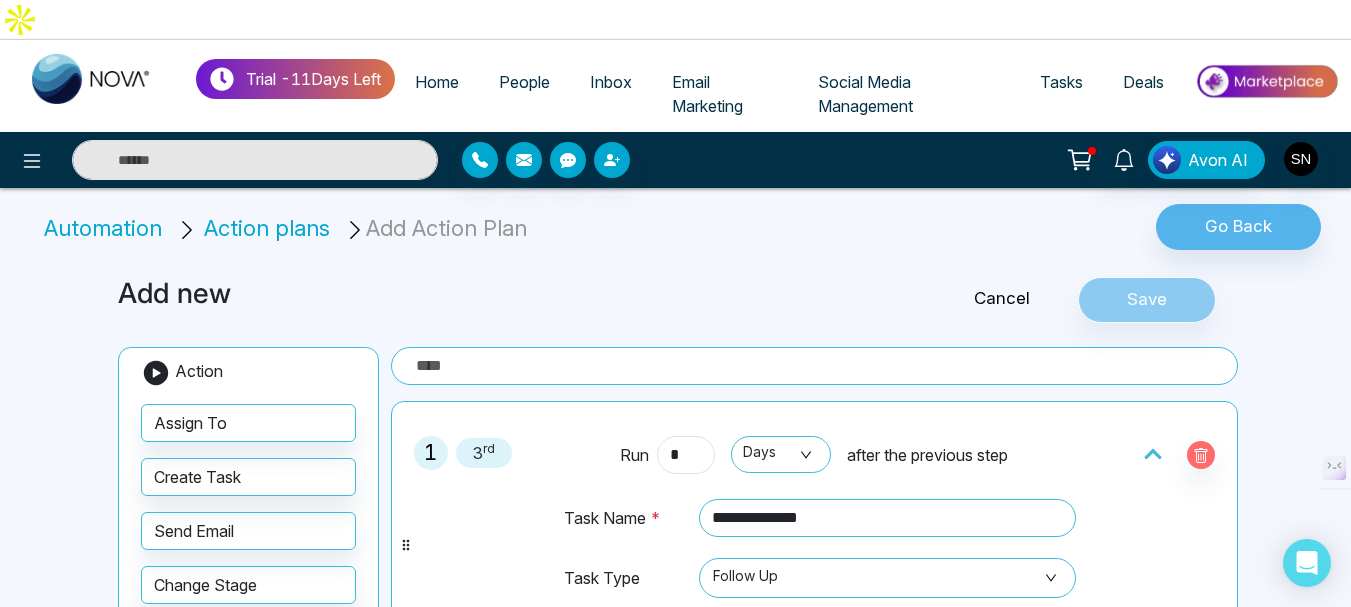 click at bounding box center [814, 366] 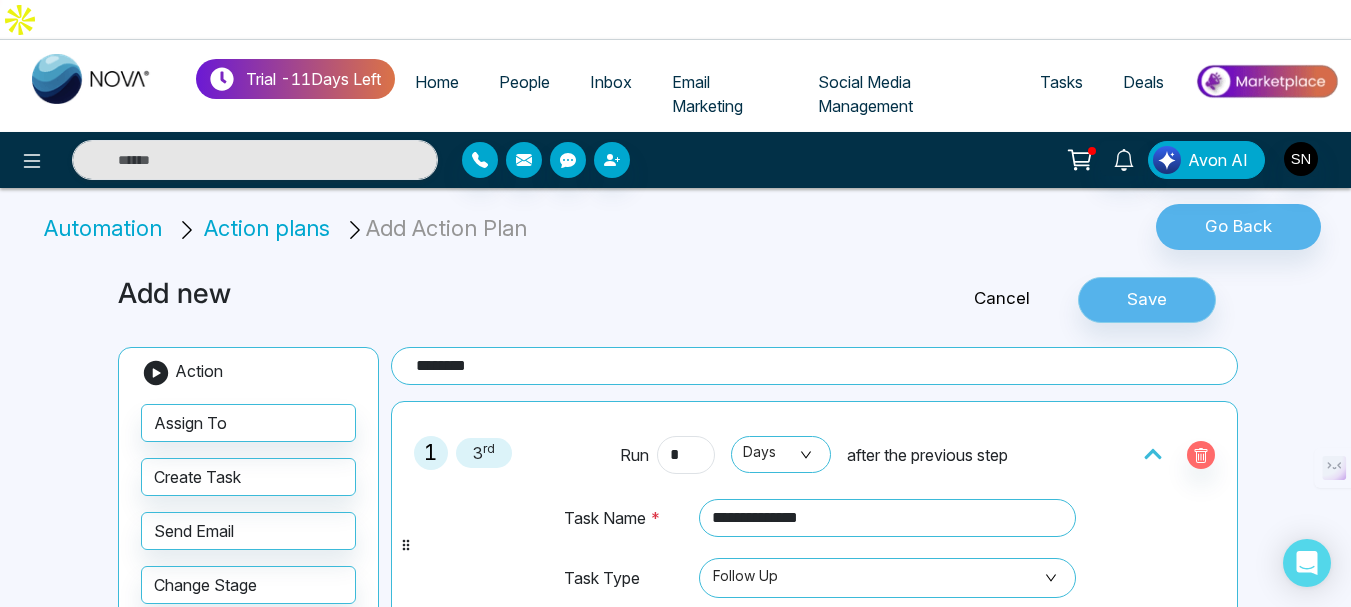 type on "********" 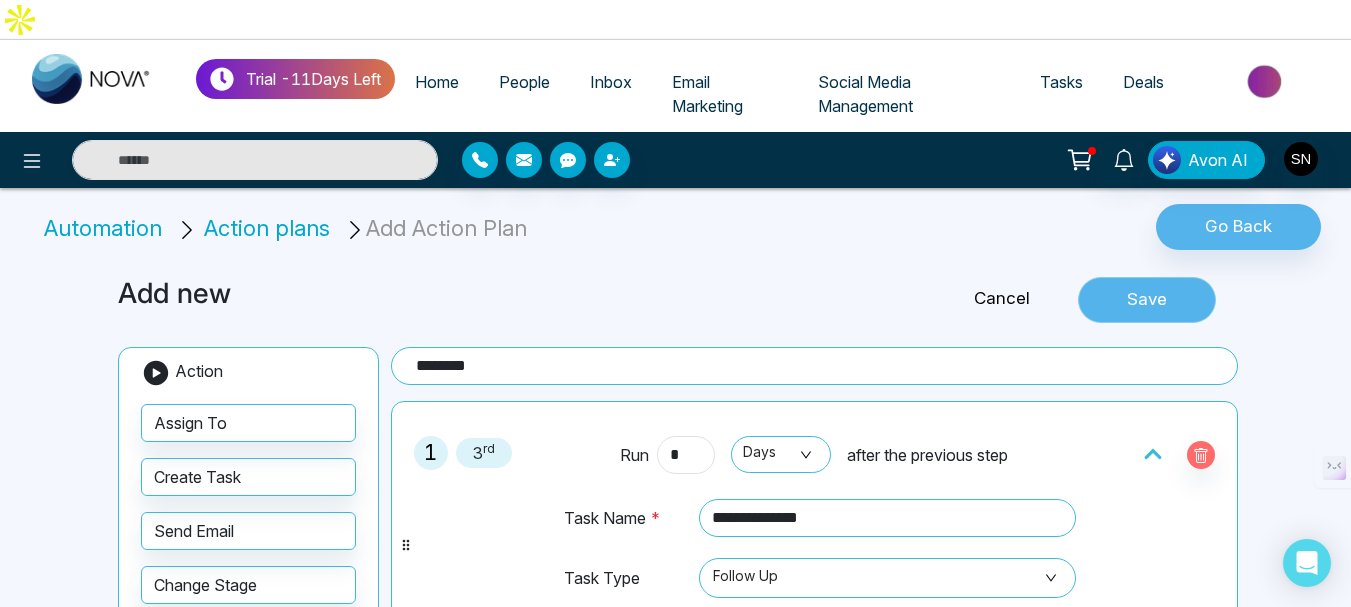 click on "Save" at bounding box center (1147, 300) 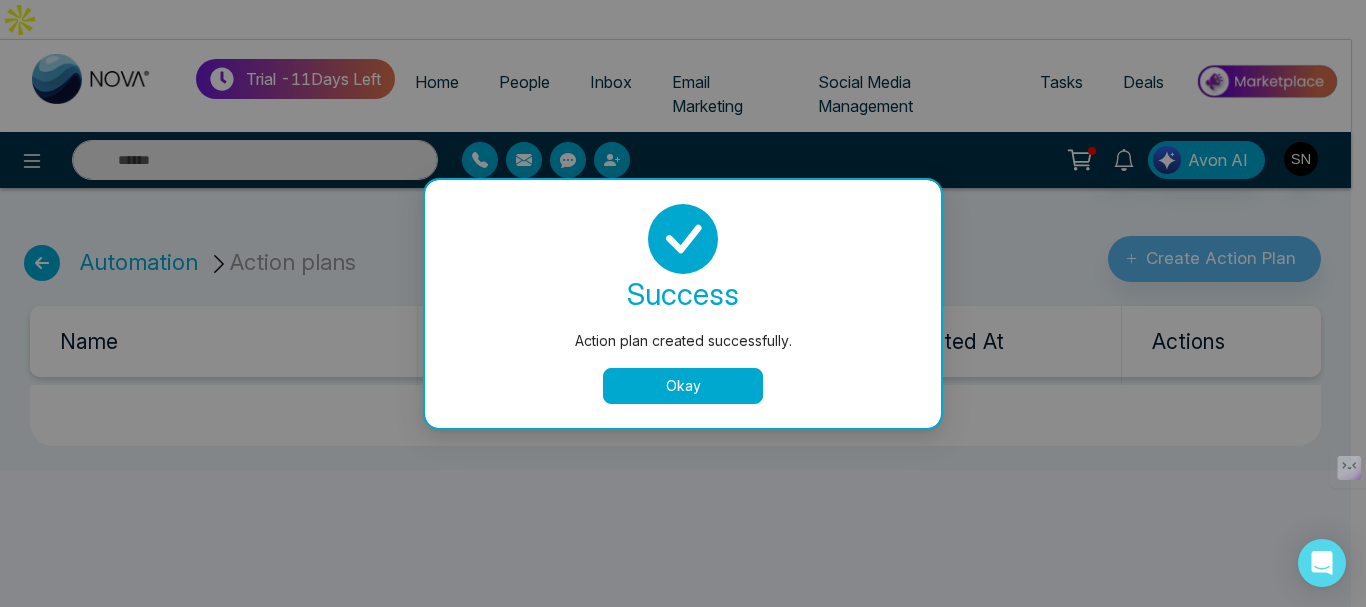 click on "Okay" at bounding box center (683, 386) 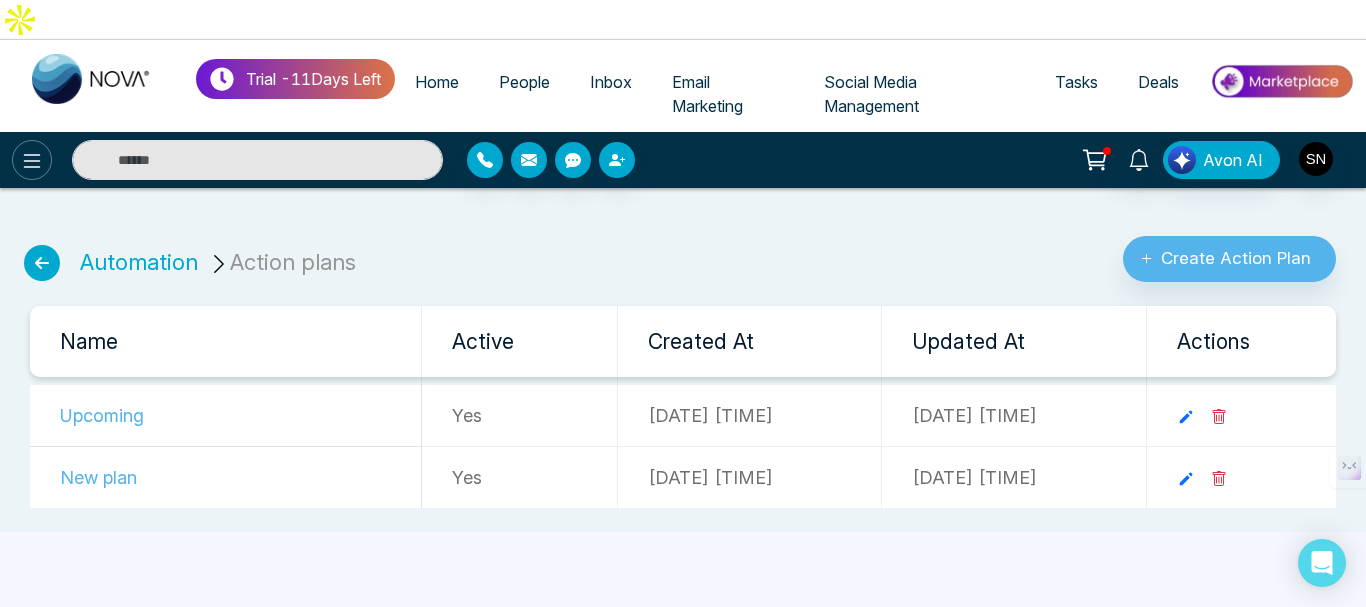click at bounding box center (32, 160) 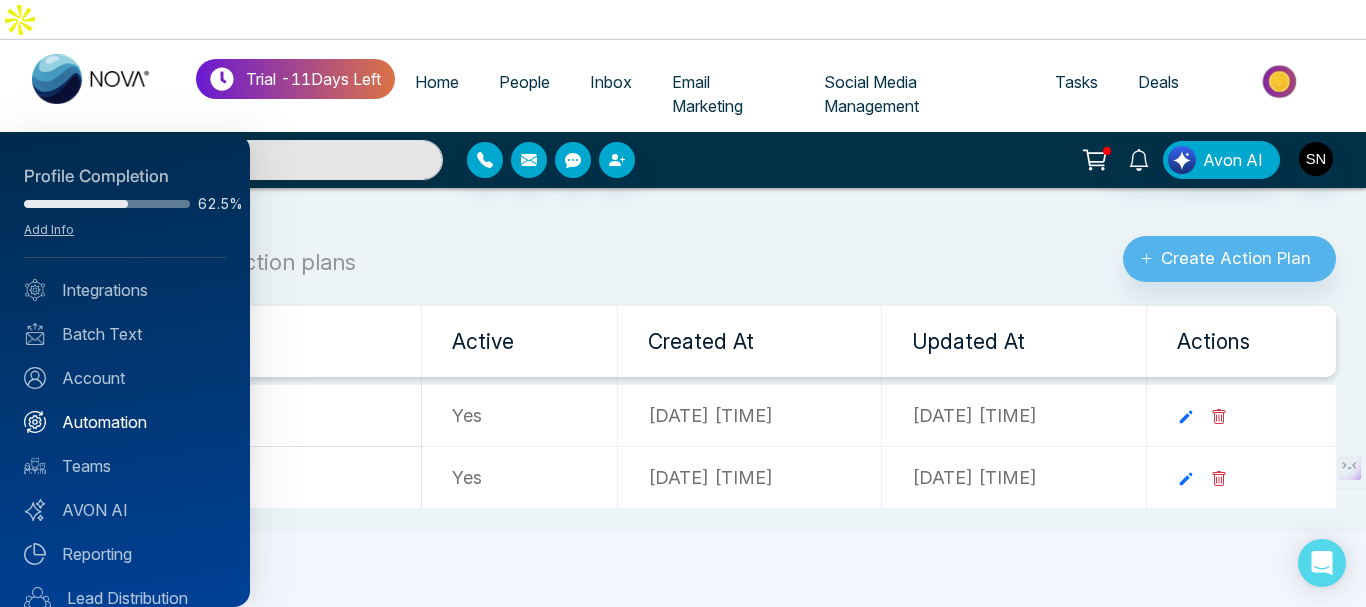 click on "Automation" at bounding box center [125, 422] 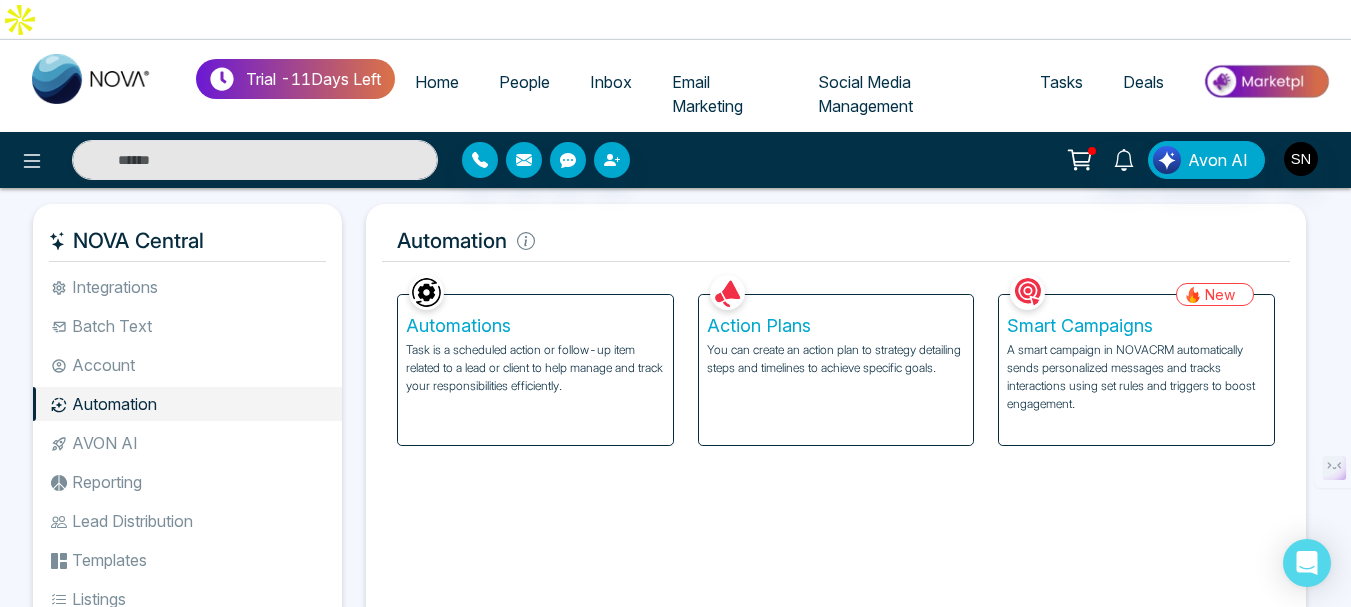 click on "Automations" at bounding box center [535, 326] 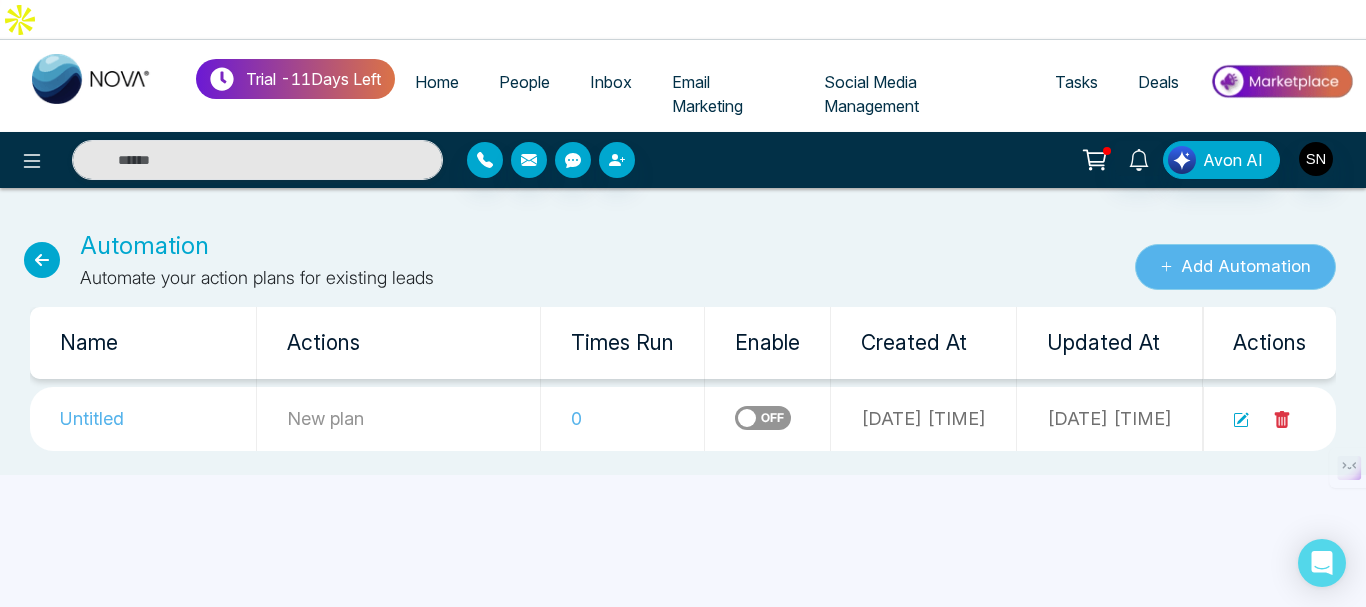 click 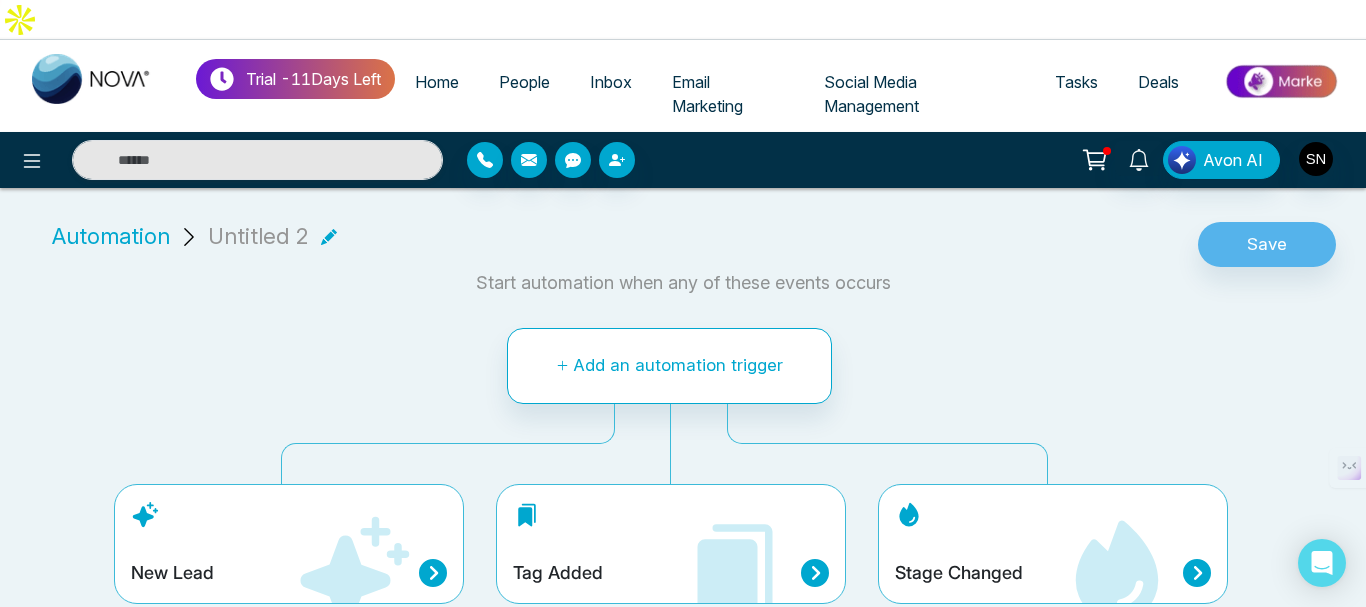 click on "Tag Added" at bounding box center [558, 573] 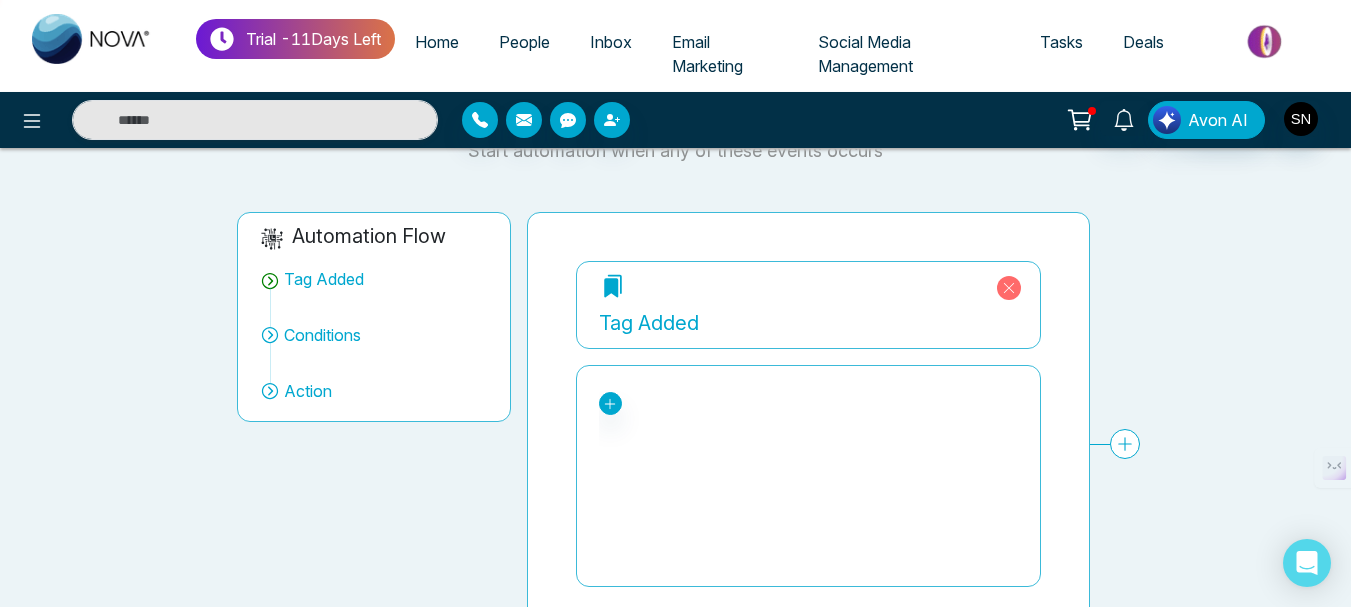 scroll, scrollTop: 162, scrollLeft: 0, axis: vertical 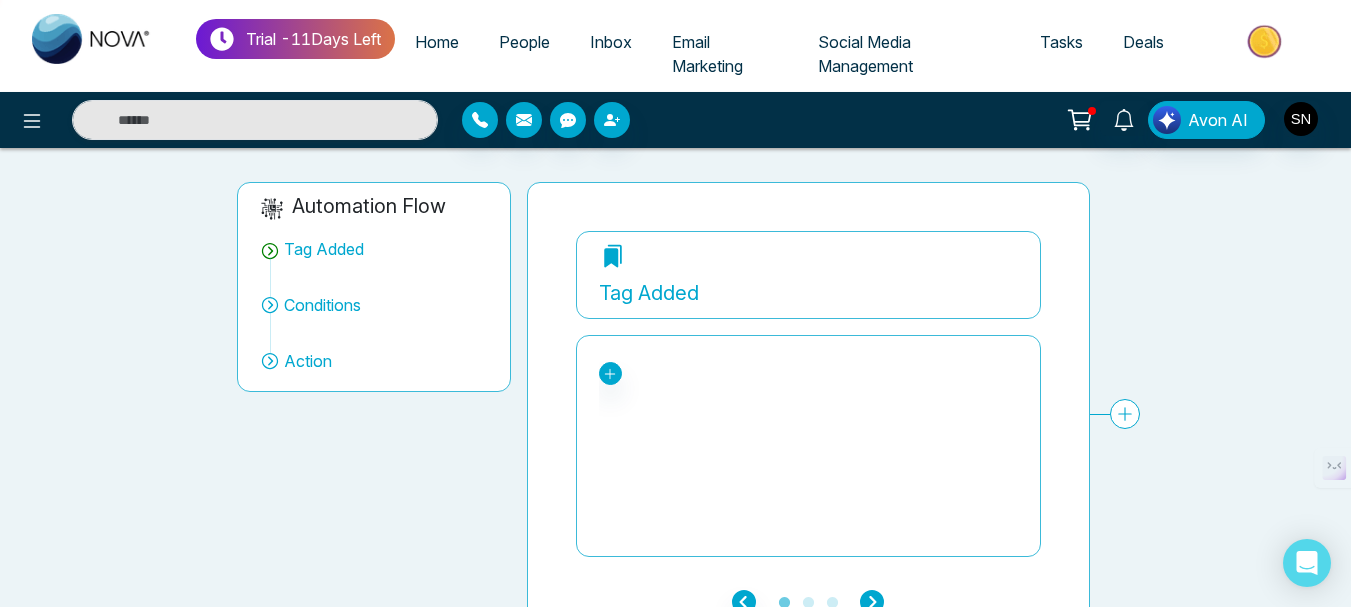 click 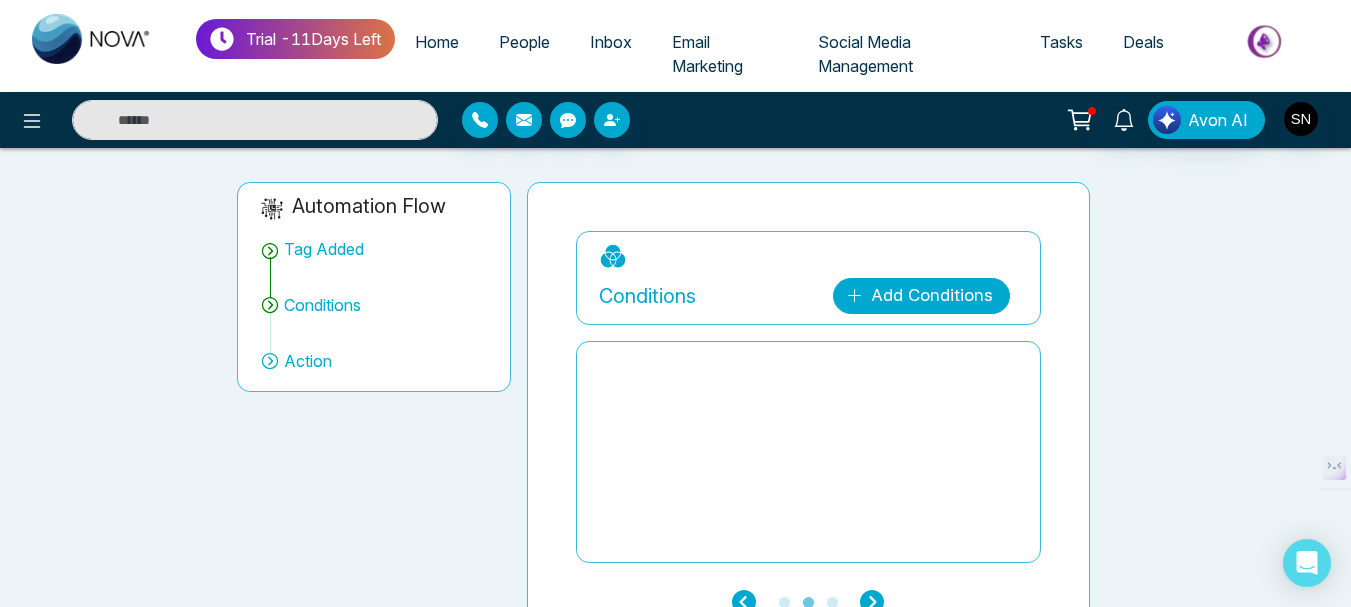click on "Add Conditions" at bounding box center [921, 296] 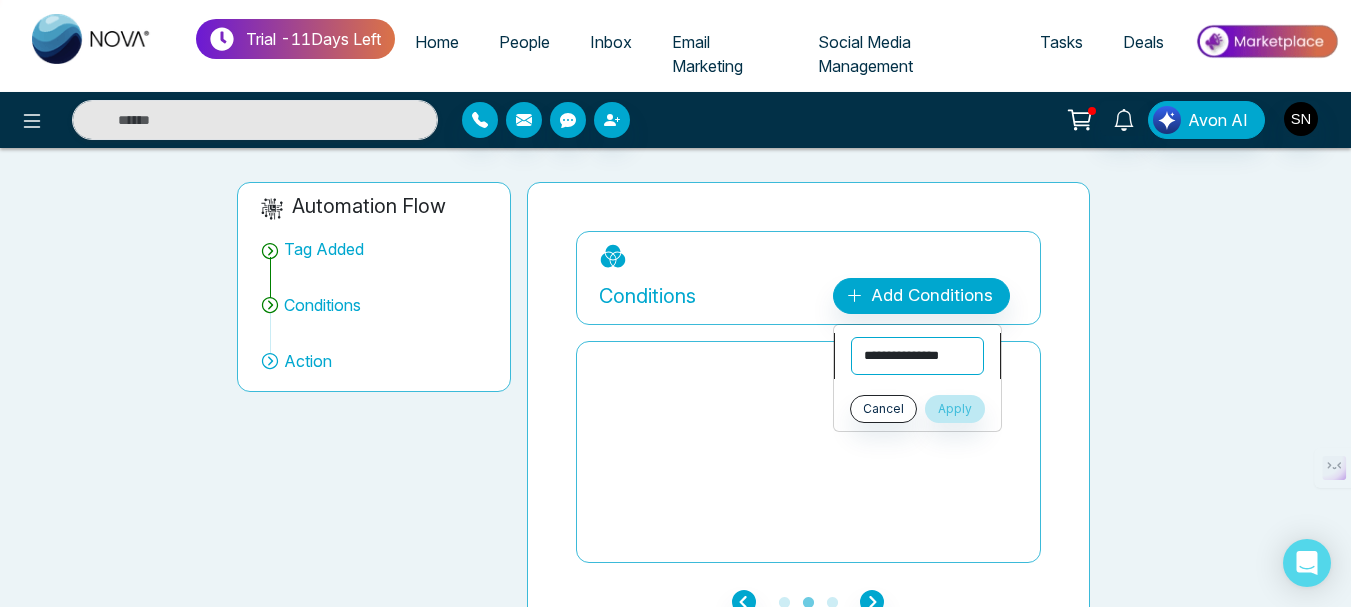 click on "**********" at bounding box center [917, 356] 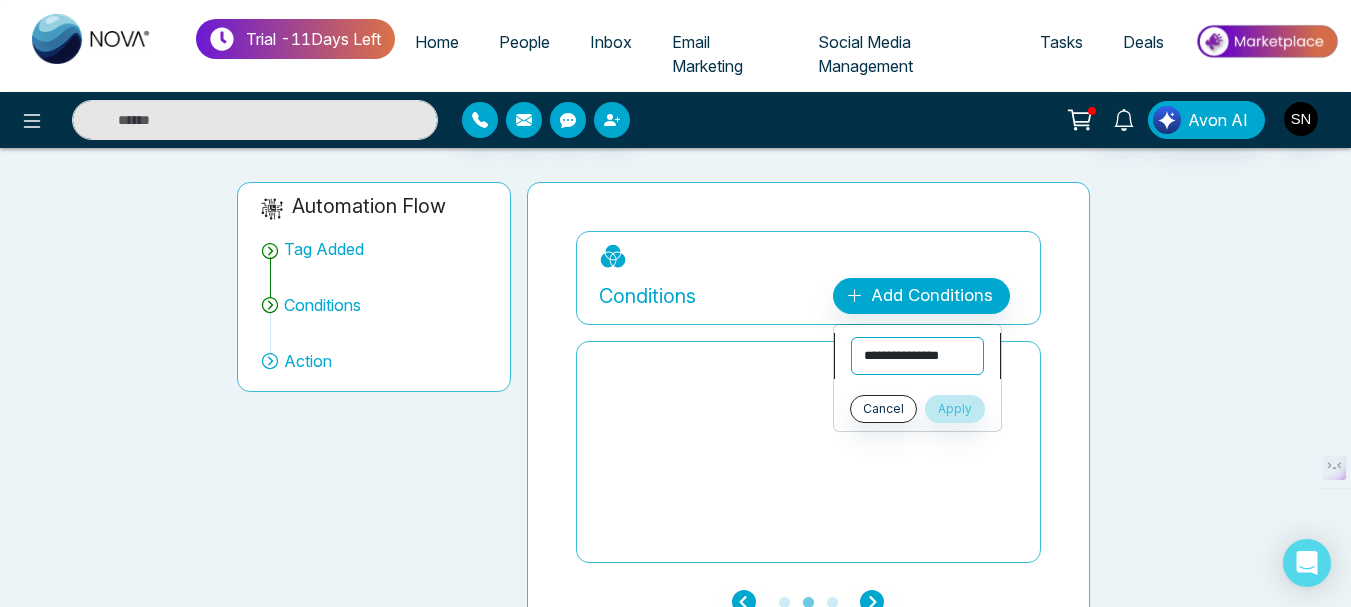 select on "****" 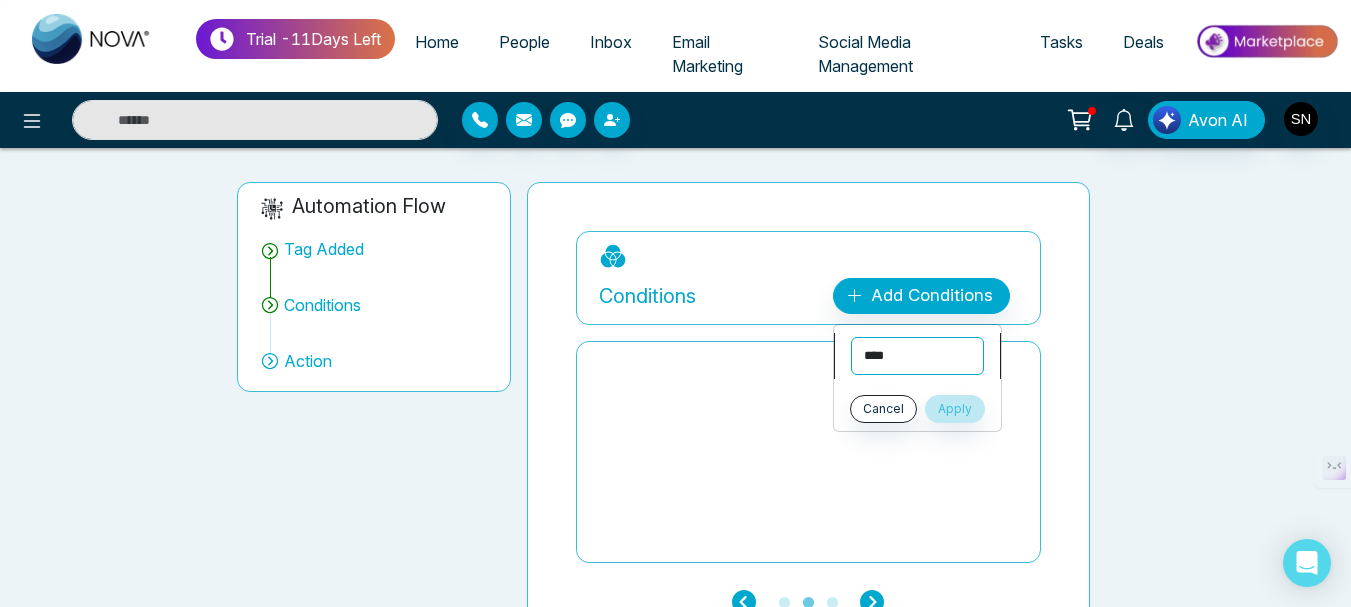 click on "**********" at bounding box center [917, 356] 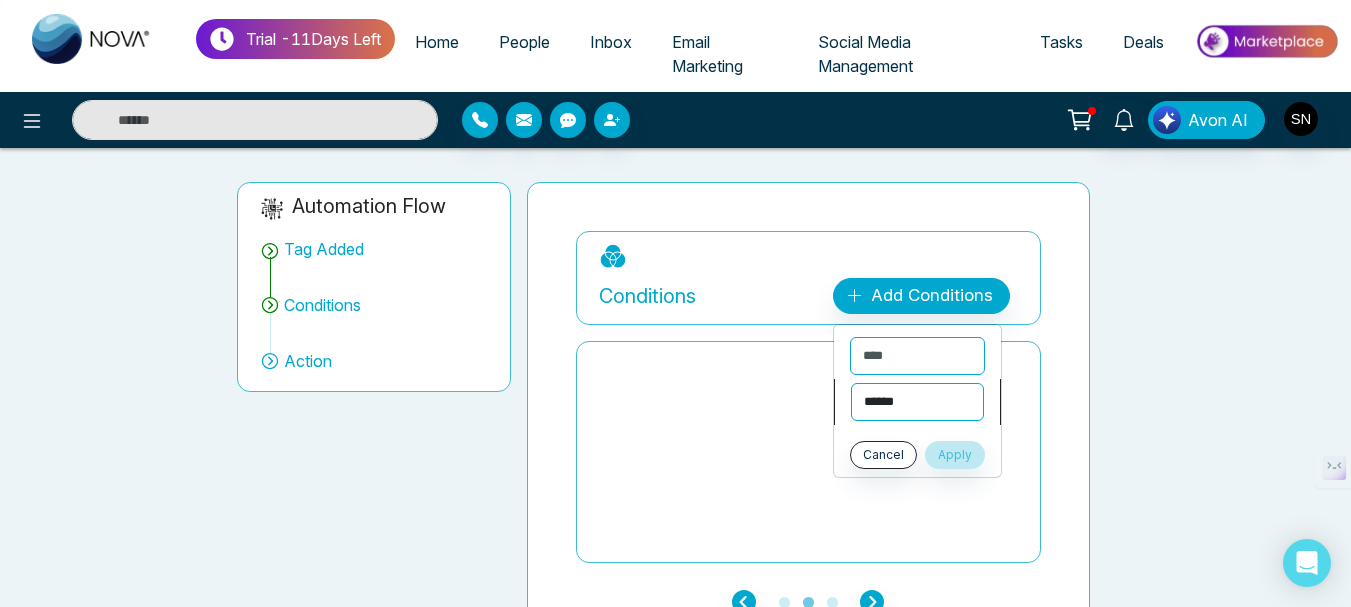 click on "**********" at bounding box center [917, 402] 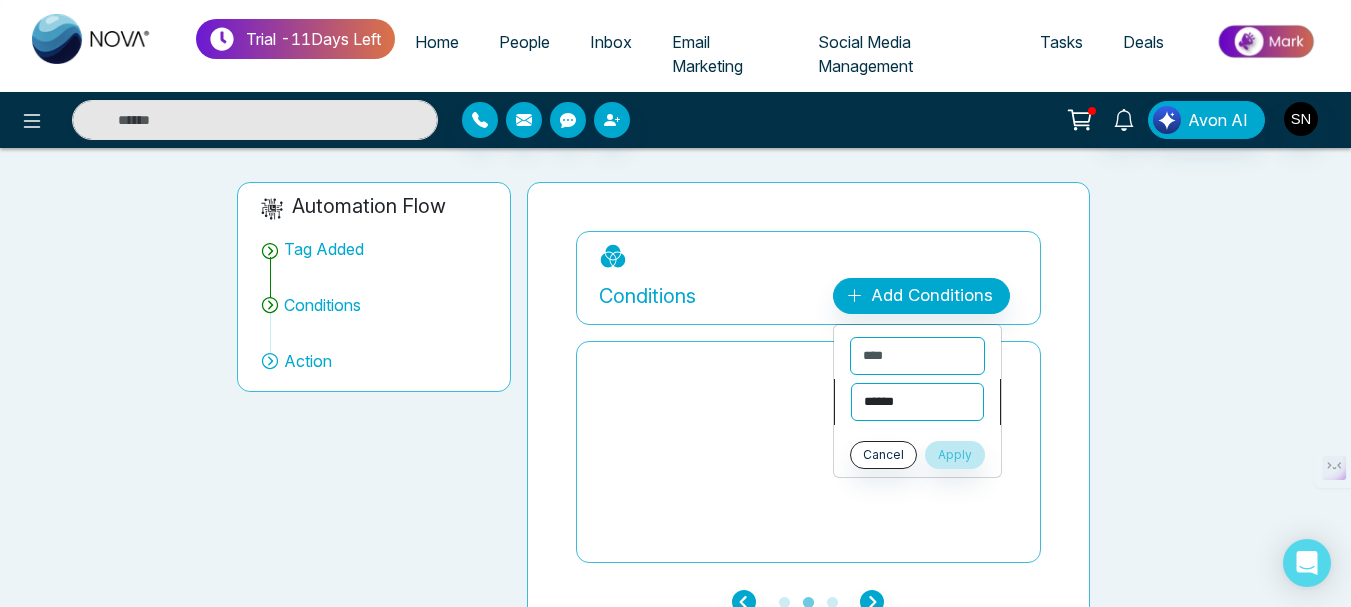 select on "*******" 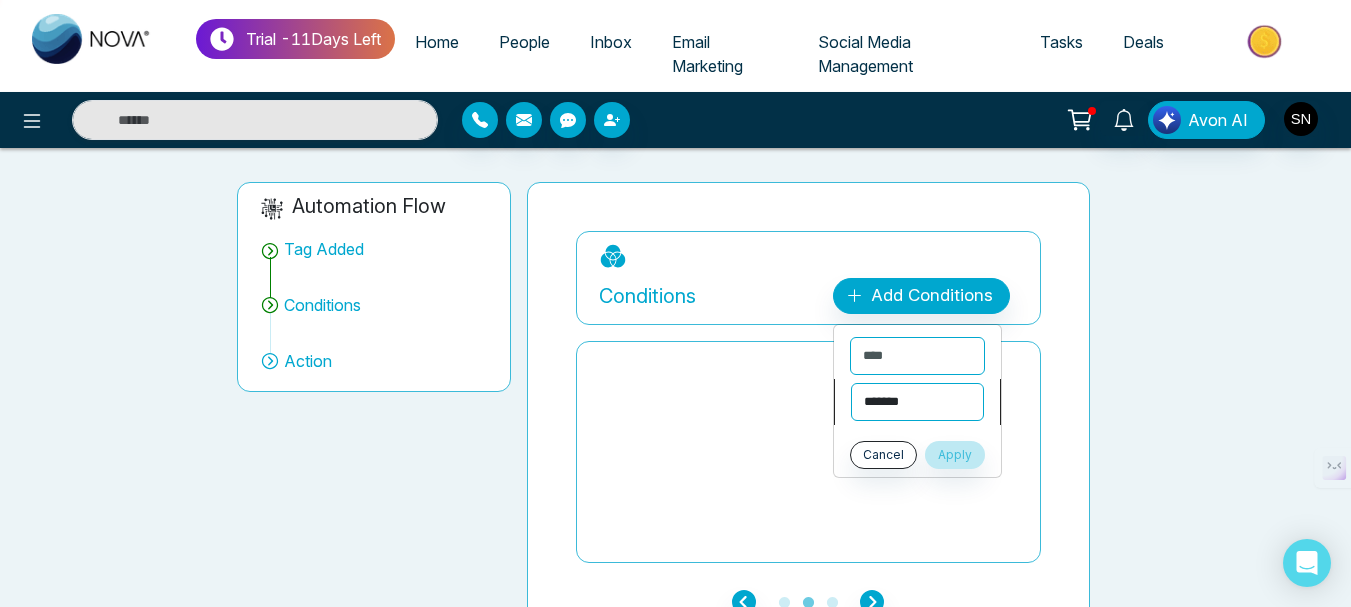 click on "**********" at bounding box center [917, 402] 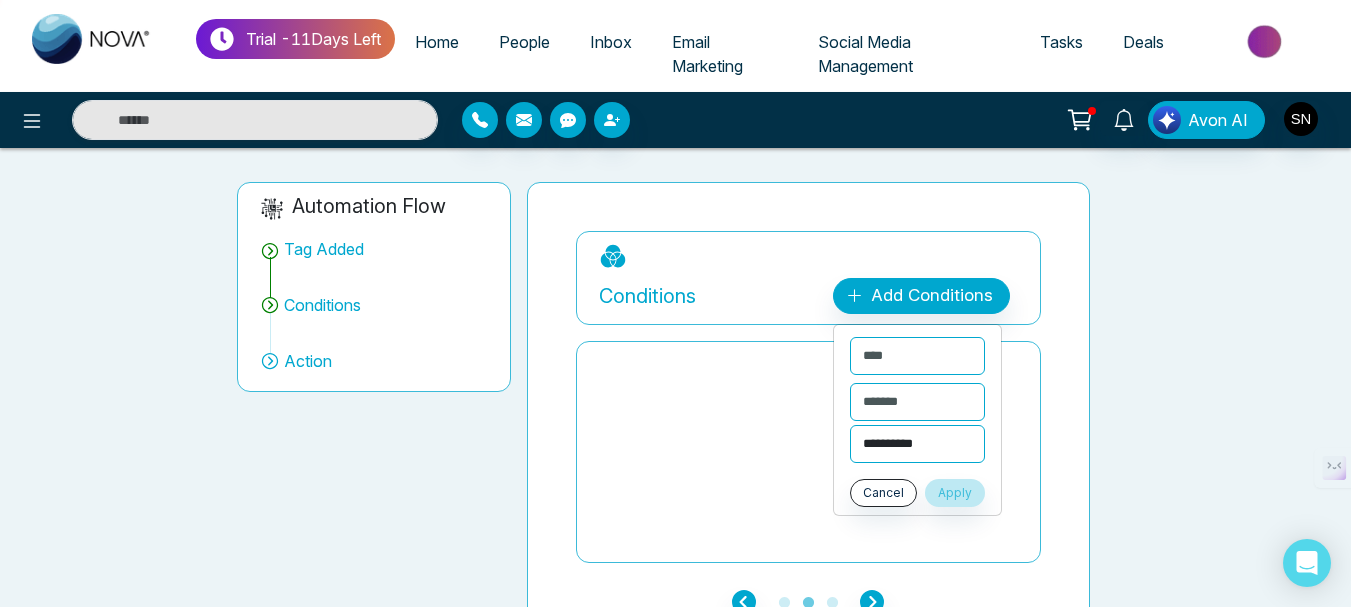 drag, startPoint x: 906, startPoint y: 378, endPoint x: 906, endPoint y: 412, distance: 34 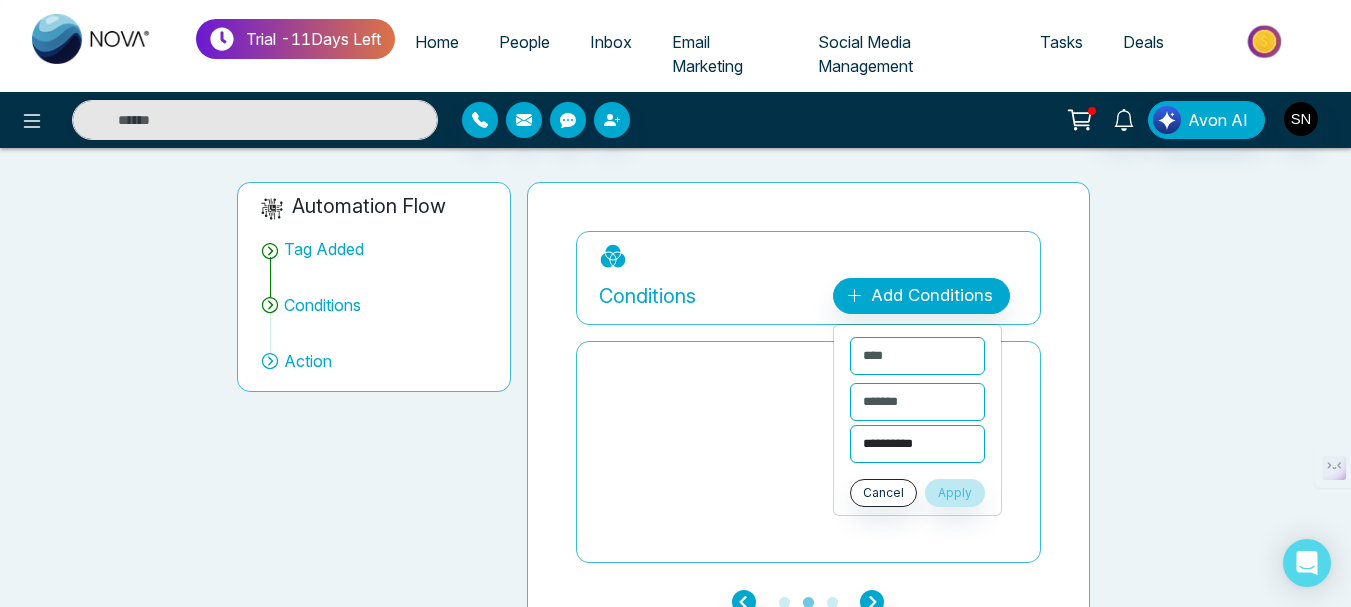 click on "**********" at bounding box center (917, 444) 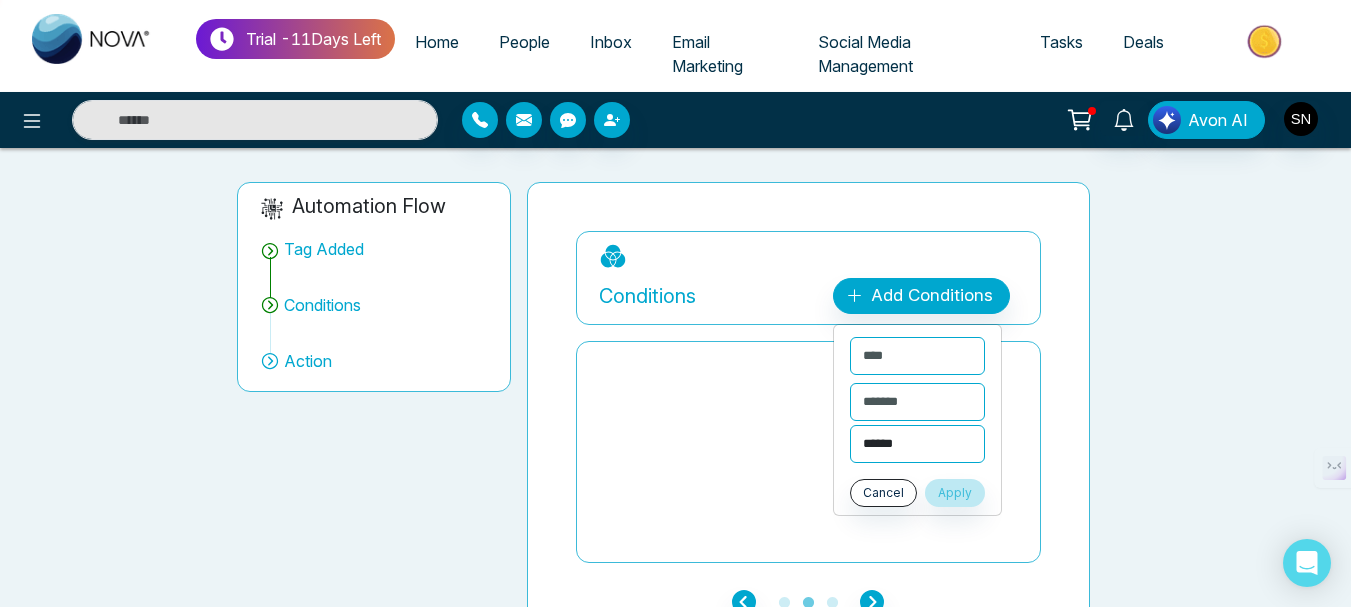select on "********" 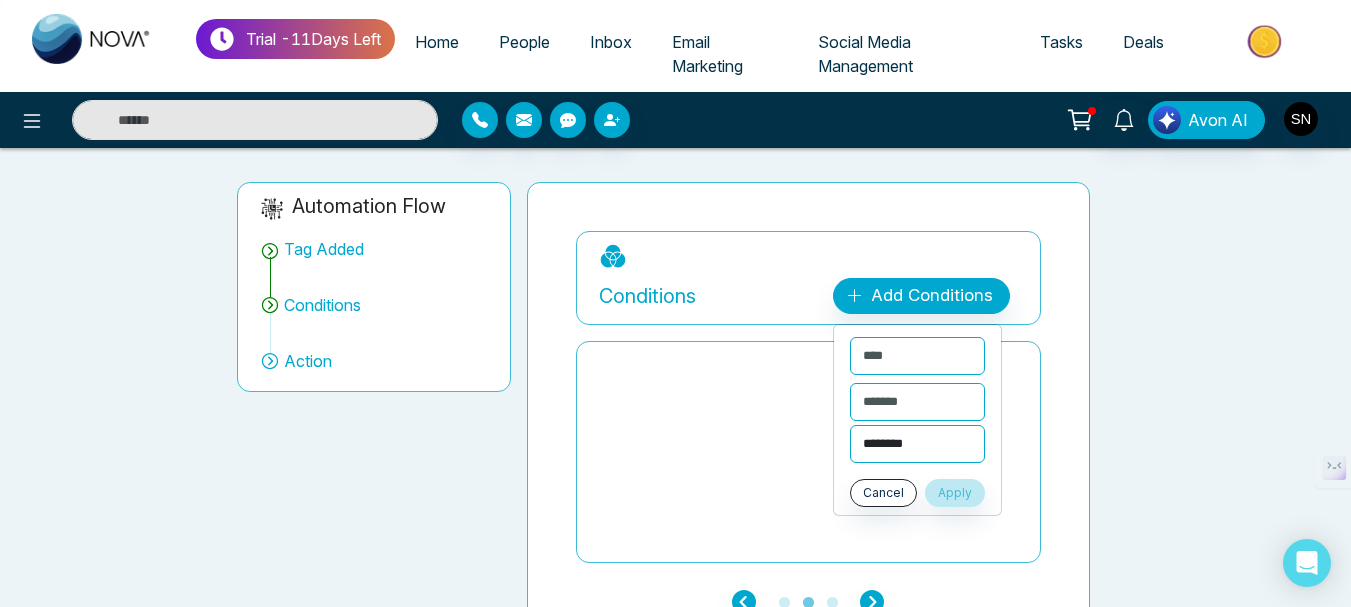 click on "****** ******** ****" at bounding box center (917, 444) 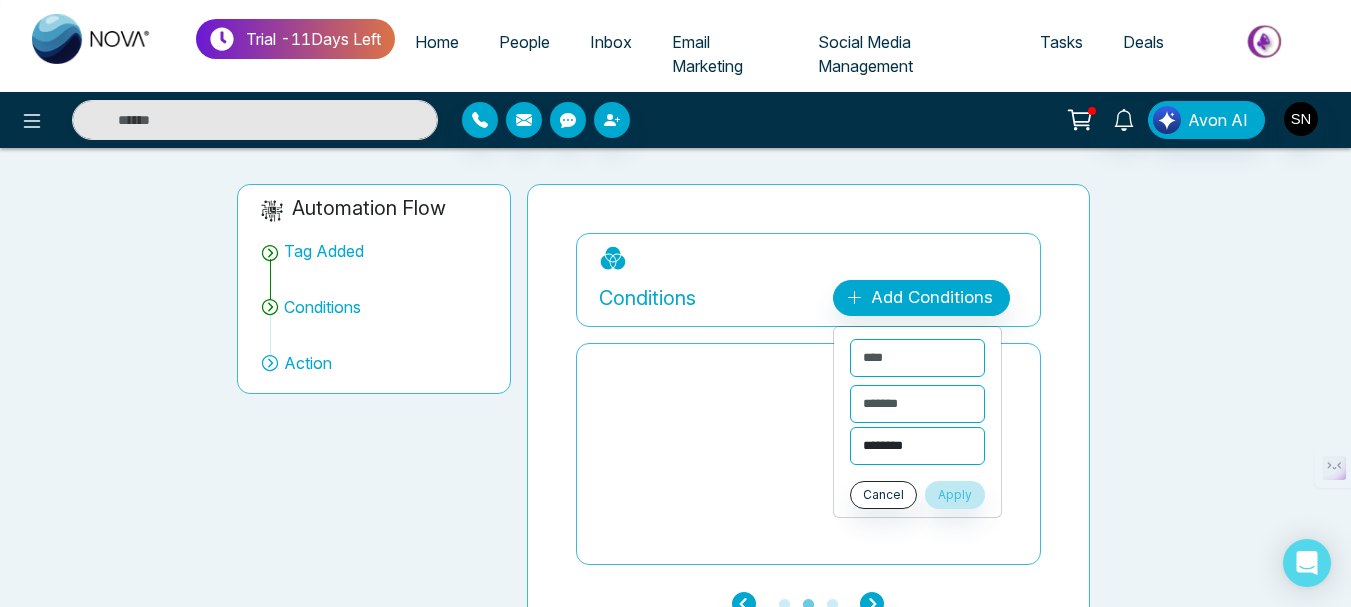 scroll, scrollTop: 162, scrollLeft: 0, axis: vertical 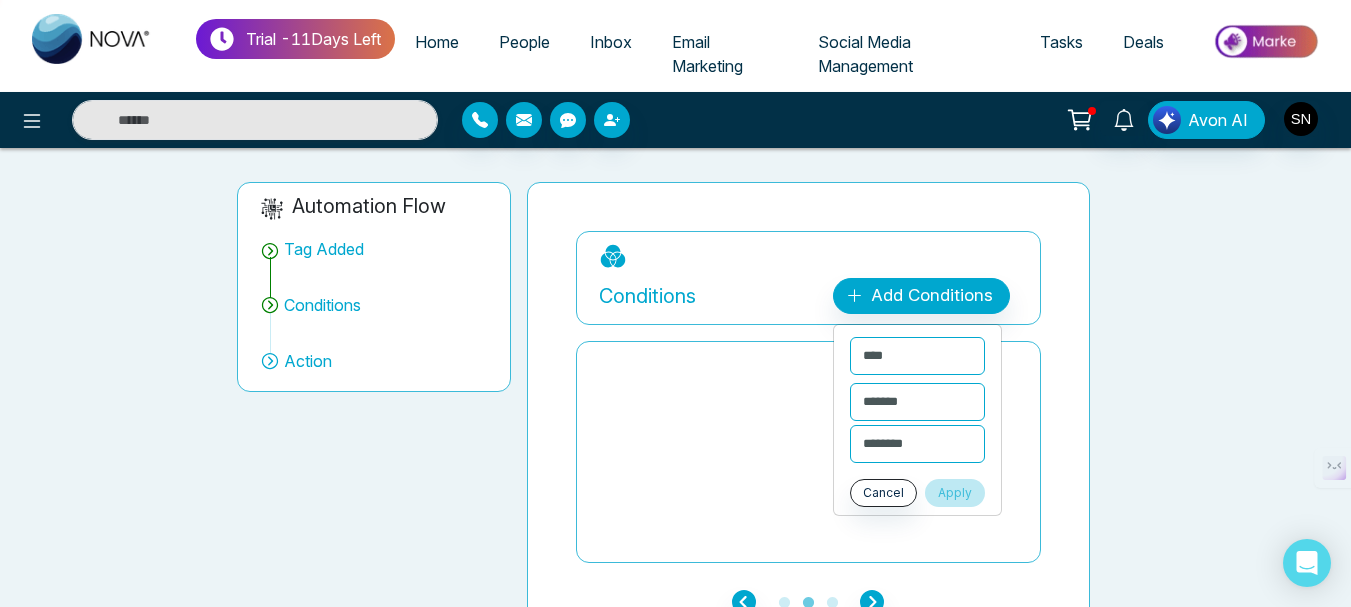 click on "Apply" at bounding box center [955, 493] 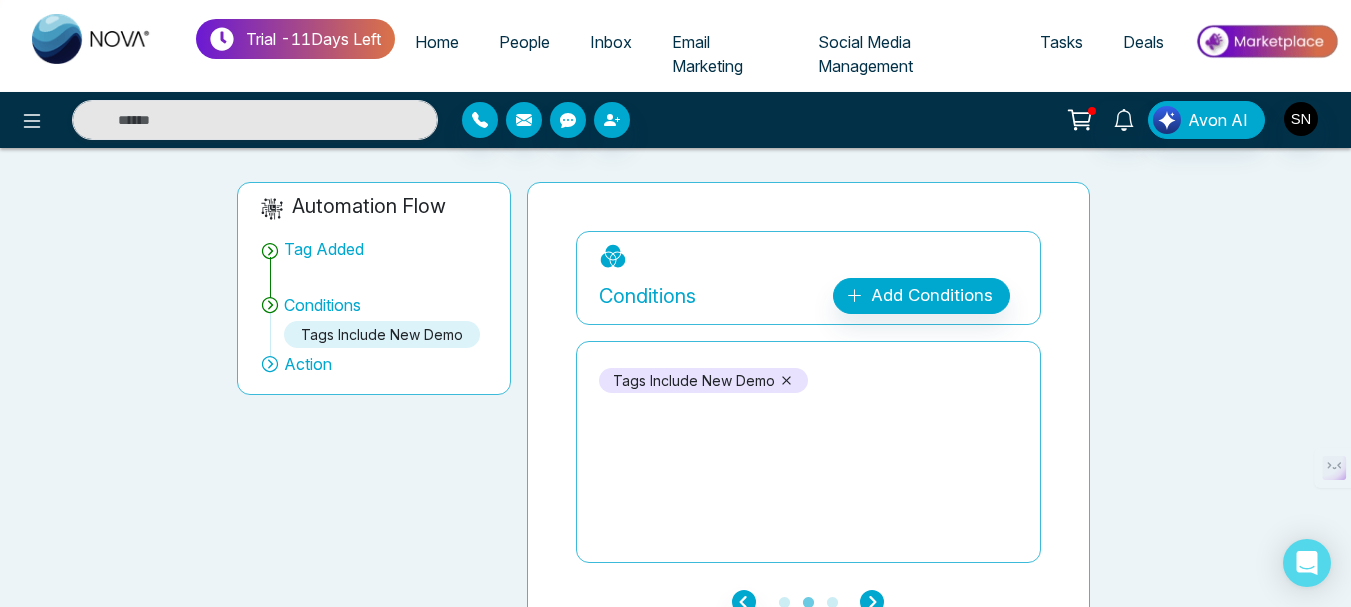 click 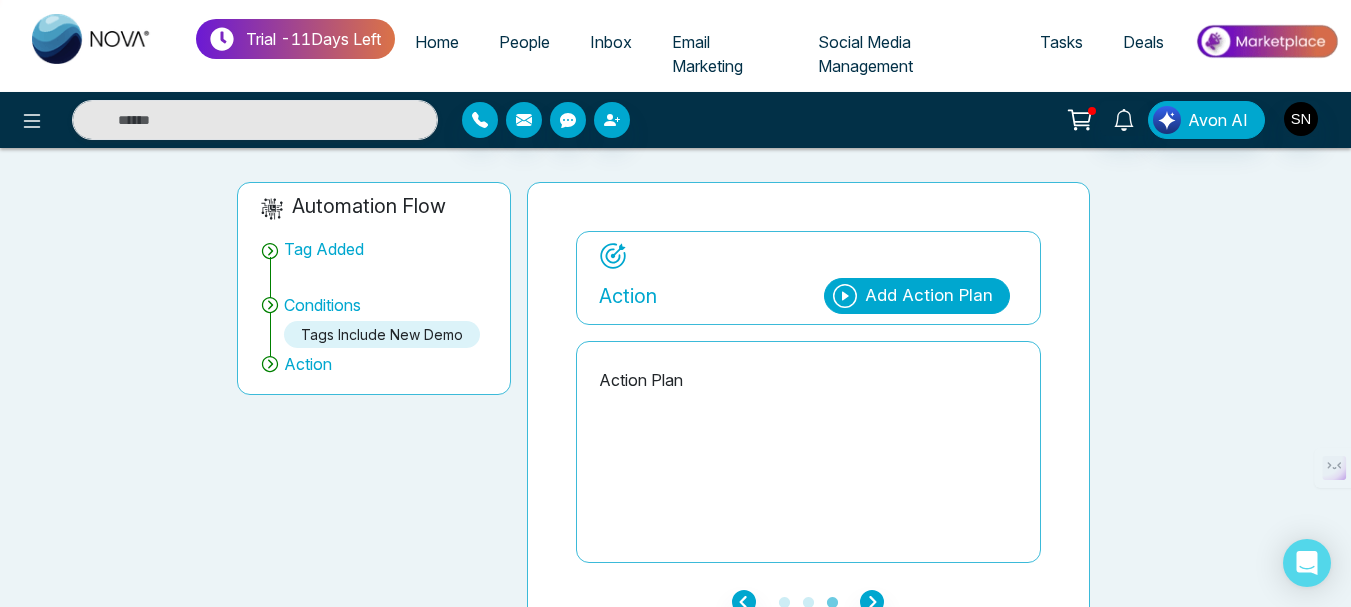 click on "Add Action Plan" at bounding box center (929, 296) 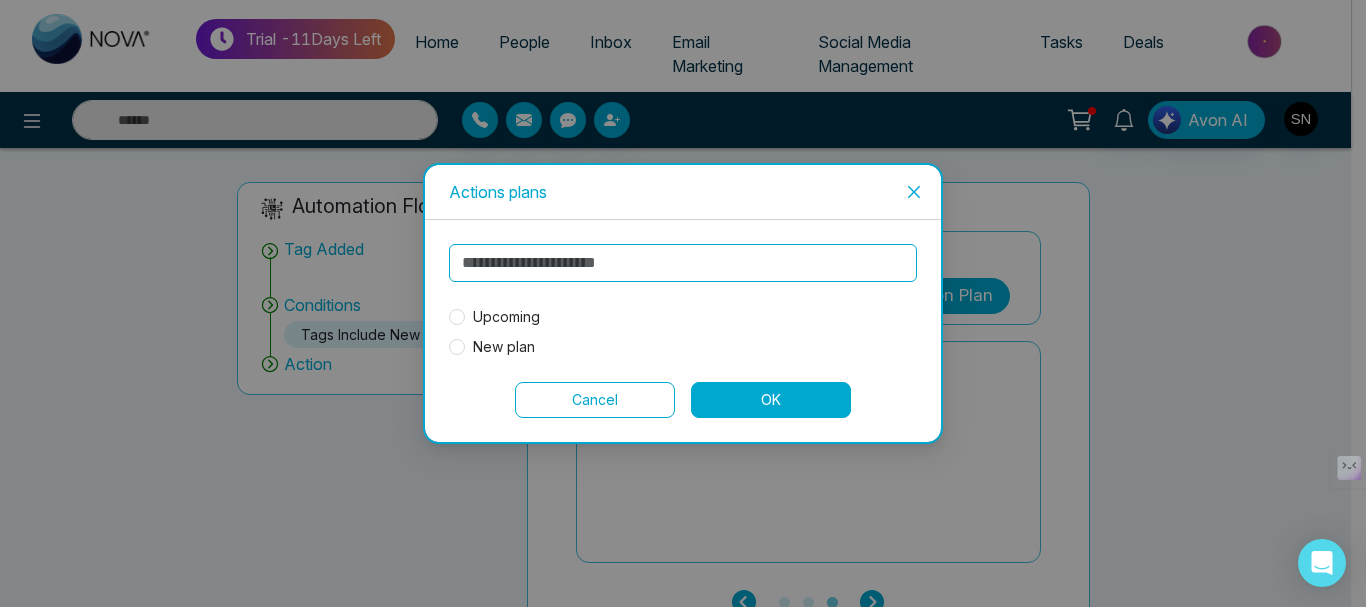 click on "Upcoming" at bounding box center (506, 317) 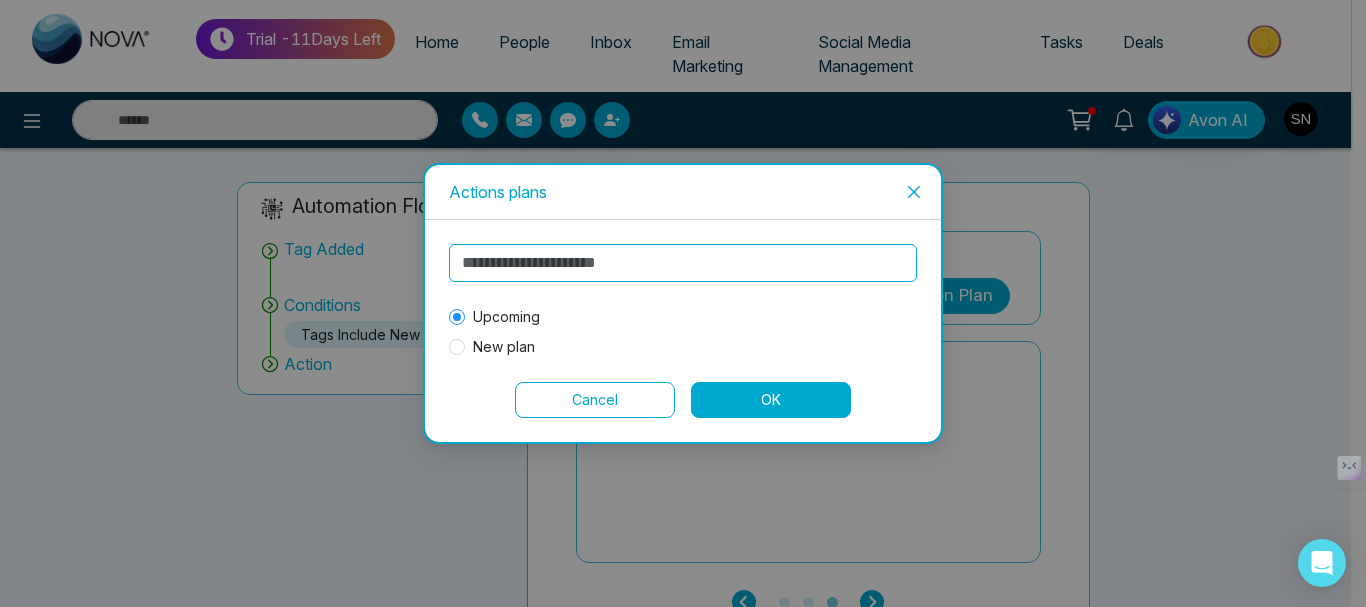 click on "OK" at bounding box center (771, 400) 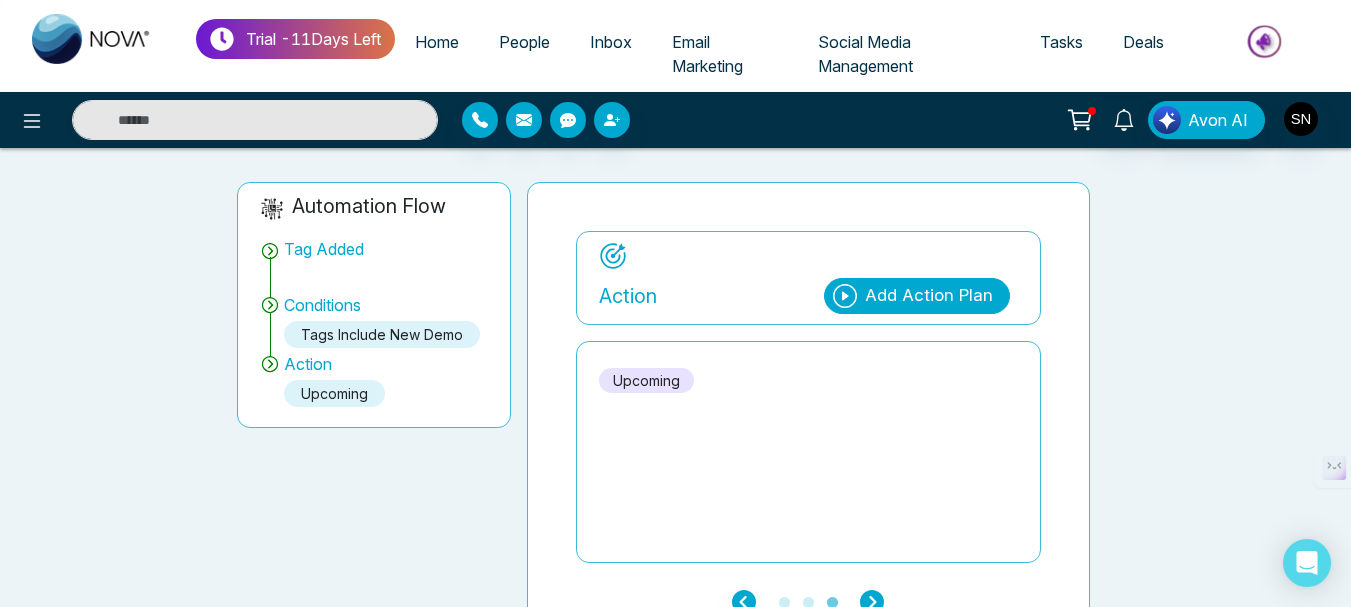click 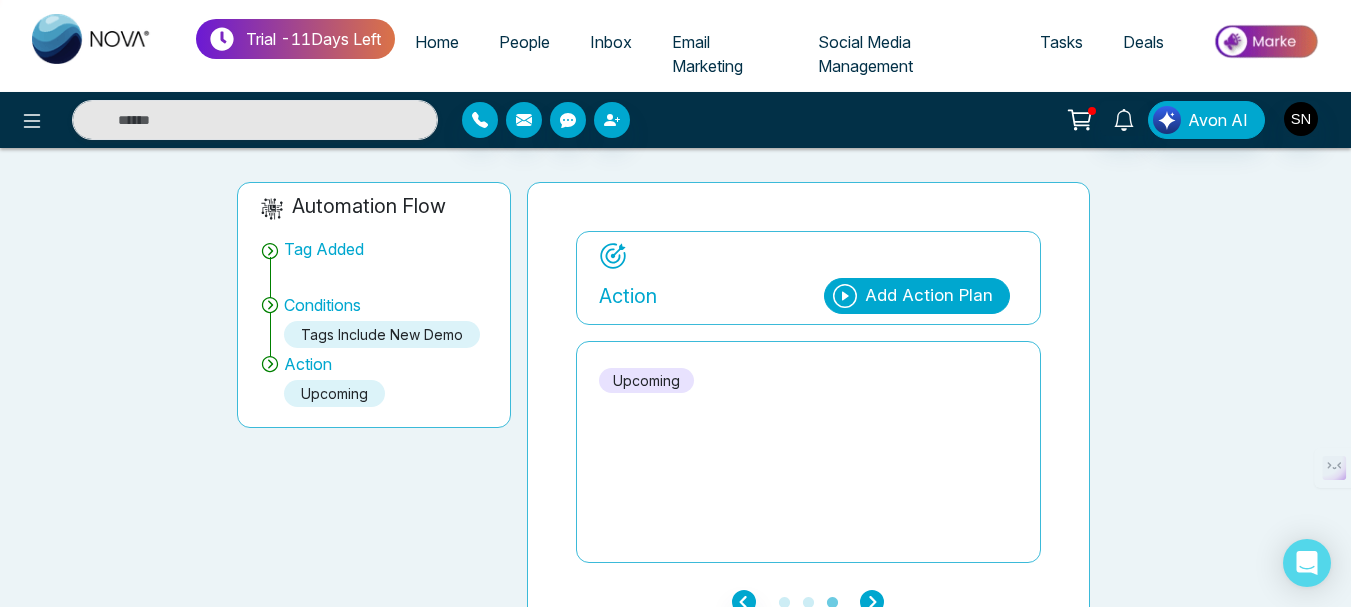 click 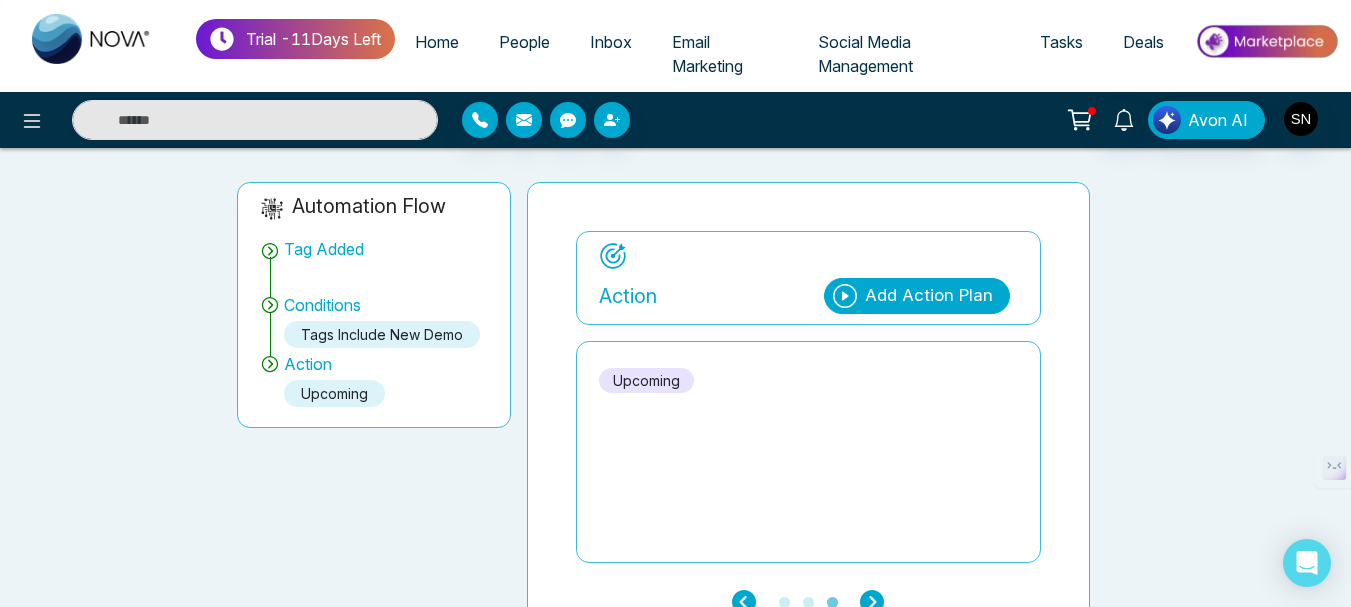 scroll, scrollTop: 0, scrollLeft: 0, axis: both 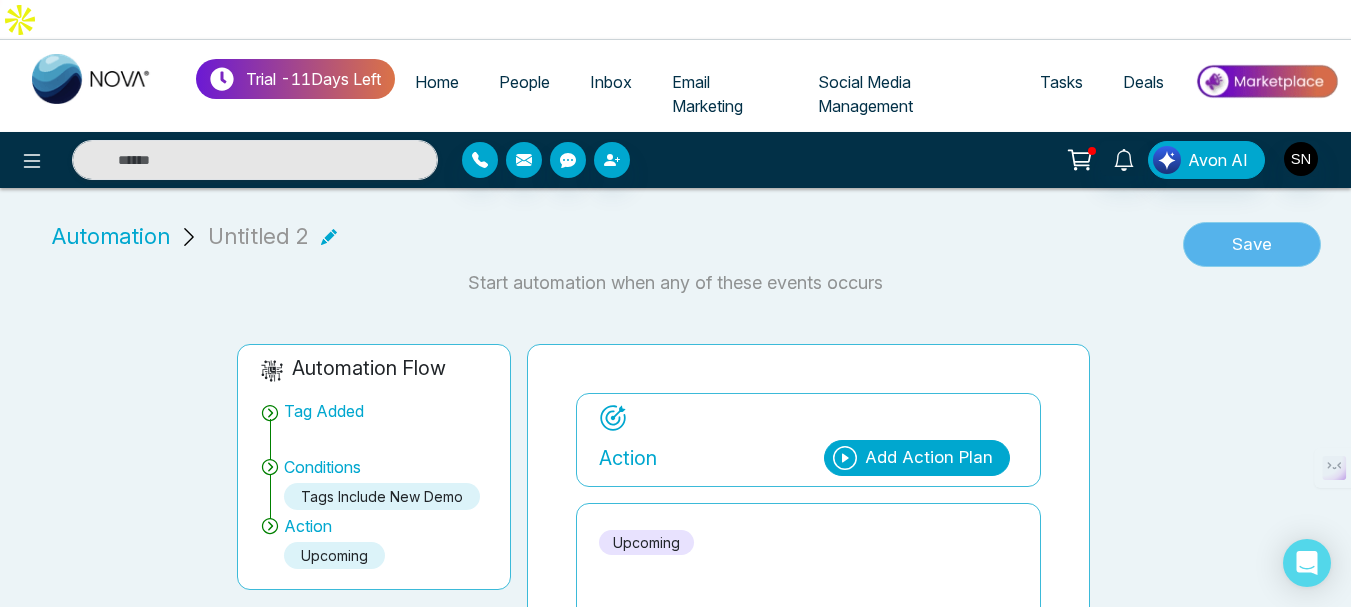 click on "Save" at bounding box center [1252, 245] 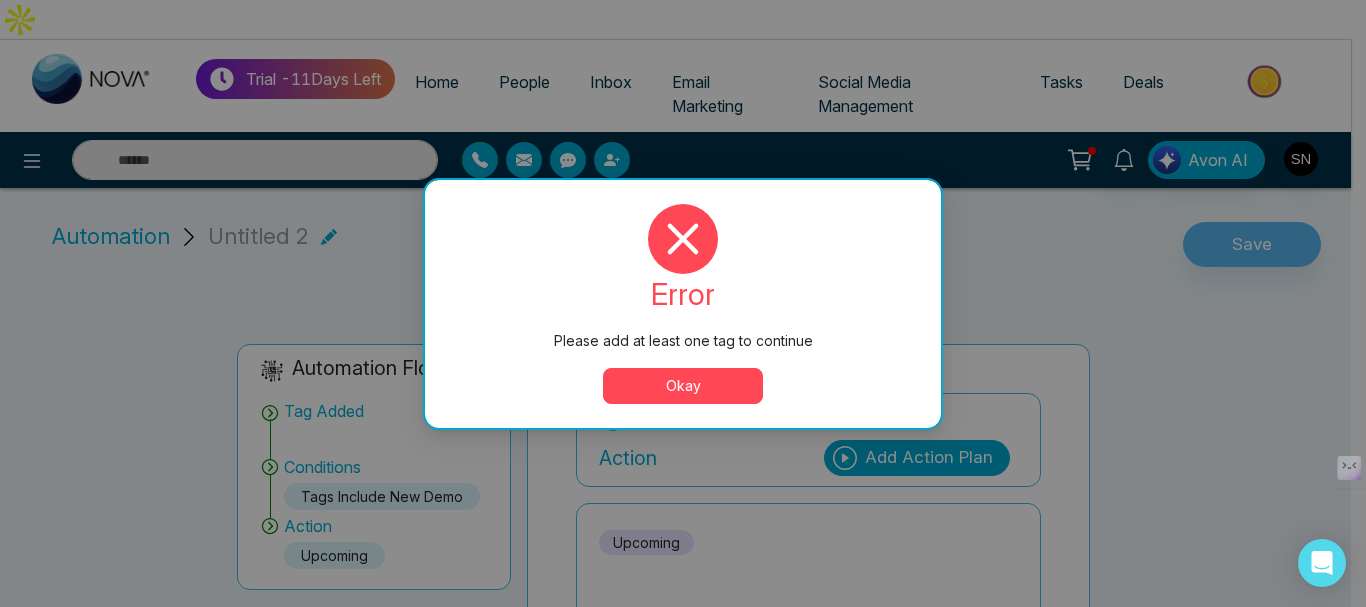 click on "Action Add Action Plan" at bounding box center (808, 440) 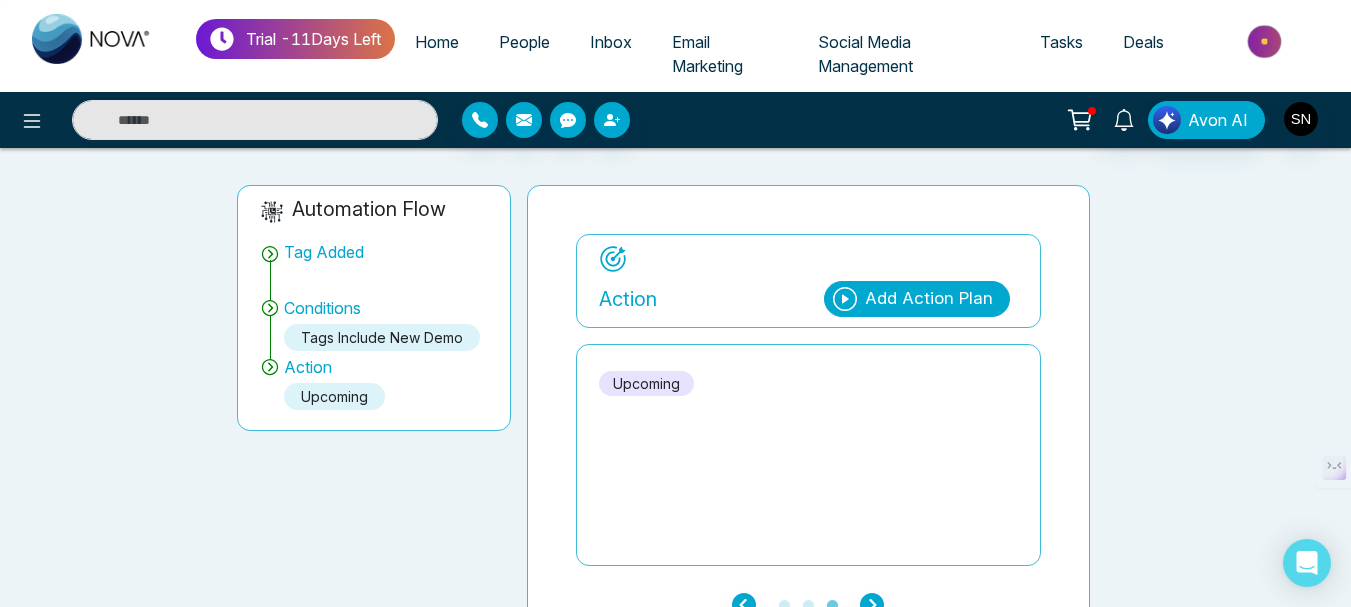 scroll, scrollTop: 162, scrollLeft: 0, axis: vertical 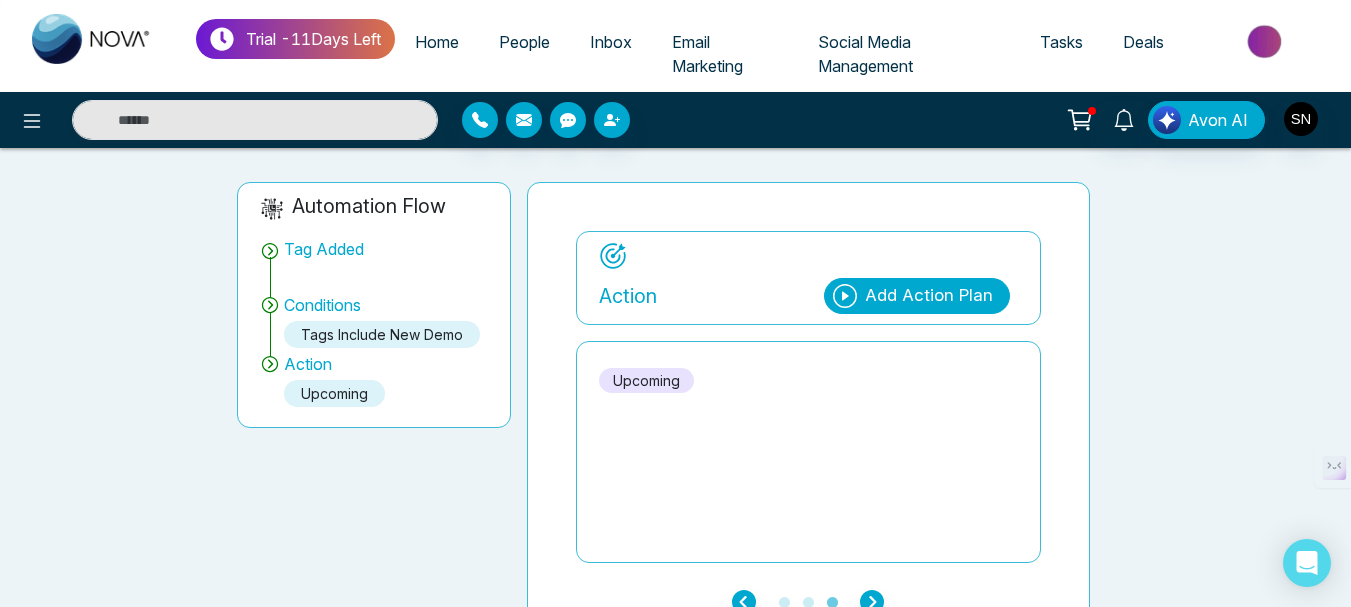 click on "Upcoming" at bounding box center [646, 380] 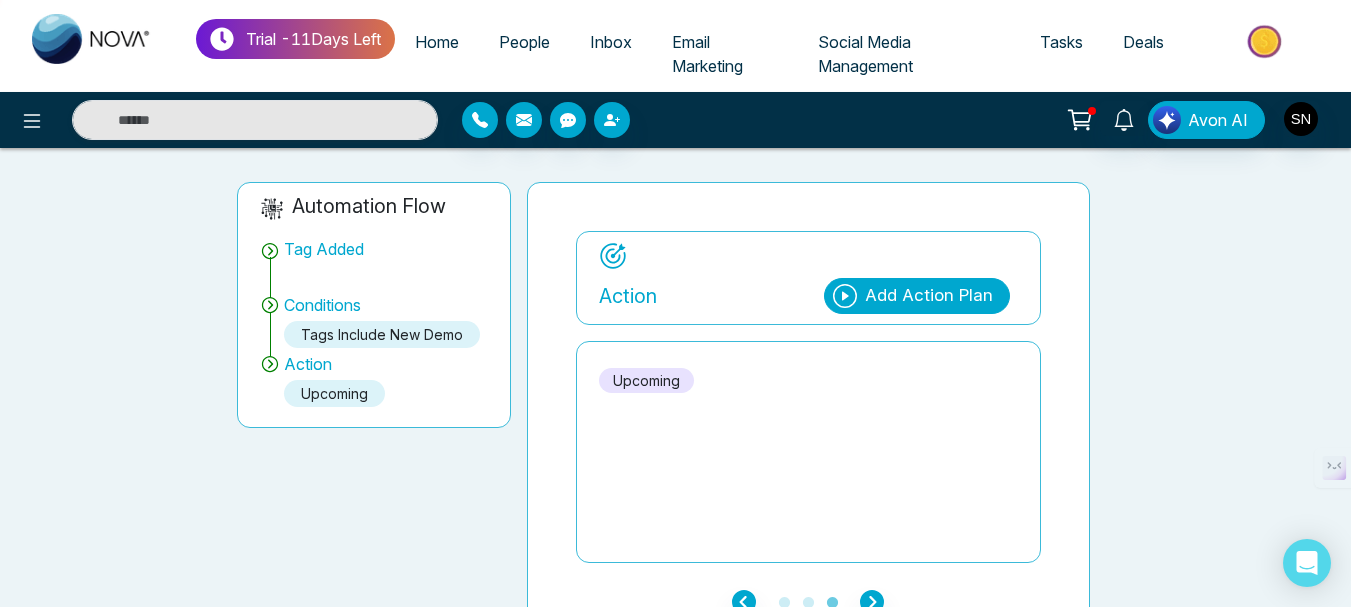click on "Add Action Plan" at bounding box center (929, 296) 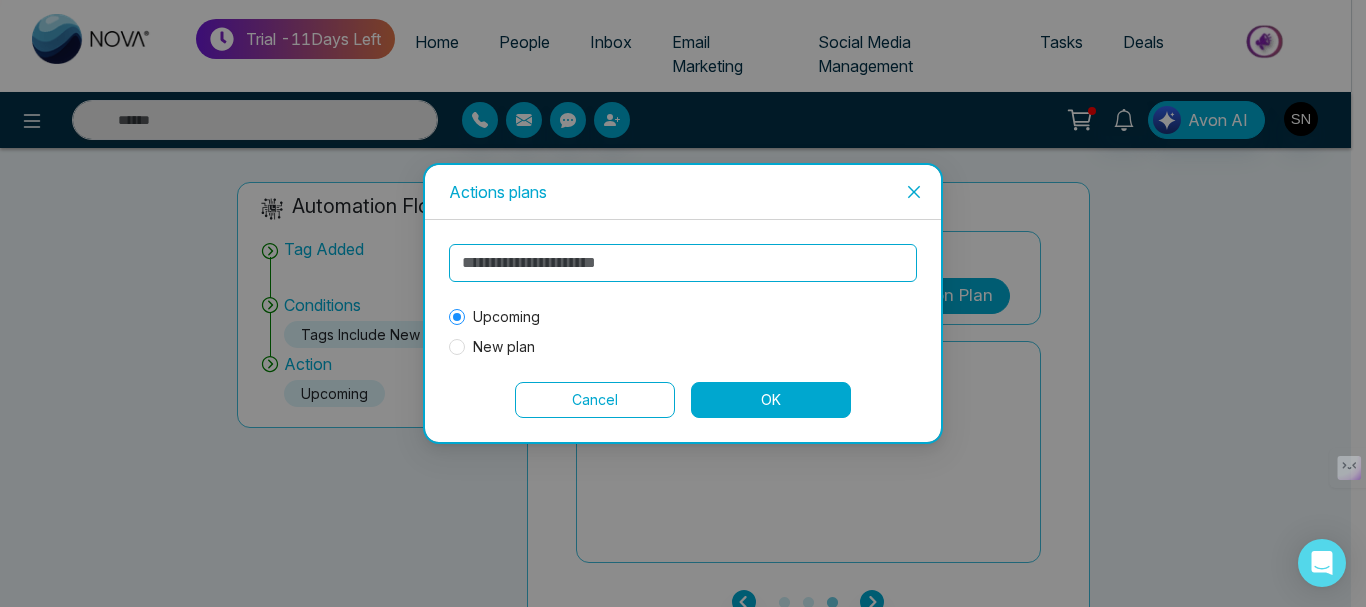 click on "Upcoming" at bounding box center [506, 317] 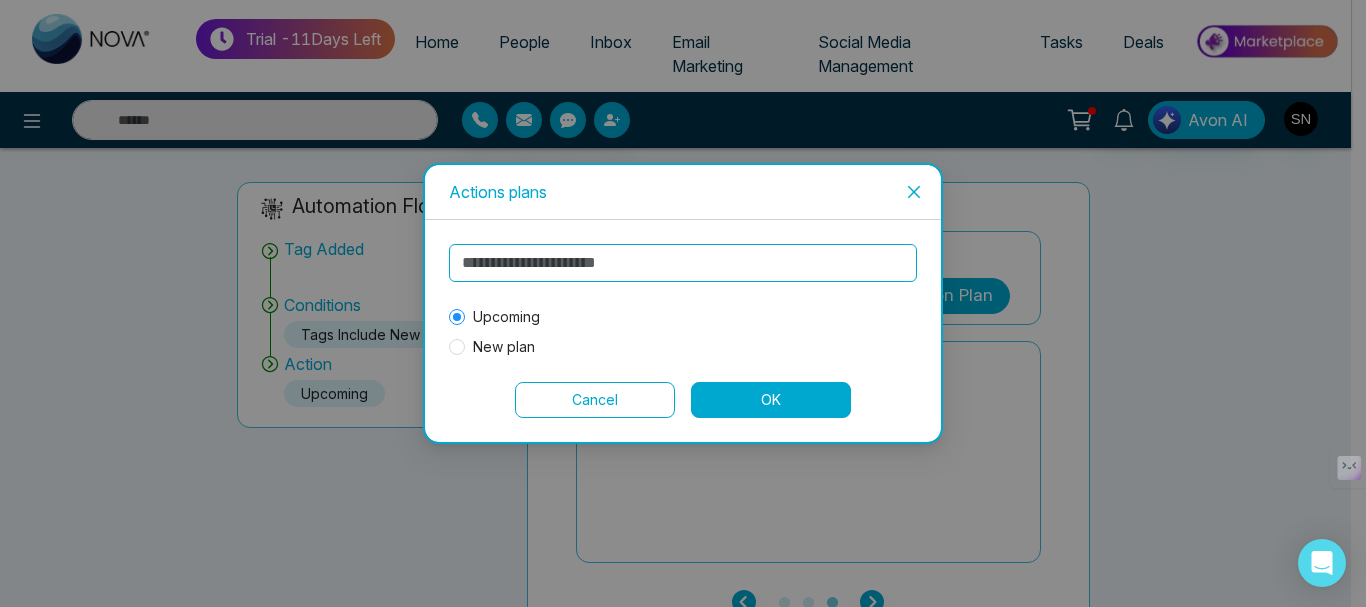 click on "OK" at bounding box center (771, 400) 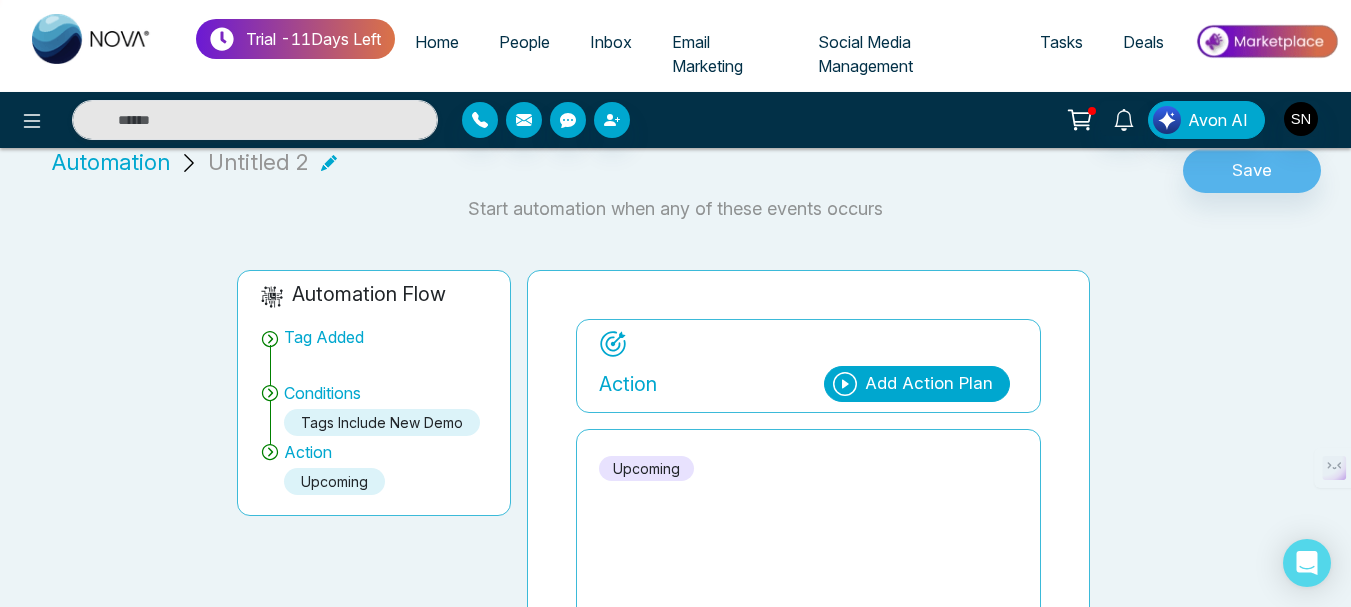 scroll, scrollTop: 0, scrollLeft: 0, axis: both 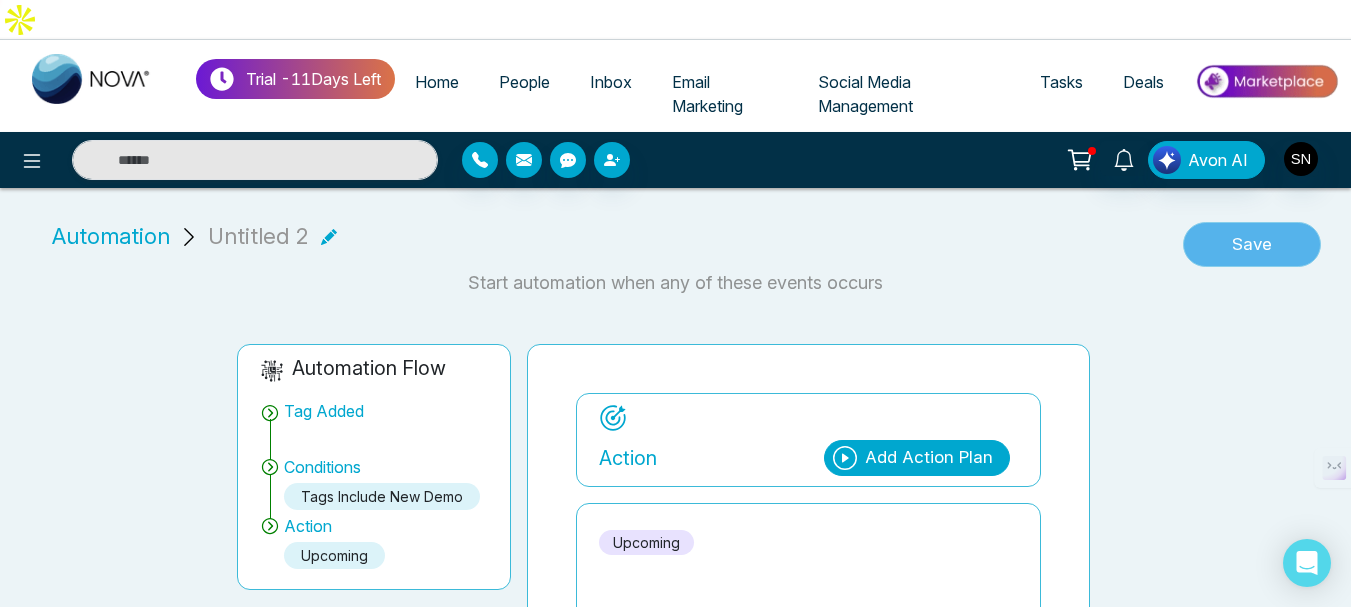 click on "Save" at bounding box center [1252, 245] 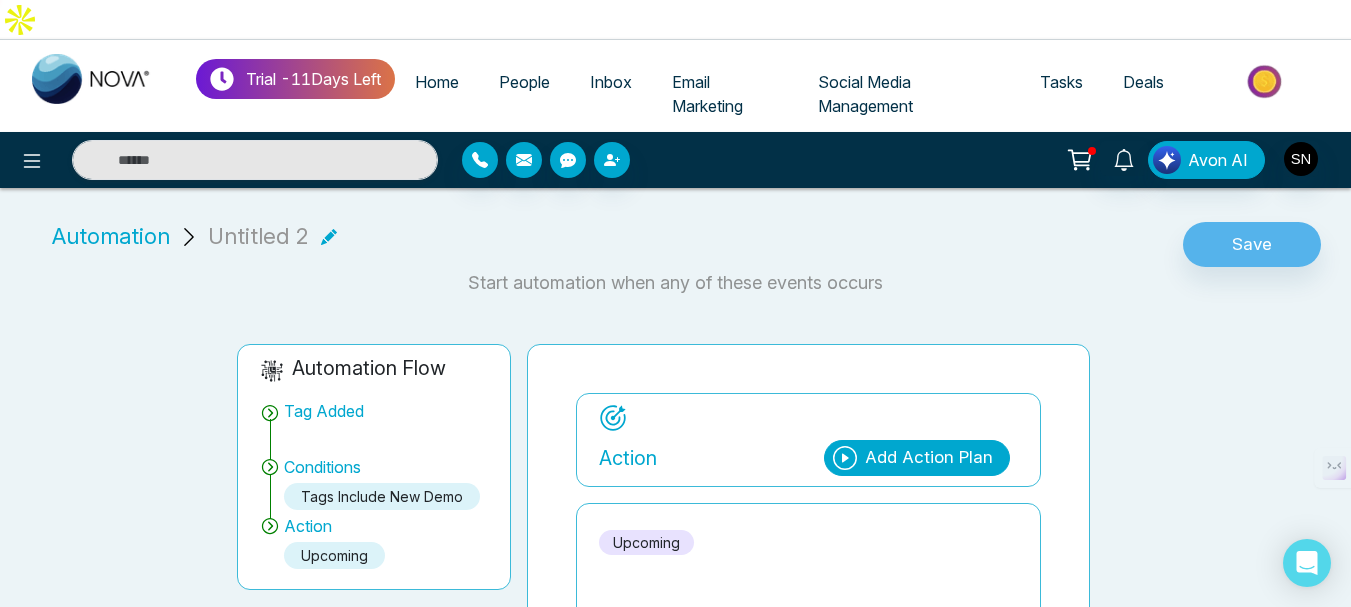 click on "Action Add Action Plan" at bounding box center (808, 440) 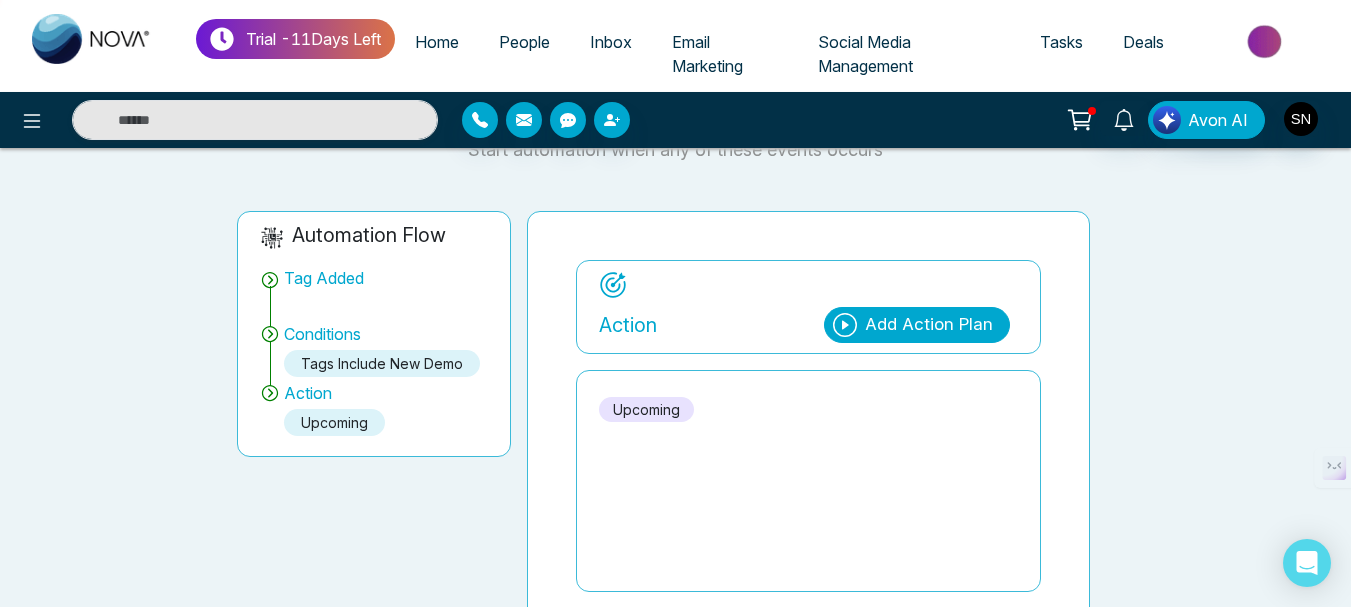 scroll, scrollTop: 162, scrollLeft: 0, axis: vertical 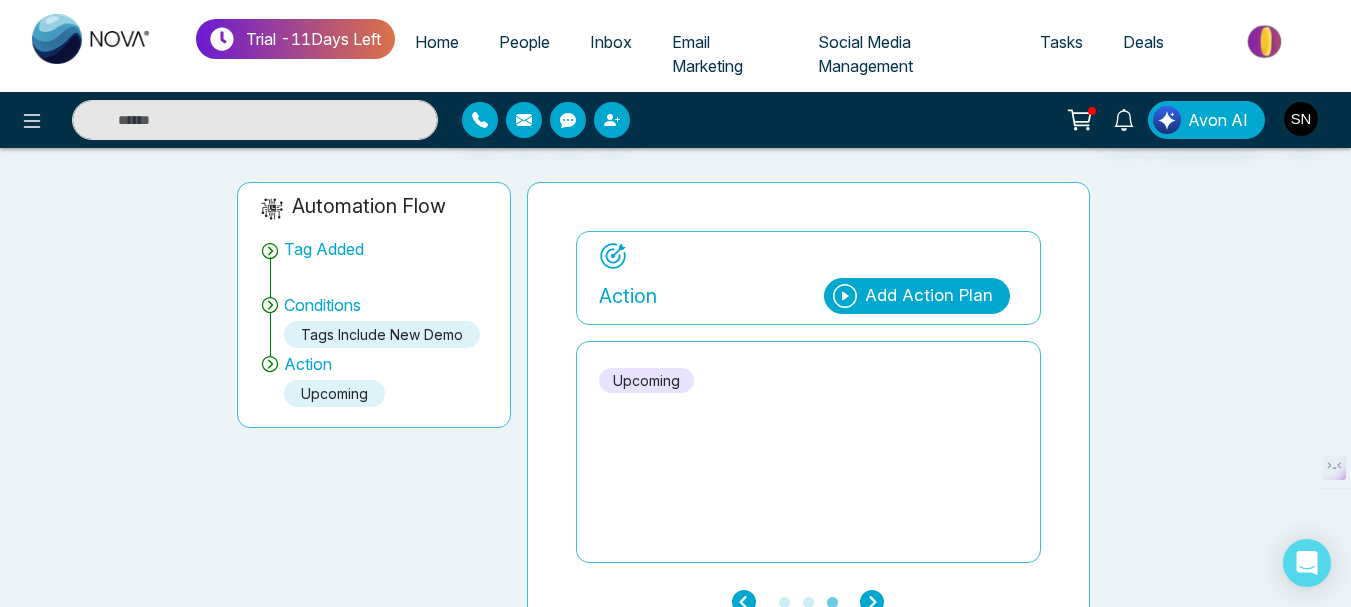 click 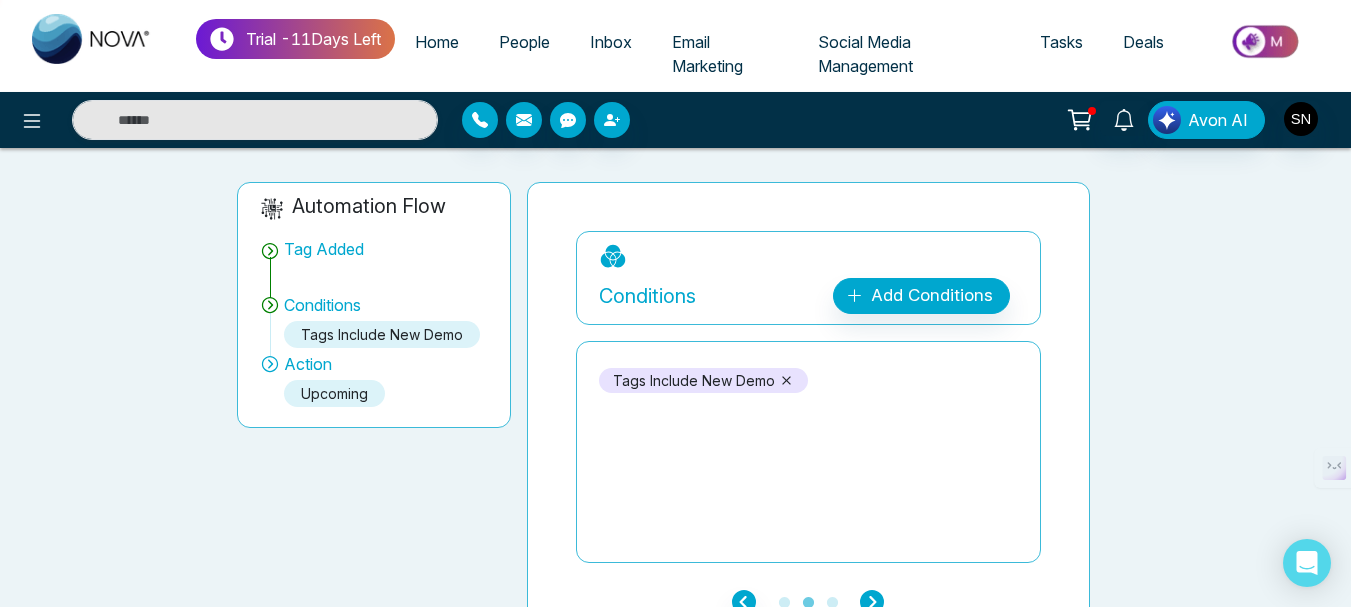 click 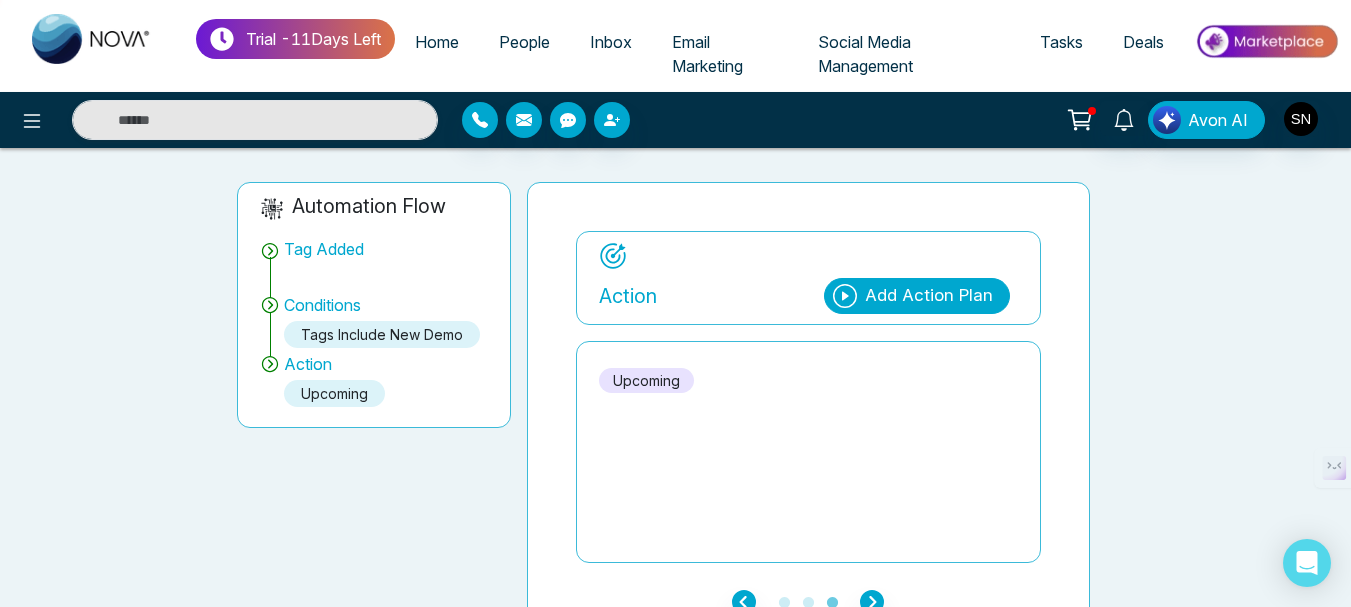 click on "Add Action Plan" at bounding box center [917, 296] 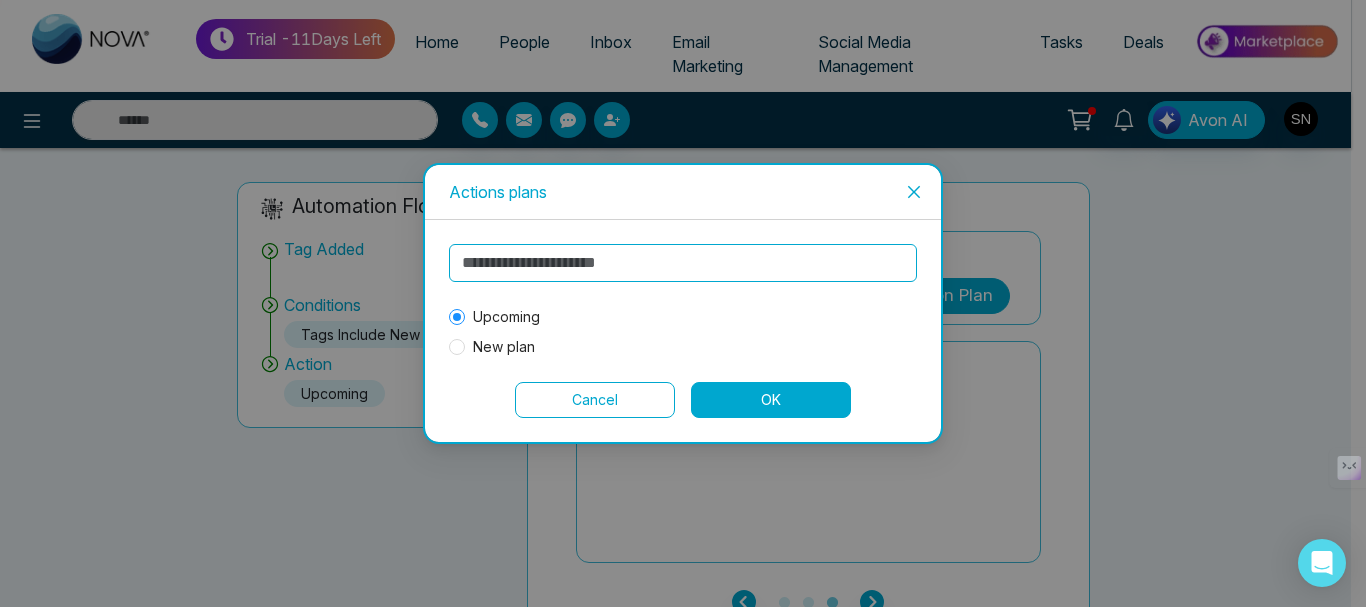 click on "Upcoming" at bounding box center [506, 317] 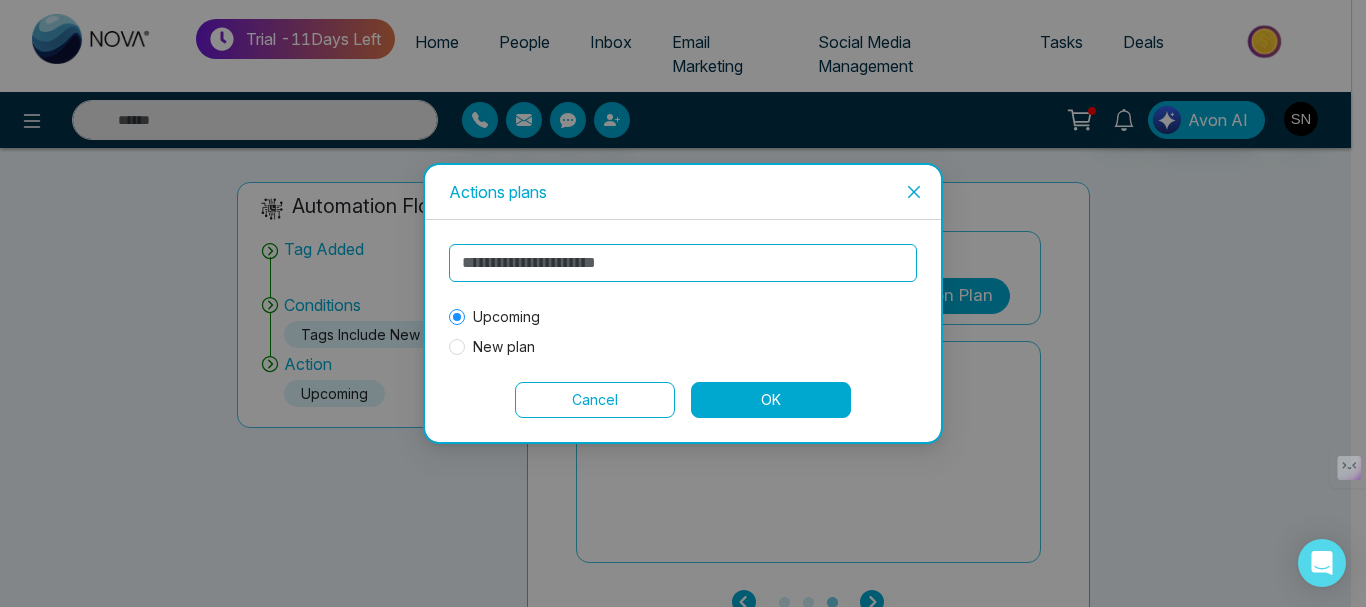 click on "OK" at bounding box center (771, 400) 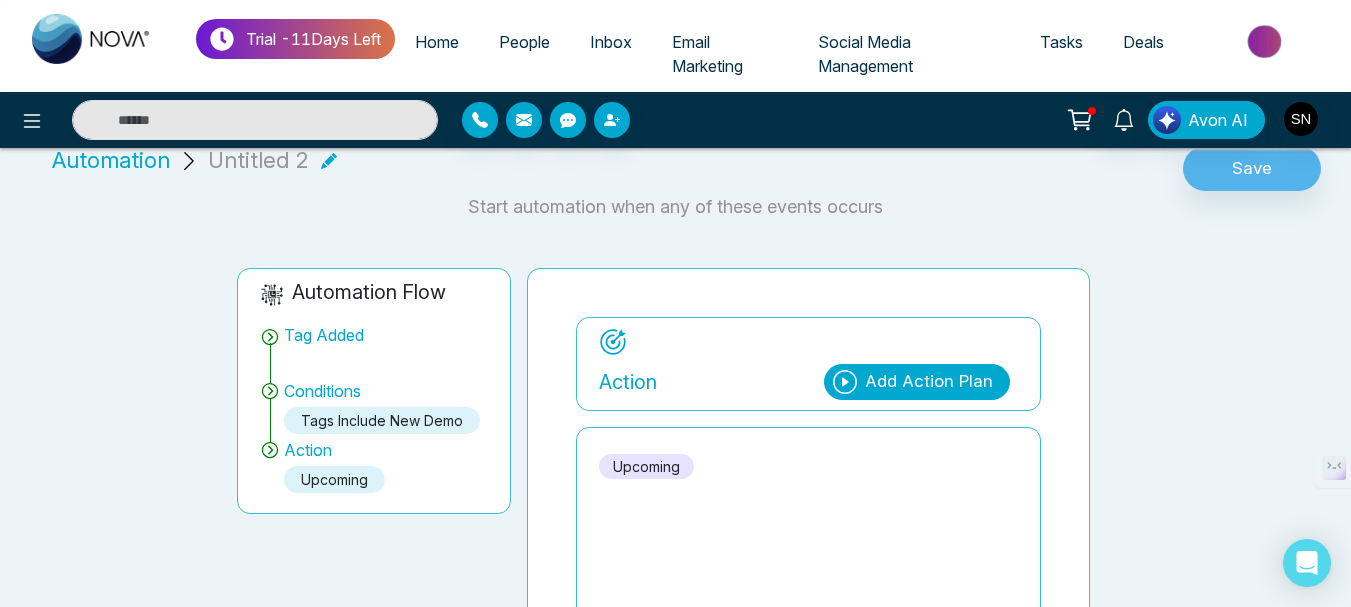scroll, scrollTop: 0, scrollLeft: 0, axis: both 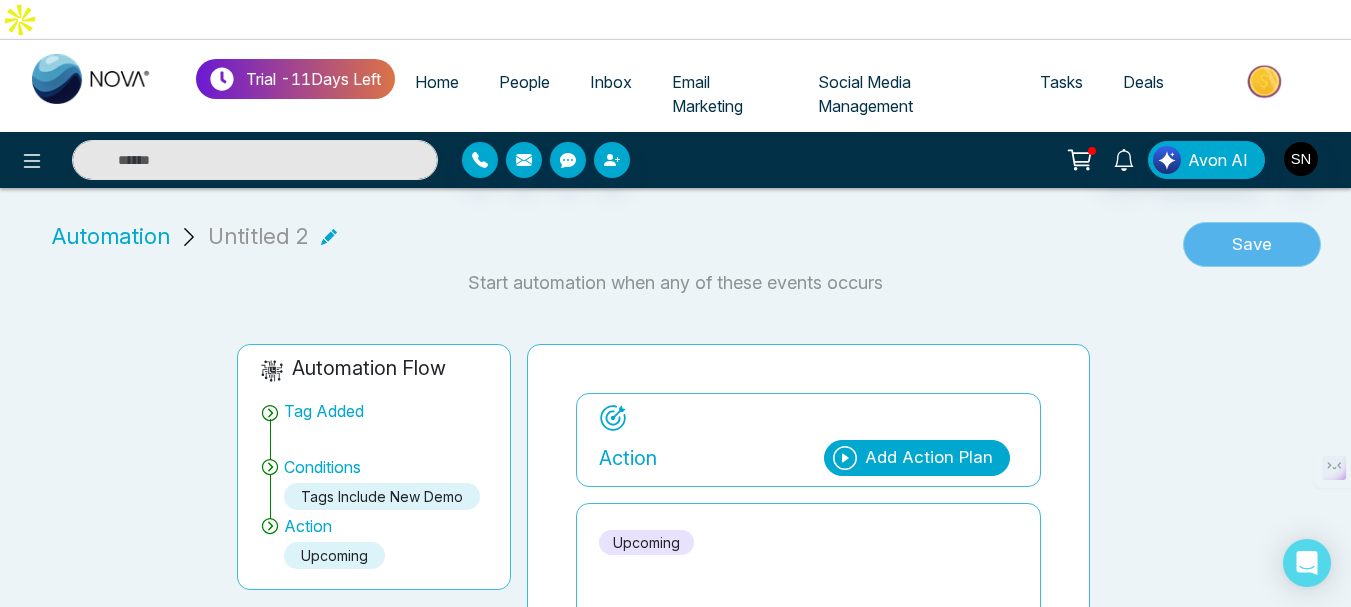 click on "Save" at bounding box center (1252, 245) 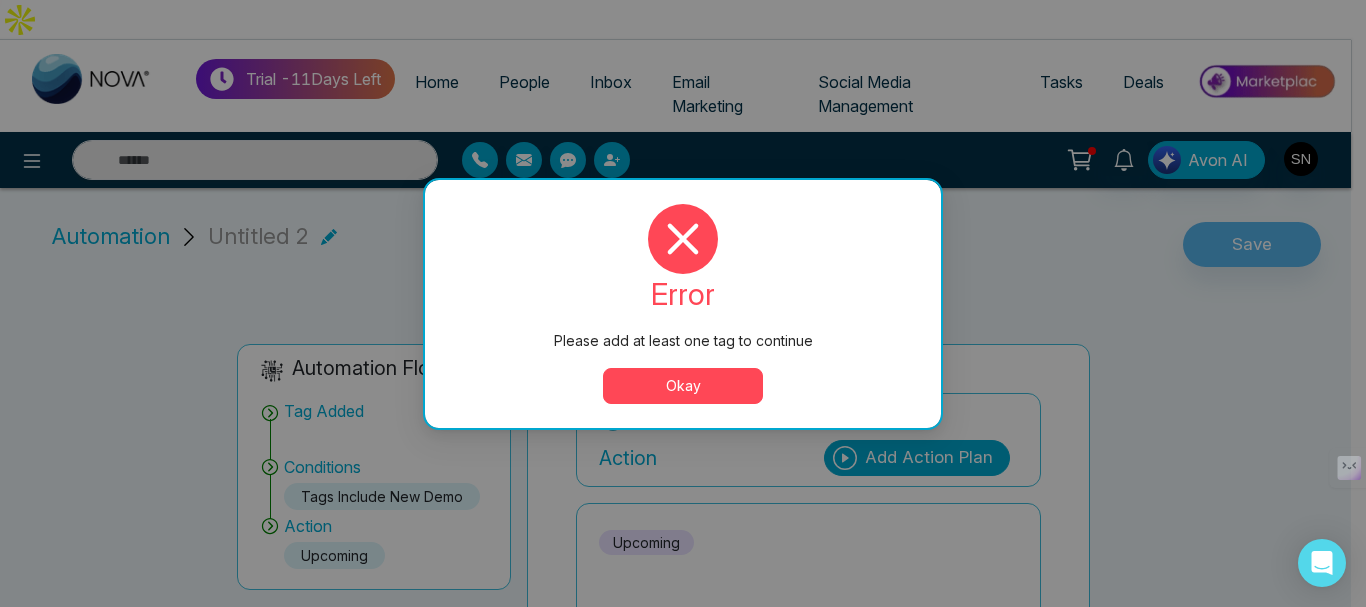 click on "Okay" at bounding box center (683, 386) 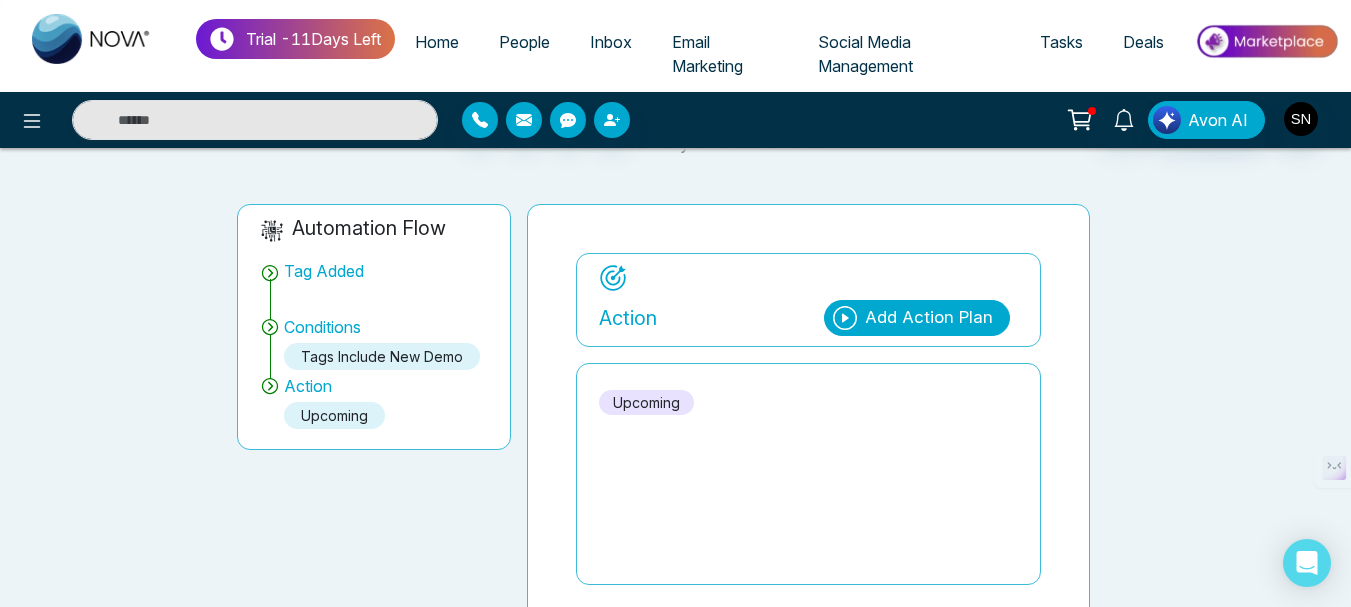 scroll, scrollTop: 162, scrollLeft: 0, axis: vertical 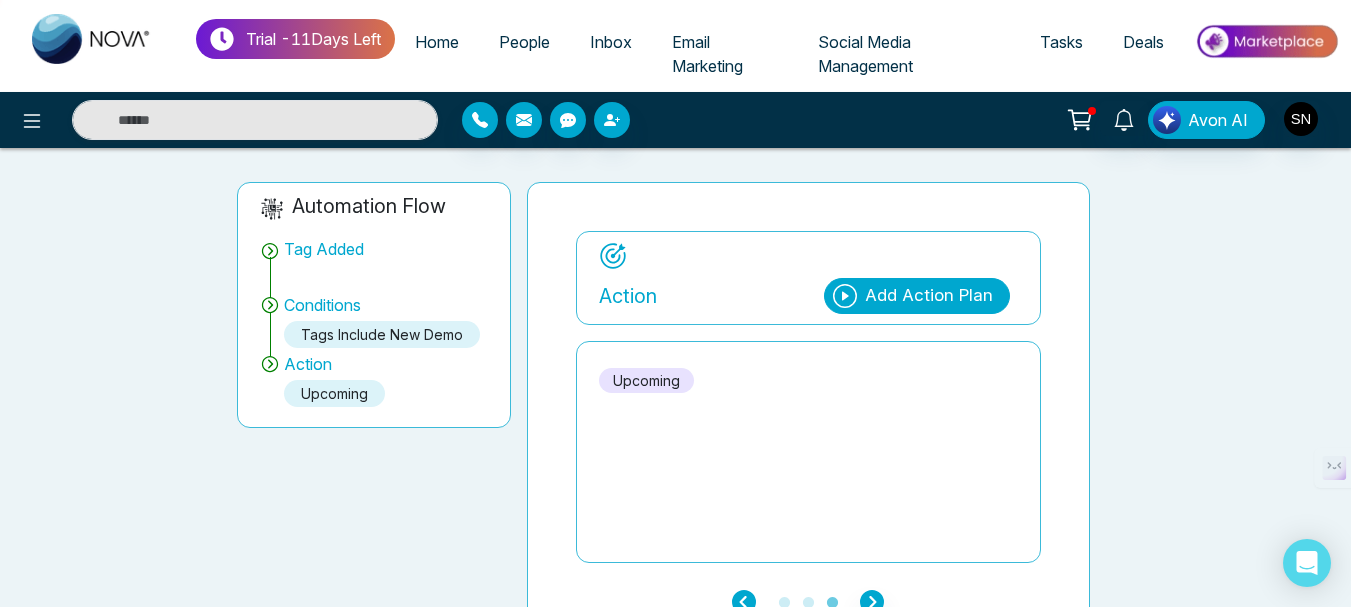 click 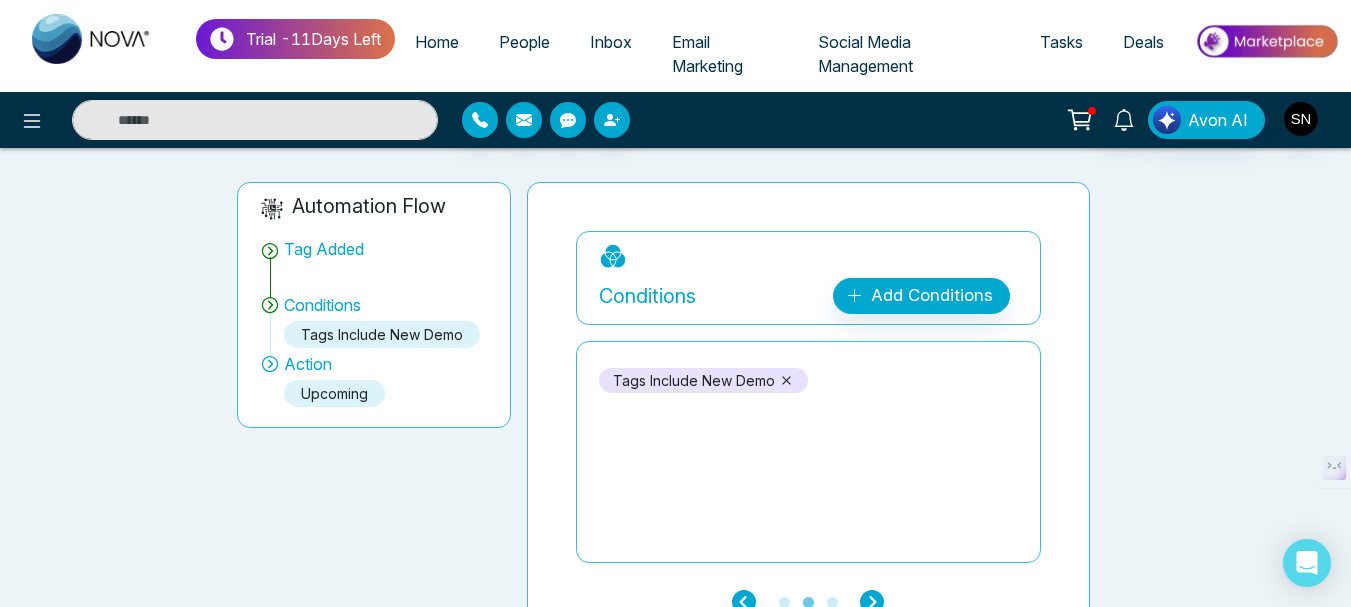 click 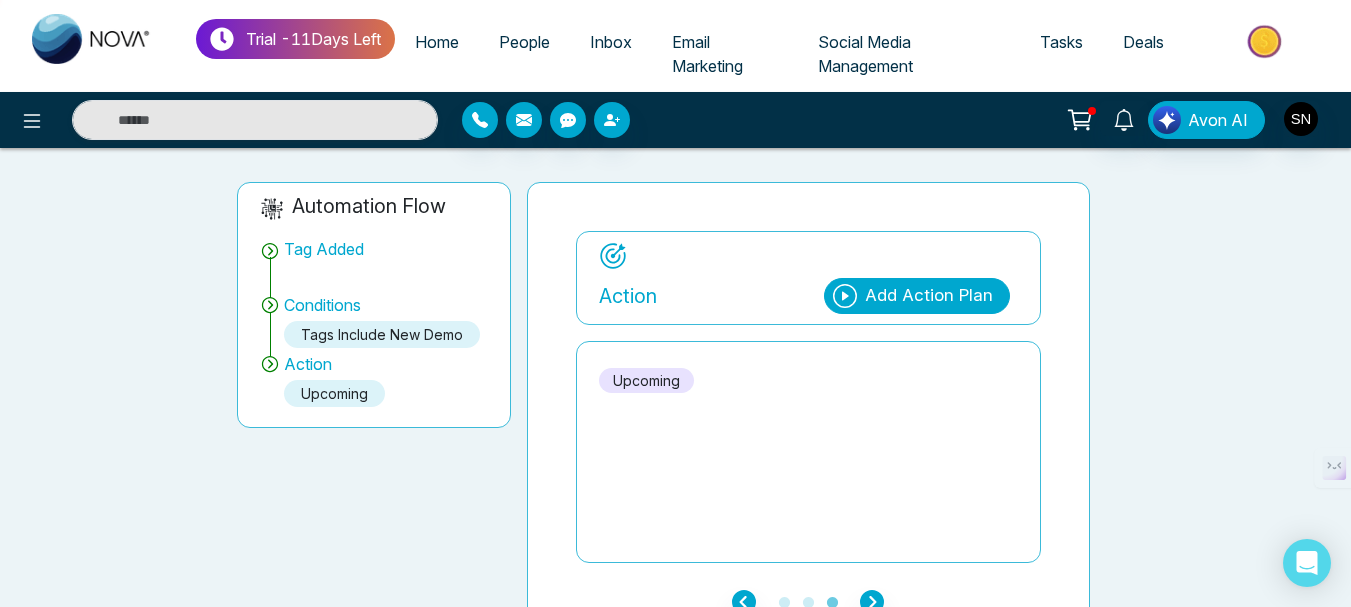 click on "Add Action Plan" at bounding box center (929, 296) 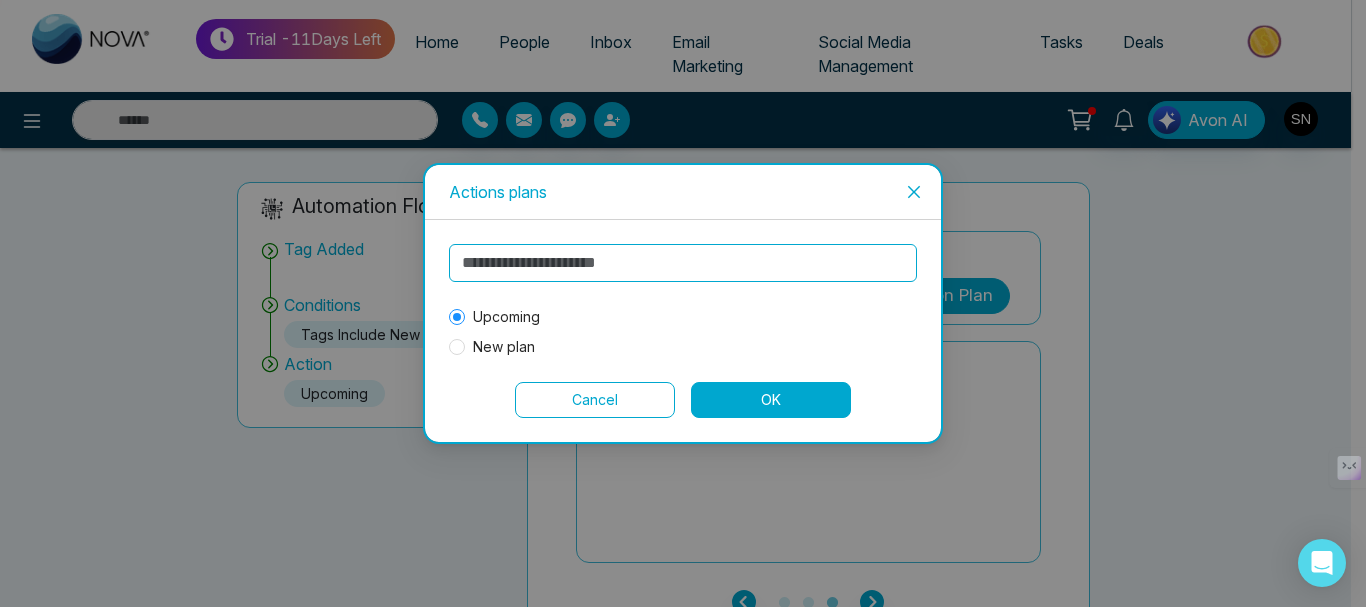 click at bounding box center [683, 263] 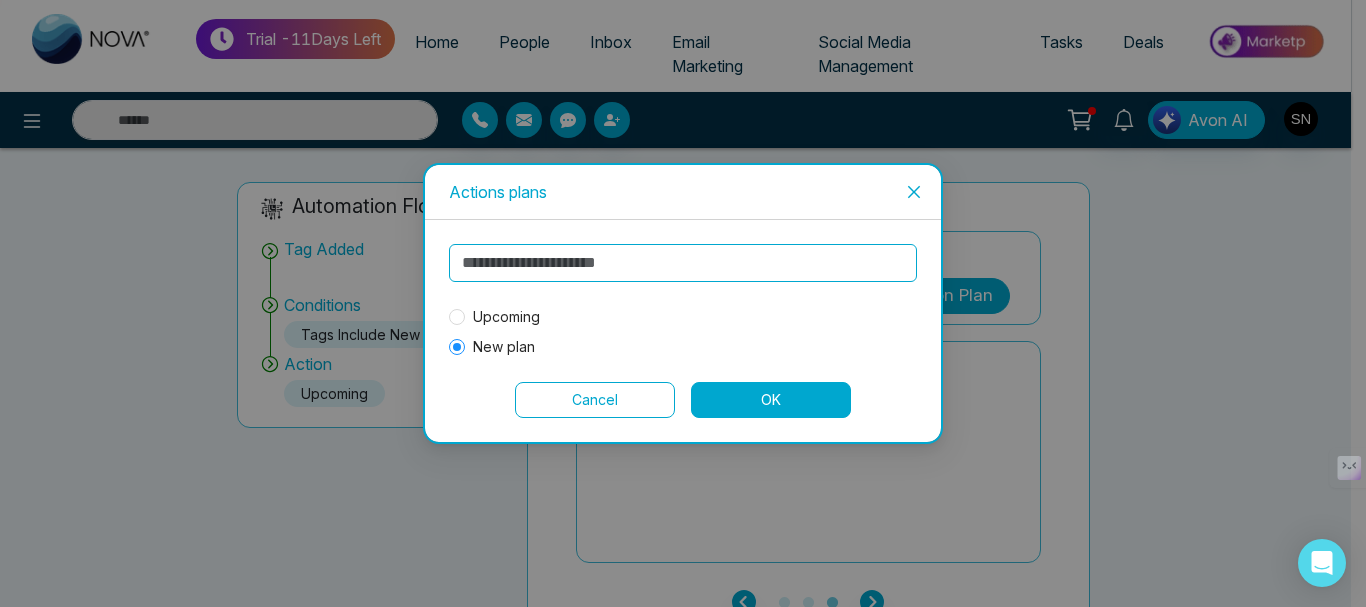 click on "OK" at bounding box center [771, 400] 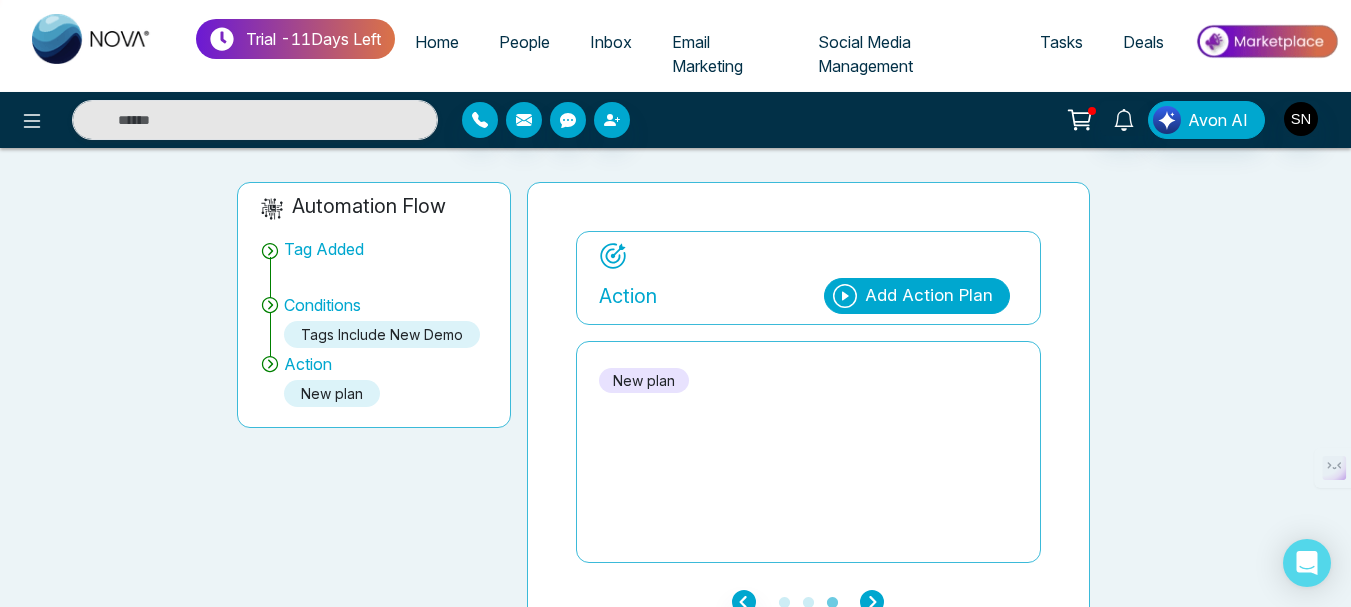 click 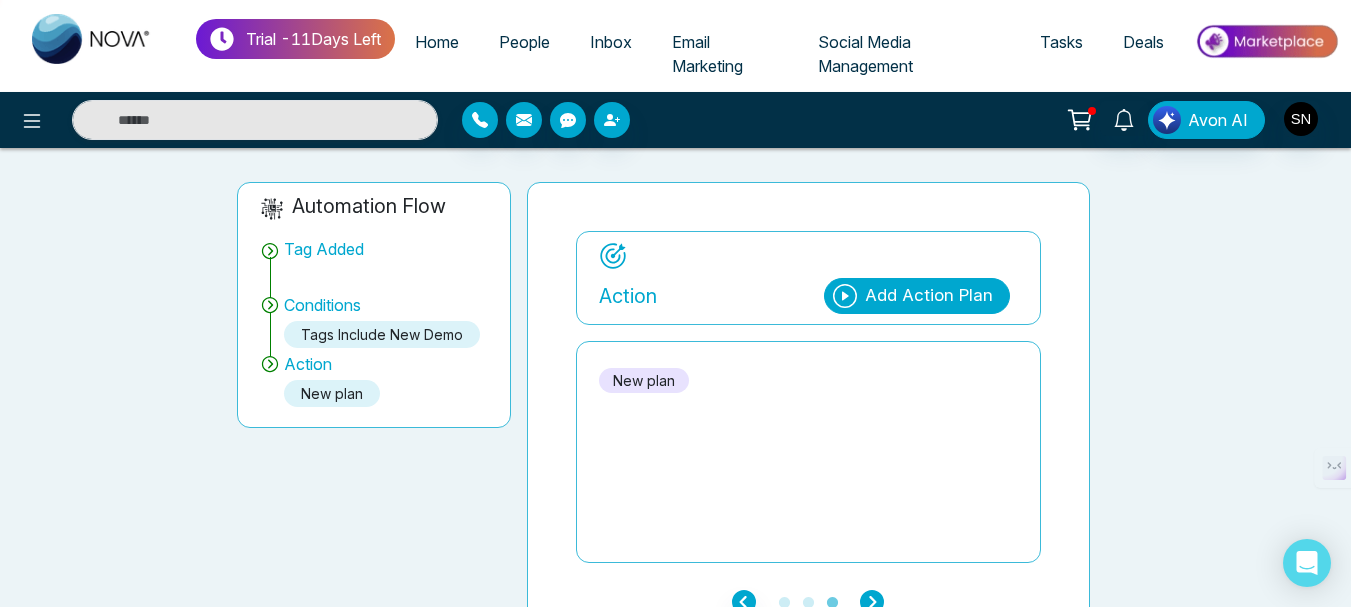 scroll, scrollTop: 0, scrollLeft: 0, axis: both 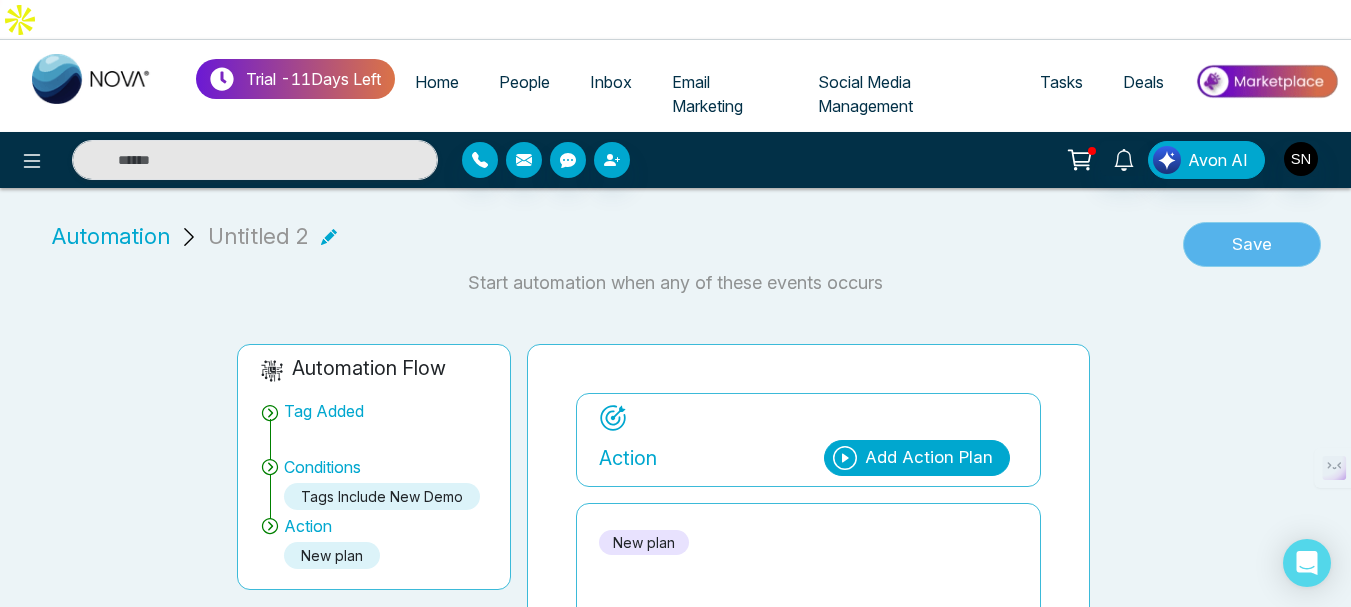 click on "Save" at bounding box center [1252, 245] 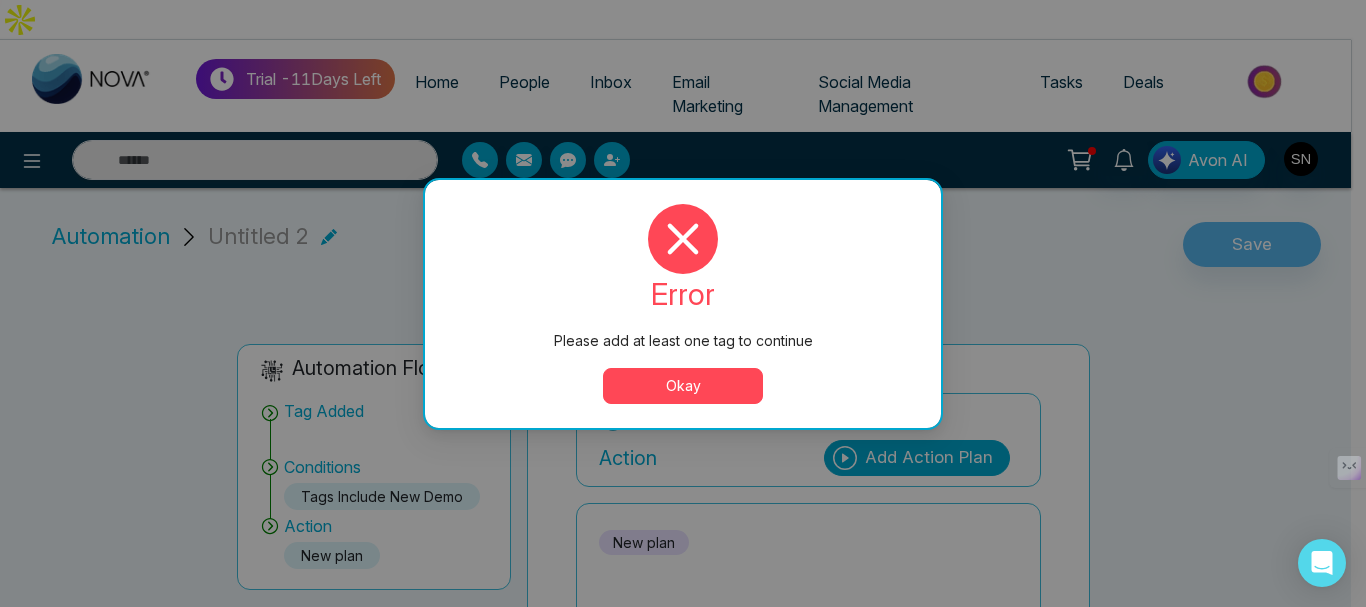 click on "error Please add at least one tag to continue Okay" at bounding box center [683, 304] 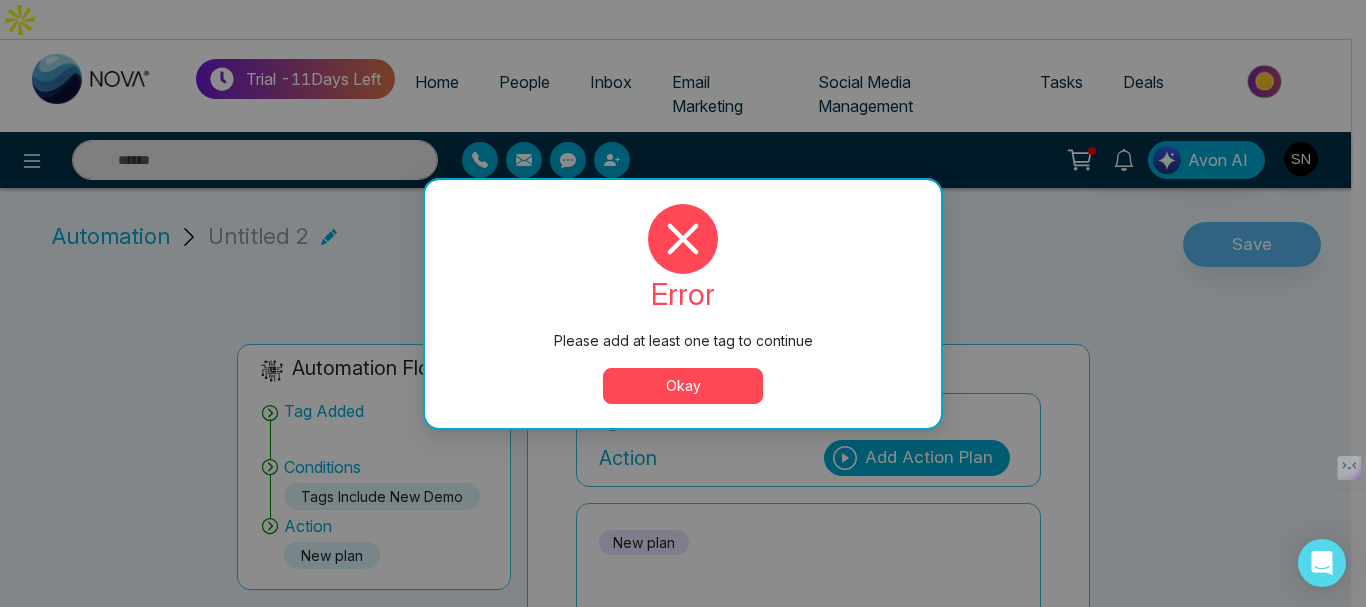 click on "Okay" at bounding box center [683, 386] 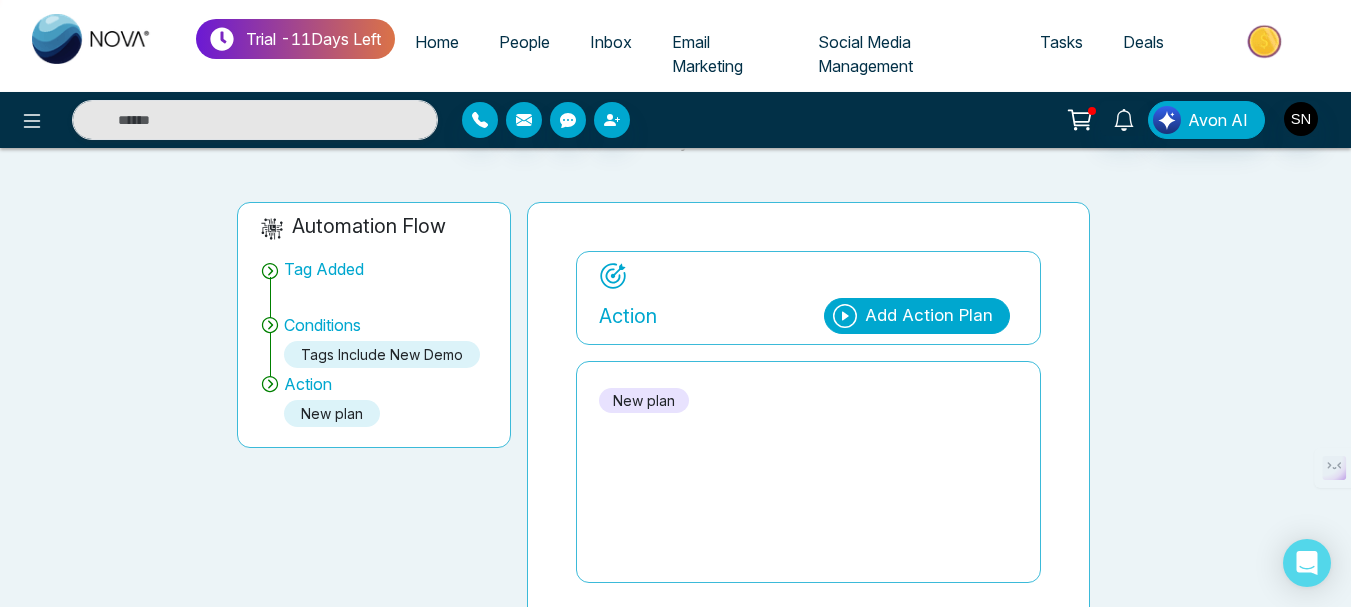 scroll, scrollTop: 162, scrollLeft: 0, axis: vertical 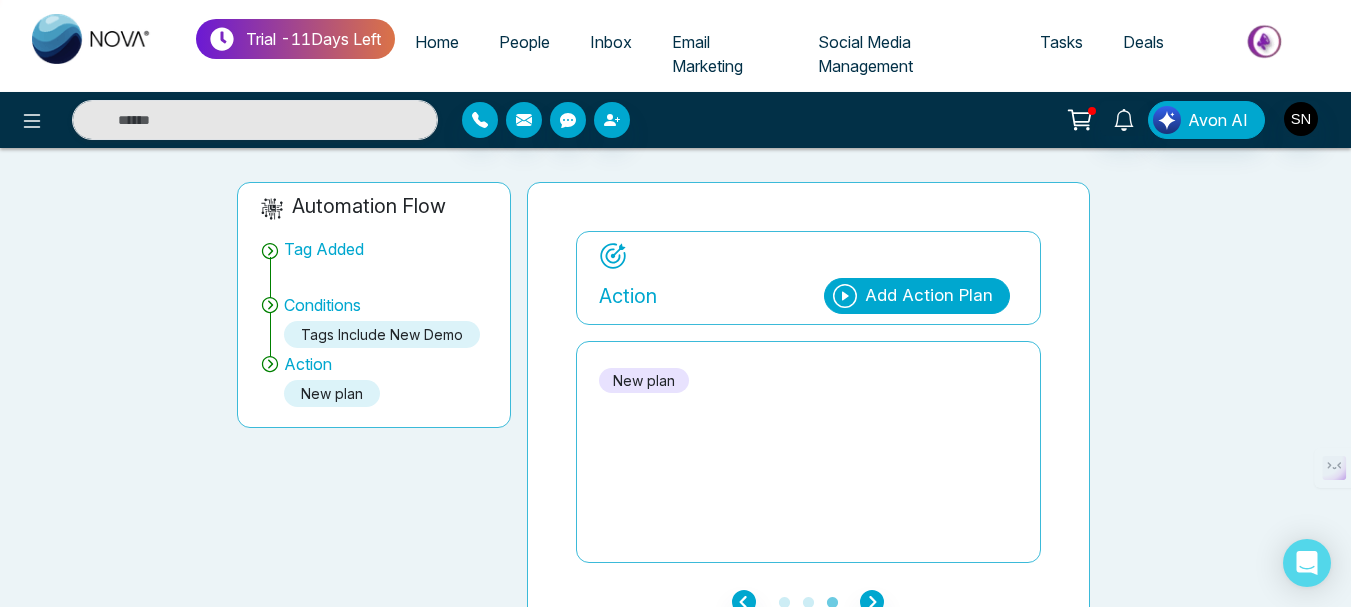 click on "New plan" at bounding box center [808, 452] 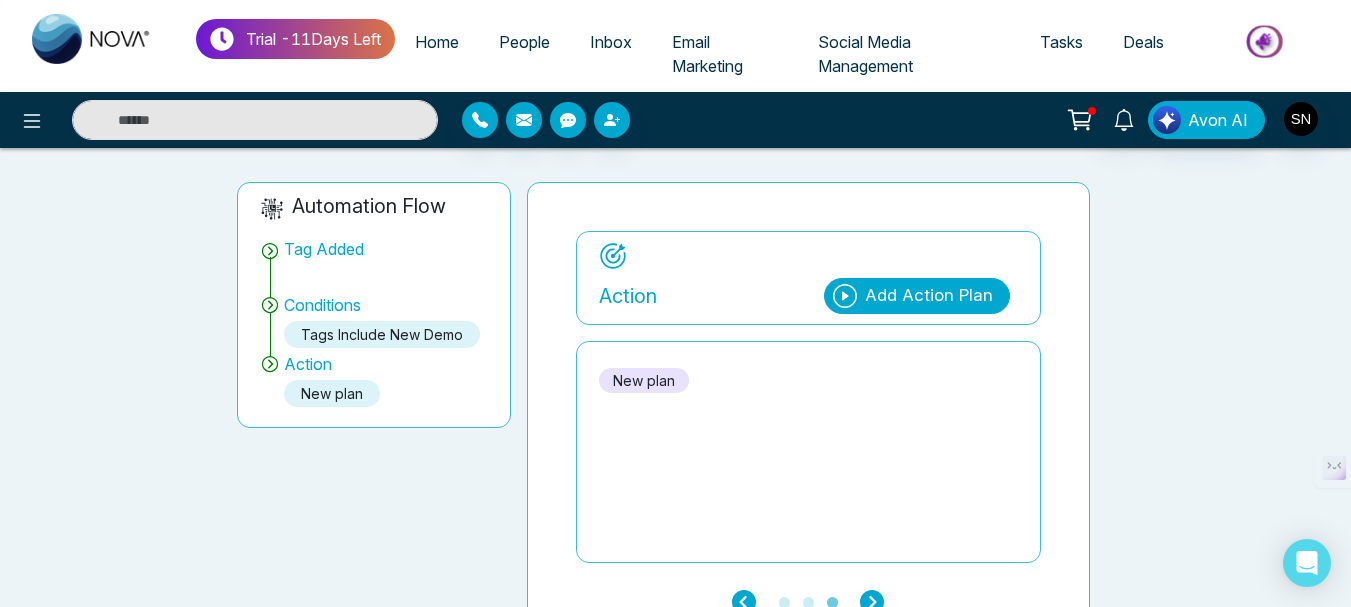 click on "New plan" at bounding box center [644, 380] 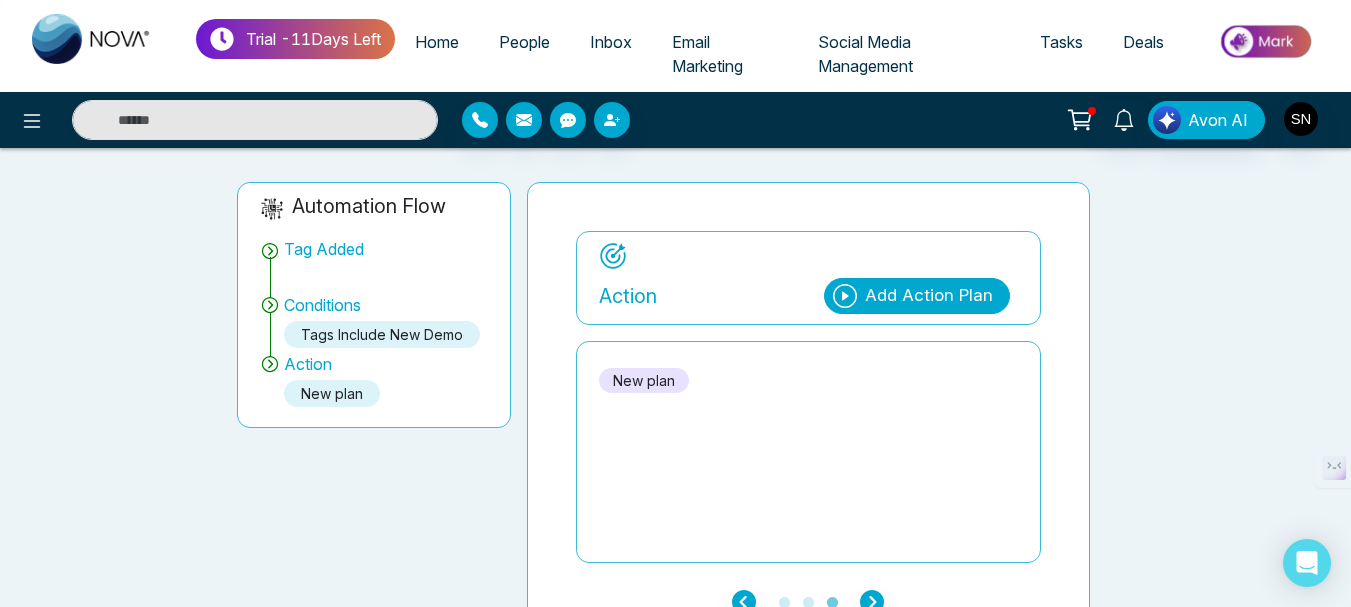 click on "New plan" at bounding box center (644, 380) 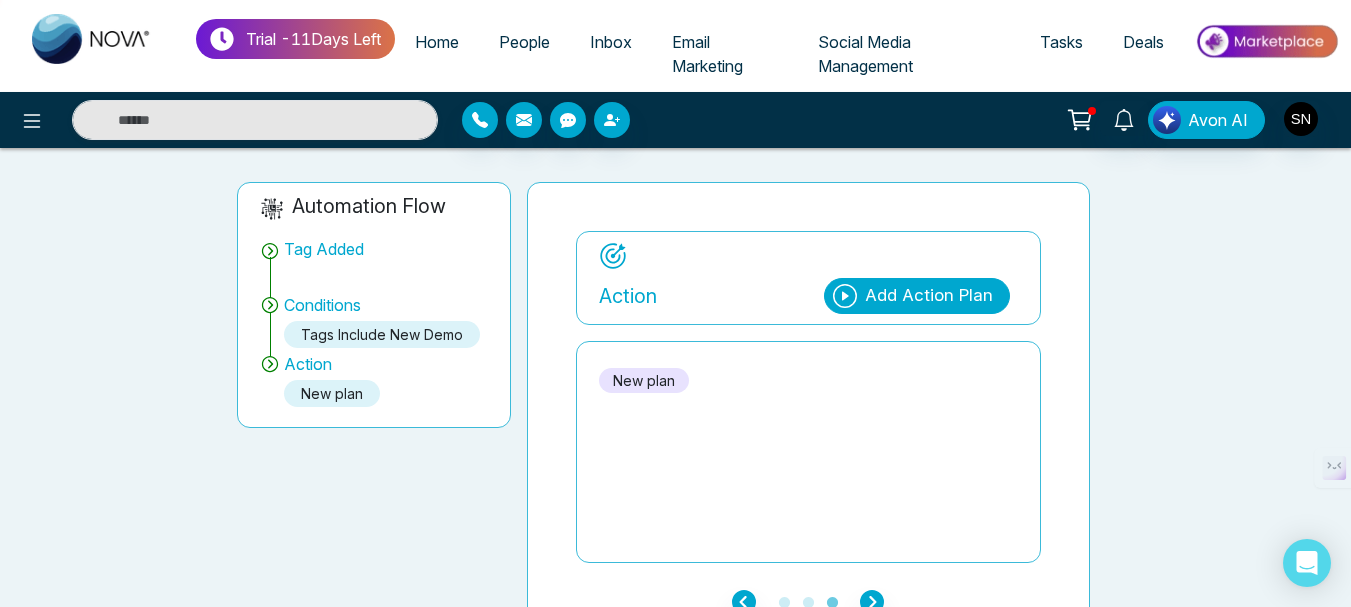 click on "New plan" at bounding box center (644, 380) 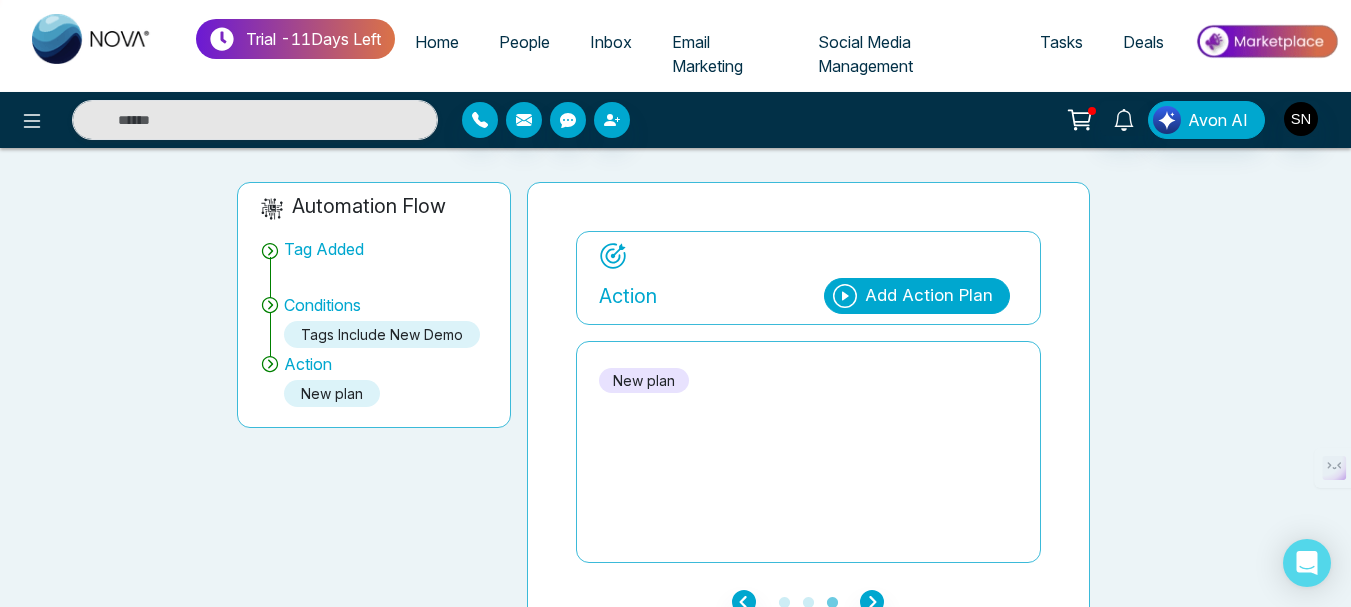 click on "Add Action Plan" at bounding box center [929, 296] 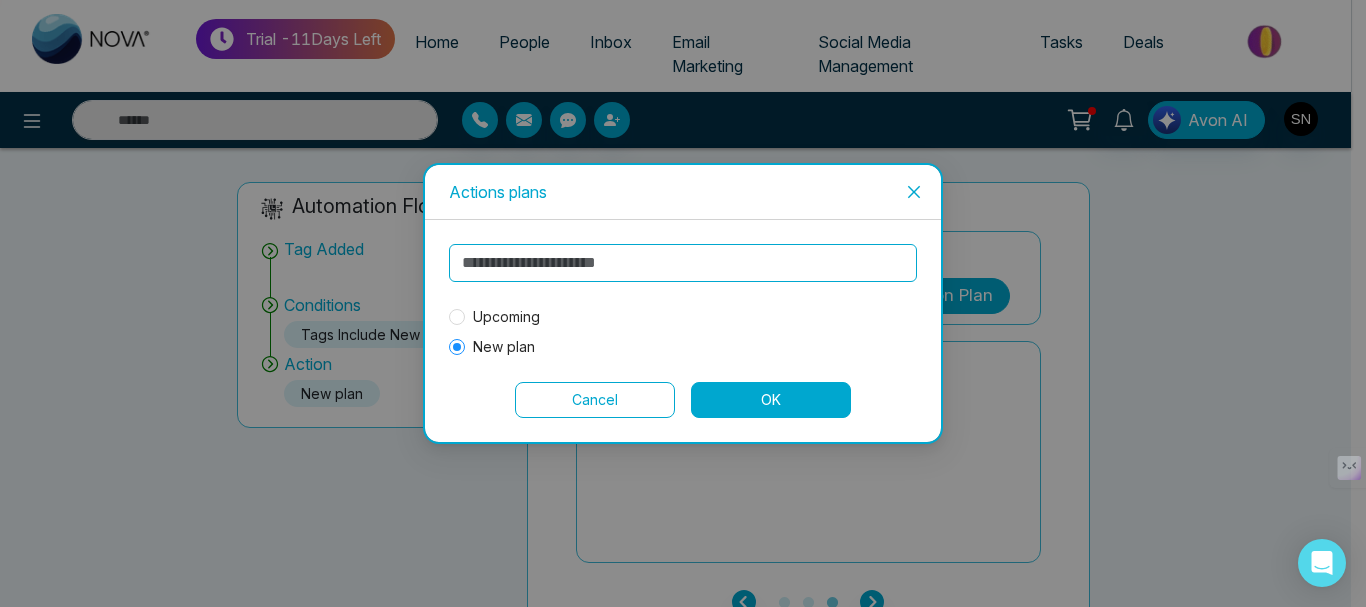click on "Upcoming" at bounding box center (506, 317) 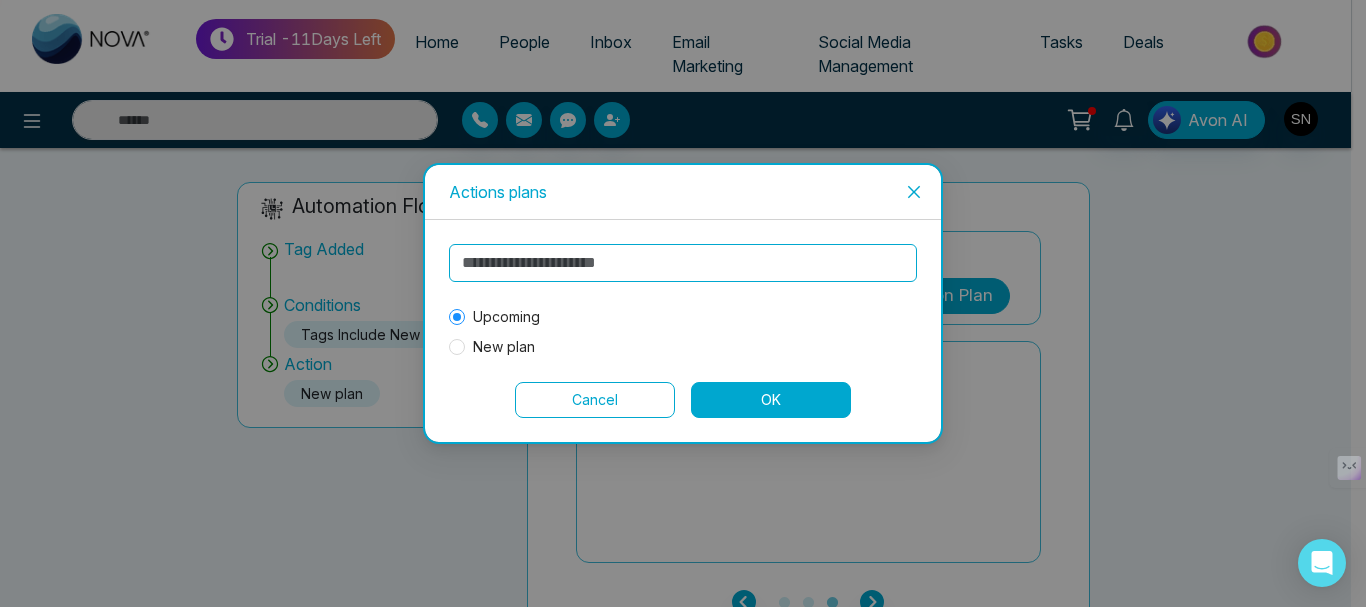 click on "OK" at bounding box center (771, 400) 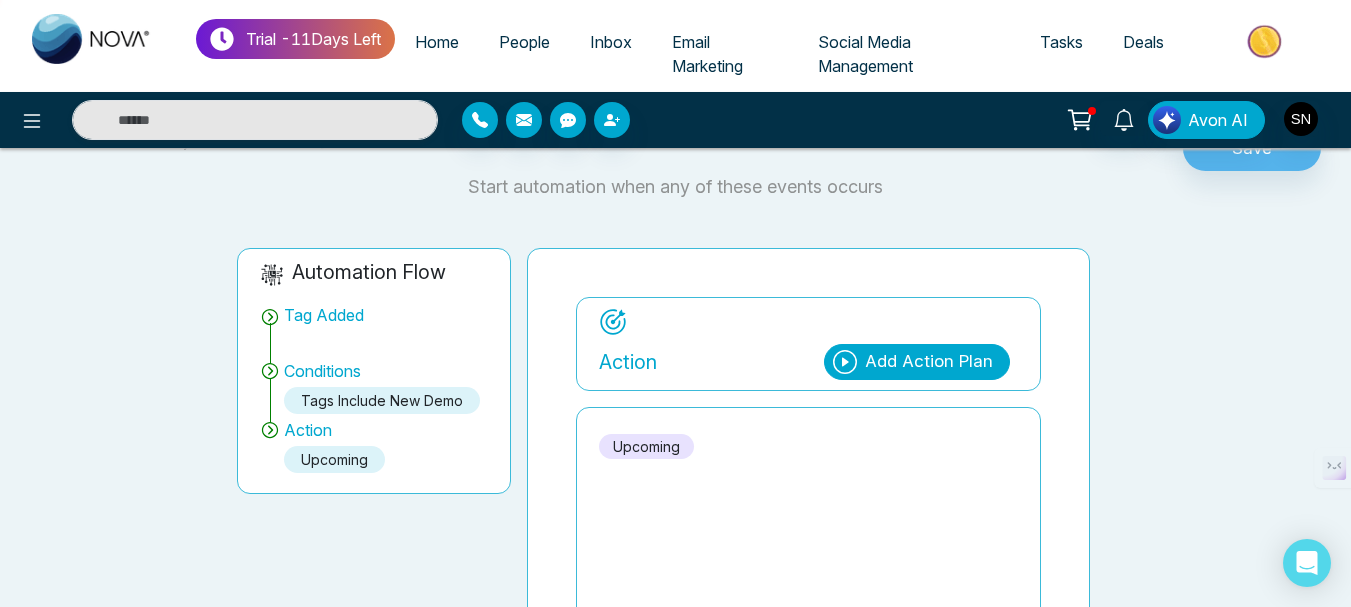 scroll, scrollTop: 0, scrollLeft: 0, axis: both 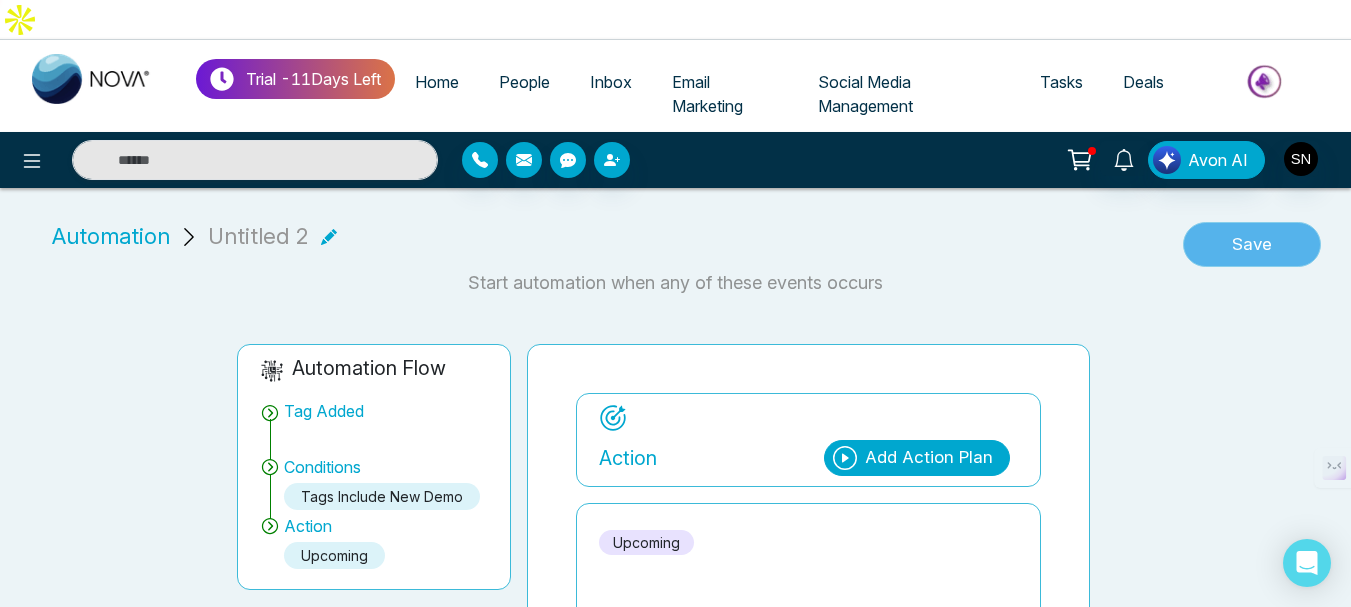 click on "Save" at bounding box center (1252, 245) 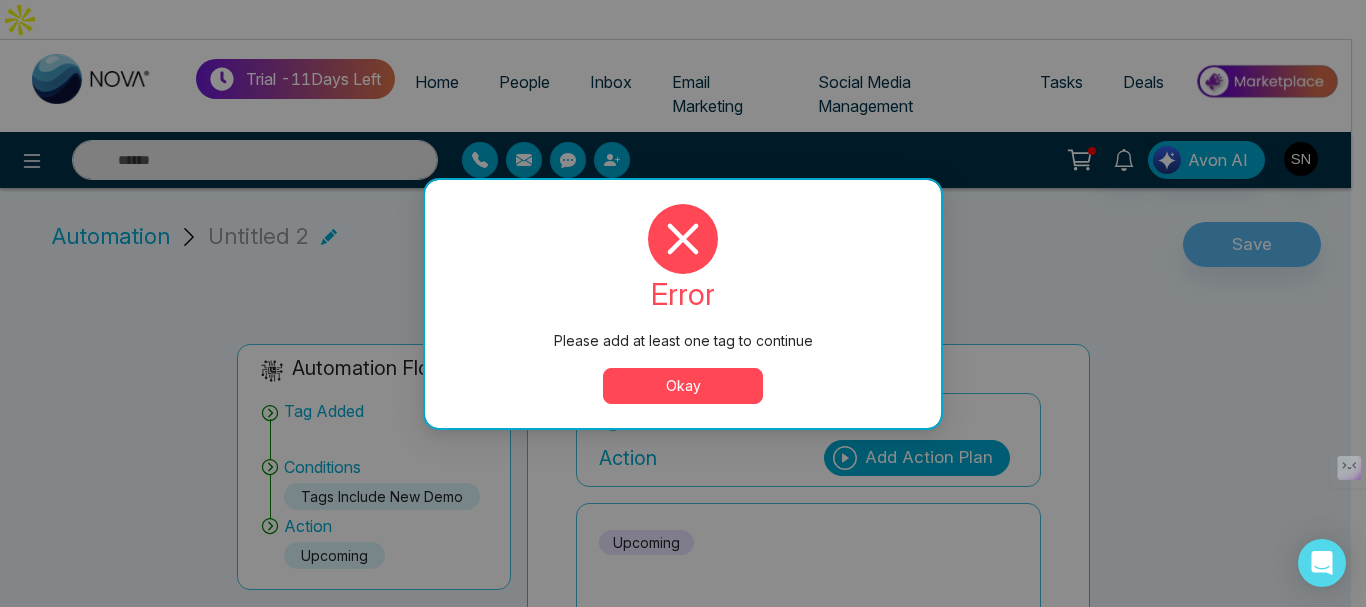 click on "Okay" at bounding box center [683, 386] 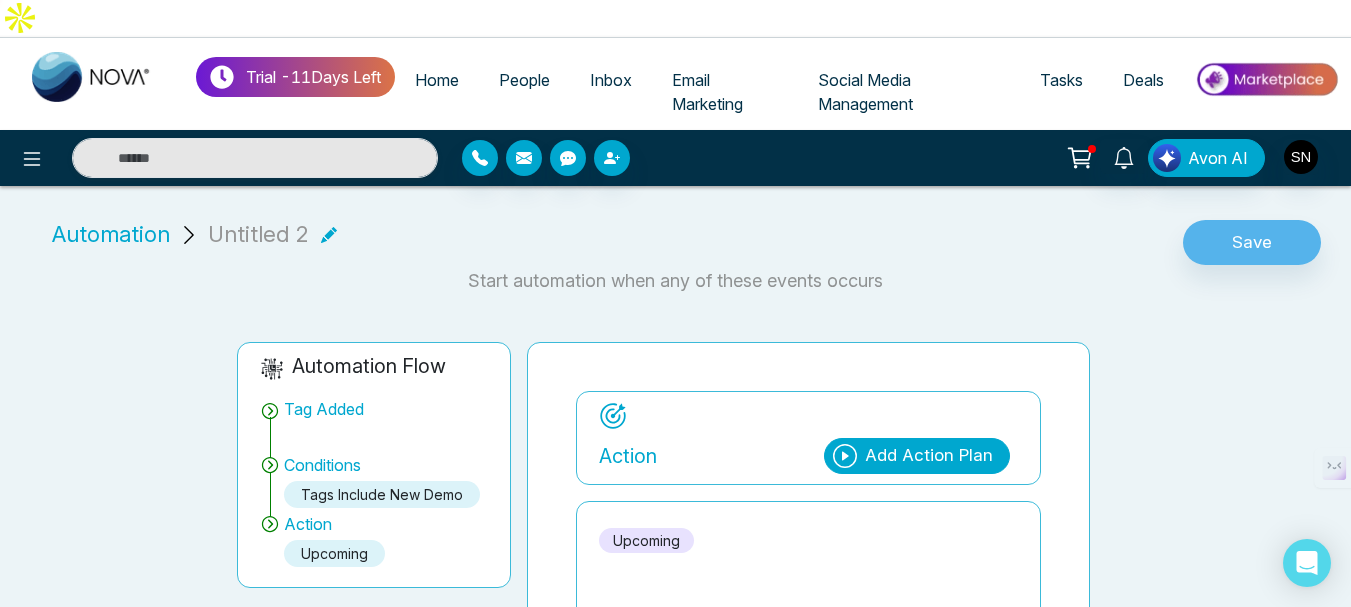 scroll, scrollTop: 0, scrollLeft: 0, axis: both 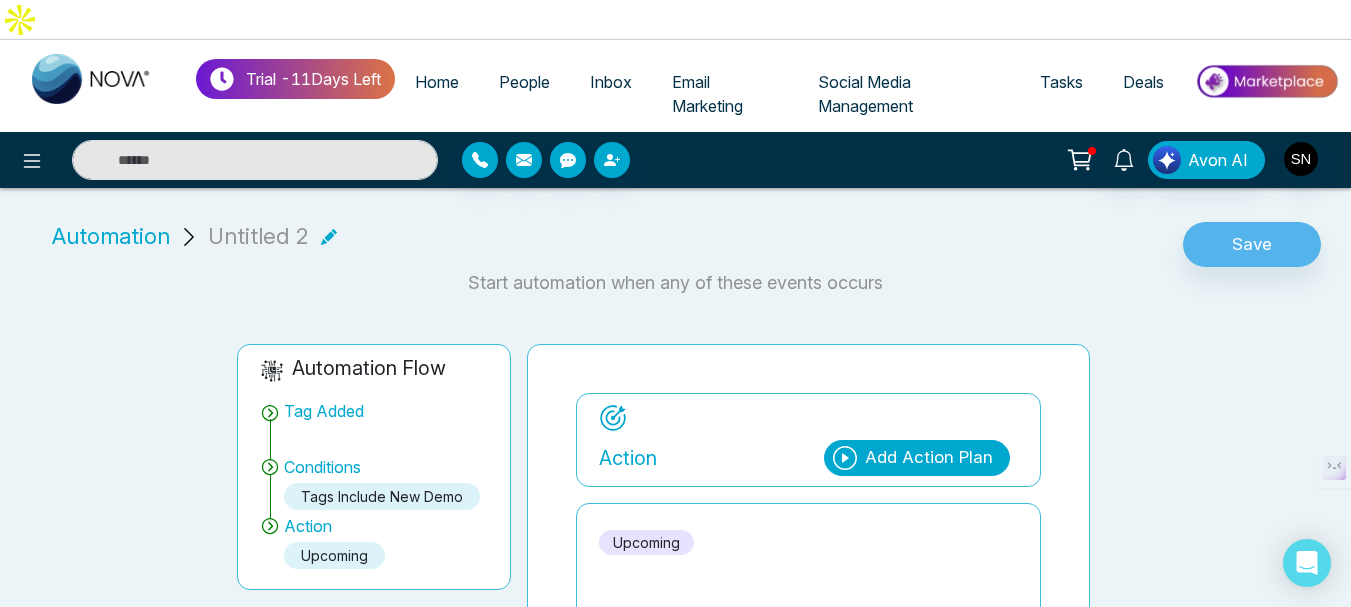 click on "Conditions" at bounding box center (374, 467) 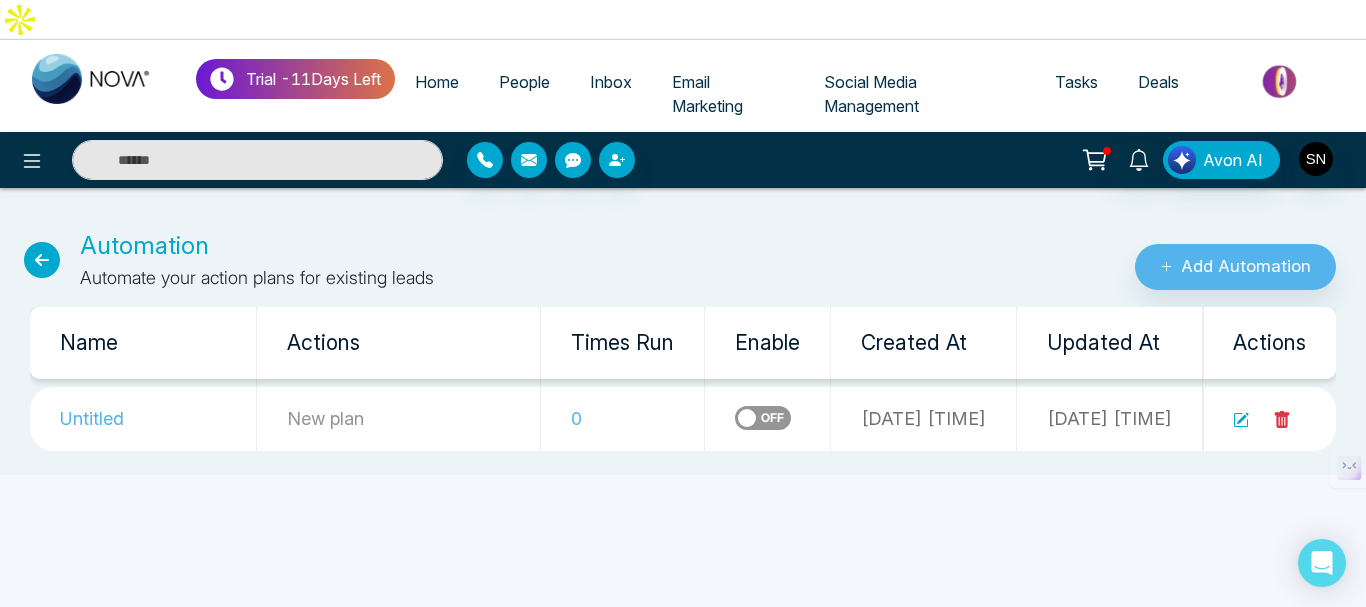 click on "People" at bounding box center (524, 82) 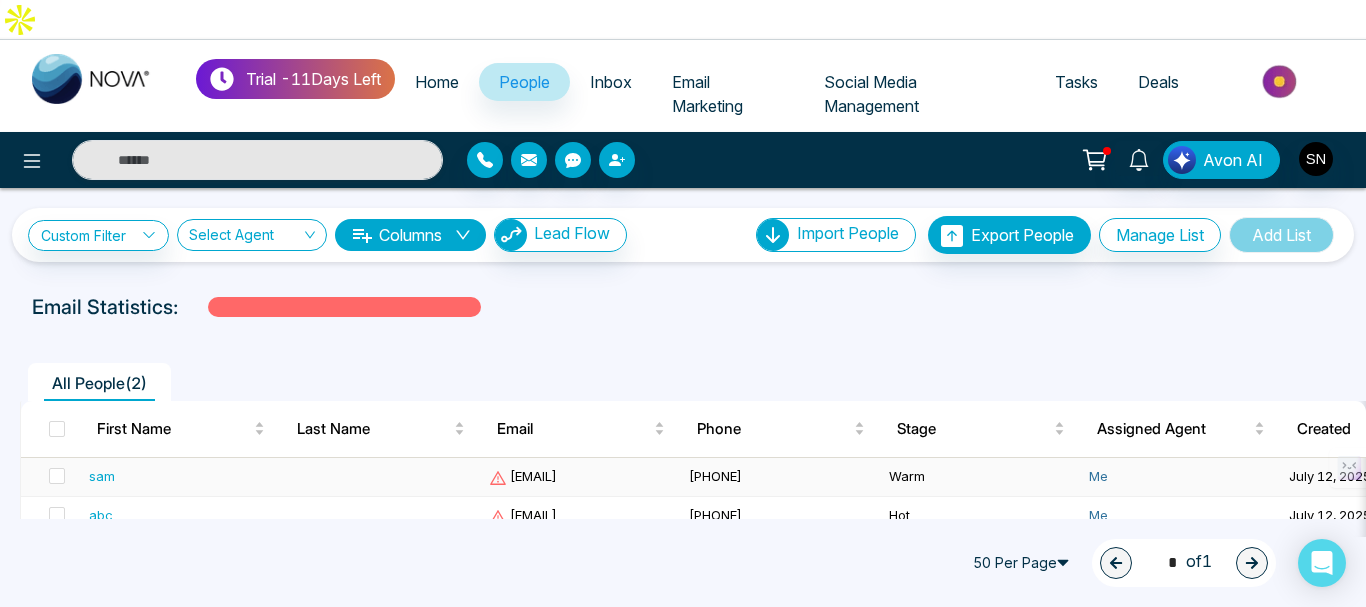 click on "sam" at bounding box center [102, 476] 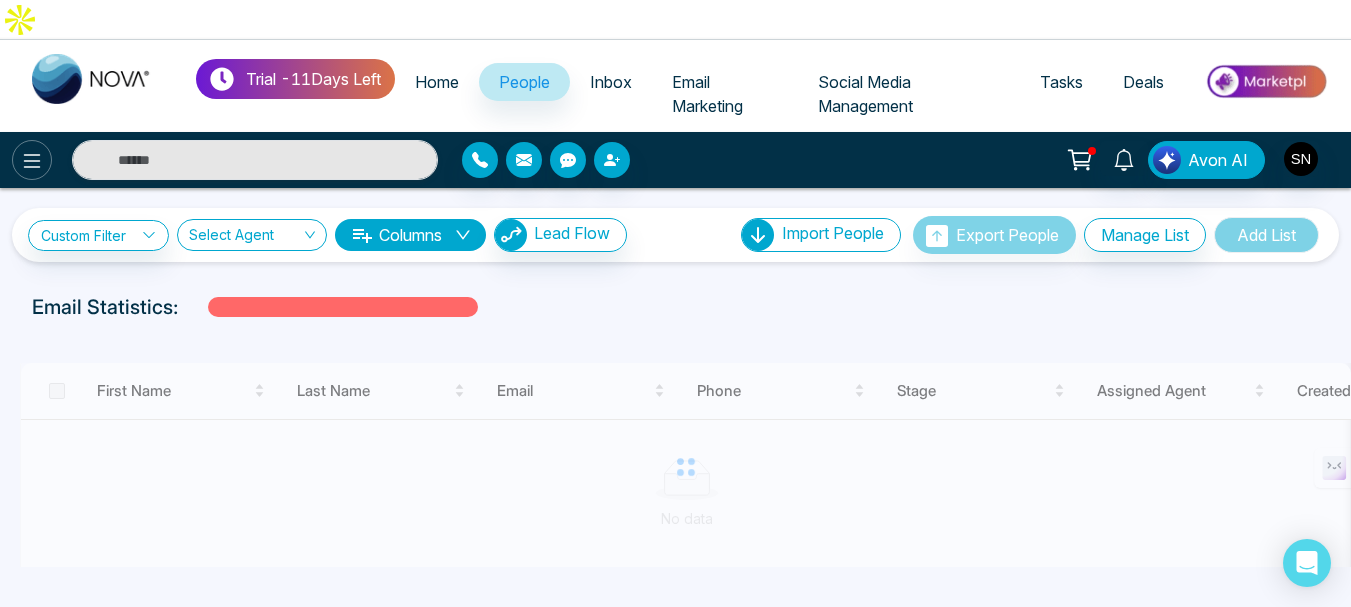 click at bounding box center [32, 160] 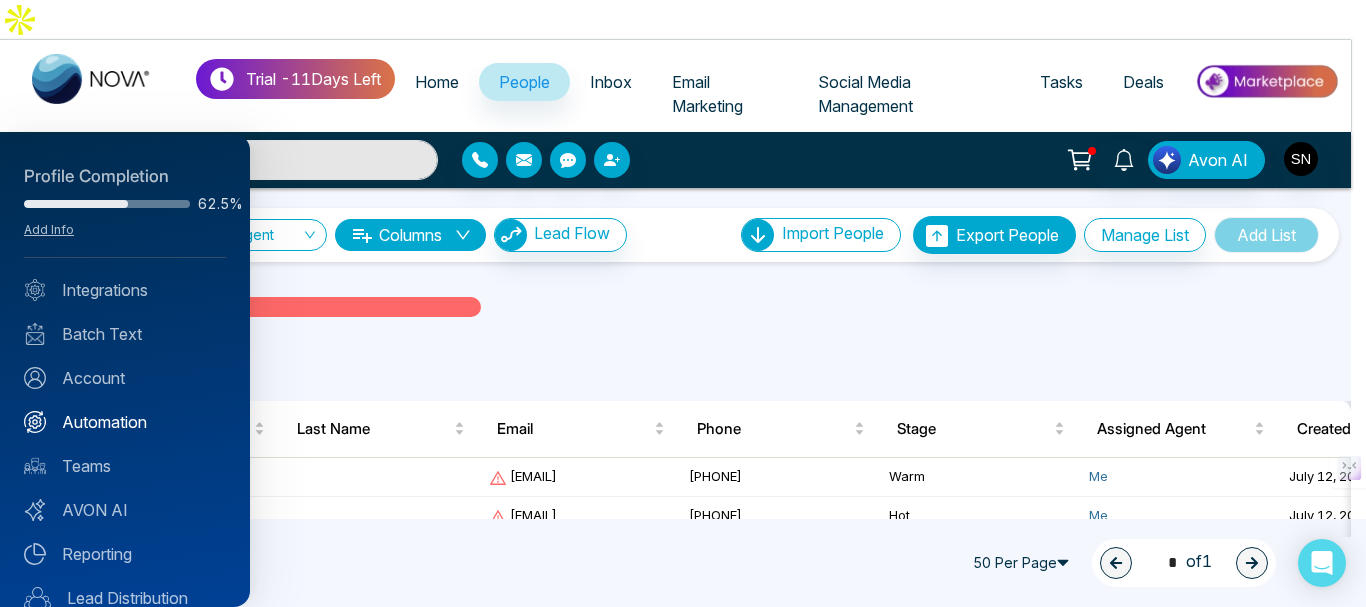 click on "Automation" at bounding box center (125, 422) 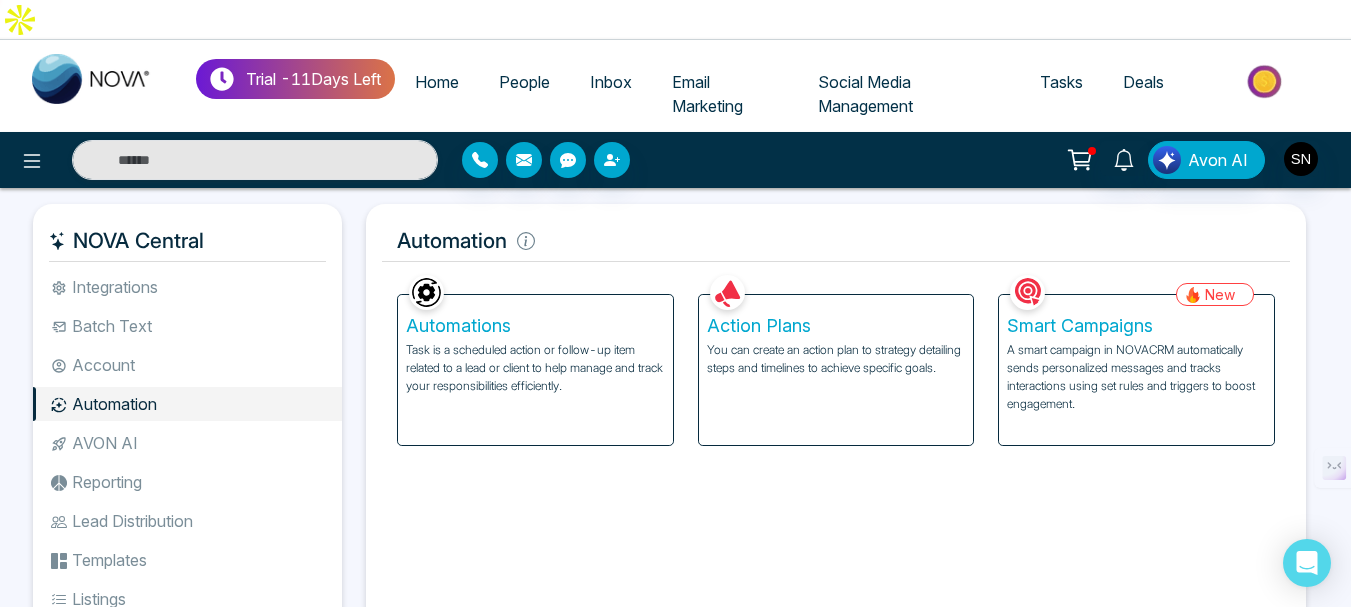 click on "Action Plans" at bounding box center [836, 326] 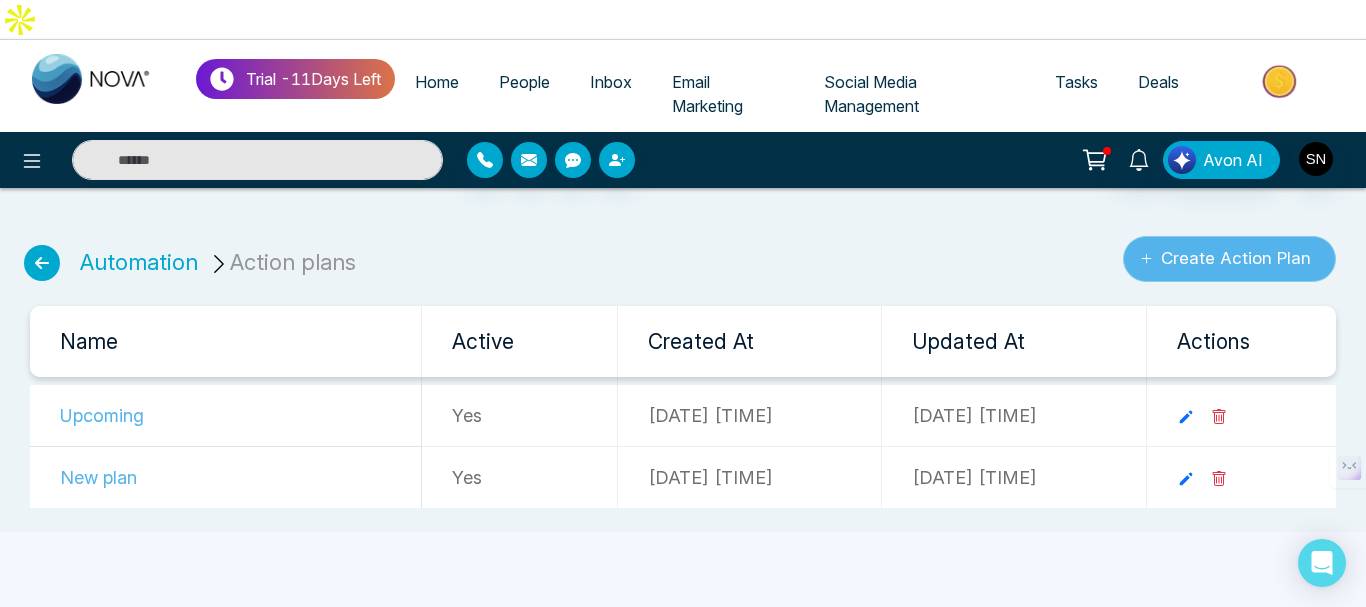 click on "Create Action Plan" at bounding box center (1229, 259) 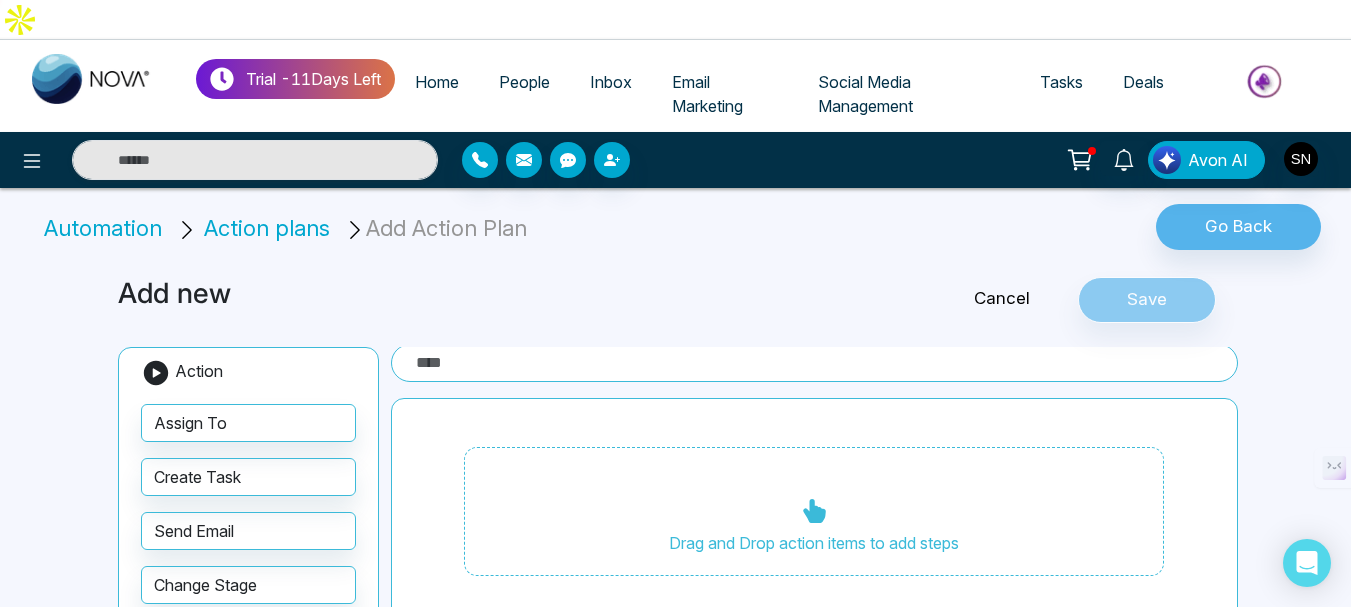 scroll, scrollTop: 4, scrollLeft: 0, axis: vertical 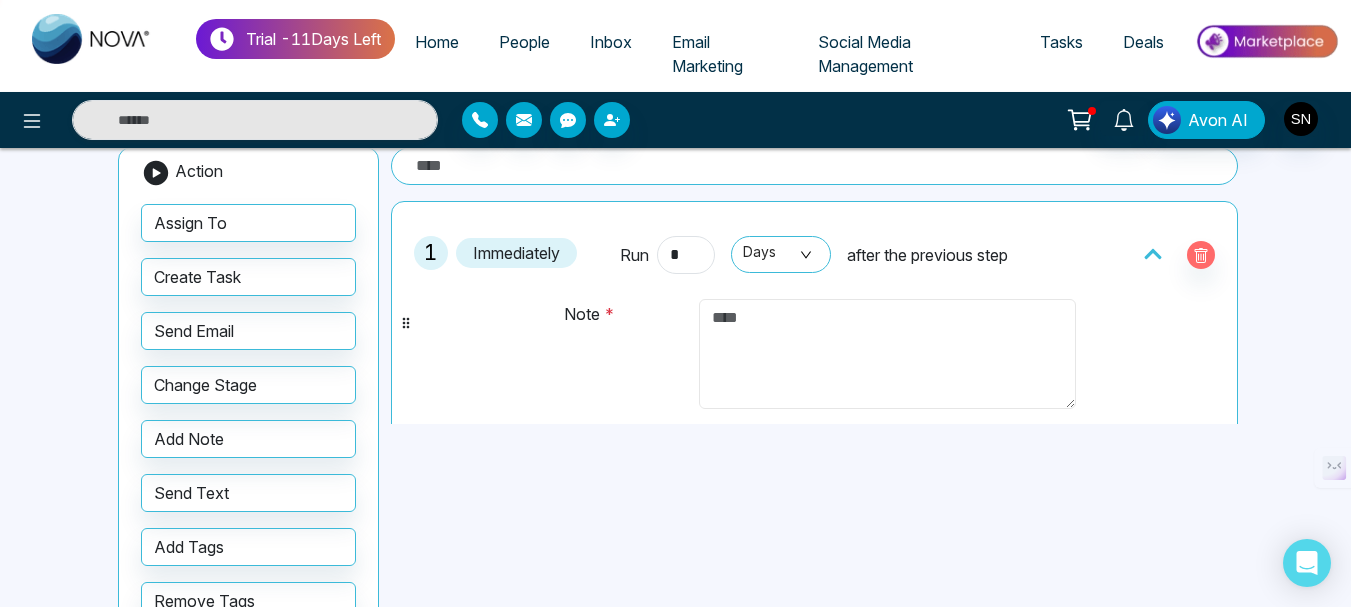 click at bounding box center [887, 354] 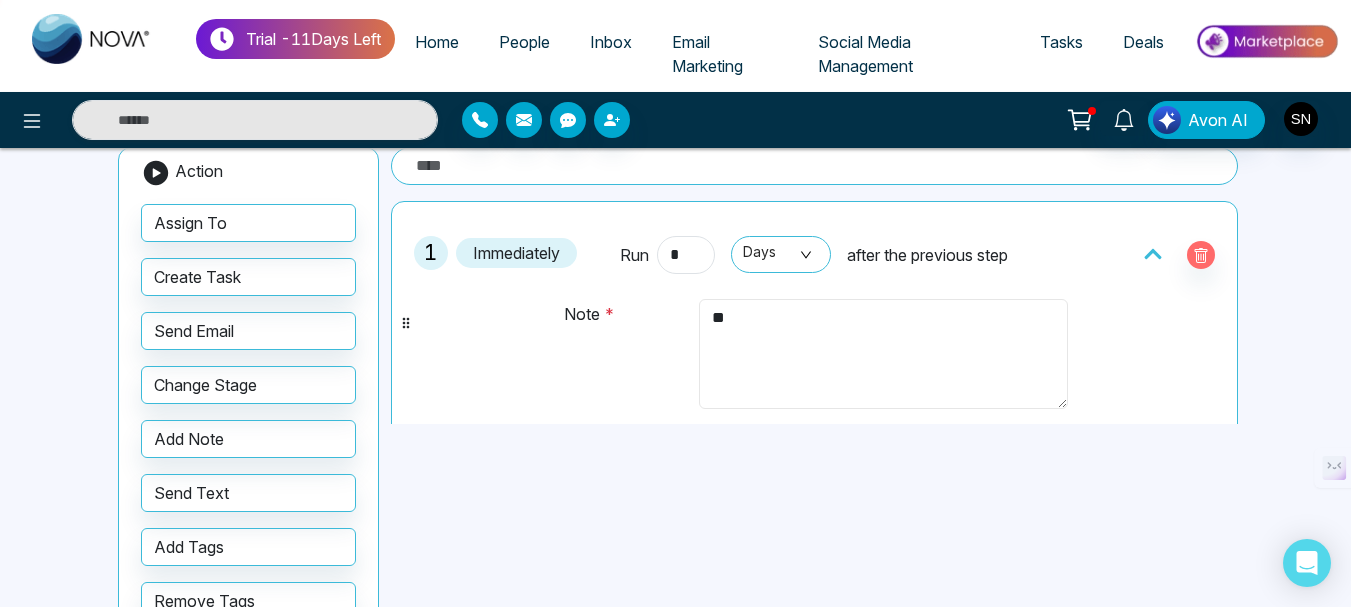 type on "*" 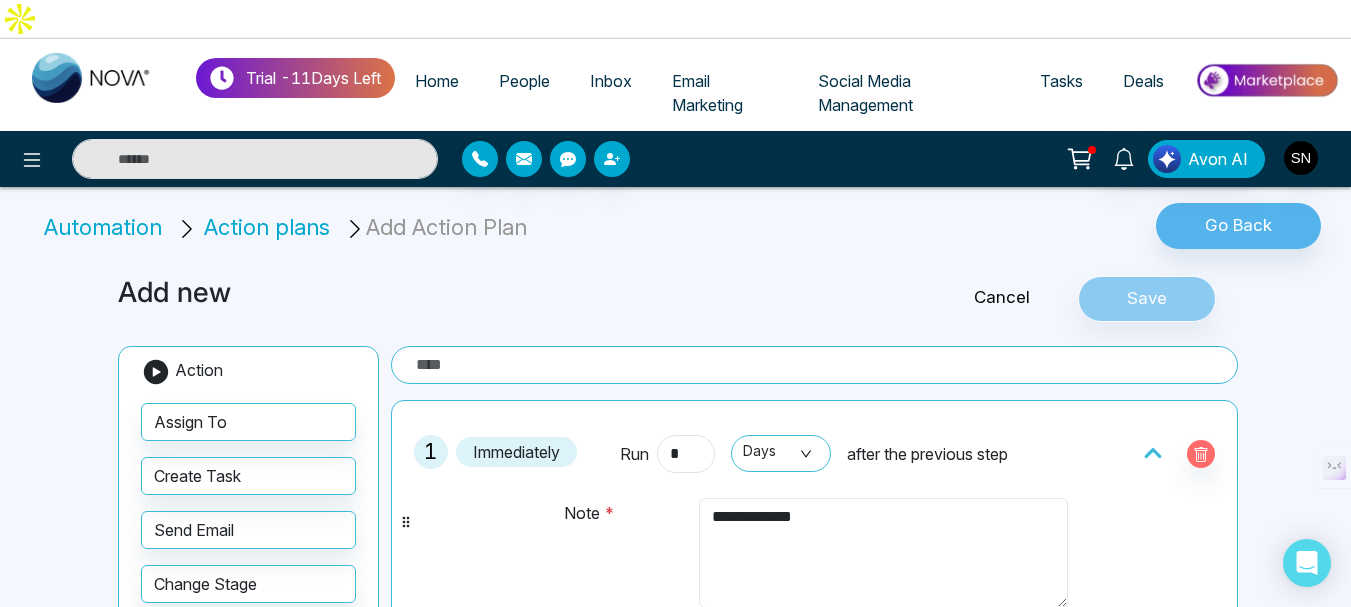 scroll, scrollTop: 0, scrollLeft: 0, axis: both 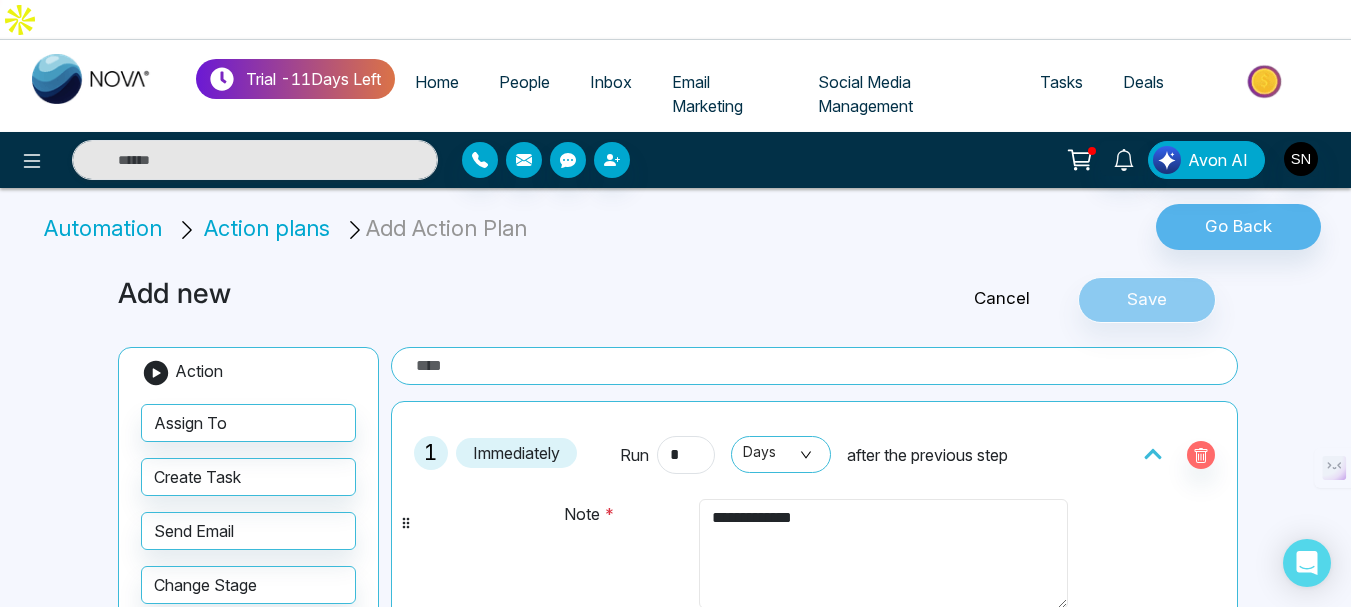 type on "**********" 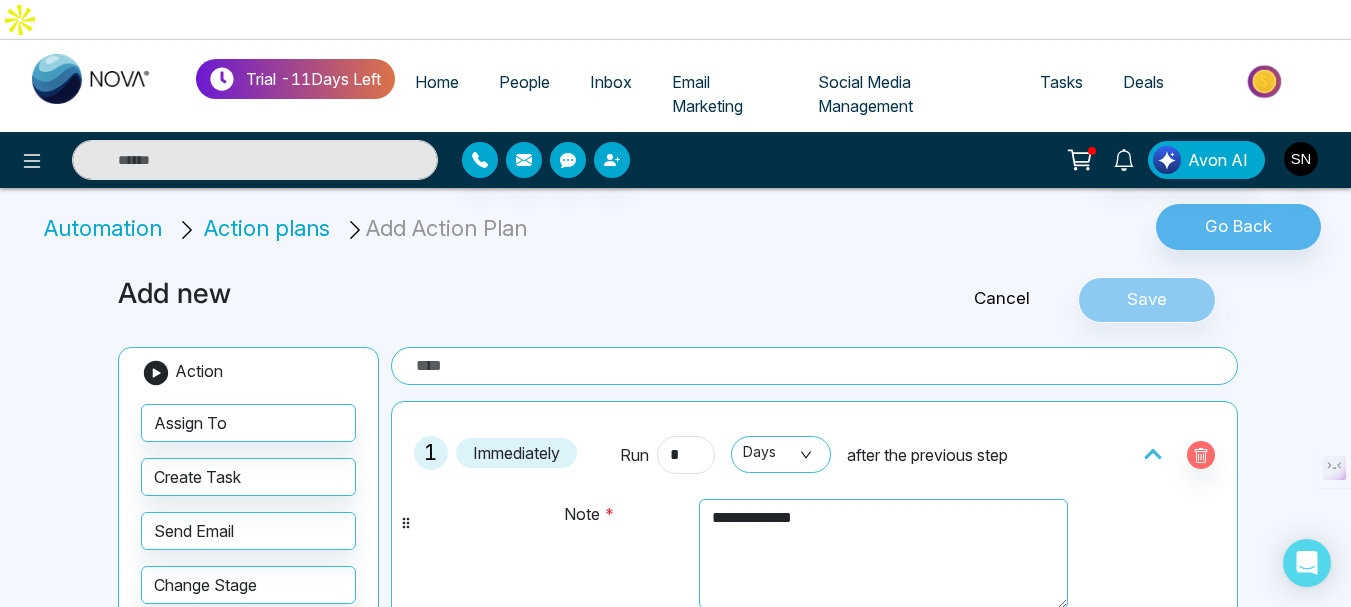 click at bounding box center (814, 366) 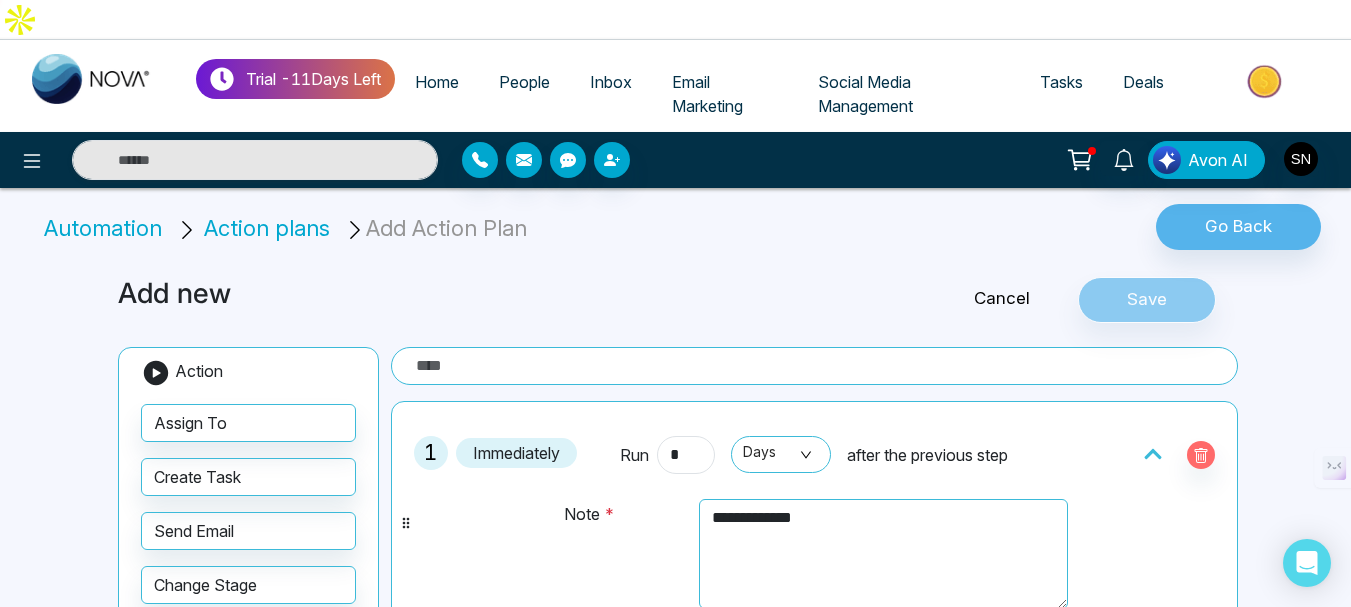 type on "*" 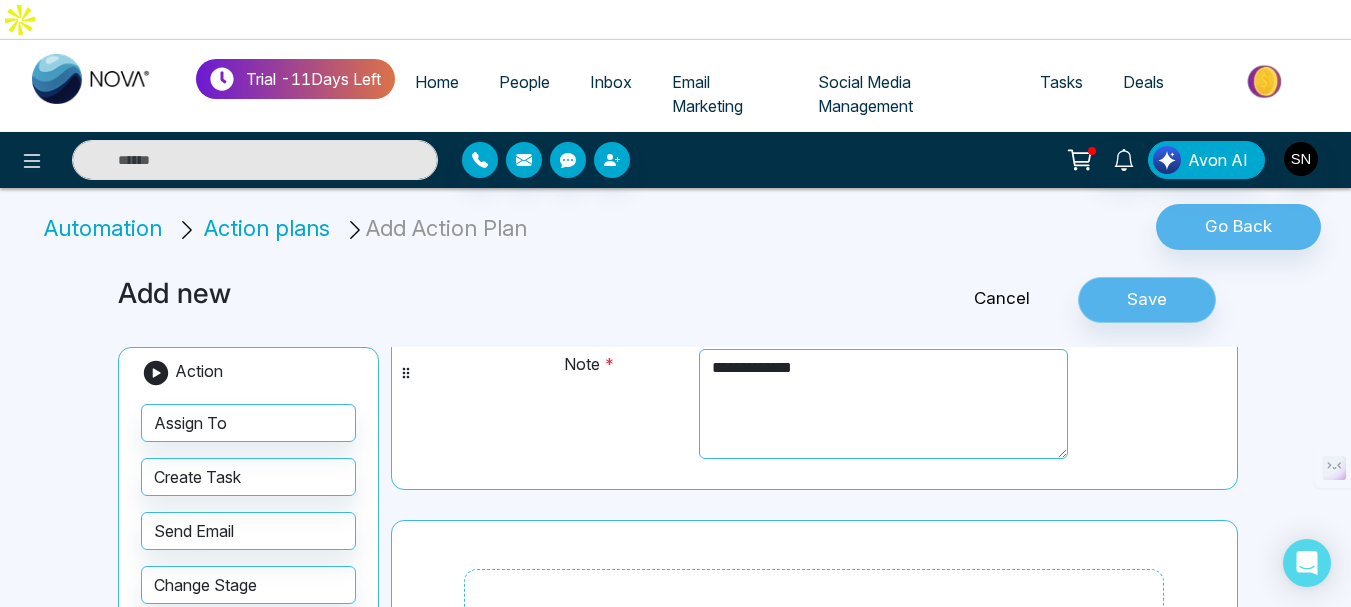 scroll, scrollTop: 200, scrollLeft: 0, axis: vertical 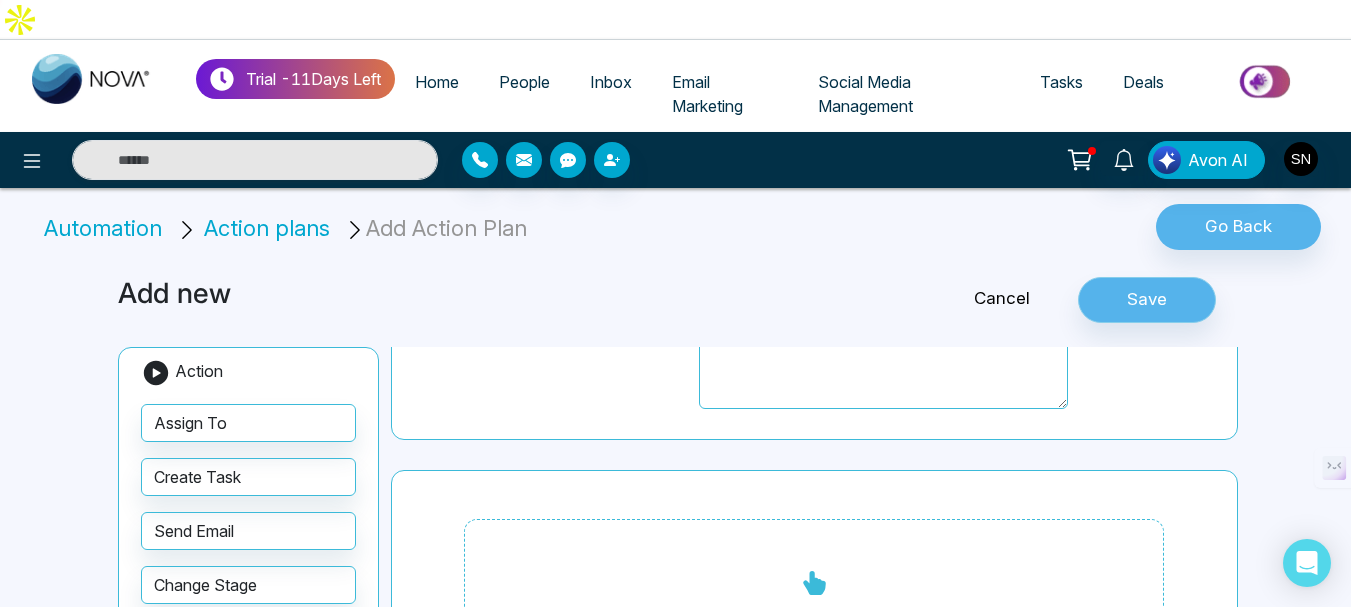 type on "*******" 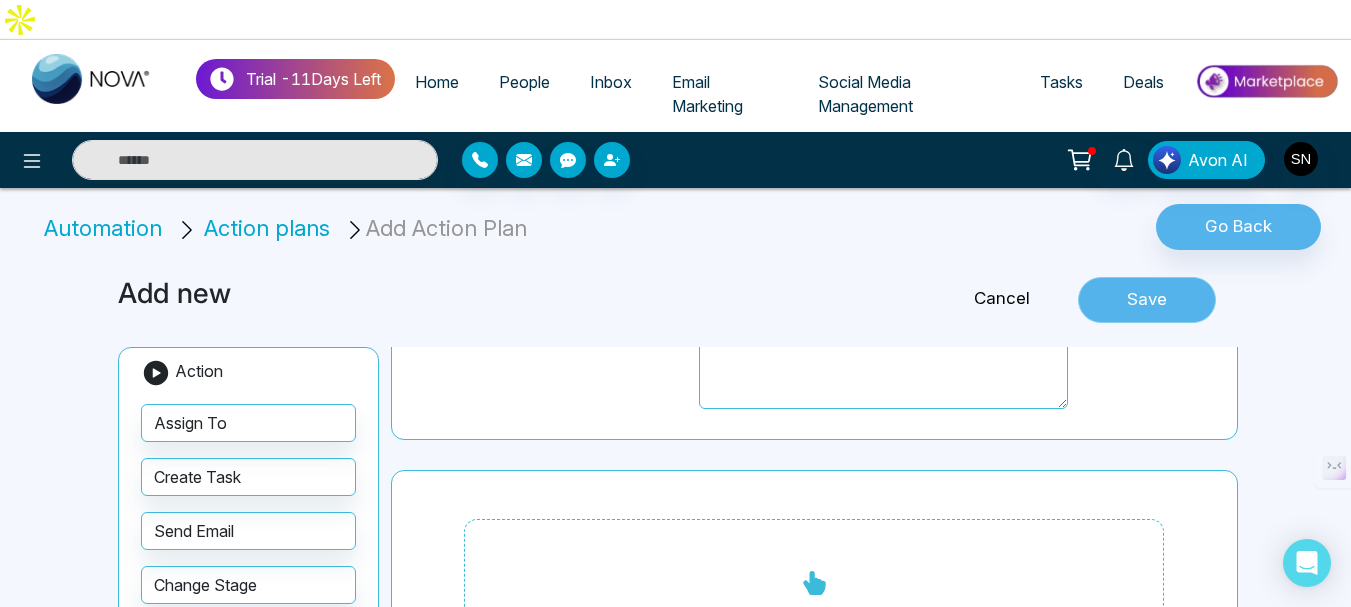 click on "Save" at bounding box center (1147, 300) 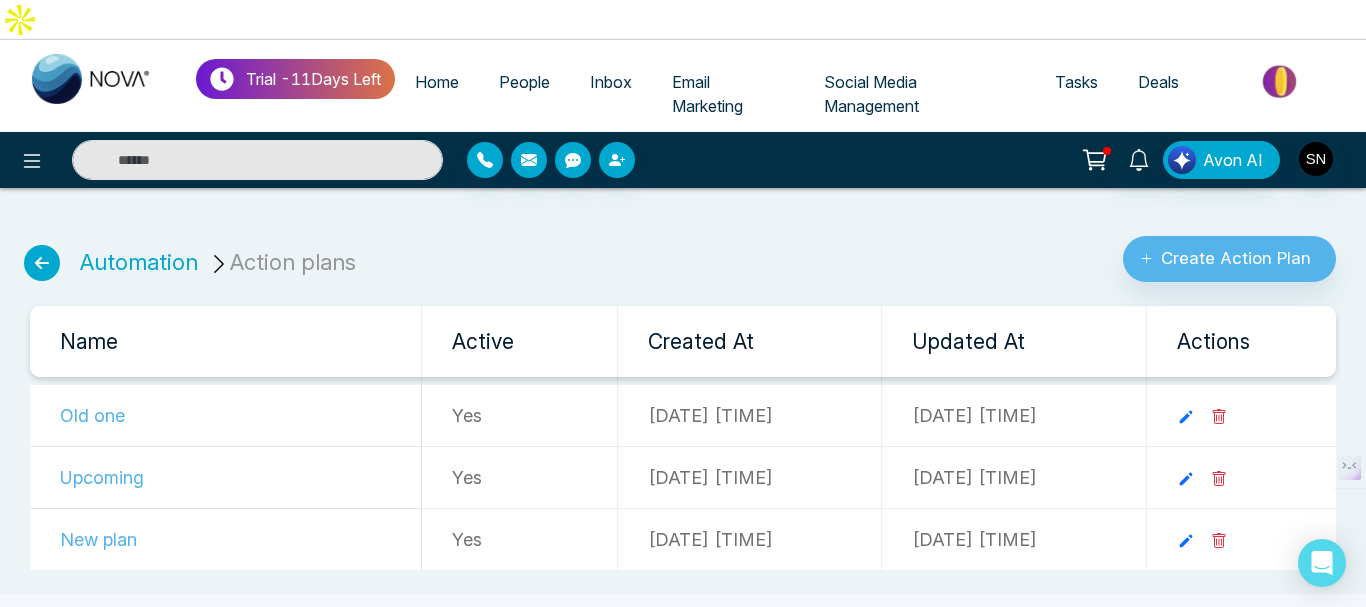 click on "[DATE] [TIME]" at bounding box center [750, 416] 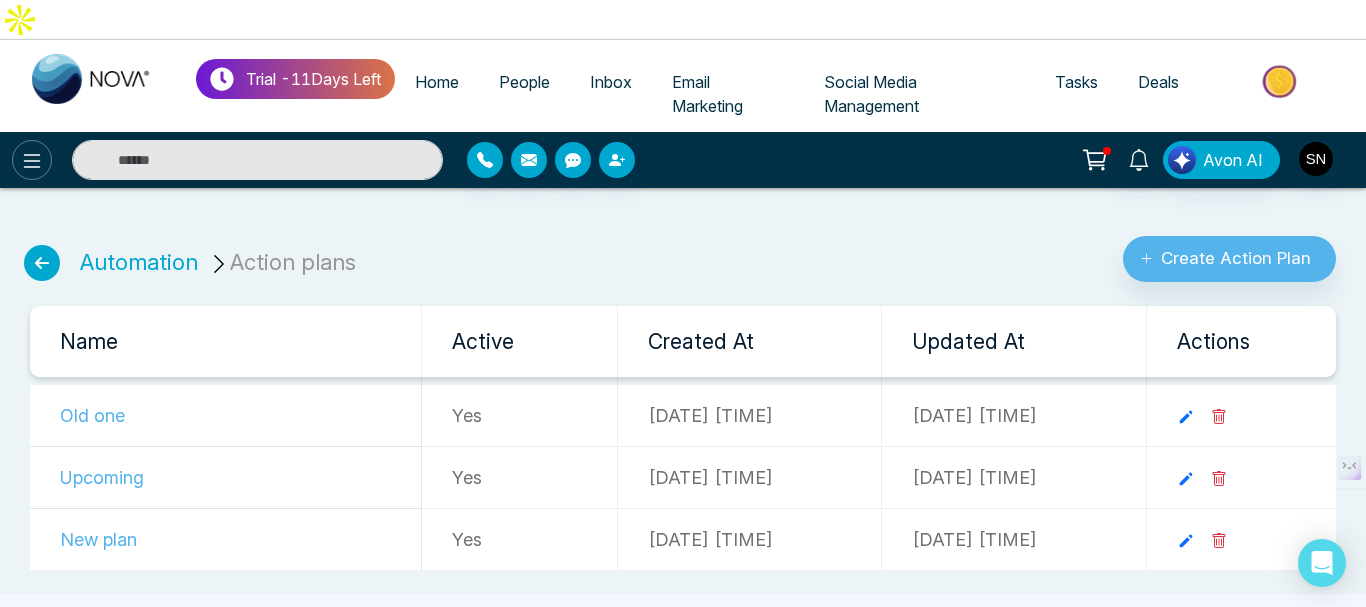 click 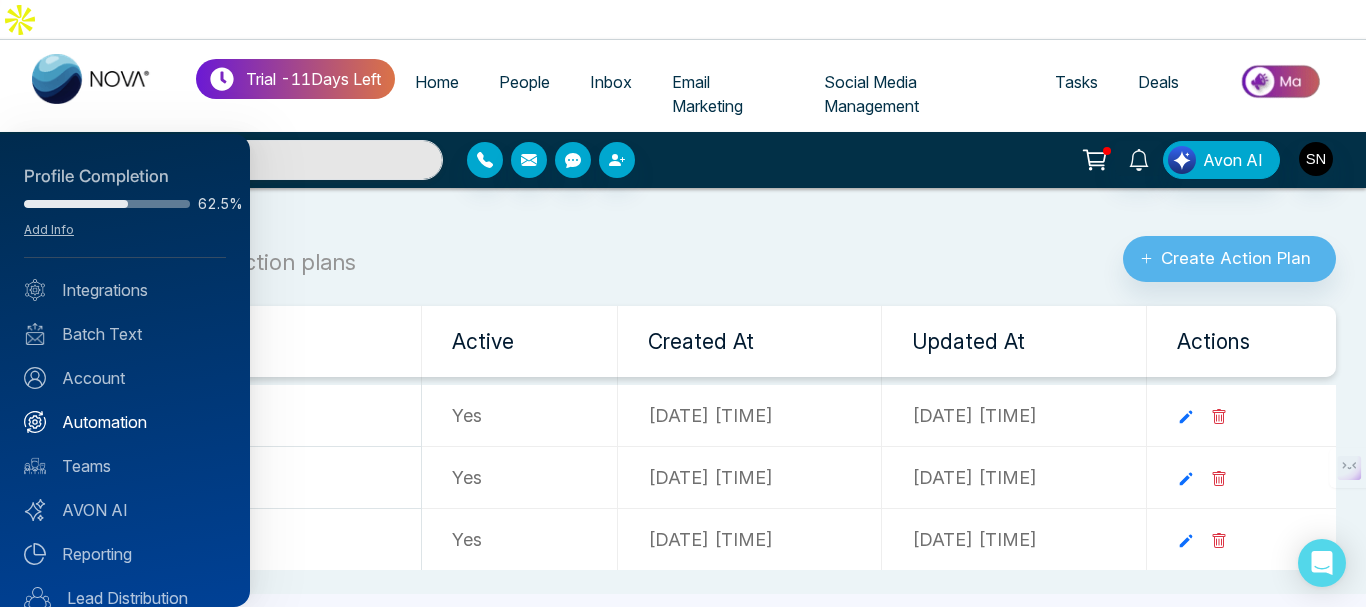 click on "Automation" at bounding box center [125, 422] 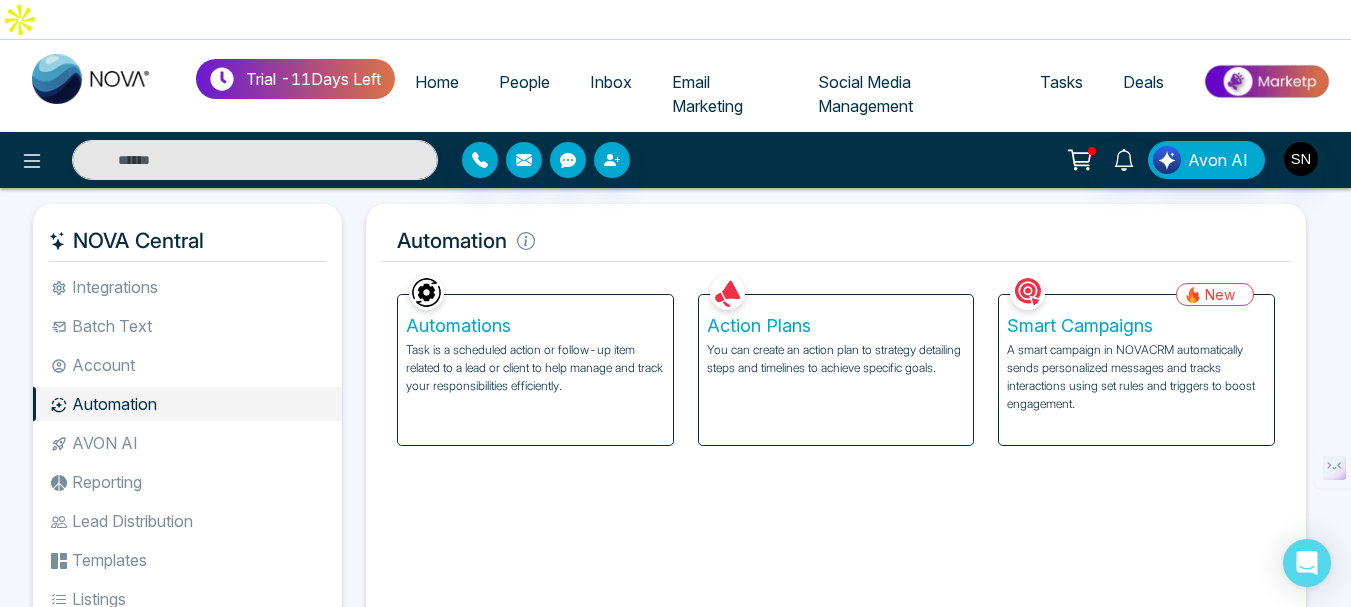 click on "Automations" at bounding box center (535, 326) 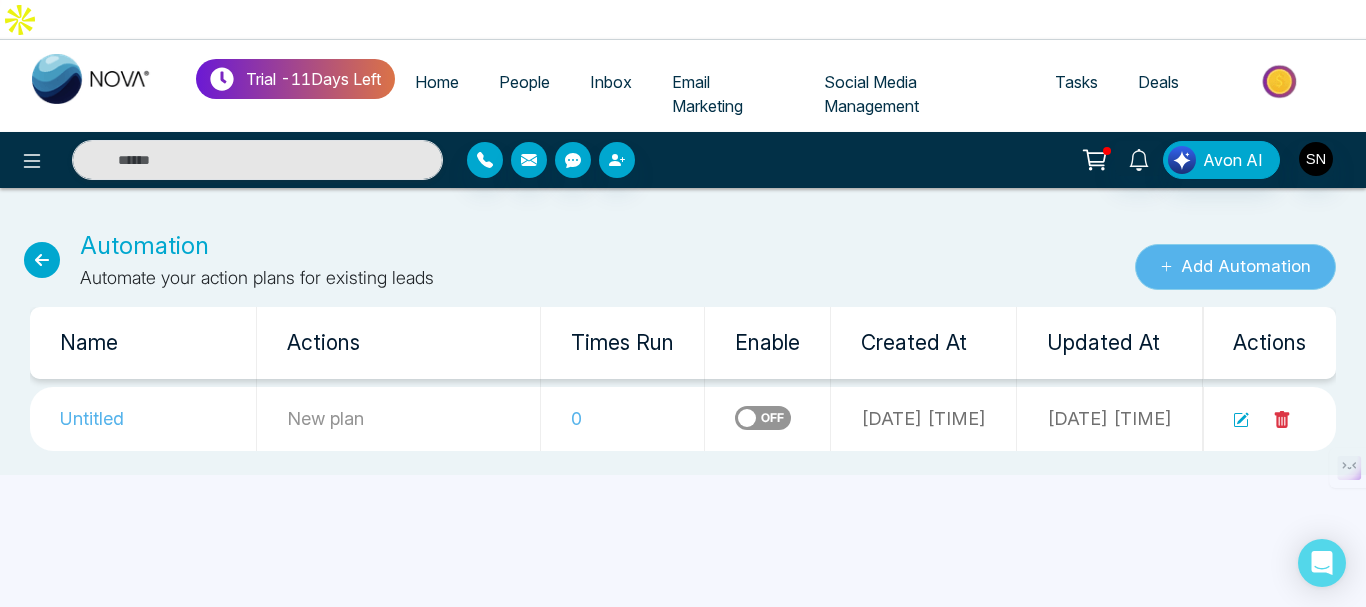 click on "Add Automation" at bounding box center (1235, 267) 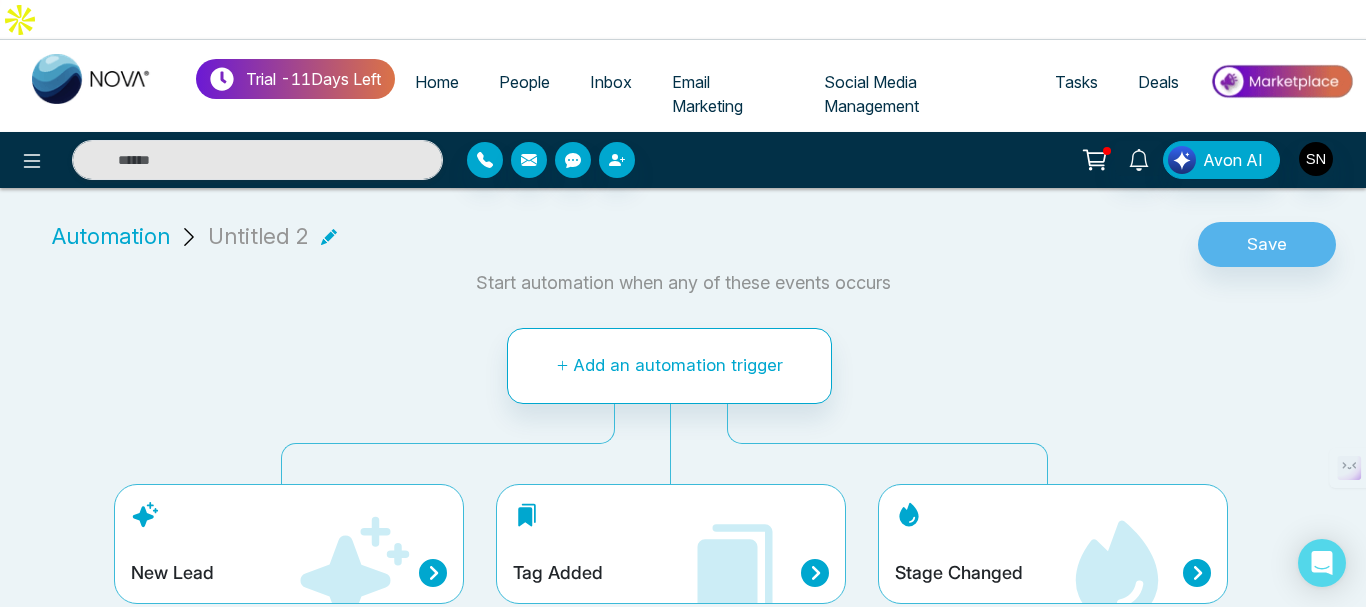 click 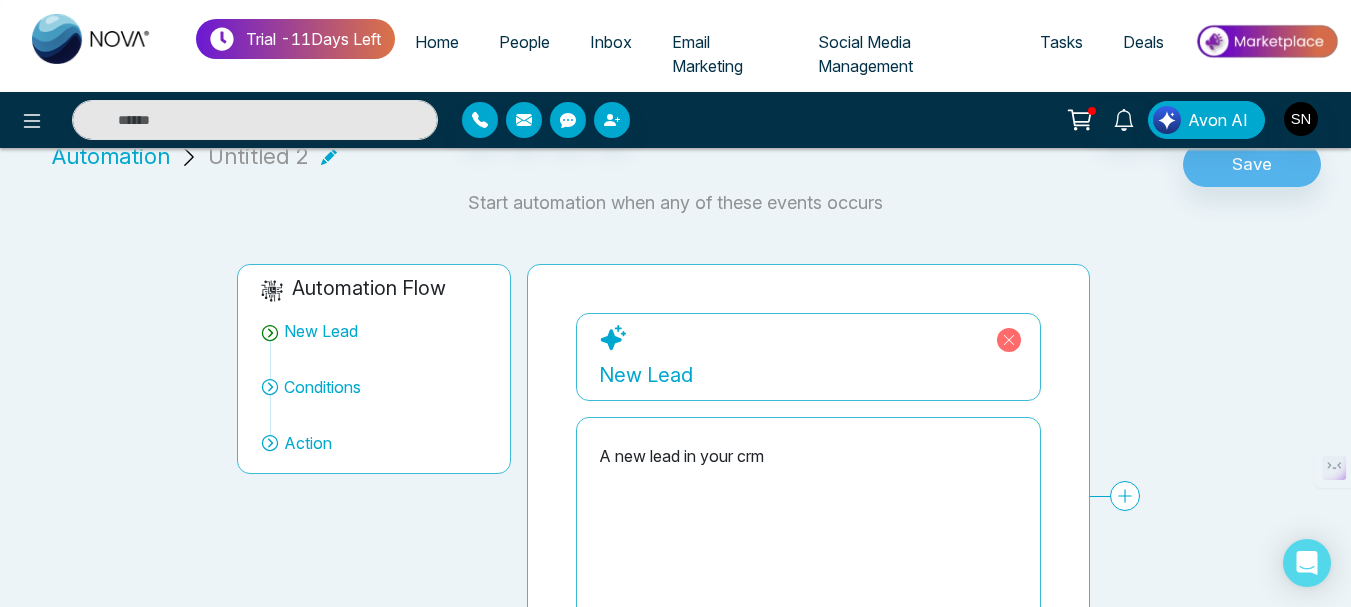 scroll, scrollTop: 162, scrollLeft: 0, axis: vertical 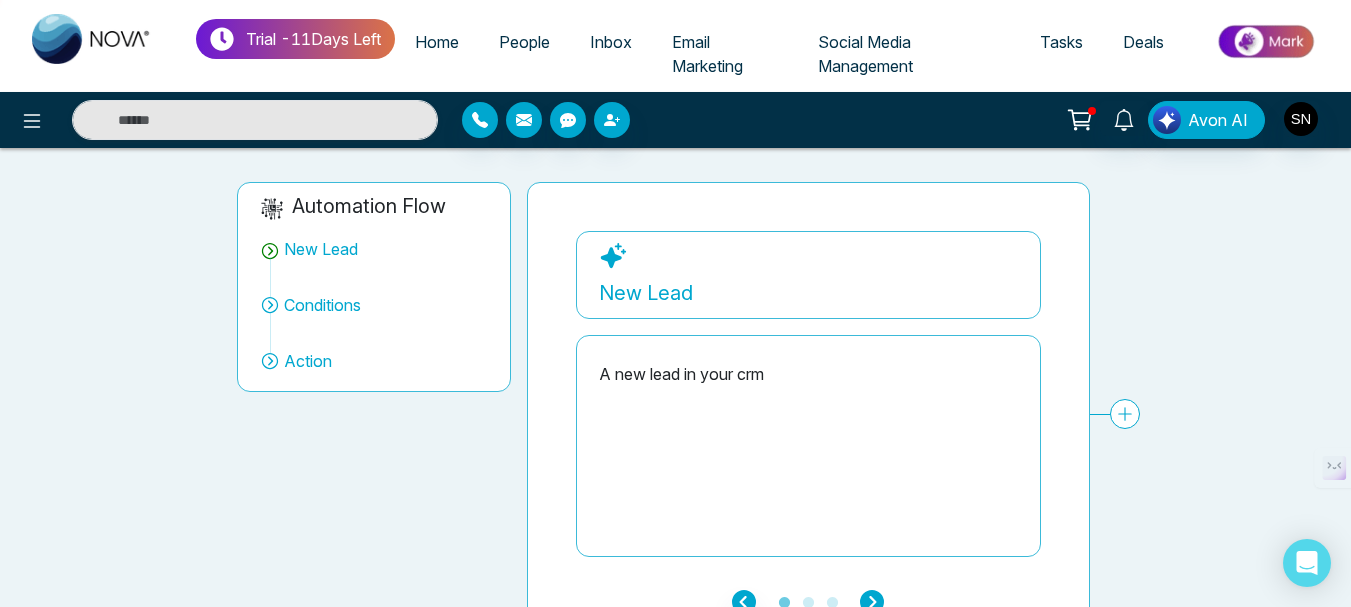 click 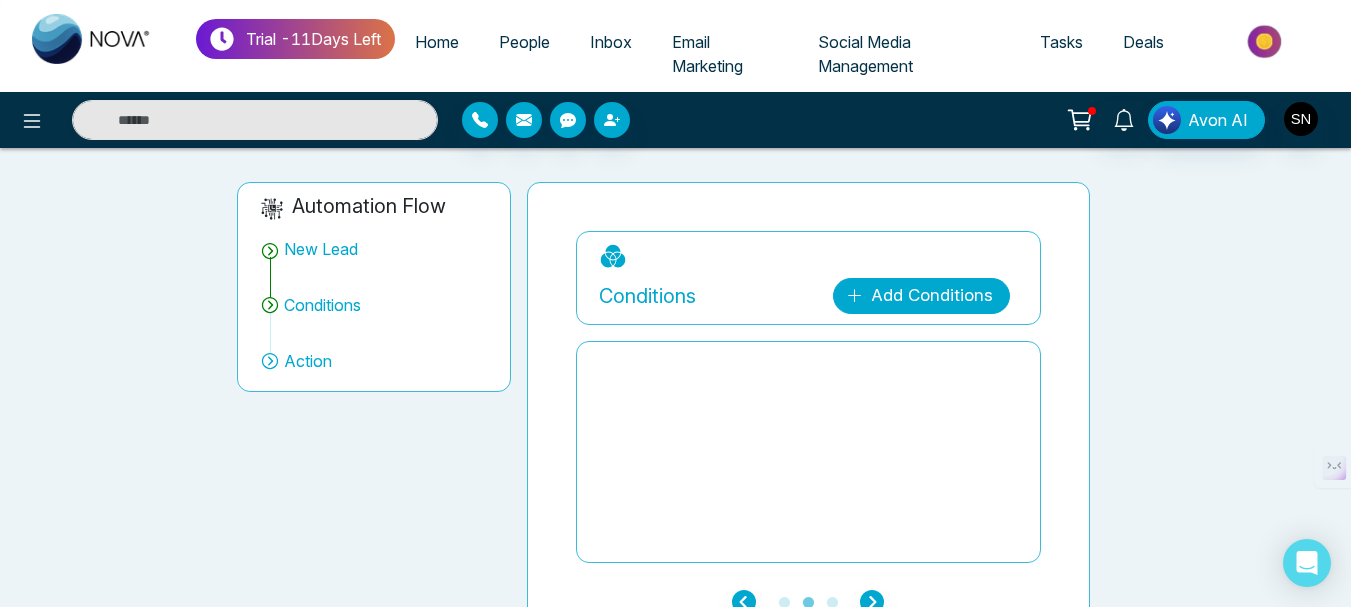click on "Add Conditions" at bounding box center [921, 296] 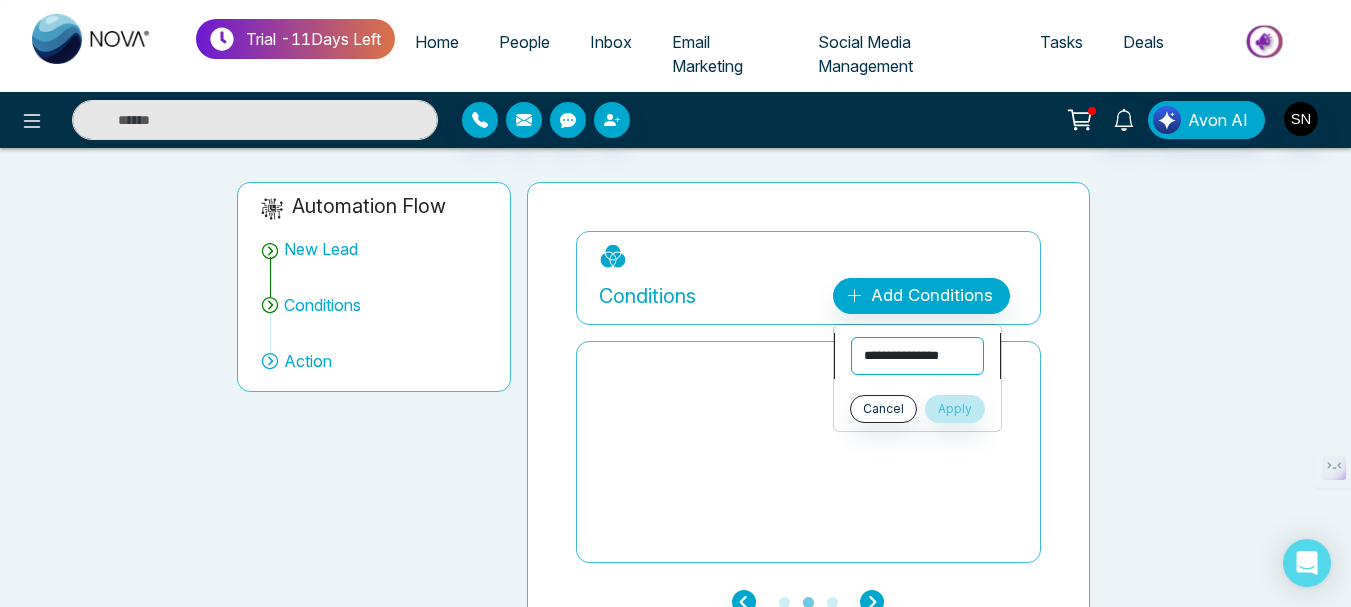 click on "**********" at bounding box center [917, 356] 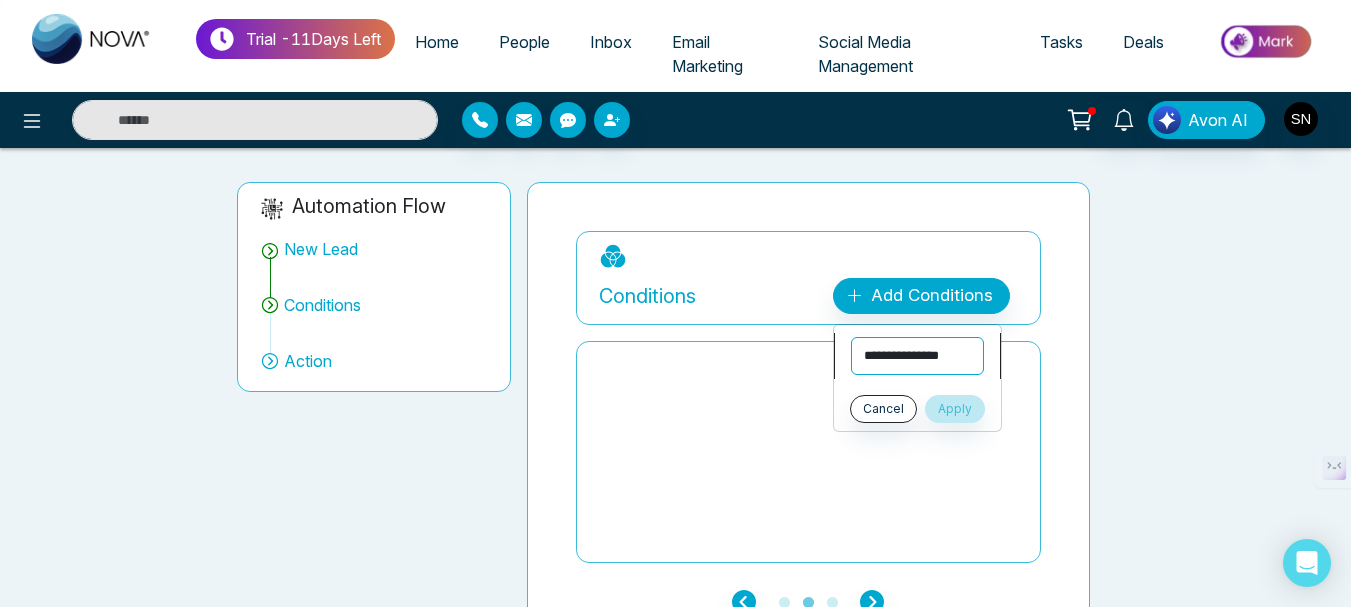 select on "****" 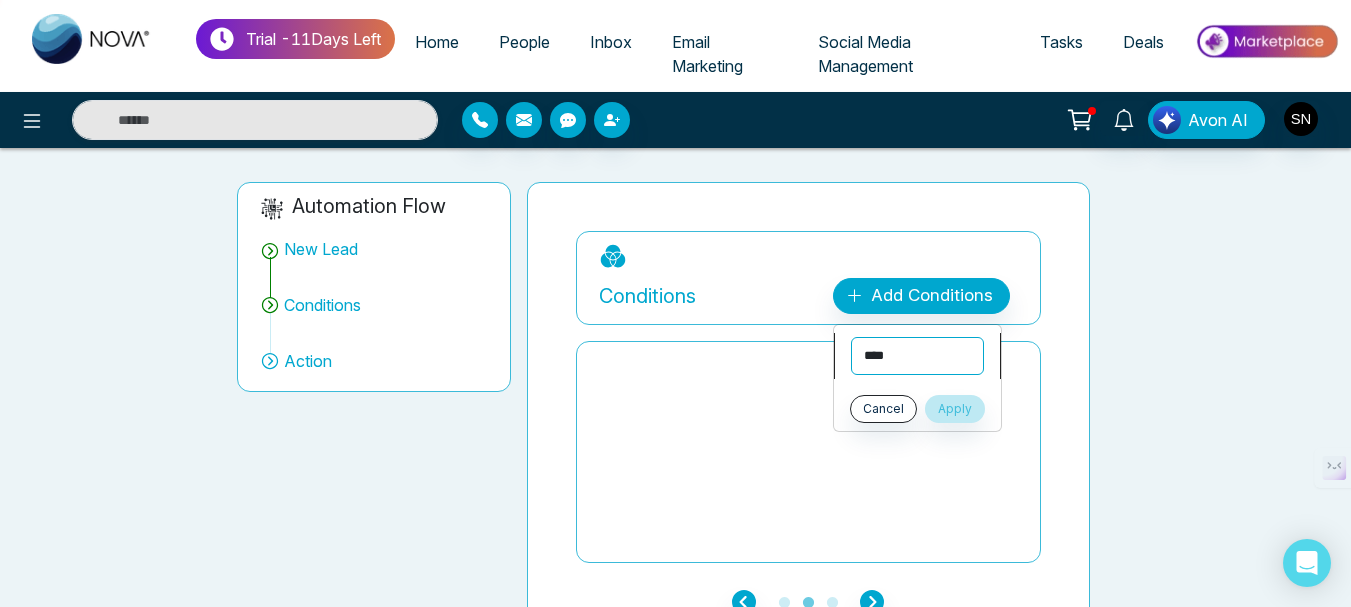 click on "**********" at bounding box center (917, 356) 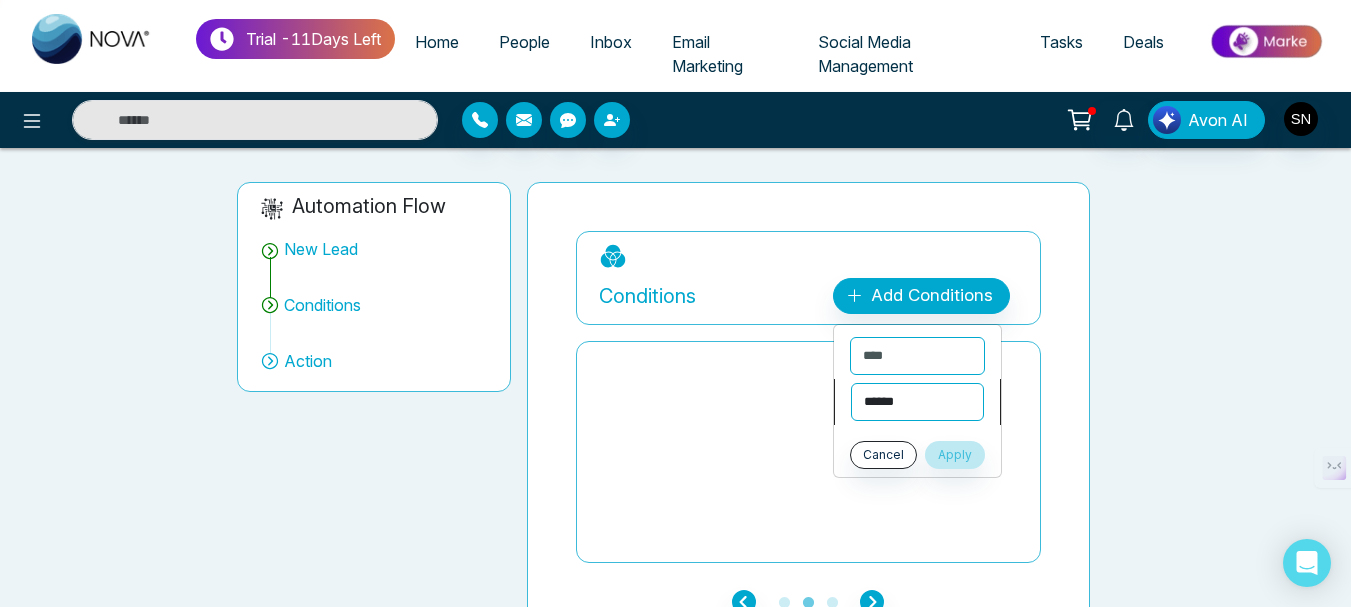 click on "**********" at bounding box center [917, 402] 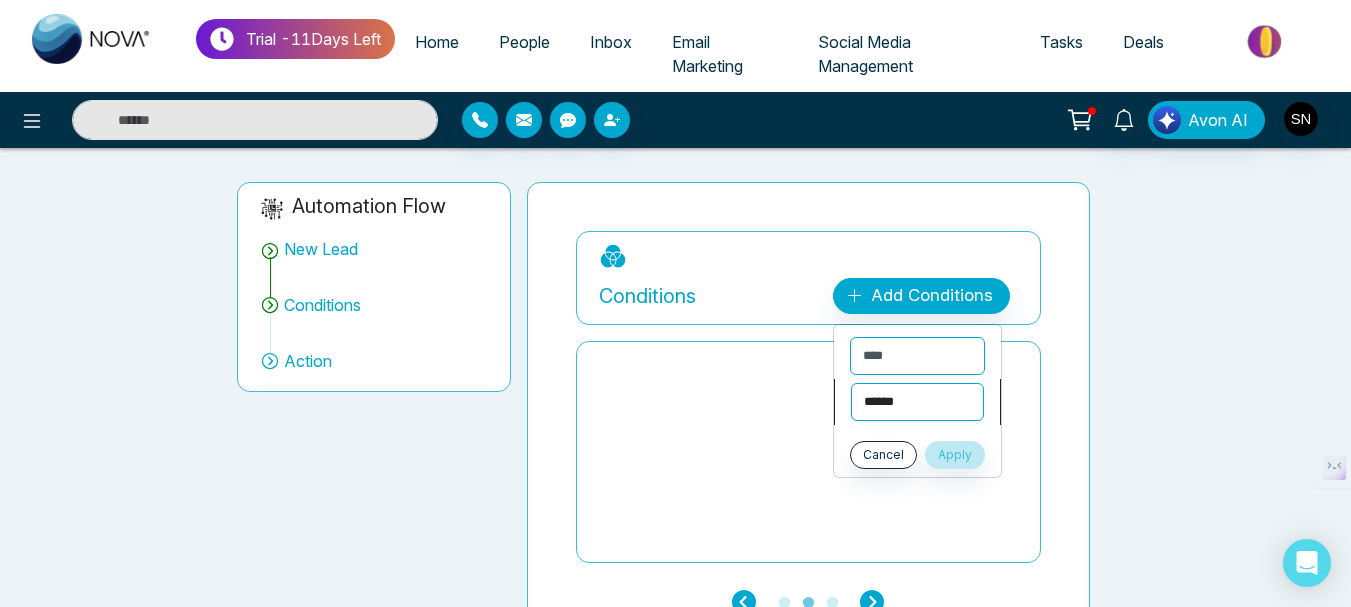 select on "*******" 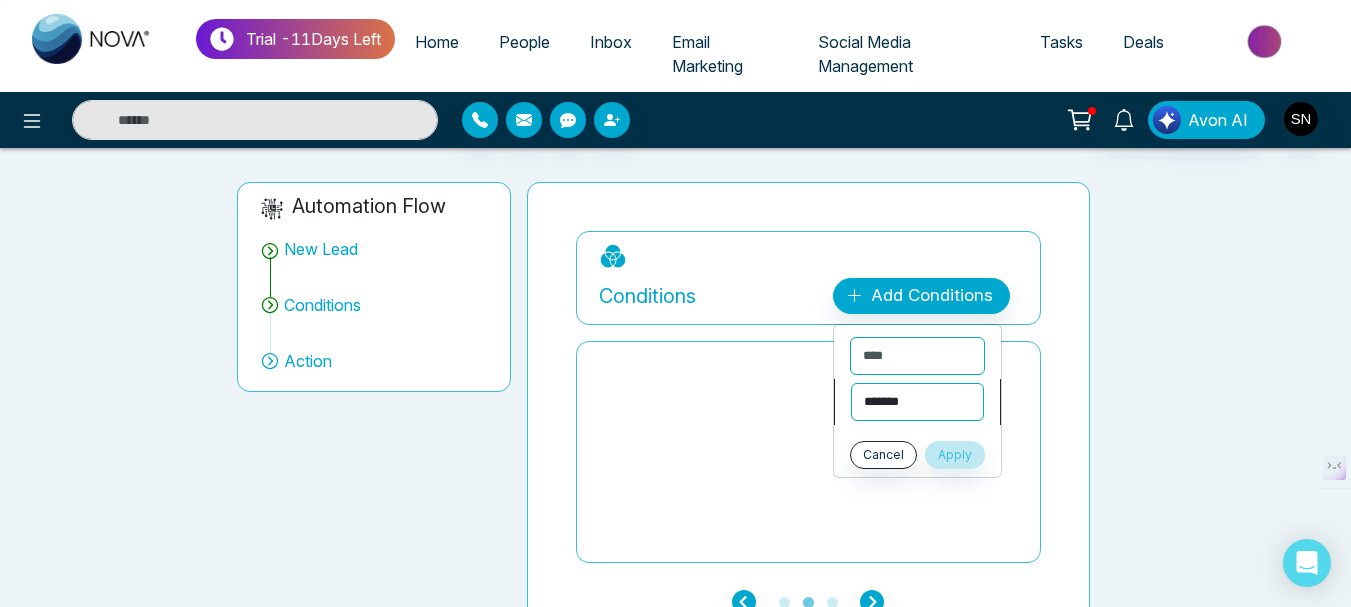 click on "**********" at bounding box center (917, 402) 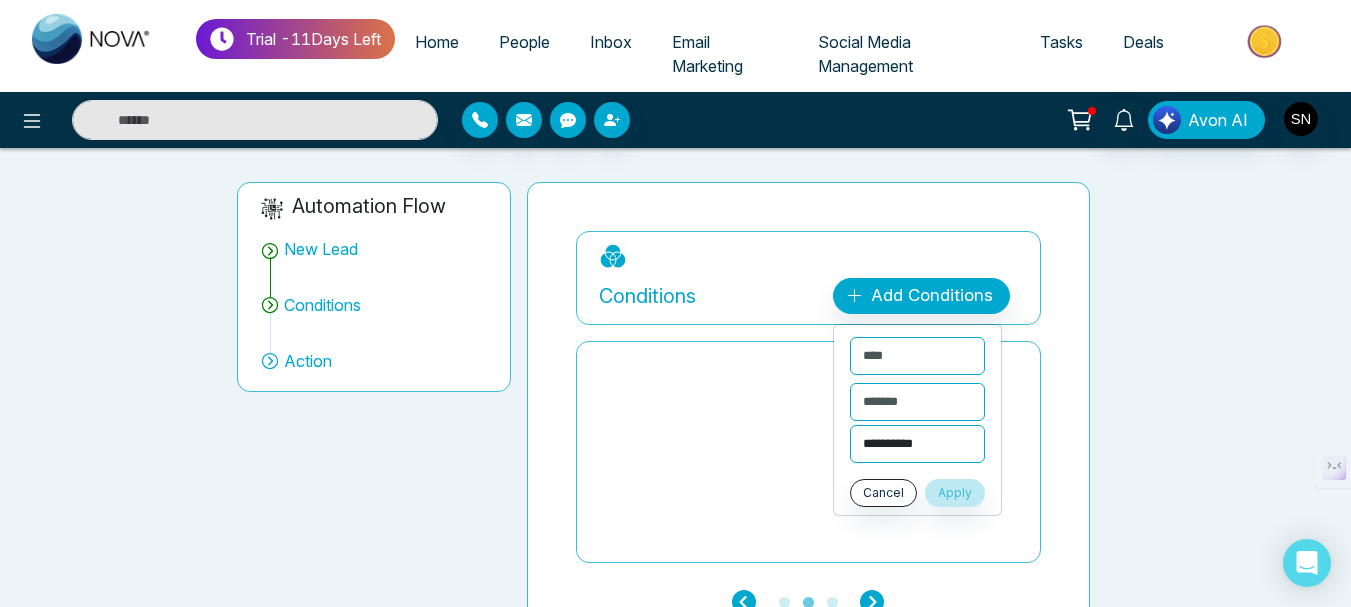 click on "**********" at bounding box center [917, 444] 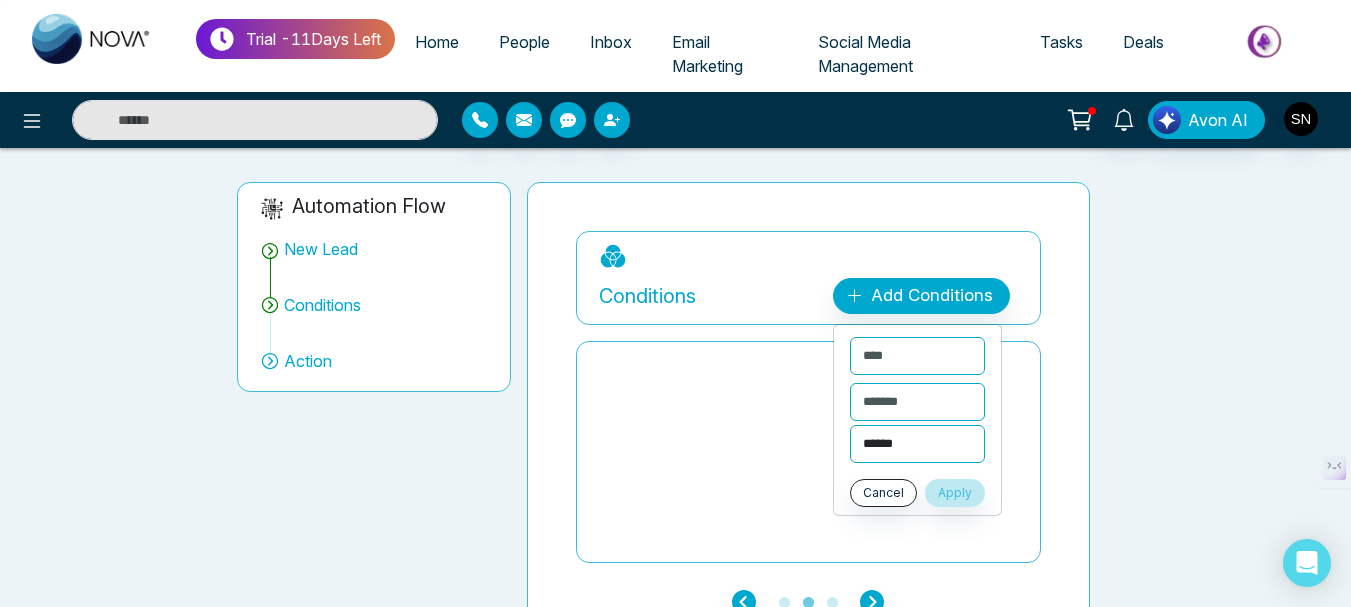 select on "********" 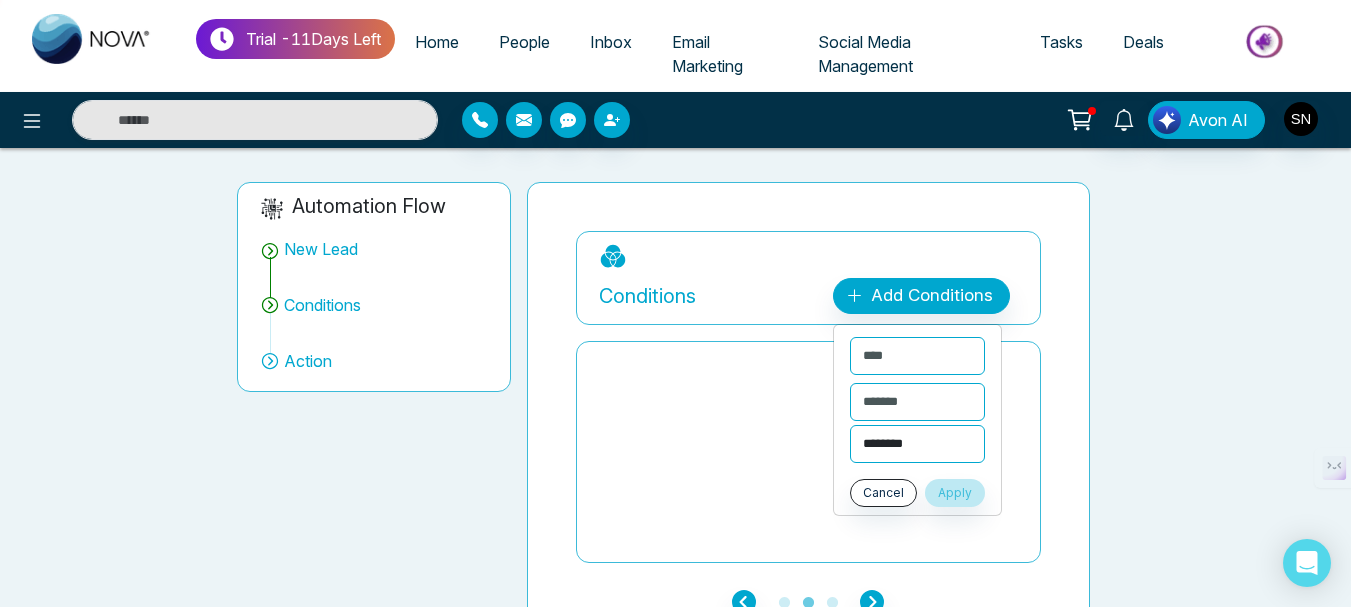 click on "****** ******** ****" at bounding box center (917, 444) 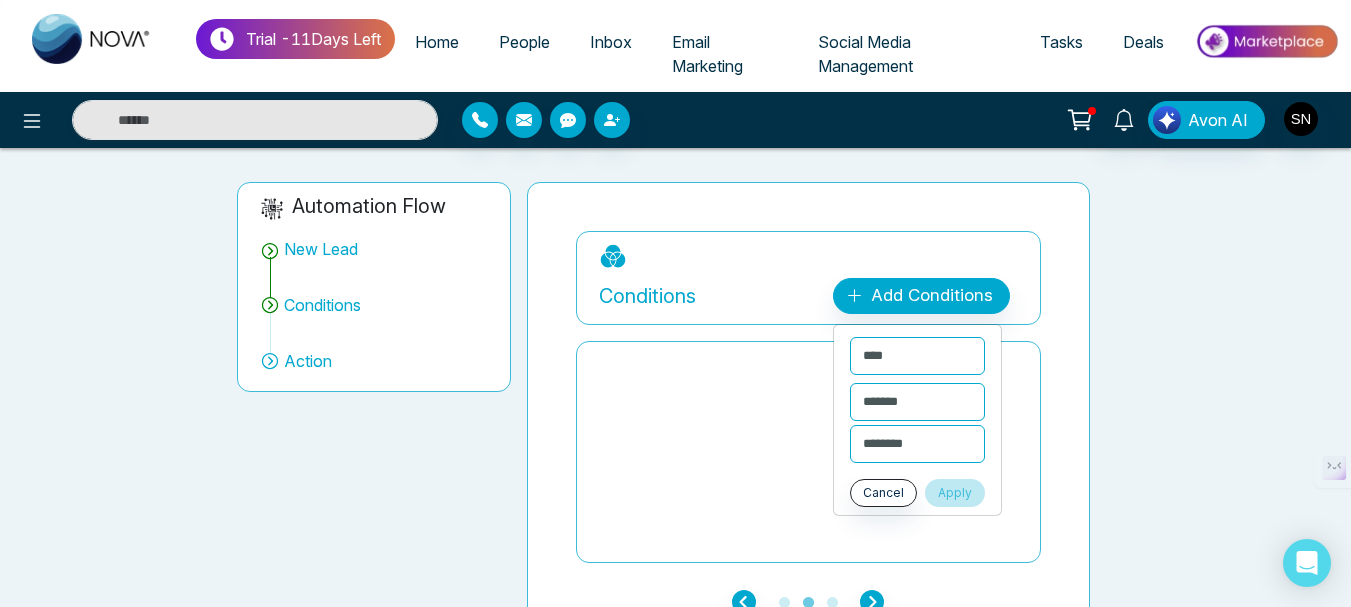 click on "Apply" at bounding box center [955, 493] 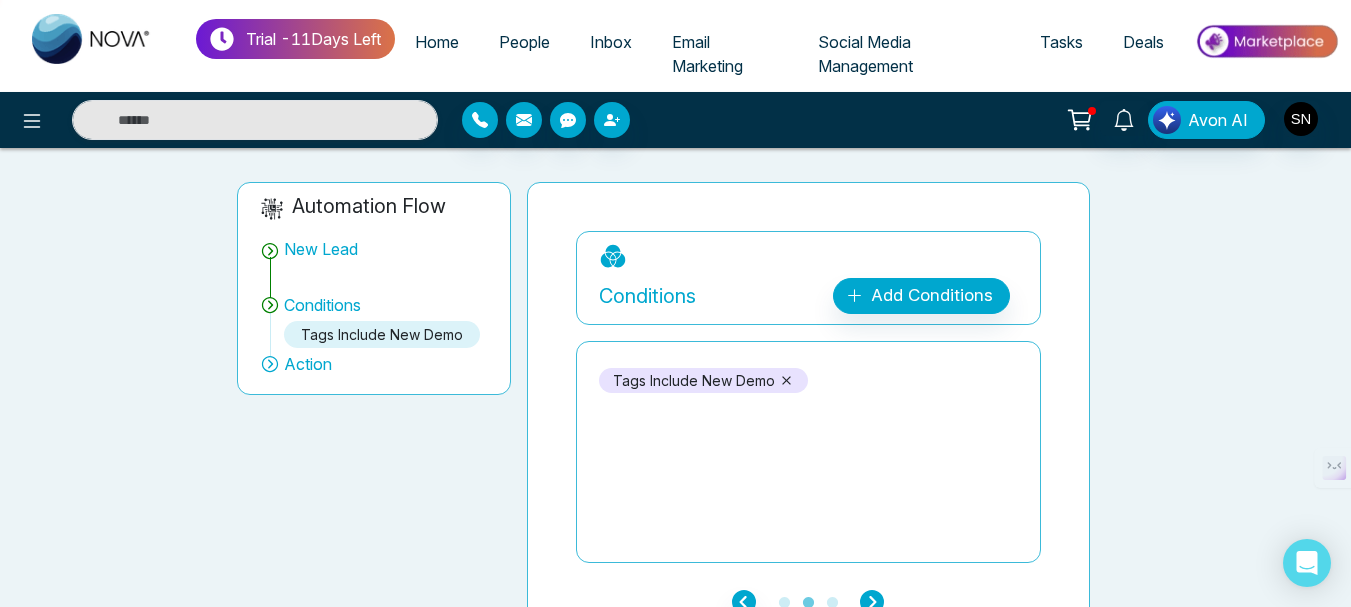 click 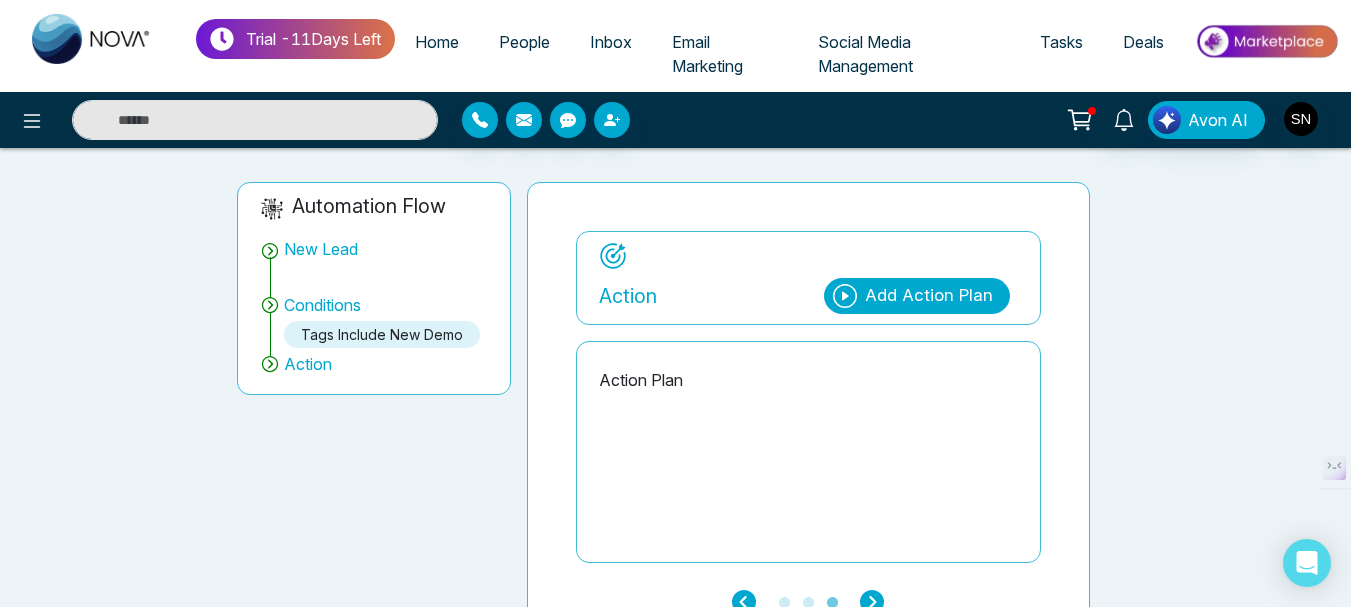 click on "Add Action Plan" at bounding box center [929, 296] 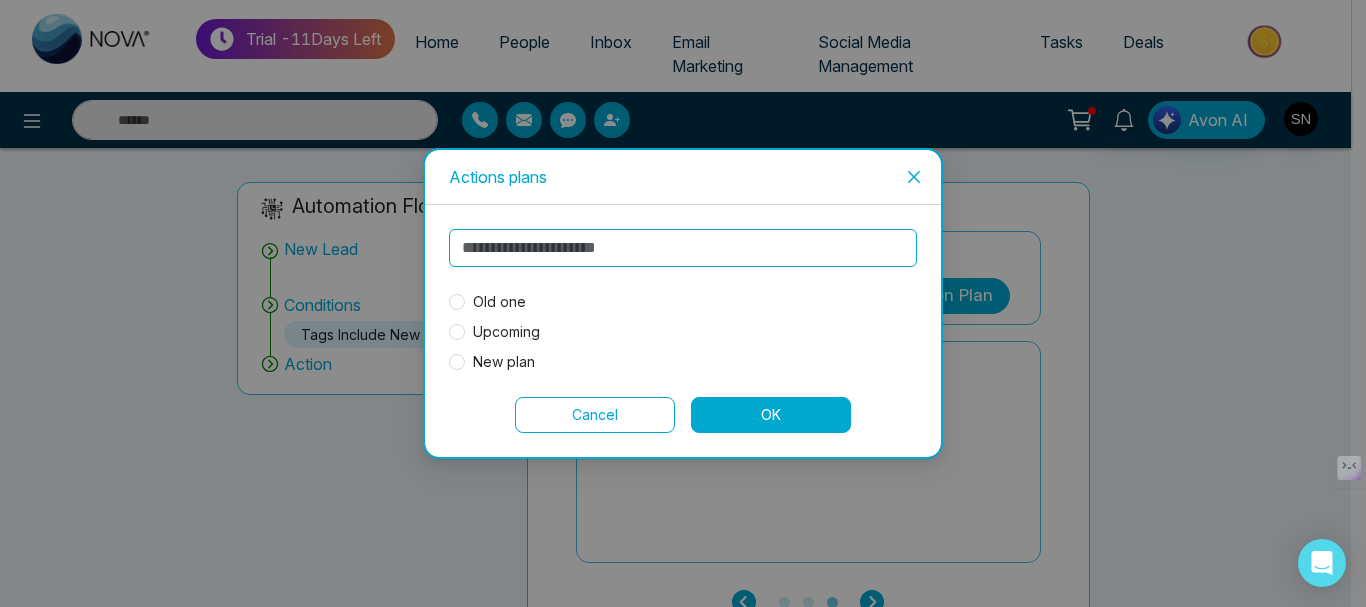click on "Old one" at bounding box center [499, 302] 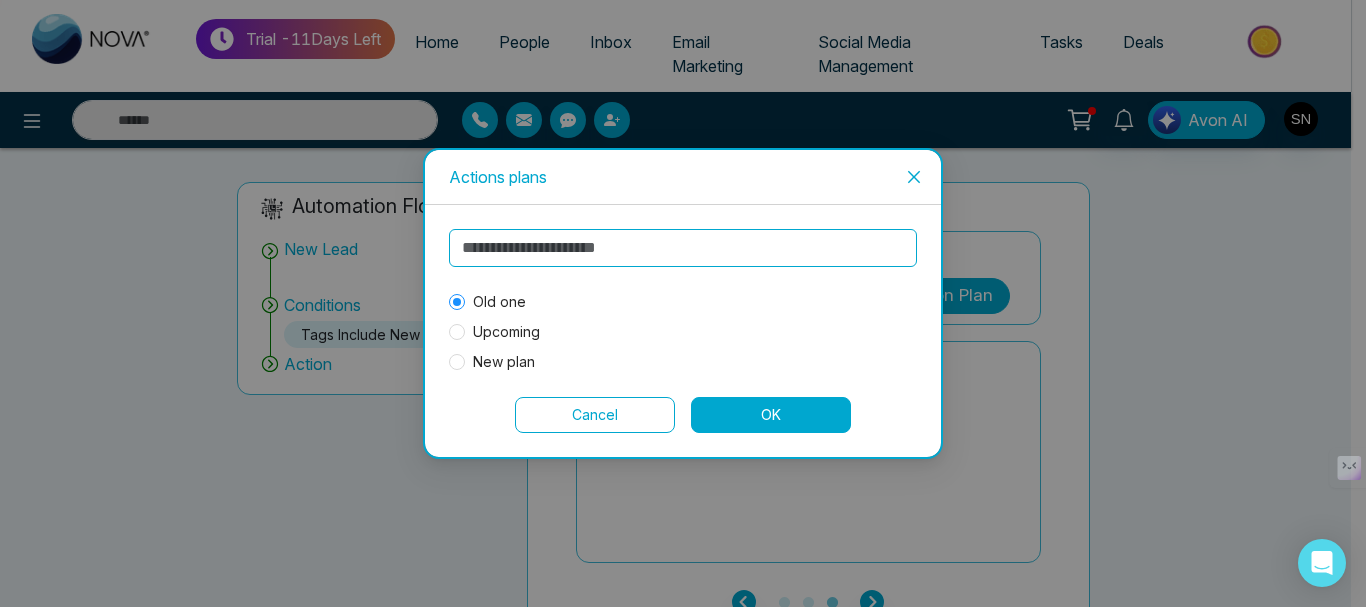 click on "OK" at bounding box center (771, 415) 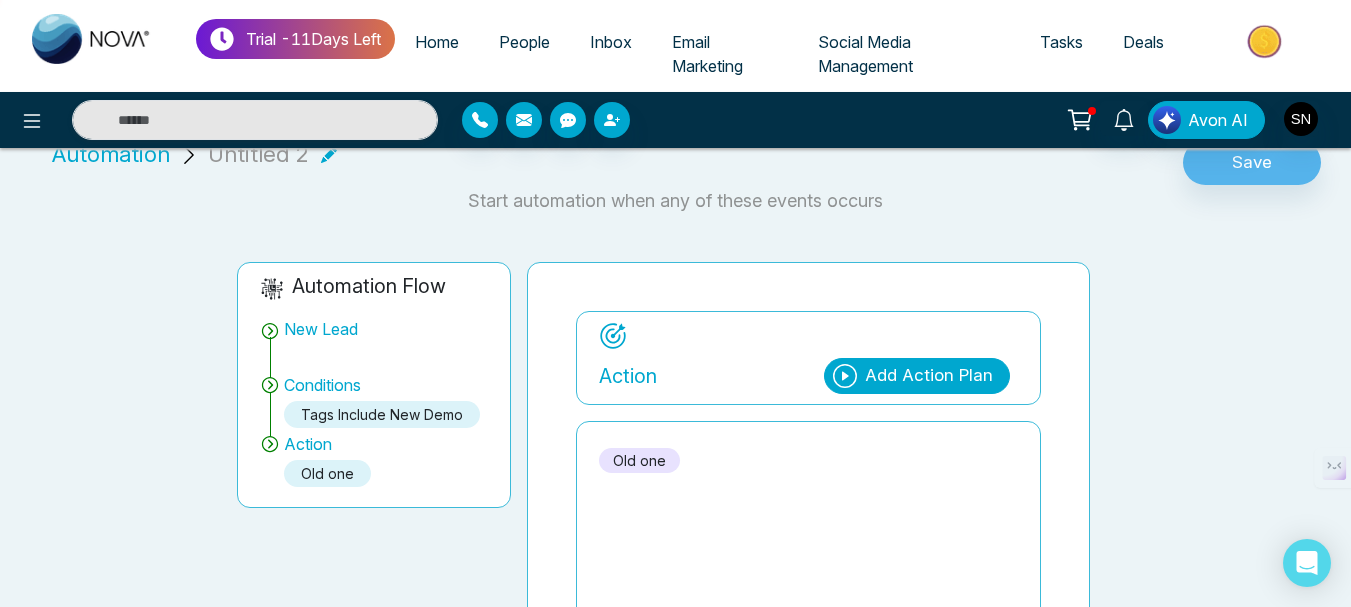 scroll, scrollTop: 0, scrollLeft: 0, axis: both 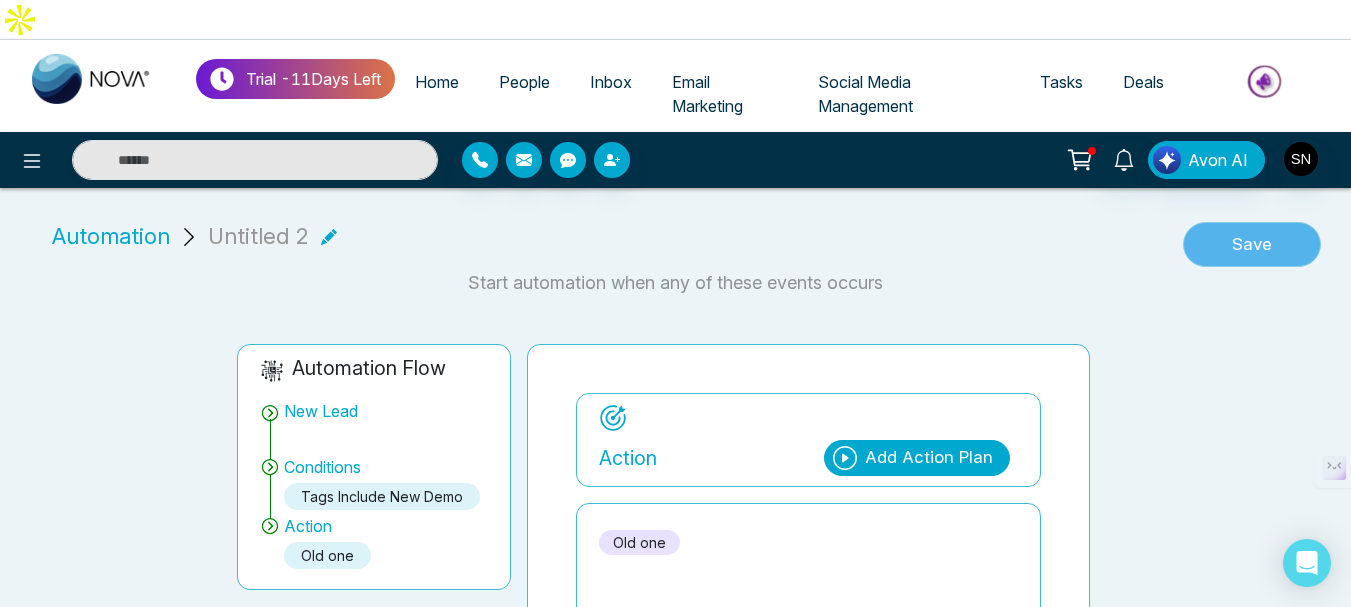 click on "Save" at bounding box center [1252, 245] 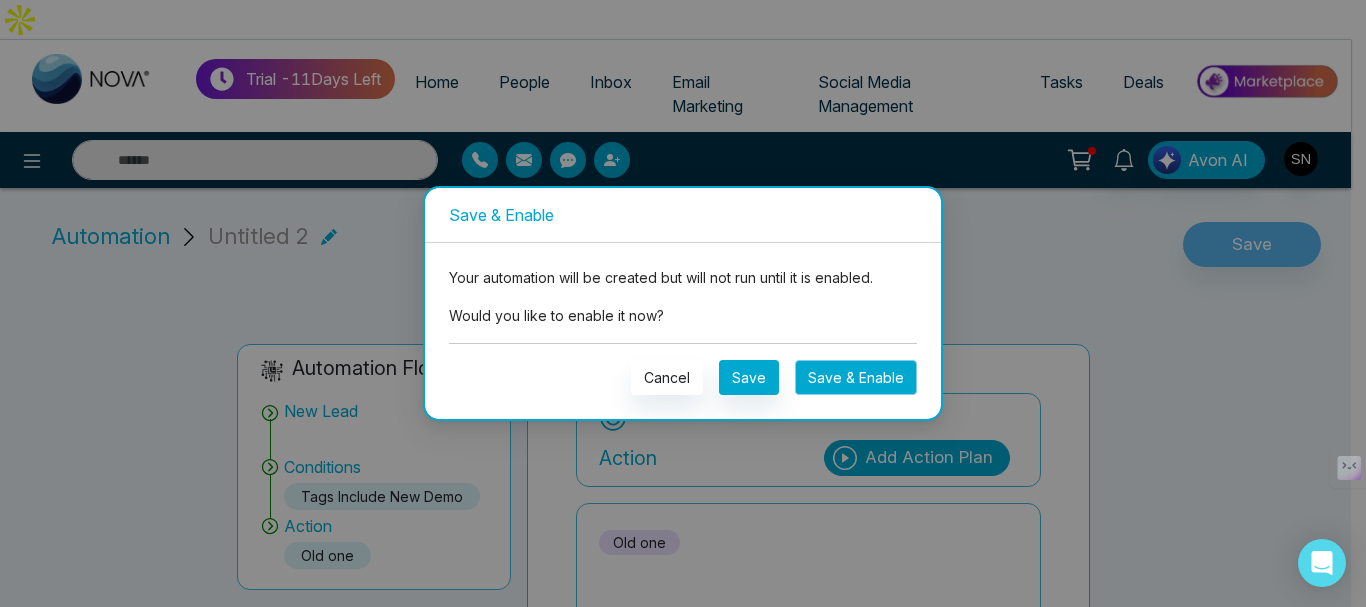 click on "Save & Enable" at bounding box center (856, 377) 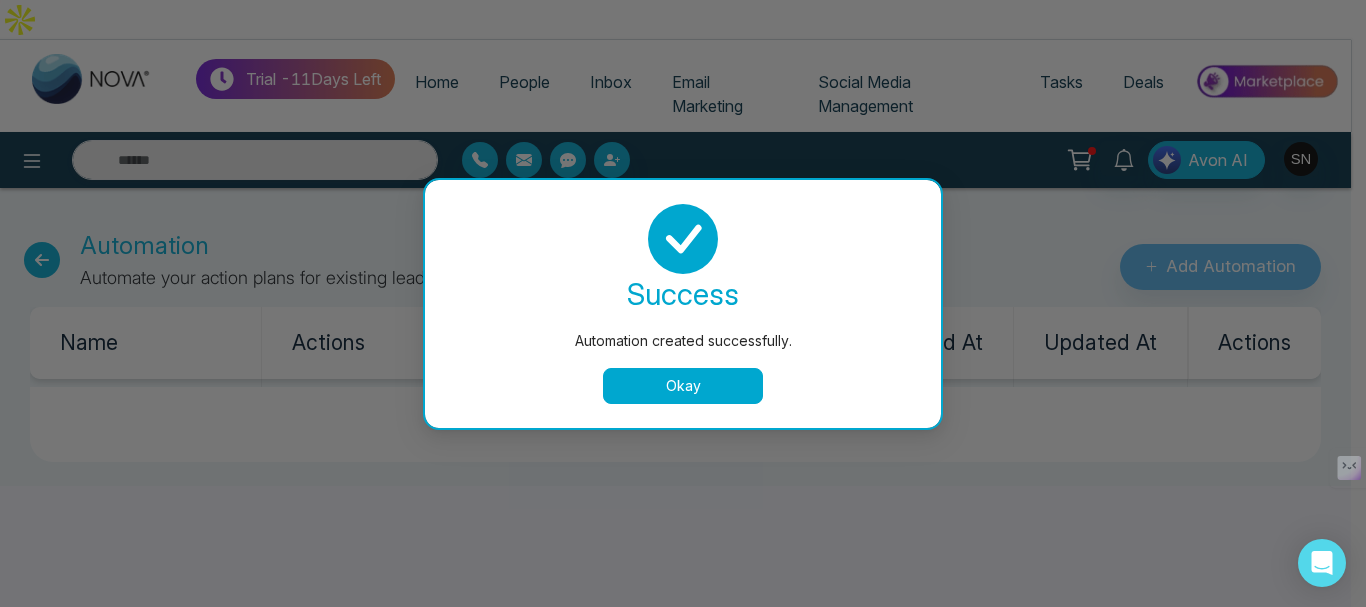 click on "Okay" at bounding box center [683, 386] 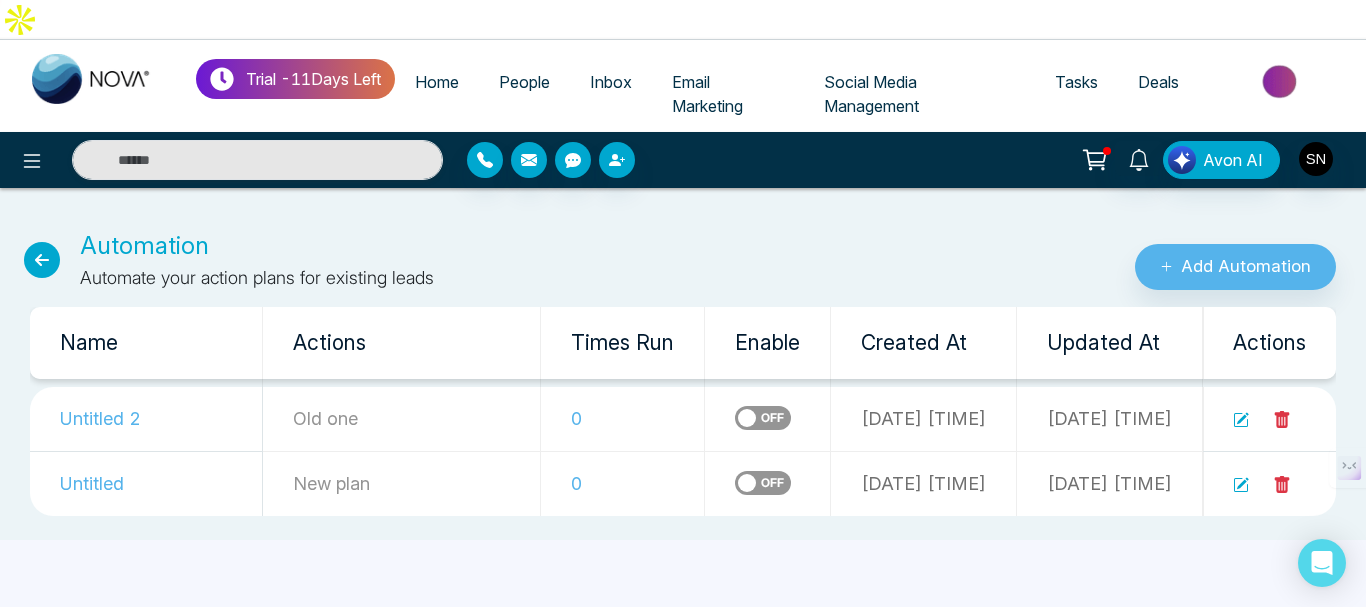 click on "Home" at bounding box center (437, 82) 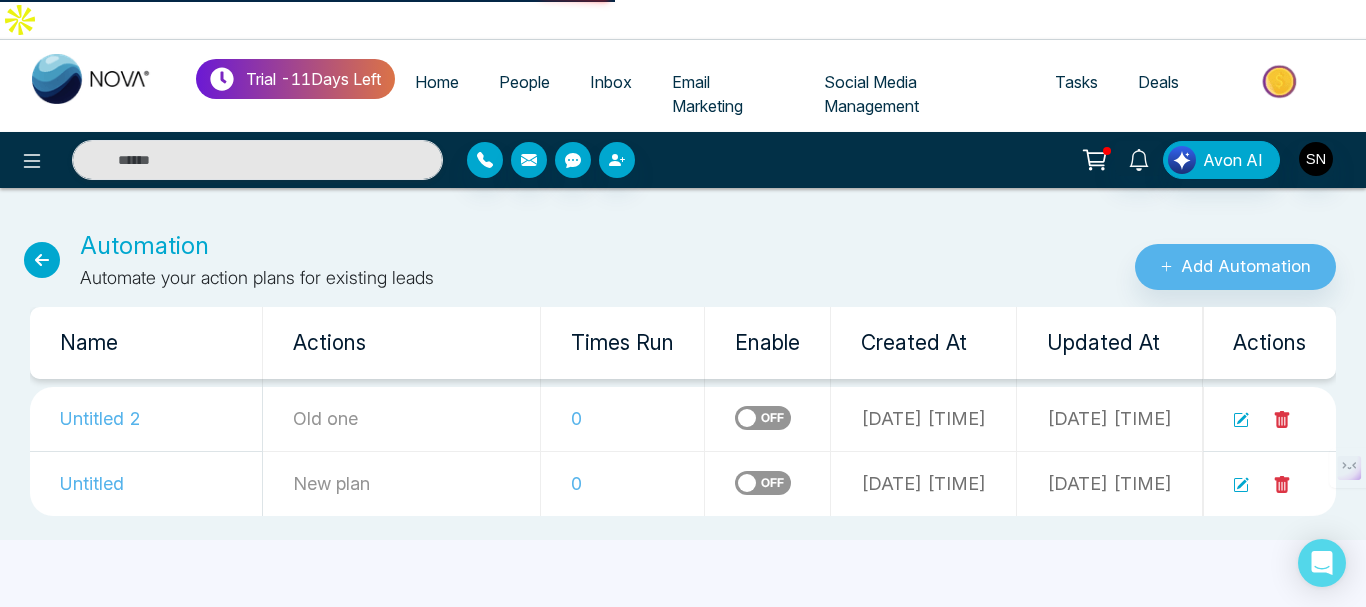 select on "*" 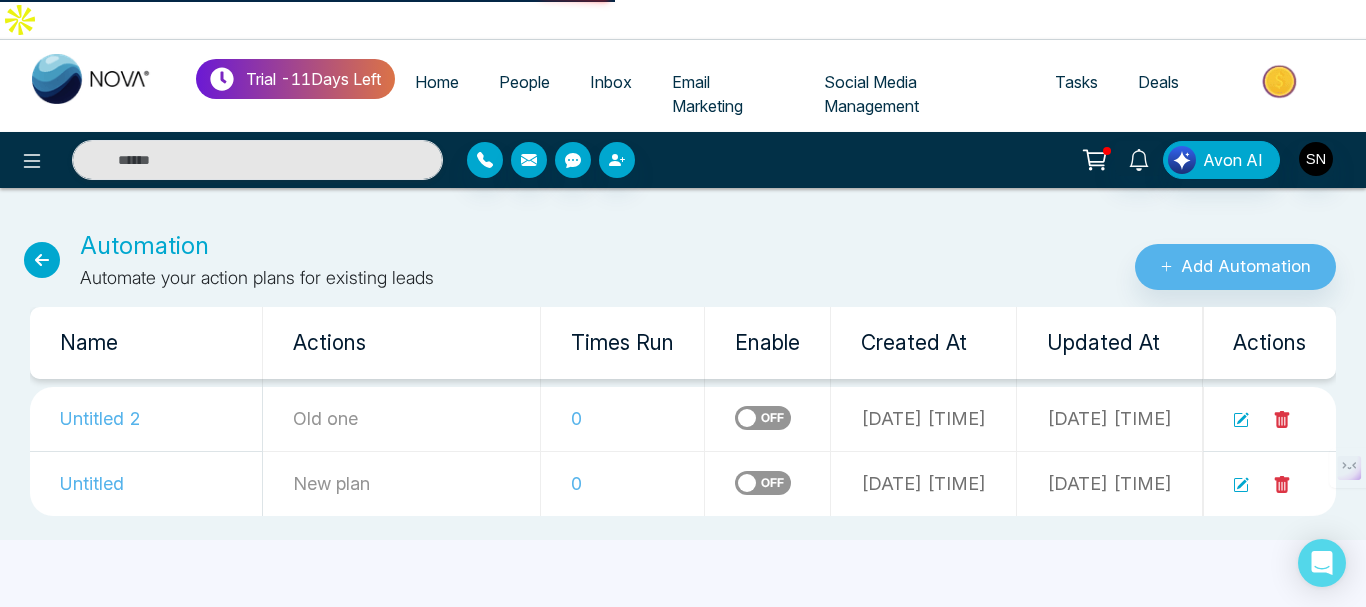select on "*" 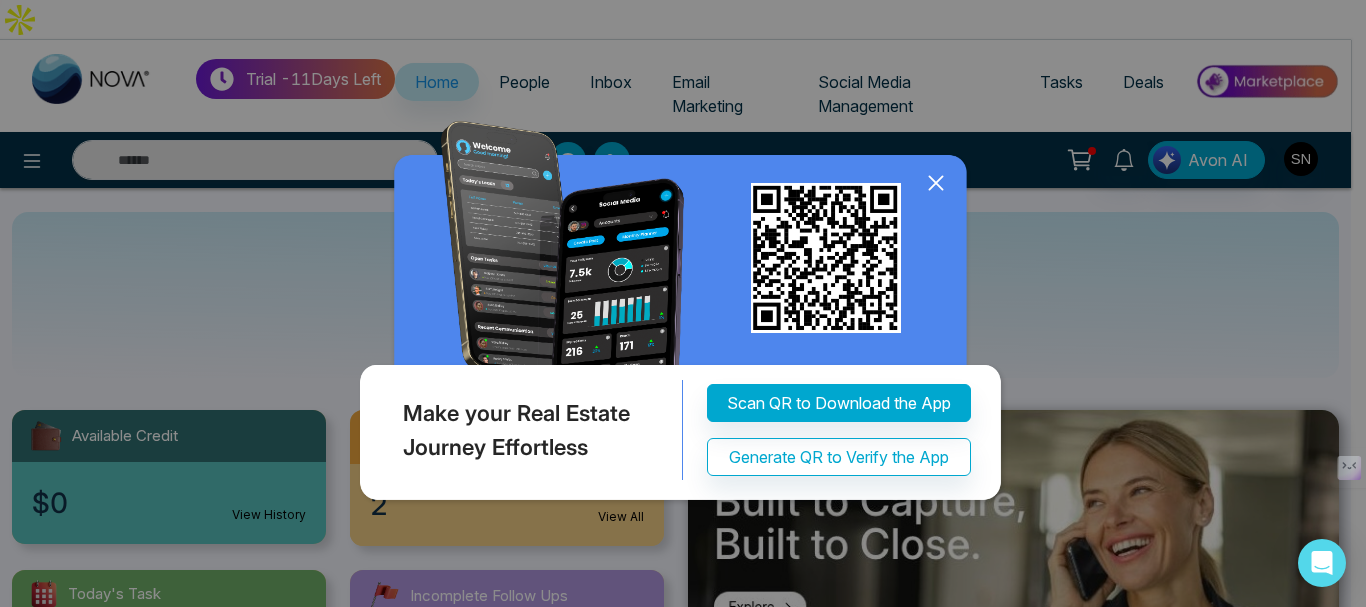 click 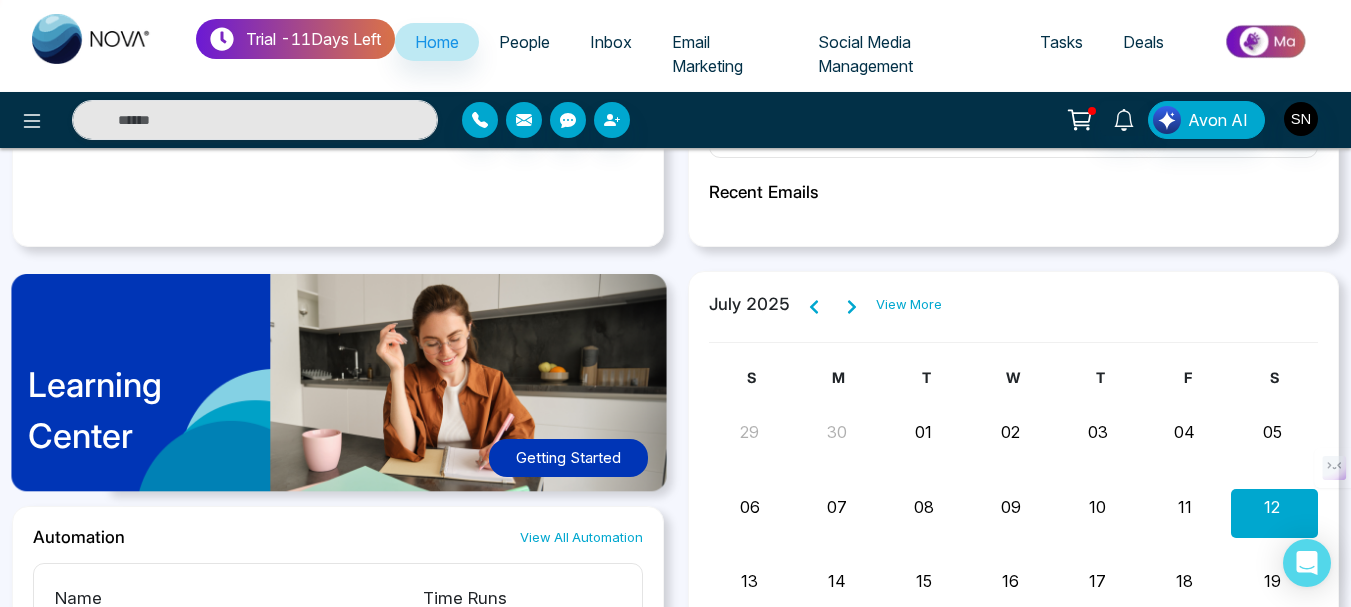 scroll, scrollTop: 900, scrollLeft: 0, axis: vertical 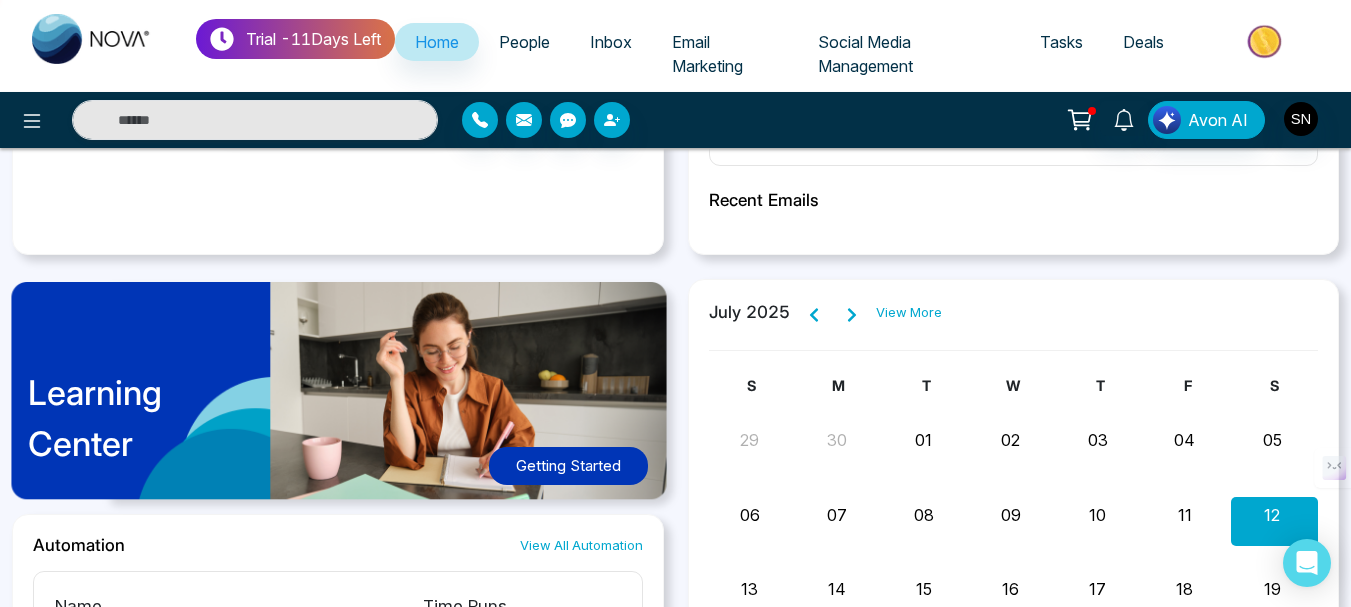 click on "Social Media Management" at bounding box center (865, 54) 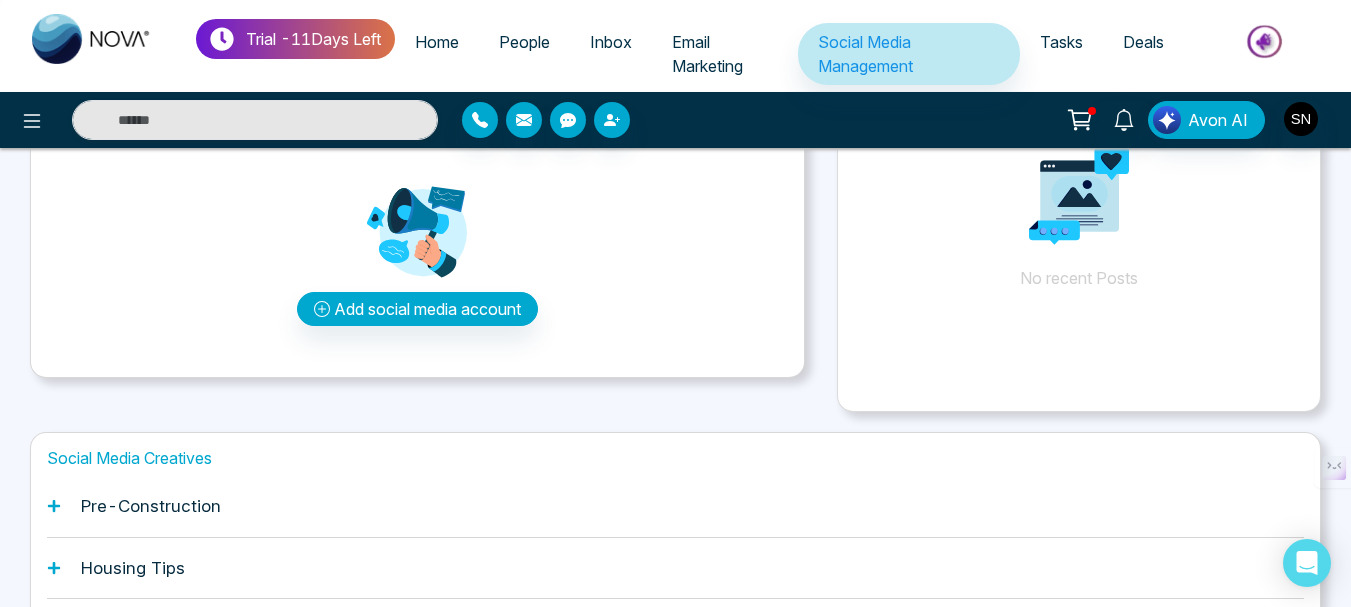 scroll, scrollTop: 100, scrollLeft: 0, axis: vertical 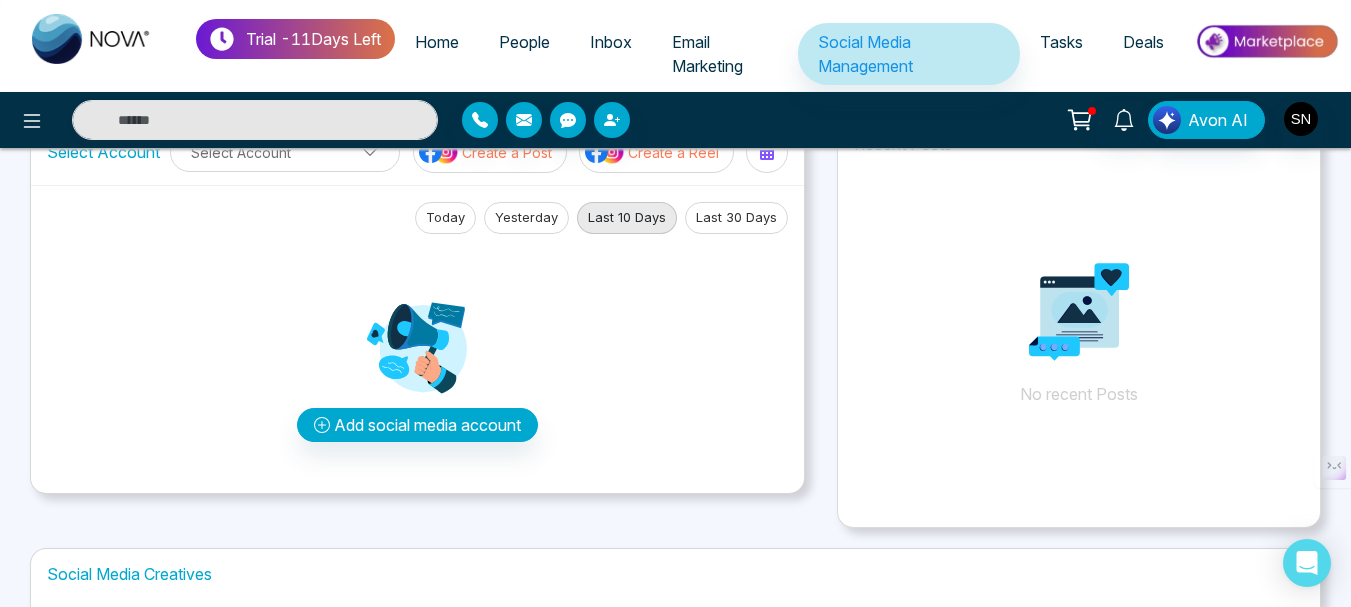click on "Home" at bounding box center [437, 42] 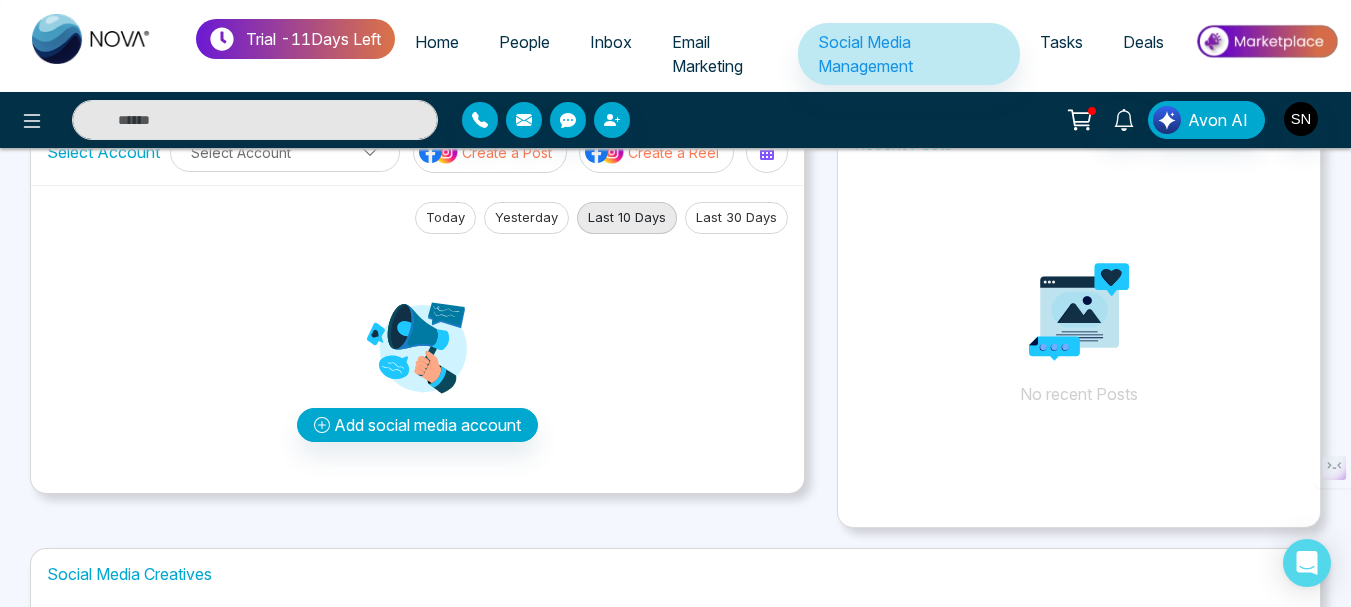 select on "*" 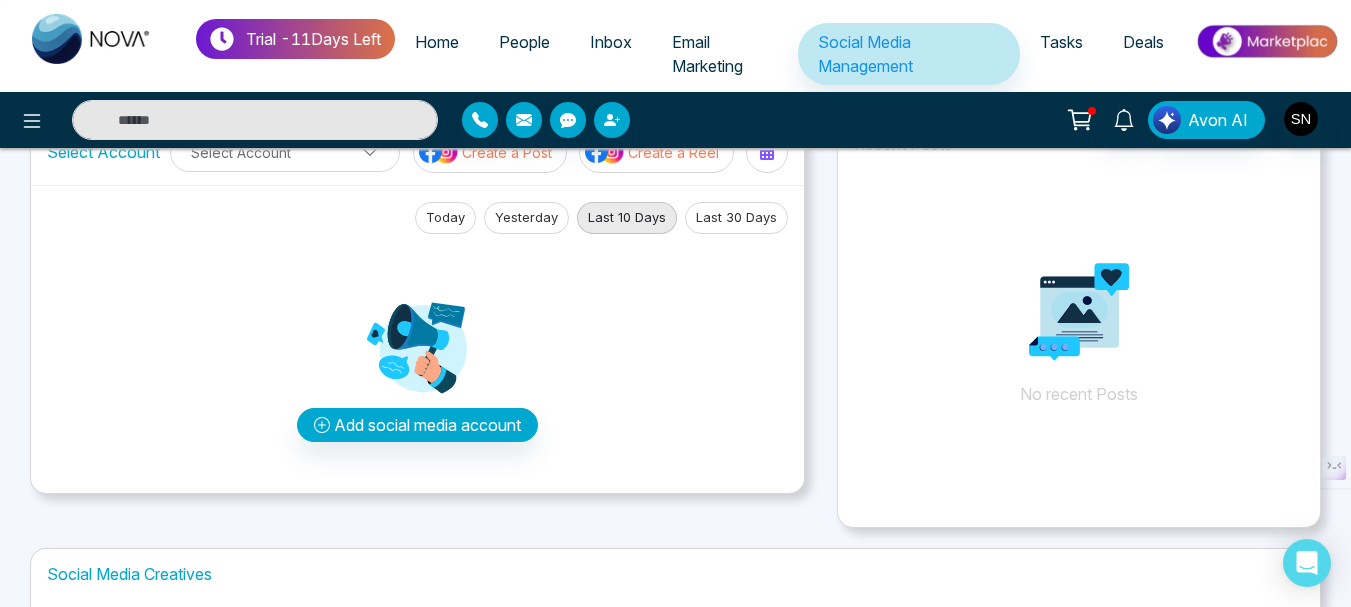 select on "*" 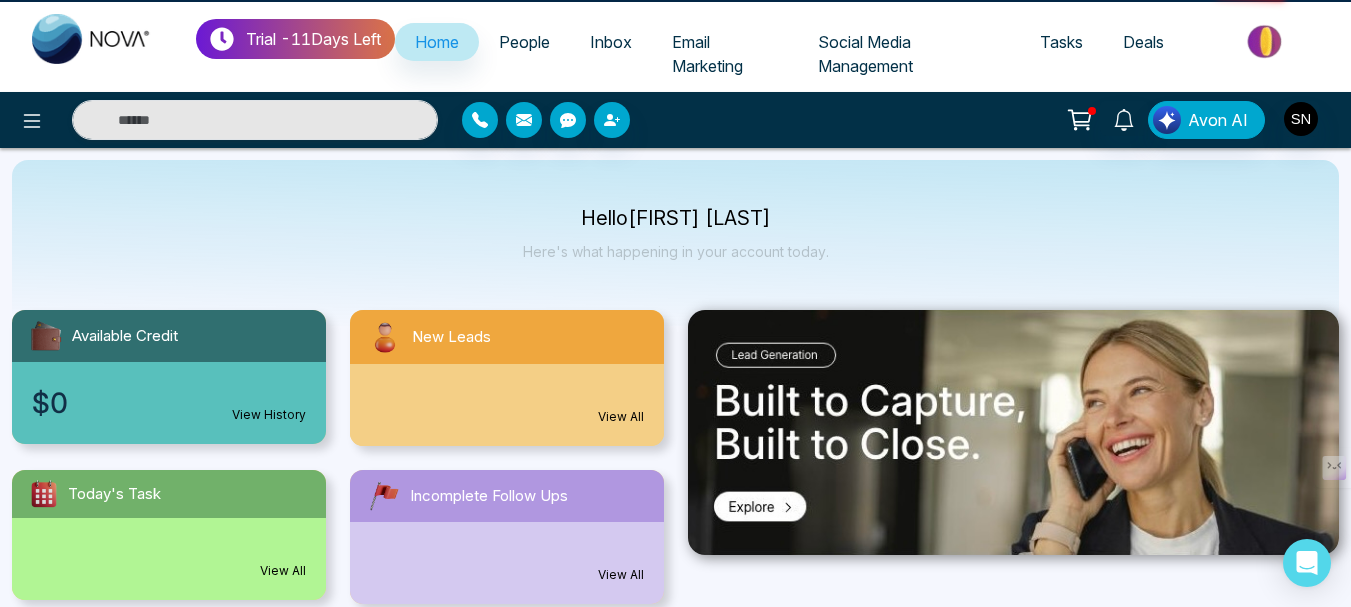 scroll, scrollTop: 0, scrollLeft: 0, axis: both 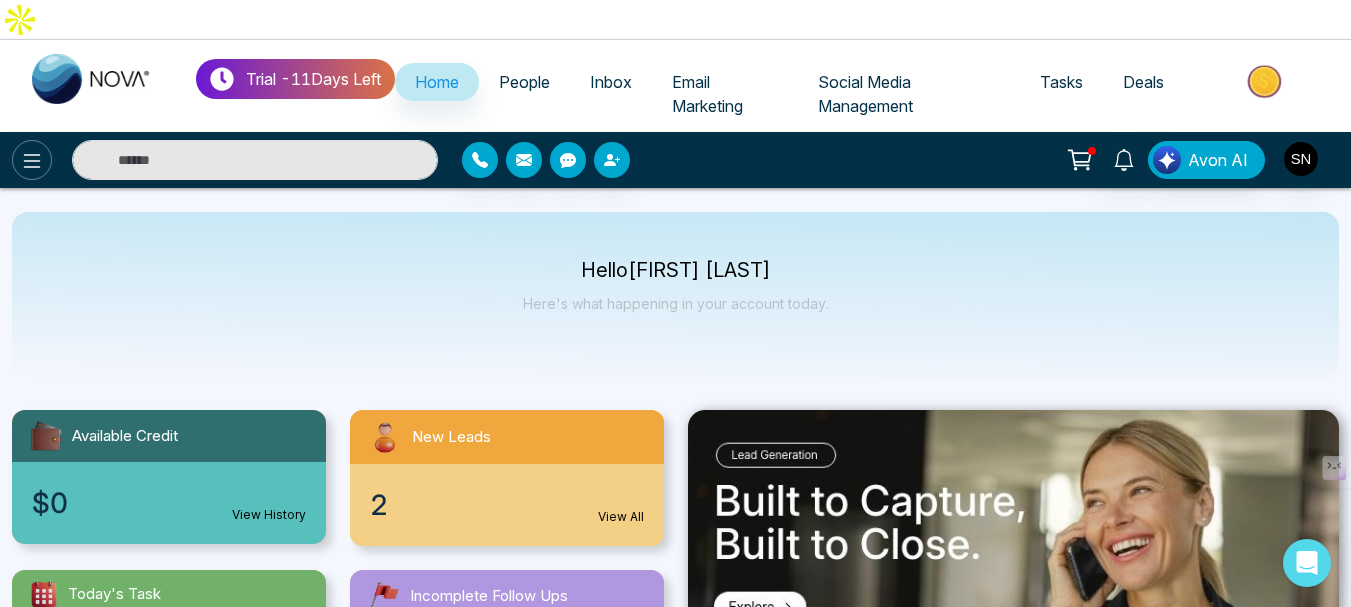click at bounding box center [32, 160] 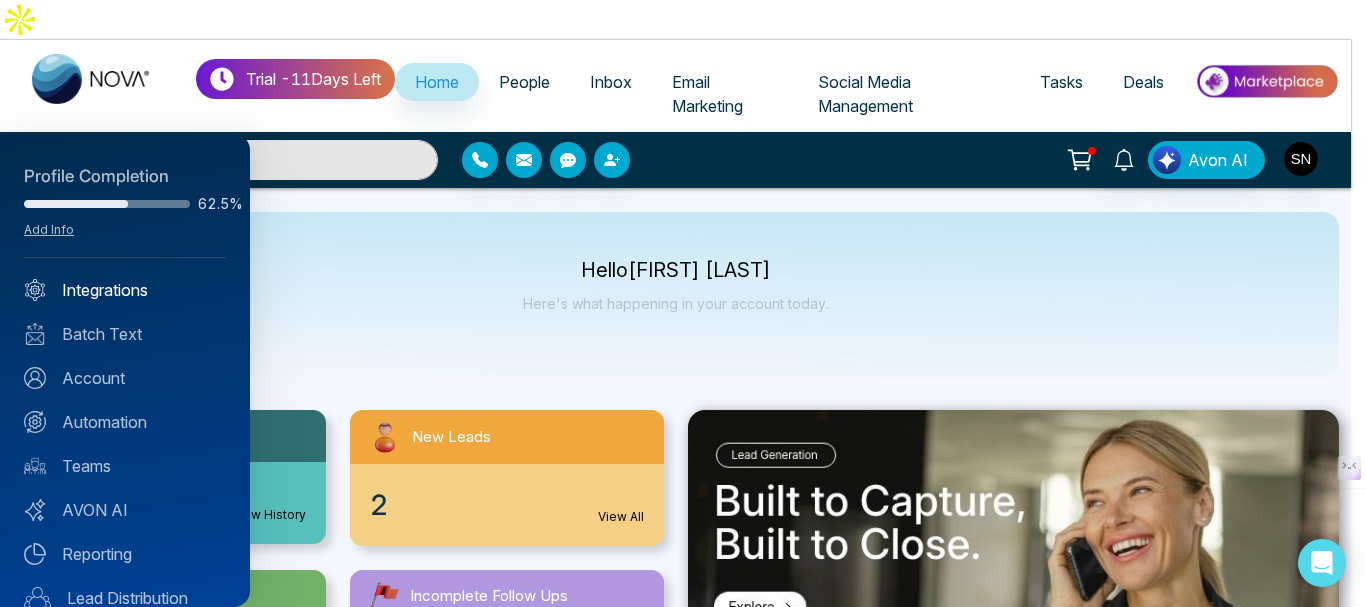 click on "Integrations" at bounding box center (125, 290) 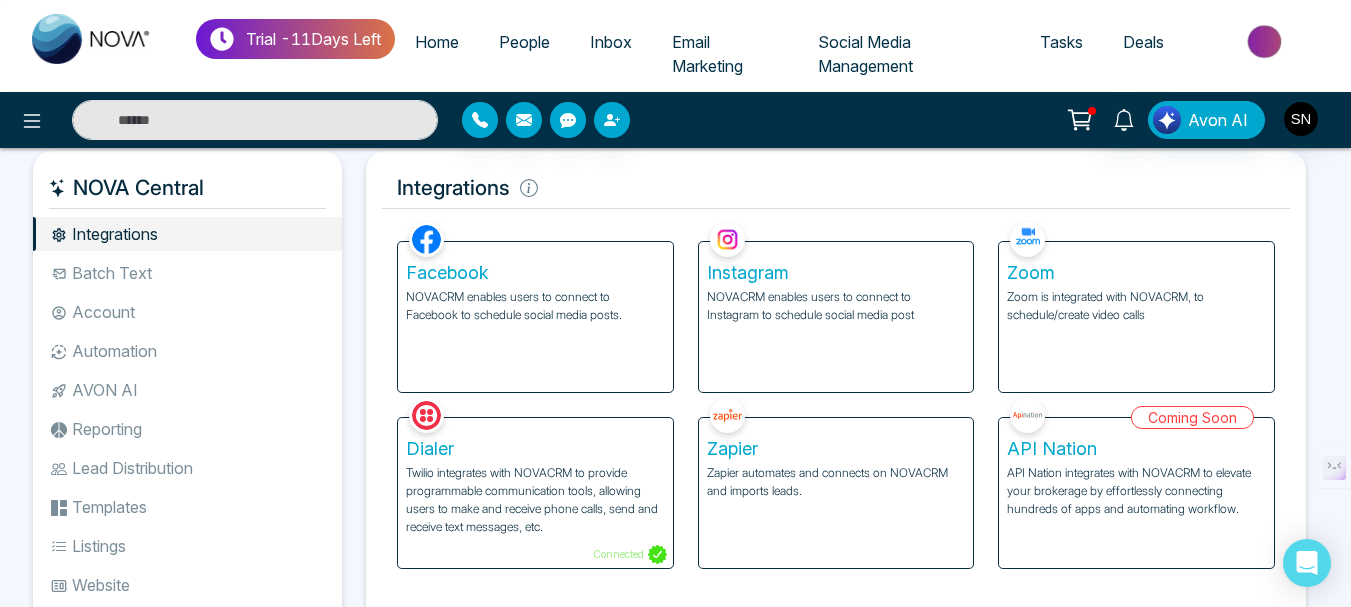 scroll, scrollTop: 100, scrollLeft: 0, axis: vertical 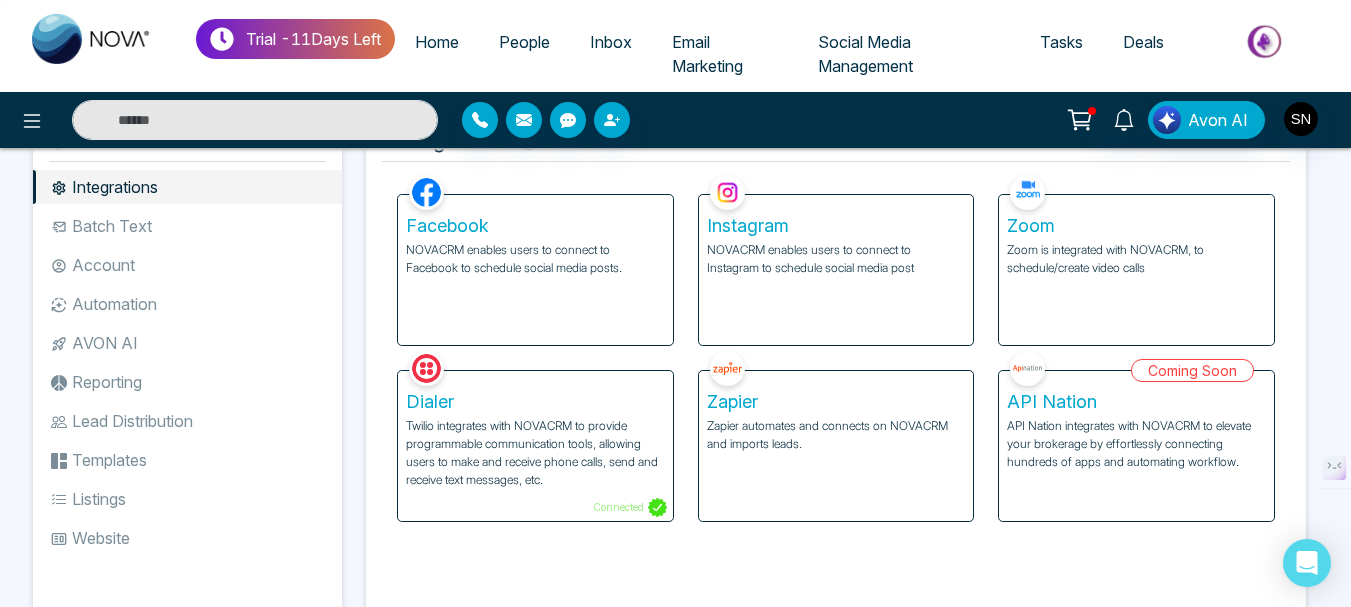 click at bounding box center (1266, 41) 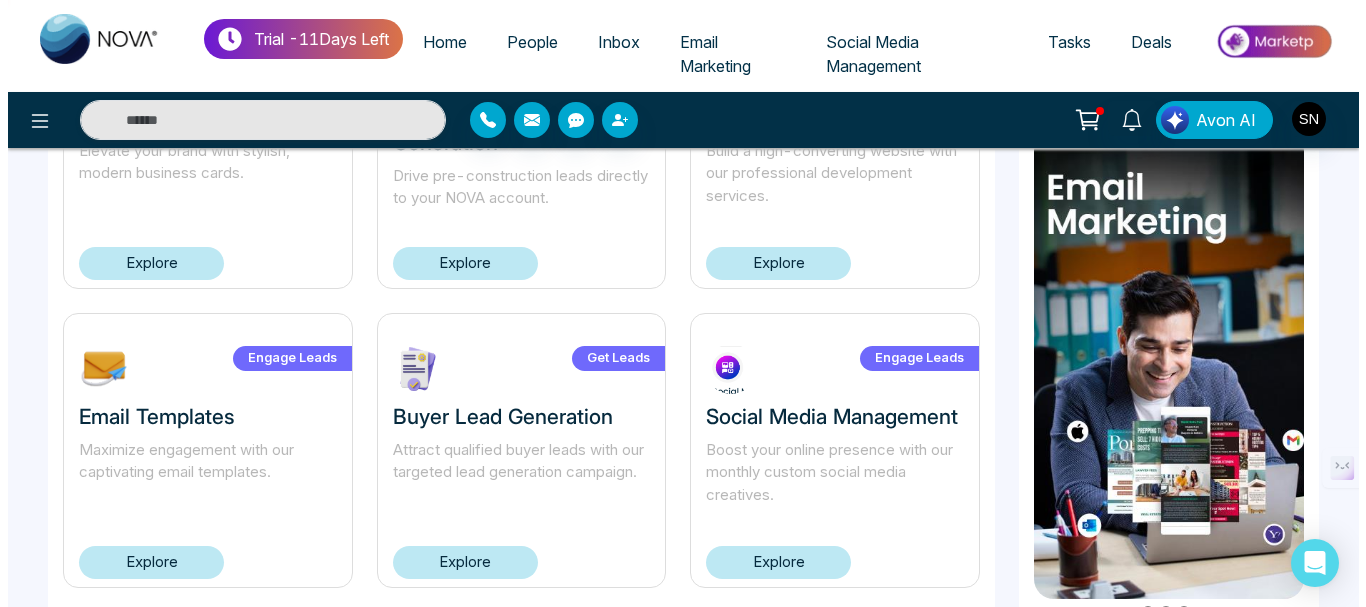 scroll, scrollTop: 1006, scrollLeft: 0, axis: vertical 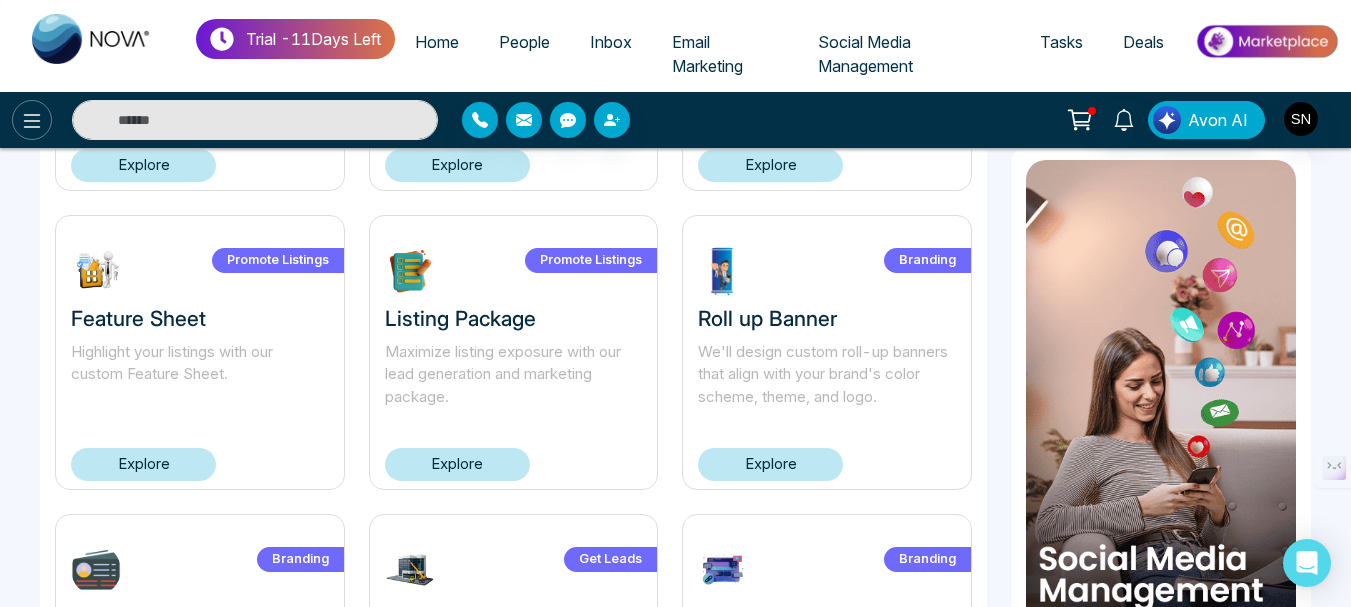 click at bounding box center [32, 120] 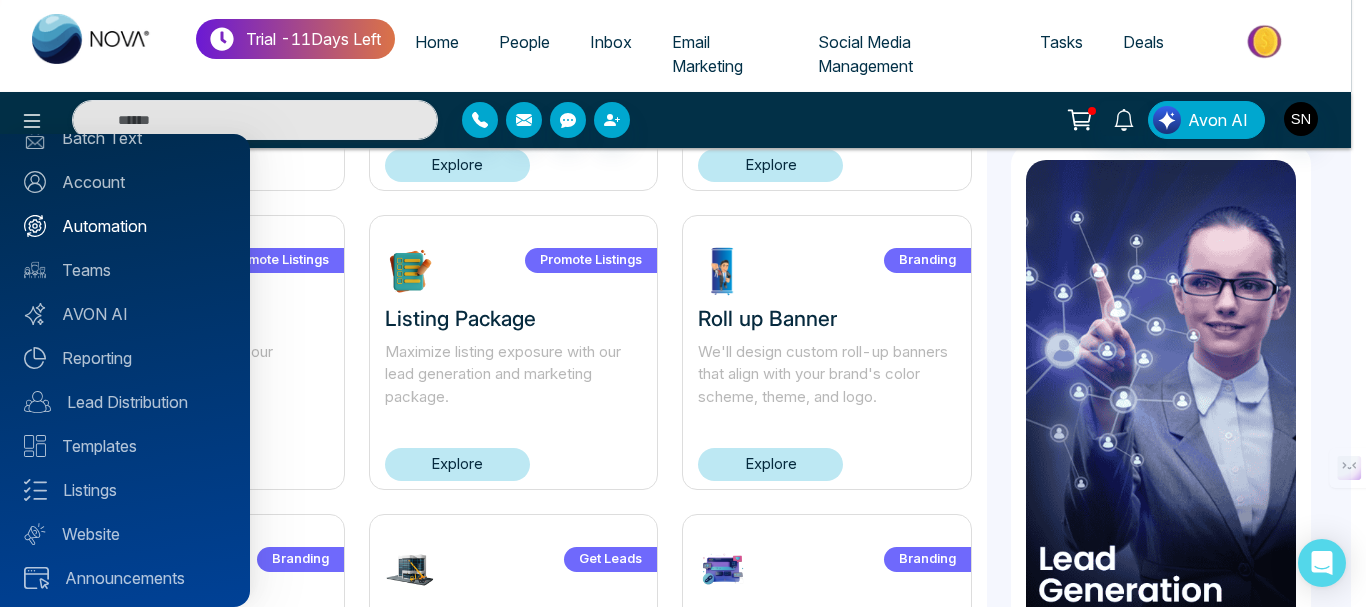 scroll, scrollTop: 203, scrollLeft: 0, axis: vertical 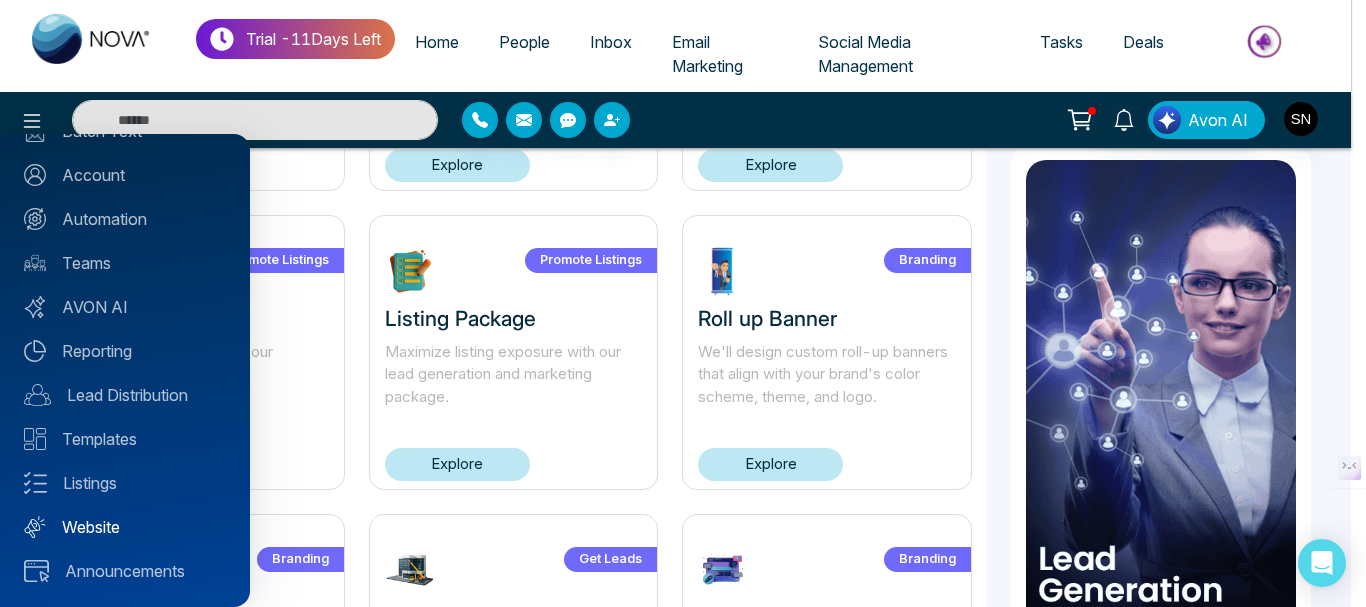 click on "Website" at bounding box center (125, 527) 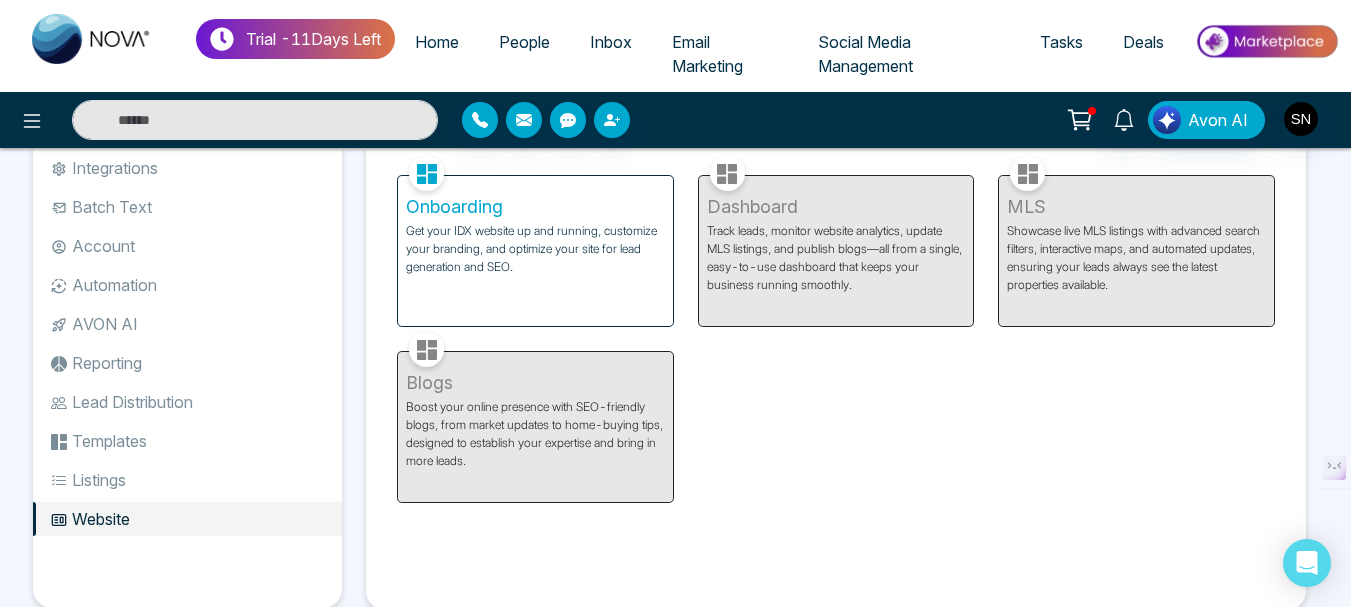 scroll, scrollTop: 130, scrollLeft: 0, axis: vertical 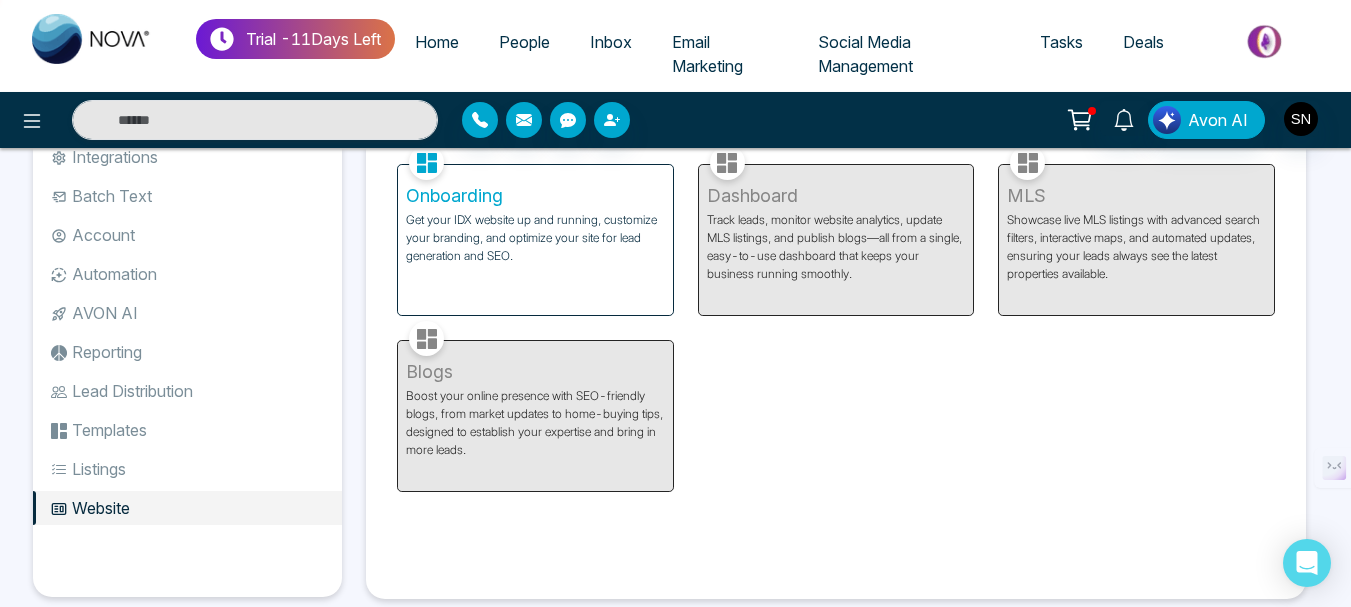 click on "Website" at bounding box center (187, 508) 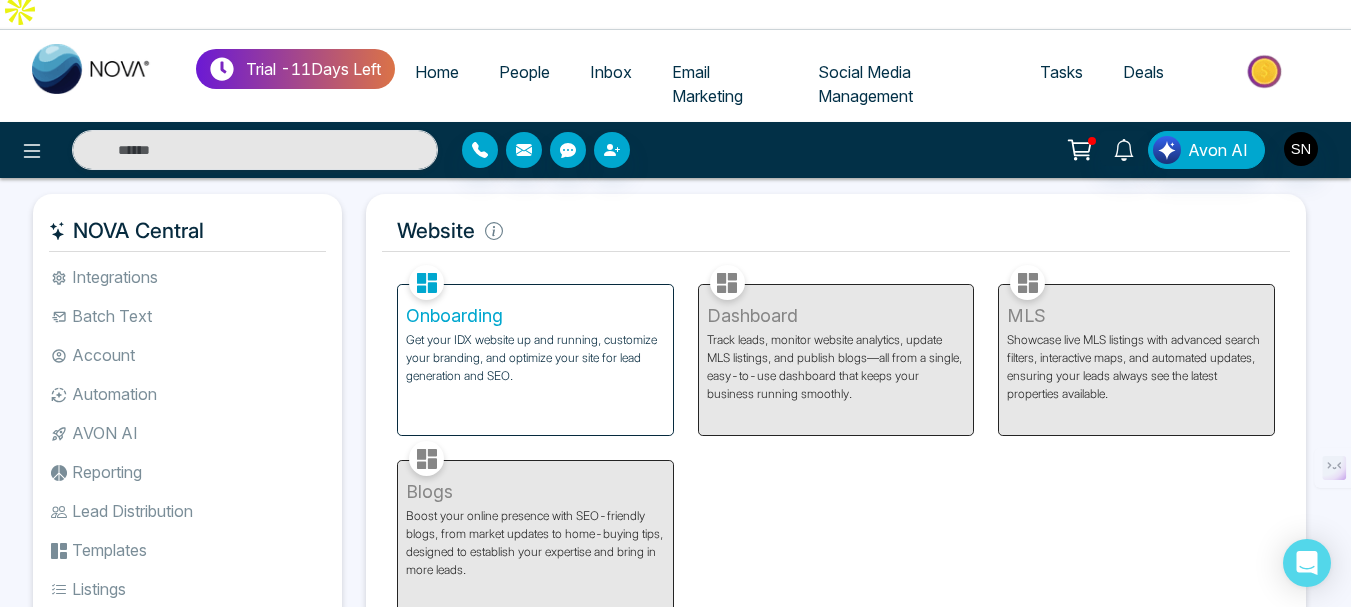 scroll, scrollTop: 0, scrollLeft: 0, axis: both 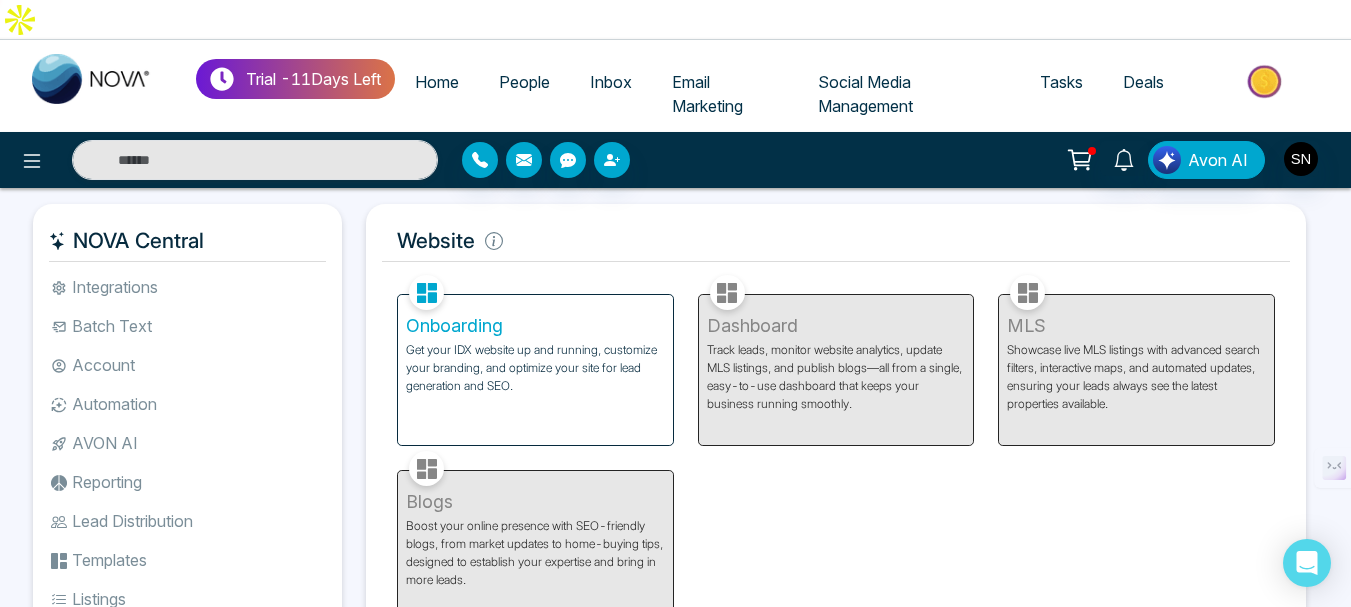 click on "Onboarding" at bounding box center (535, 326) 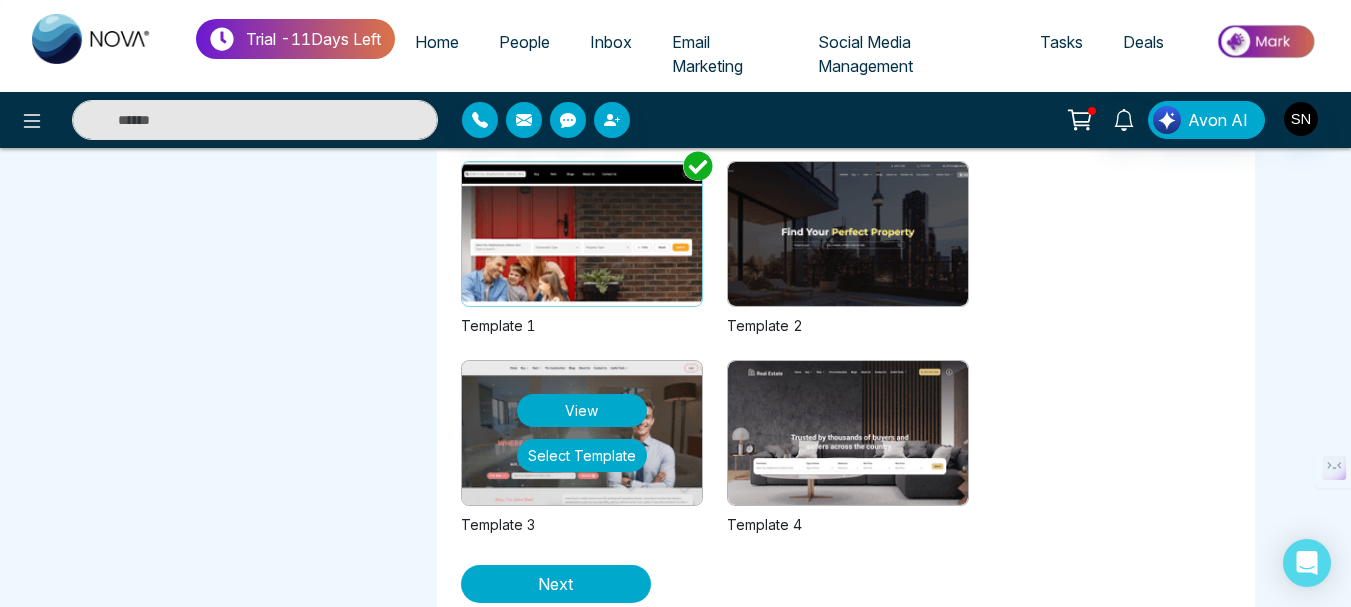 scroll, scrollTop: 718, scrollLeft: 0, axis: vertical 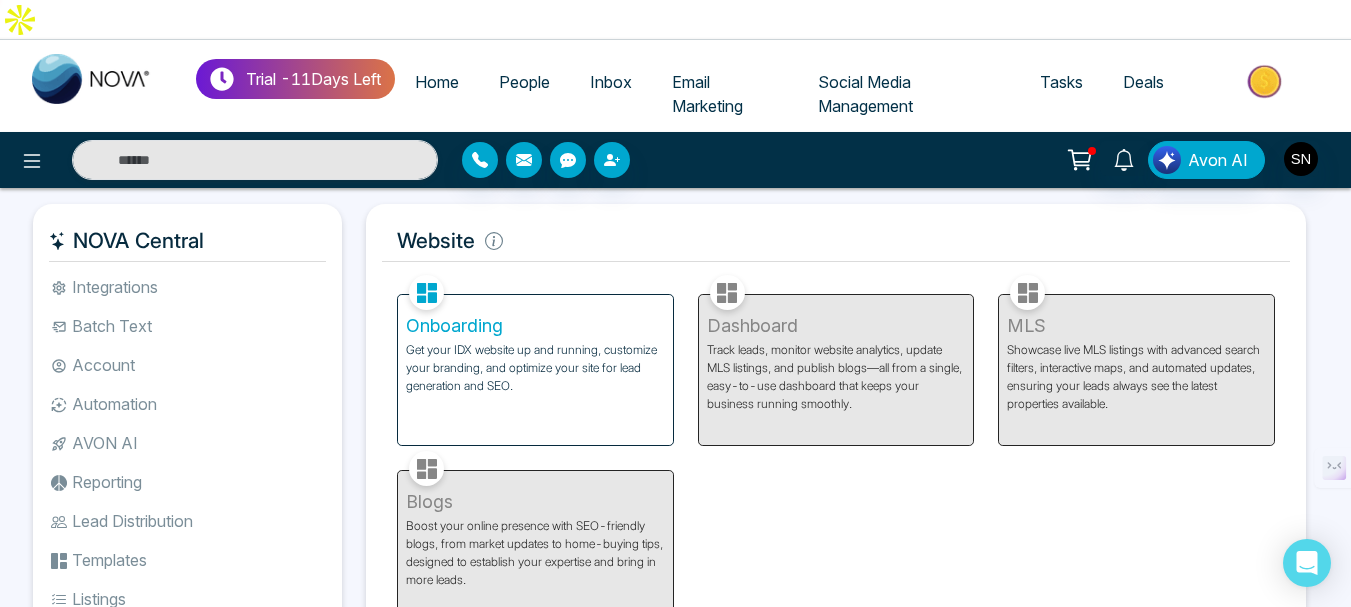 click on "Integrations" at bounding box center (187, 287) 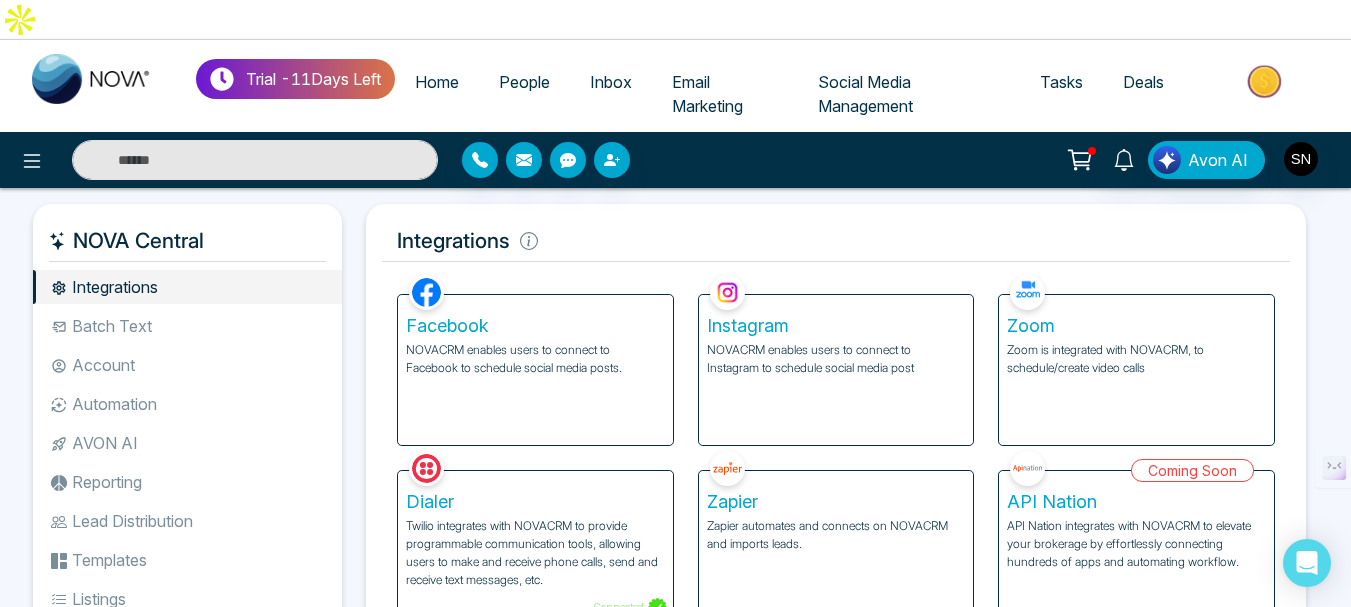 click on "Batch Text" at bounding box center (187, 326) 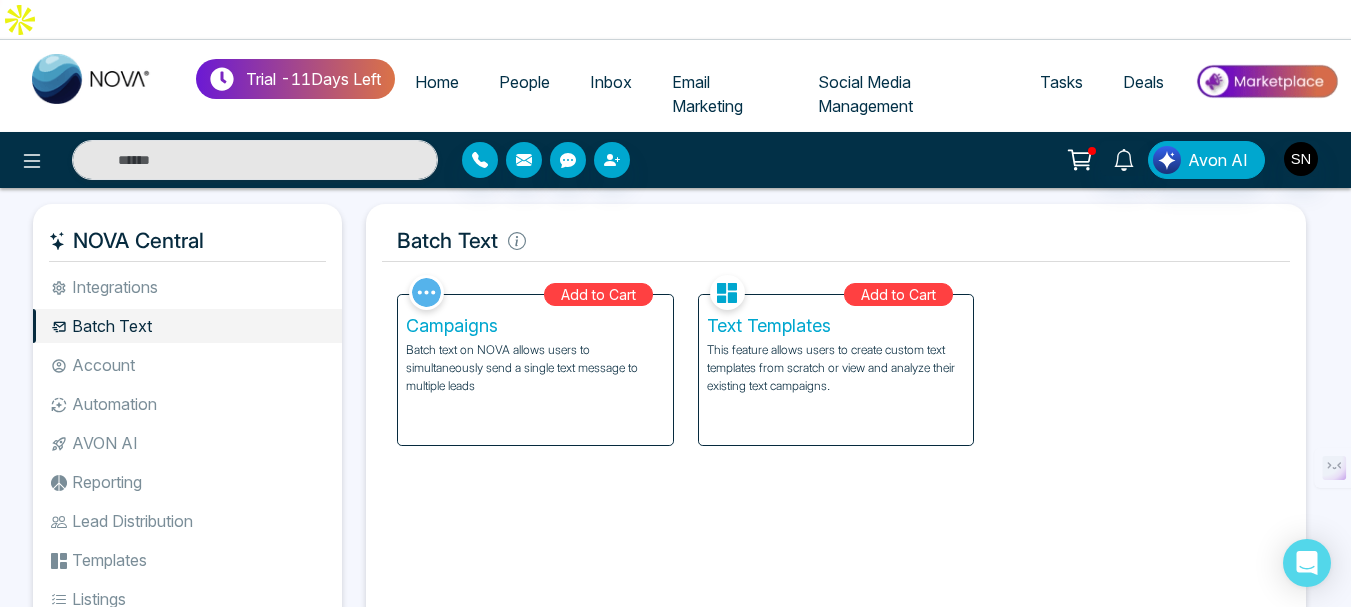 click on "Account" at bounding box center [187, 365] 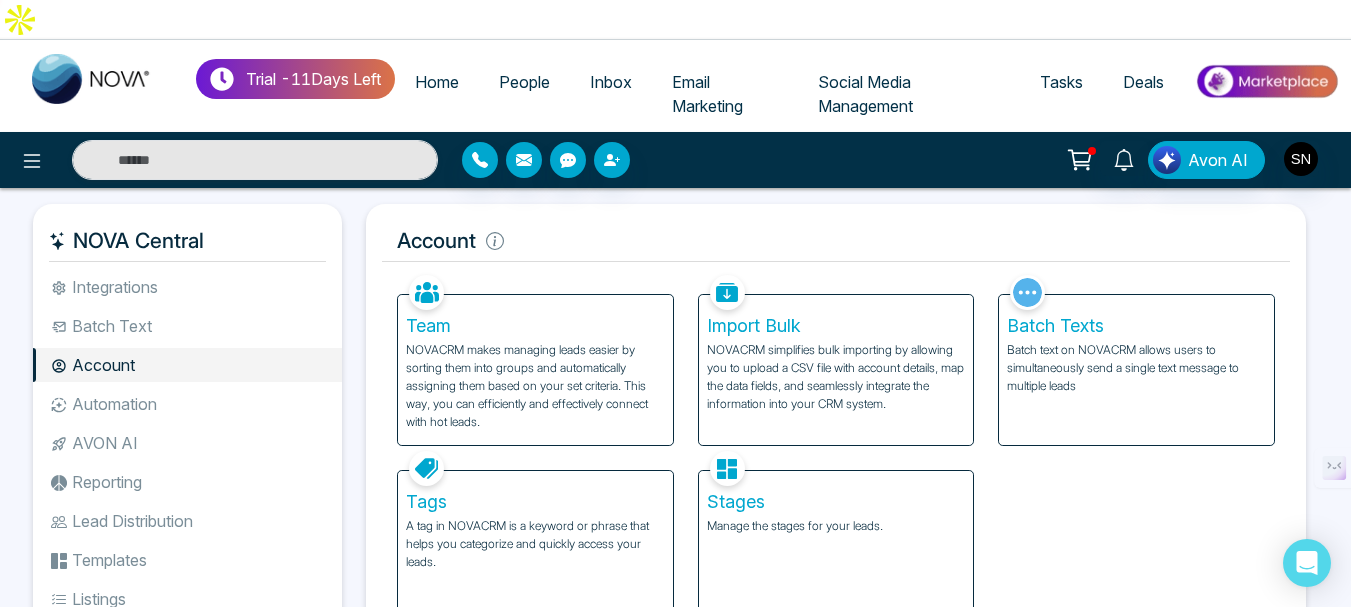 click on "Automation" at bounding box center [187, 404] 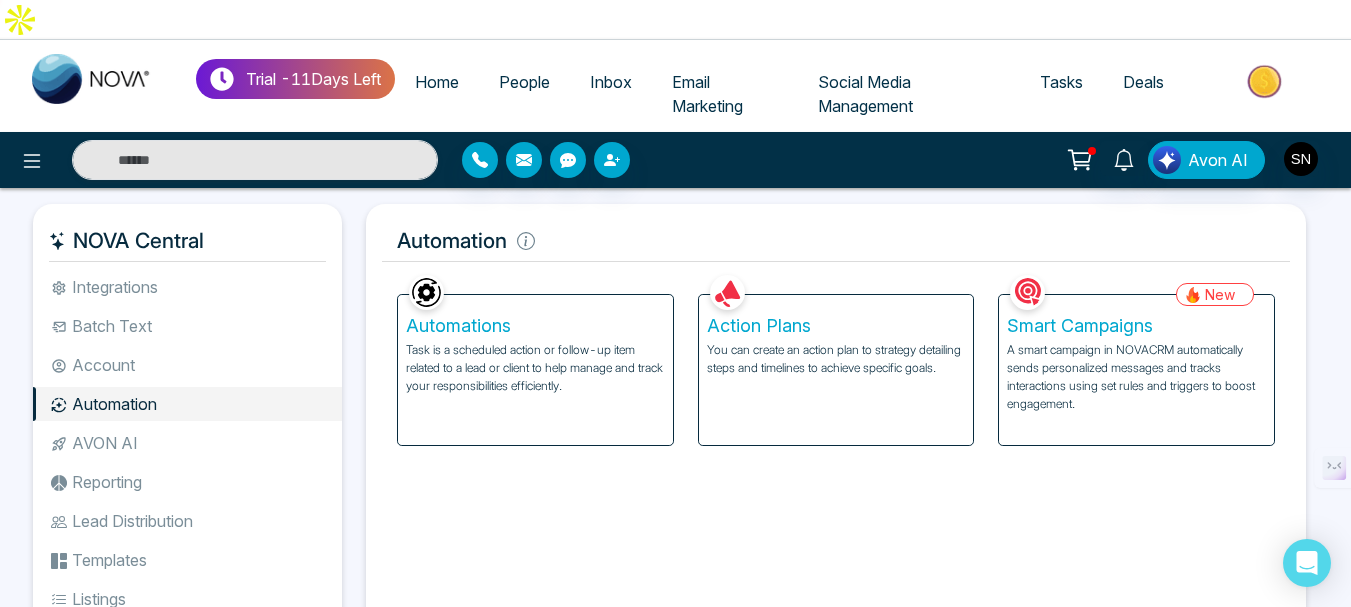 click on "Email Marketing" at bounding box center (707, 94) 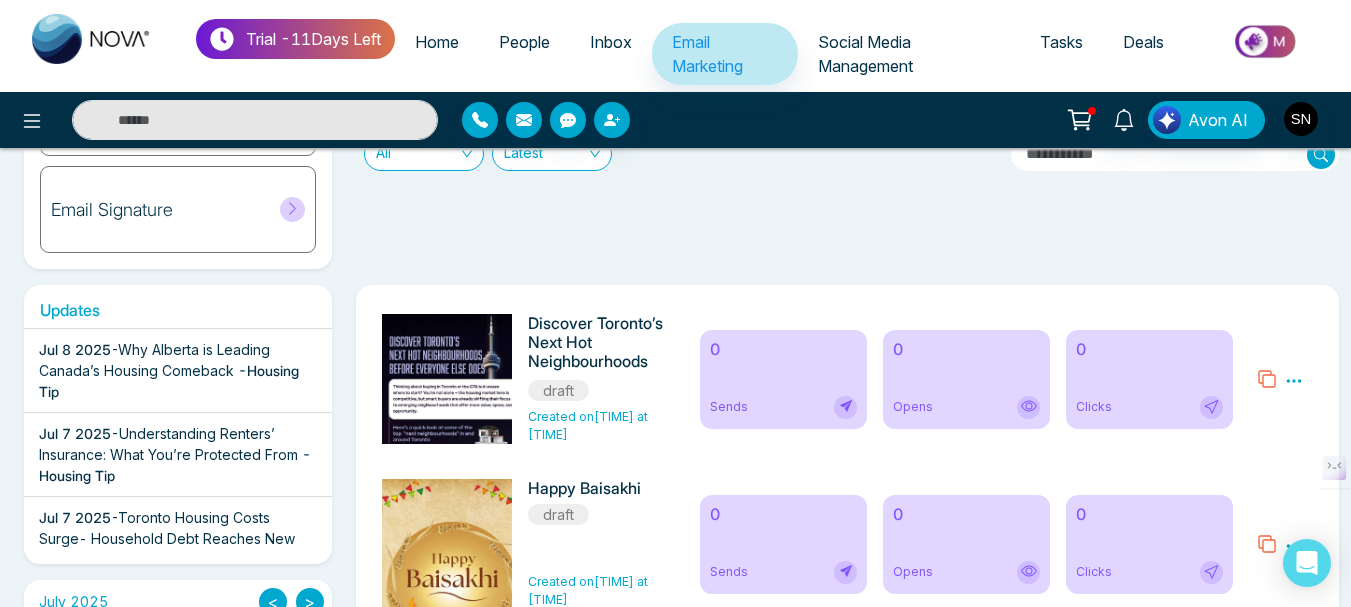 scroll, scrollTop: 0, scrollLeft: 0, axis: both 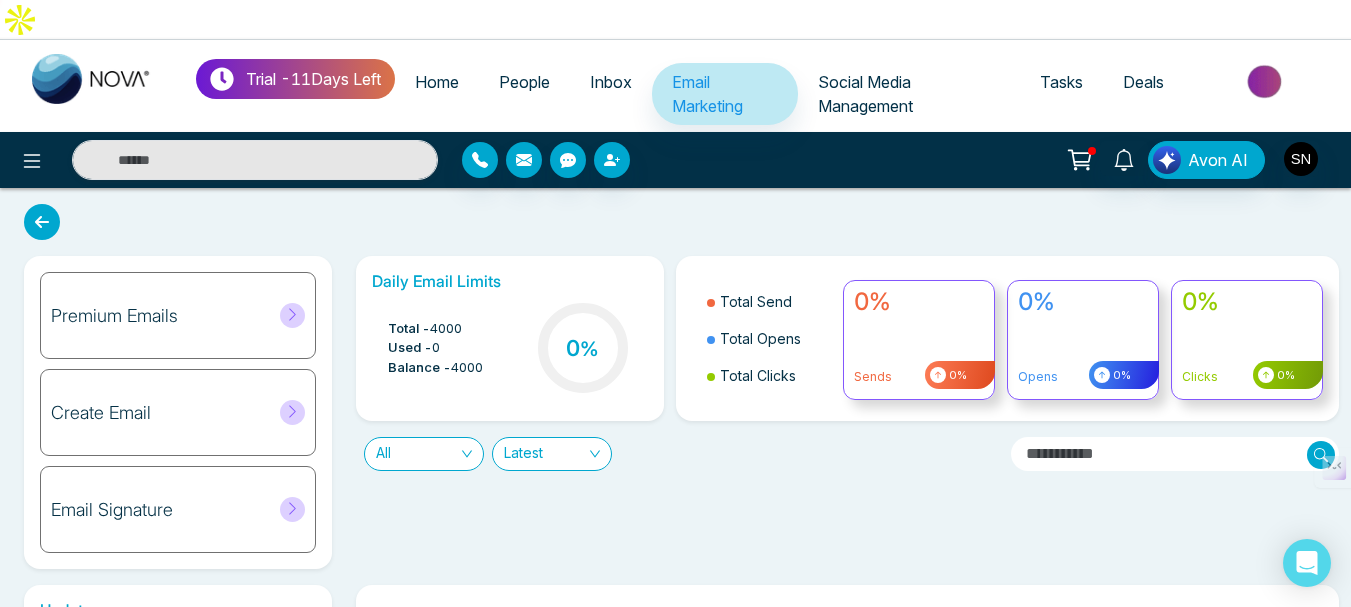 click on "People" at bounding box center (524, 82) 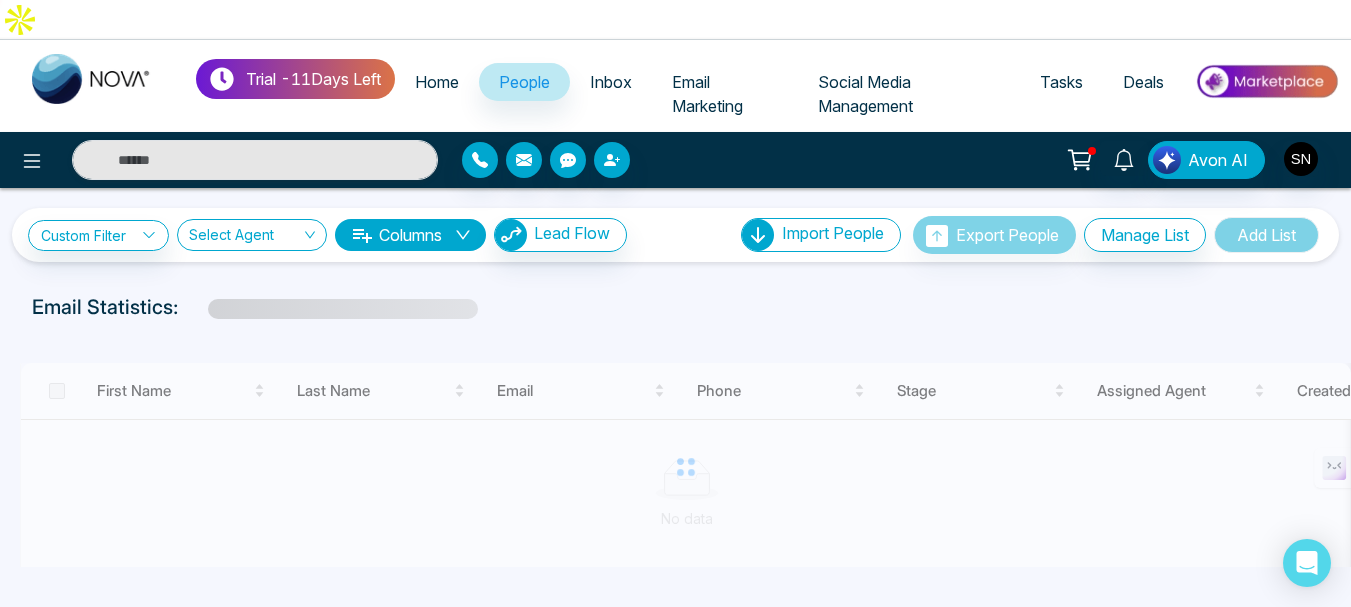 click on "Email Marketing" at bounding box center [707, 94] 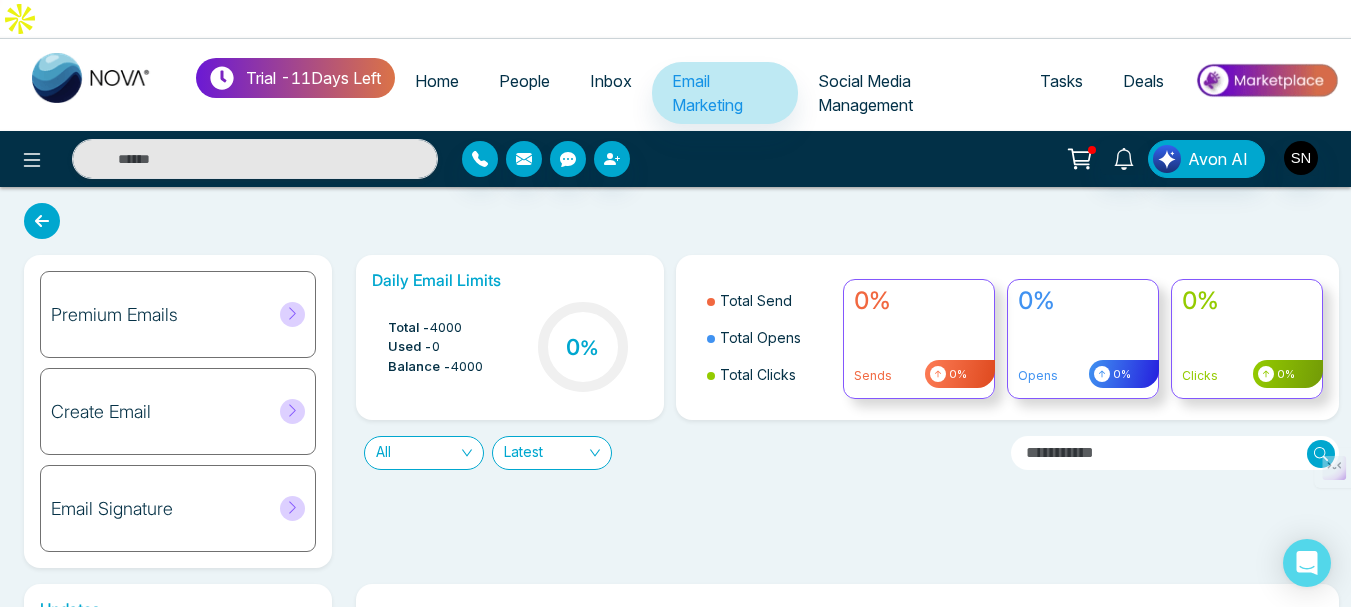 scroll, scrollTop: 0, scrollLeft: 0, axis: both 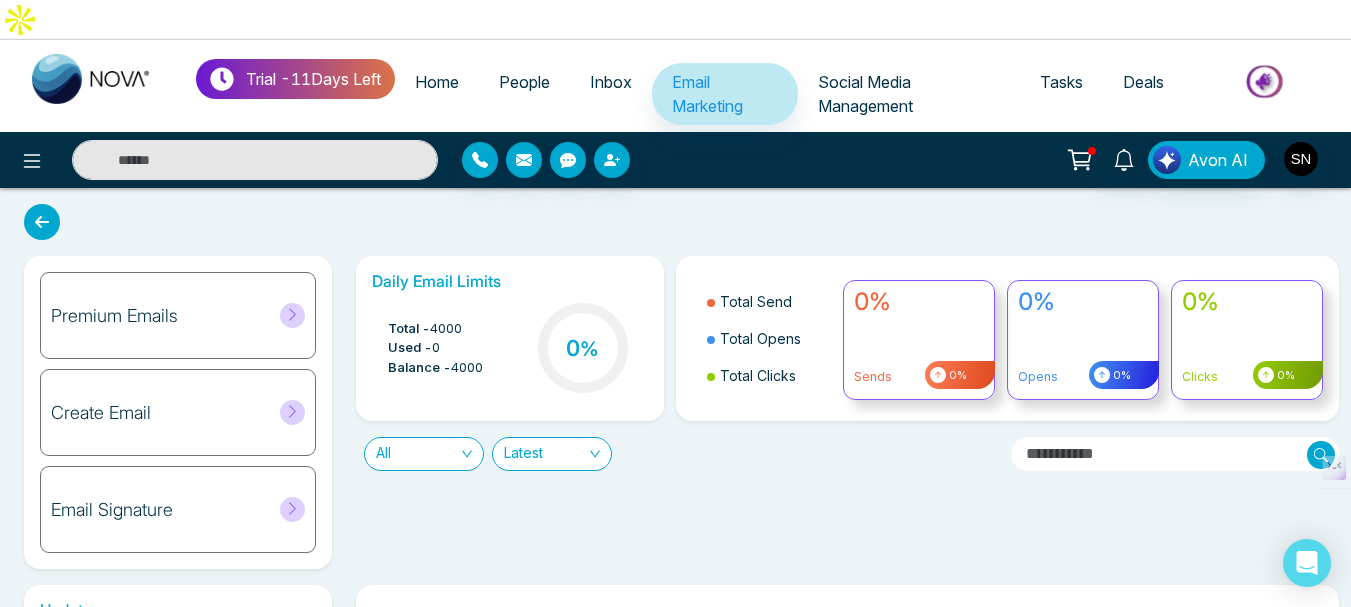 click on "People" at bounding box center (524, 82) 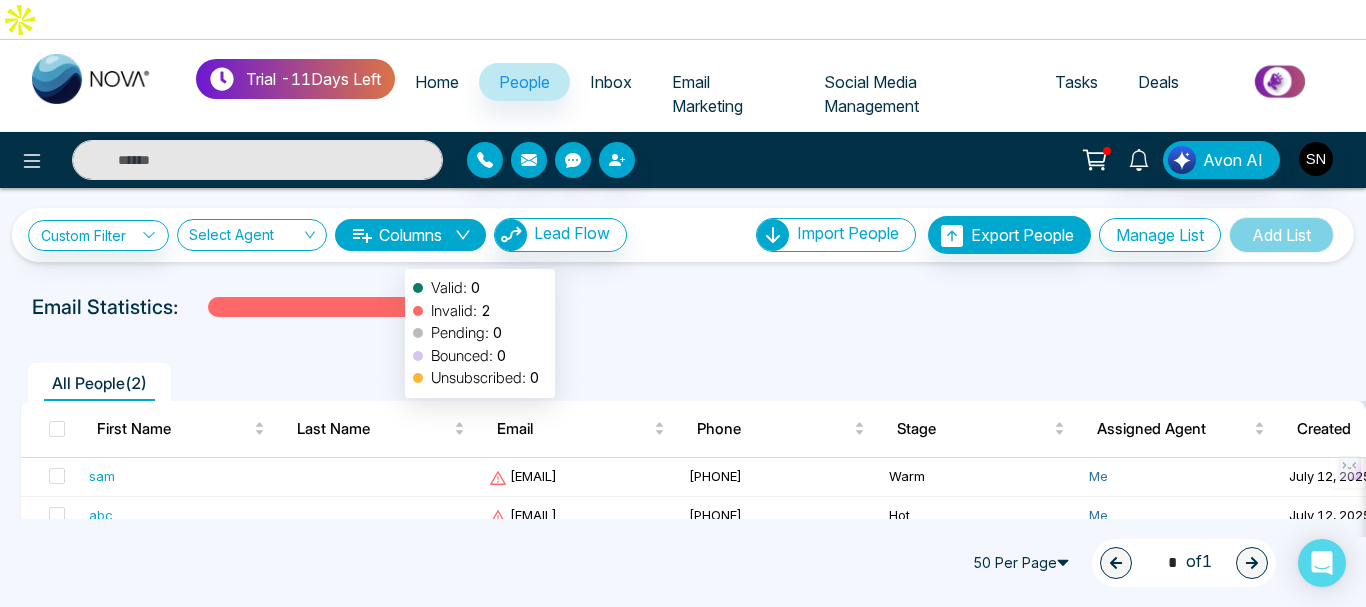 click at bounding box center [344, 314] 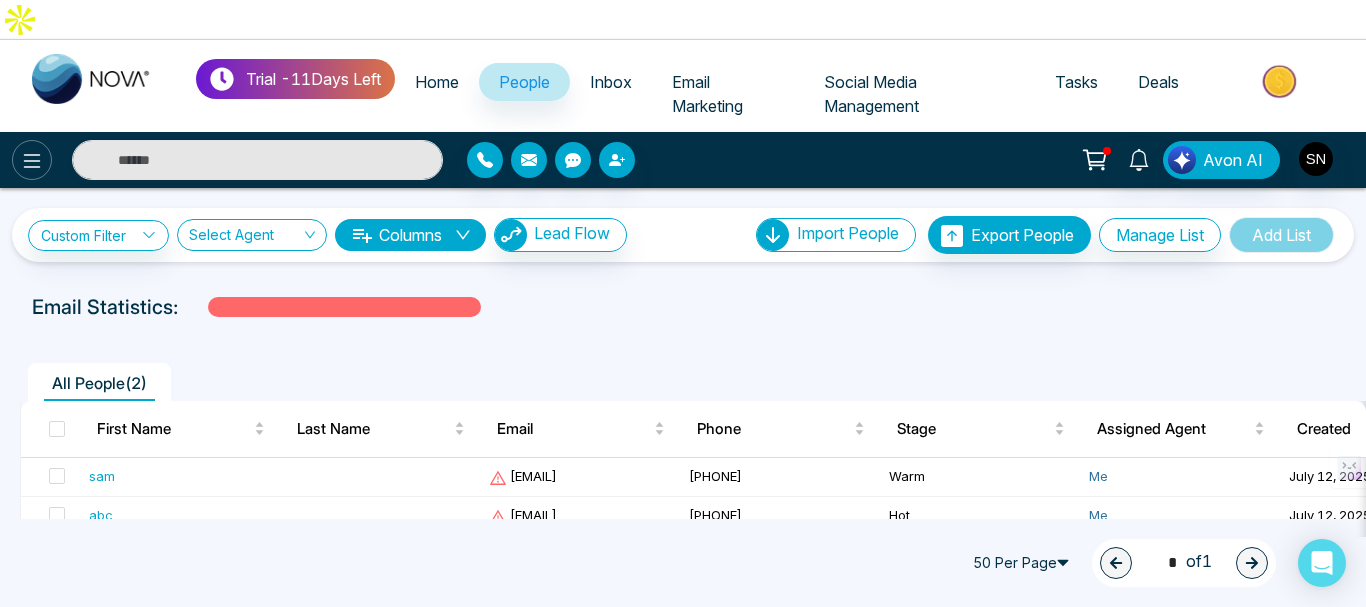click 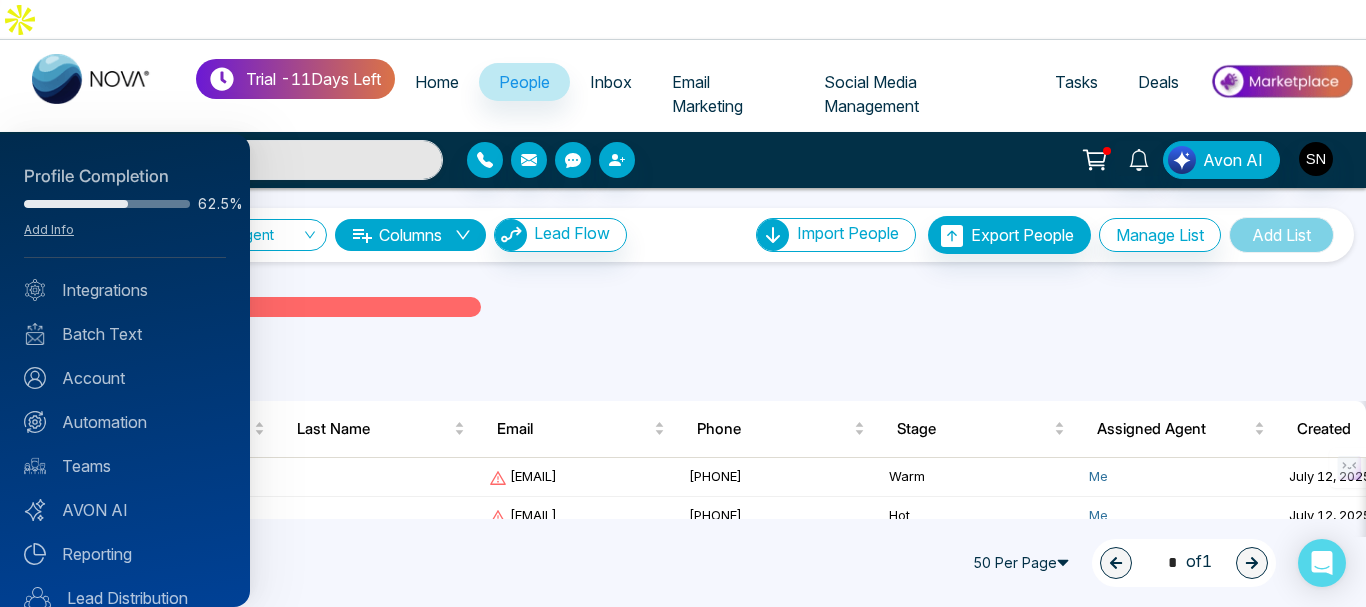 click at bounding box center (683, 303) 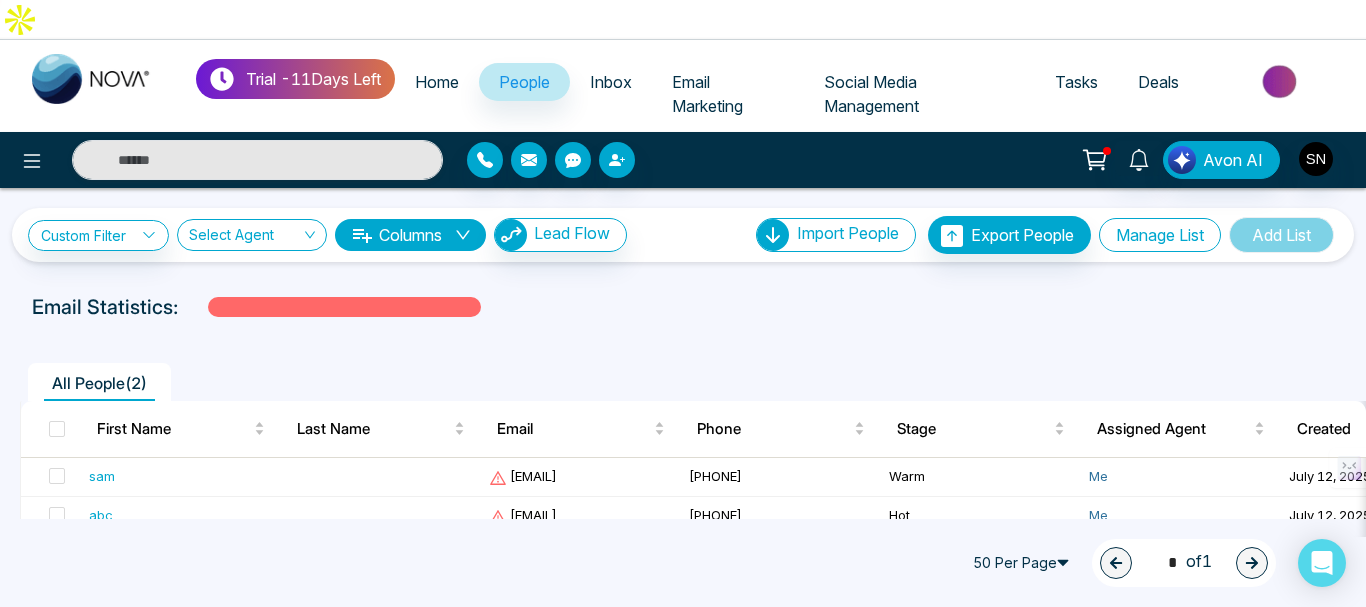 click on "Manage List" at bounding box center (1160, 235) 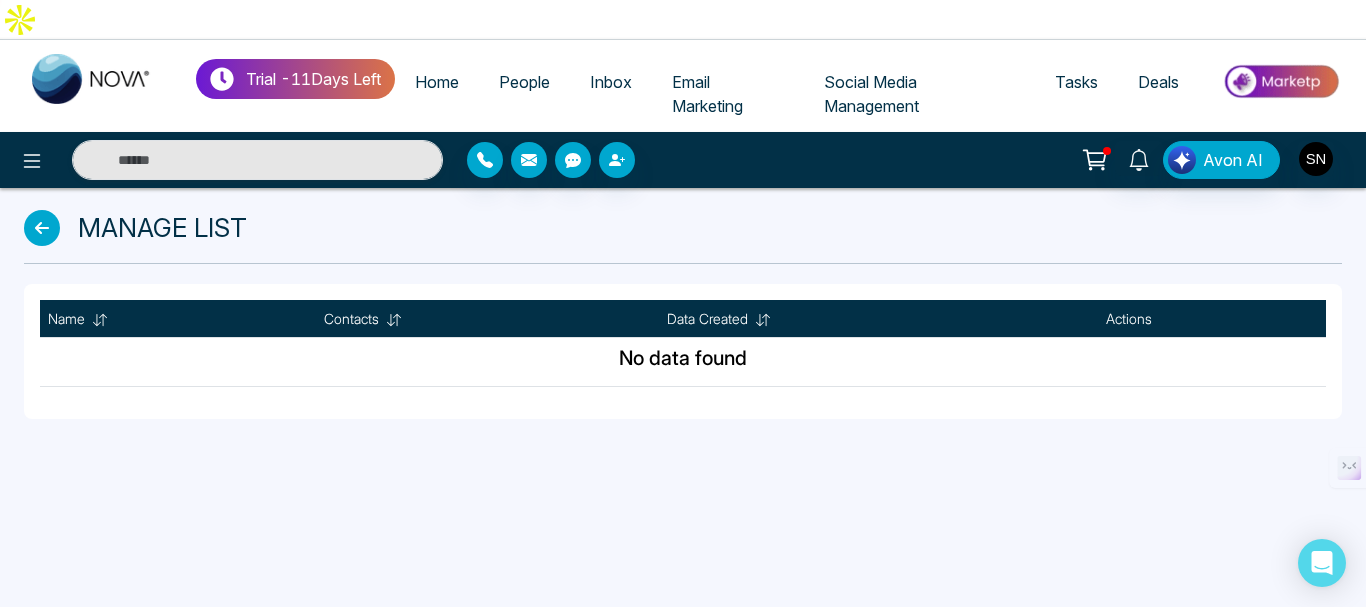 click at bounding box center (42, 228) 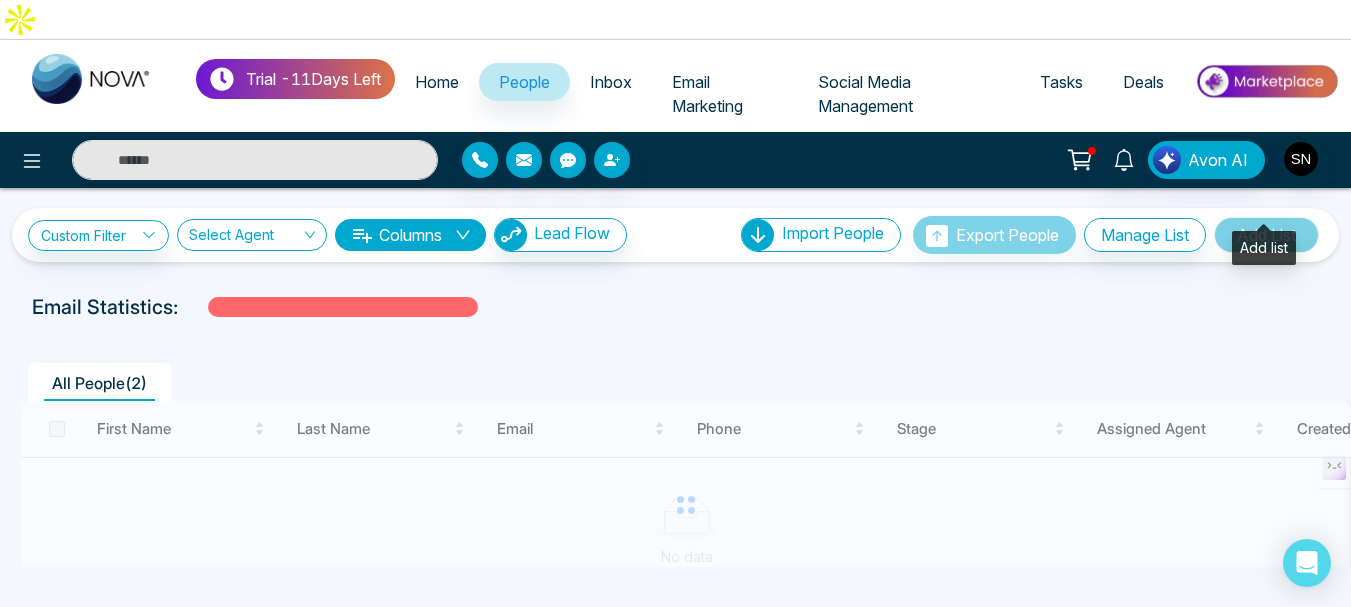 click on "Add List" at bounding box center [1266, 235] 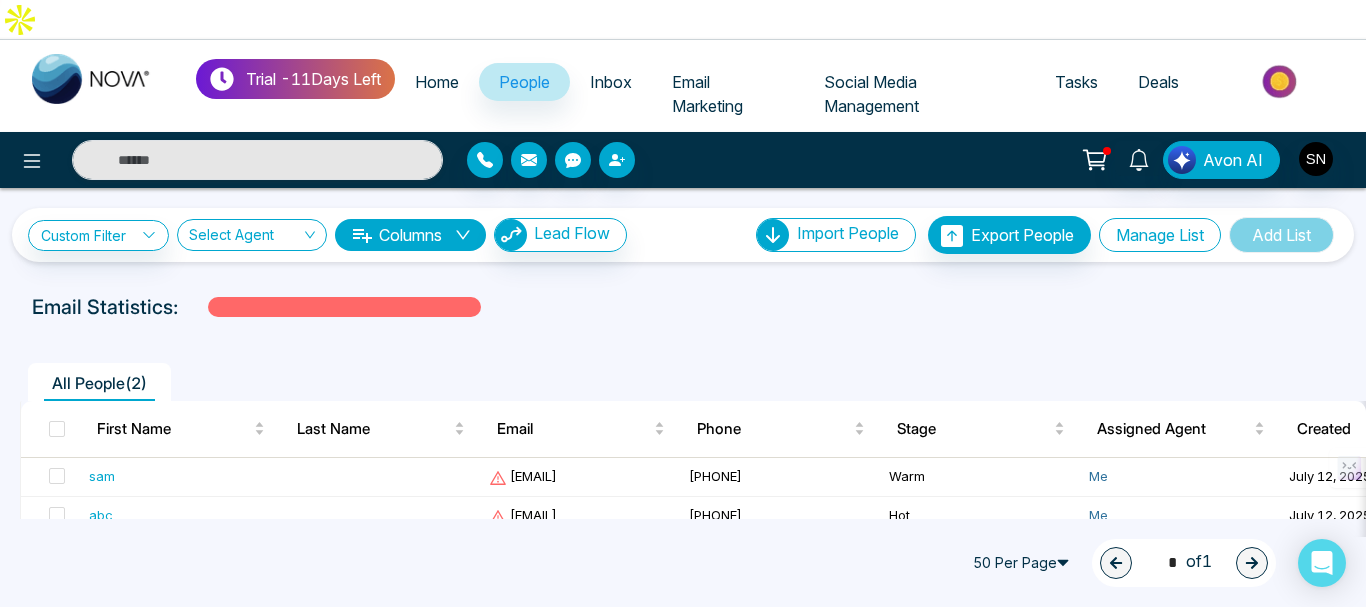 click on "Manage List" at bounding box center (1160, 235) 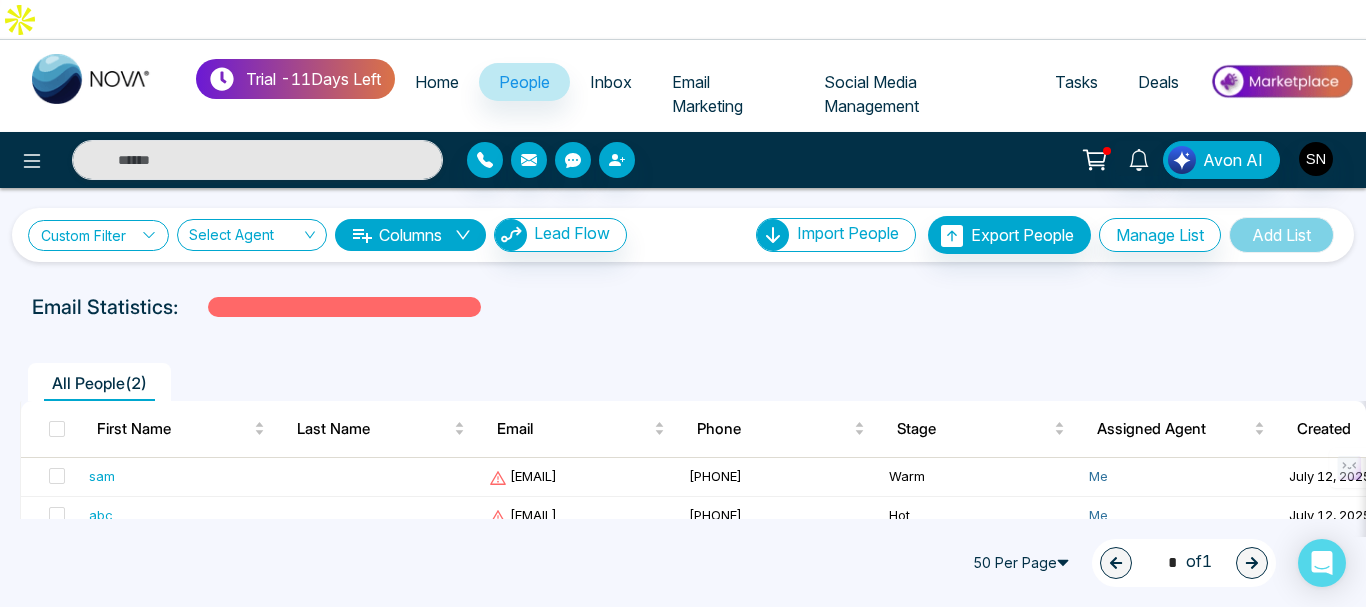 click on "Custom Filter" at bounding box center [98, 235] 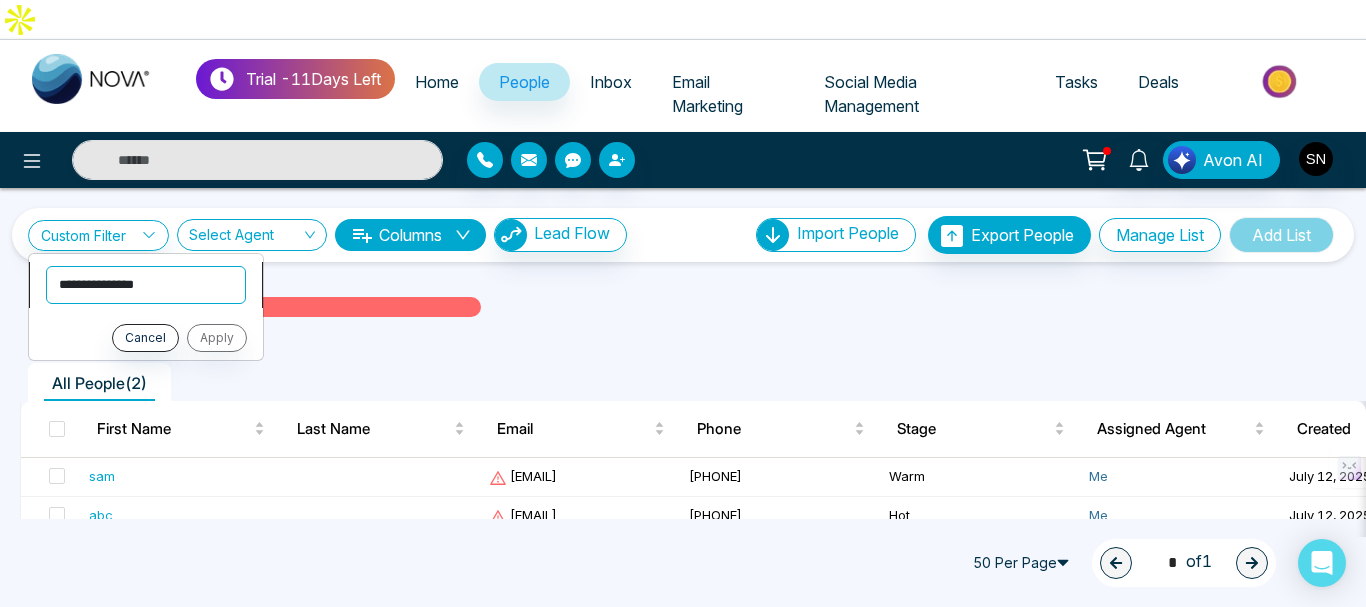click on "**********" at bounding box center [146, 285] 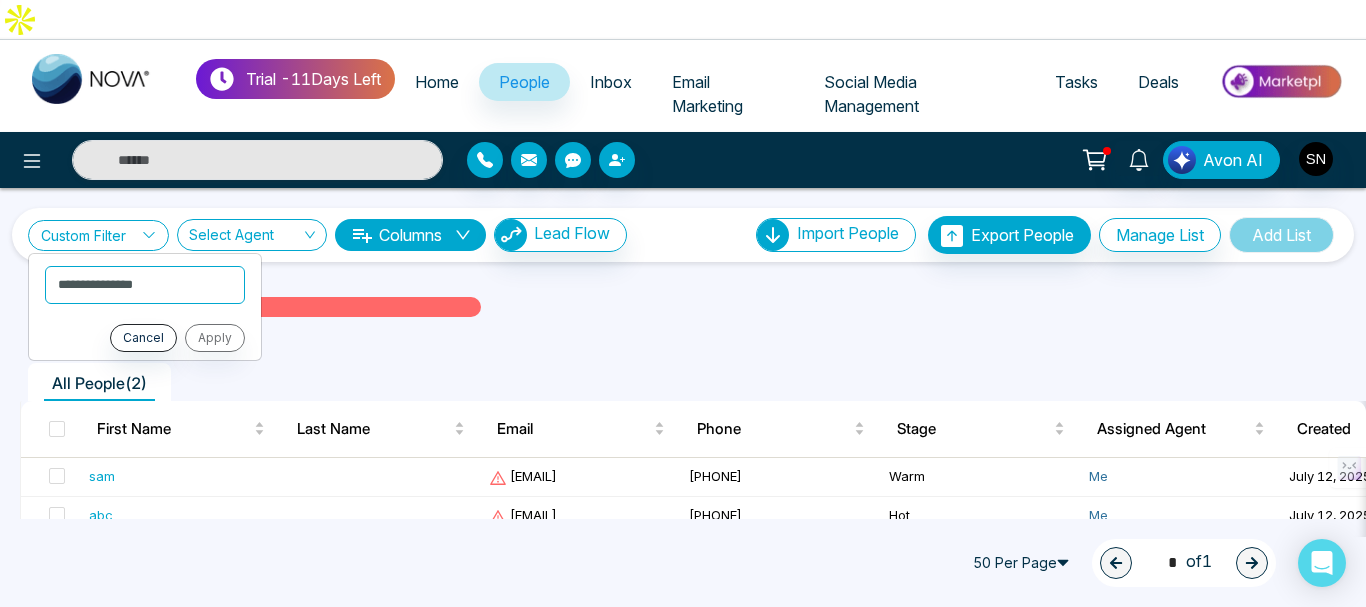 click on "Custom Filter" at bounding box center [98, 235] 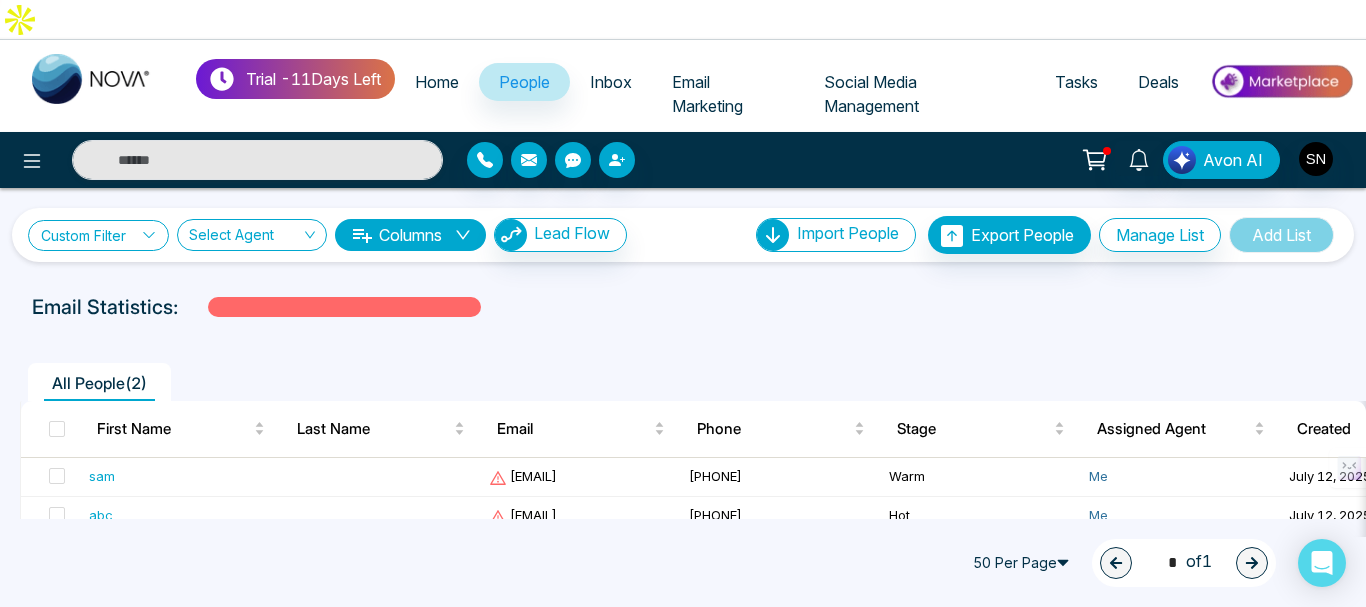 click 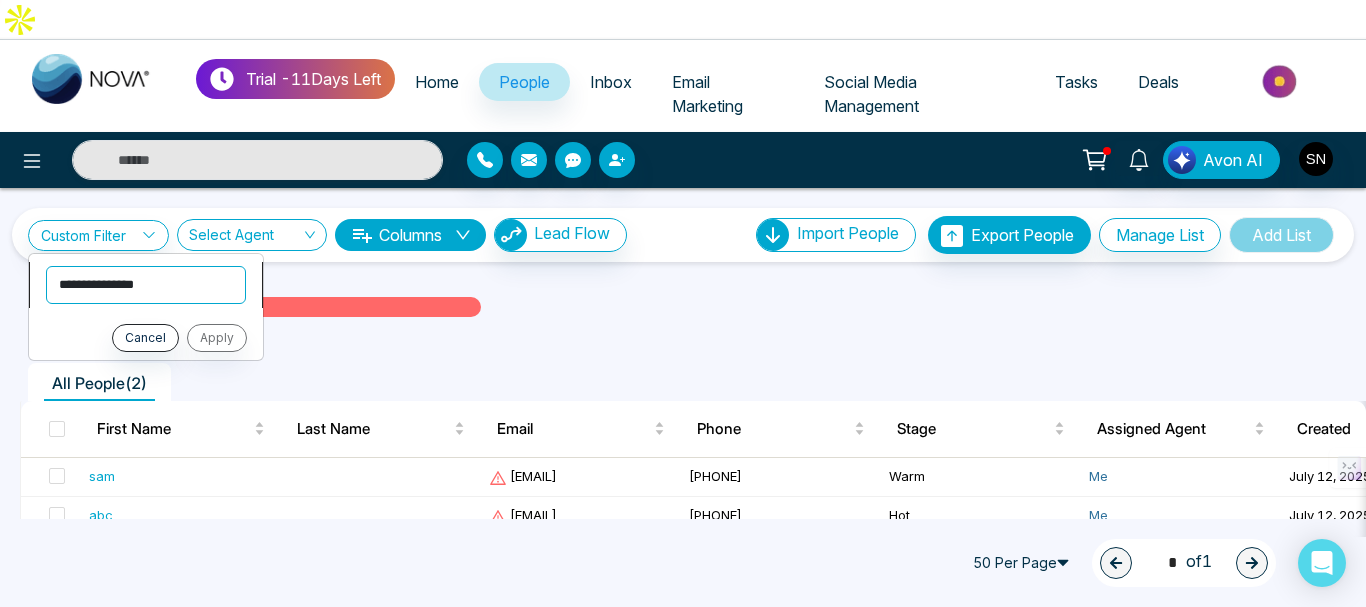 click on "**********" at bounding box center [146, 285] 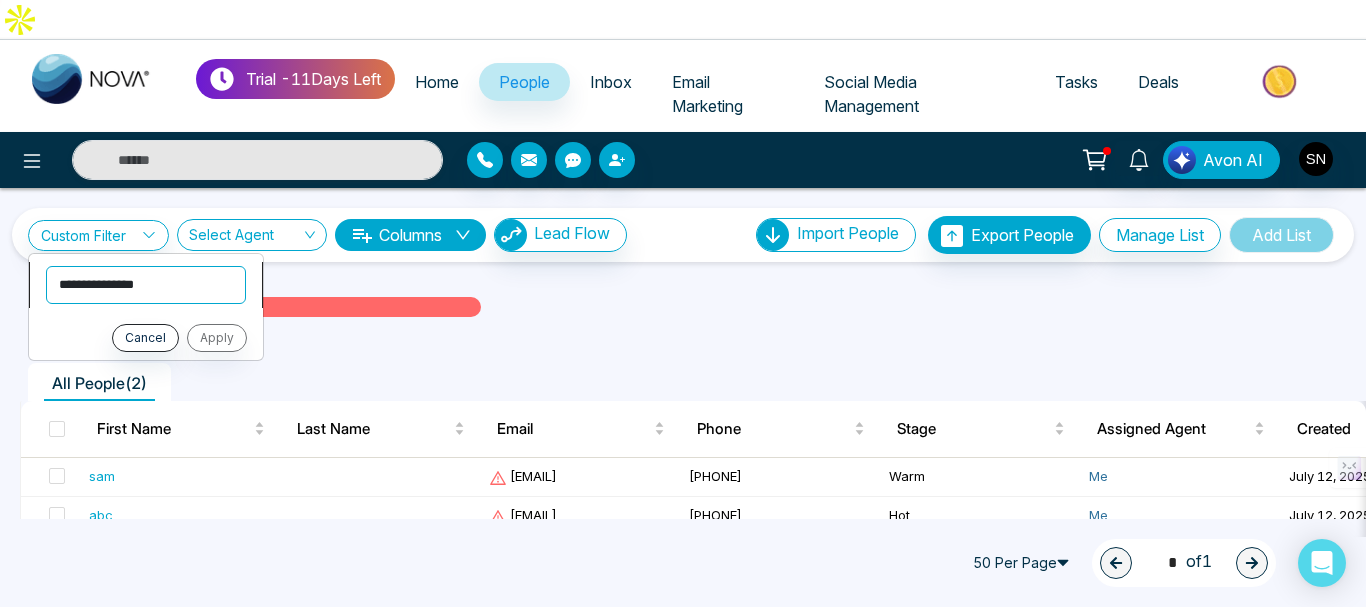 select on "****" 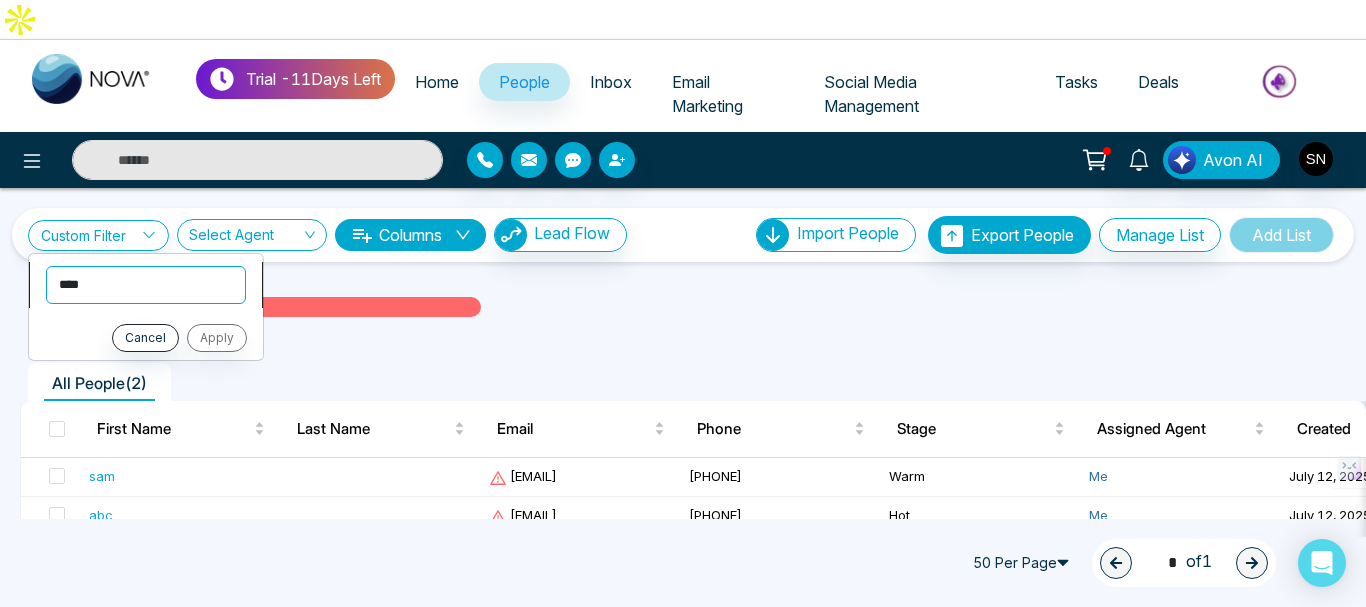 click on "**********" at bounding box center (146, 285) 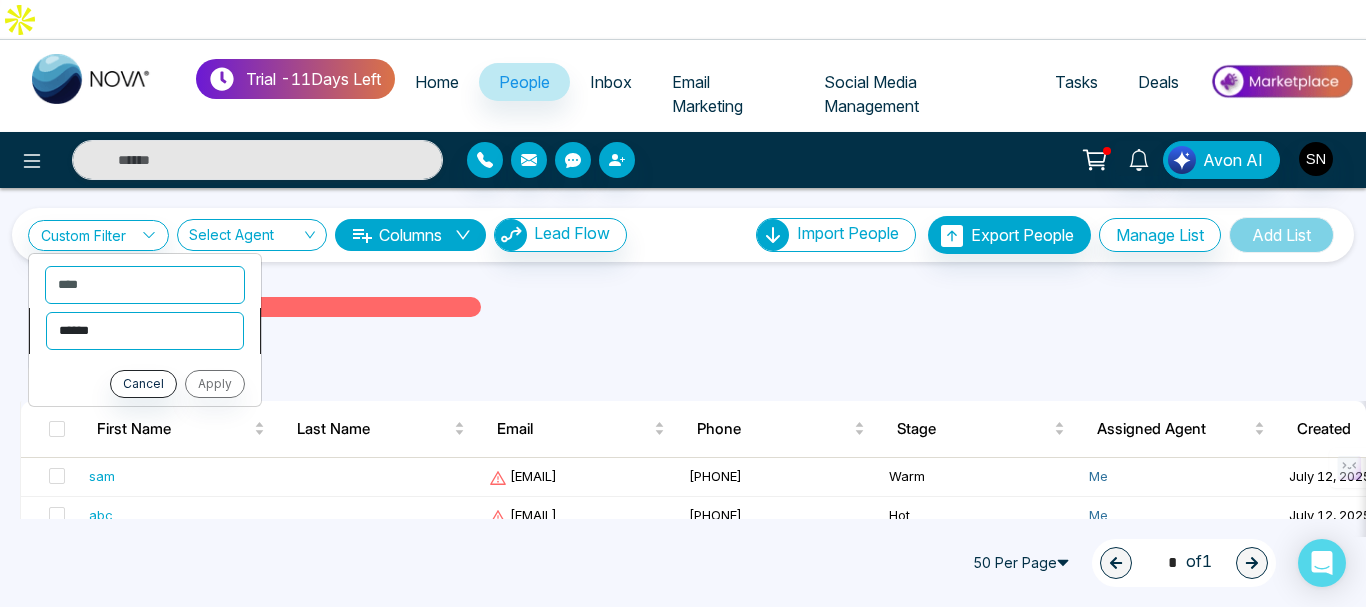 click on "**********" at bounding box center [145, 331] 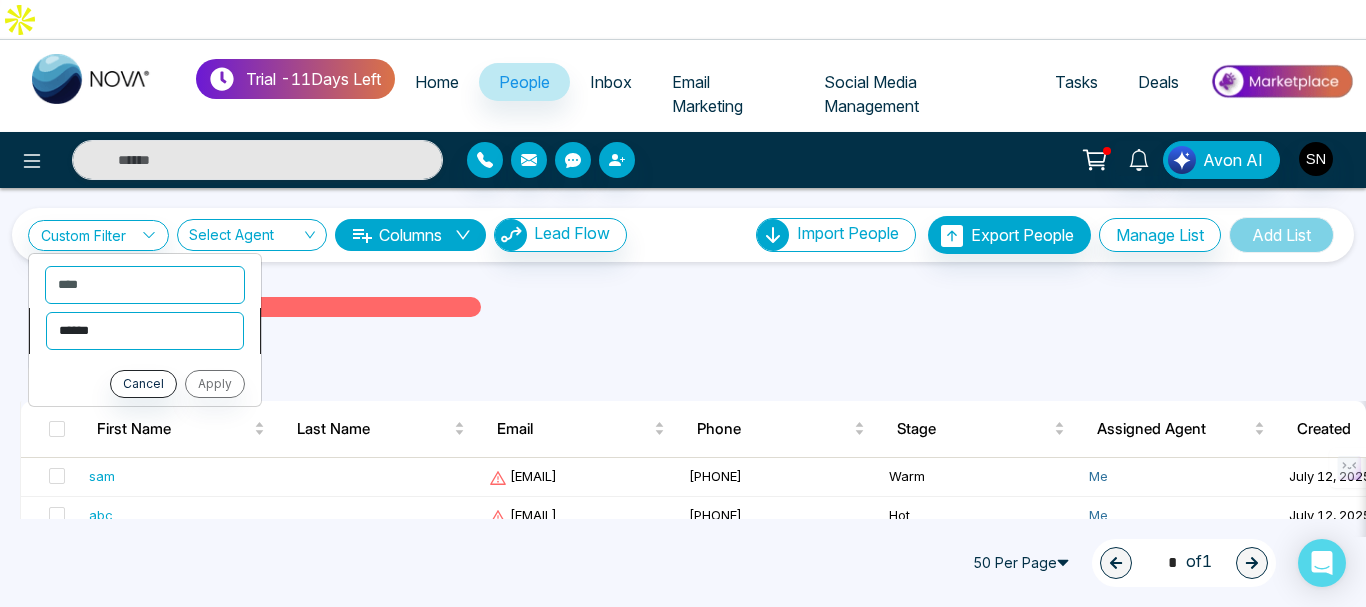 select on "*******" 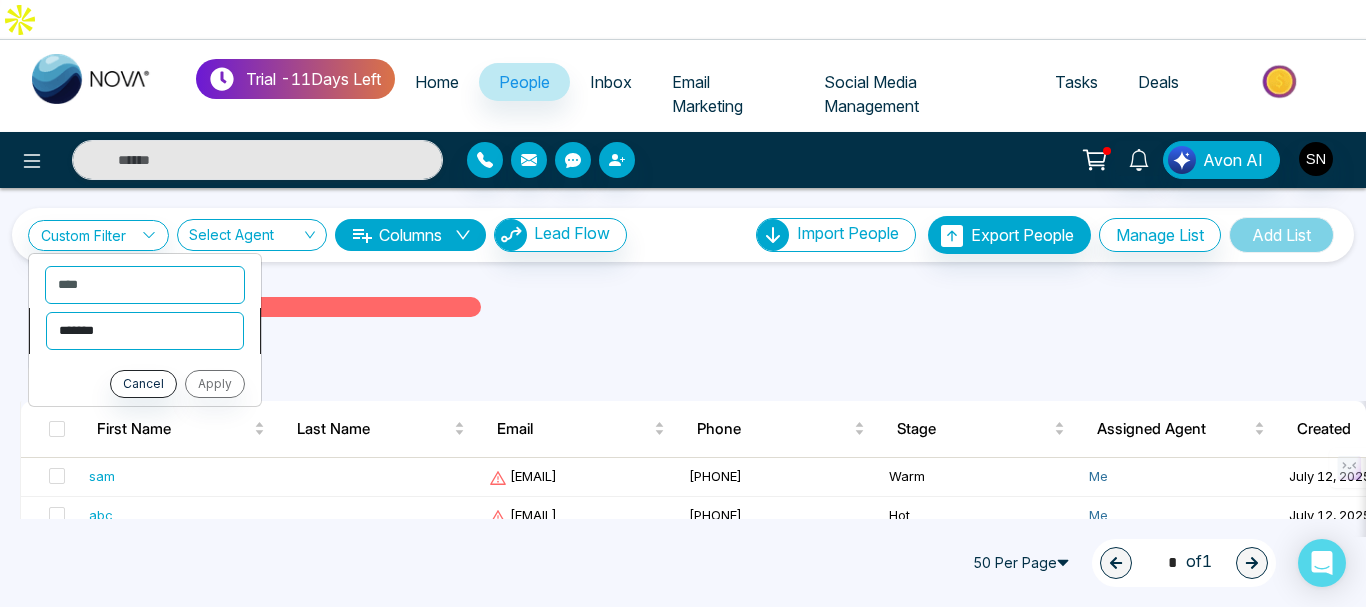 click on "**********" at bounding box center [145, 331] 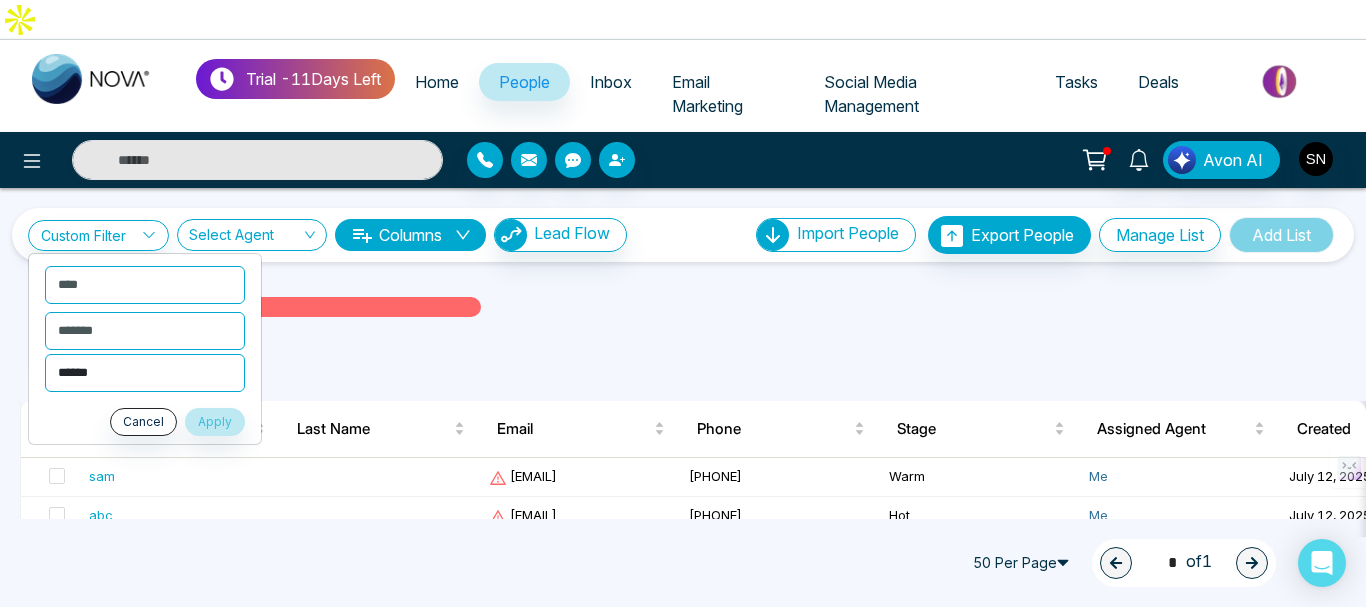 click on "****** ******** ****" at bounding box center (145, 373) 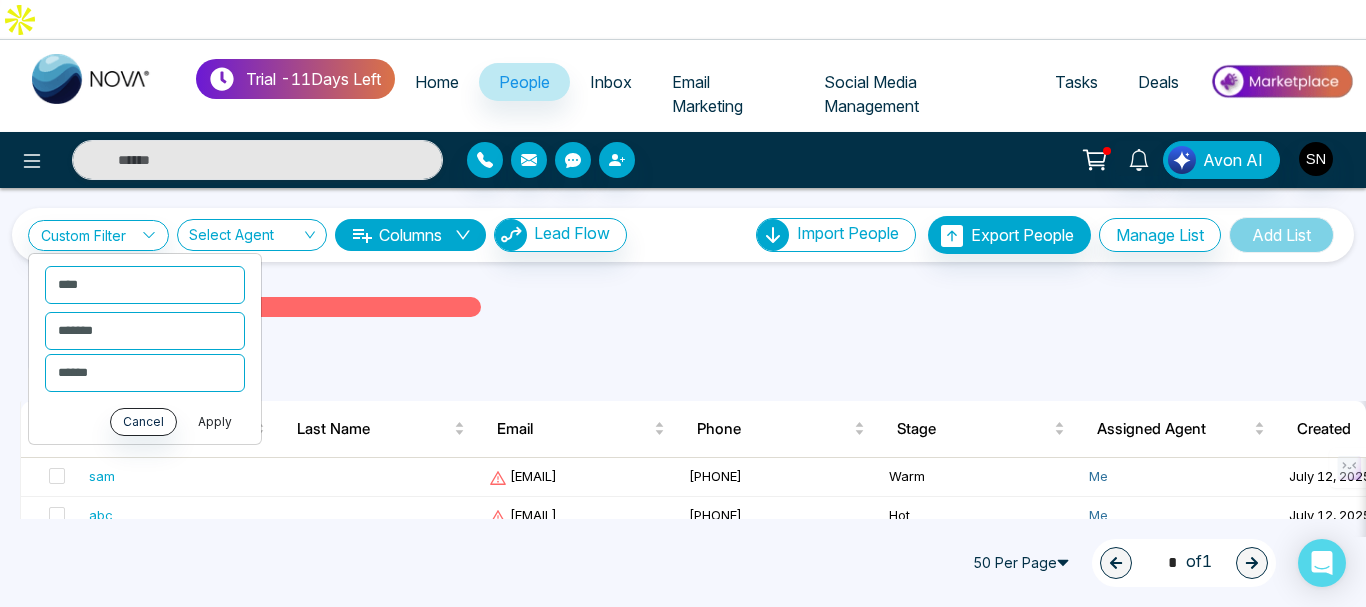 click on "Apply" at bounding box center (215, 422) 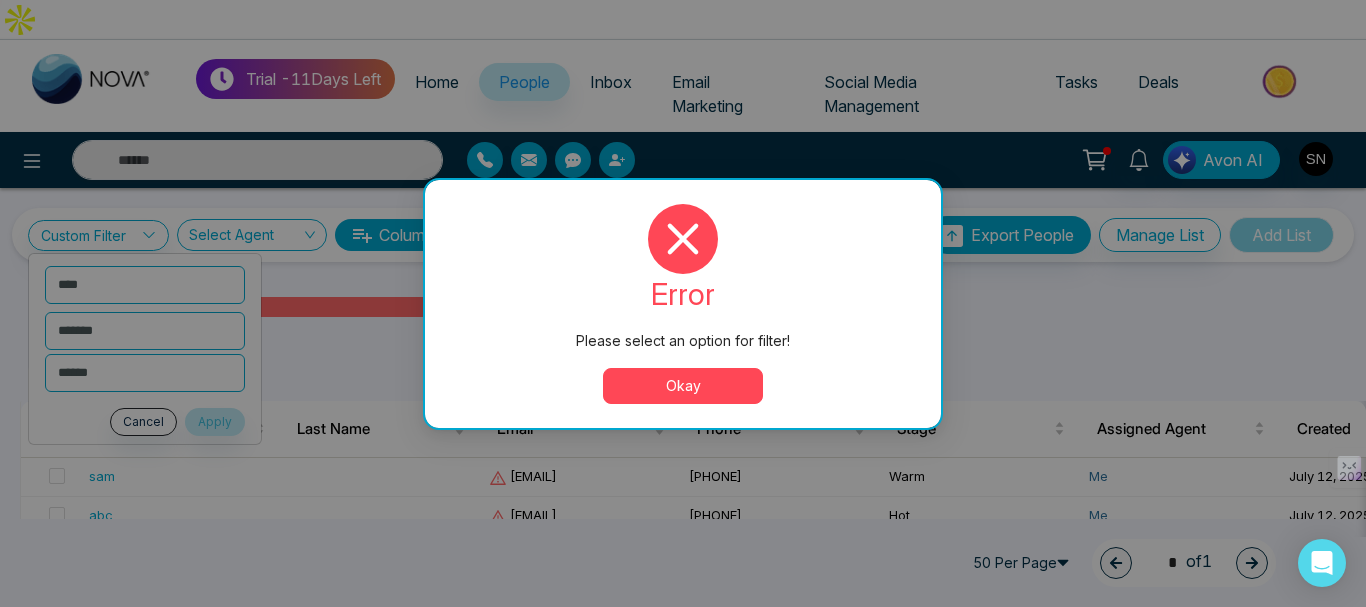 click on "Okay" at bounding box center (683, 386) 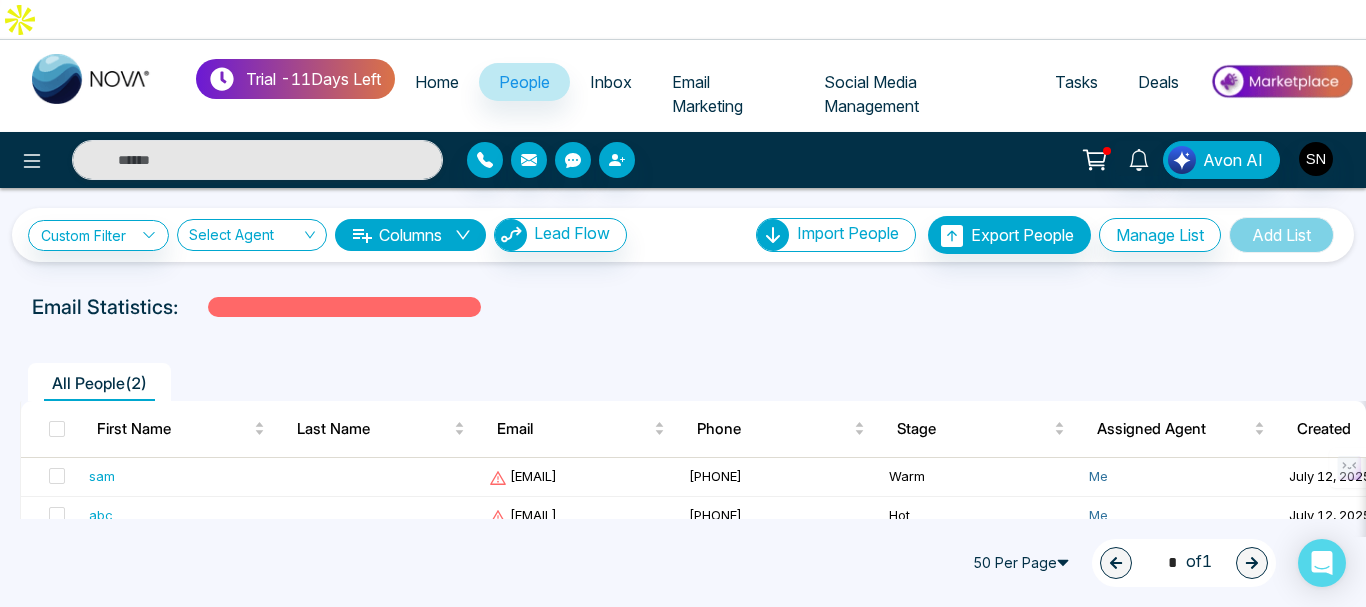 click on "Inbox" at bounding box center [611, 82] 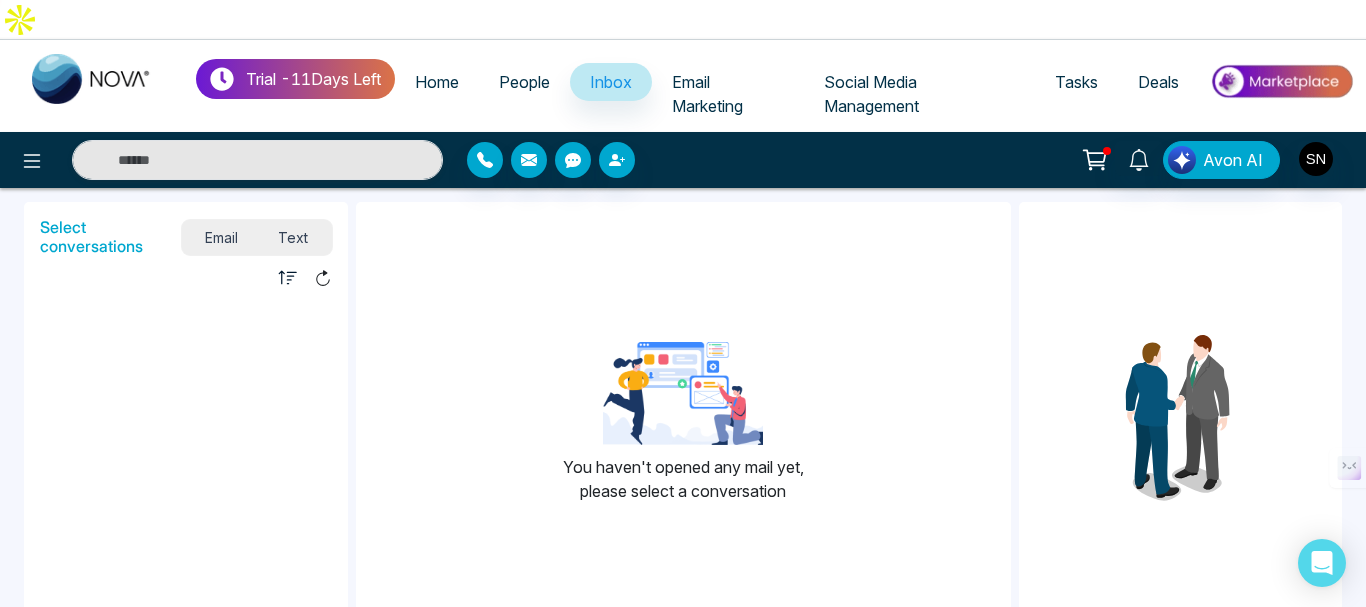 click on "Email" at bounding box center [222, 237] 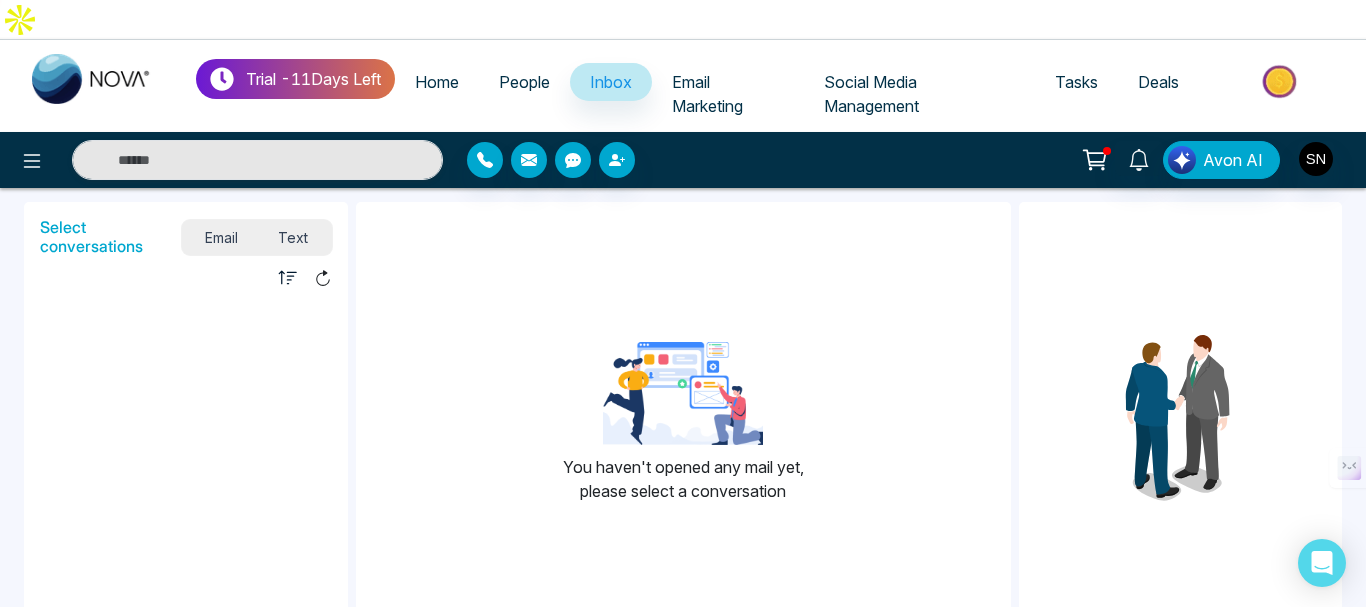 click on "Text" at bounding box center (293, 237) 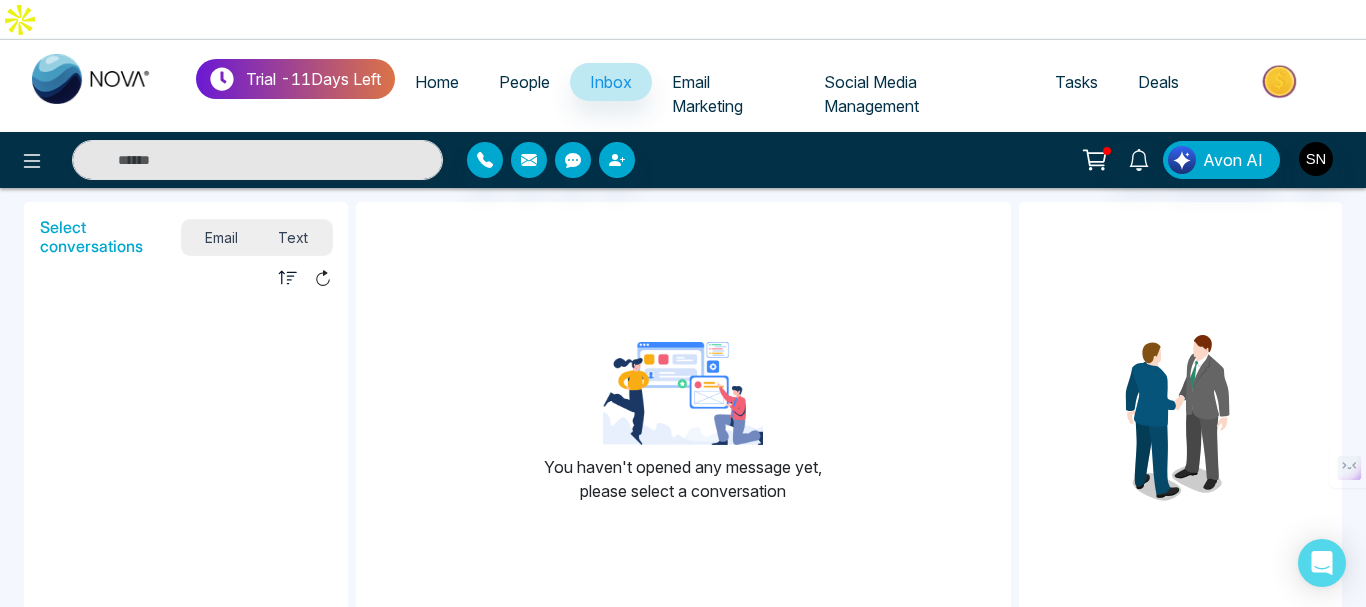 click on "Text" at bounding box center [293, 237] 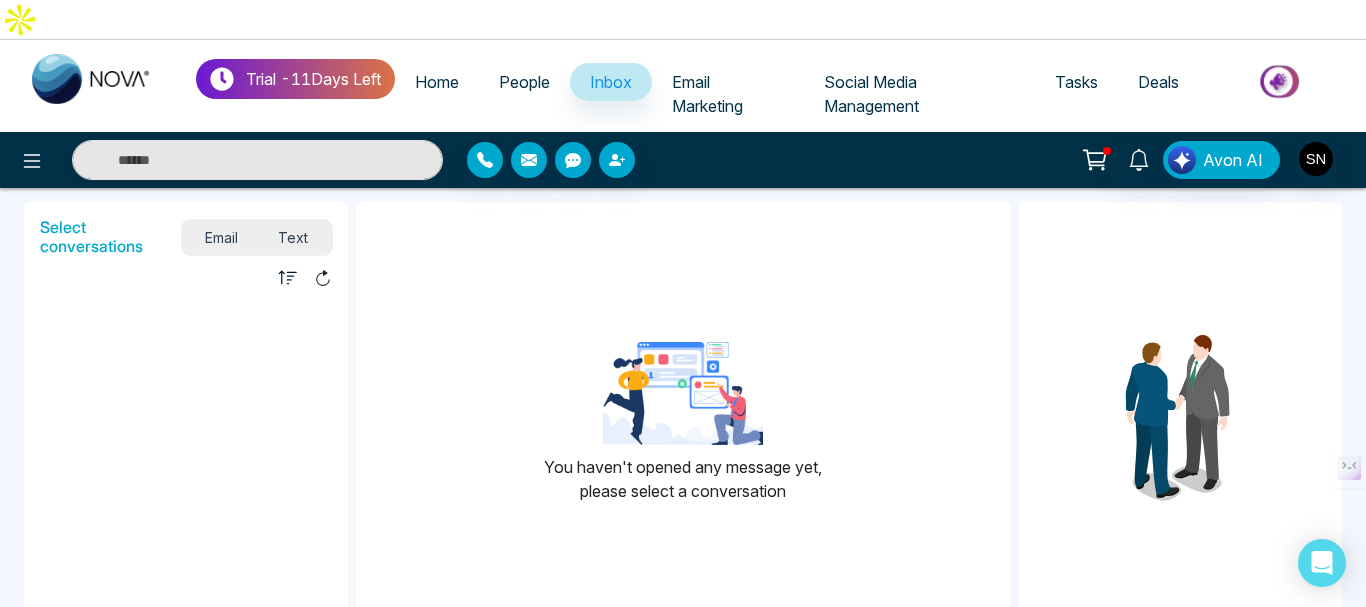click on "Email" at bounding box center [222, 237] 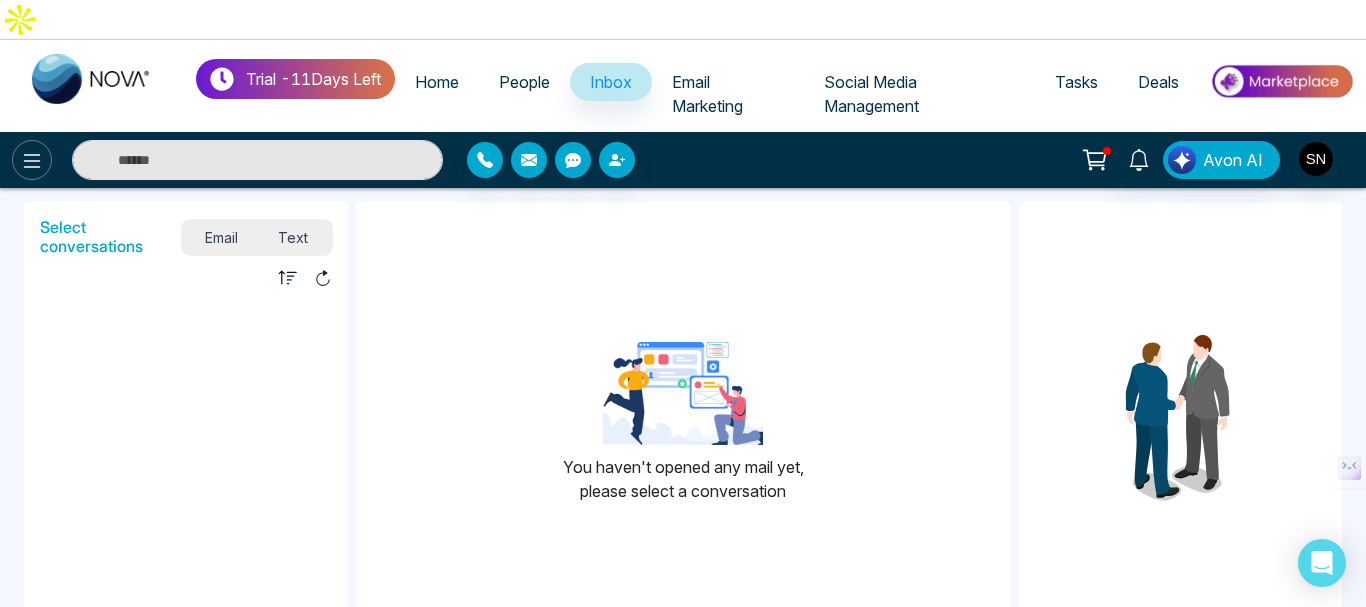 click 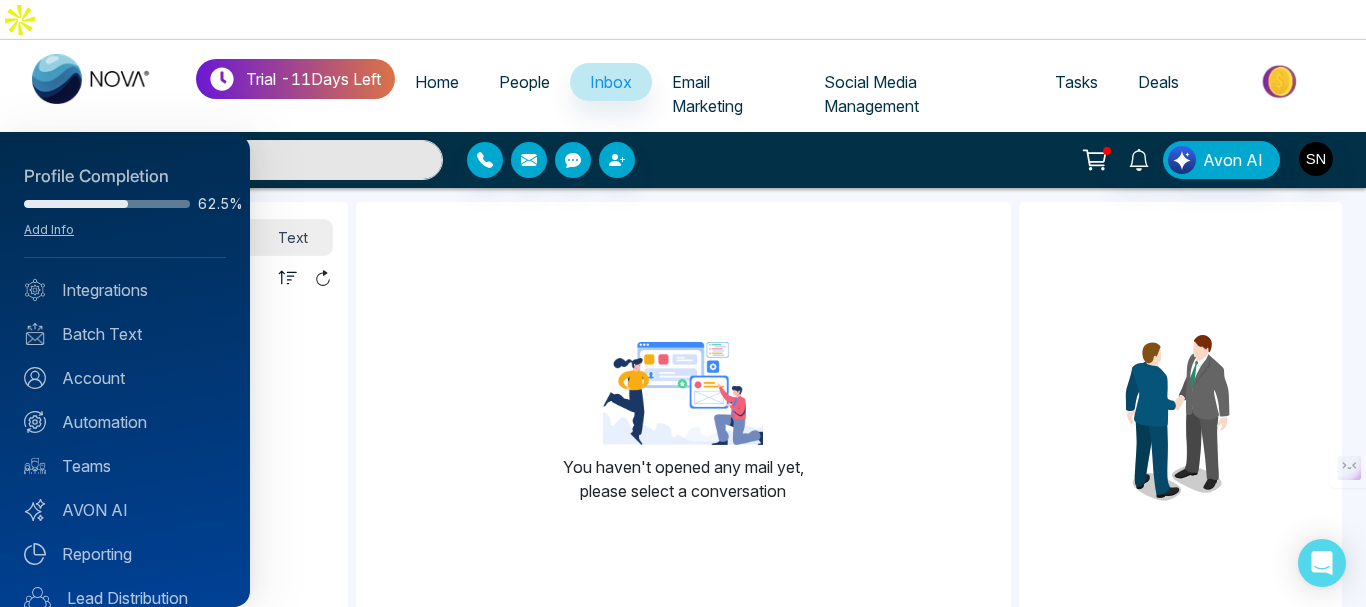 click on "Profile Completion 62.5% Add Info Integrations Batch Text Account Automation Teams AVON AI Reporting Lead Distribution Templates Listings Website Announcements" at bounding box center (125, 370) 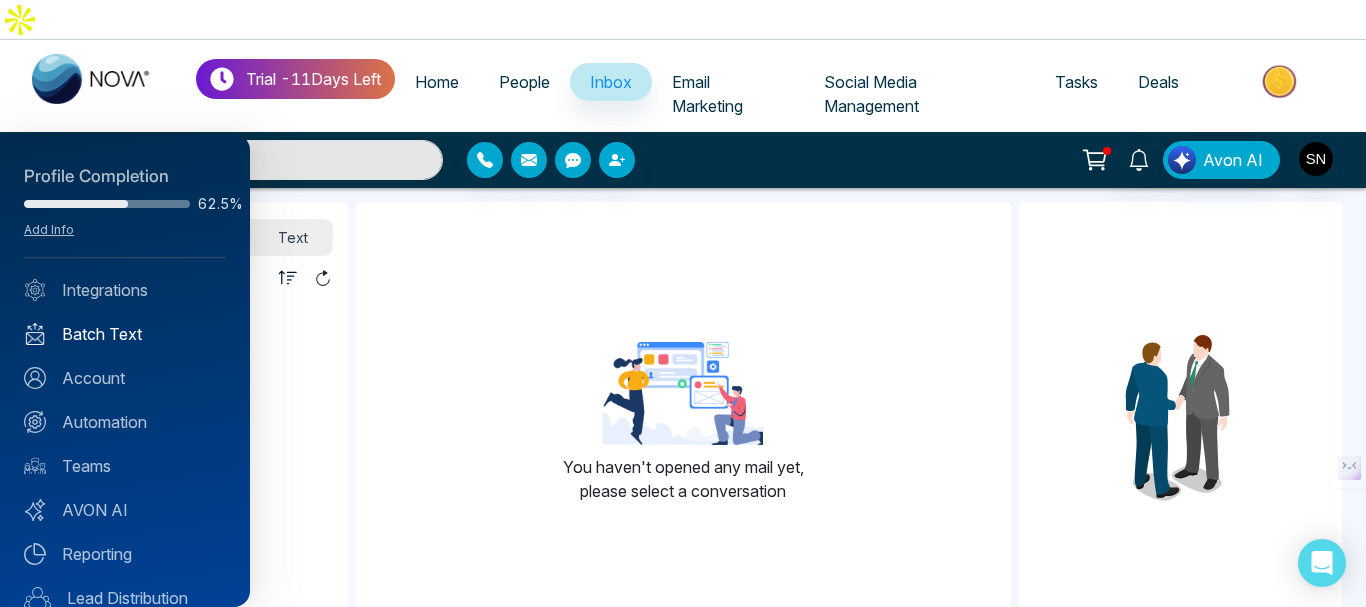click on "Batch Text" at bounding box center (125, 334) 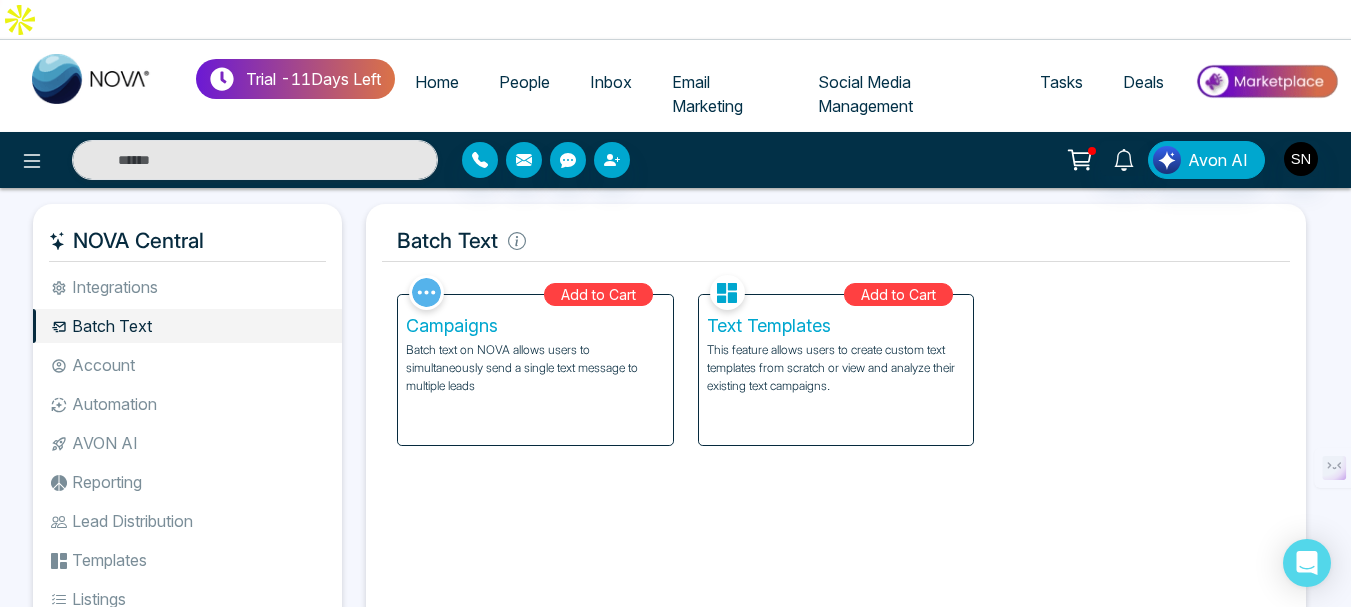 click on "Campaigns" at bounding box center [535, 326] 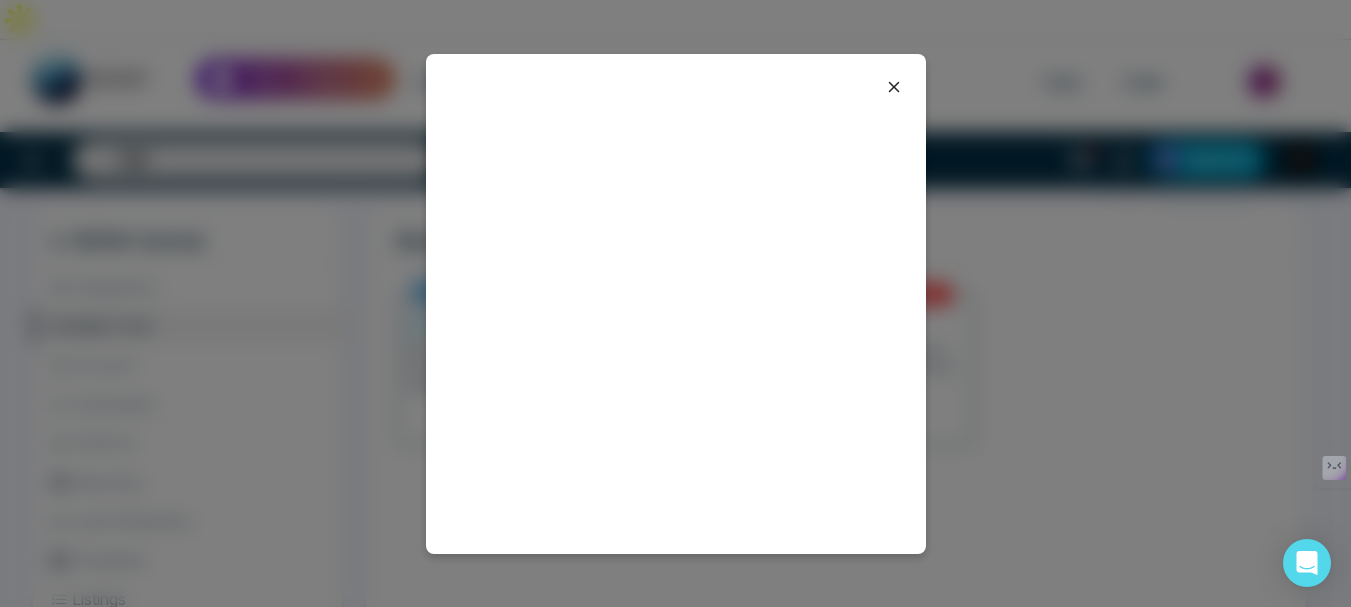 click 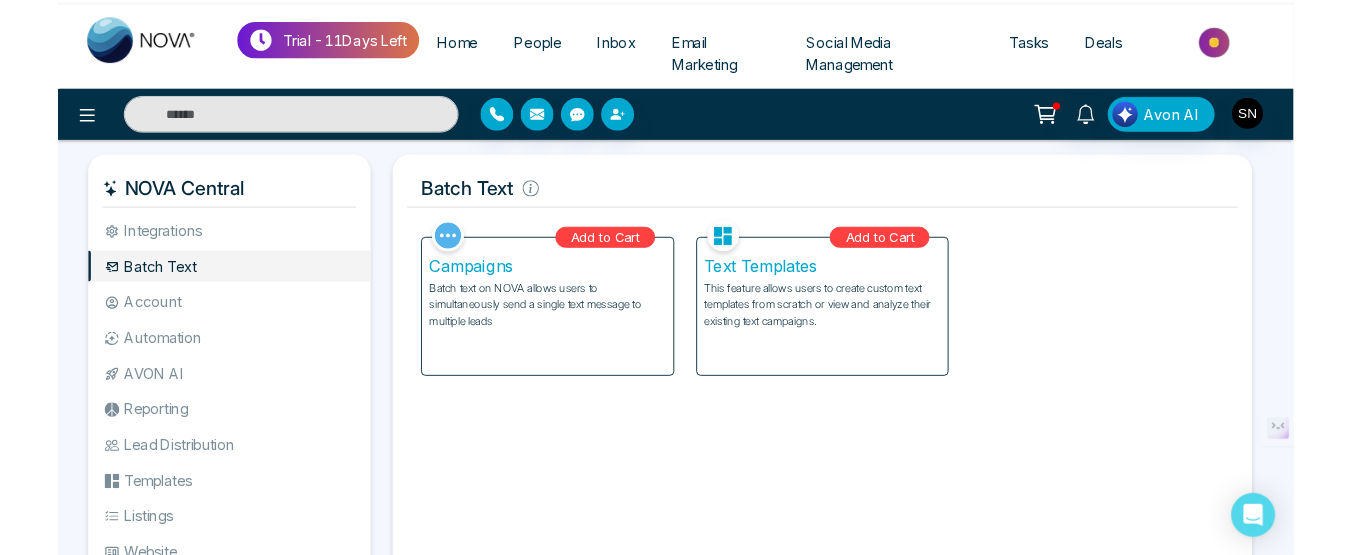 scroll, scrollTop: 0, scrollLeft: 0, axis: both 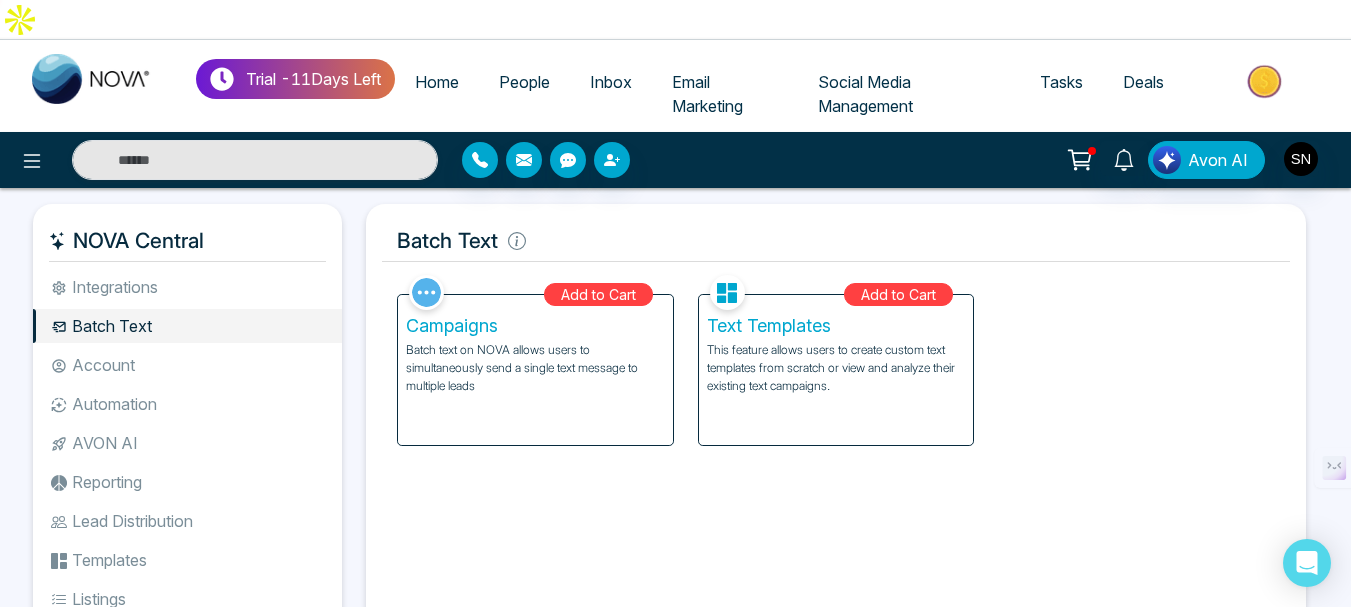 click on "Account" at bounding box center [187, 365] 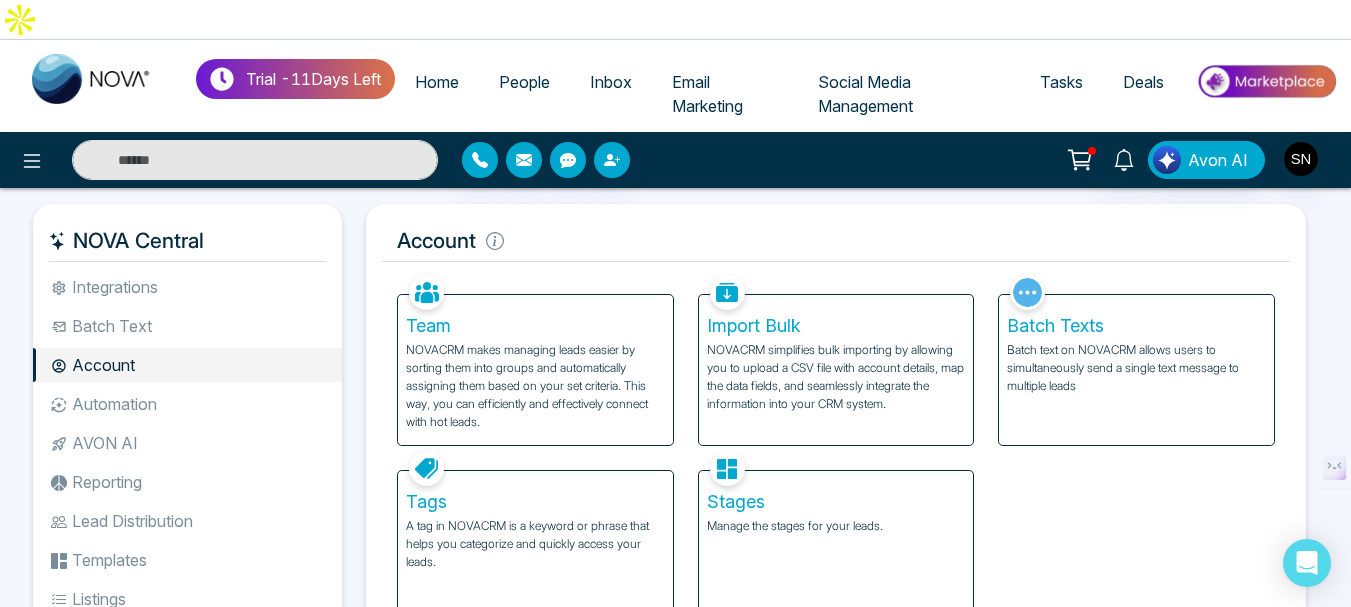 click on "Batch Texts" at bounding box center [1136, 326] 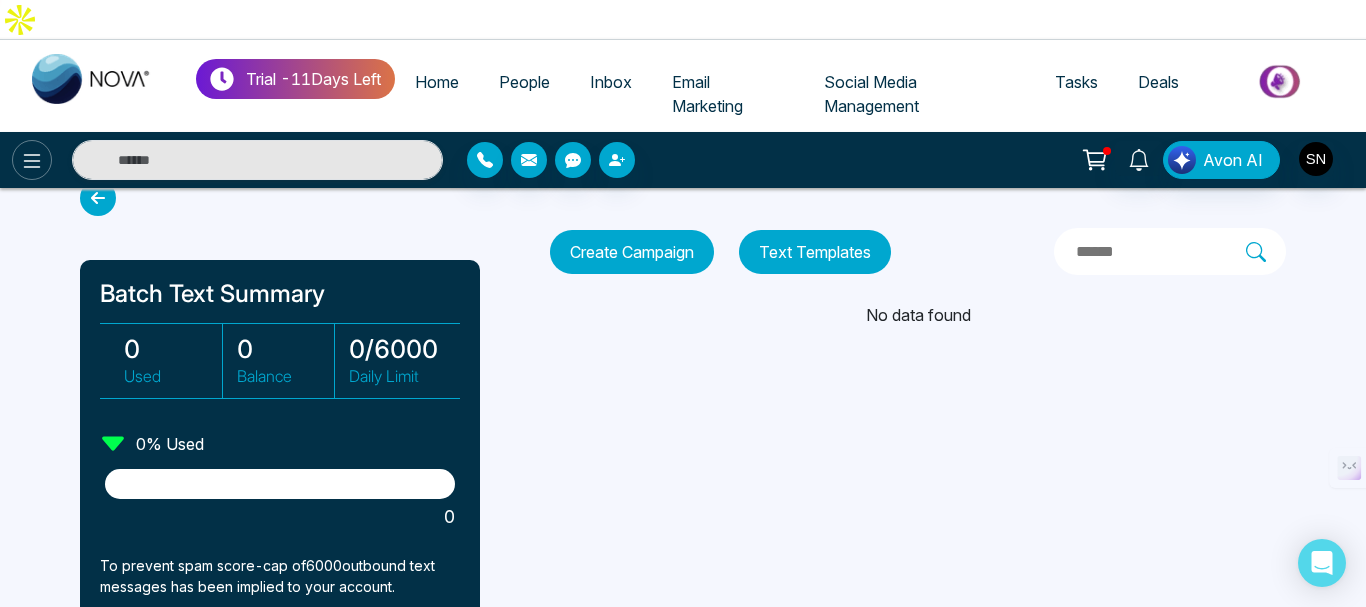 click 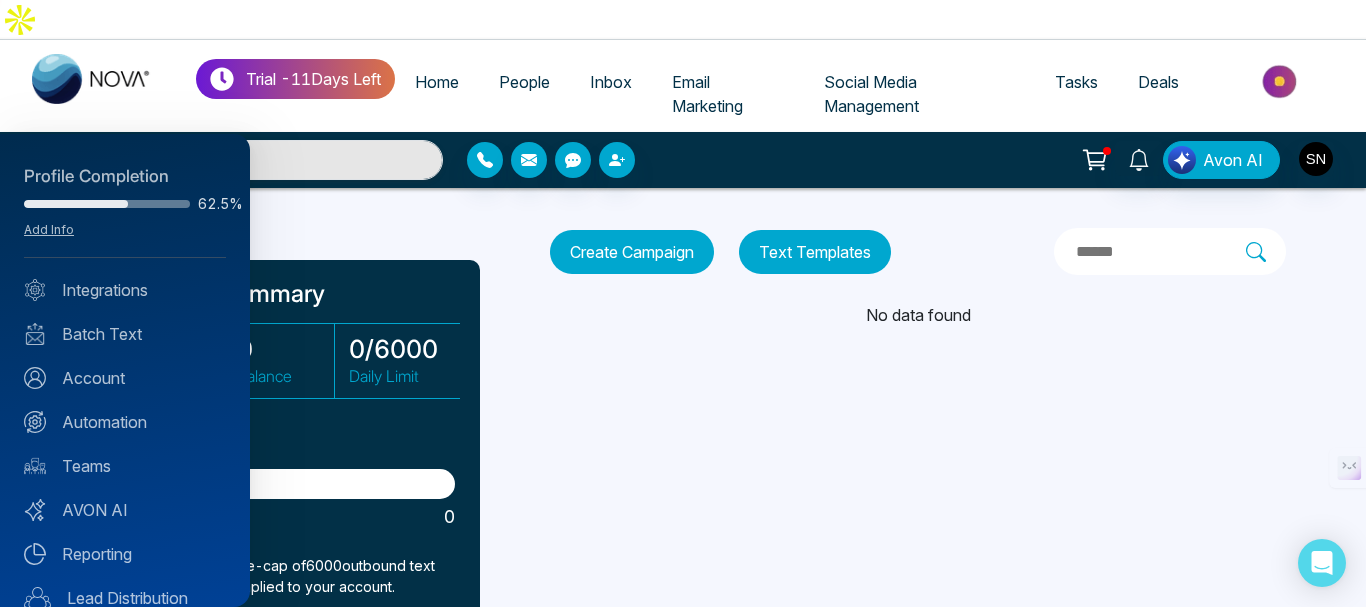 click at bounding box center (683, 303) 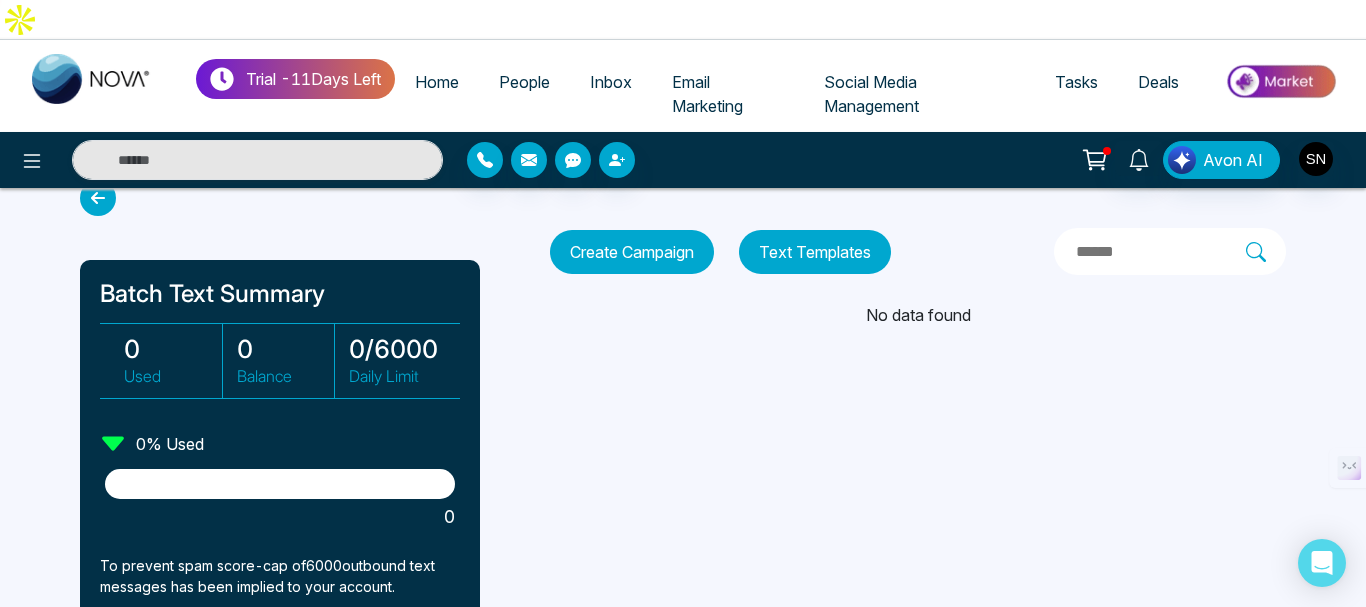 click on "People" at bounding box center [524, 82] 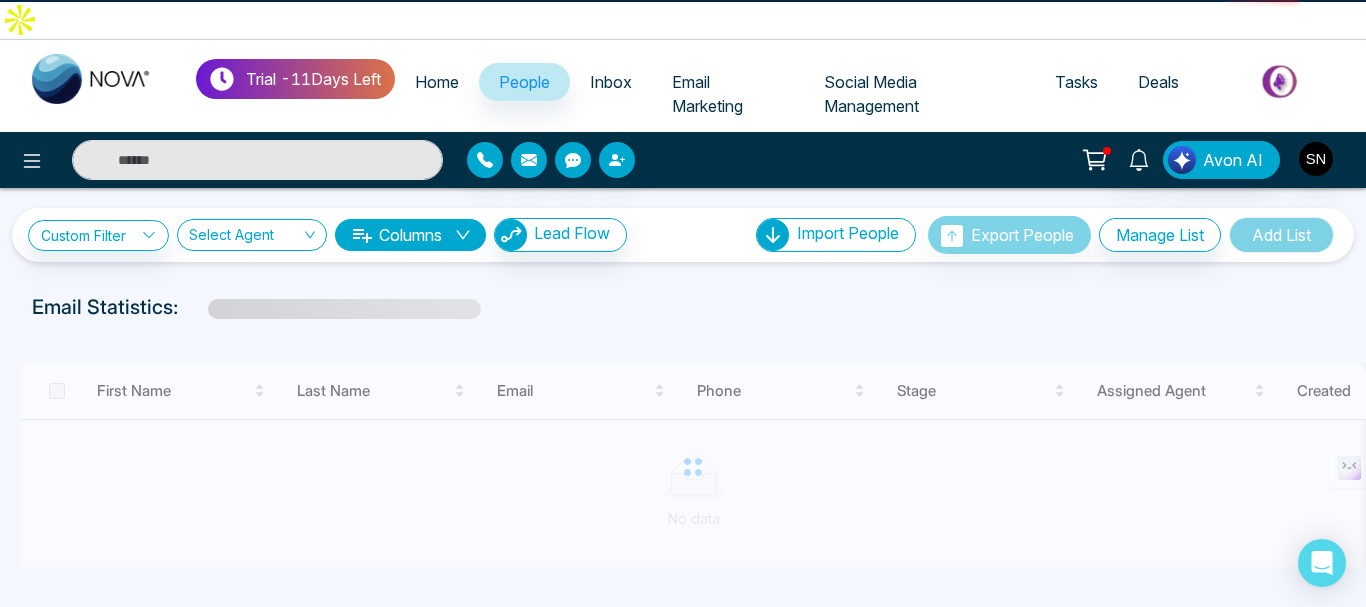 click on "Inbox" at bounding box center [611, 82] 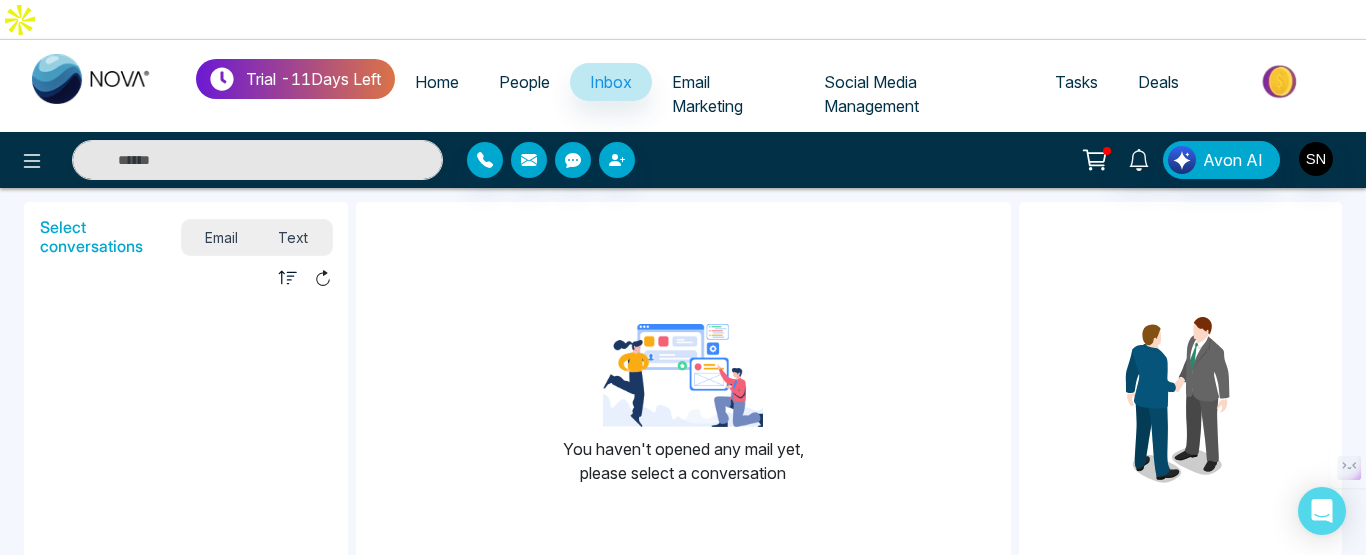 click on "Email Marketing" at bounding box center [707, 94] 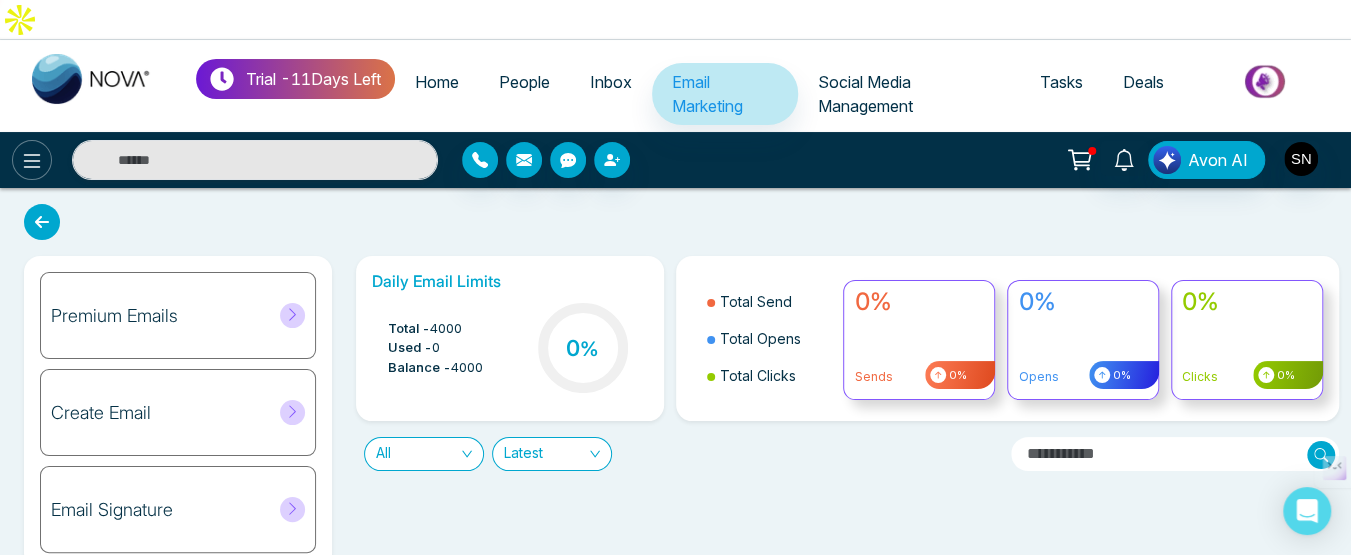 click 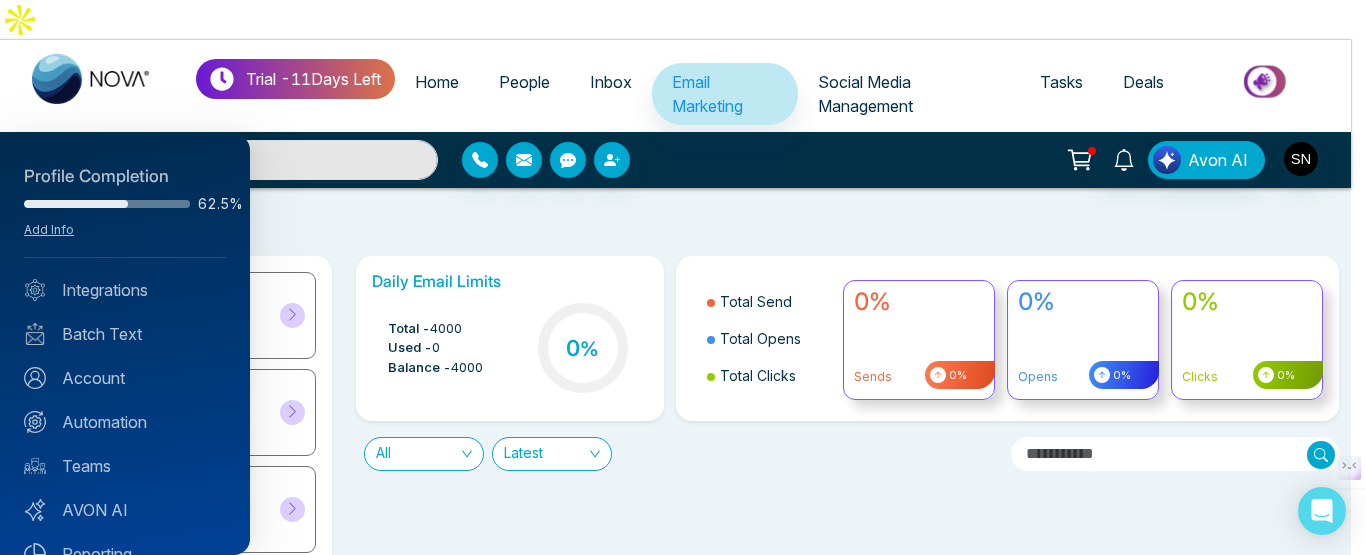 click at bounding box center (683, 277) 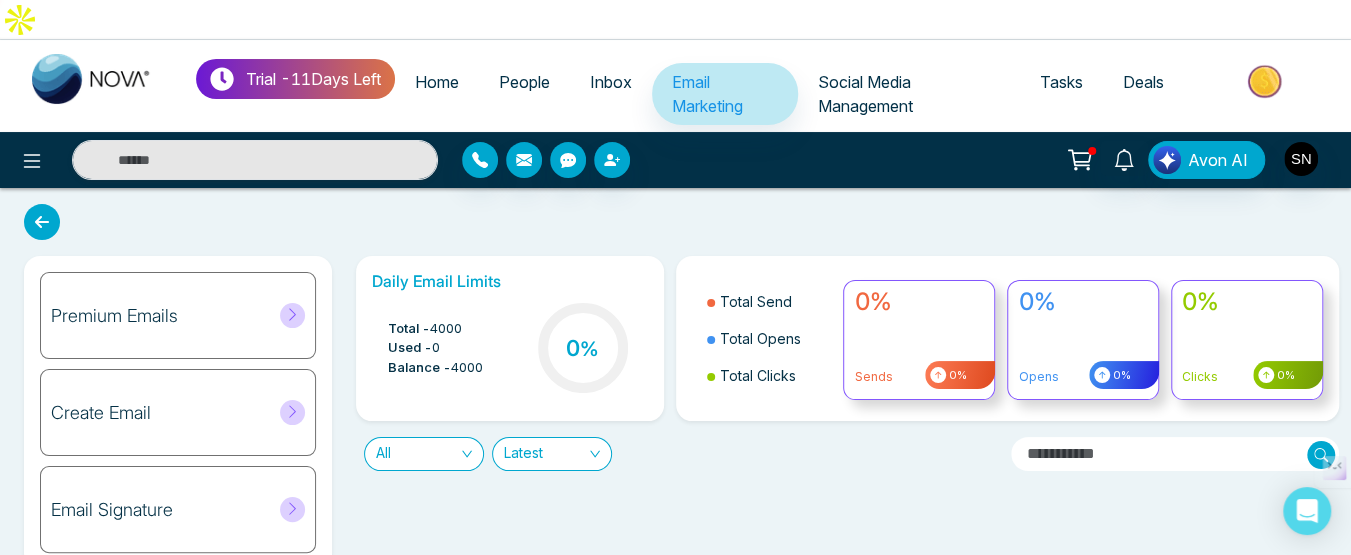 click on "Home" at bounding box center (437, 82) 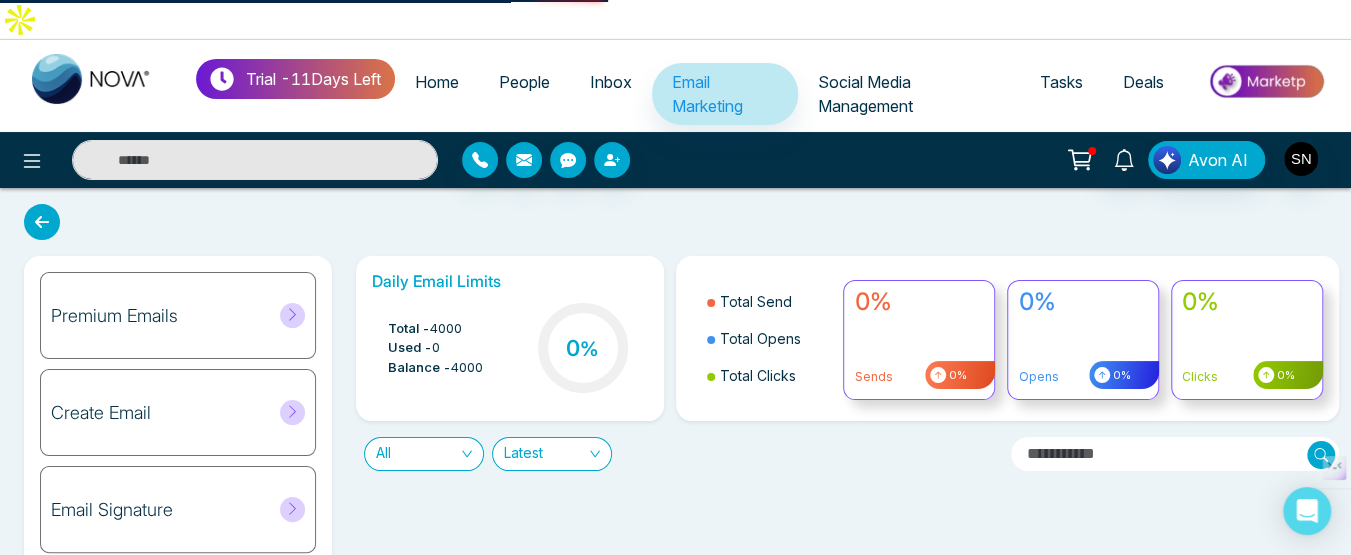 select on "*" 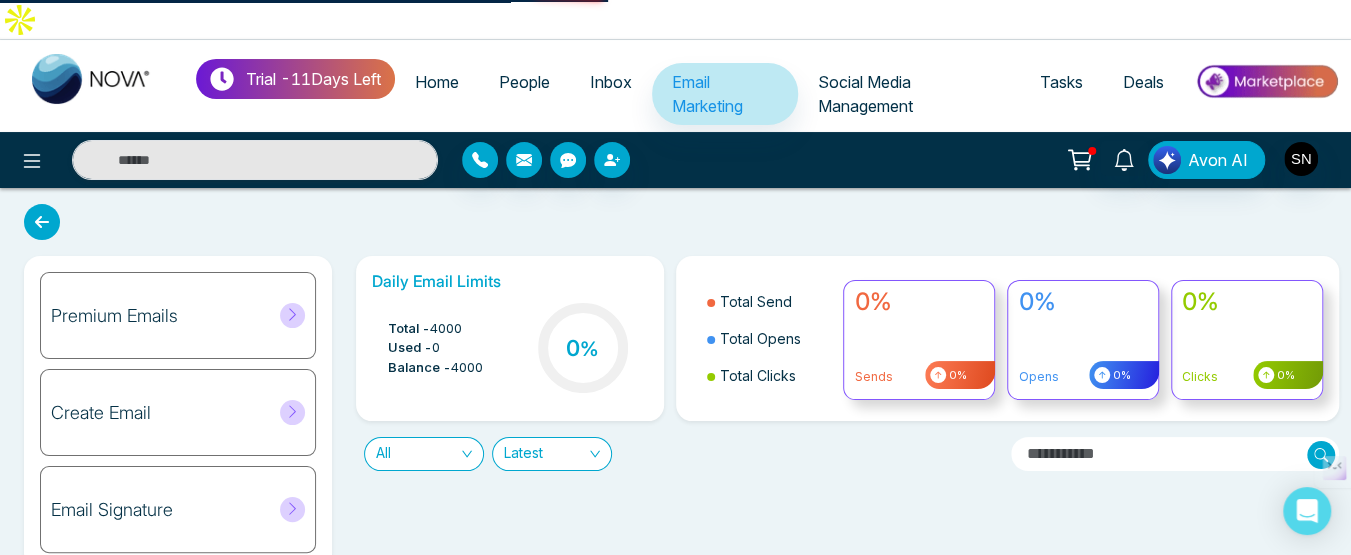 select on "*" 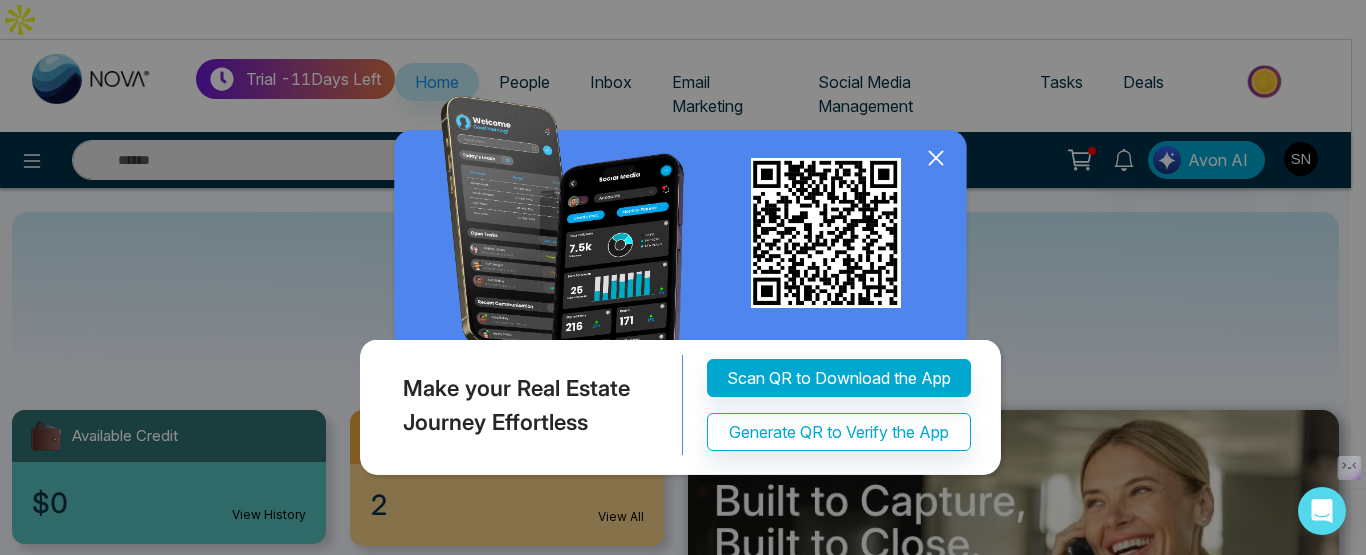 click 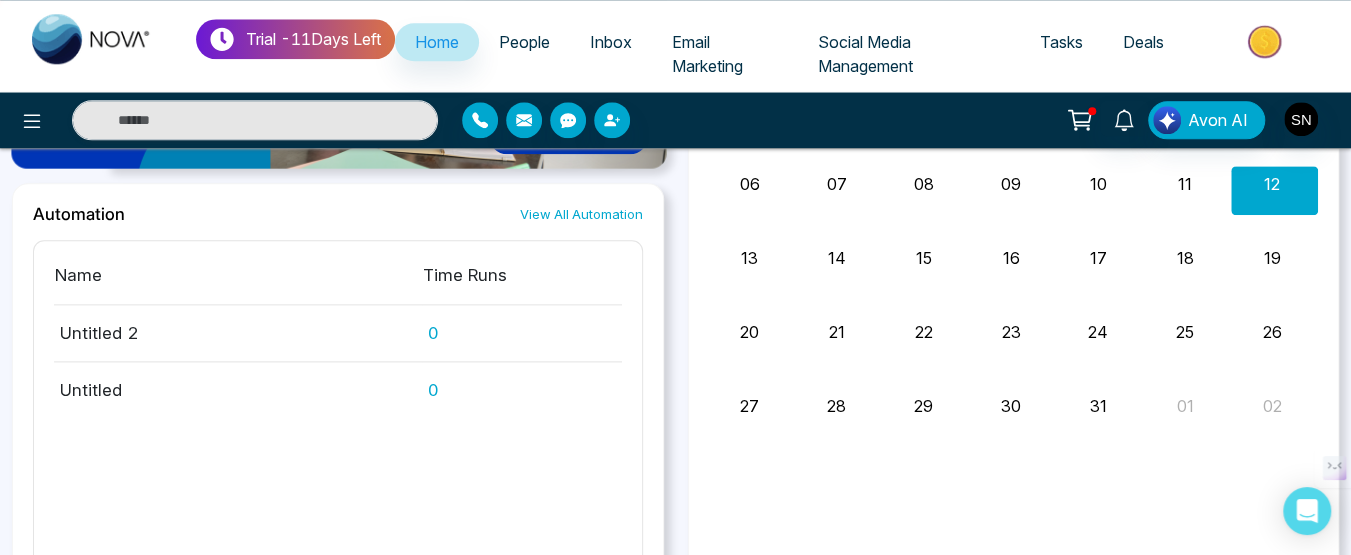 scroll, scrollTop: 1350, scrollLeft: 0, axis: vertical 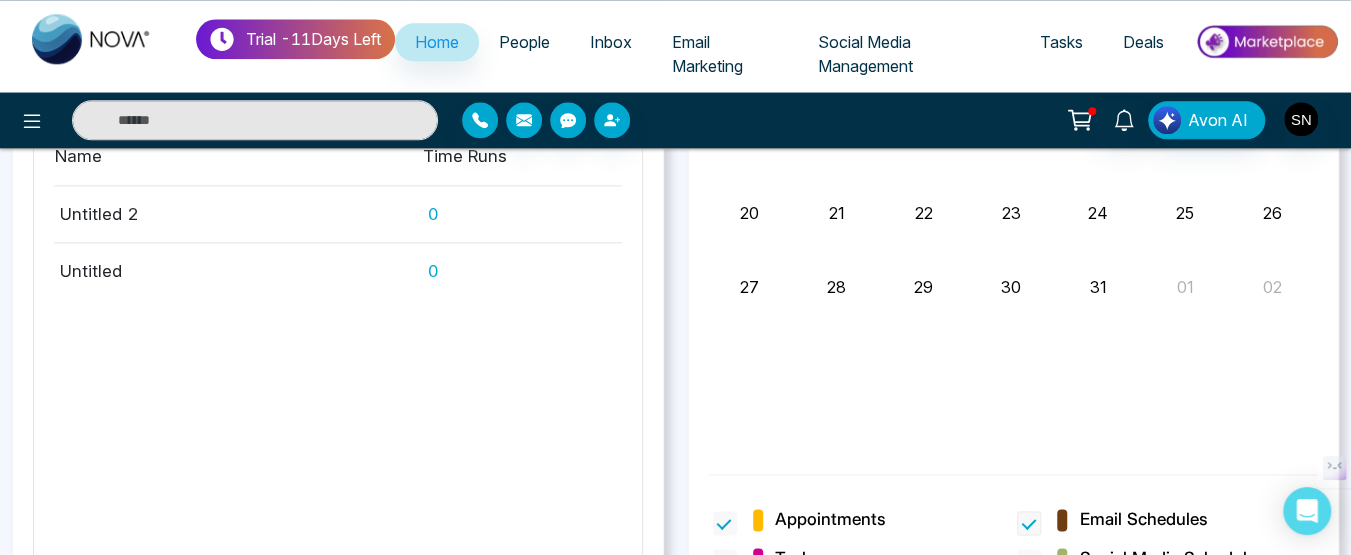 click on "Email Schedules" at bounding box center [1143, 520] 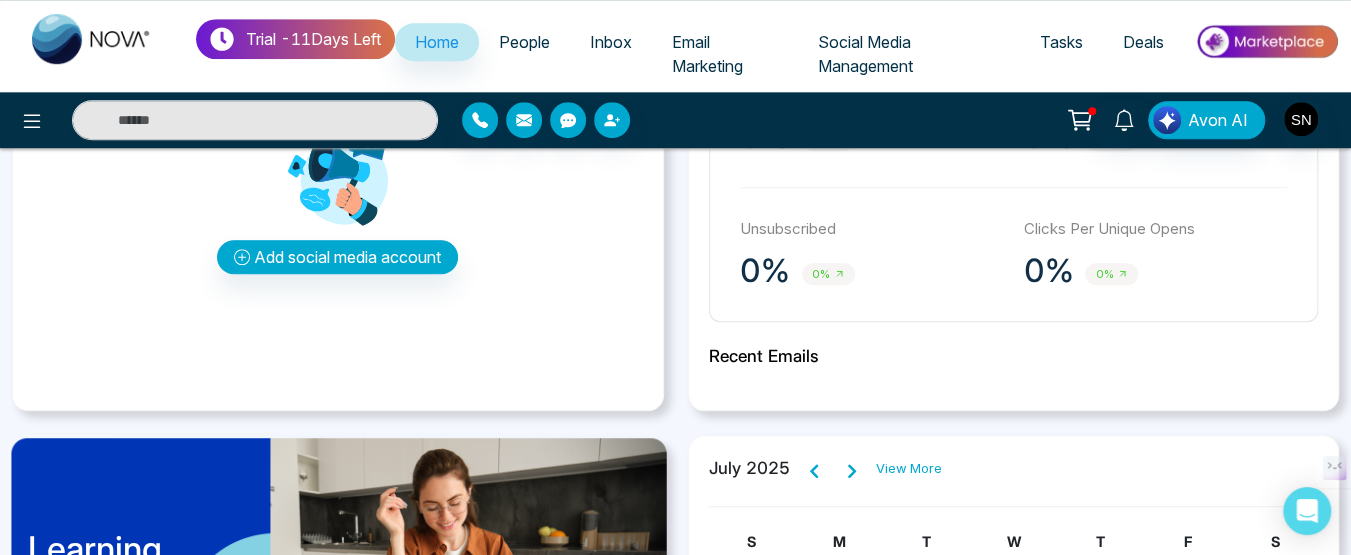 scroll, scrollTop: 950, scrollLeft: 0, axis: vertical 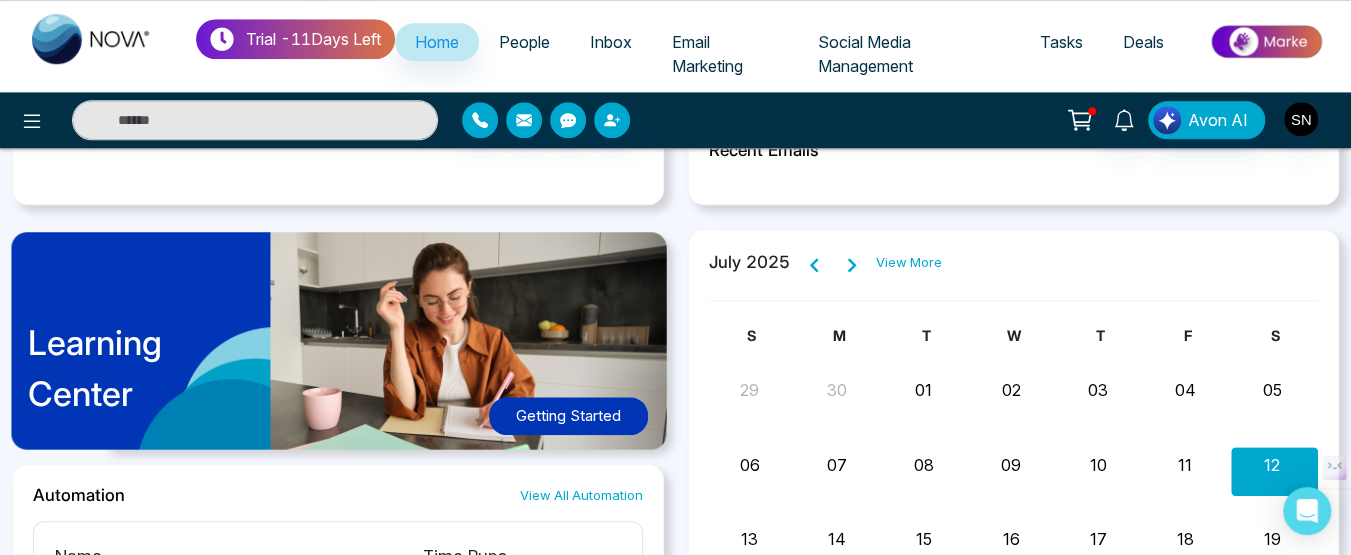 click on "12" at bounding box center (1272, 462) 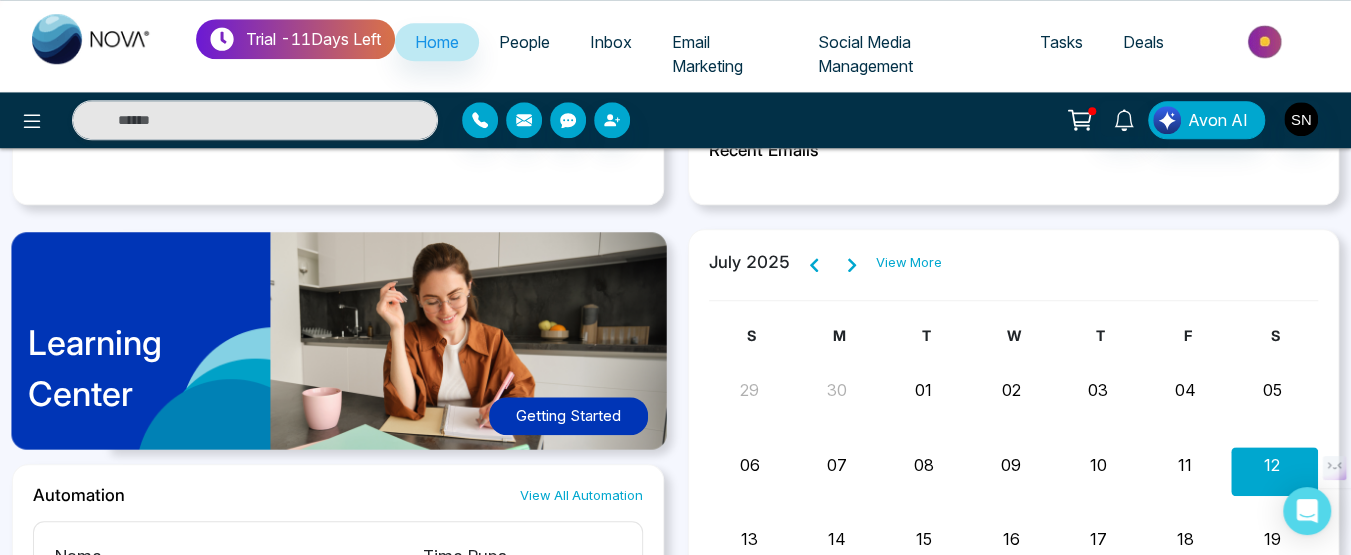 click on "12" at bounding box center [1272, 462] 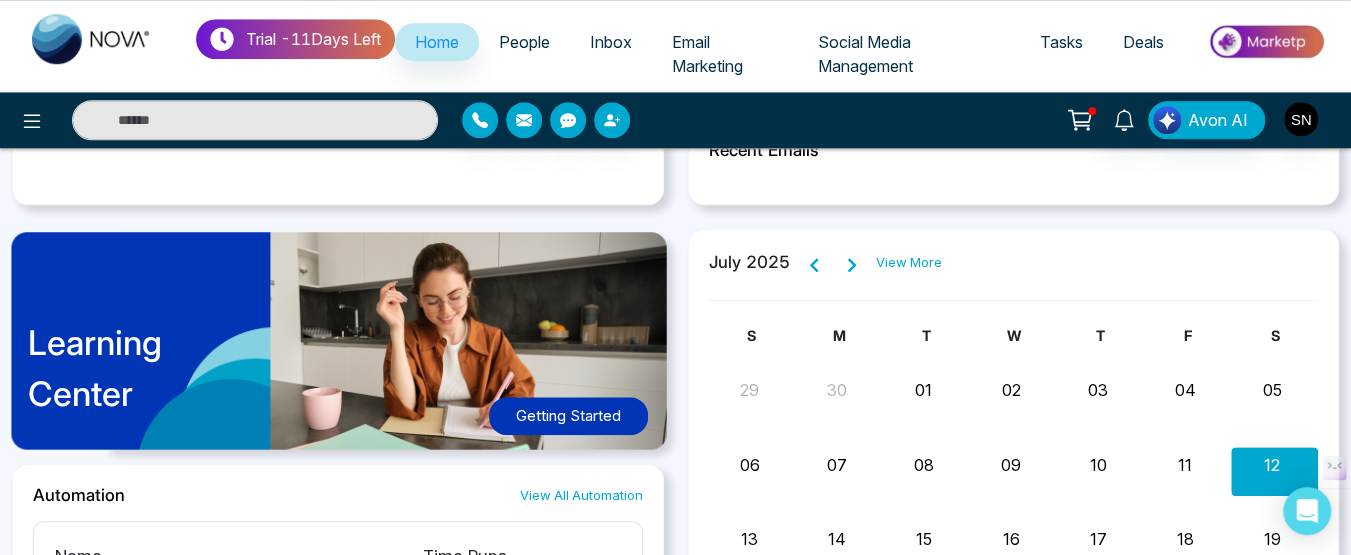 click on "Email Marketing" at bounding box center (725, 54) 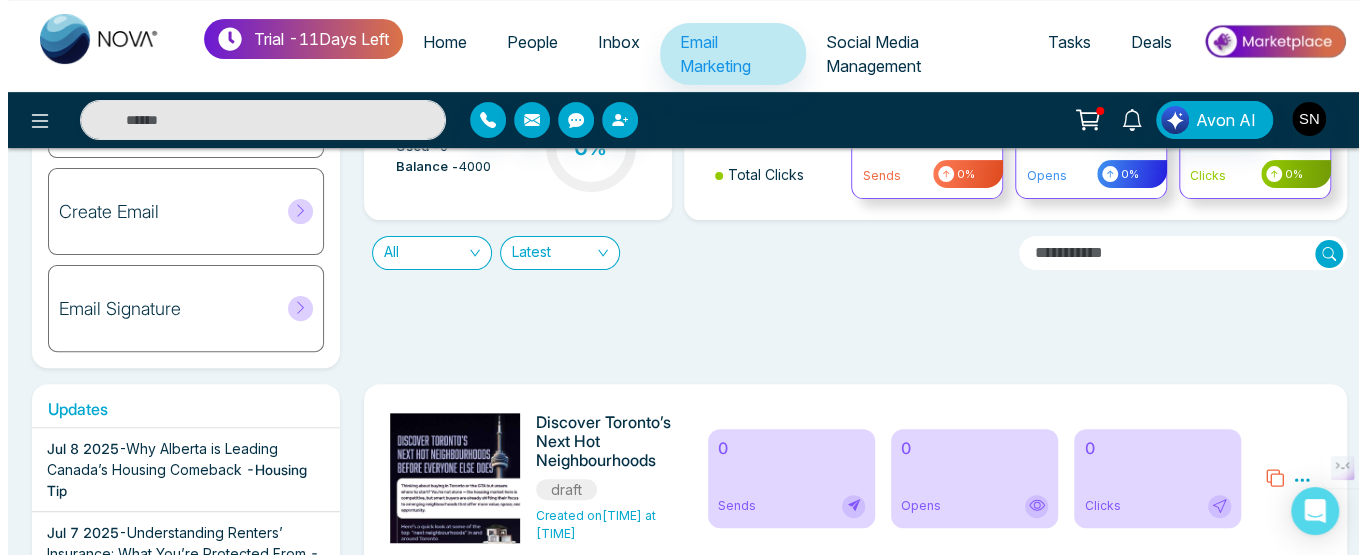 scroll, scrollTop: 1, scrollLeft: 0, axis: vertical 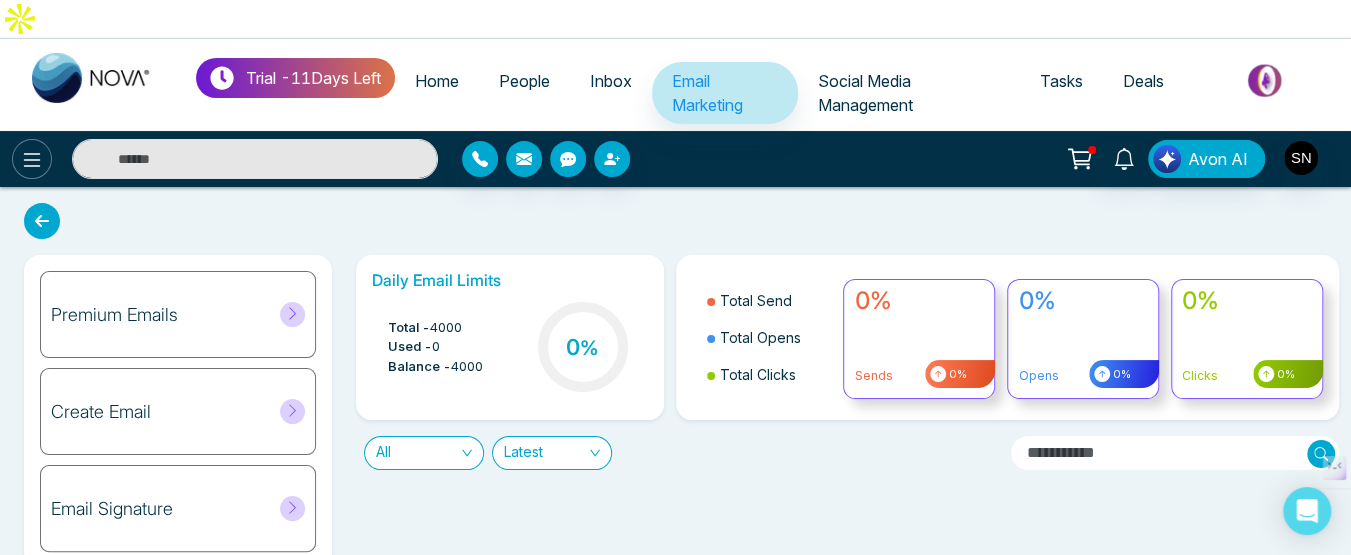 click at bounding box center [32, 159] 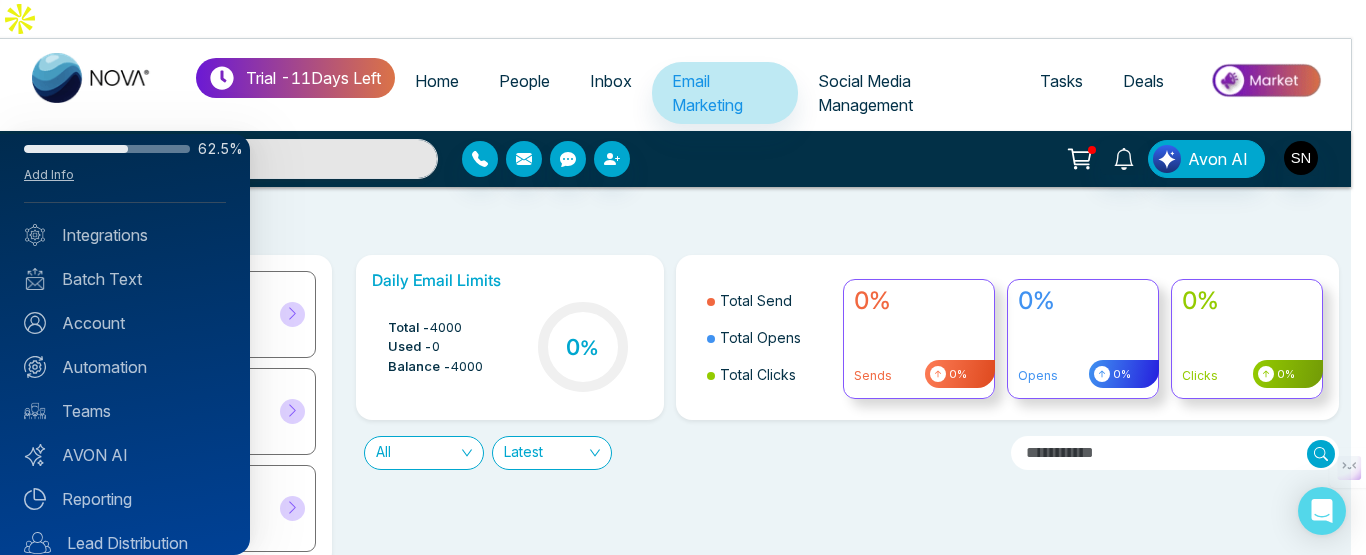 scroll, scrollTop: 100, scrollLeft: 0, axis: vertical 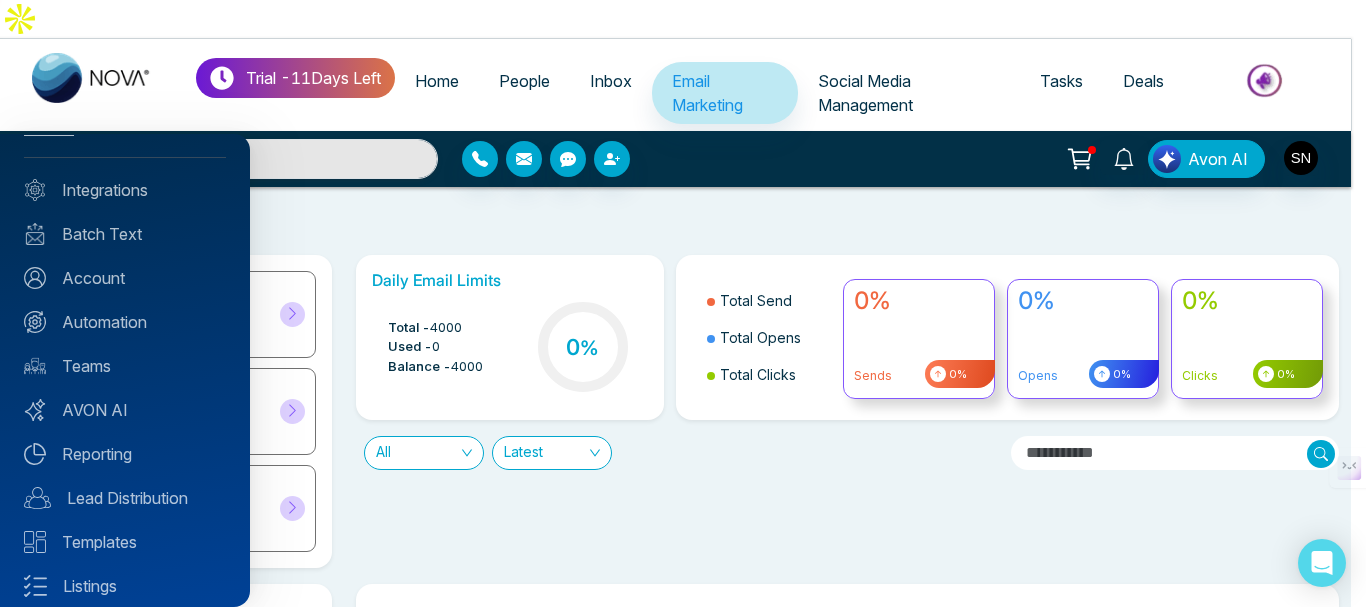 click at bounding box center (683, 303) 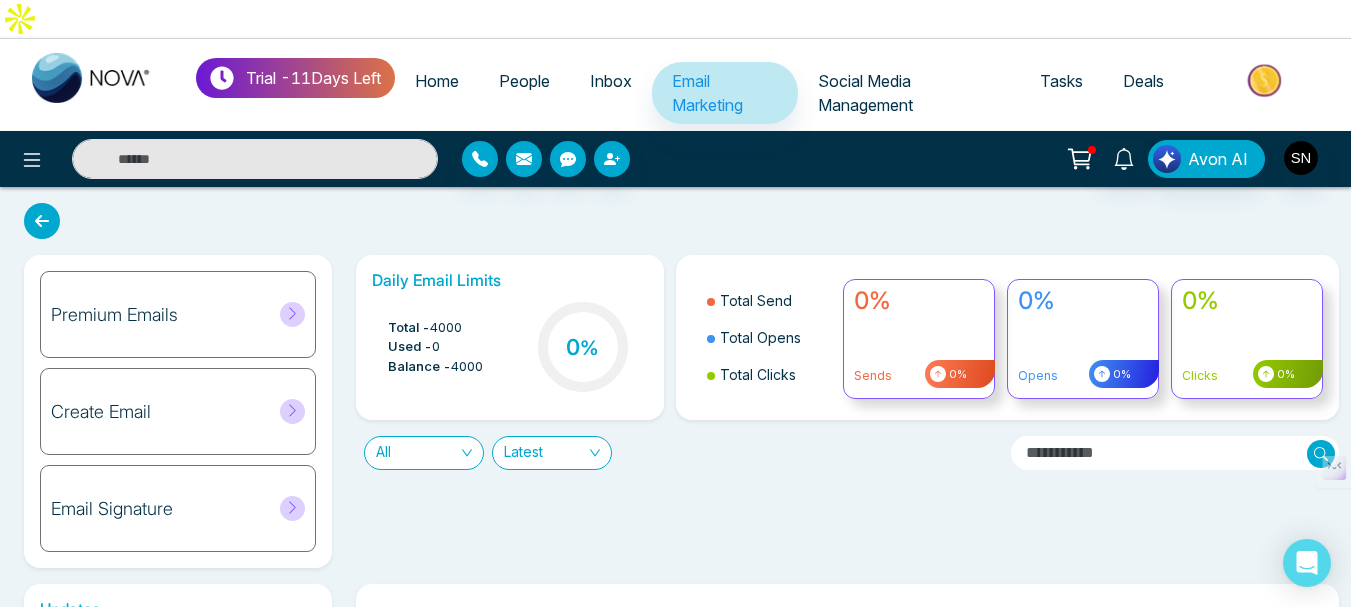 click on "Home" at bounding box center (437, 81) 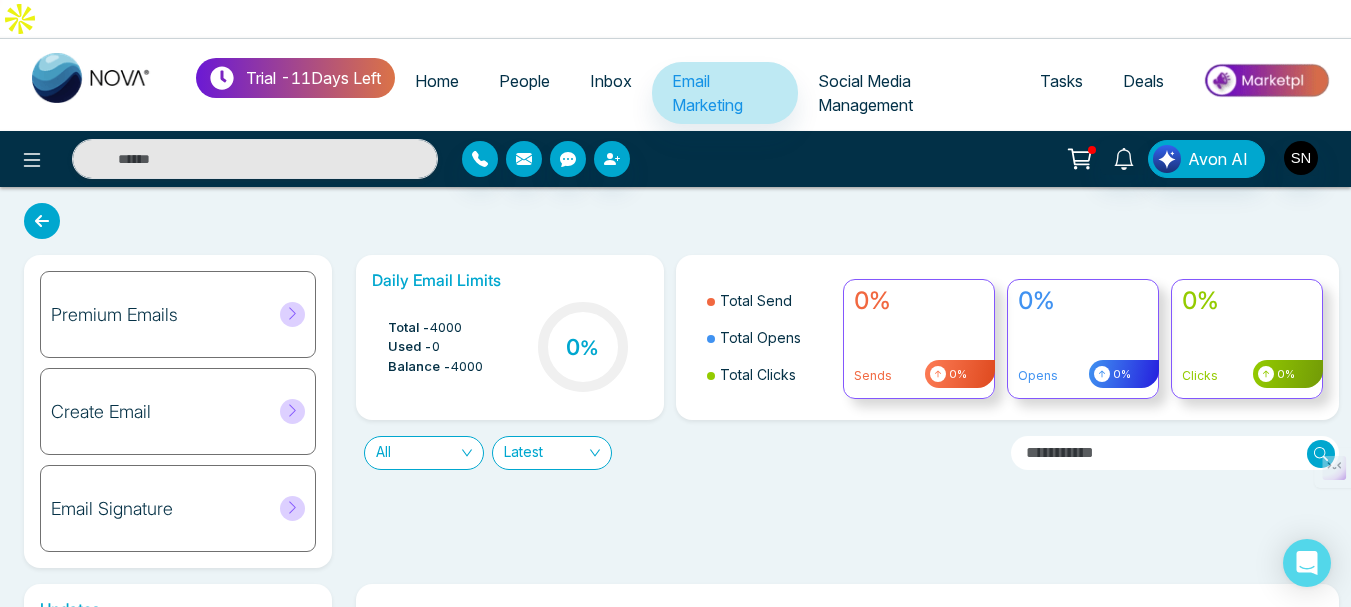 select on "*" 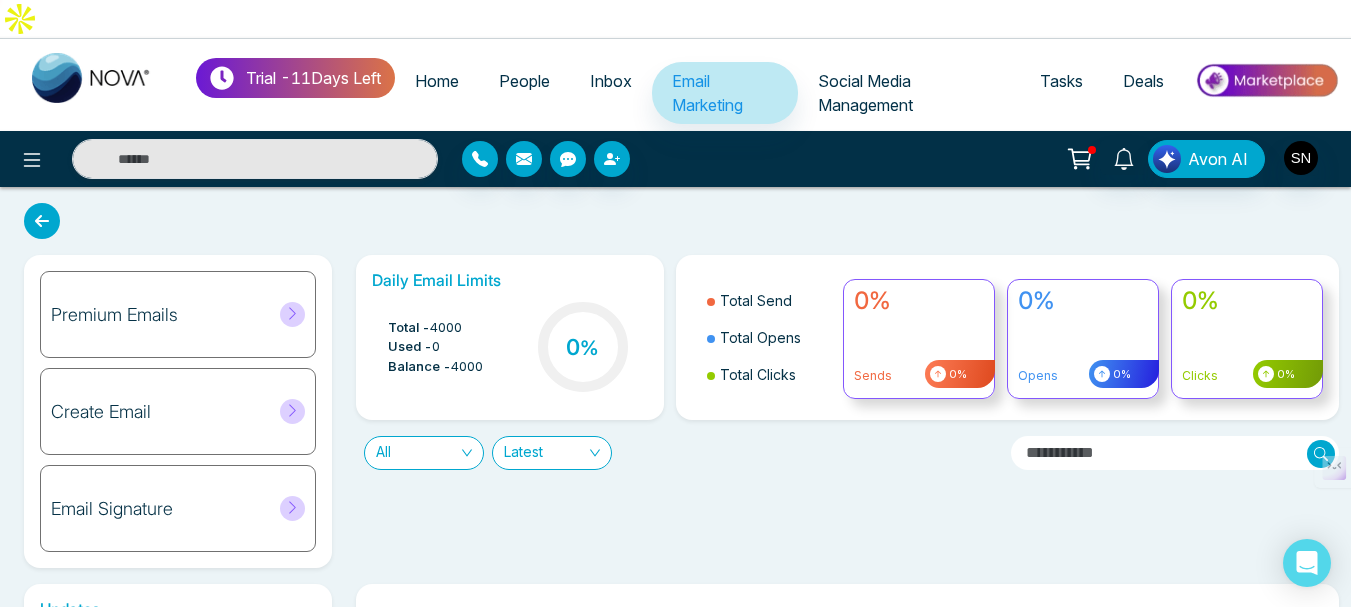 select on "*" 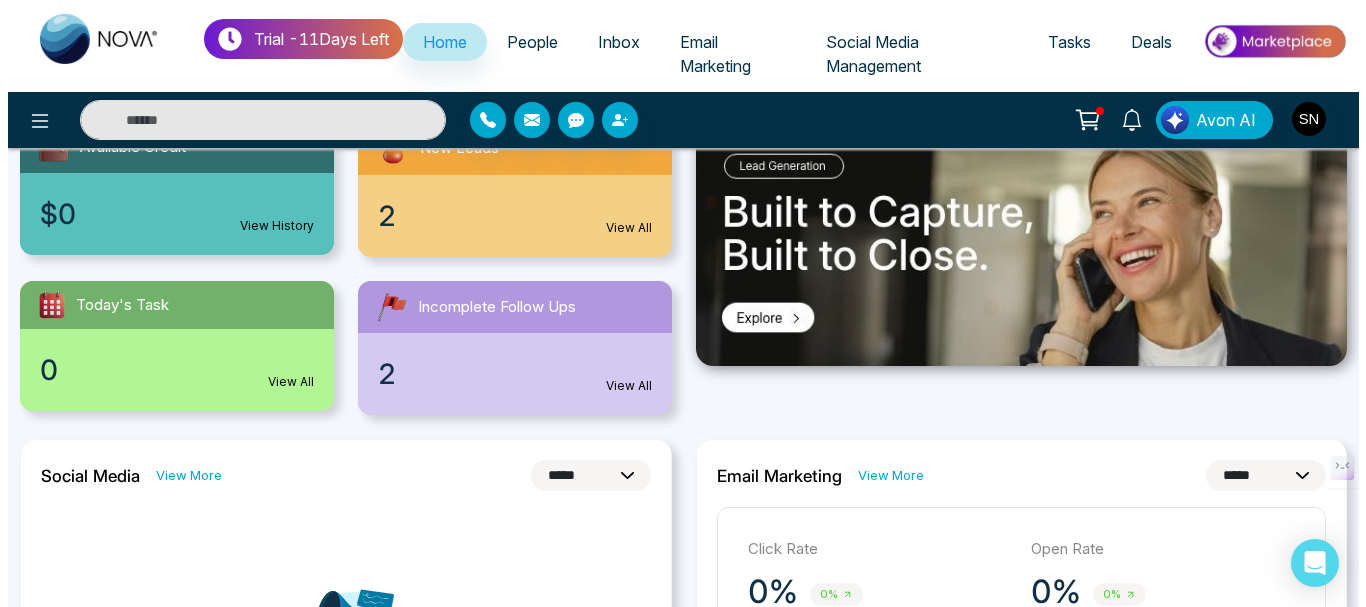 scroll, scrollTop: 400, scrollLeft: 0, axis: vertical 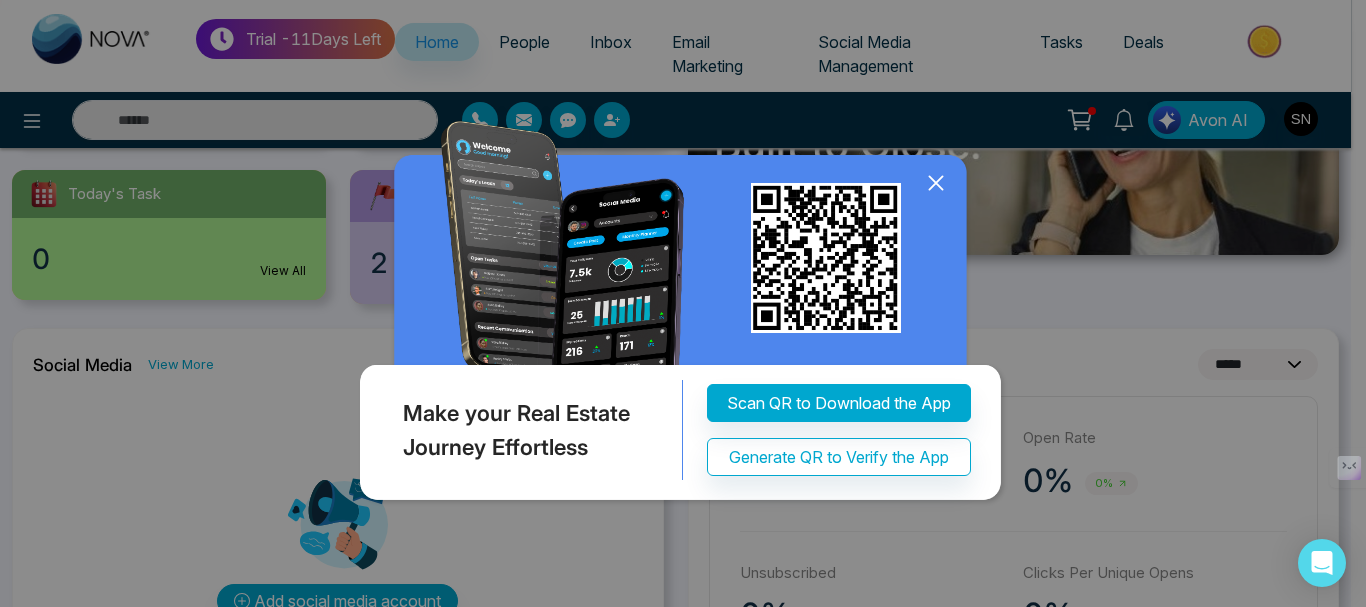 click 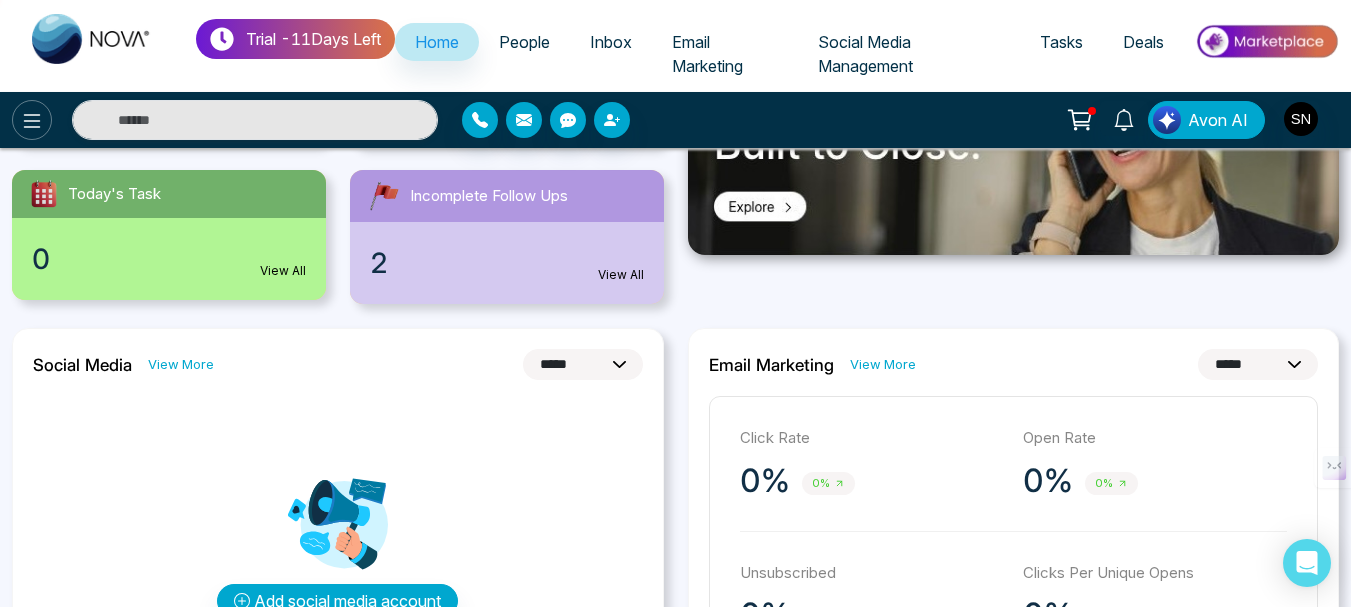 click 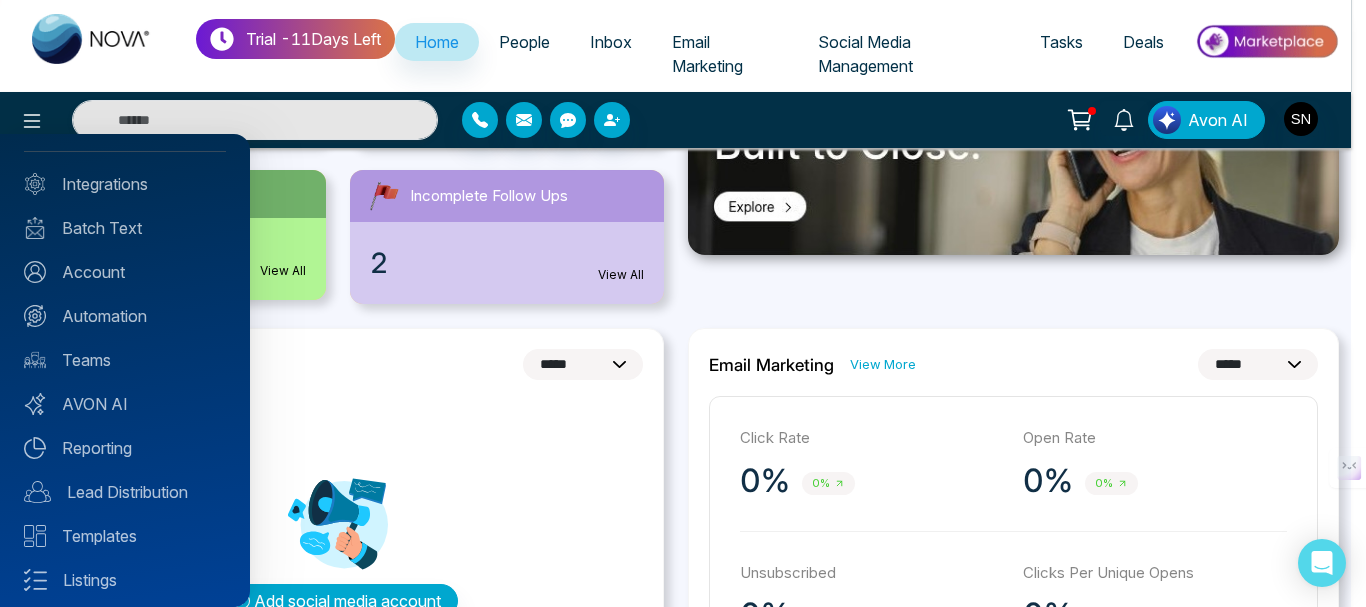 scroll, scrollTop: 0, scrollLeft: 0, axis: both 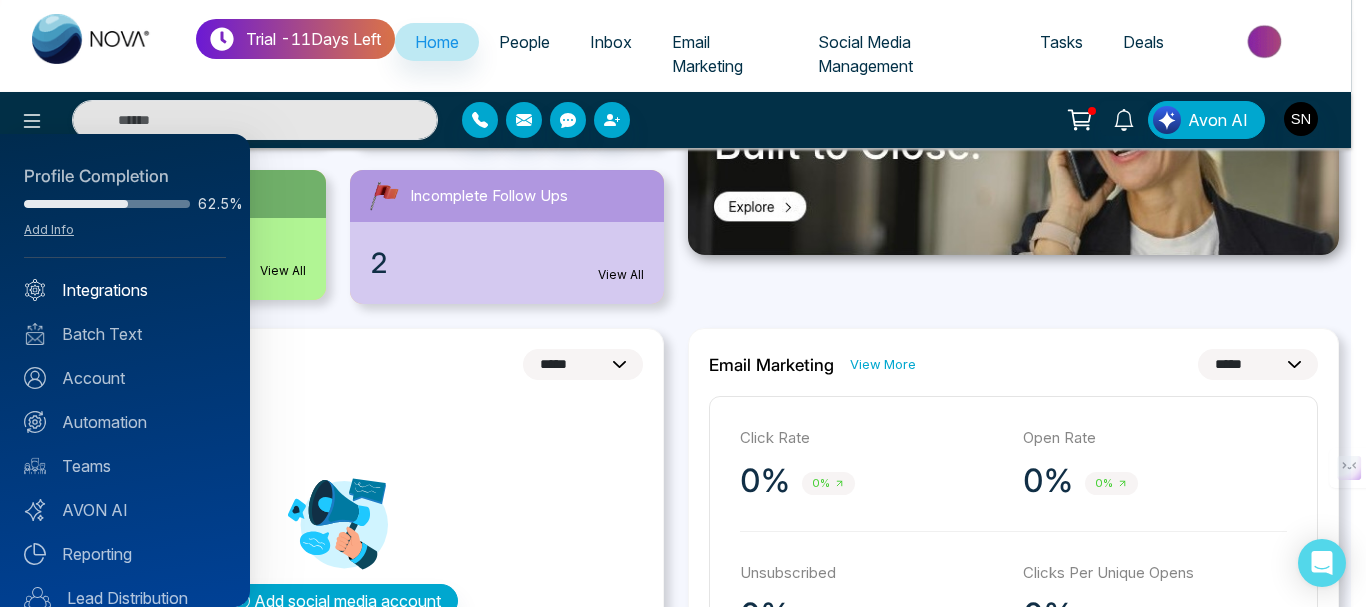 click on "Integrations" at bounding box center (125, 290) 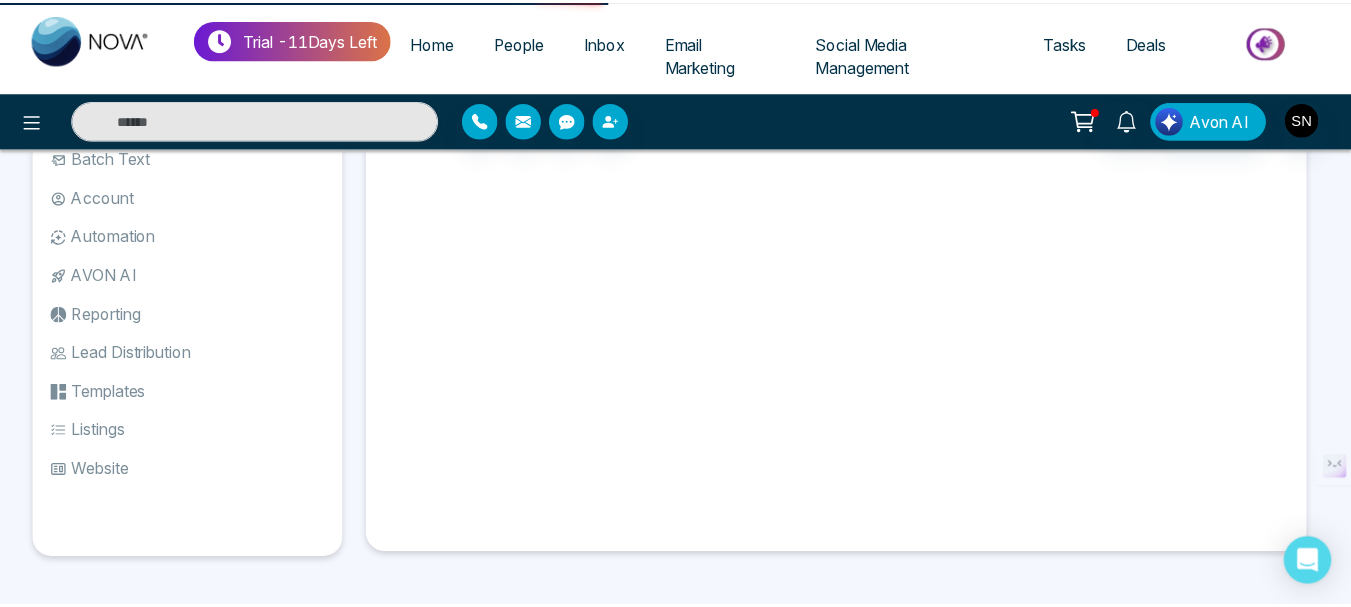 scroll, scrollTop: 0, scrollLeft: 0, axis: both 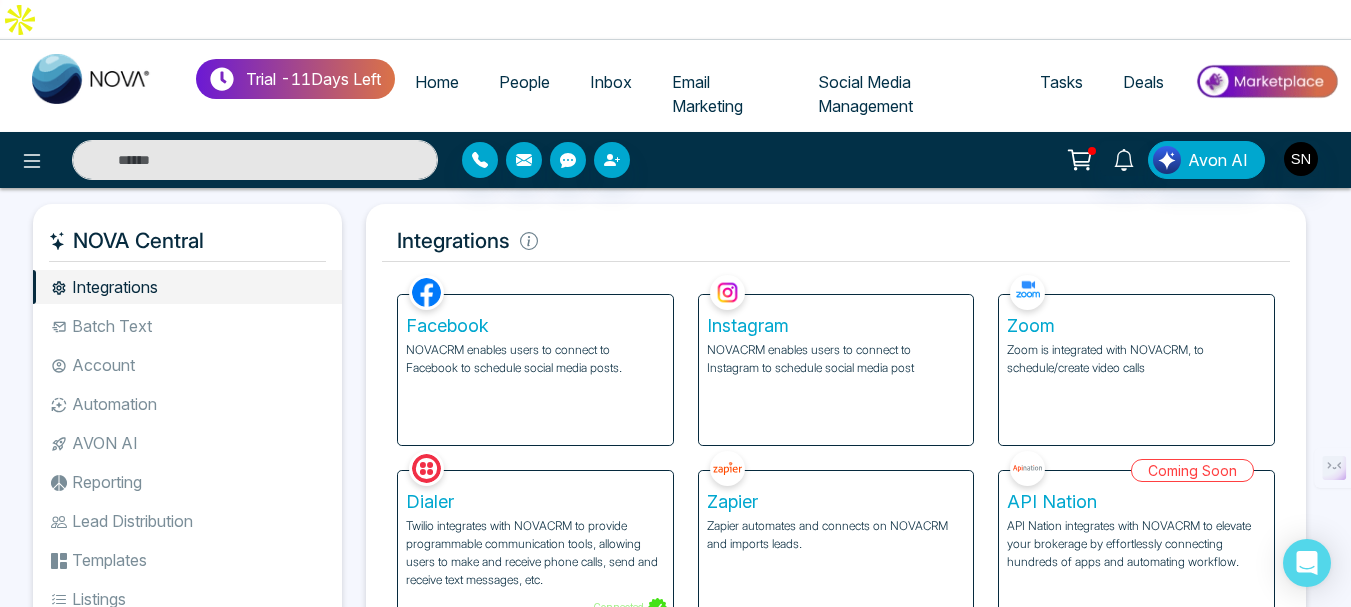 click at bounding box center (255, 160) 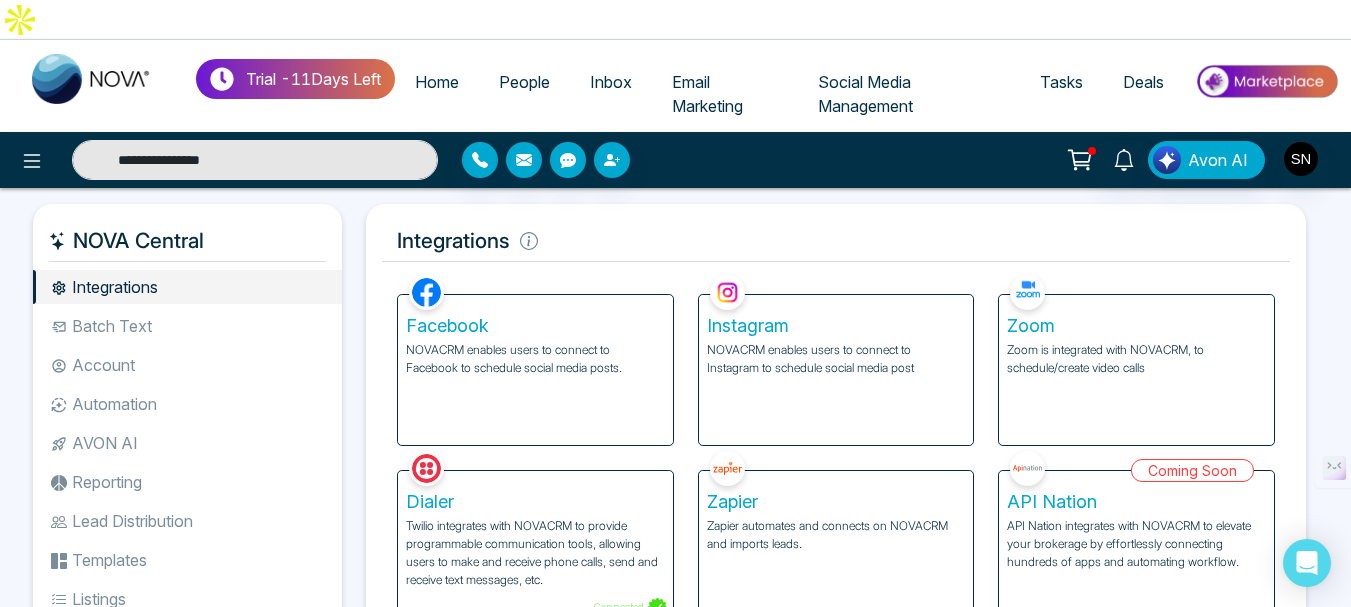 type on "**********" 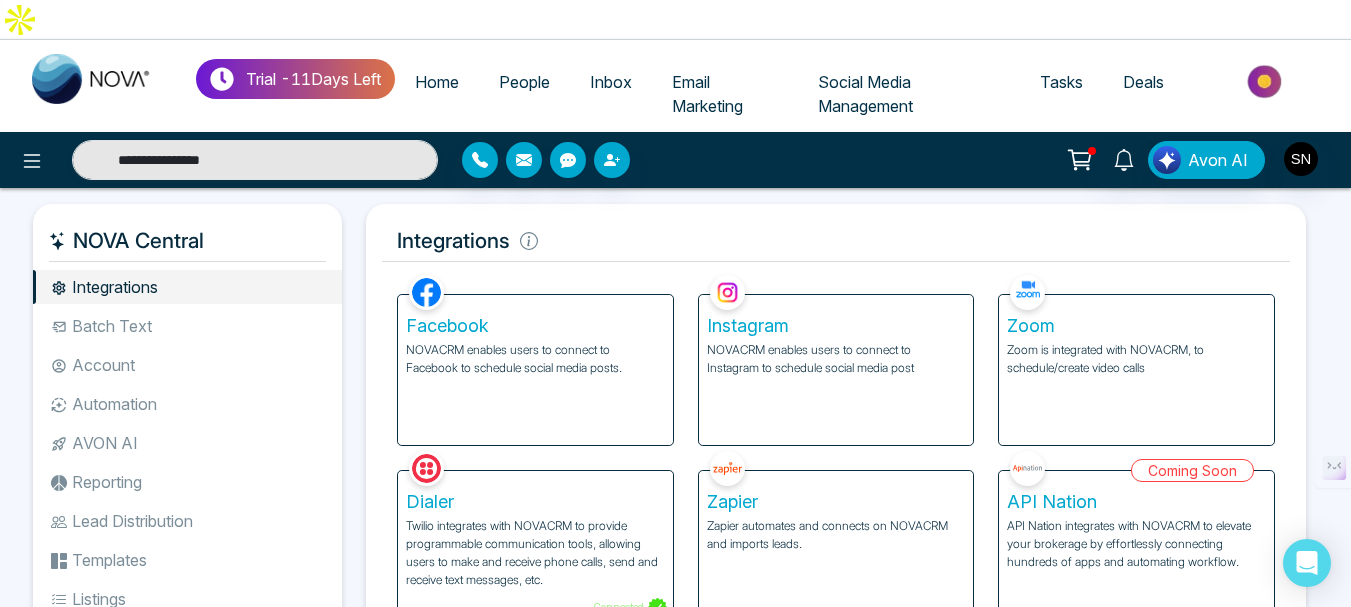 click on "Social Media Management" at bounding box center [865, 94] 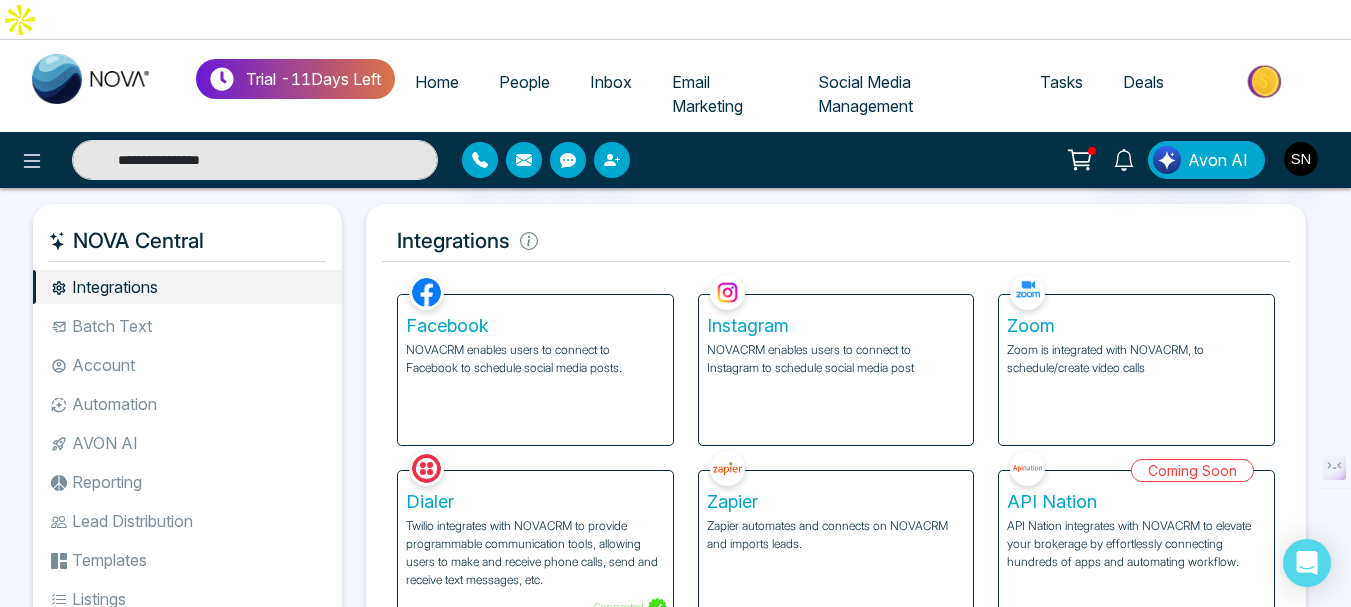 type 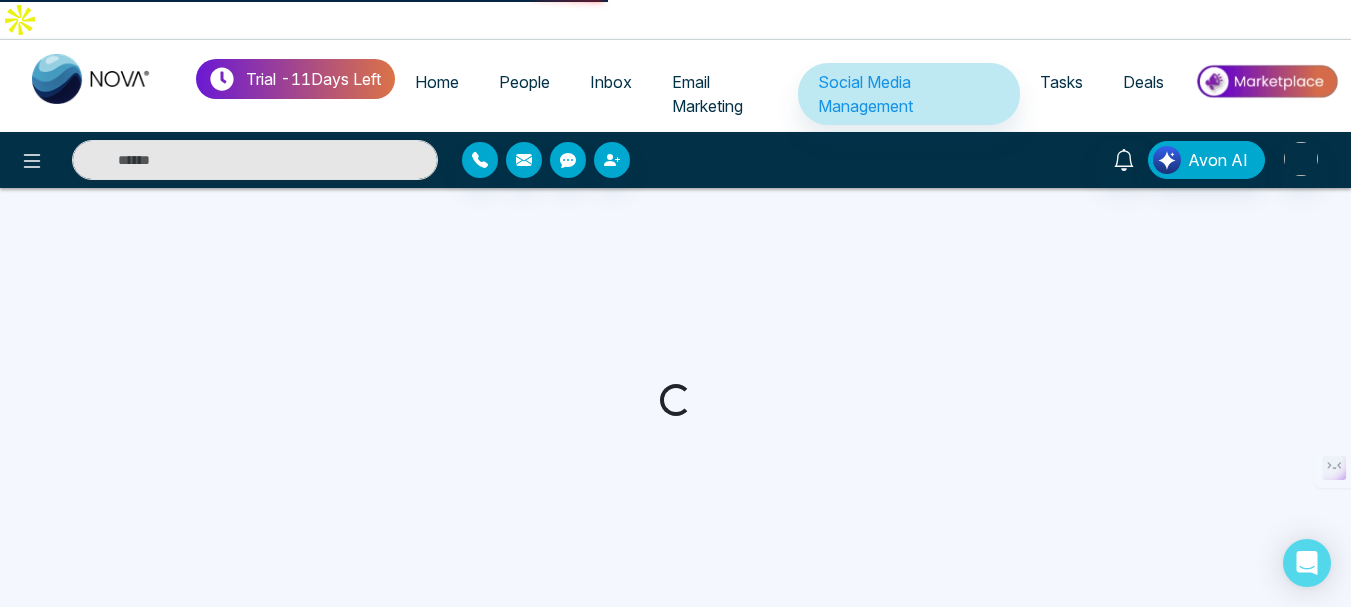 click on "Email Marketing" at bounding box center [707, 94] 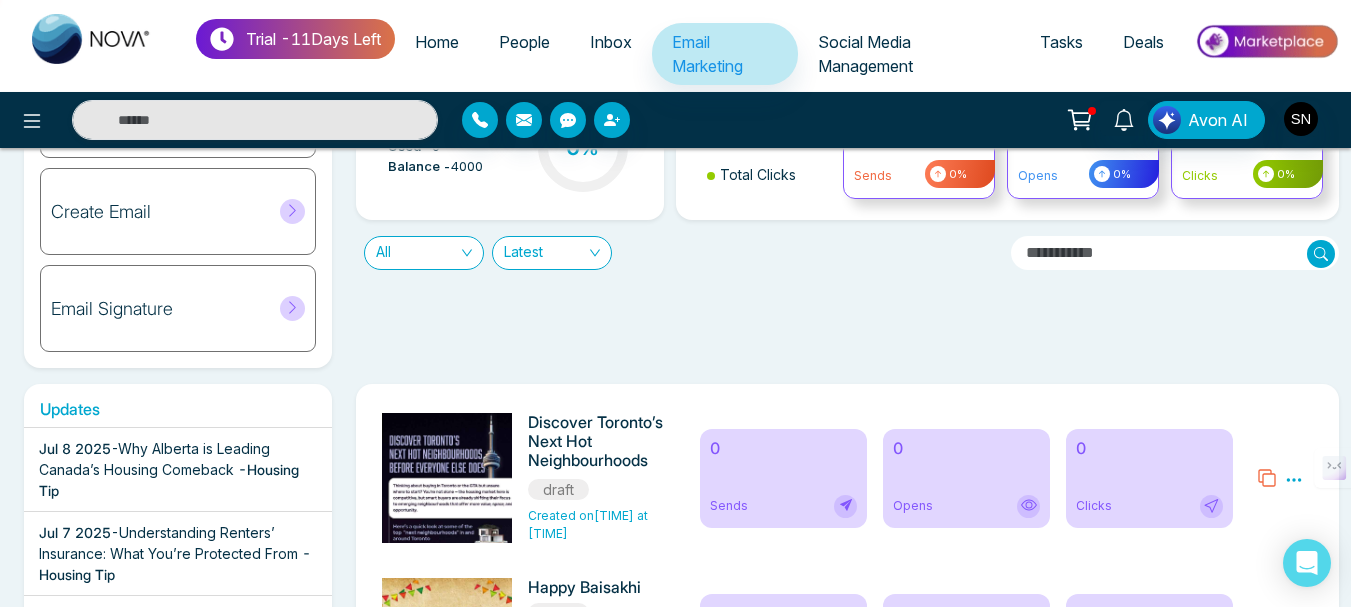 scroll, scrollTop: 500, scrollLeft: 0, axis: vertical 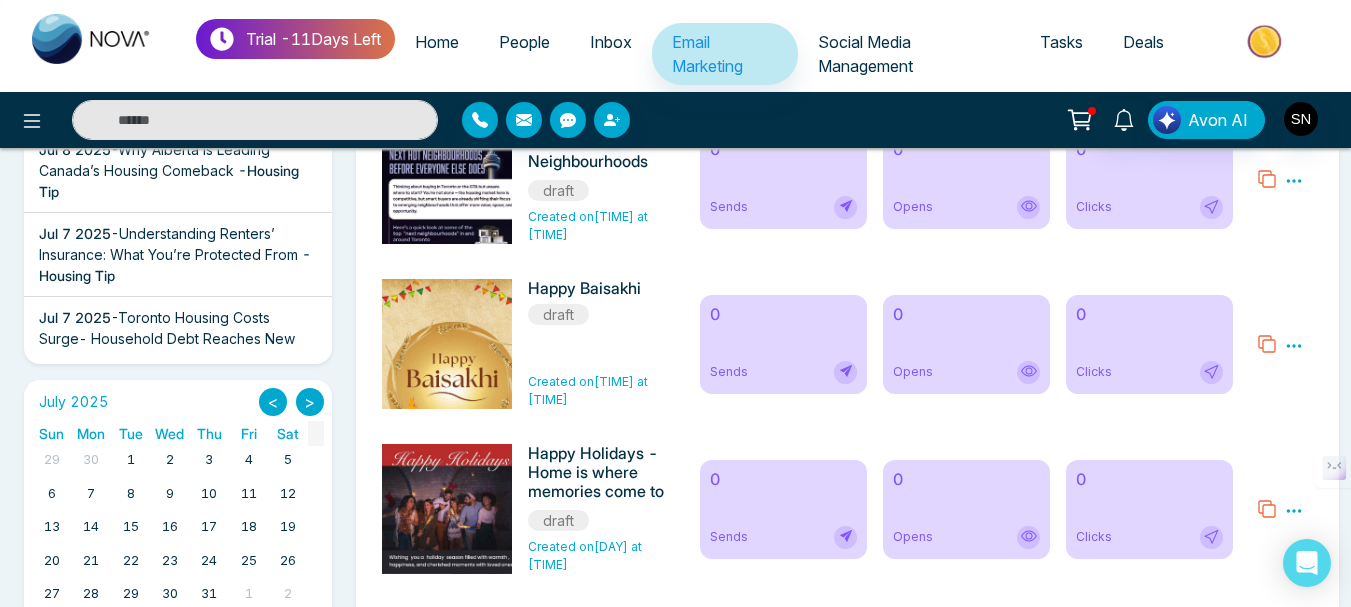 click on "17" at bounding box center [209, 527] 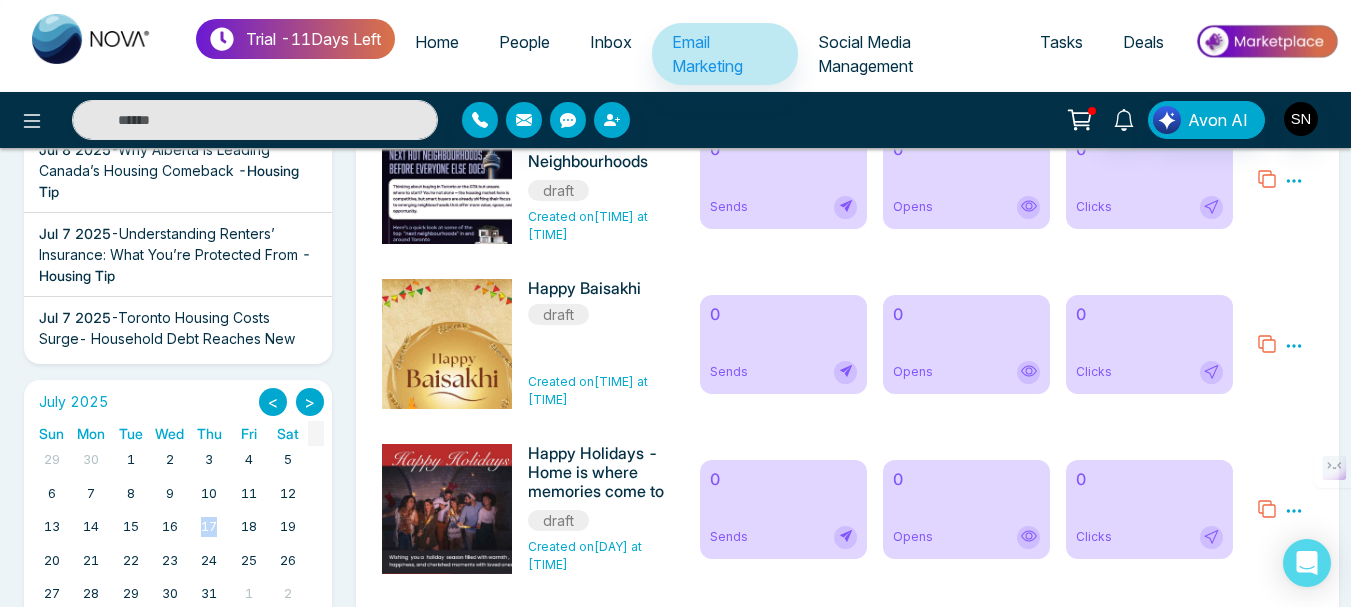 click on "17" at bounding box center (209, 527) 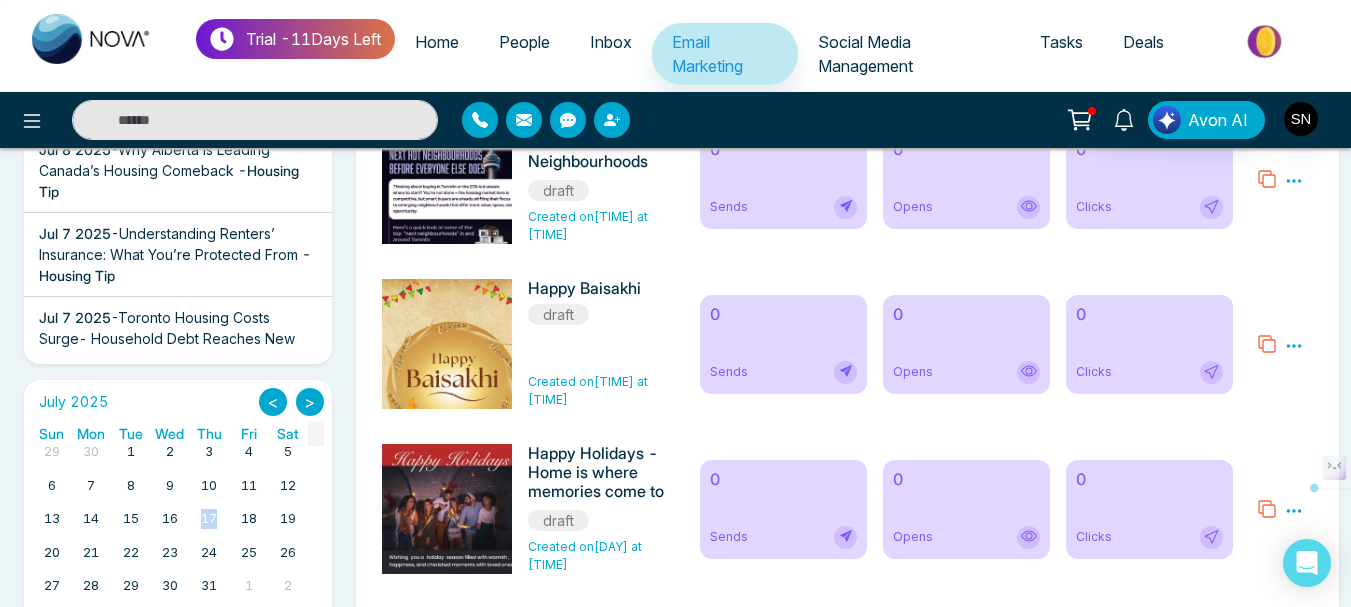 scroll, scrollTop: 10, scrollLeft: 0, axis: vertical 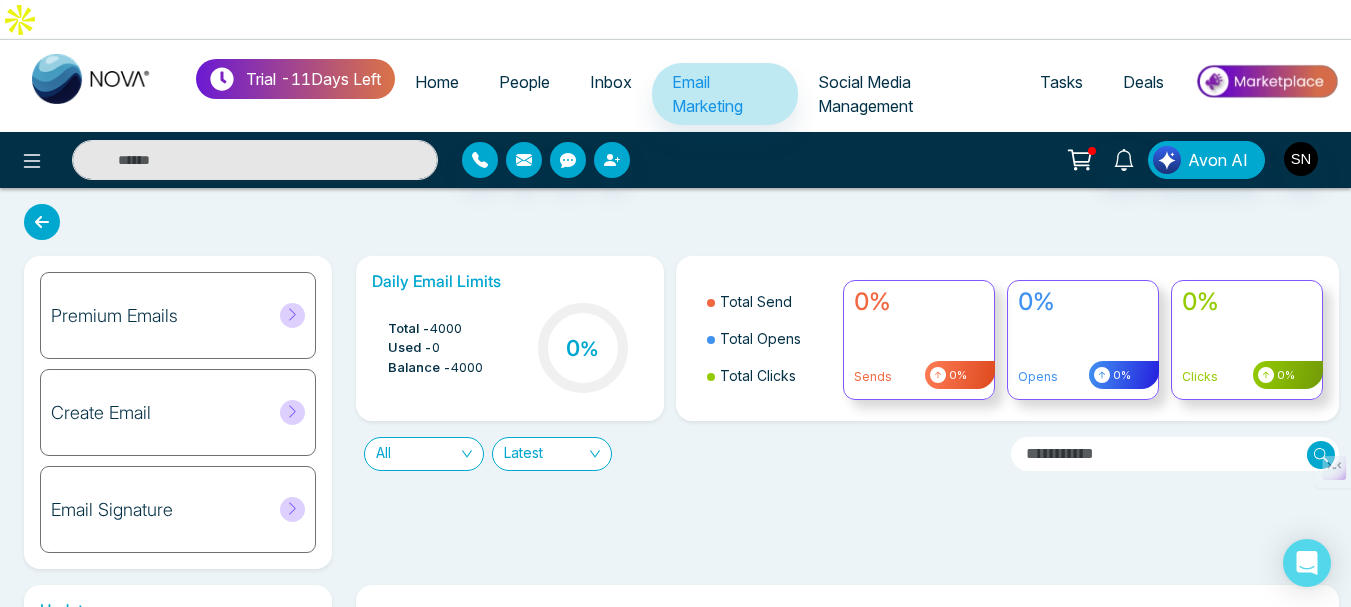 click on "Premium Emails" at bounding box center (178, 315) 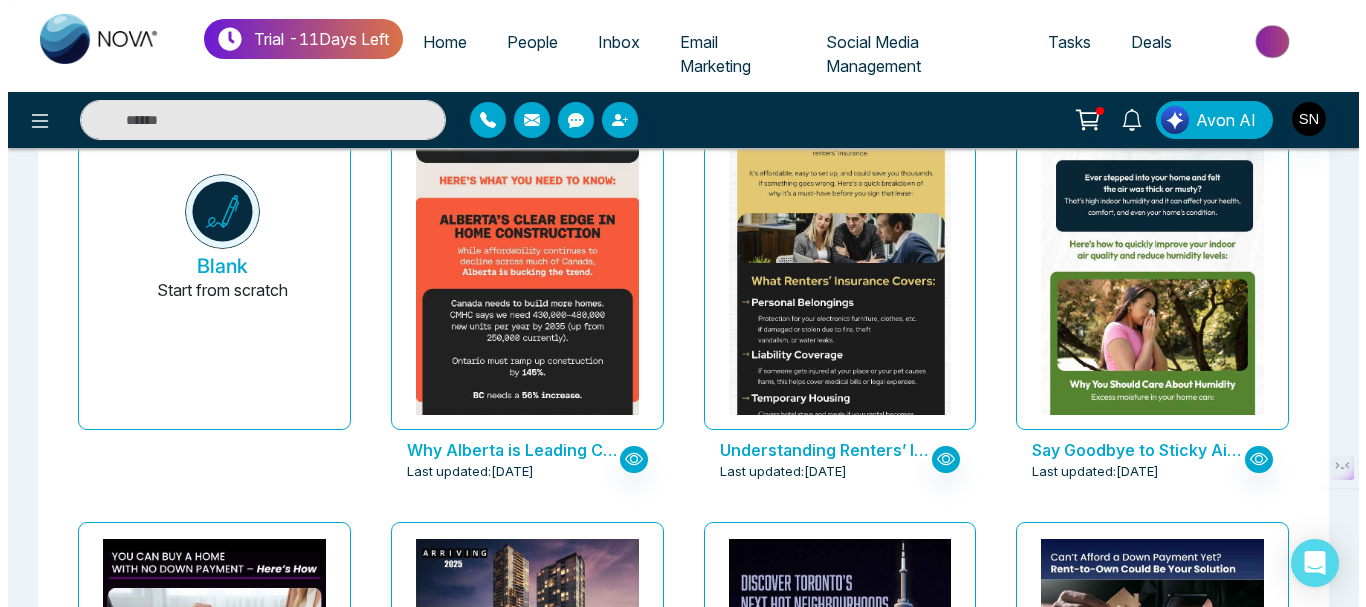 scroll, scrollTop: 300, scrollLeft: 0, axis: vertical 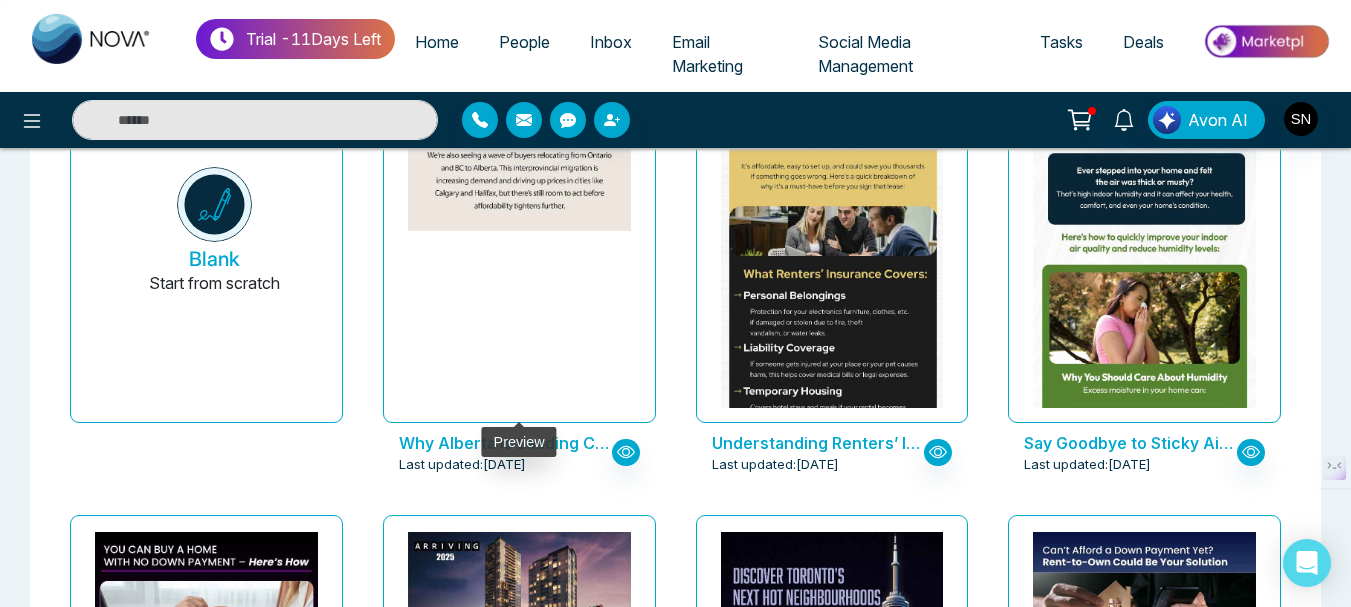 click at bounding box center (519, -592) 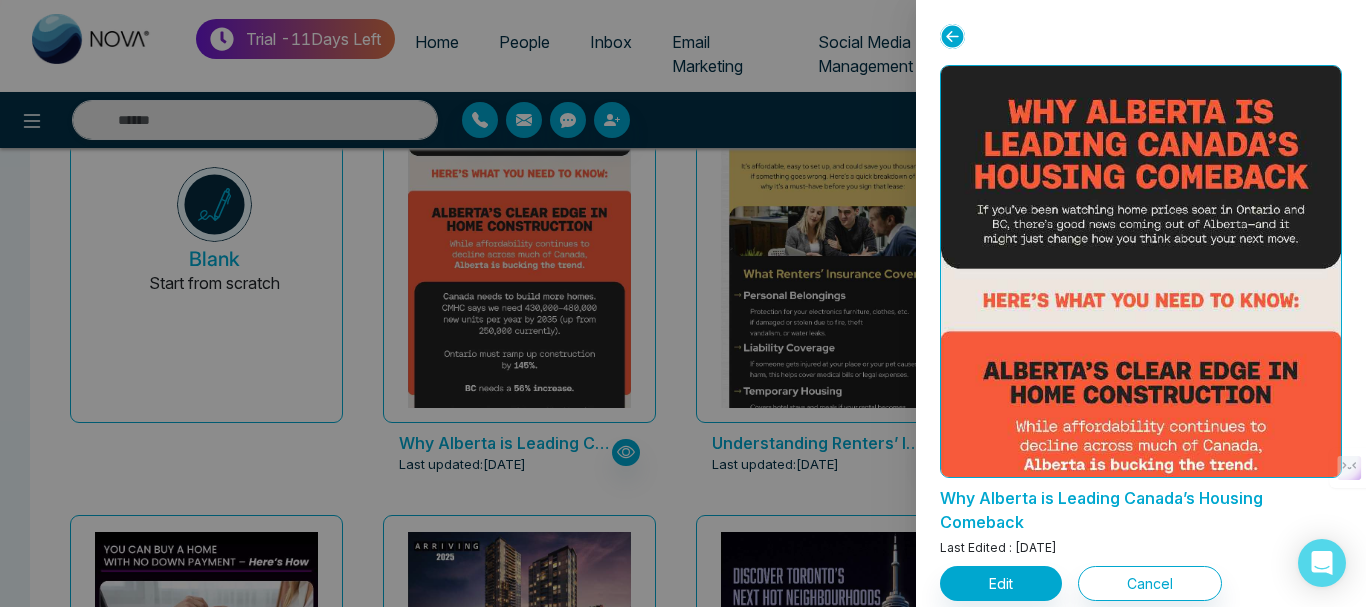 scroll, scrollTop: 18, scrollLeft: 0, axis: vertical 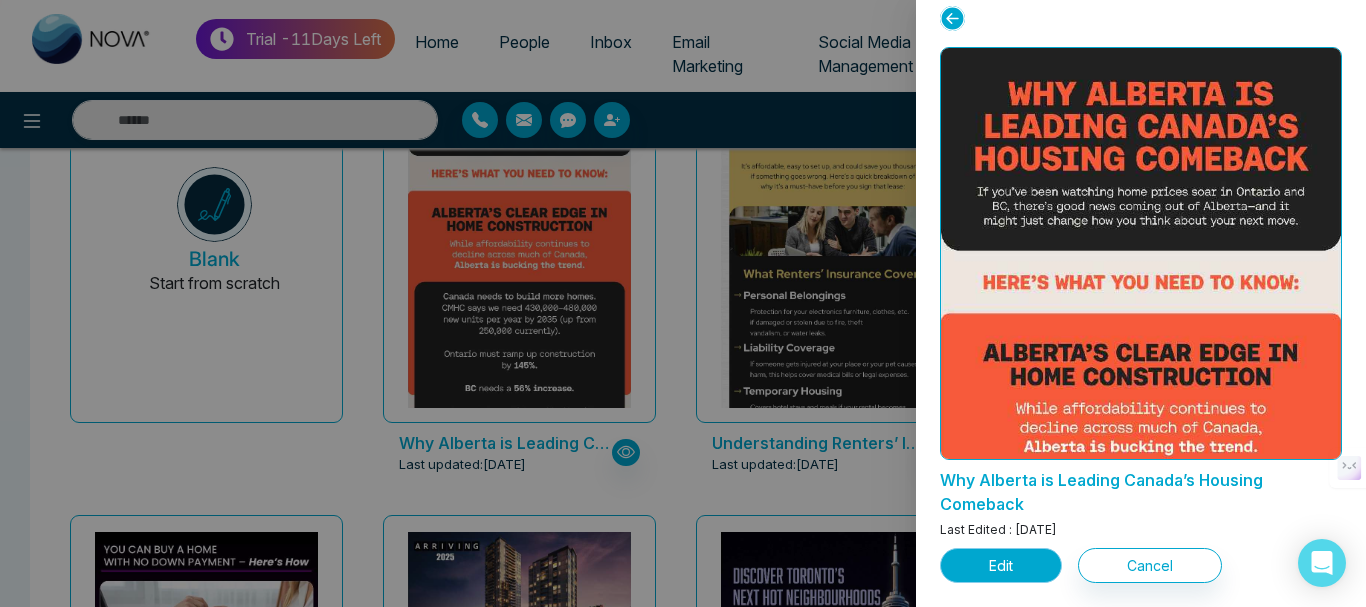 click on "Edit" at bounding box center [1001, 565] 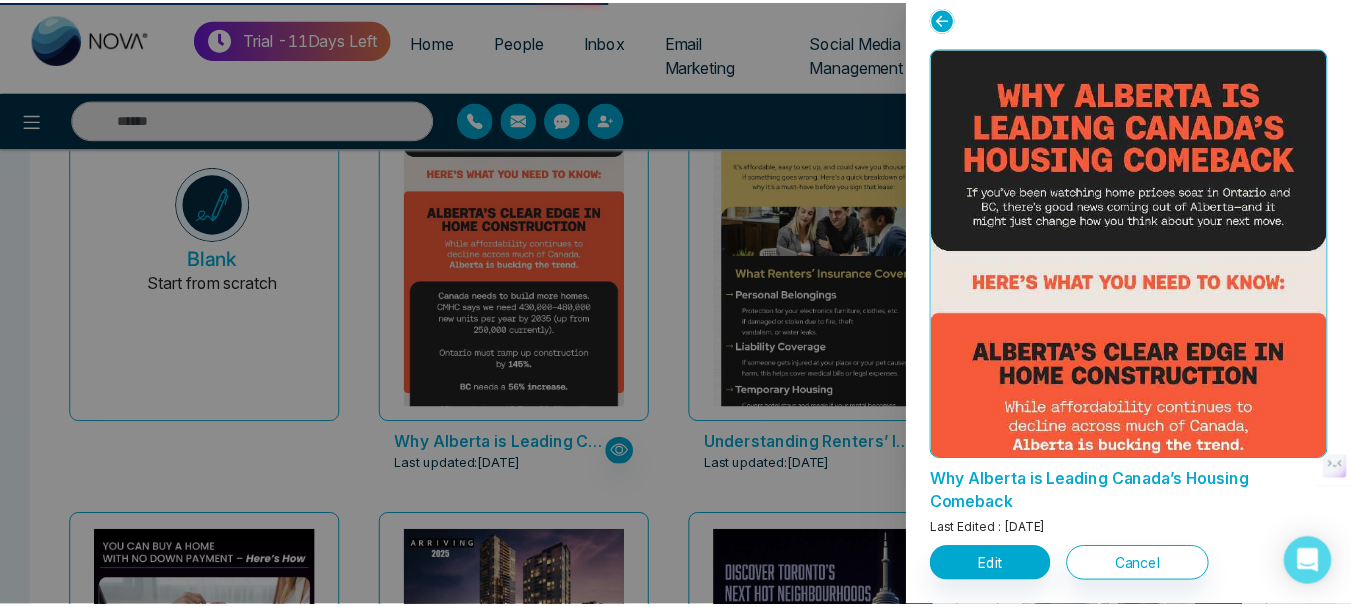 scroll, scrollTop: 0, scrollLeft: 0, axis: both 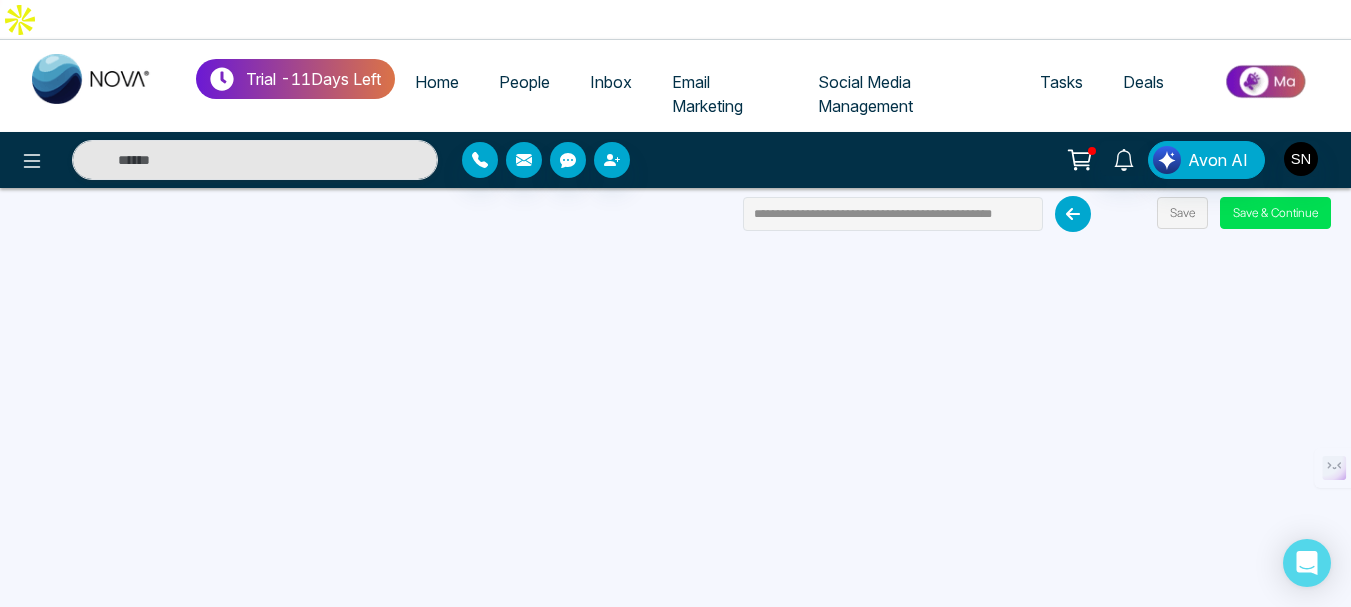 click on "**********" at bounding box center [675, 343] 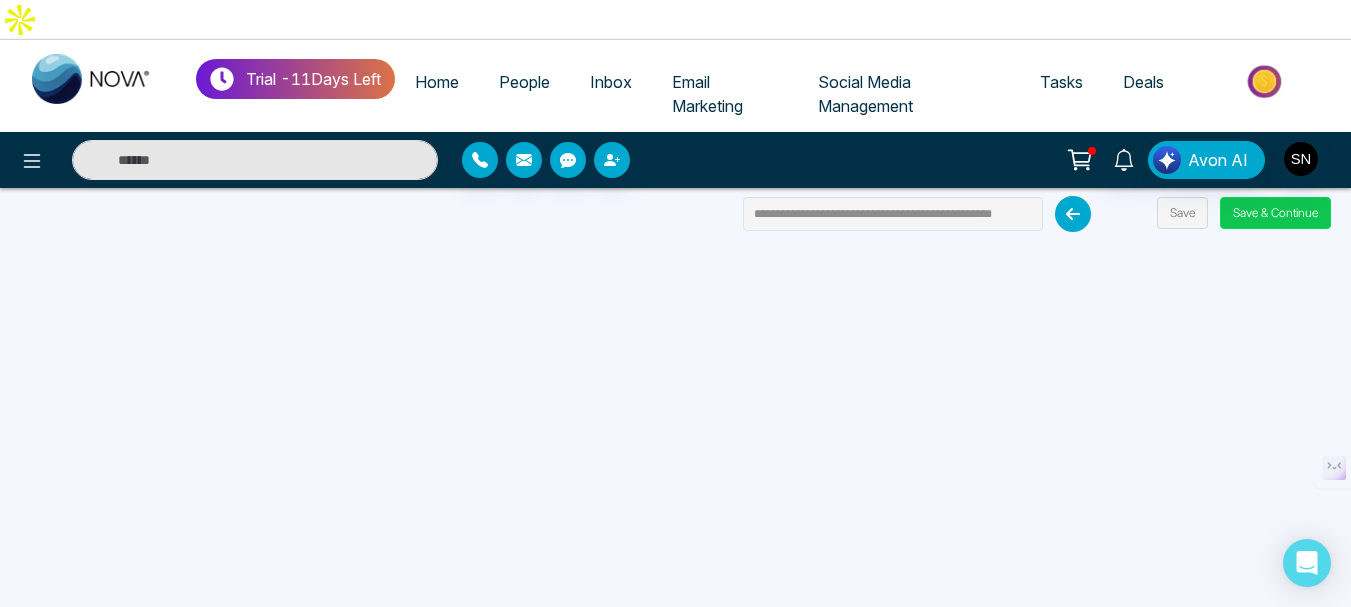click on "Save & Continue" at bounding box center (1275, 213) 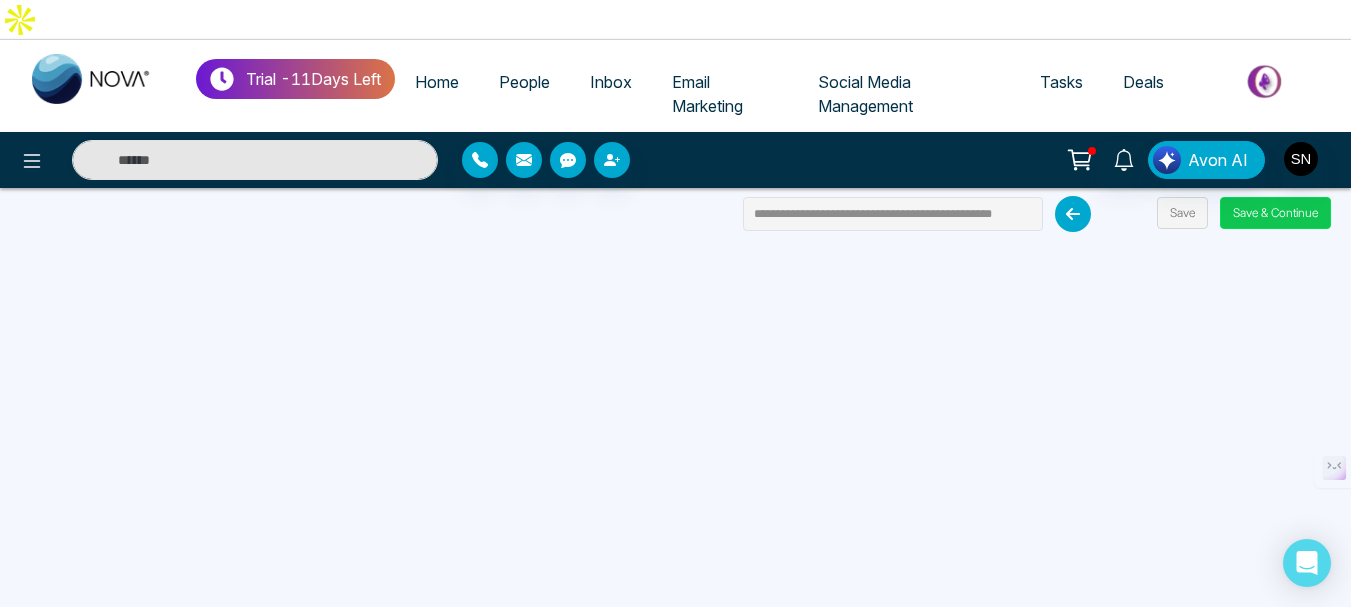 click on "Save & Continue" at bounding box center (1275, 213) 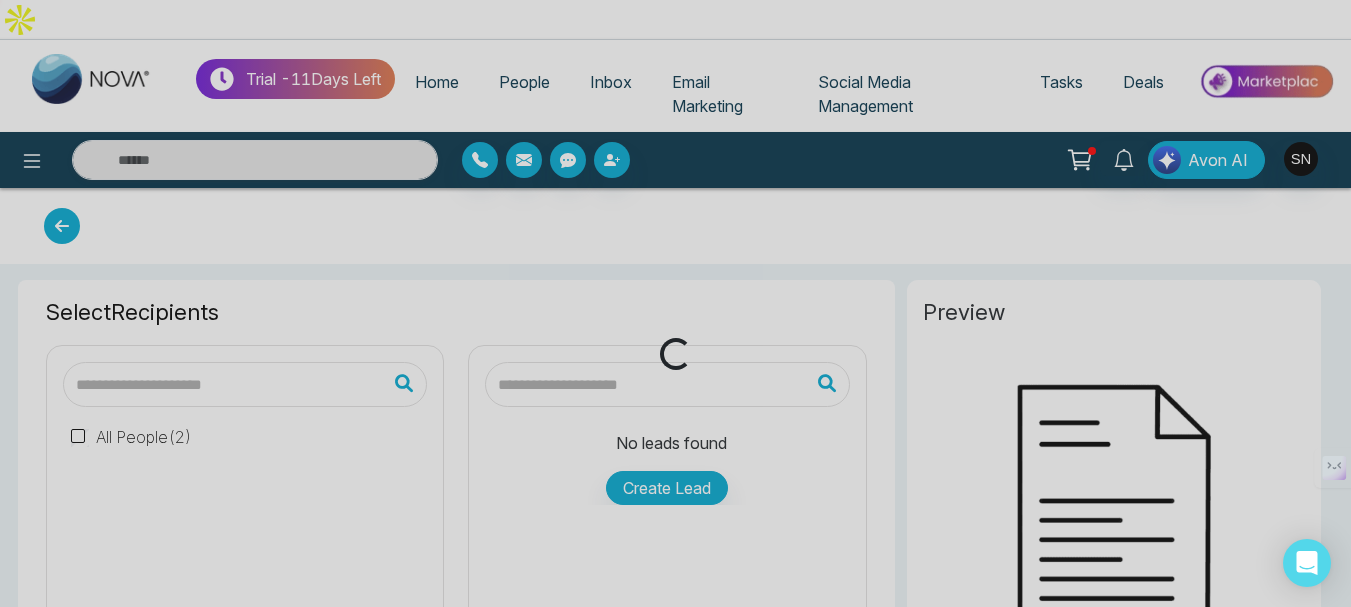 type on "**********" 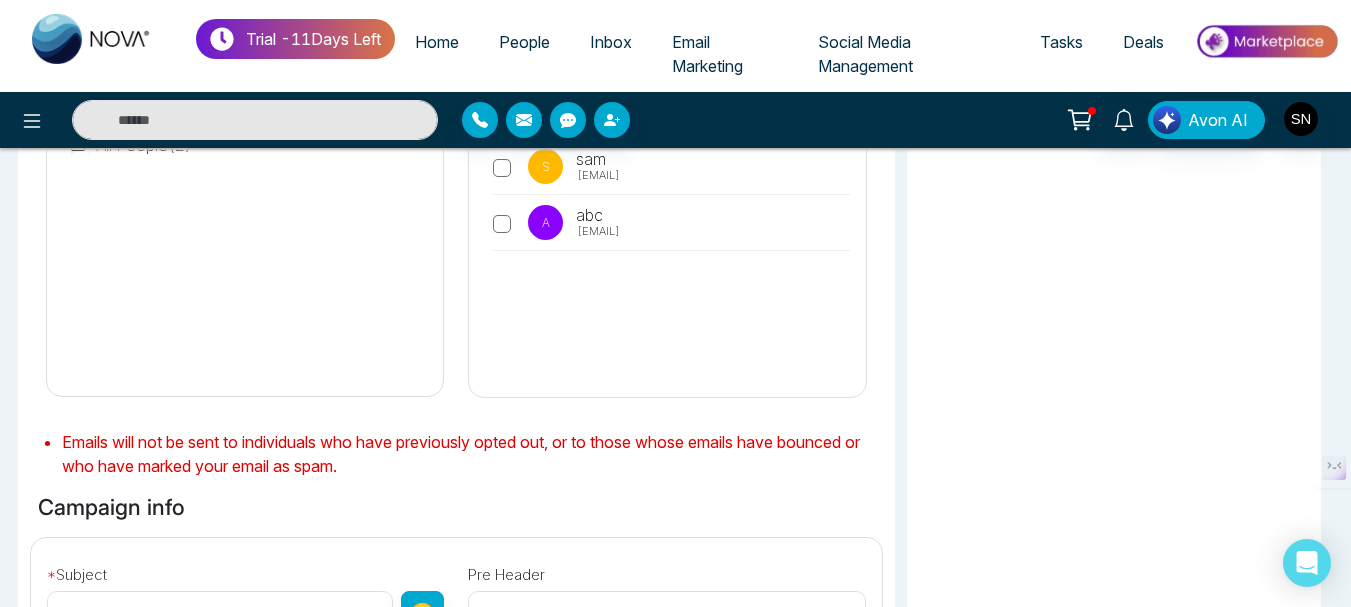 scroll, scrollTop: 600, scrollLeft: 0, axis: vertical 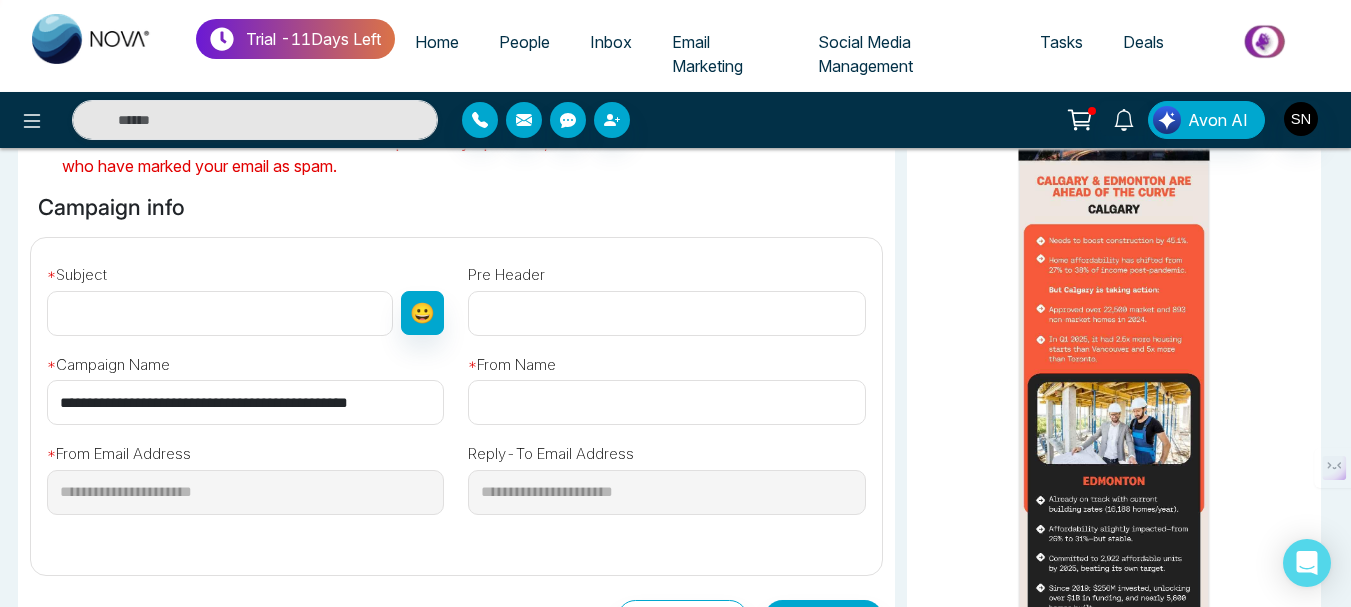 click at bounding box center [220, 313] 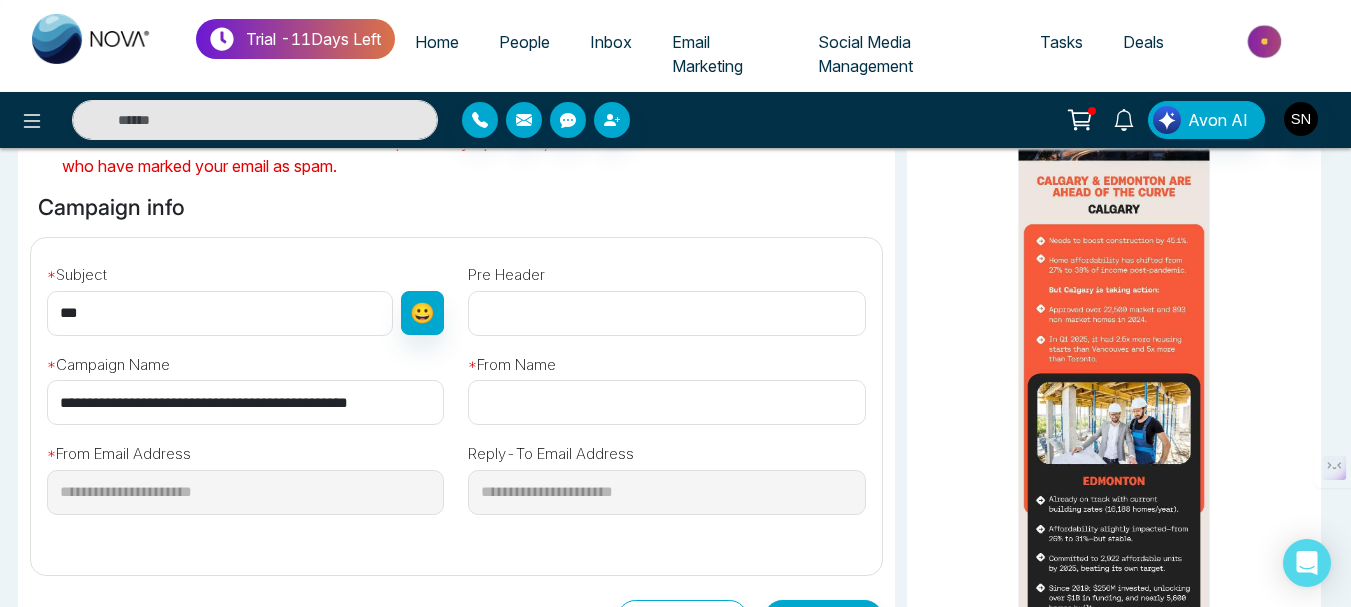 type on "***" 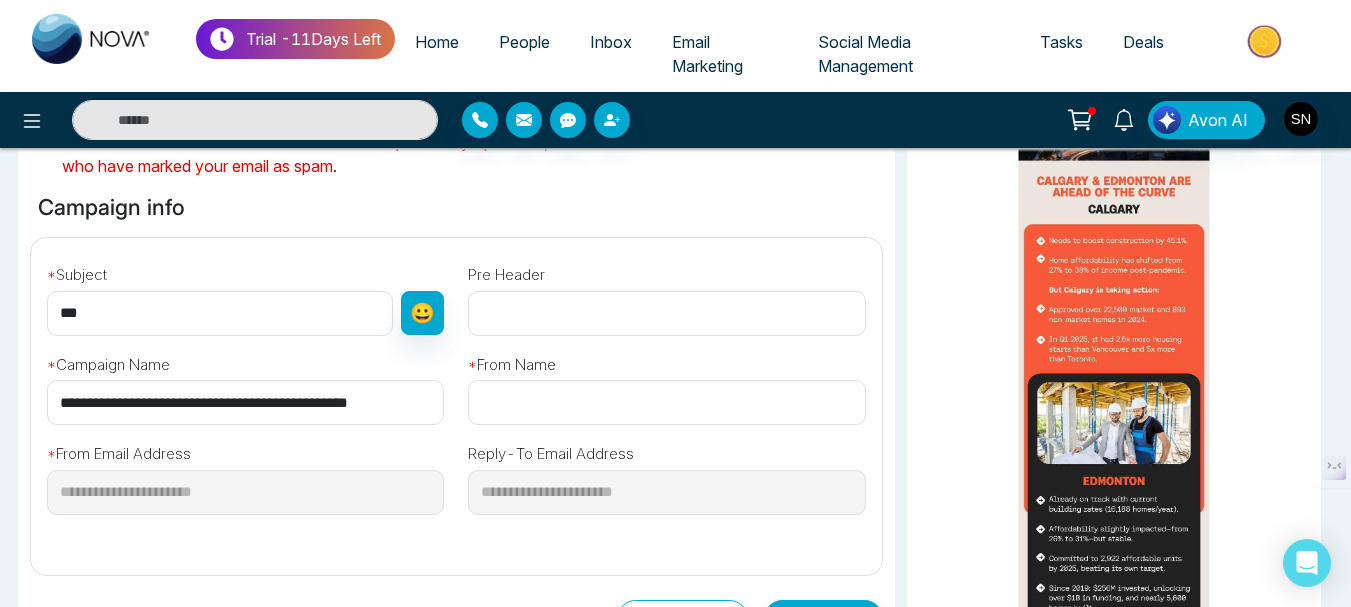 click at bounding box center (666, 402) 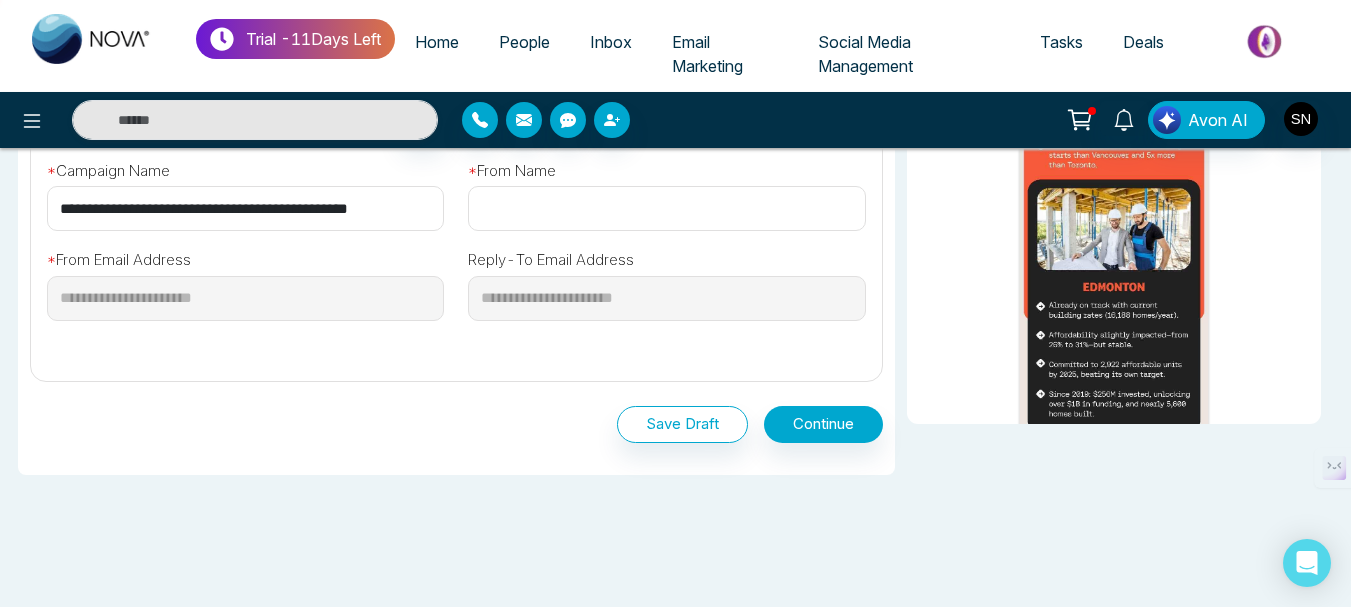 scroll, scrollTop: 796, scrollLeft: 0, axis: vertical 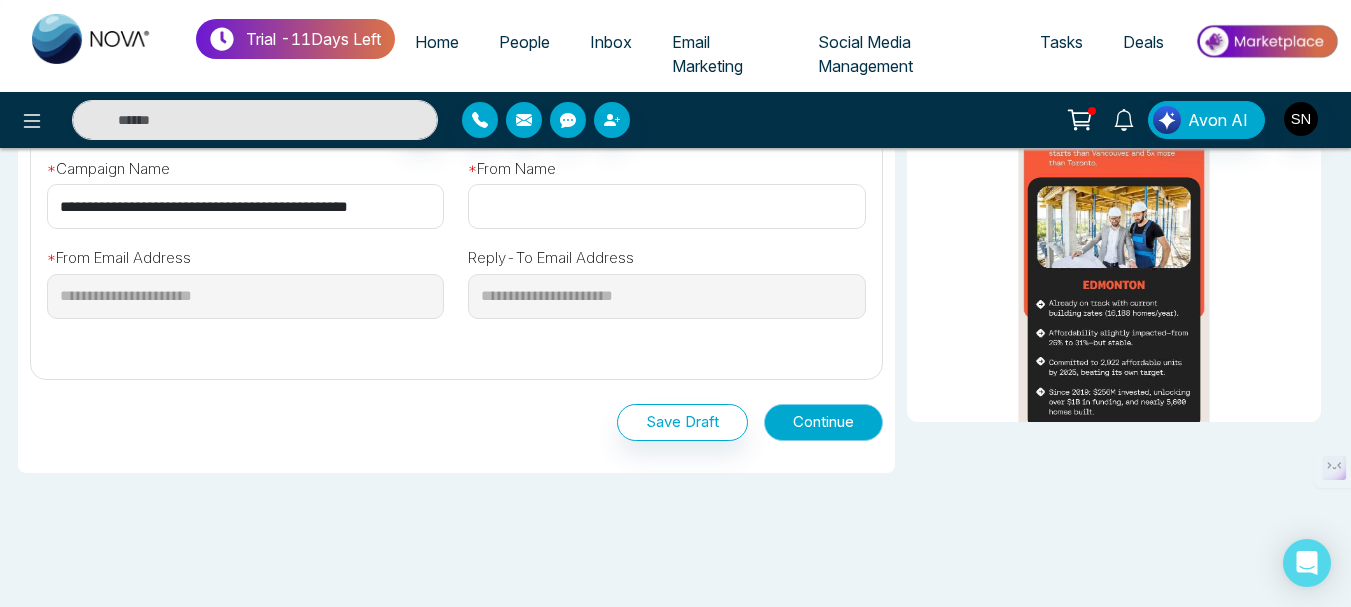 click on "Continue" at bounding box center [823, 422] 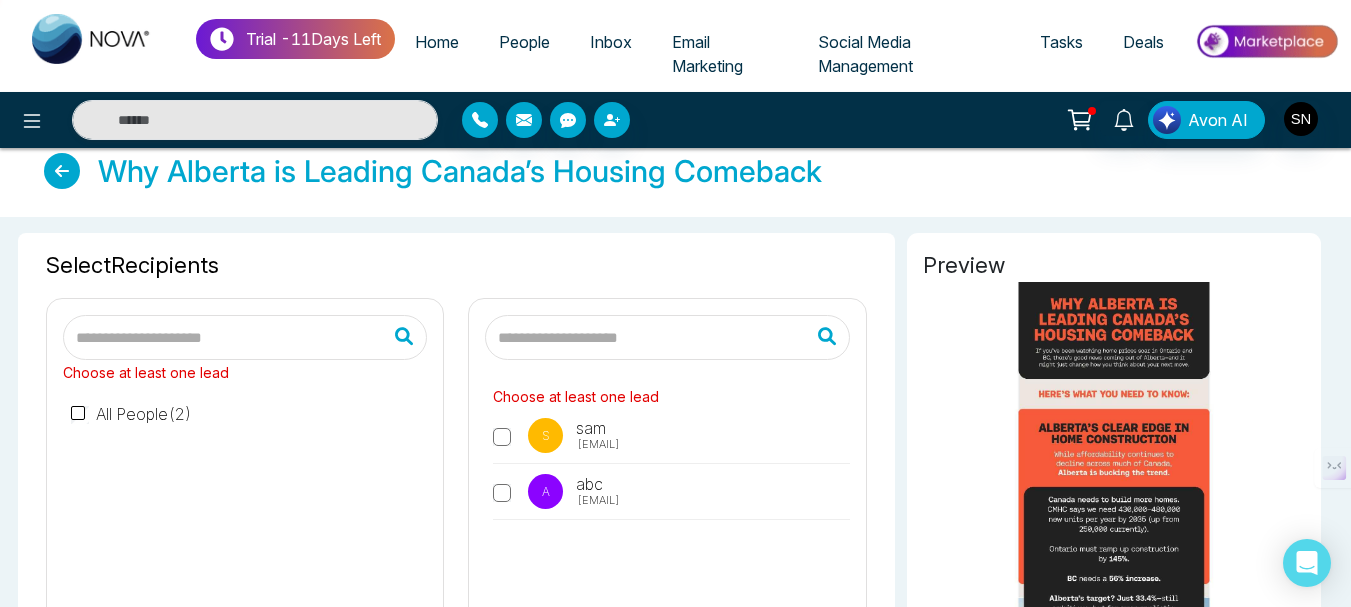 scroll, scrollTop: 49, scrollLeft: 0, axis: vertical 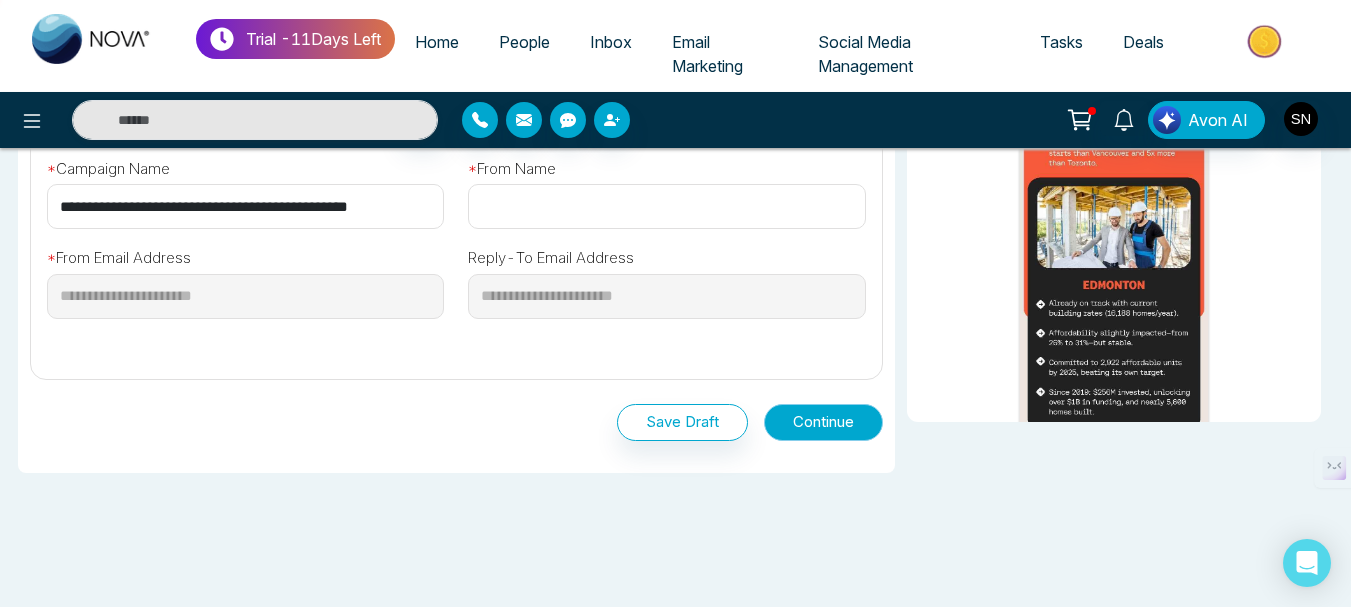 click on "Continue" at bounding box center (823, 422) 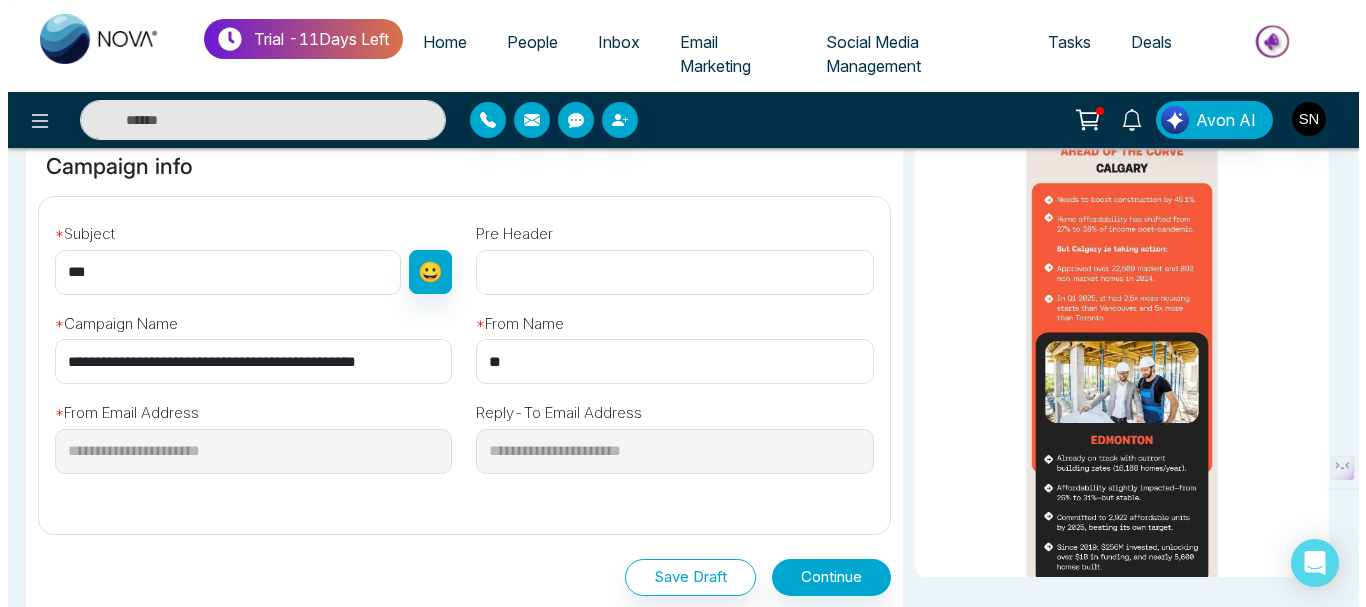scroll, scrollTop: 796, scrollLeft: 0, axis: vertical 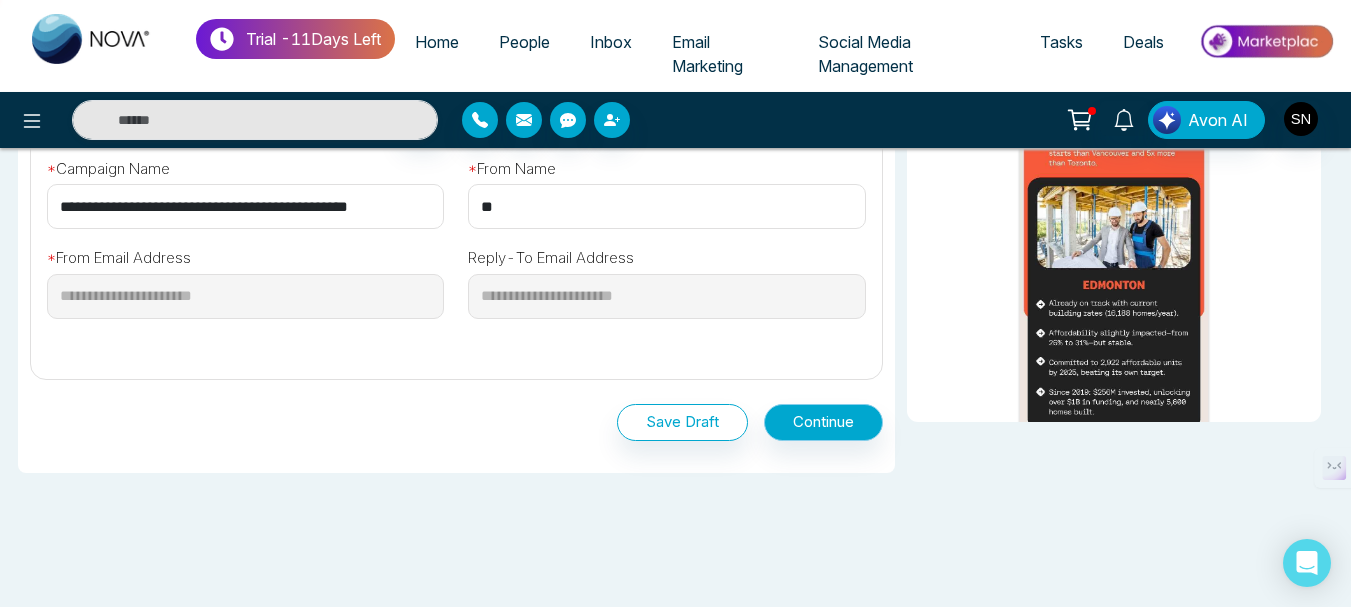 type on "**" 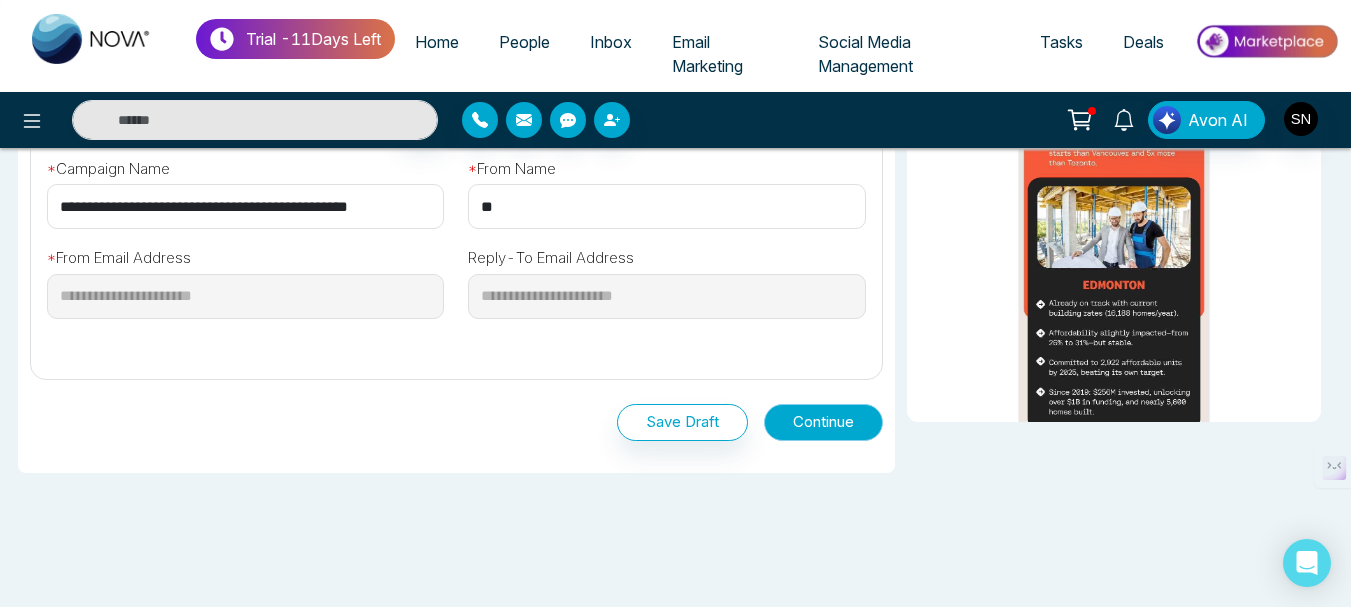 click on "Continue" at bounding box center (823, 422) 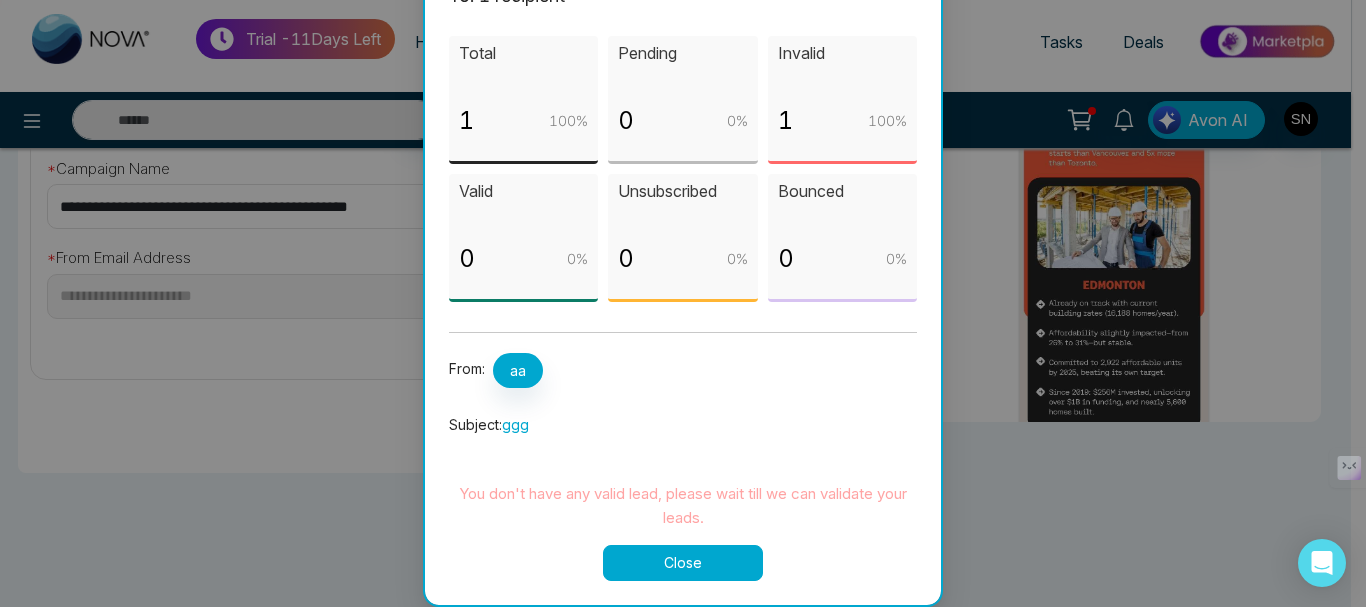 scroll, scrollTop: 0, scrollLeft: 0, axis: both 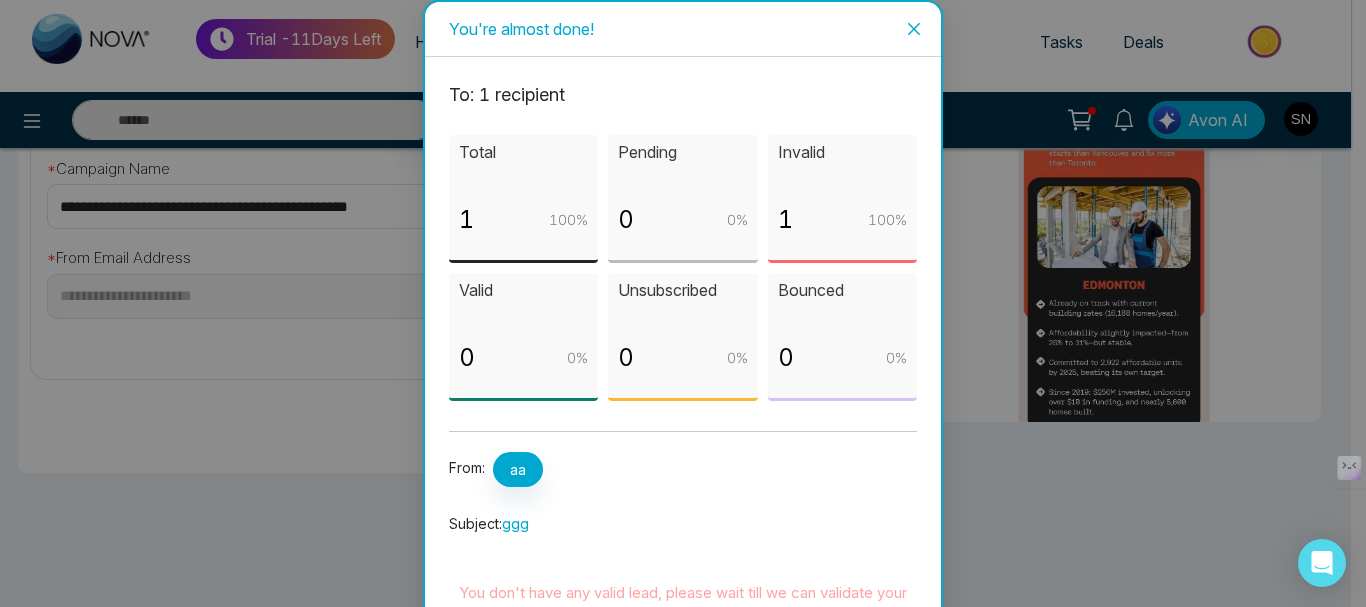 click on "1 100 %" at bounding box center [523, 228] 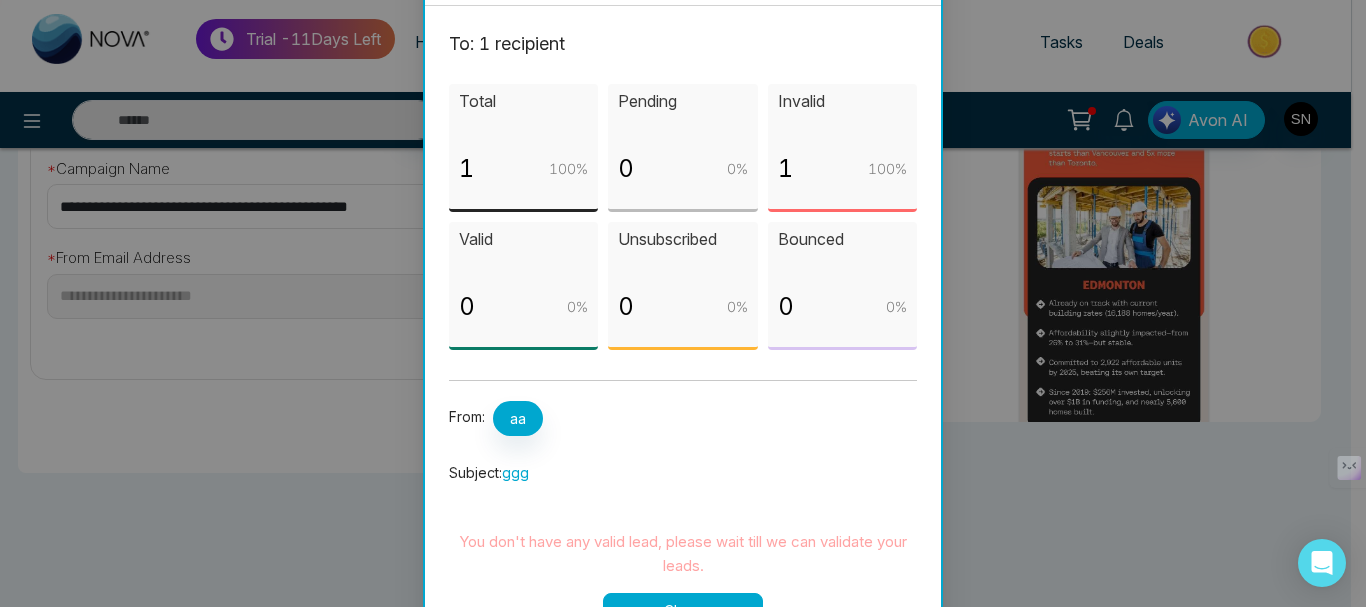 scroll, scrollTop: 99, scrollLeft: 0, axis: vertical 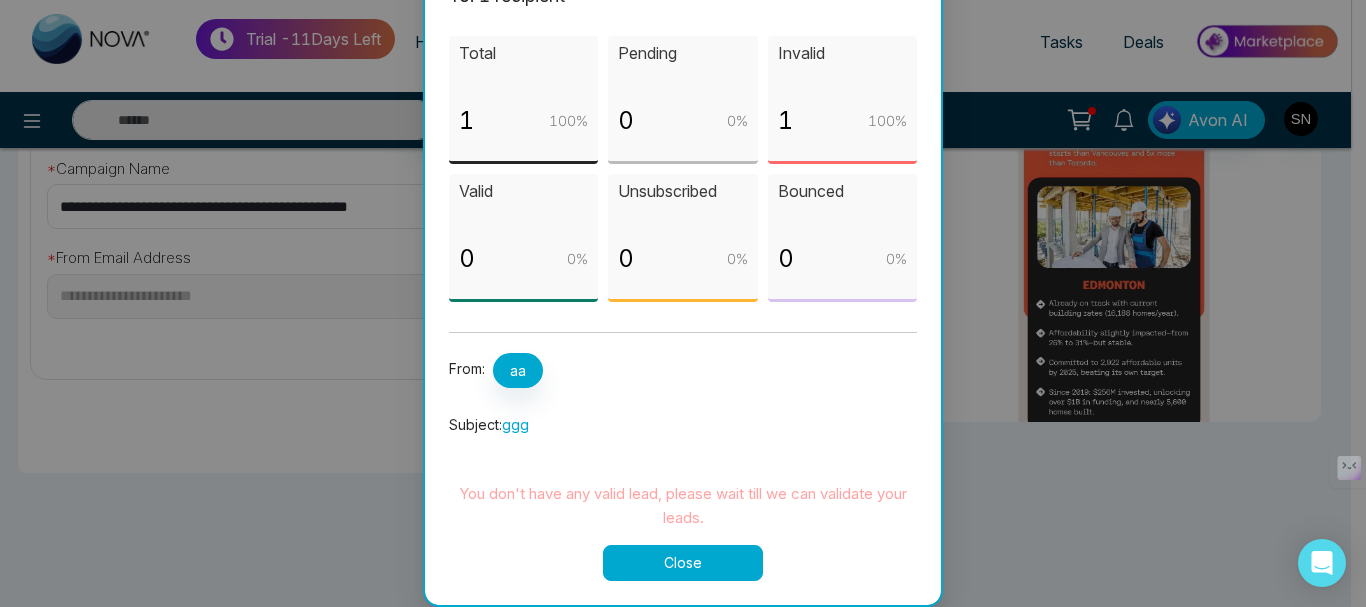 click on "Close" at bounding box center (683, 563) 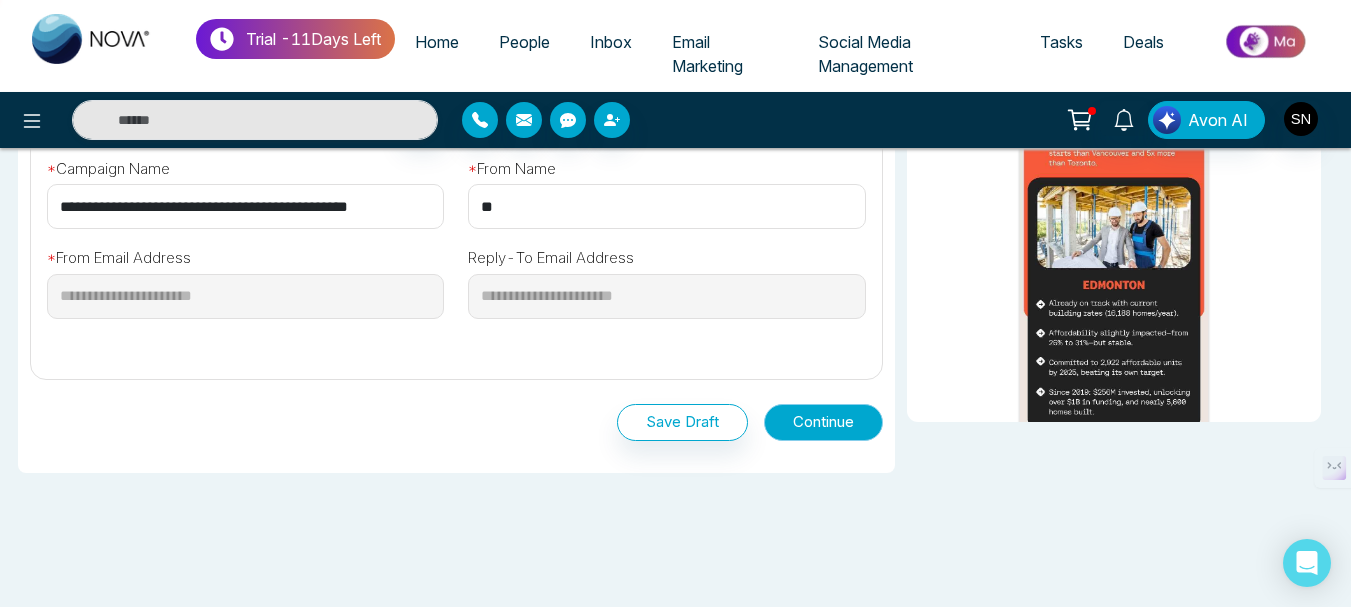 click on "Continue" at bounding box center [823, 422] 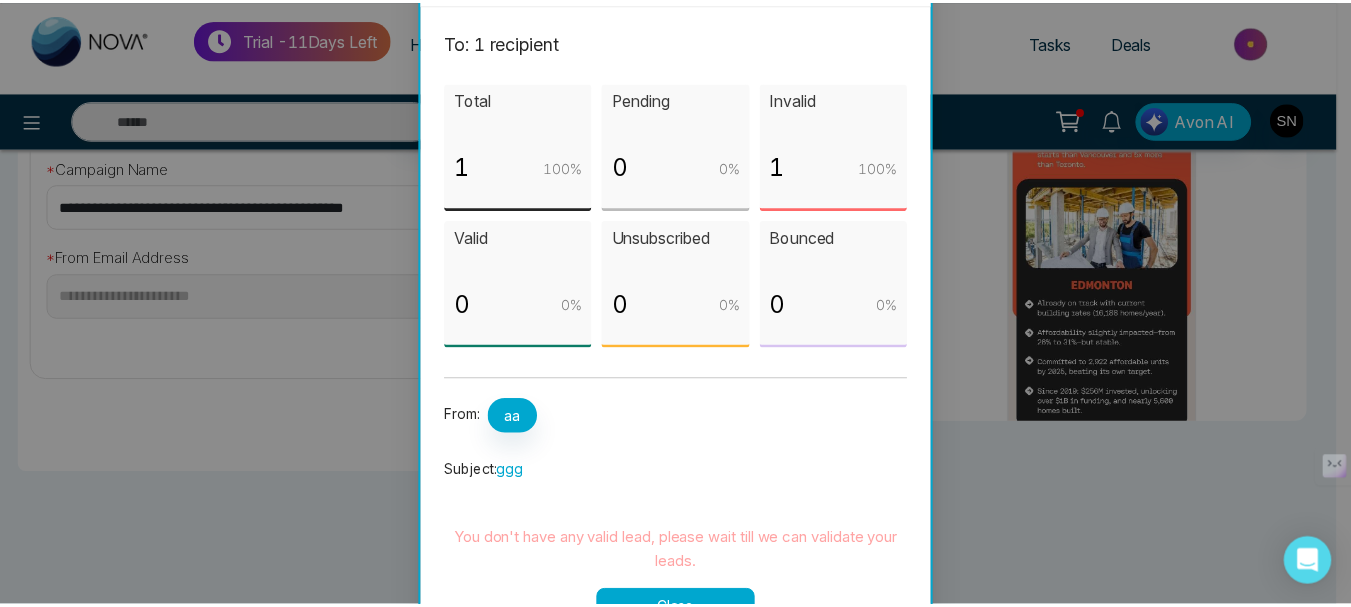 scroll, scrollTop: 99, scrollLeft: 0, axis: vertical 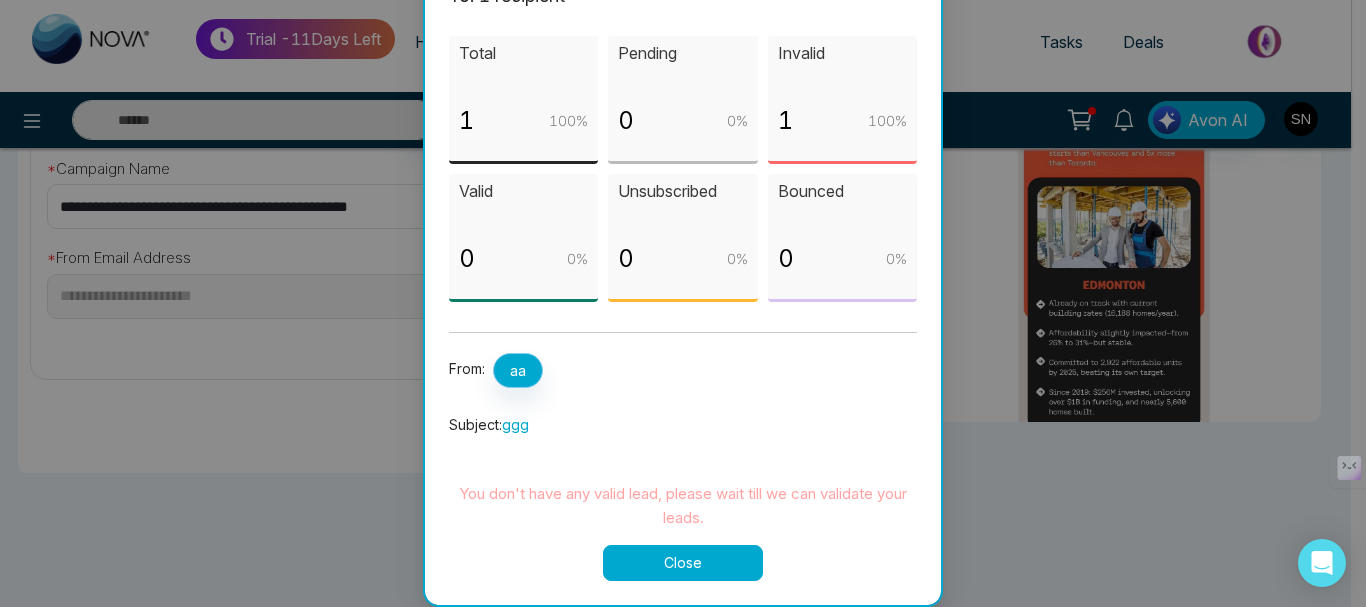 click on "aa" at bounding box center (518, 370) 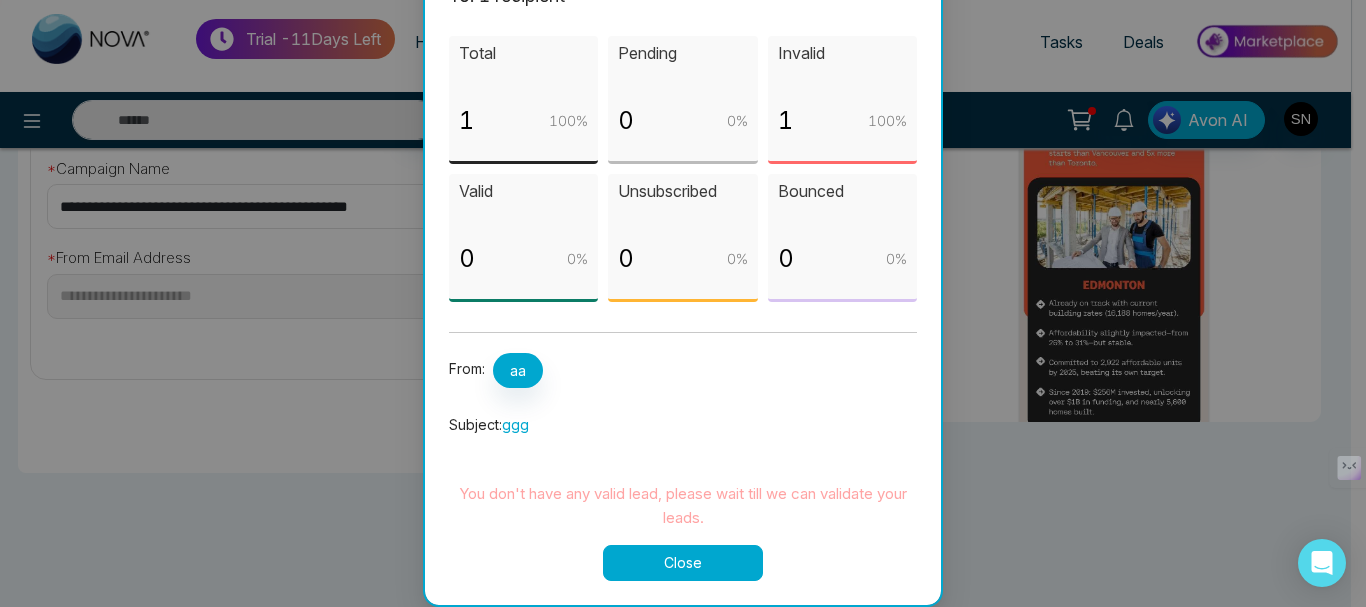 click on "Close" at bounding box center (683, 563) 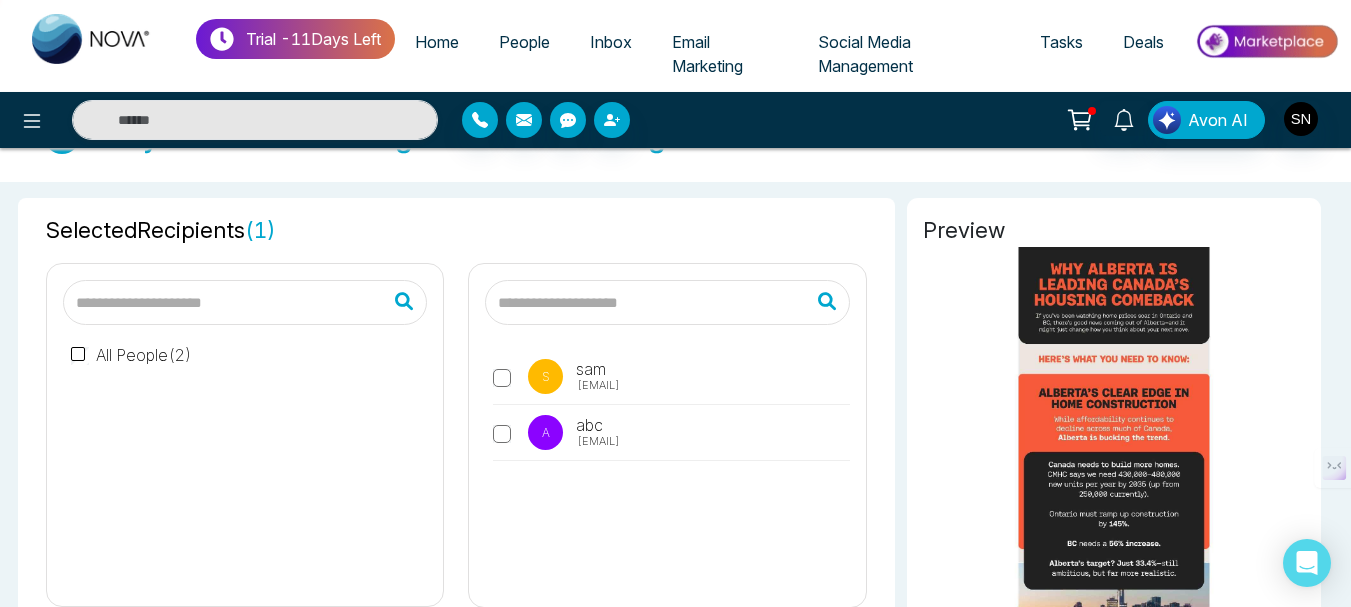 scroll, scrollTop: 0, scrollLeft: 0, axis: both 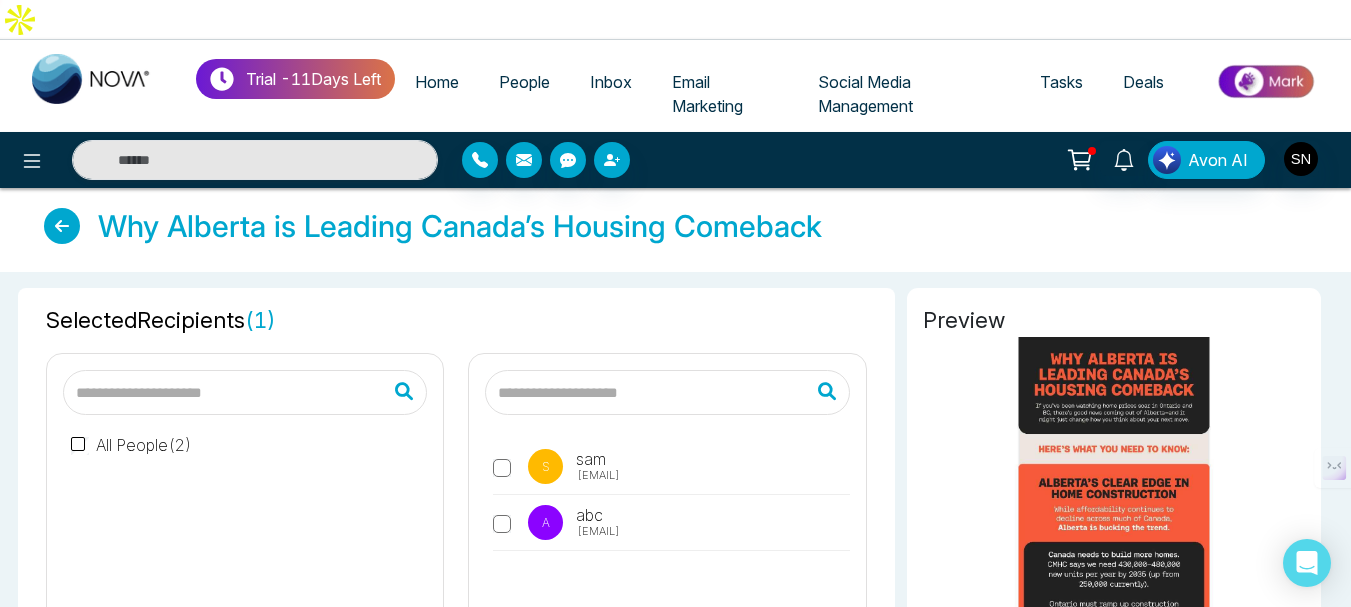 click on "a   abc     [EMAIL]" at bounding box center (671, 528) 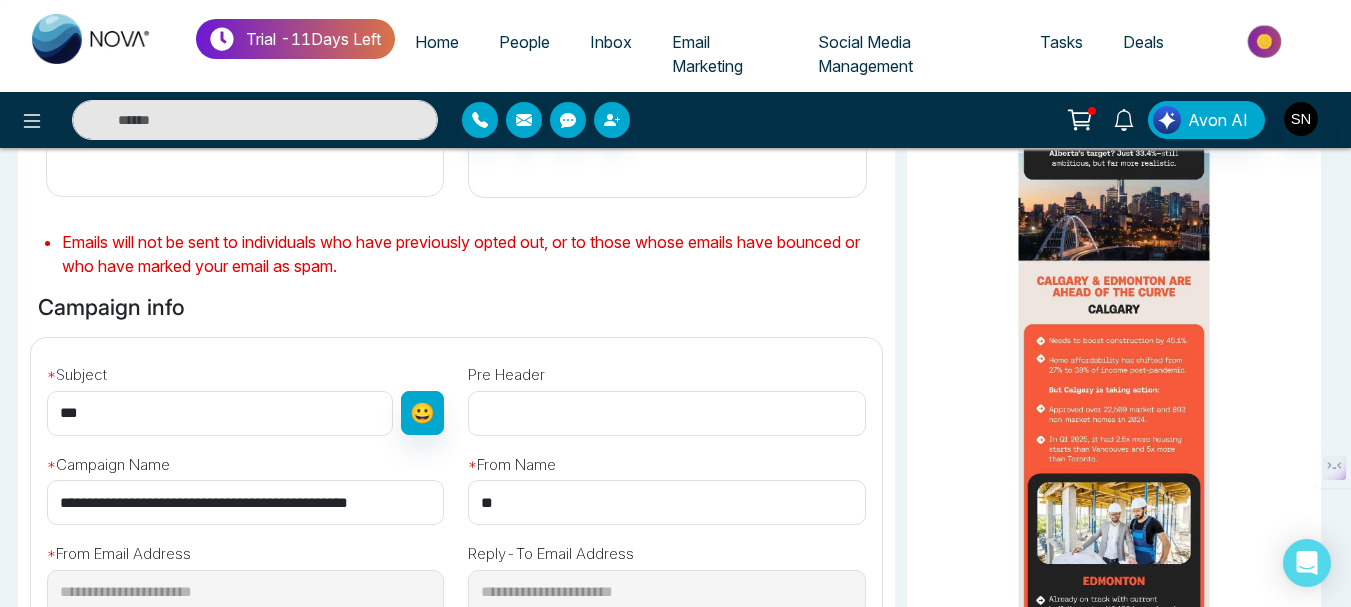 scroll, scrollTop: 100, scrollLeft: 0, axis: vertical 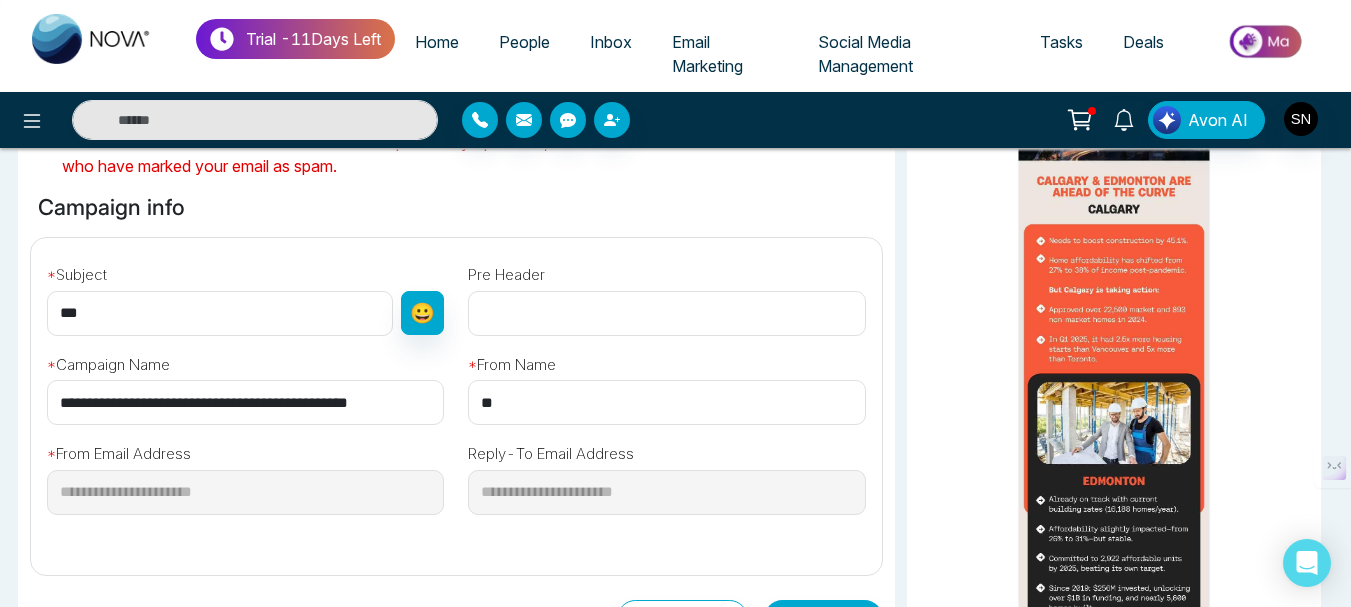 click on "**********" at bounding box center [245, 381] 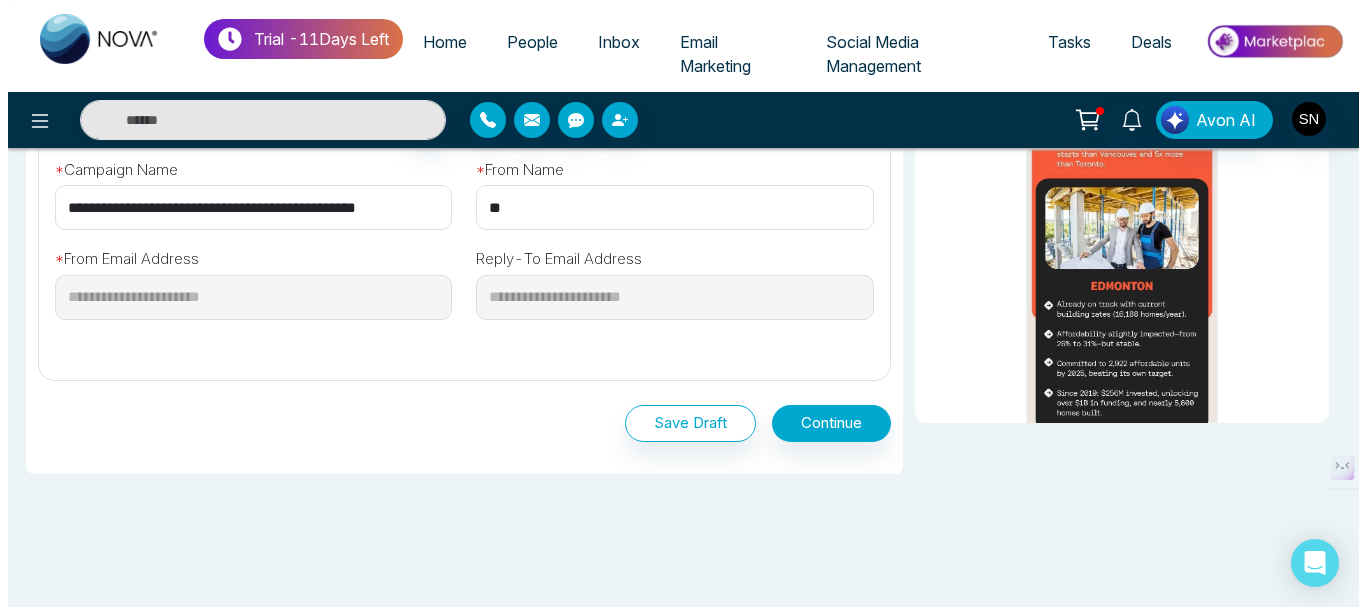 scroll, scrollTop: 796, scrollLeft: 0, axis: vertical 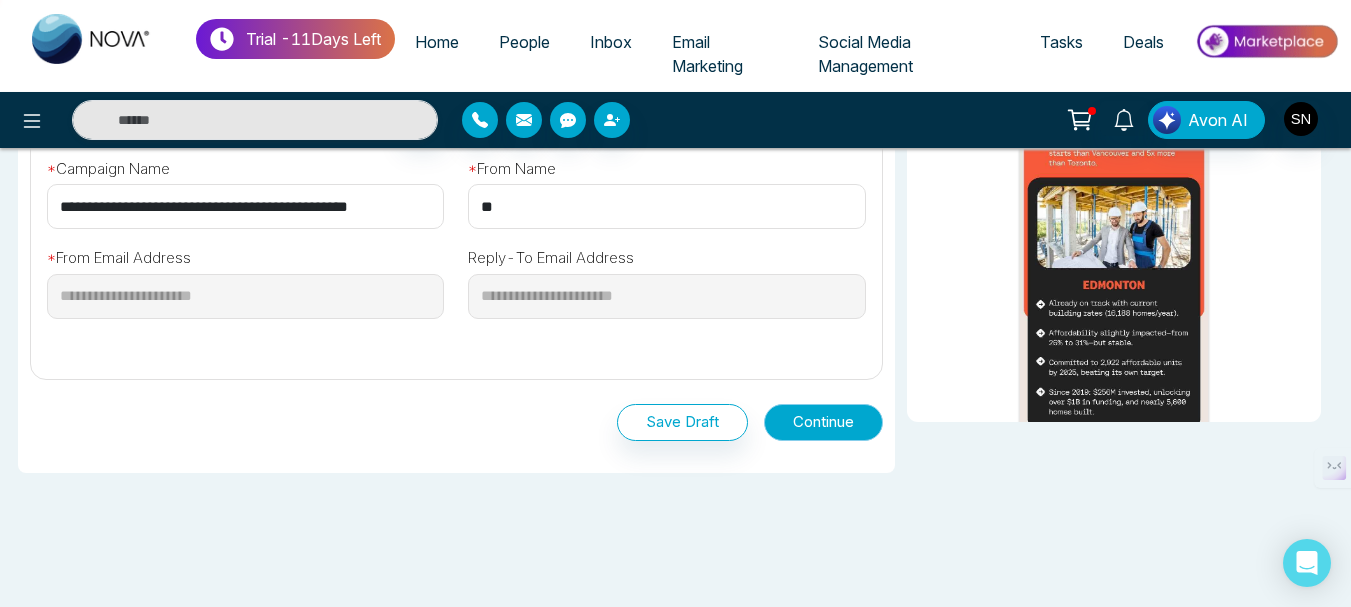 click on "Continue" at bounding box center [823, 422] 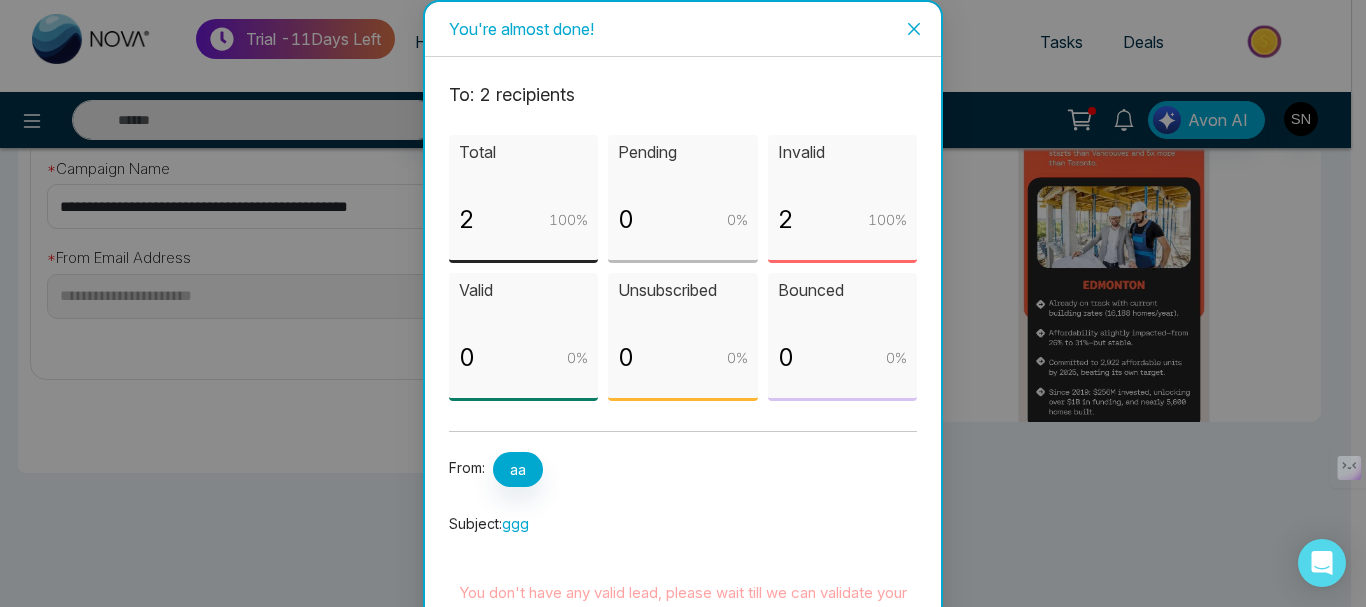 click on "Unsubscribed 0 0 %" at bounding box center [682, 337] 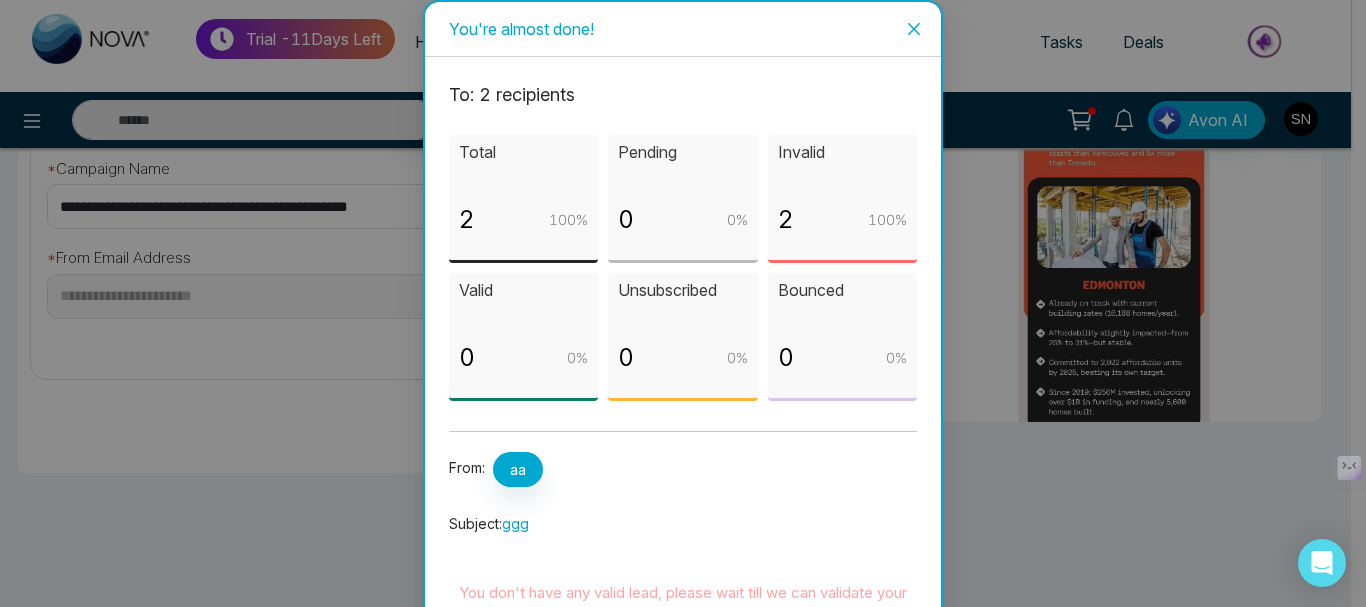 click on "0 0 %" at bounding box center (682, 366) 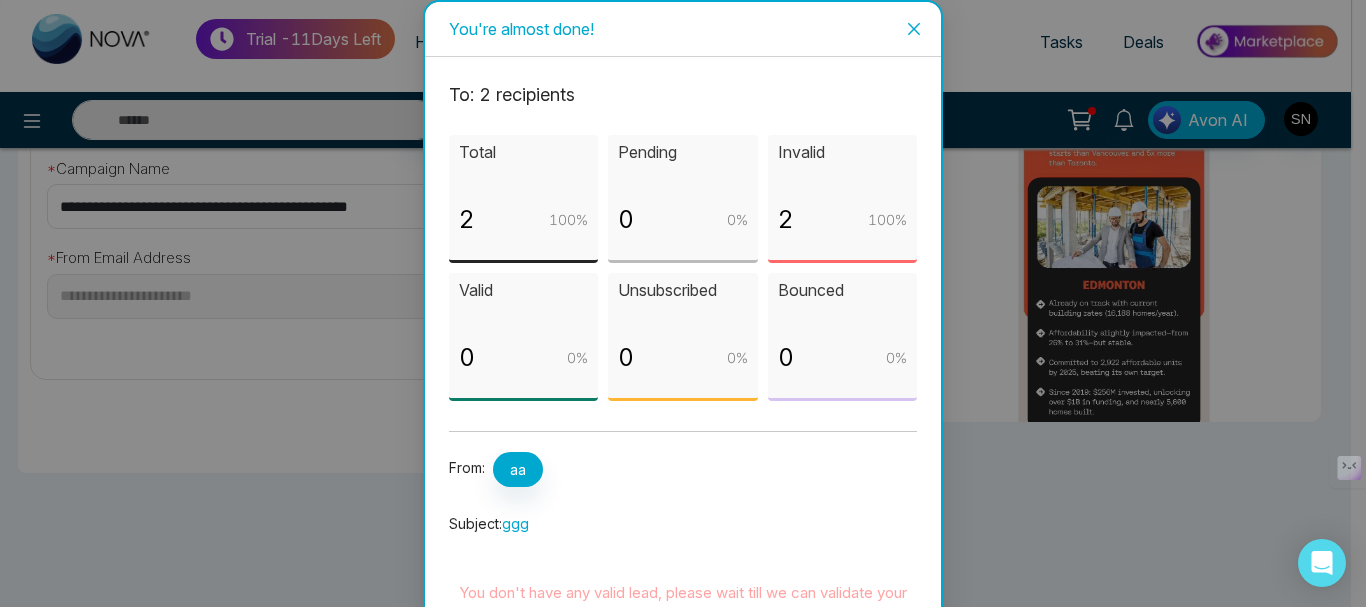 click on "0 0 %" at bounding box center (842, 366) 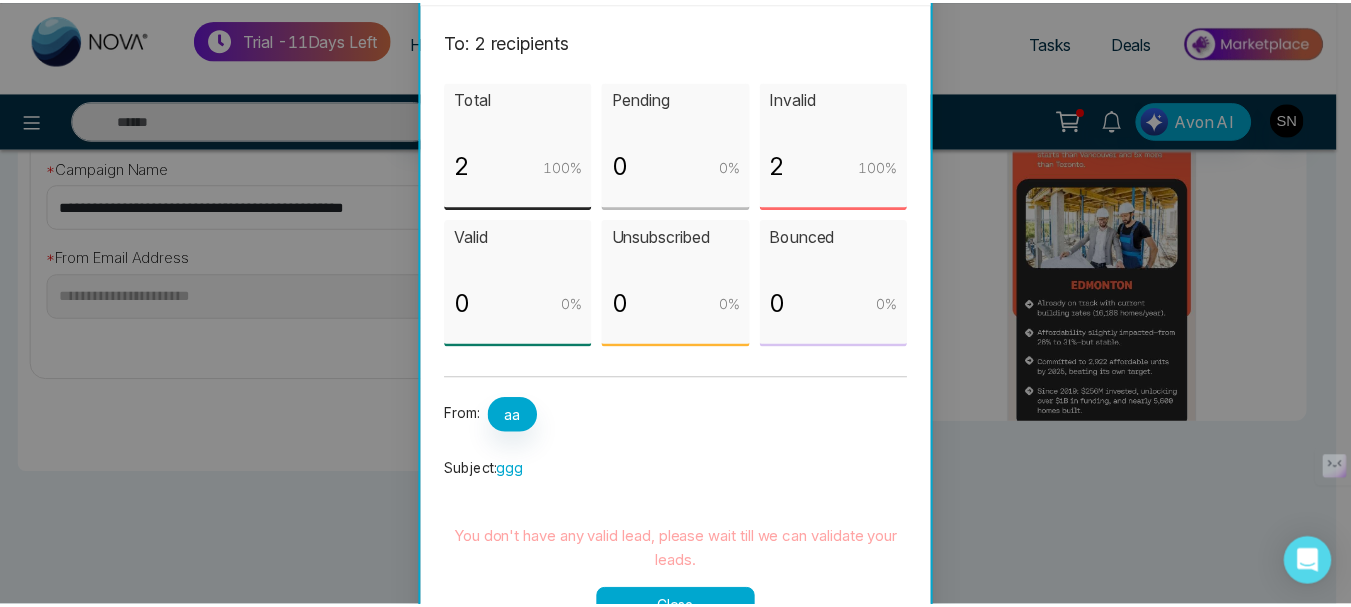 scroll, scrollTop: 99, scrollLeft: 0, axis: vertical 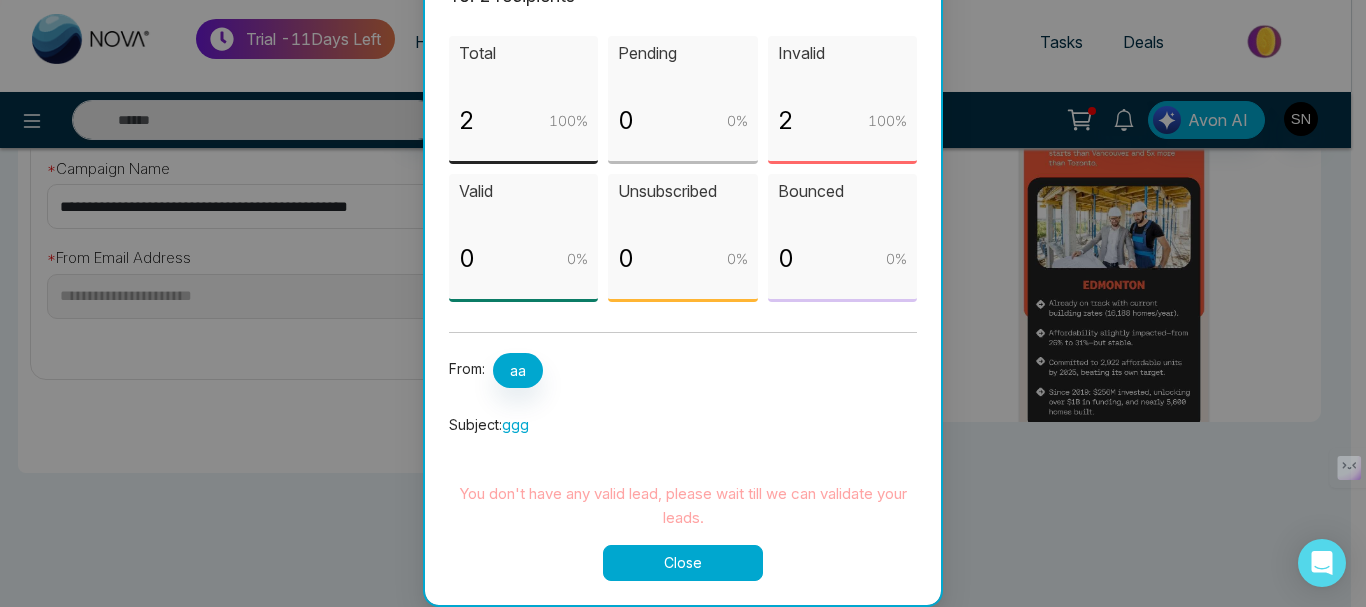 click on "ggg" at bounding box center [515, 424] 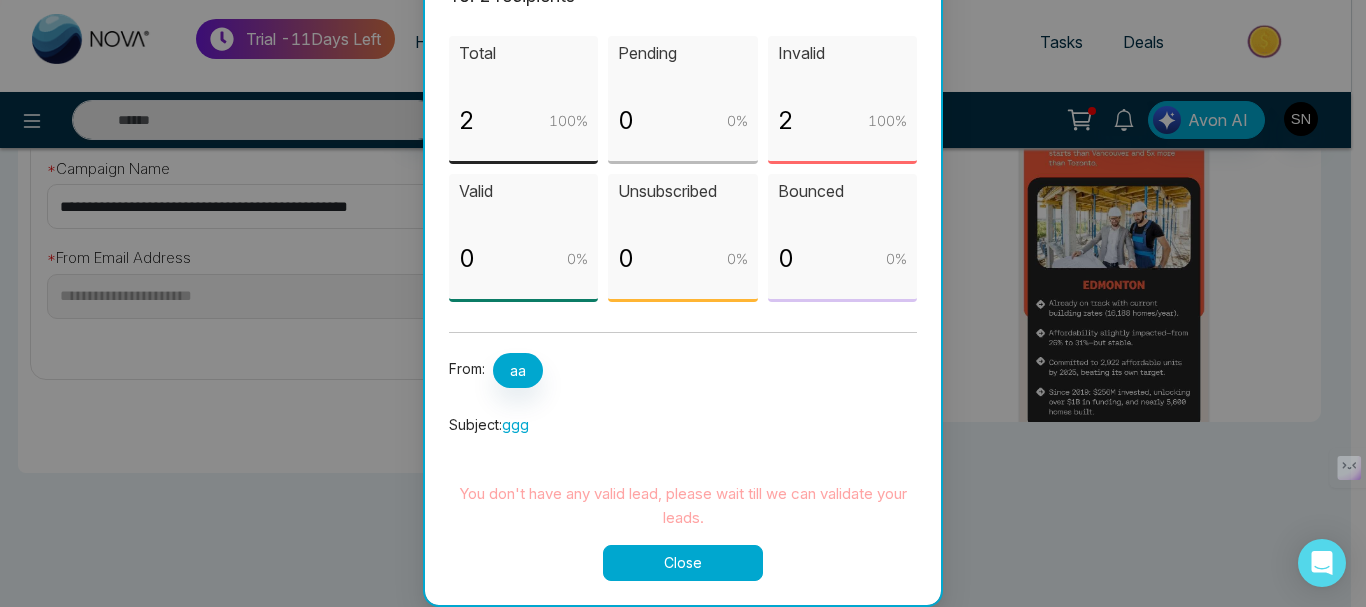 click on "Close" at bounding box center [683, 563] 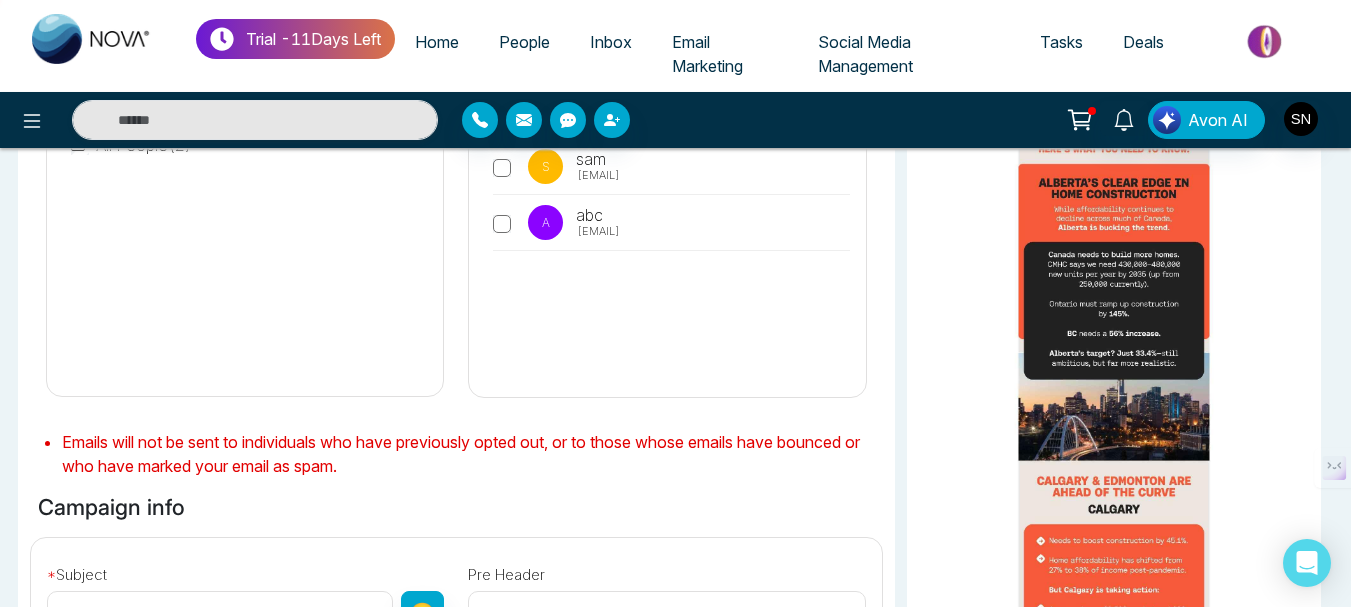 scroll, scrollTop: 796, scrollLeft: 0, axis: vertical 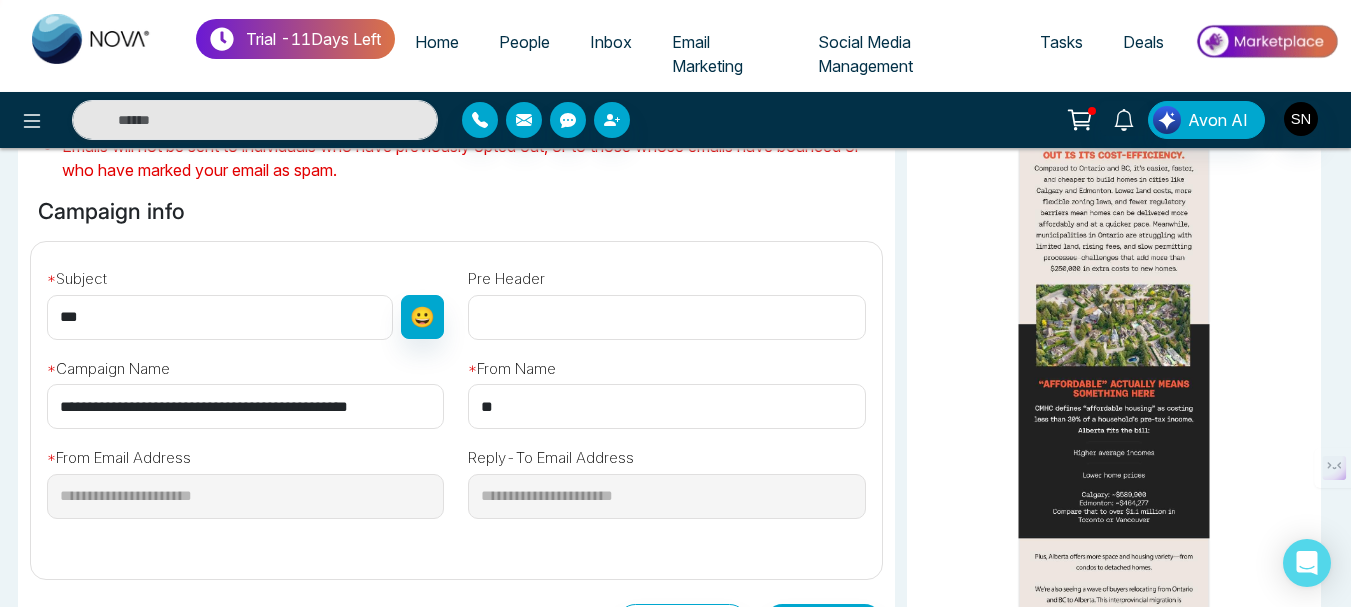 click on "* Subject *** 😀" at bounding box center (245, 299) 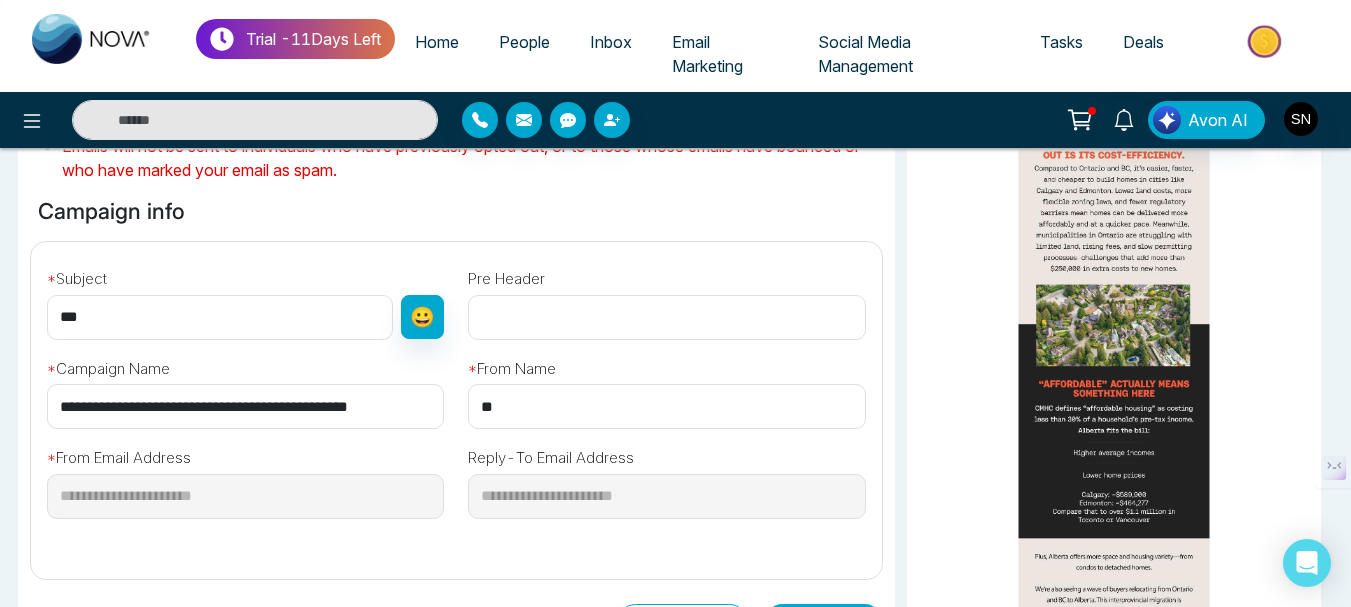 click on "***" at bounding box center [220, 317] 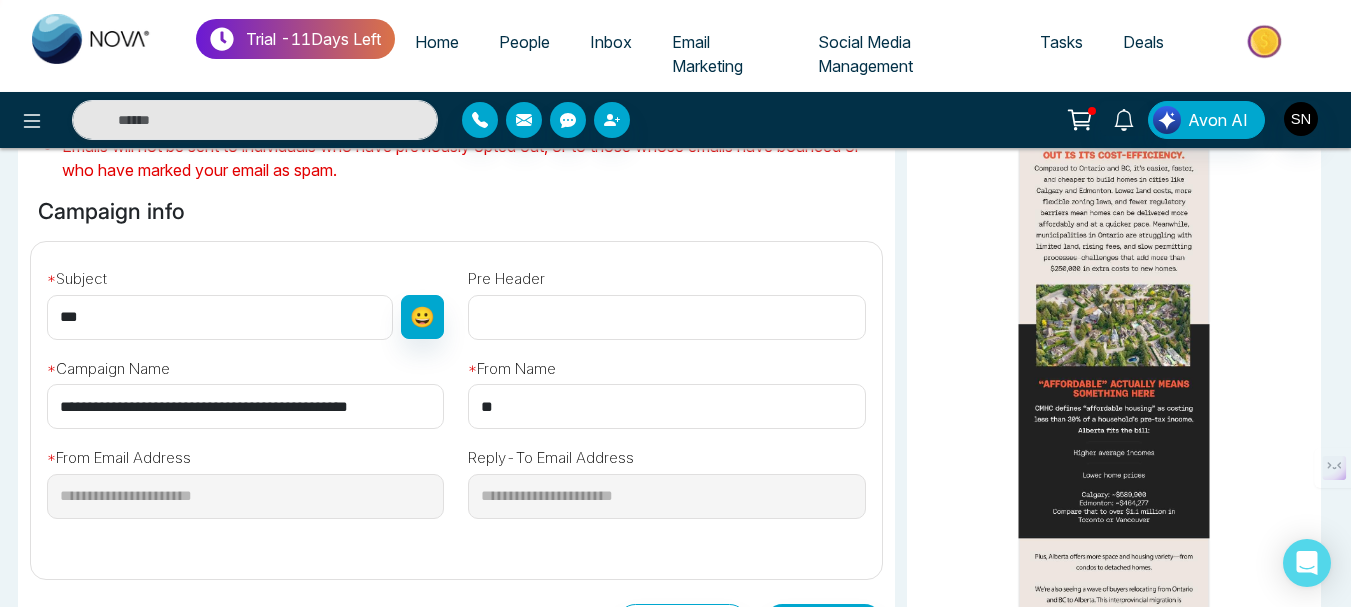 click on "Pre Header" at bounding box center [506, 279] 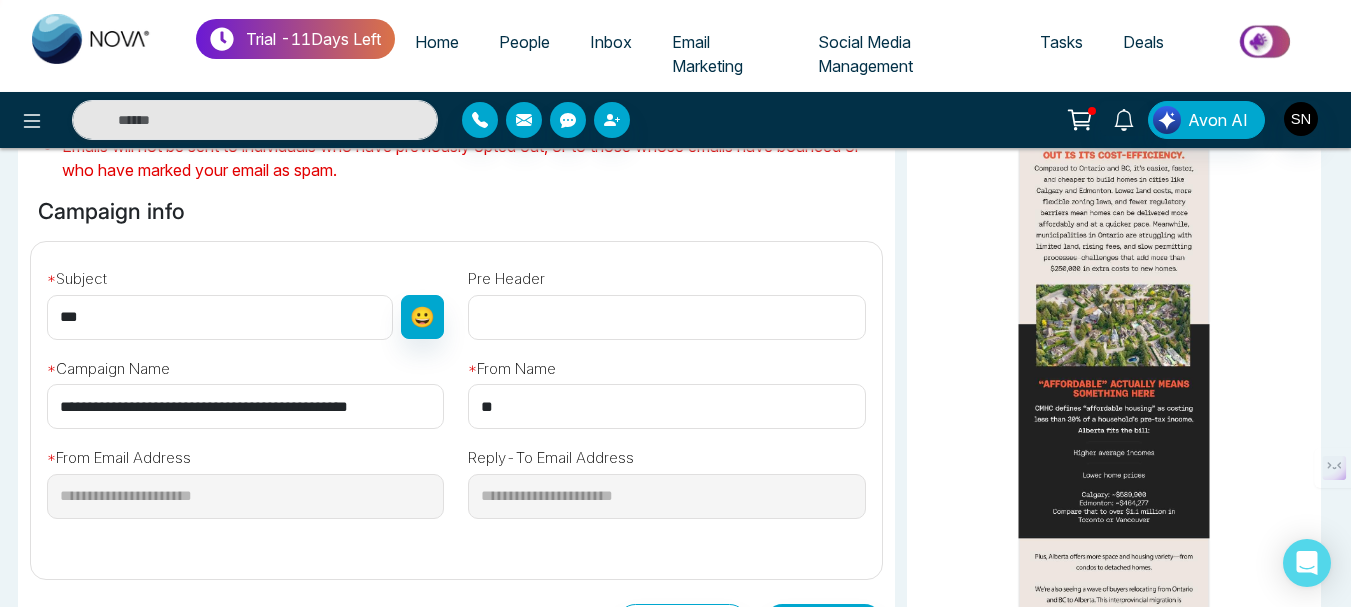 click on "Pre Header" at bounding box center (506, 279) 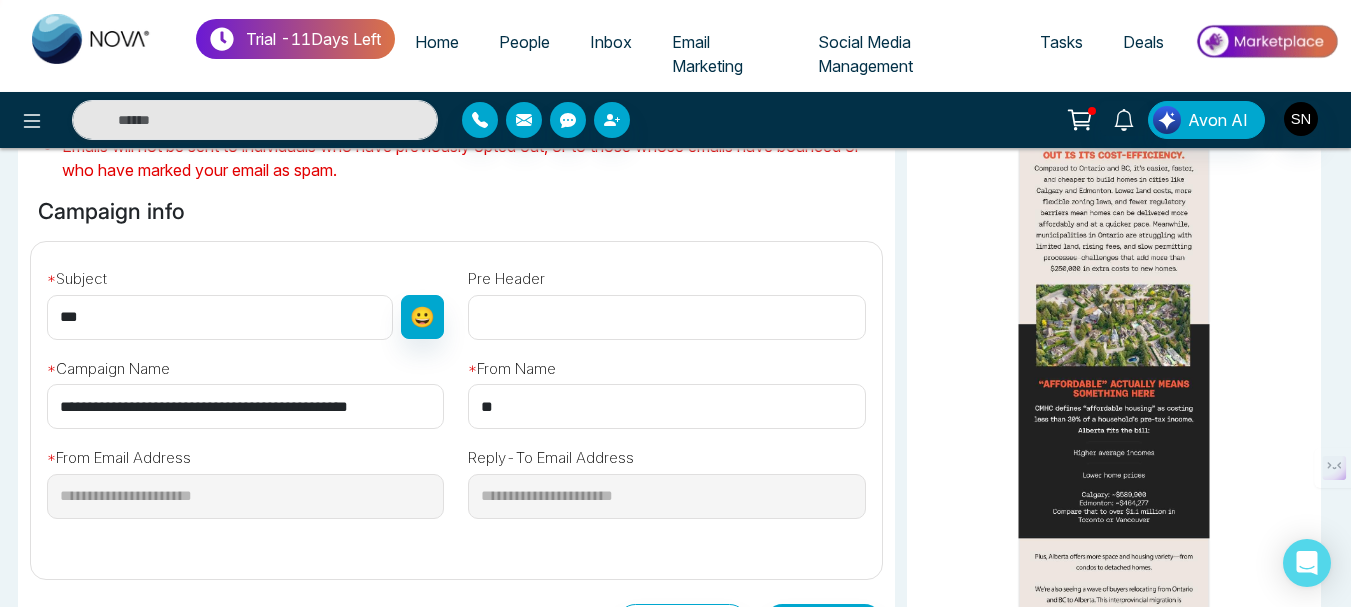 click at bounding box center [666, 317] 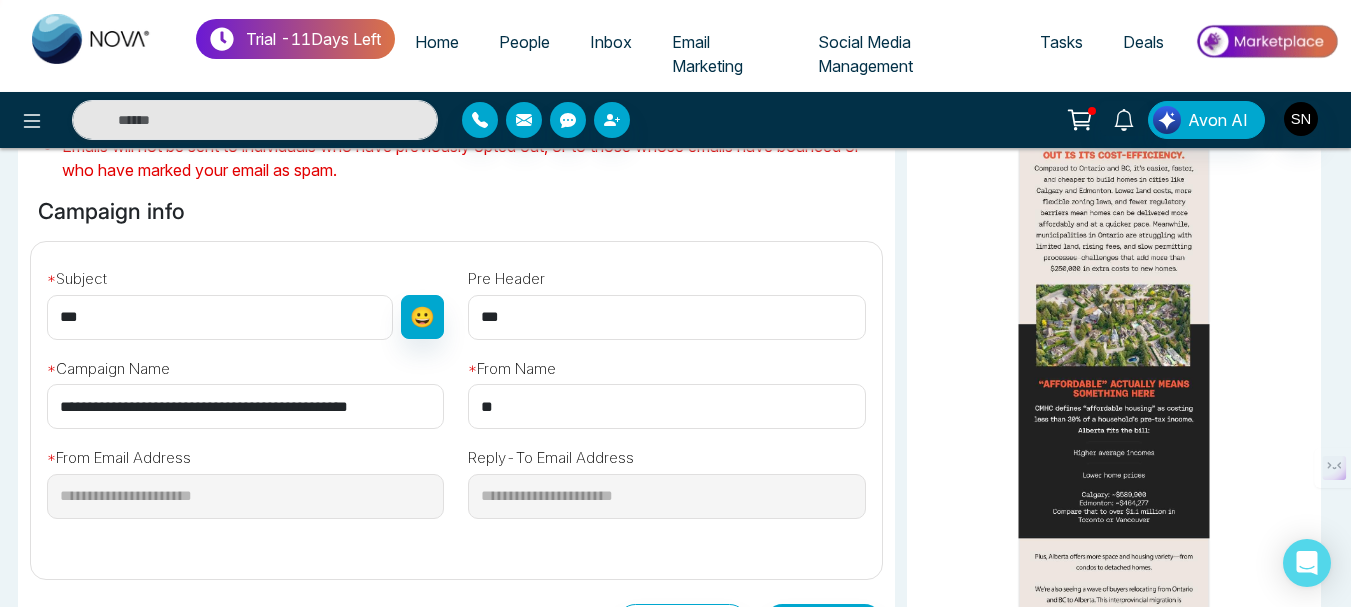 type on "***" 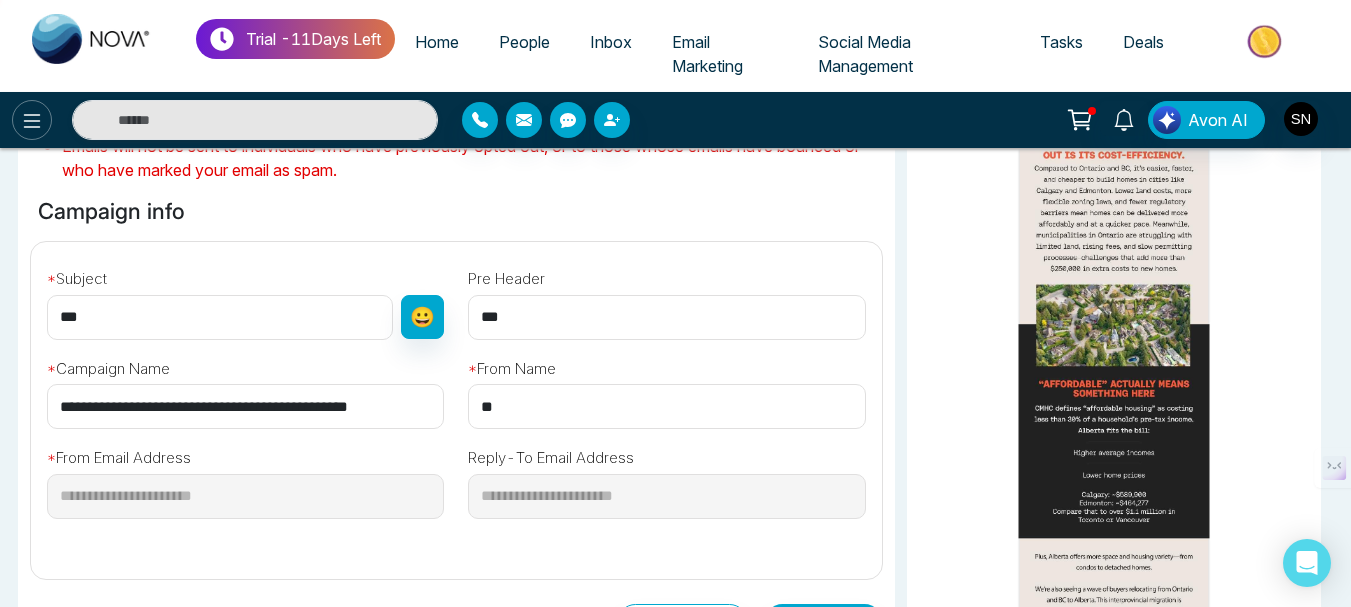 click 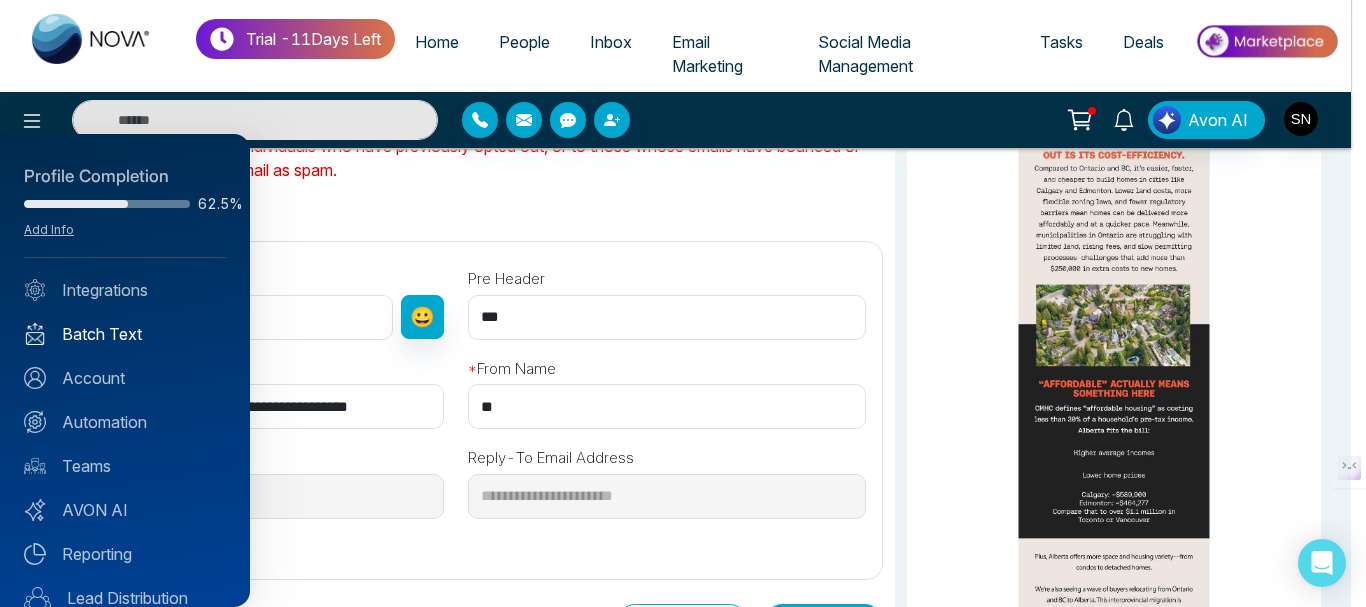 click on "Batch Text" at bounding box center (125, 334) 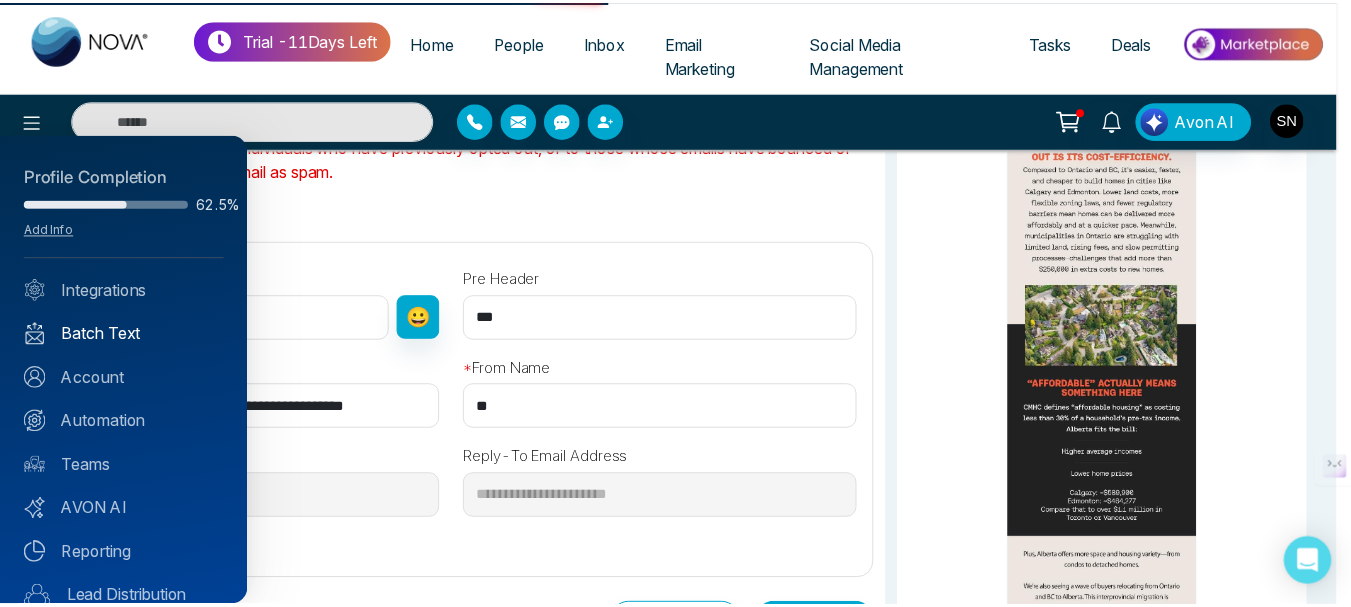 scroll, scrollTop: 0, scrollLeft: 0, axis: both 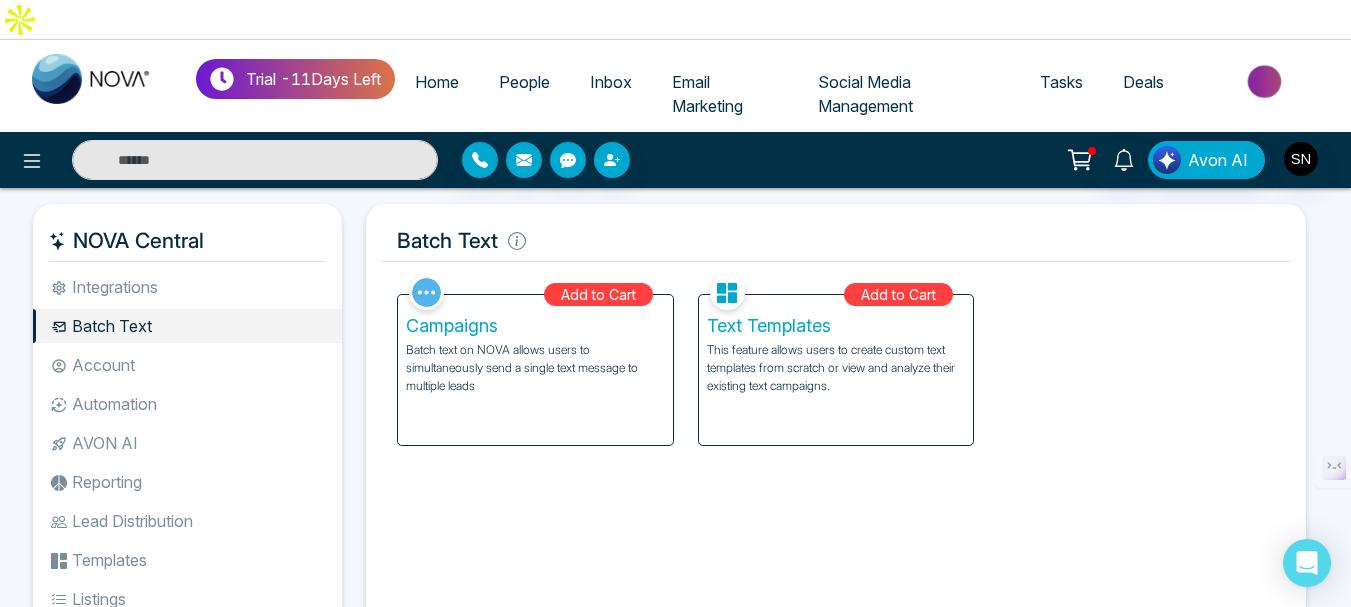 click on "Campaigns" at bounding box center (535, 326) 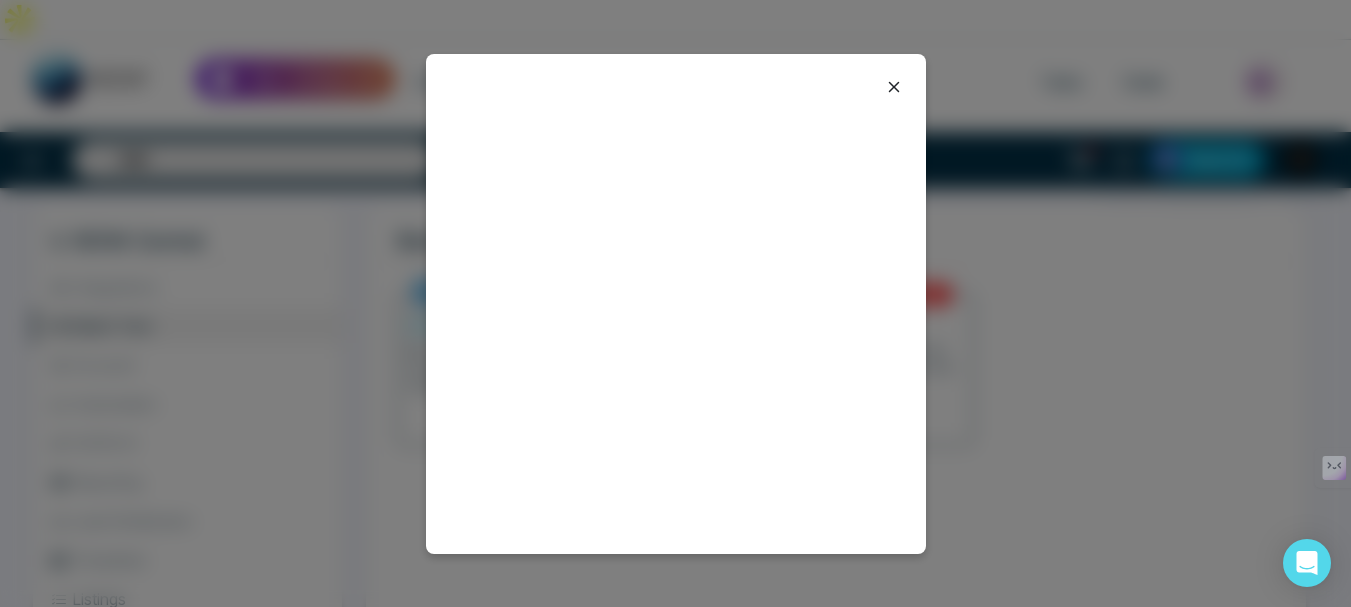 click 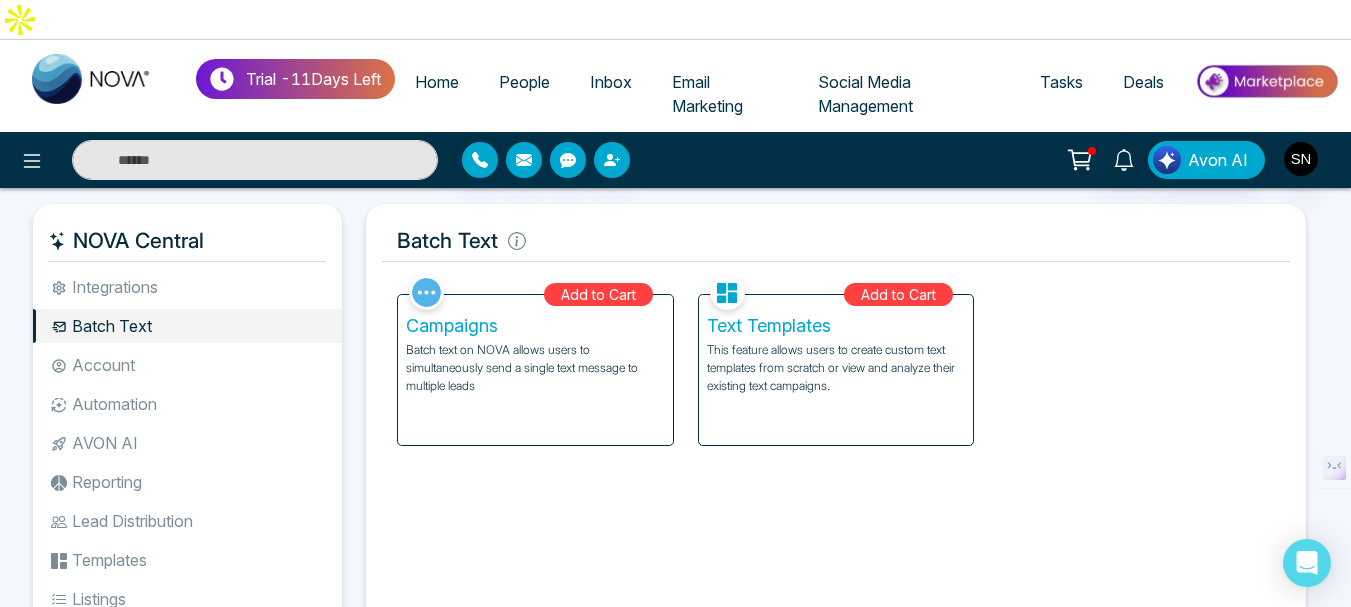 click on "Text Templates" at bounding box center [836, 326] 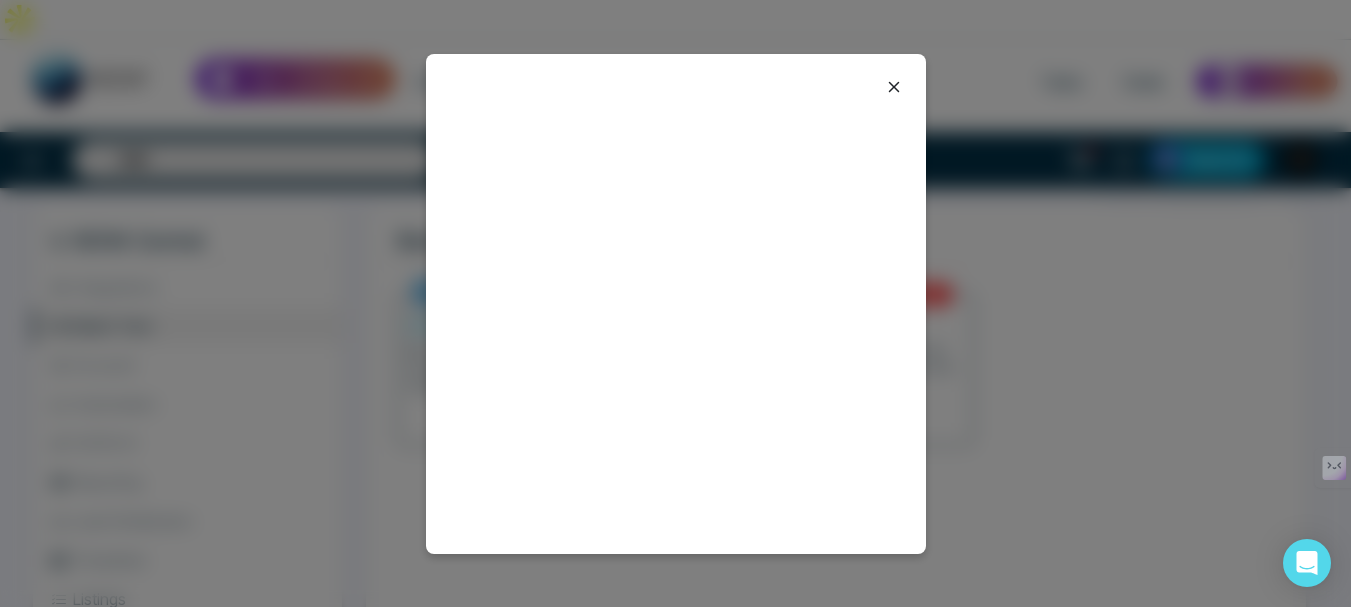 click 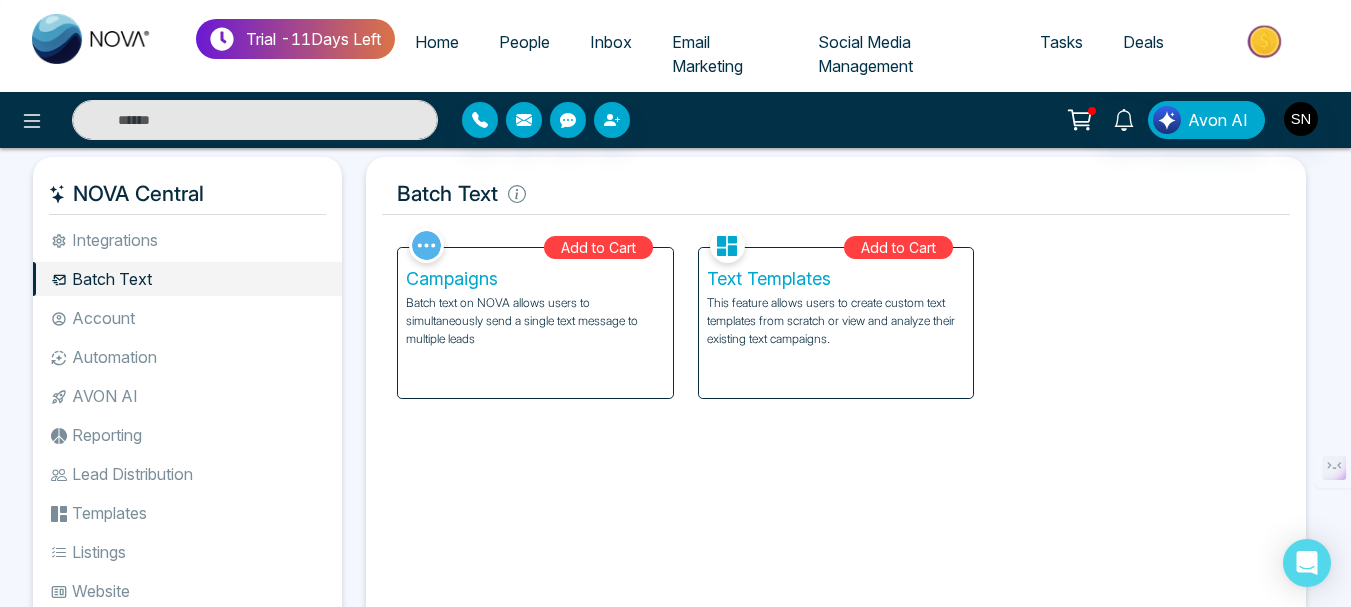 scroll, scrollTop: 0, scrollLeft: 0, axis: both 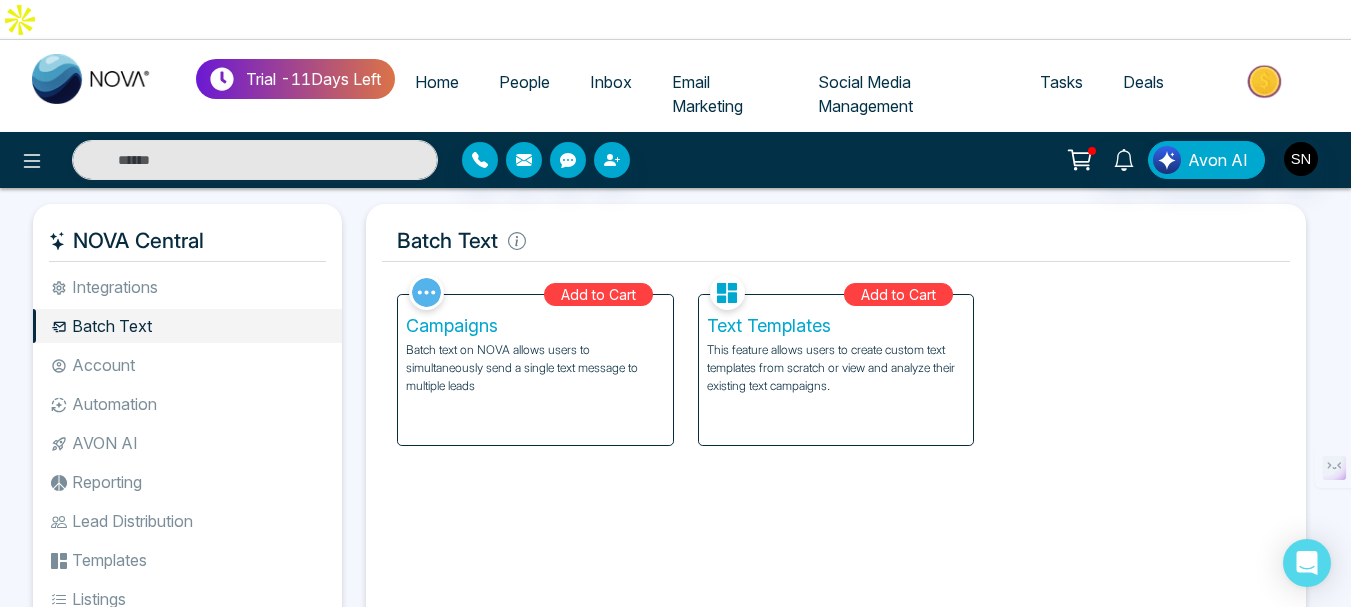 click on "Lead Distribution" at bounding box center [187, 521] 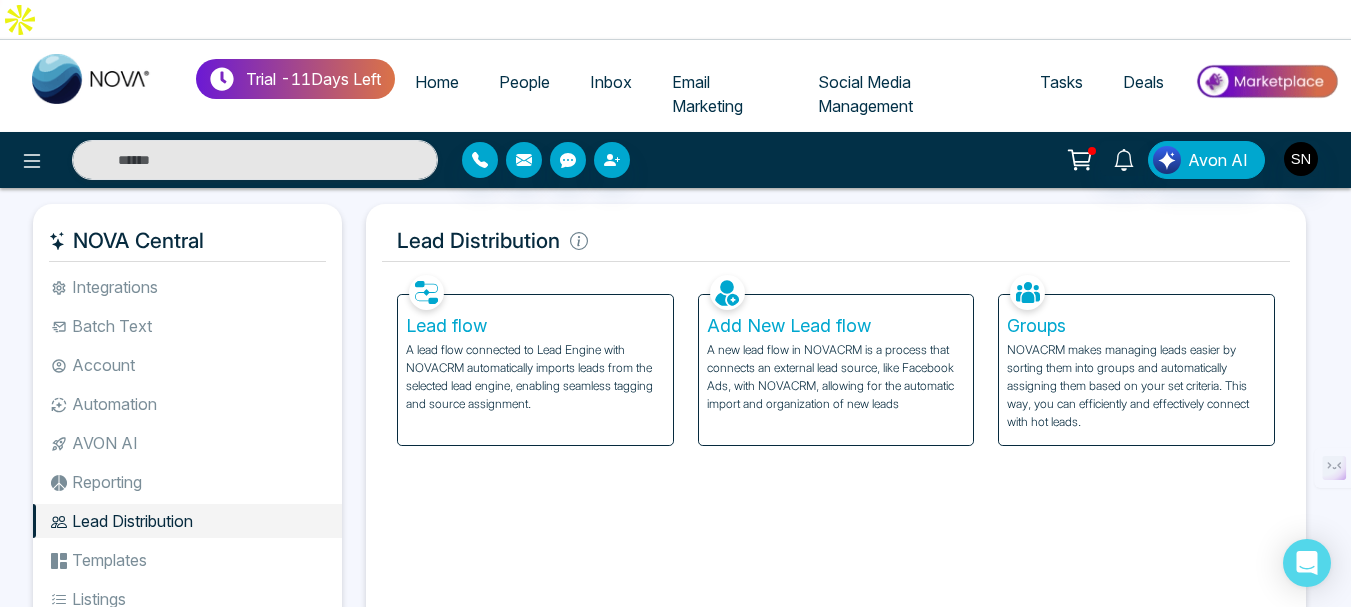 click on "Batch Text" at bounding box center (187, 326) 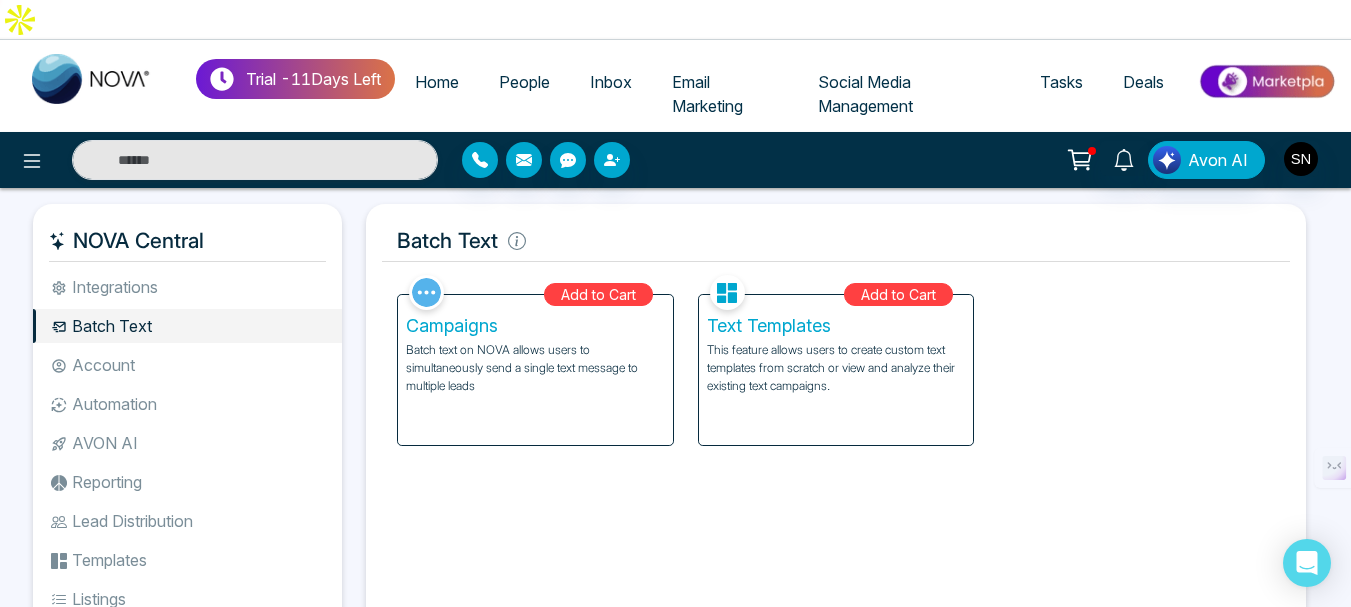 click on "Campaigns" at bounding box center [535, 326] 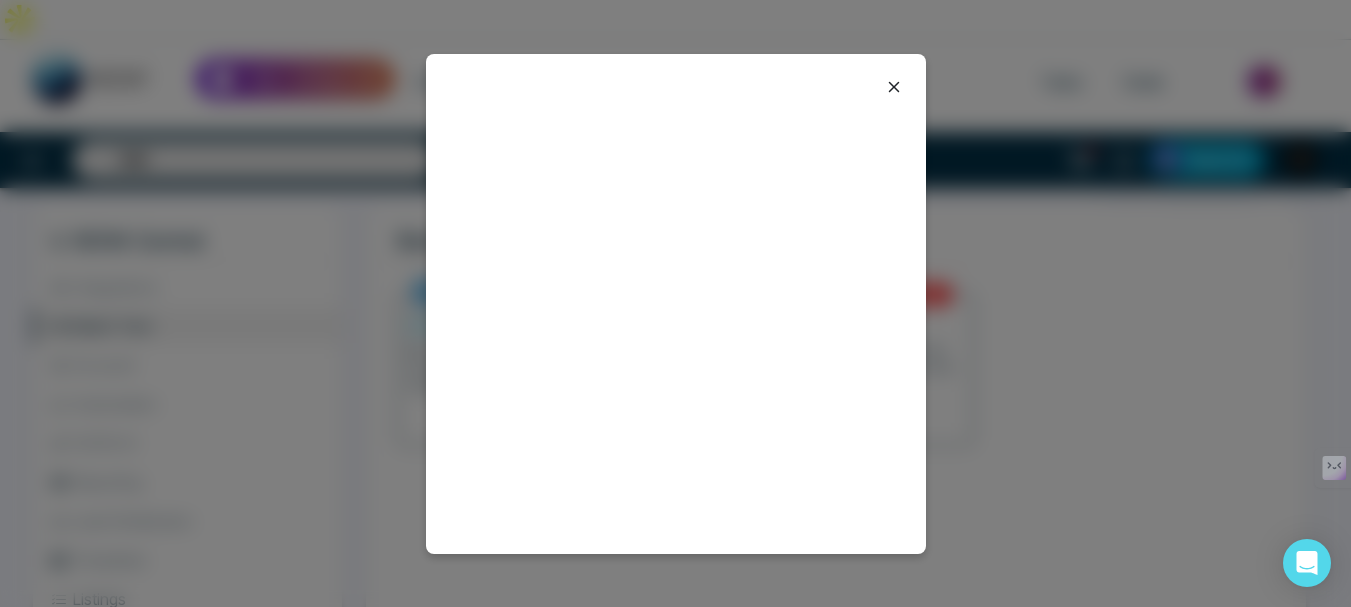 click 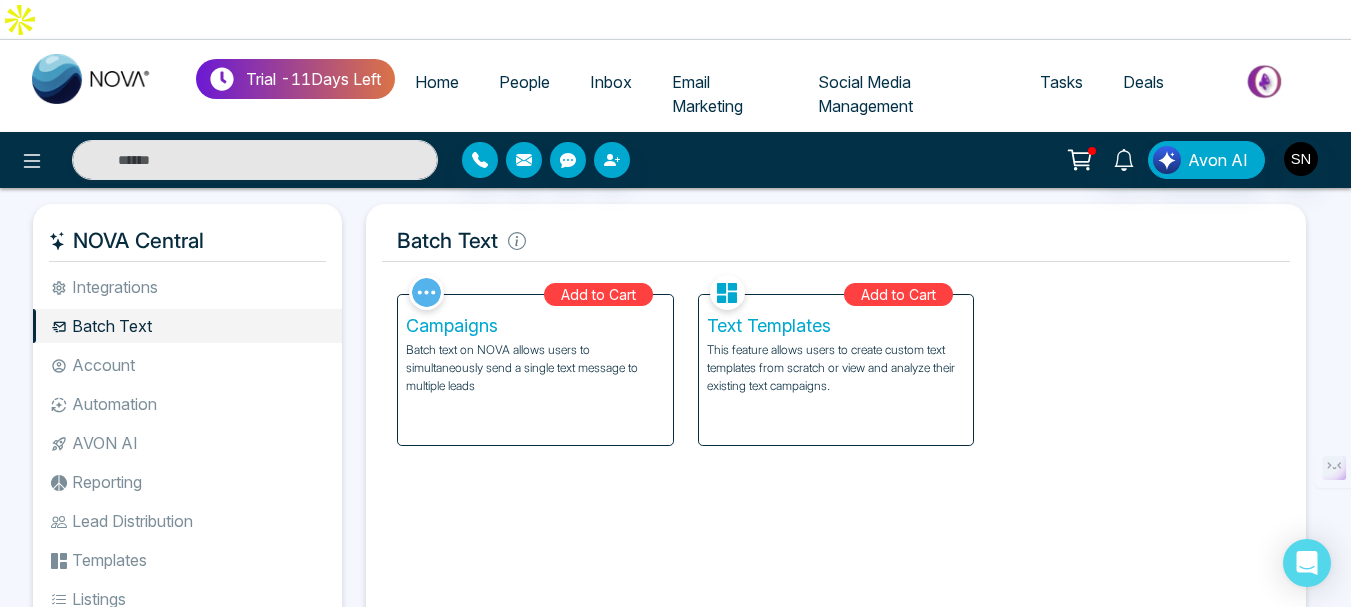 click on "Text Templates" at bounding box center [836, 326] 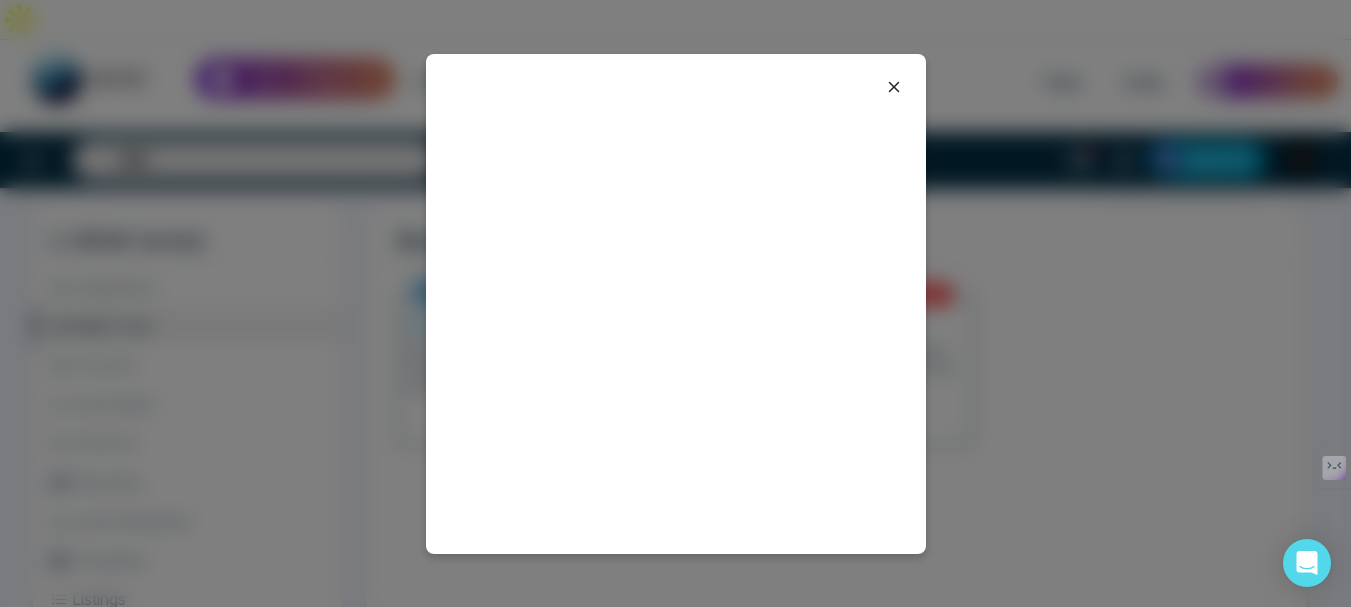 click 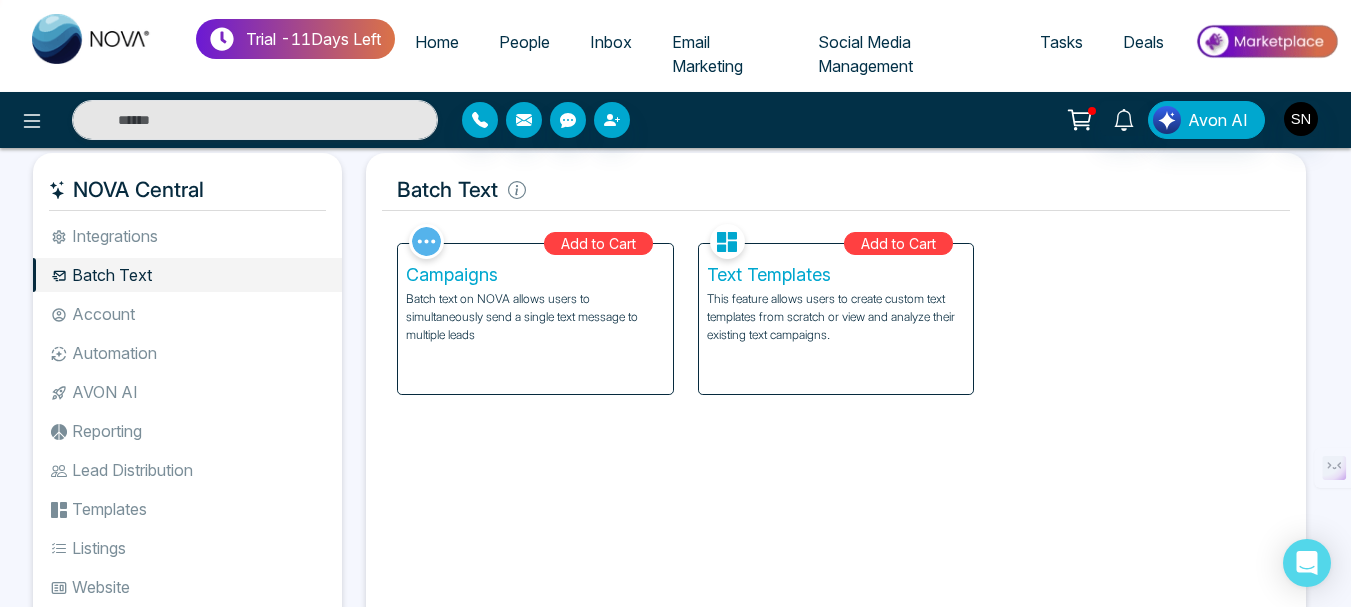 scroll, scrollTop: 130, scrollLeft: 0, axis: vertical 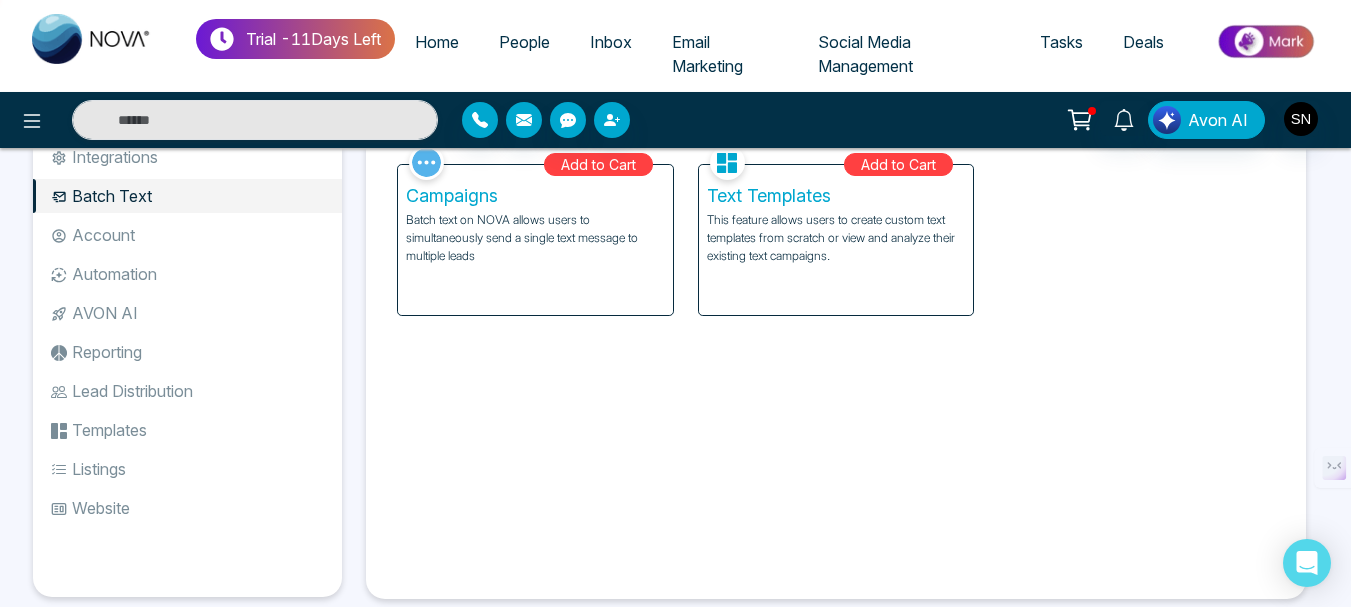 click on "Listings" at bounding box center (187, 469) 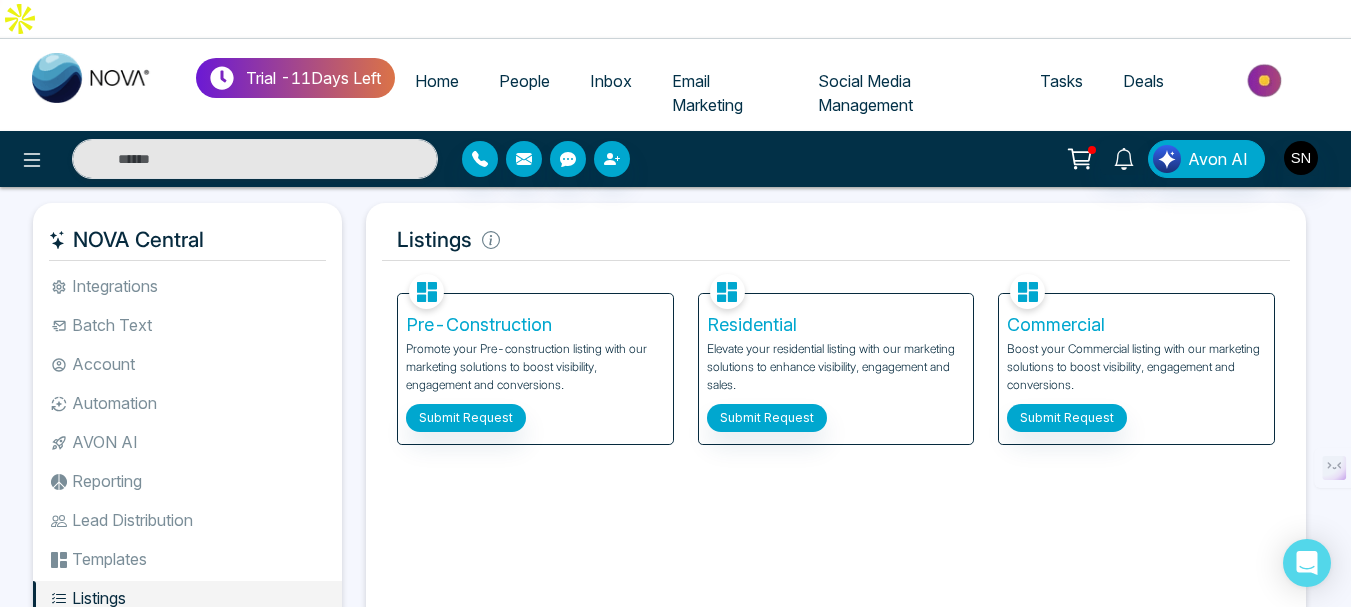 scroll, scrollTop: 0, scrollLeft: 0, axis: both 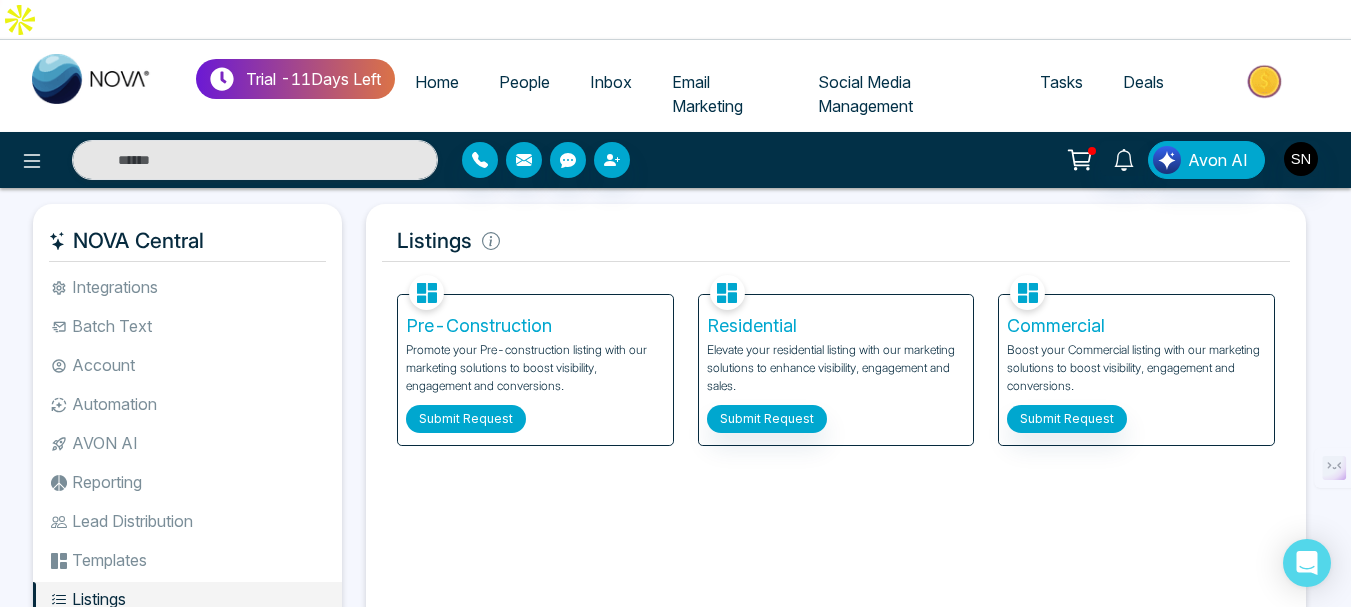 click on "Submit Request" at bounding box center [466, 419] 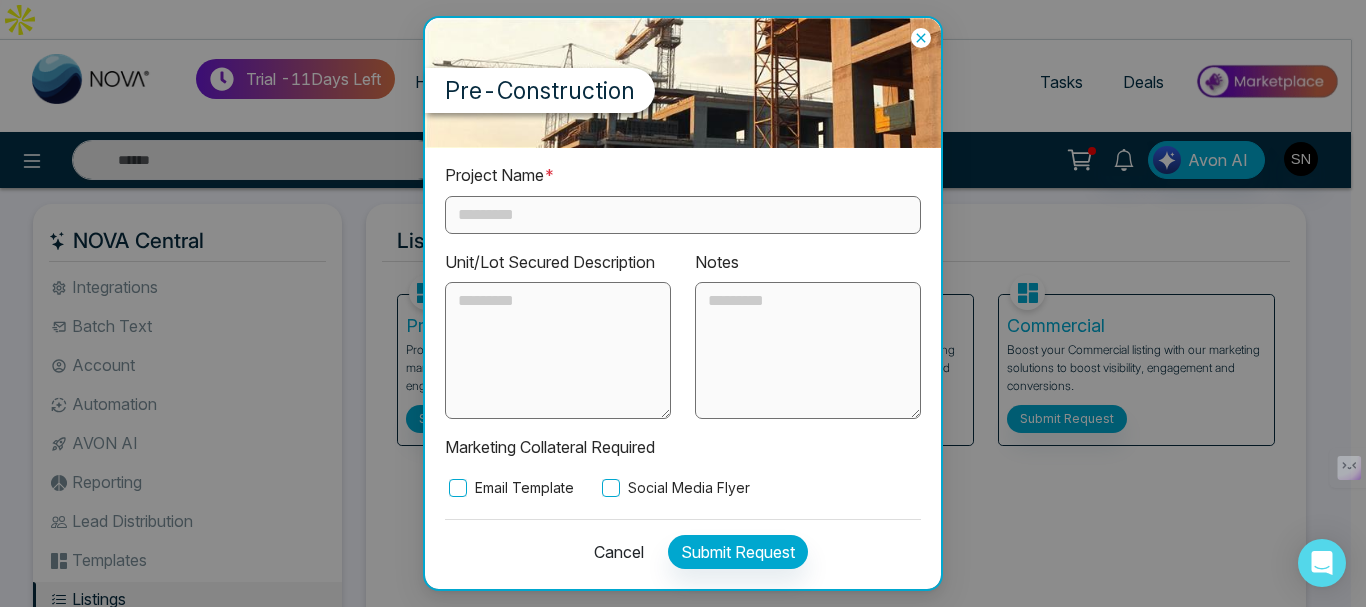 click 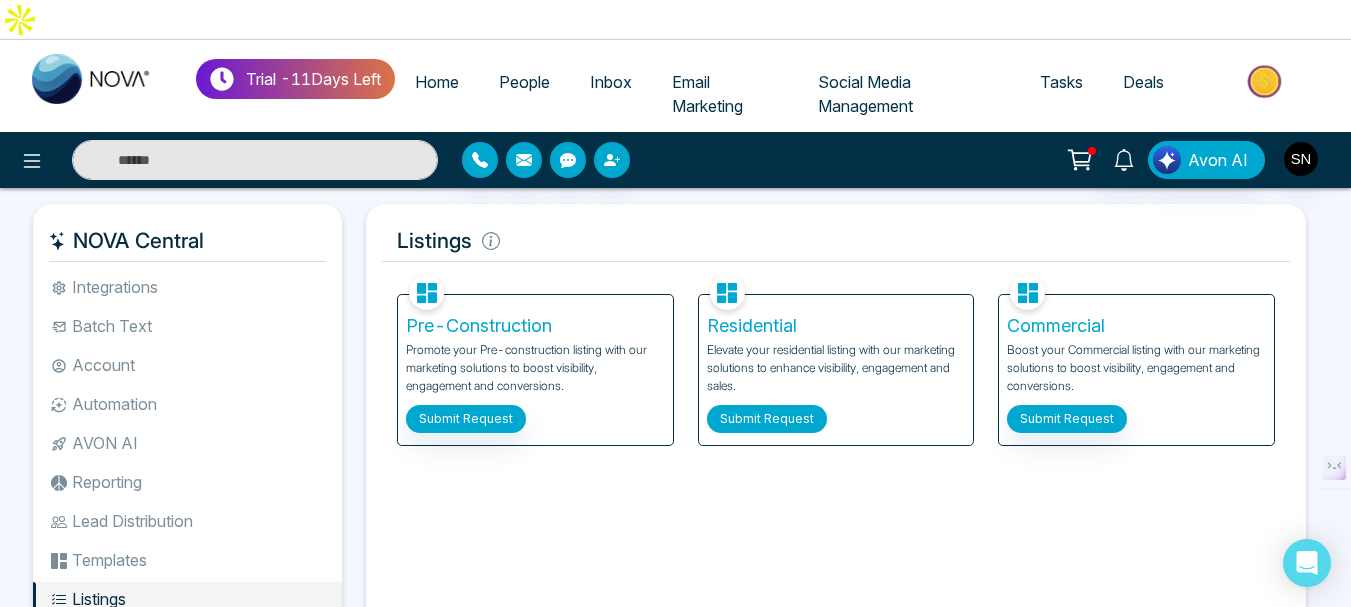 click on "Submit Request" at bounding box center [767, 419] 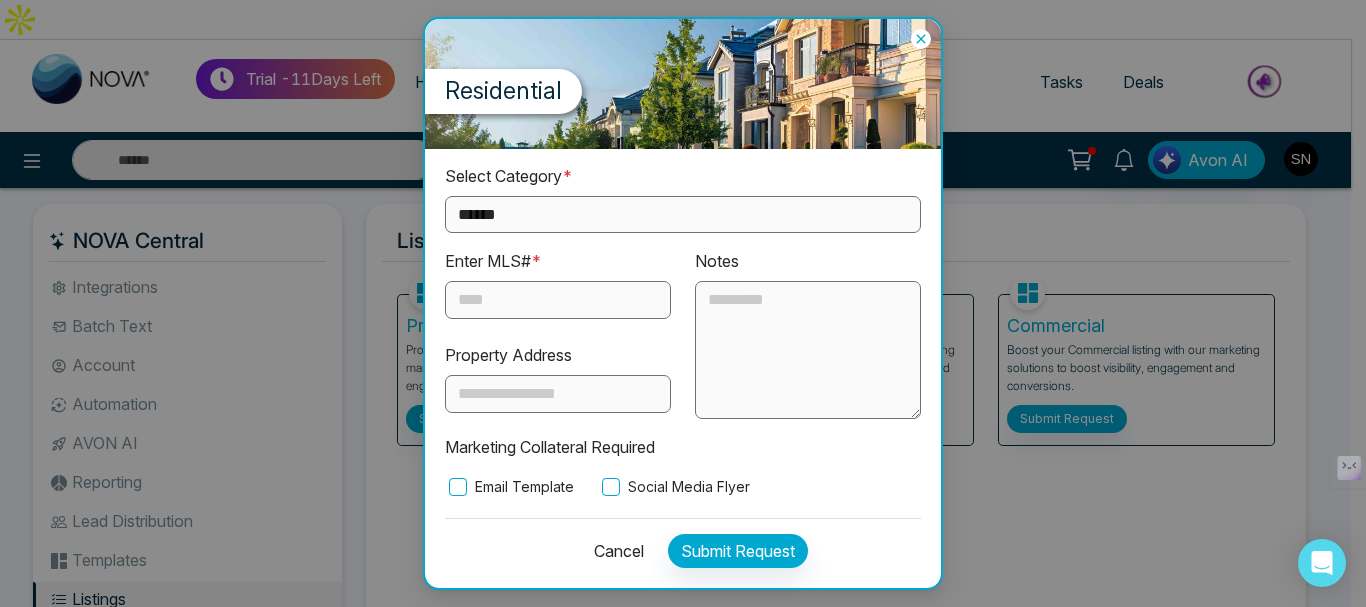 click on "**********" at bounding box center (683, 214) 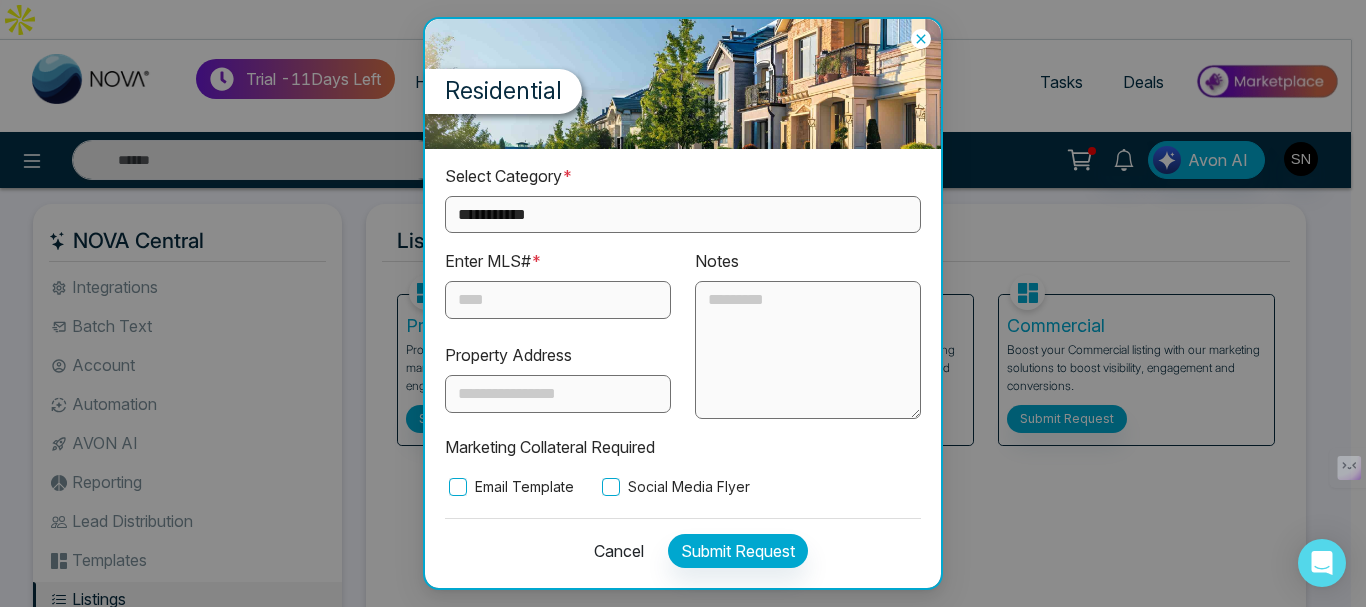 click on "**********" at bounding box center (683, 214) 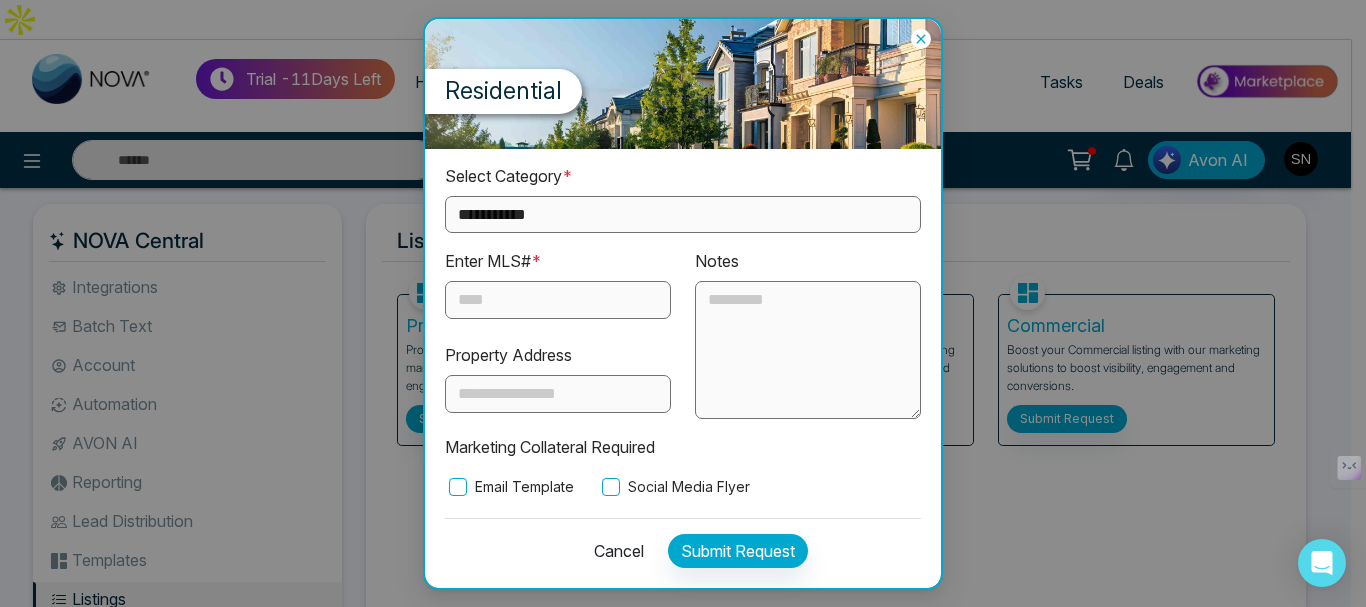 click at bounding box center [558, 300] 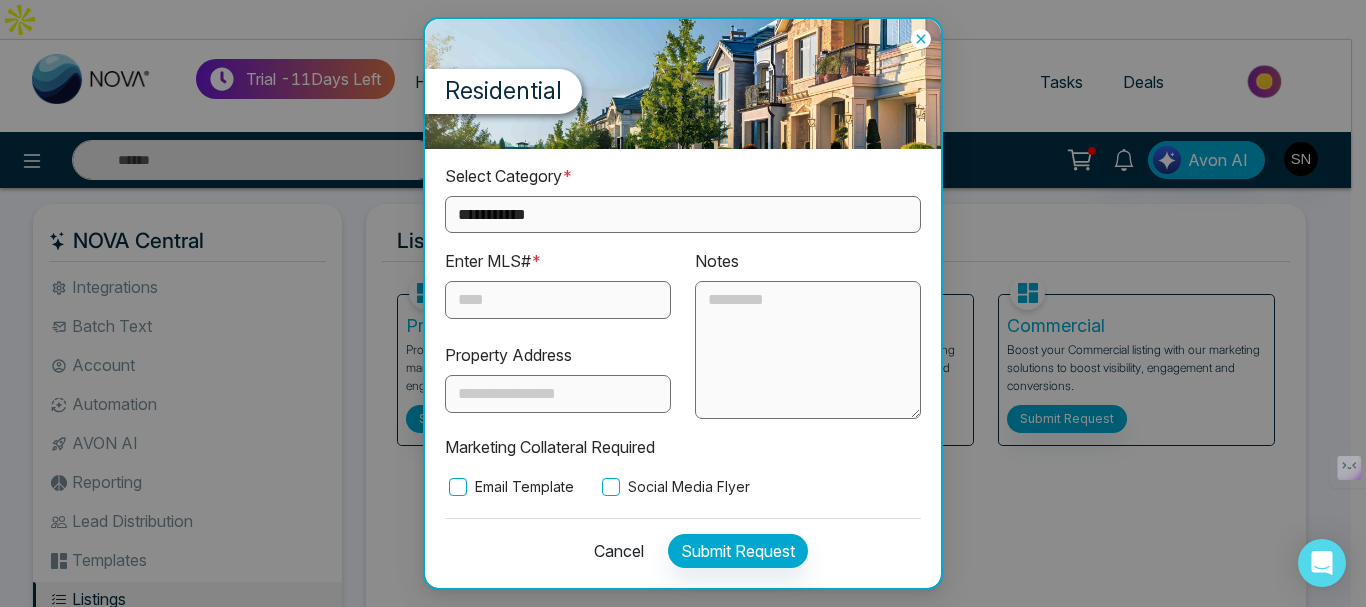 click on "**********" at bounding box center [683, 214] 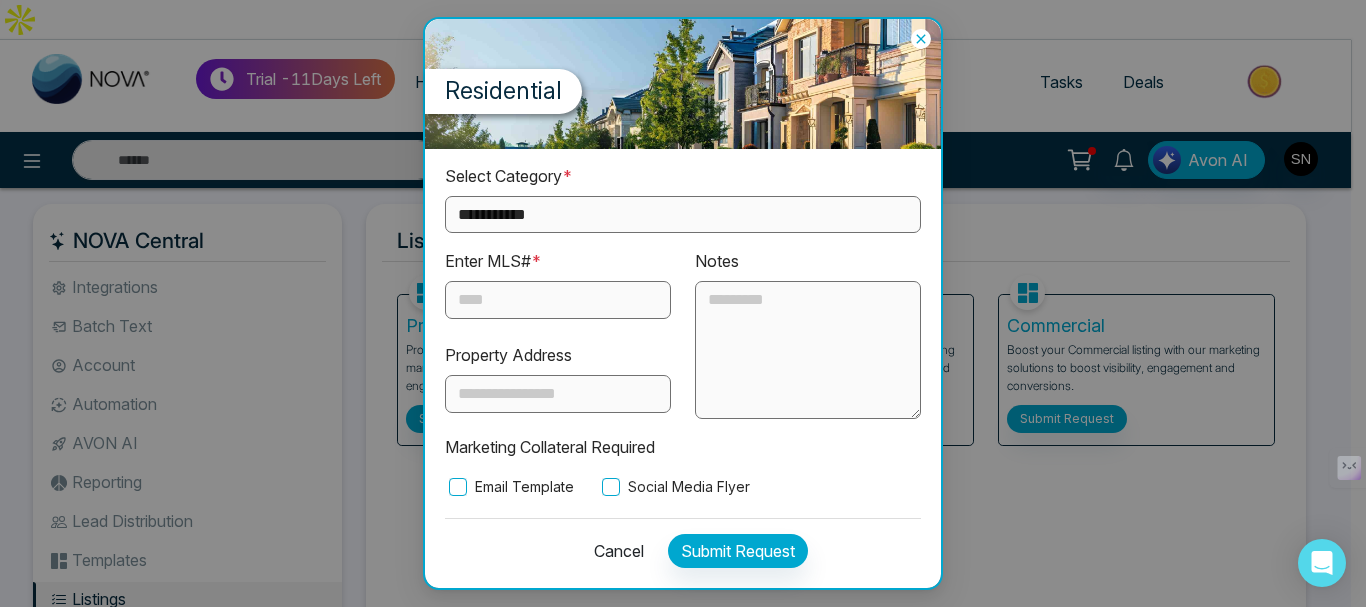 select on "**********" 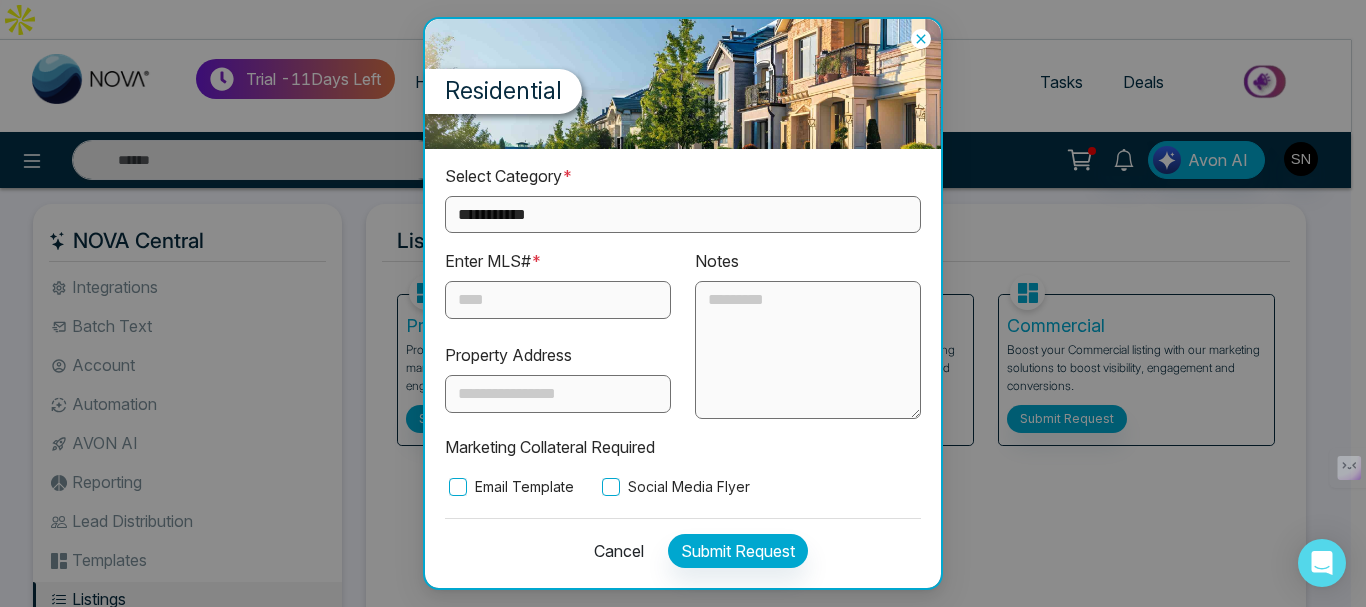 click on "**********" at bounding box center (683, 214) 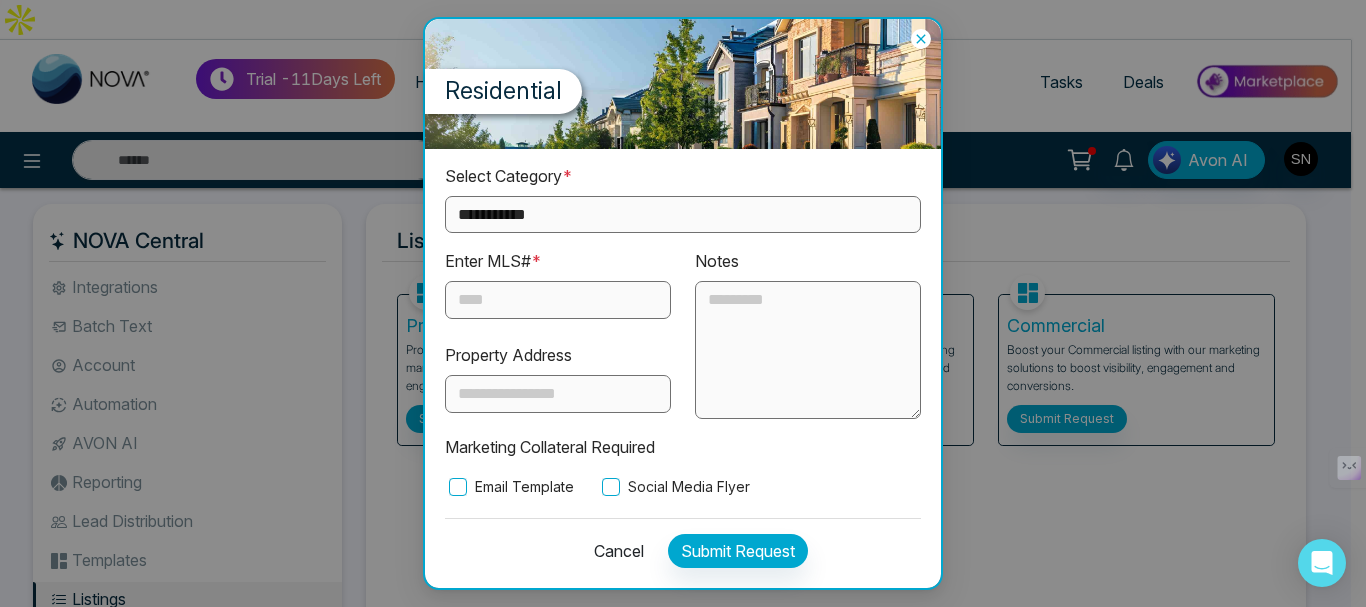 click on "**********" at bounding box center [683, 214] 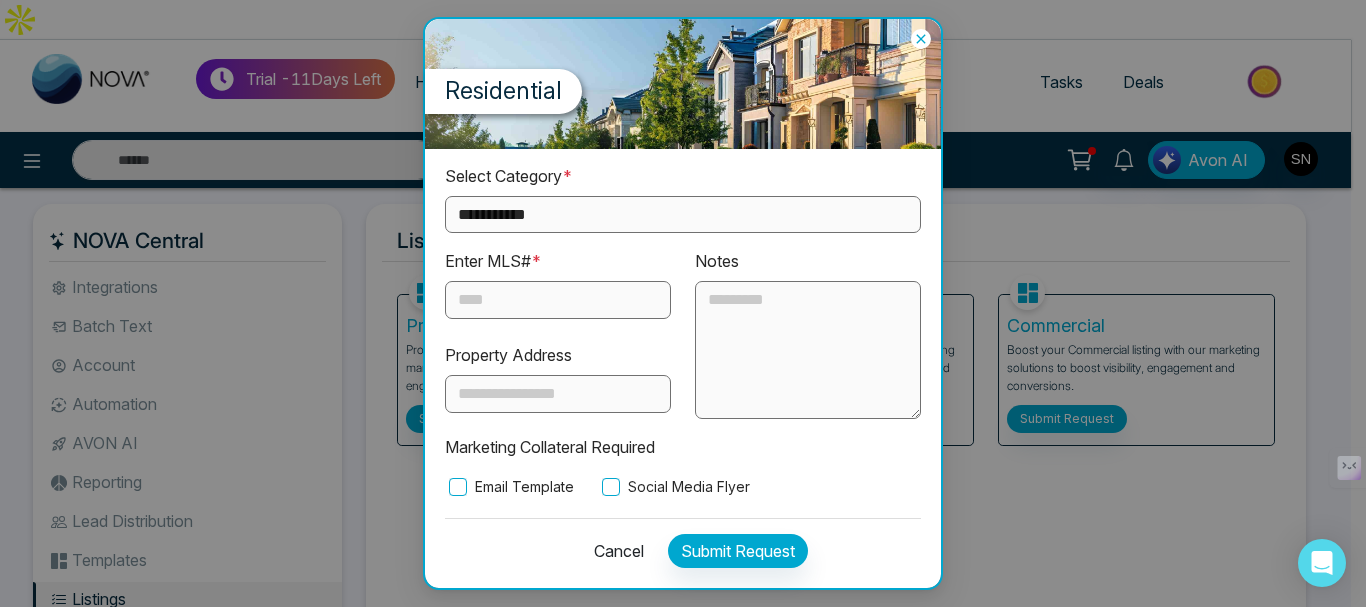 click on "**********" at bounding box center [683, 303] 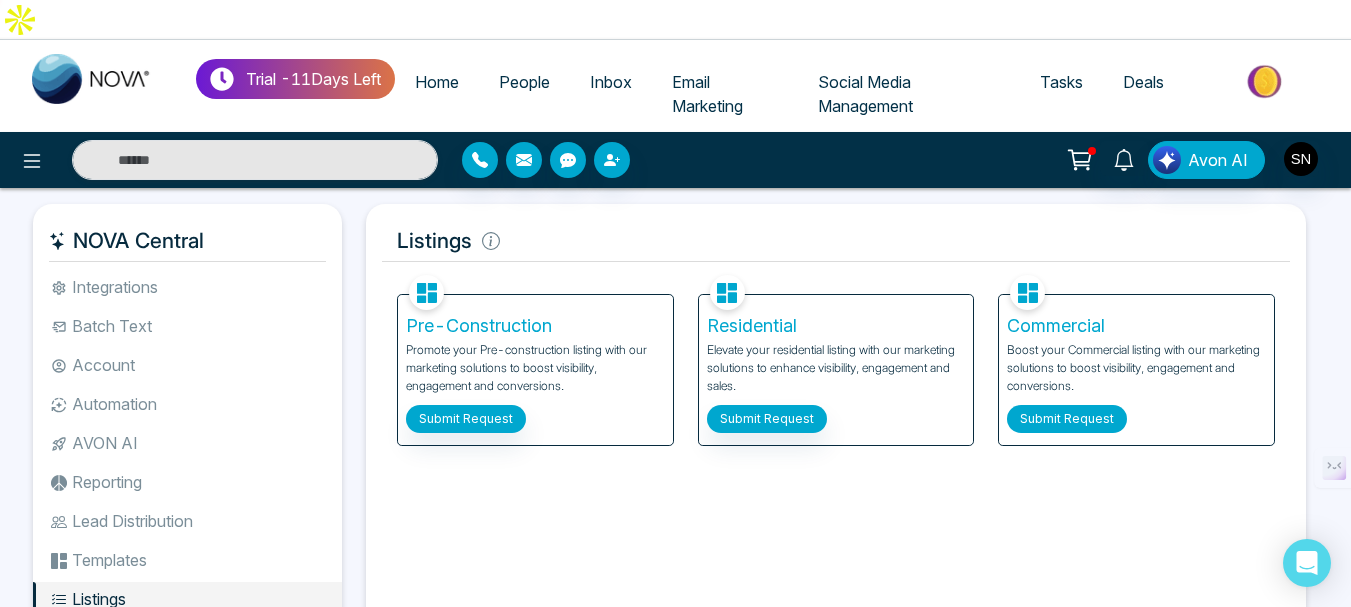 click on "Submit Request" at bounding box center (1067, 419) 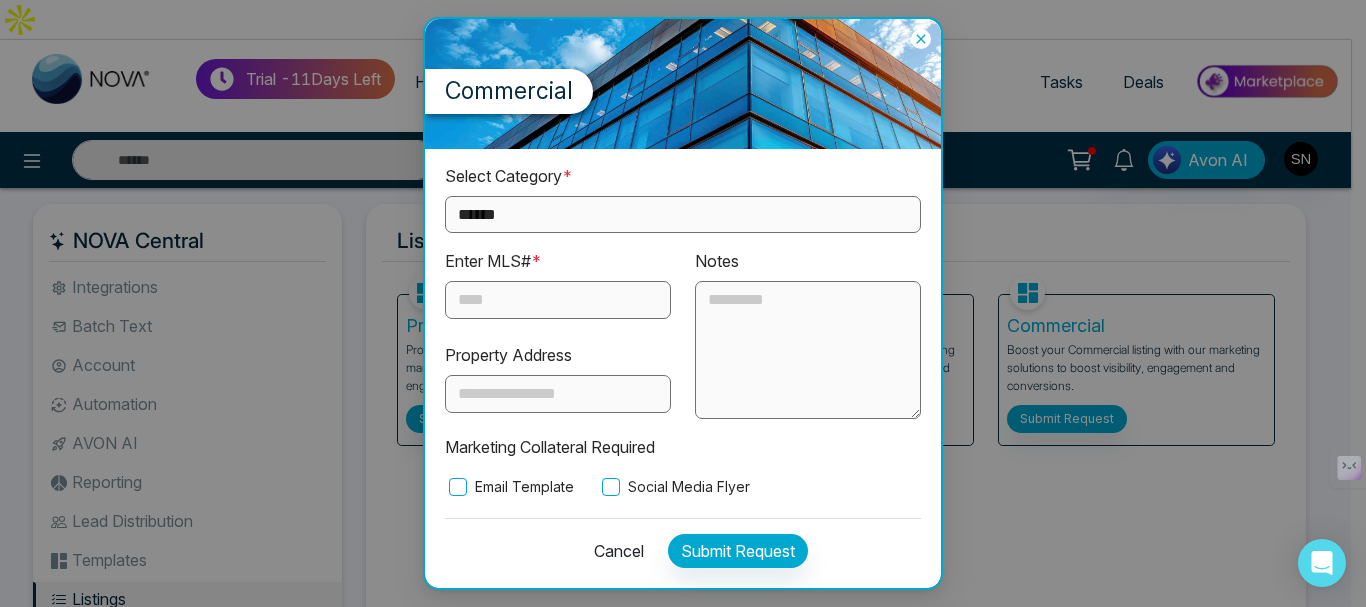 click on "**********" at bounding box center [683, 214] 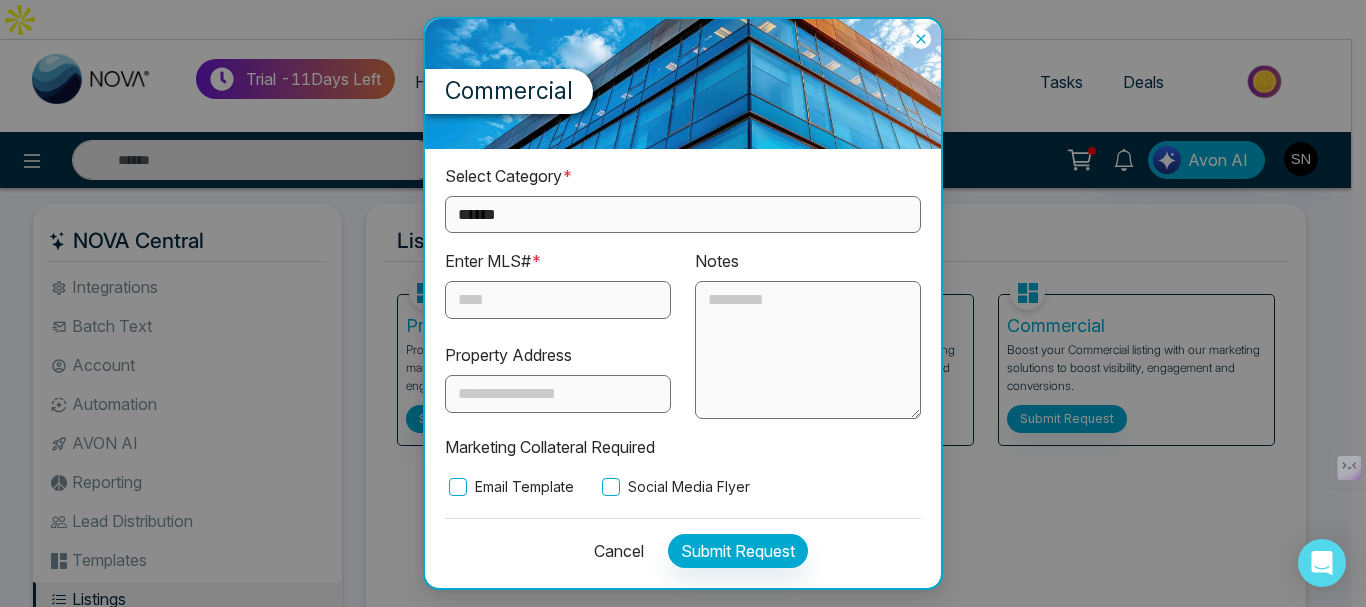 click on "Cancel" at bounding box center [613, 551] 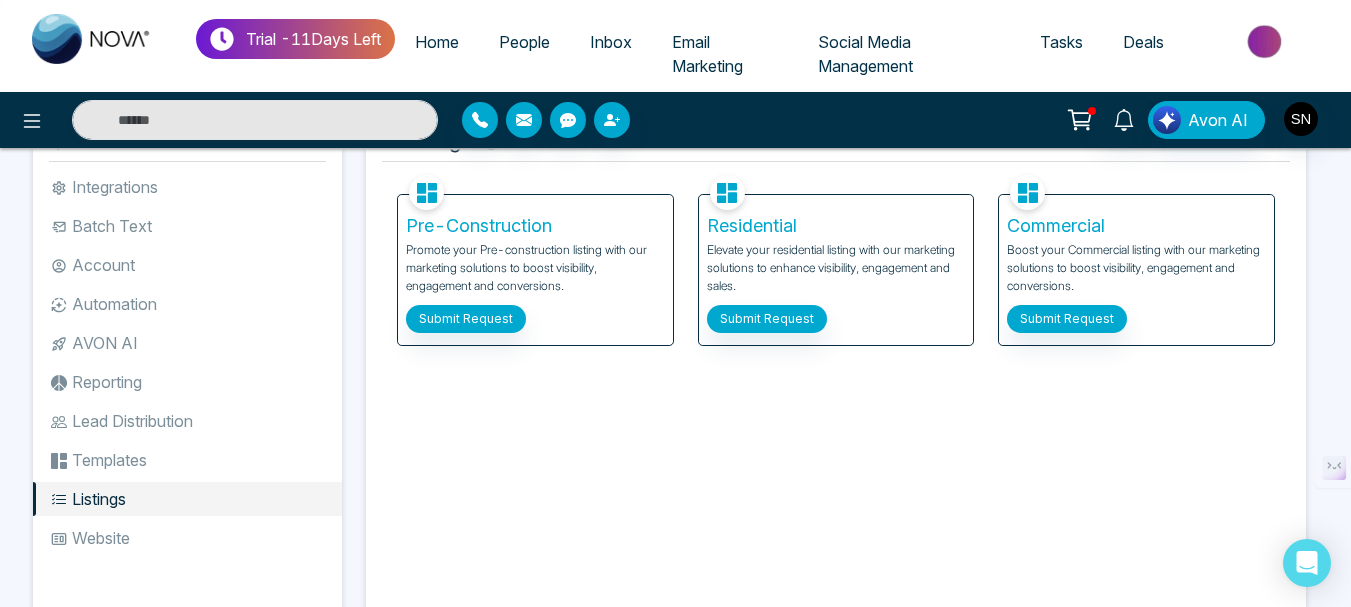 scroll, scrollTop: 0, scrollLeft: 0, axis: both 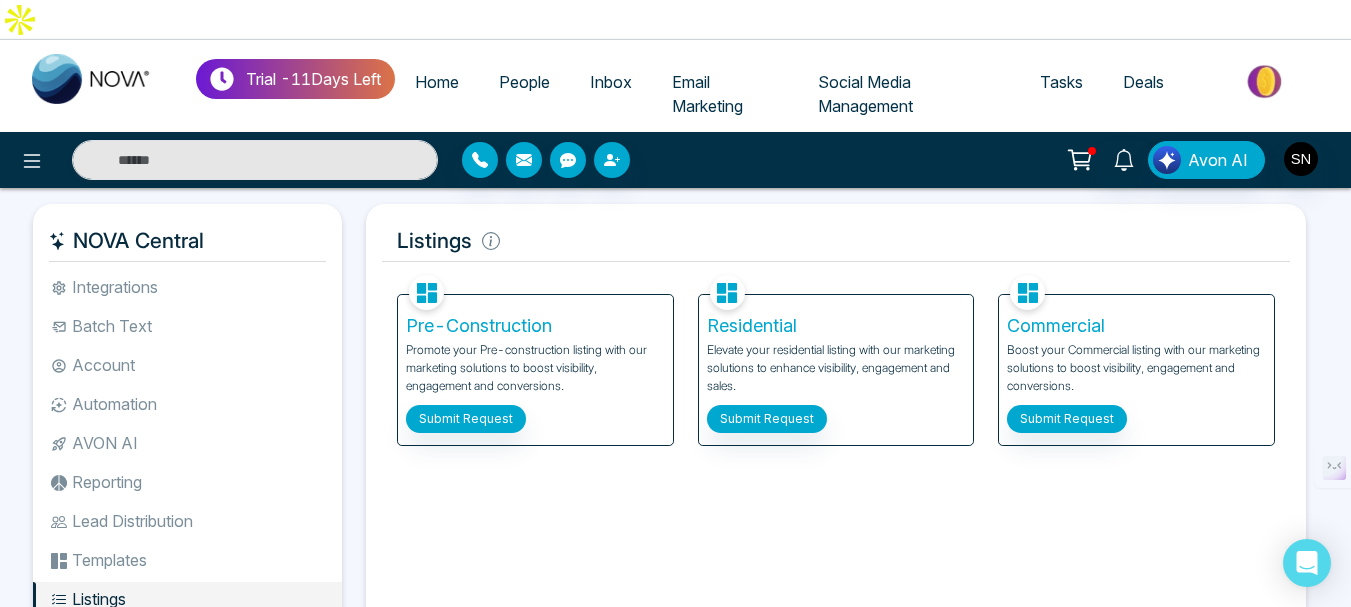 click on "Reporting" at bounding box center (187, 482) 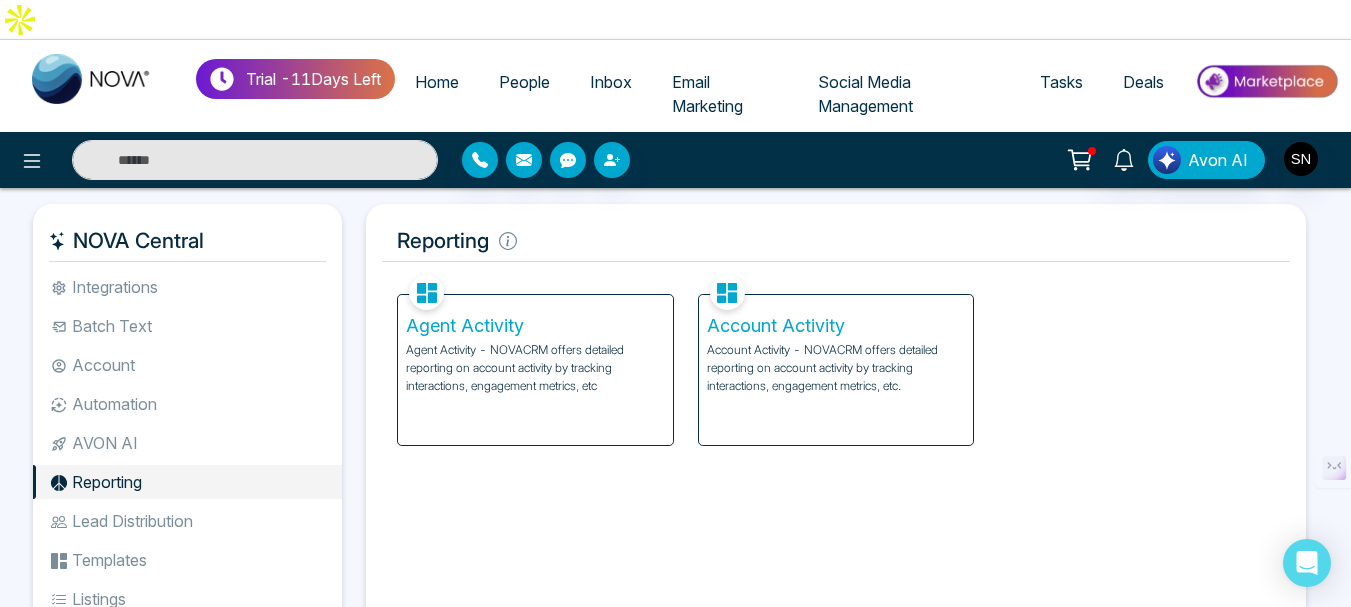click on "Lead Distribution" at bounding box center (187, 521) 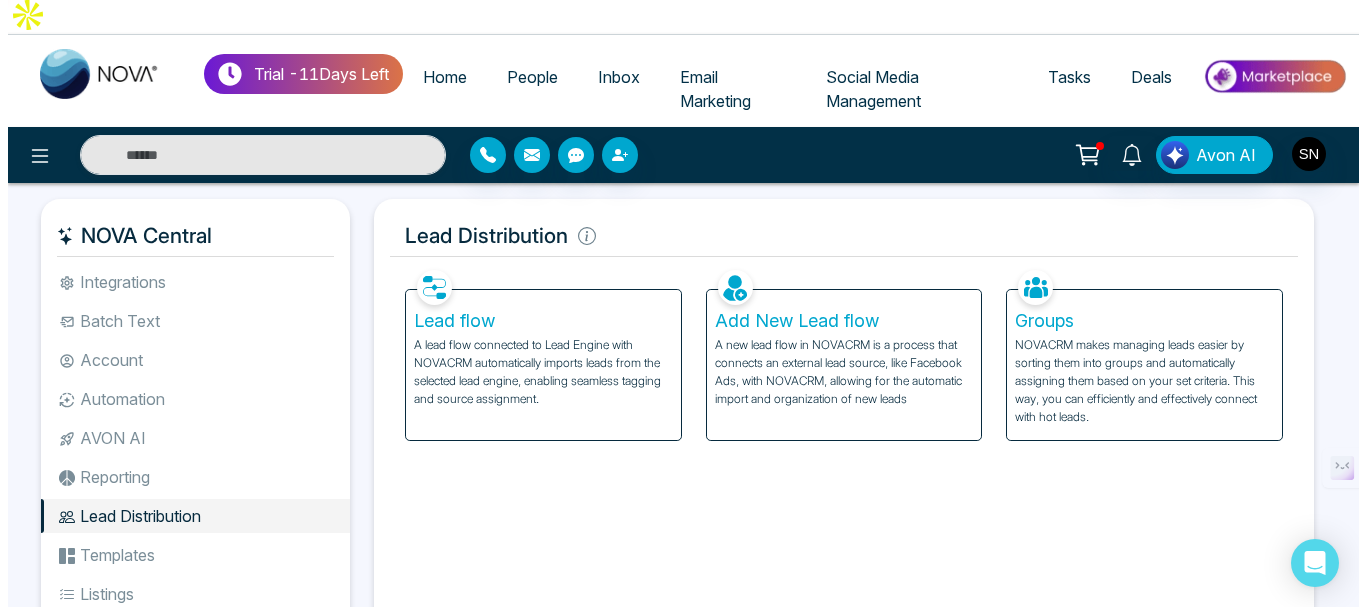 scroll, scrollTop: 0, scrollLeft: 0, axis: both 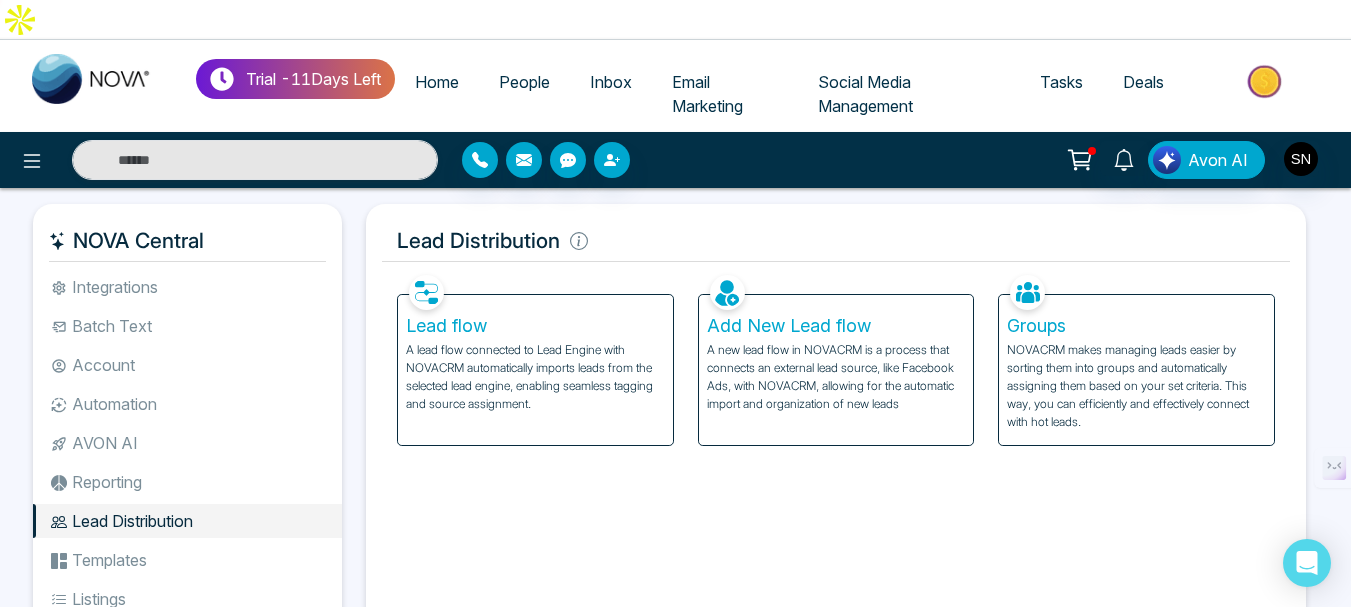click on "Lead flow" at bounding box center [535, 326] 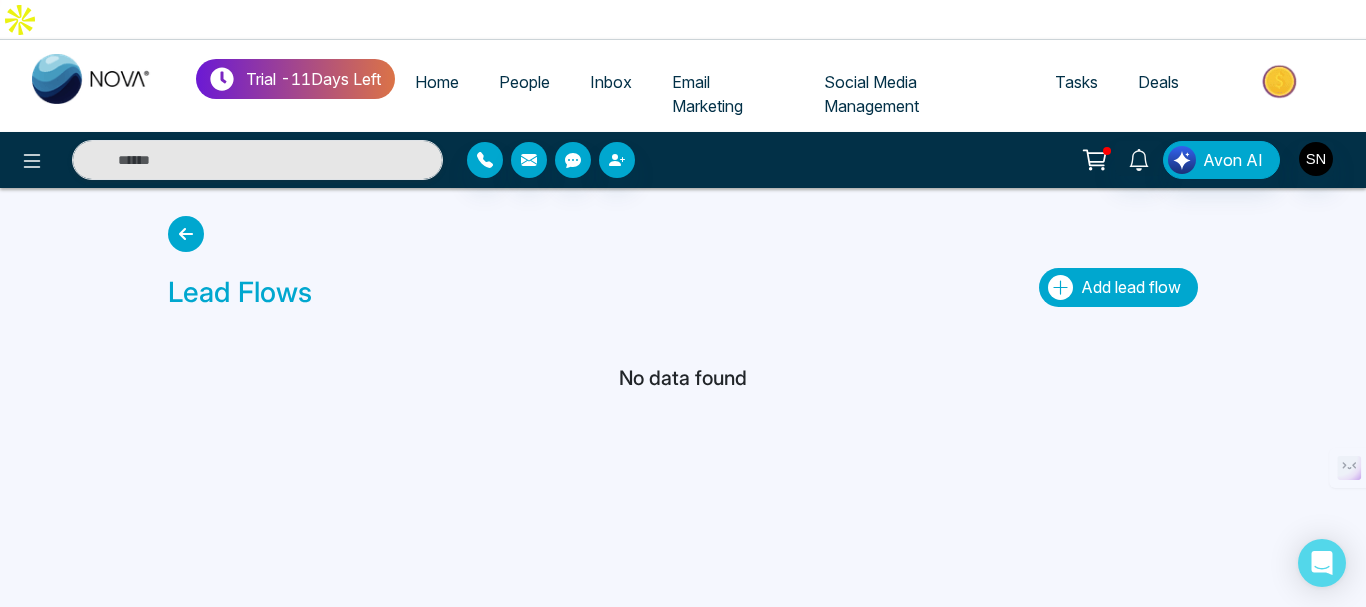 click on "Add lead flow" at bounding box center [1131, 287] 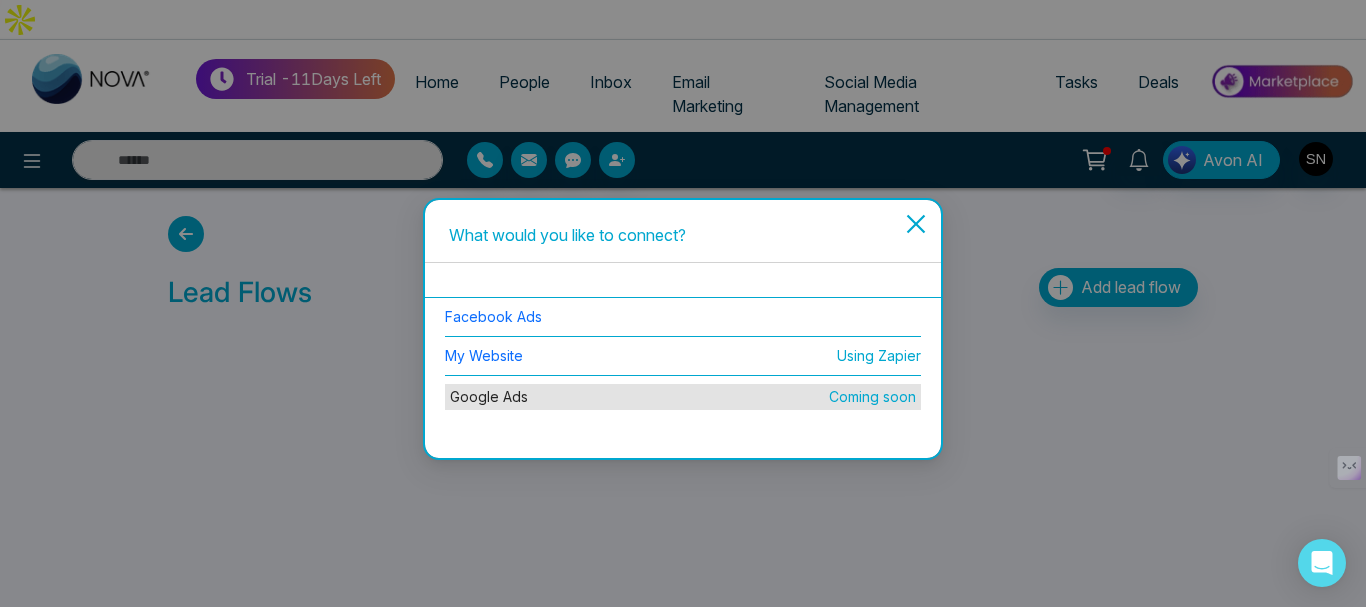 click 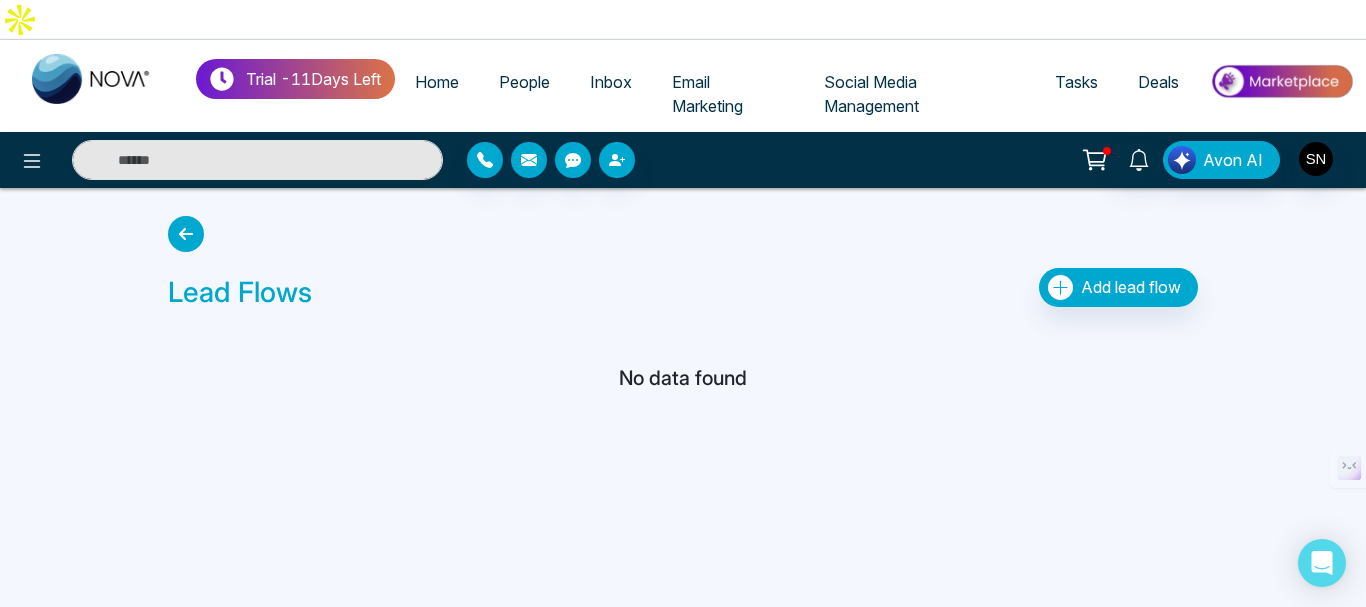 click on "People" at bounding box center (524, 82) 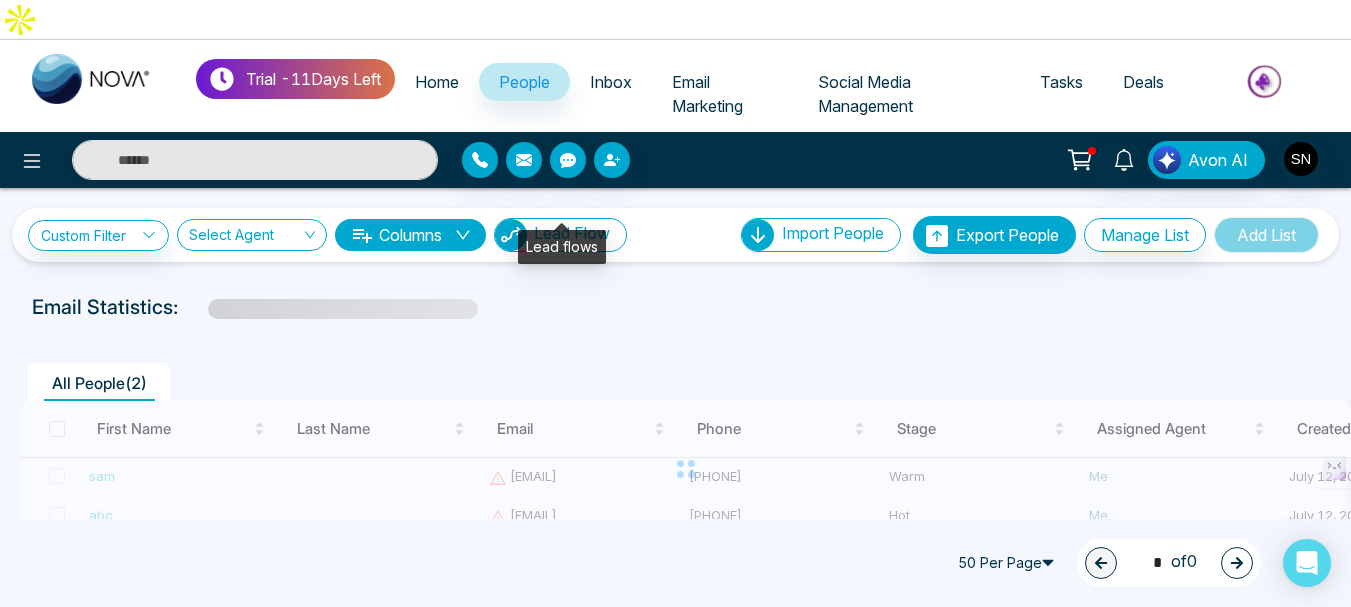 click on "Lead Flow" at bounding box center [572, 233] 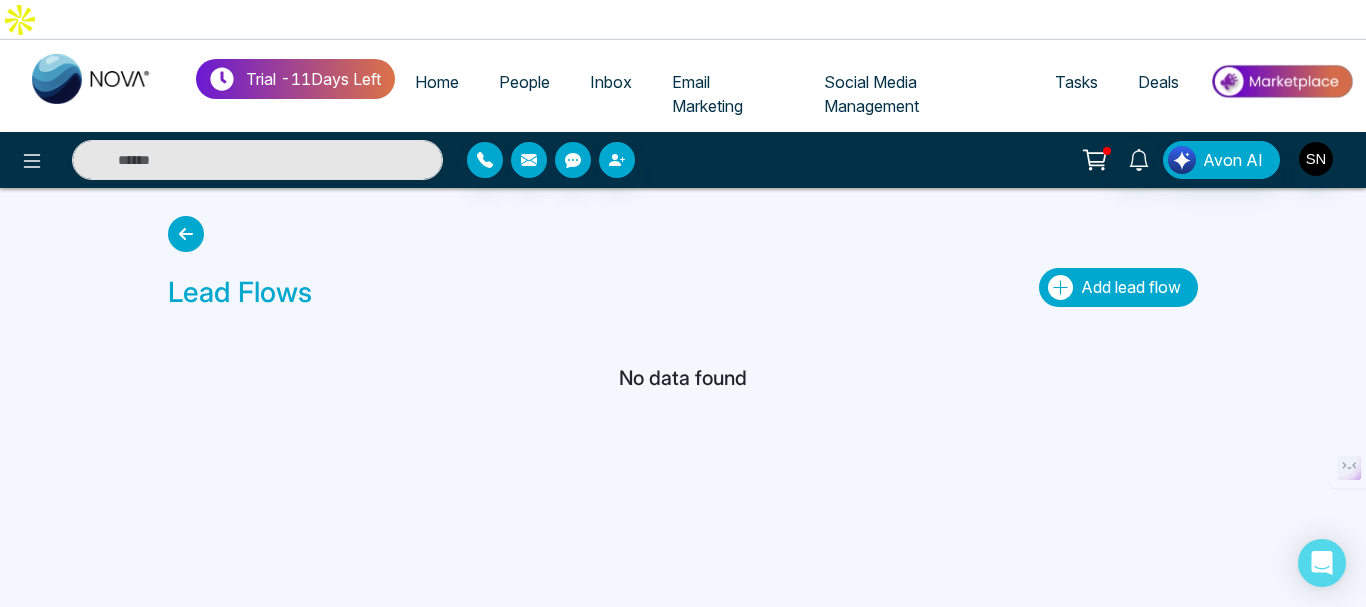 click 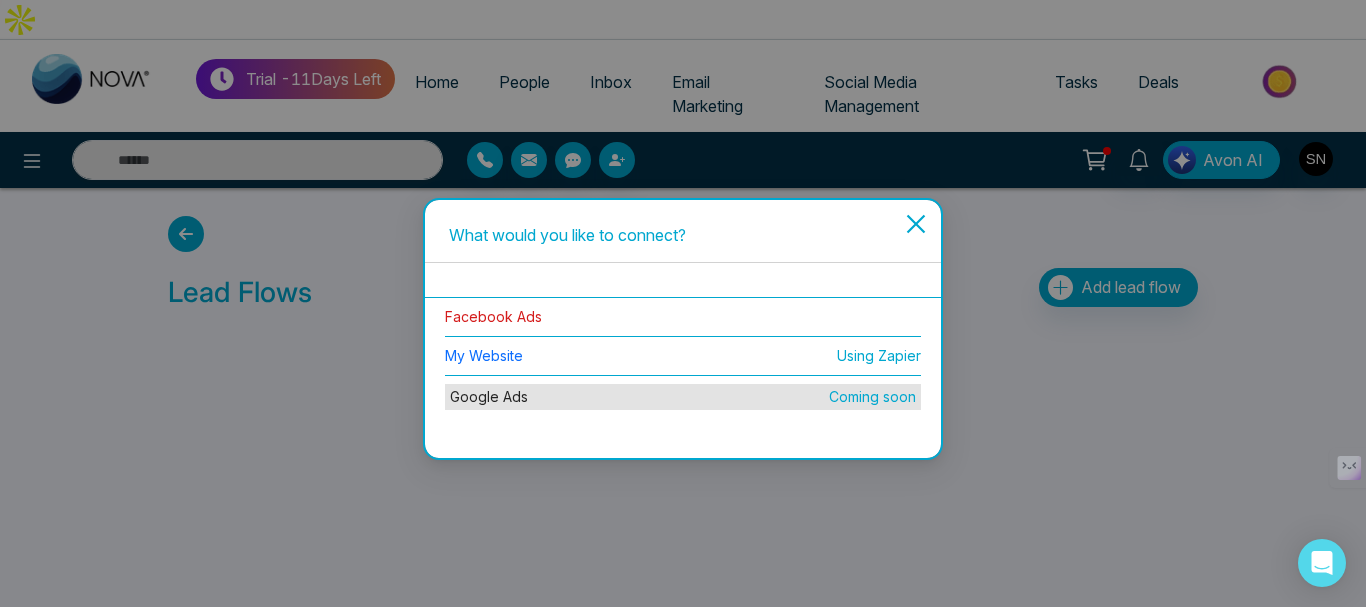 click on "Facebook Ads" at bounding box center [493, 316] 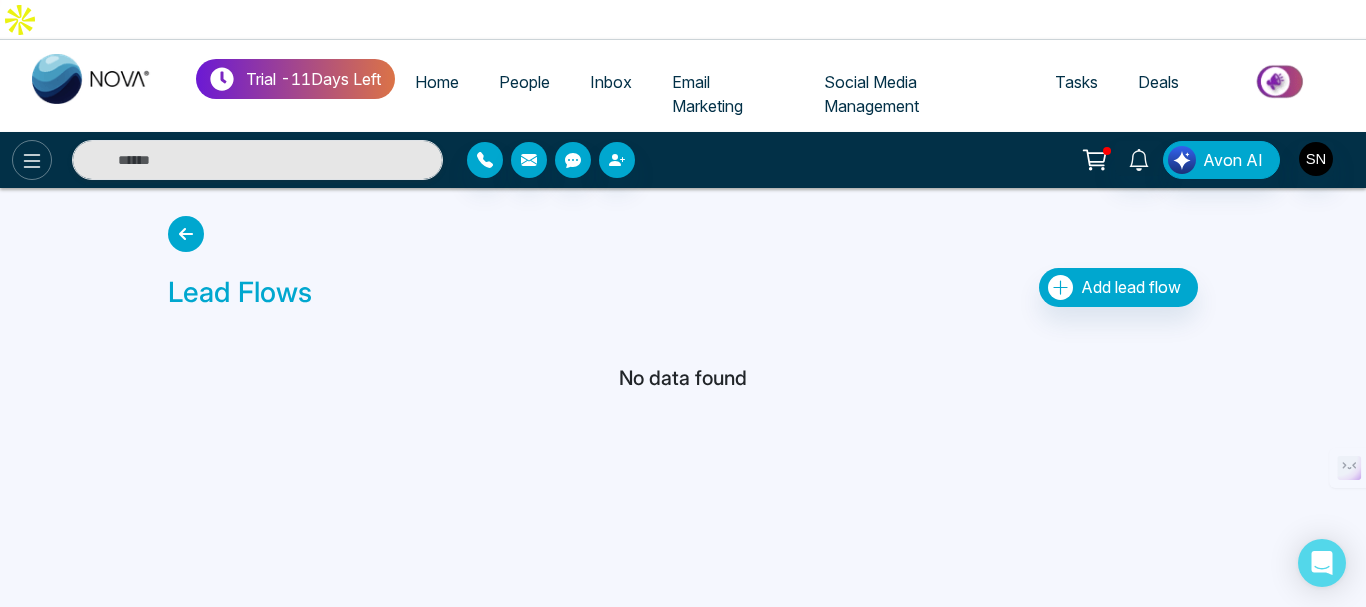 click 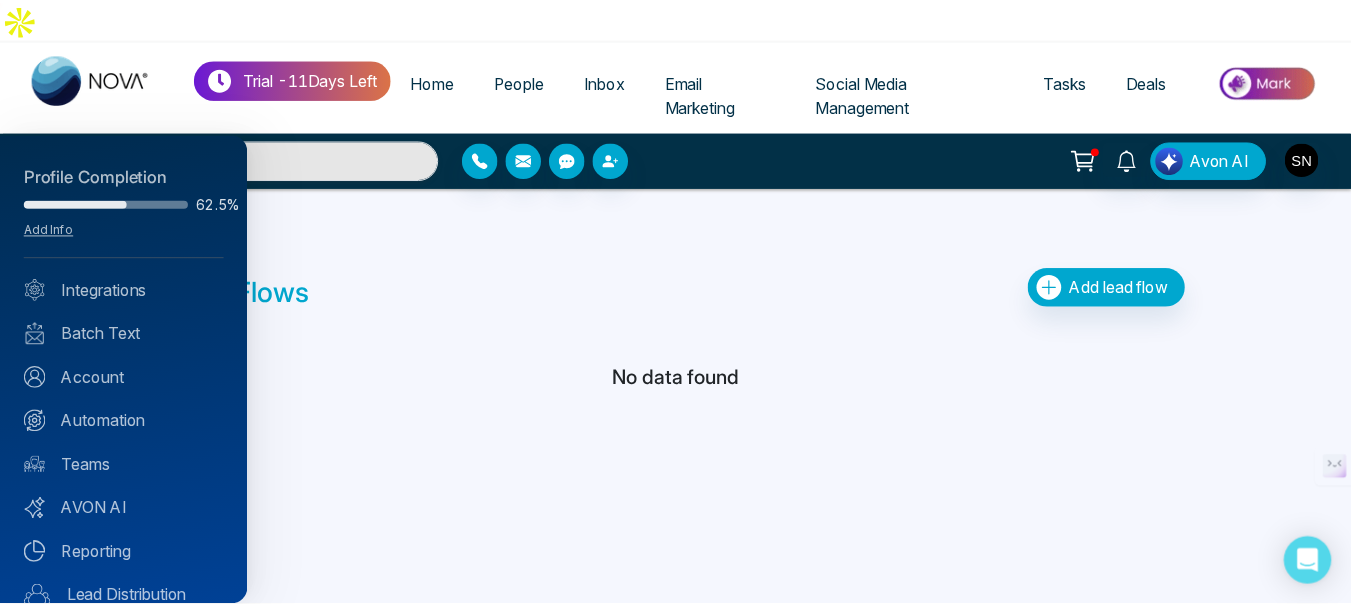 scroll, scrollTop: 200, scrollLeft: 0, axis: vertical 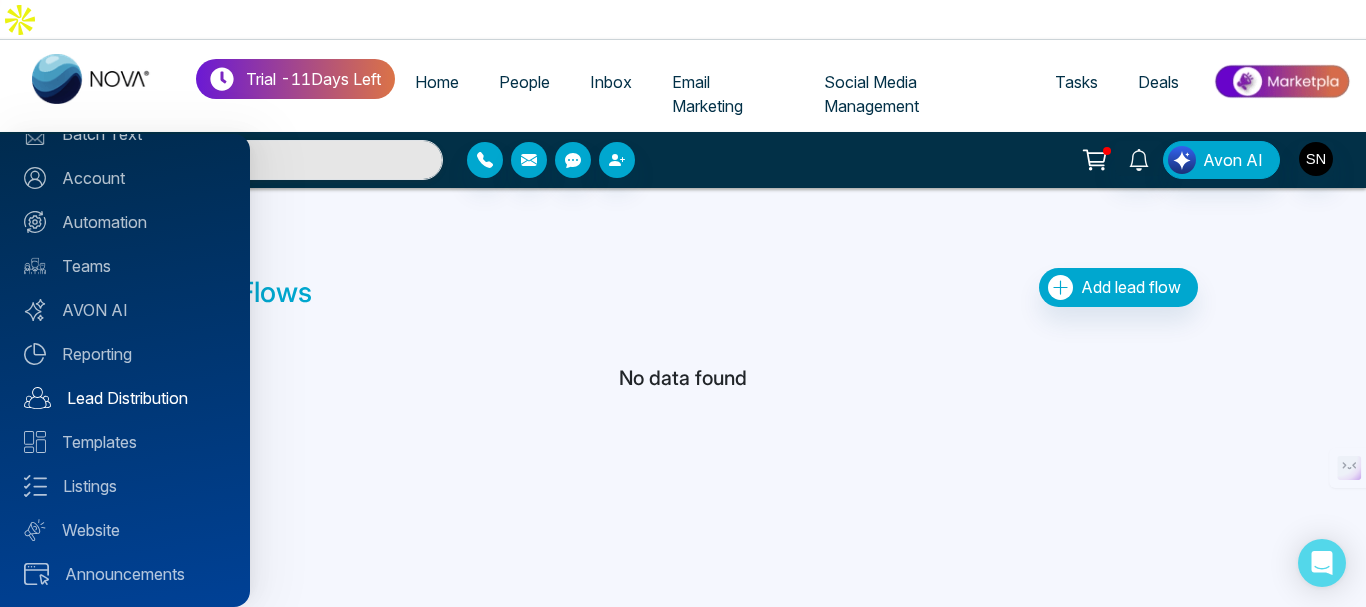 click on "Lead Distribution" at bounding box center [125, 398] 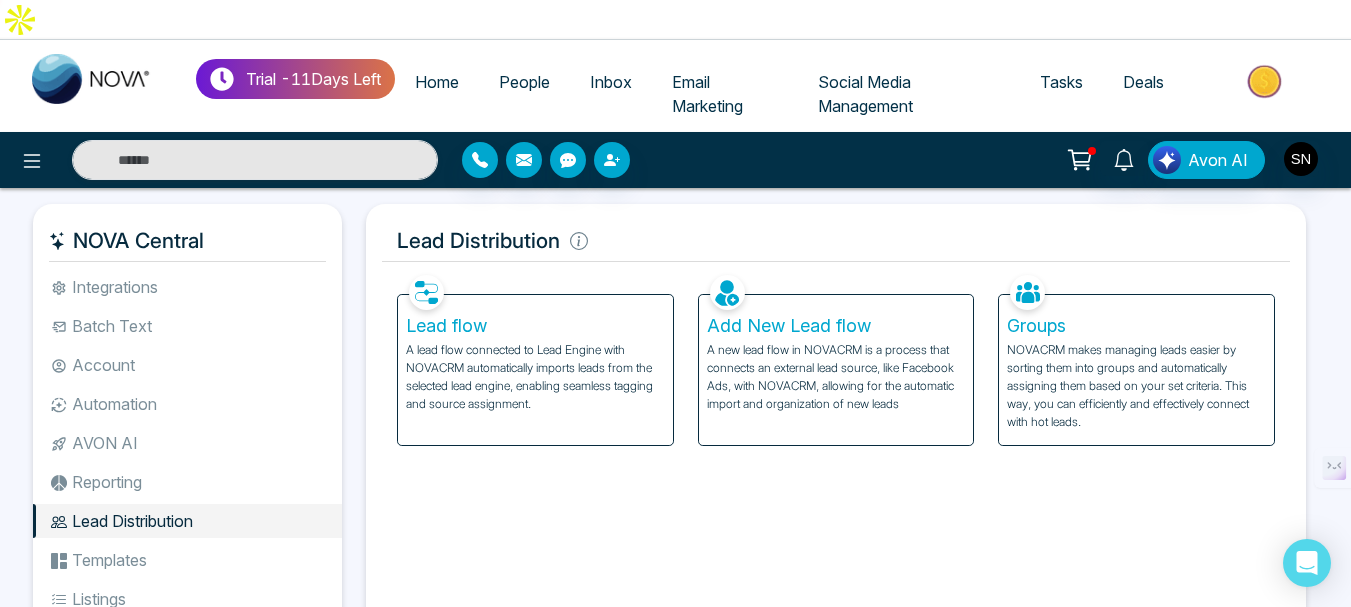 click on "Lead flow" at bounding box center [535, 326] 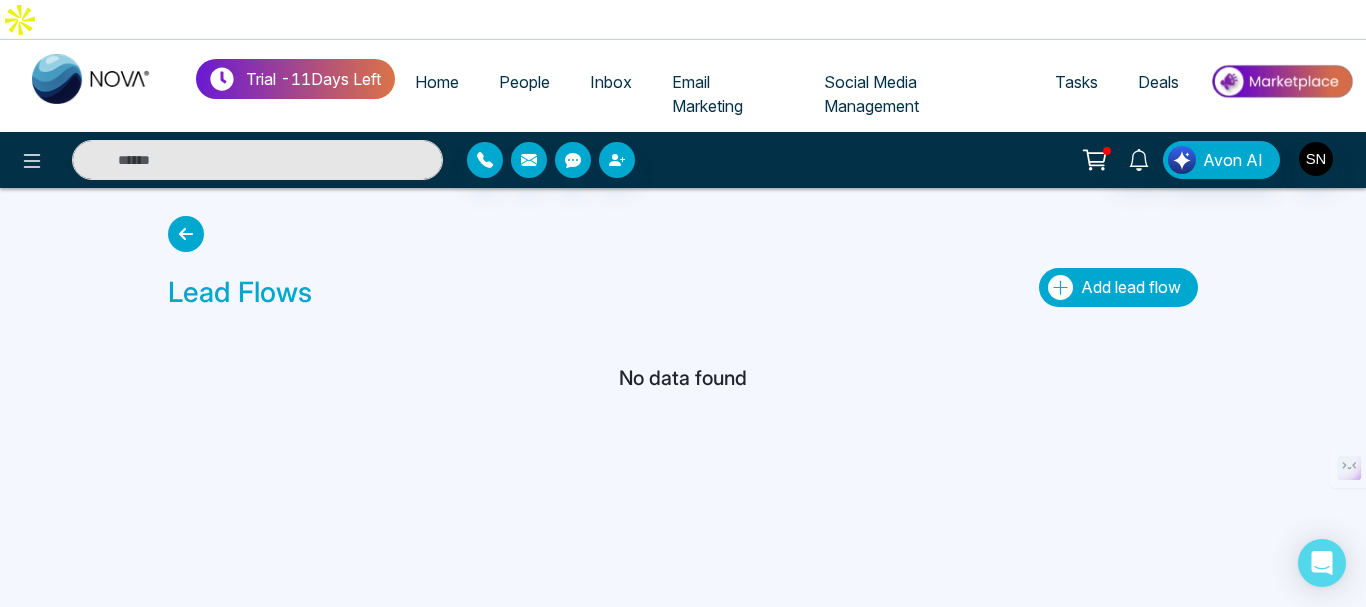 click 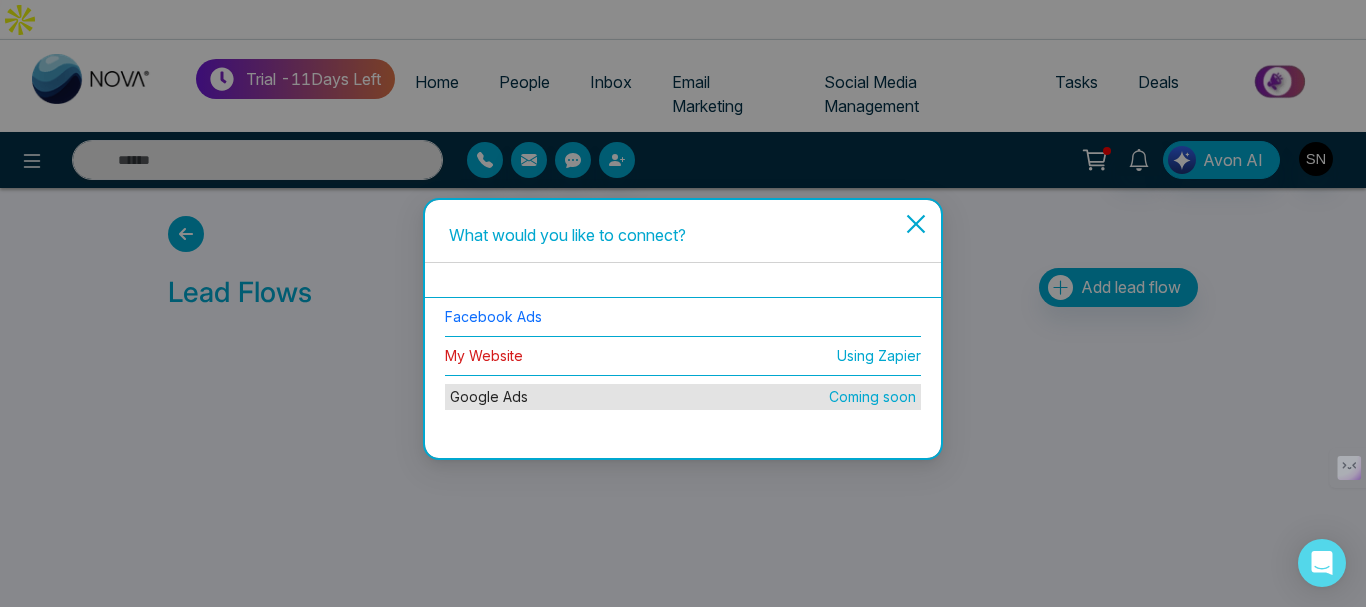 click on "My Website" at bounding box center [484, 355] 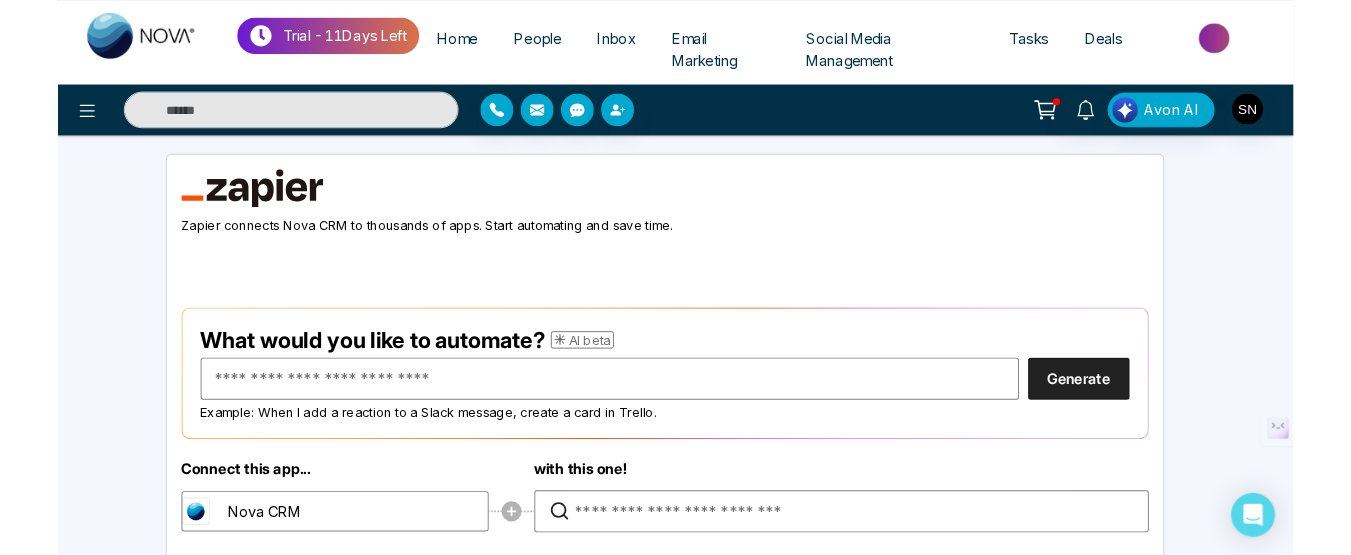 scroll, scrollTop: 0, scrollLeft: 0, axis: both 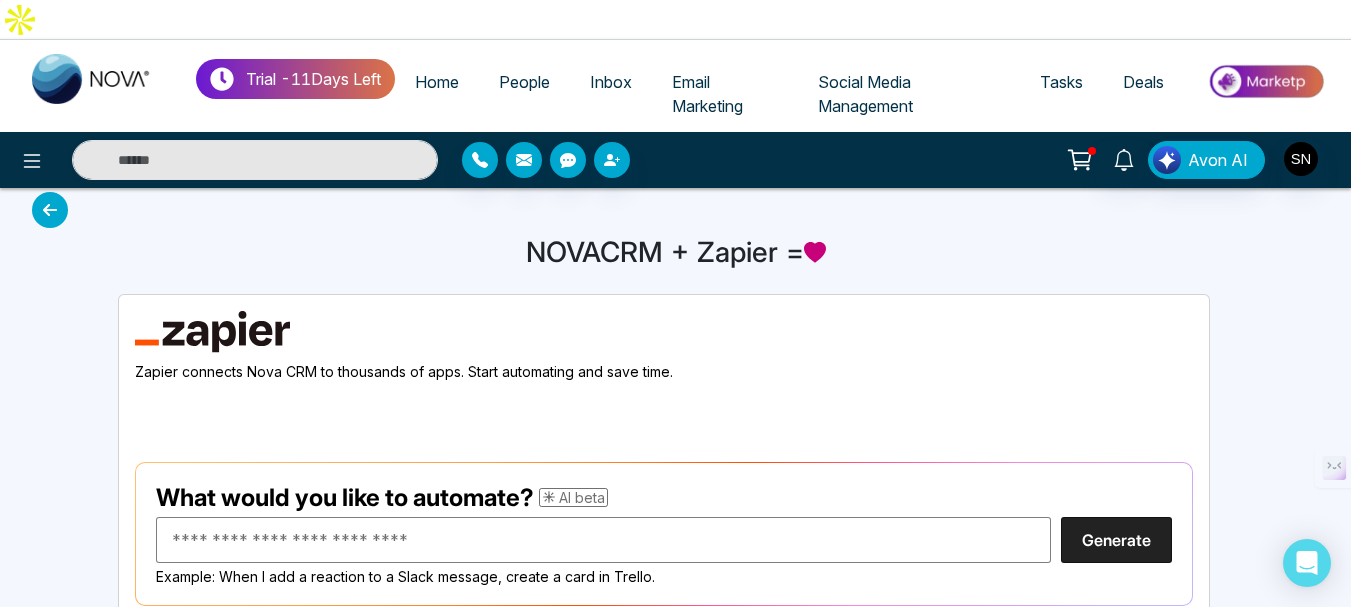click on "People" at bounding box center [524, 82] 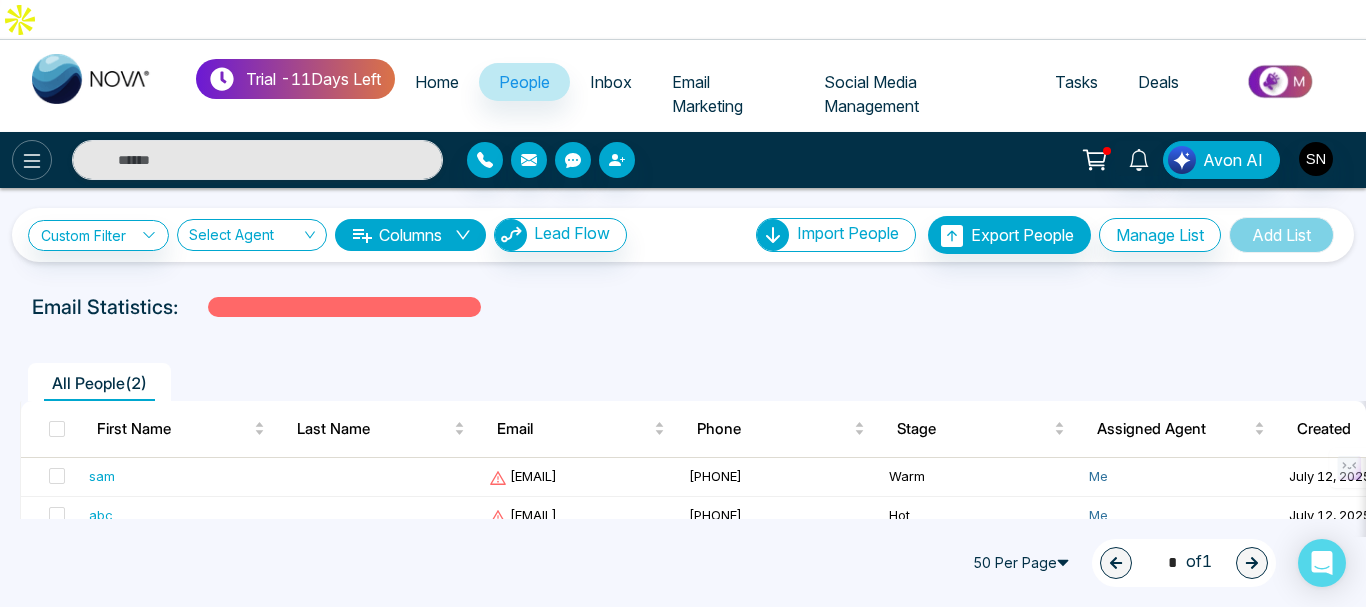 click 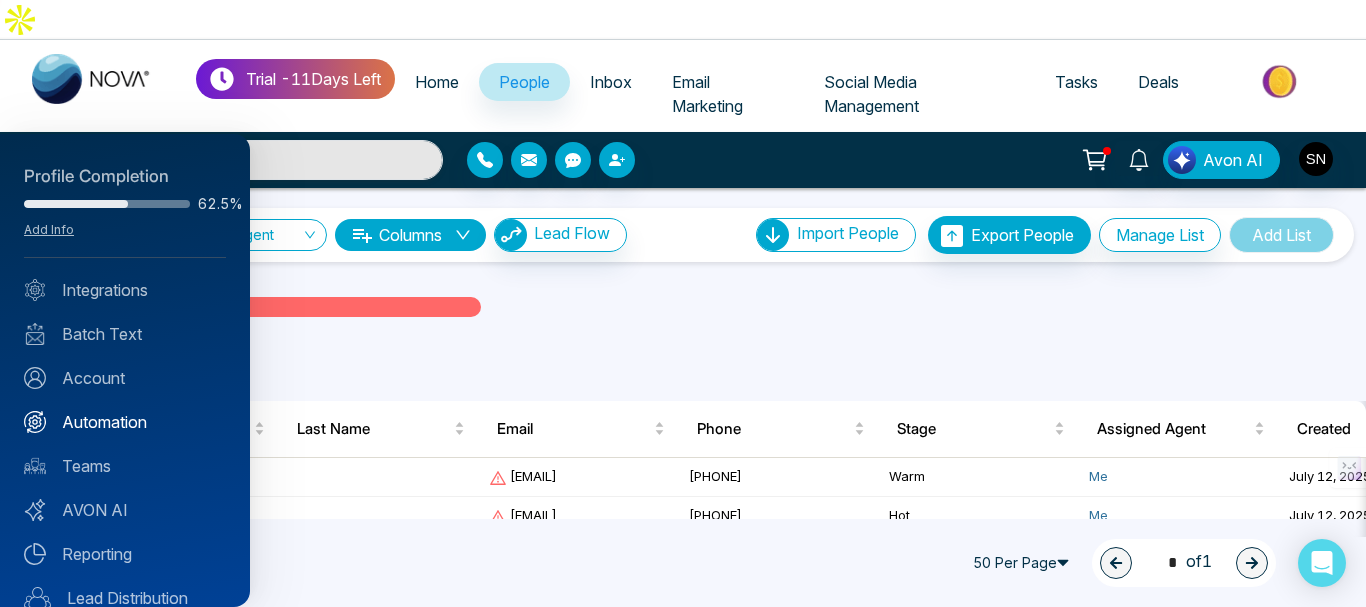 click on "Automation" at bounding box center [125, 422] 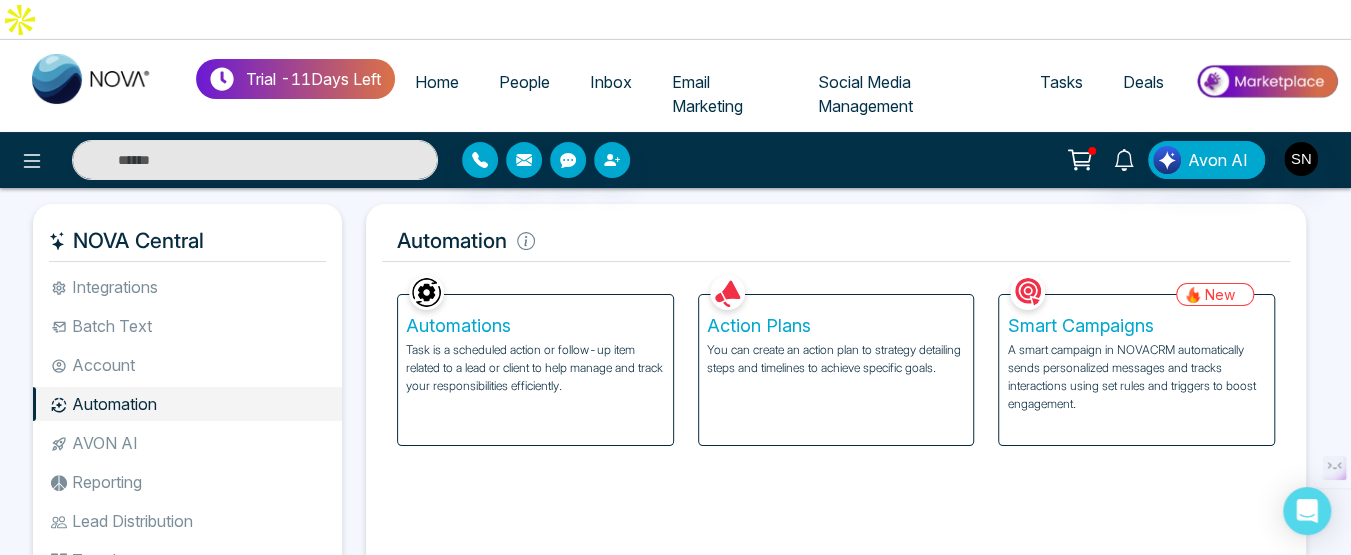 click on "Action Plans" at bounding box center (836, 326) 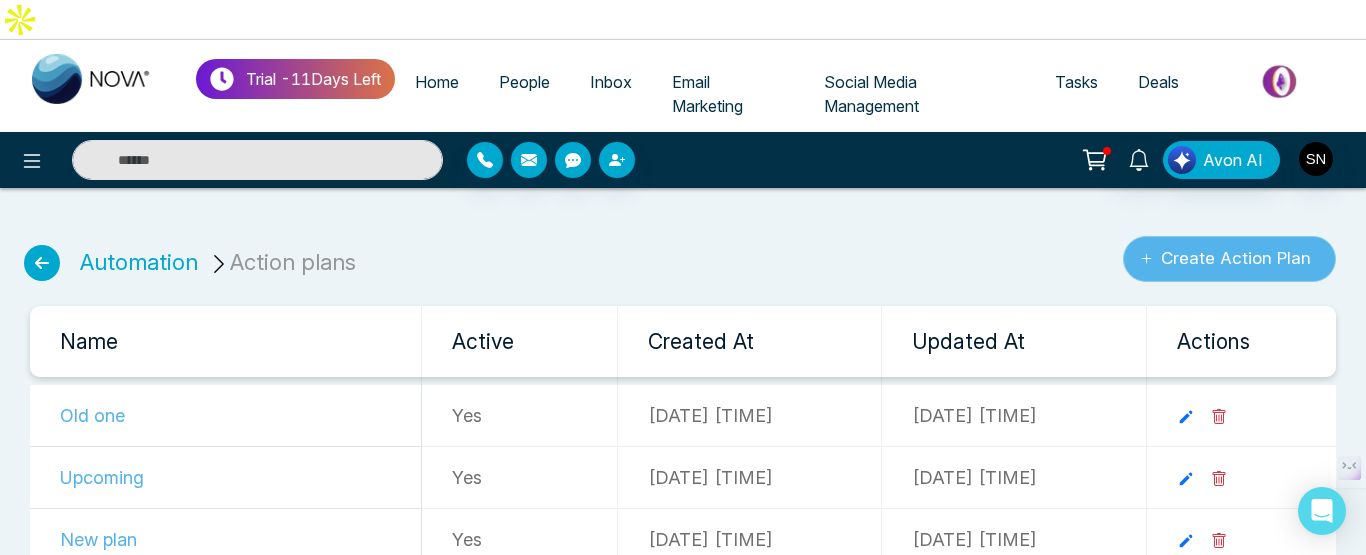 click on "Create Action Plan" at bounding box center [1229, 259] 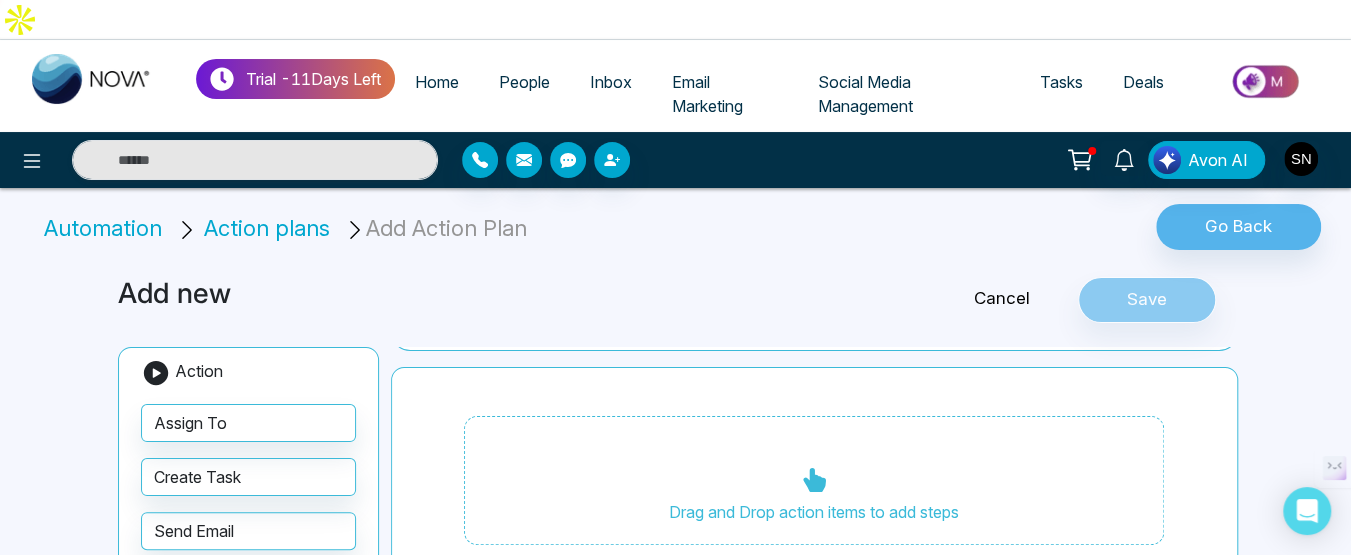 scroll, scrollTop: 53, scrollLeft: 0, axis: vertical 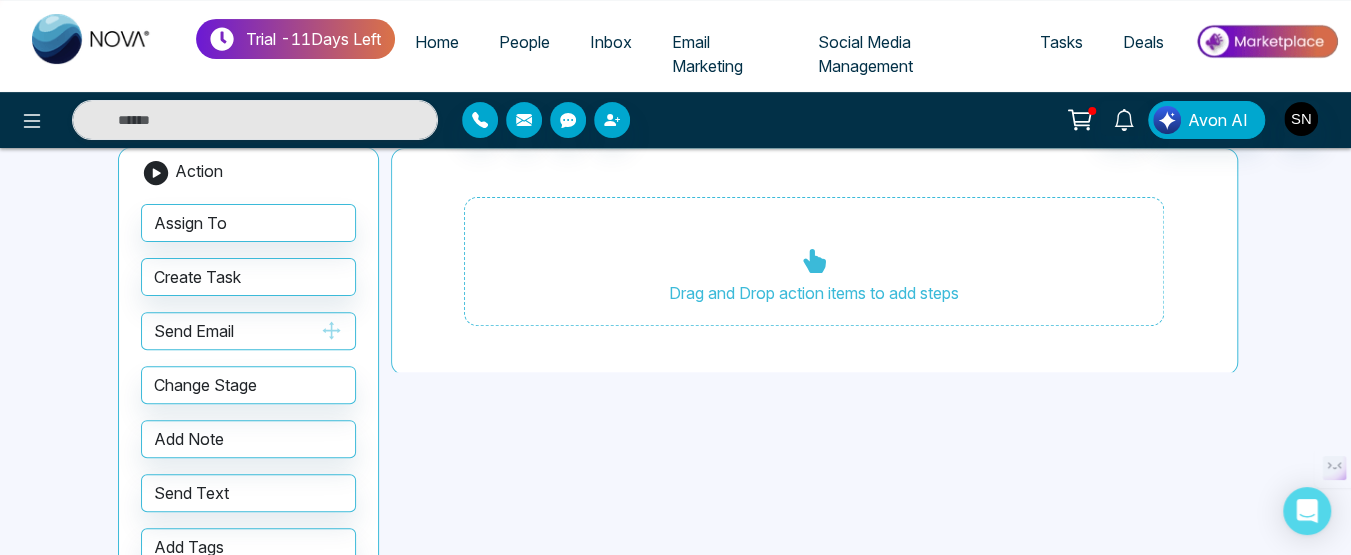 click on "Send Email" at bounding box center [248, 331] 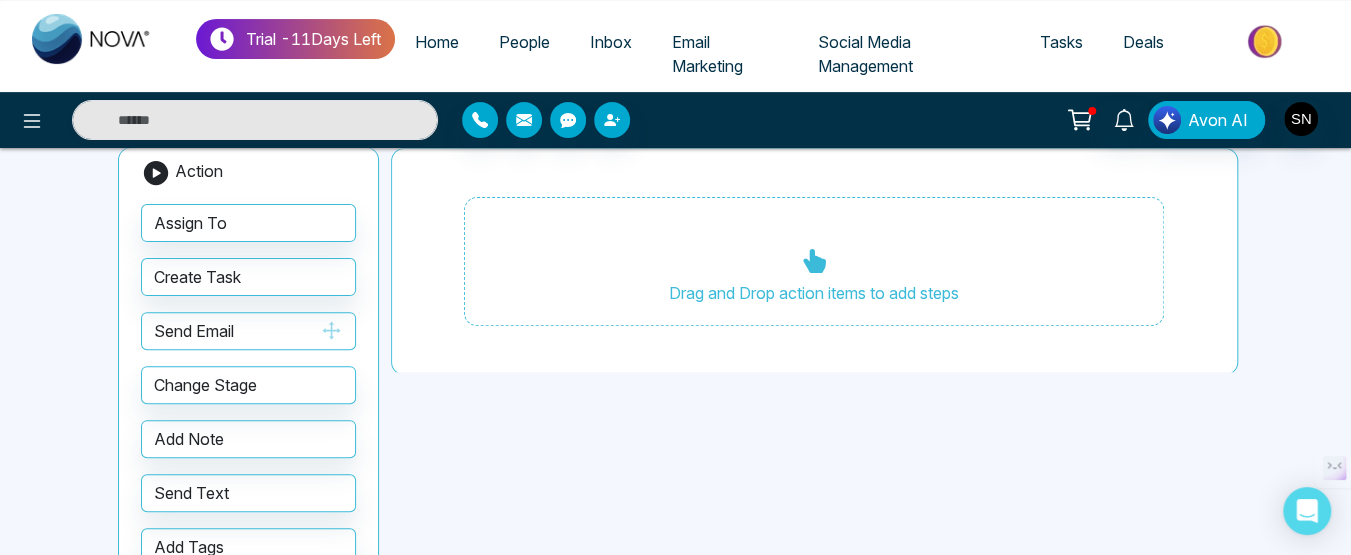 click on "Send Email" at bounding box center [248, 331] 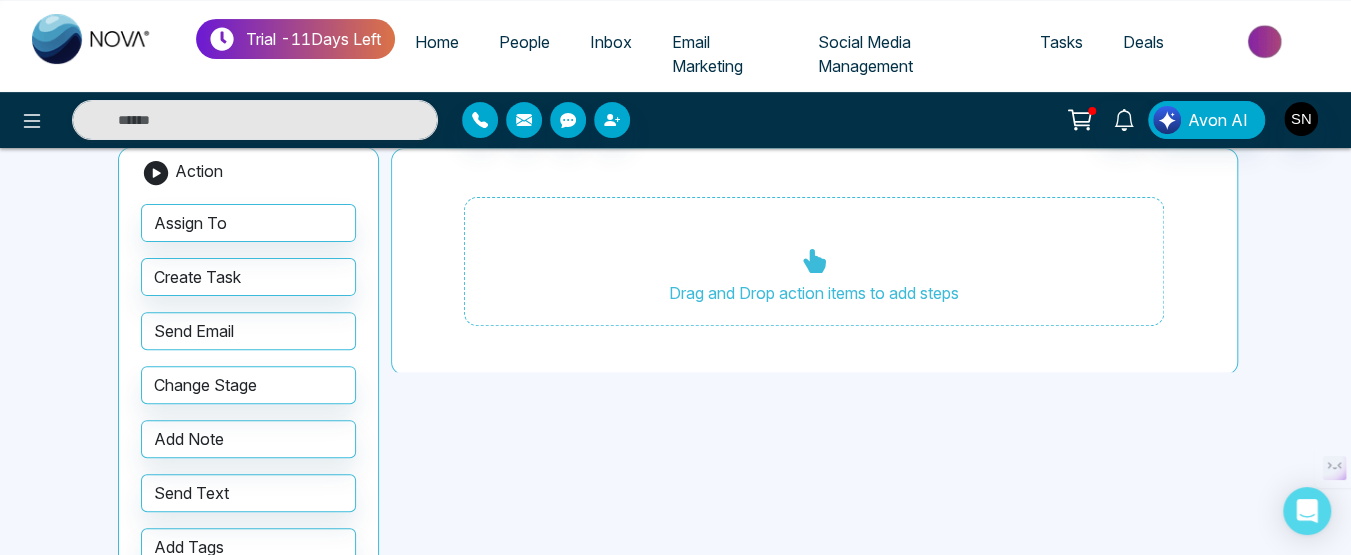 drag, startPoint x: 195, startPoint y: 286, endPoint x: 789, endPoint y: 250, distance: 595.0899 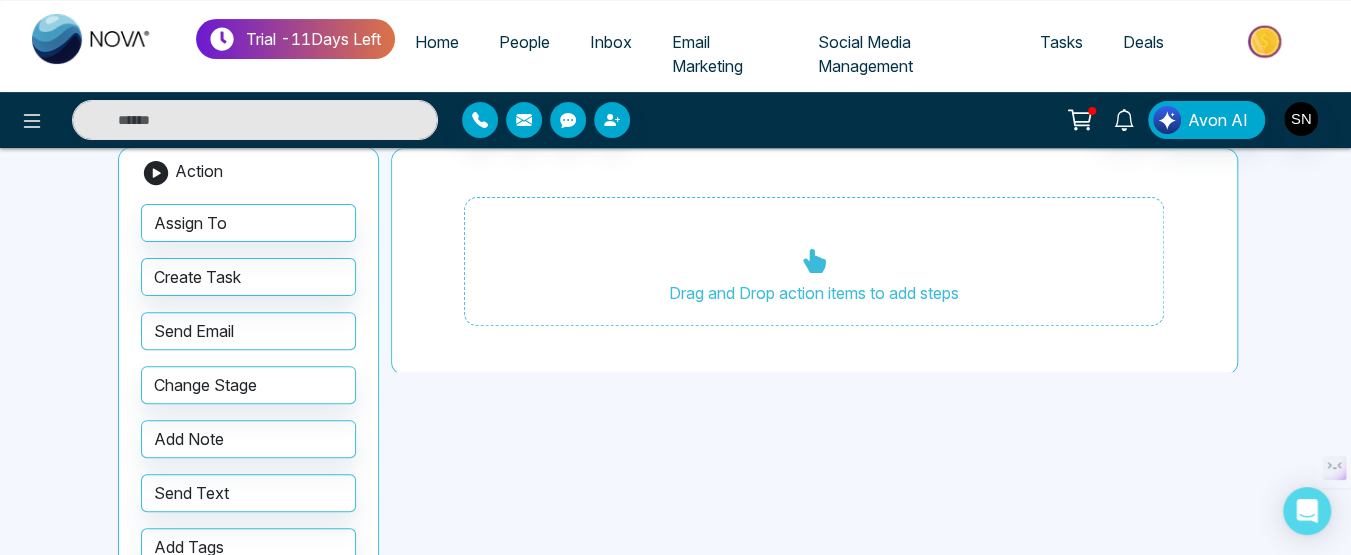 click on "Add new Cancel Save   Action Assign To Create Task Send Email Change Stage Add Note Send Text Add Tags Remove Tags Drag and Drop action items to add steps" at bounding box center [676, 365] 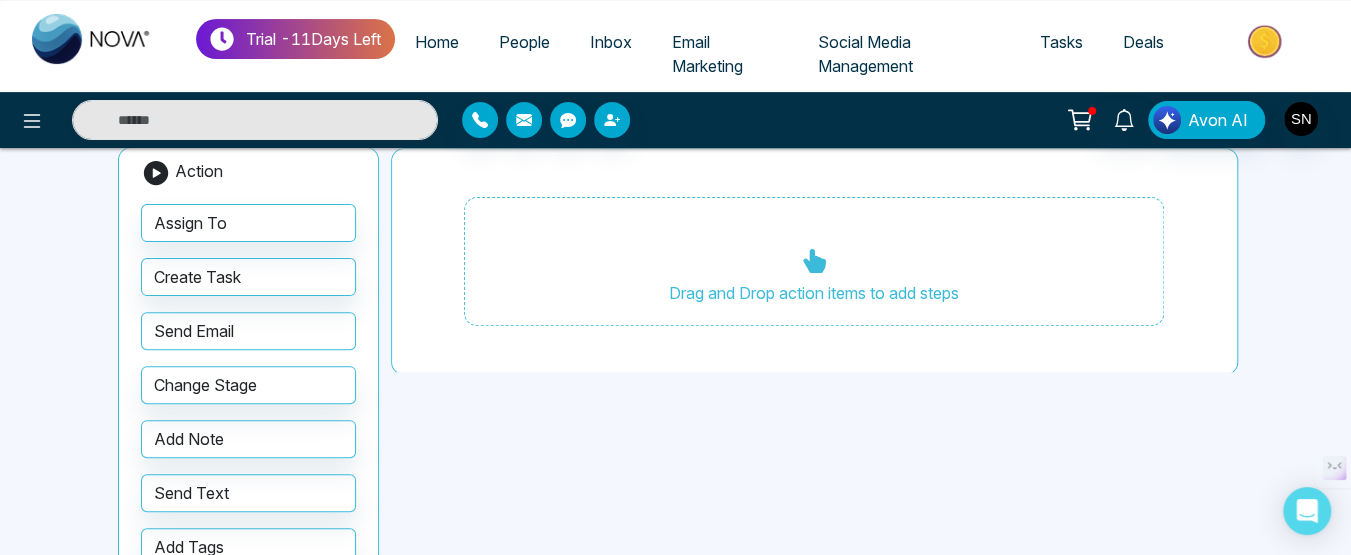 scroll, scrollTop: 0, scrollLeft: 0, axis: both 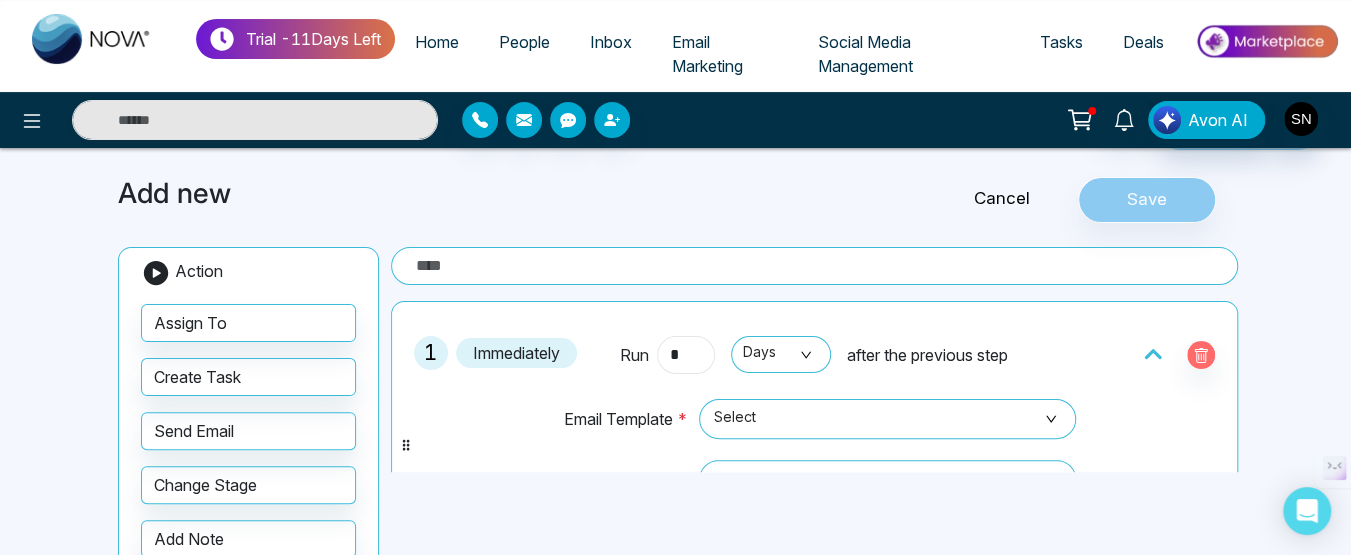 click on "*" at bounding box center [686, 355] 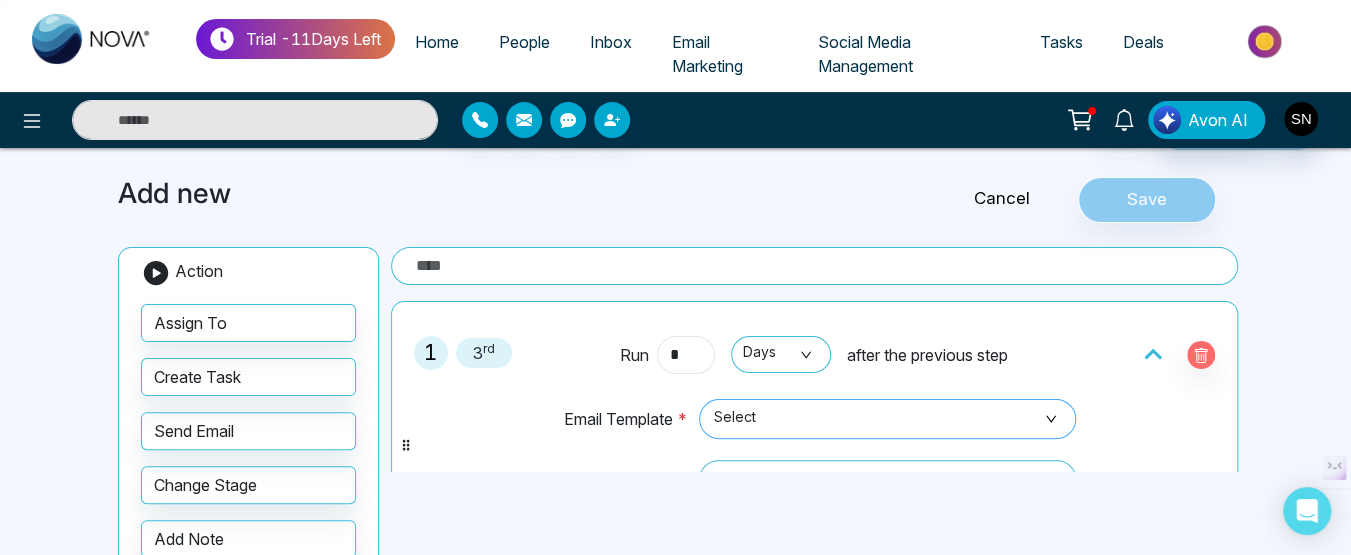 click on "Select" at bounding box center (887, 419) 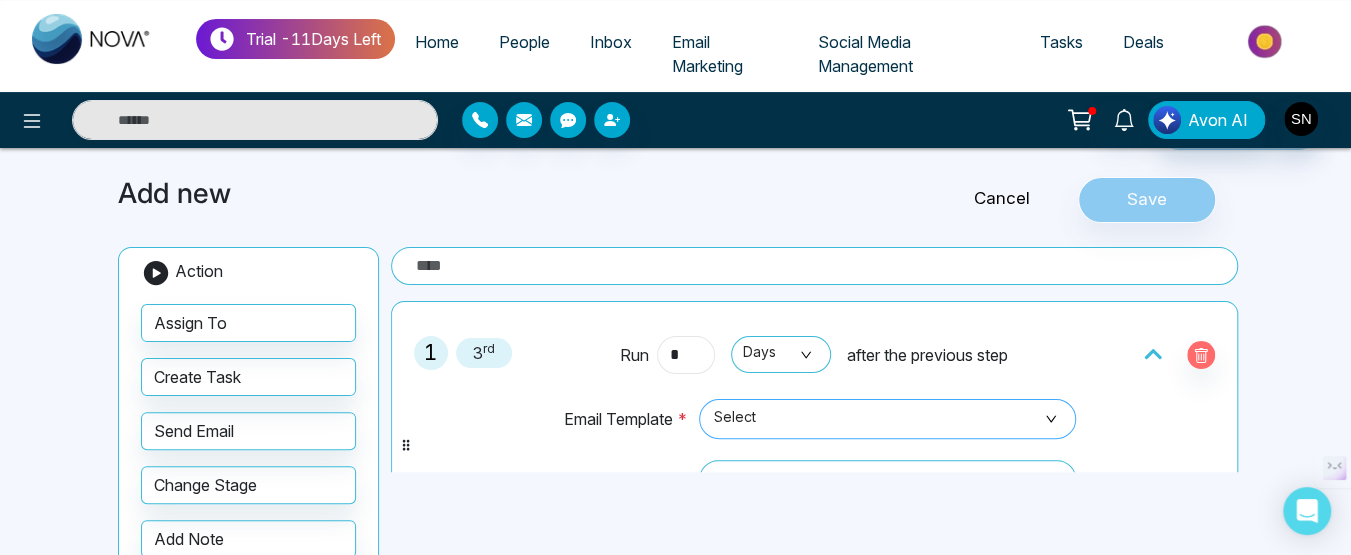type on "*" 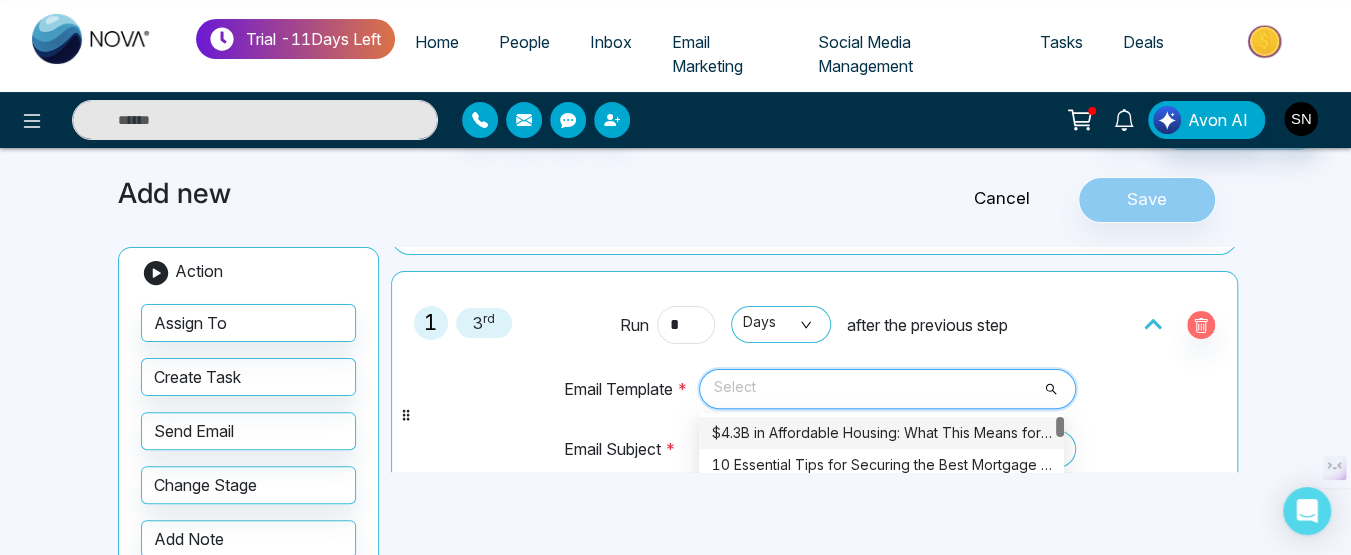 scroll, scrollTop: 0, scrollLeft: 0, axis: both 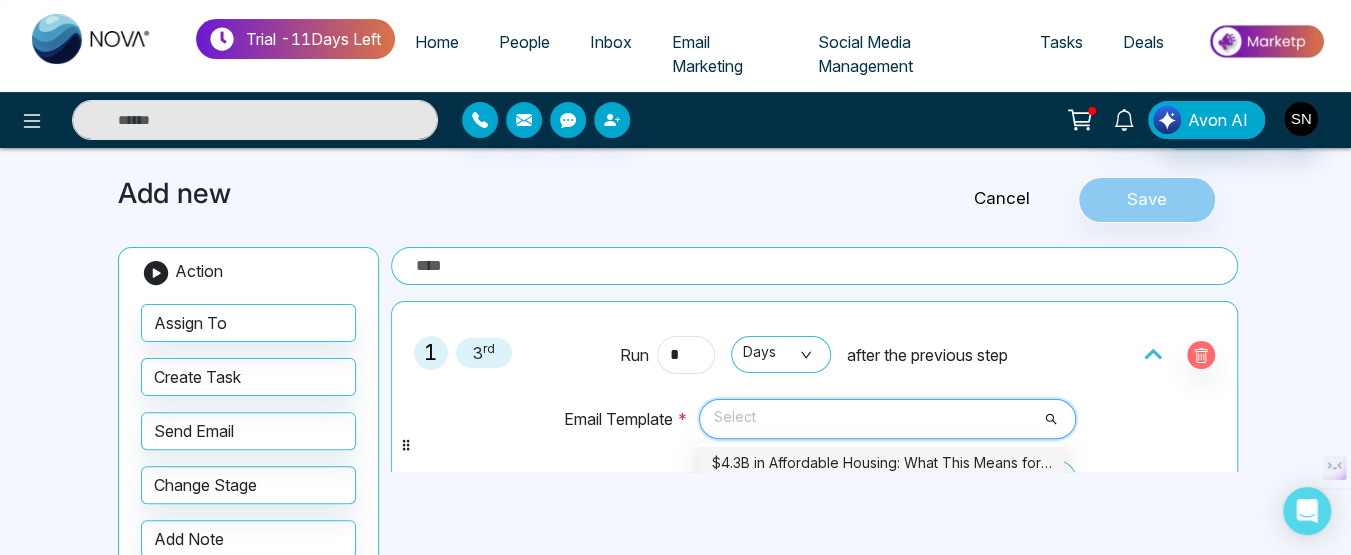 click on "Select" at bounding box center (887, 419) 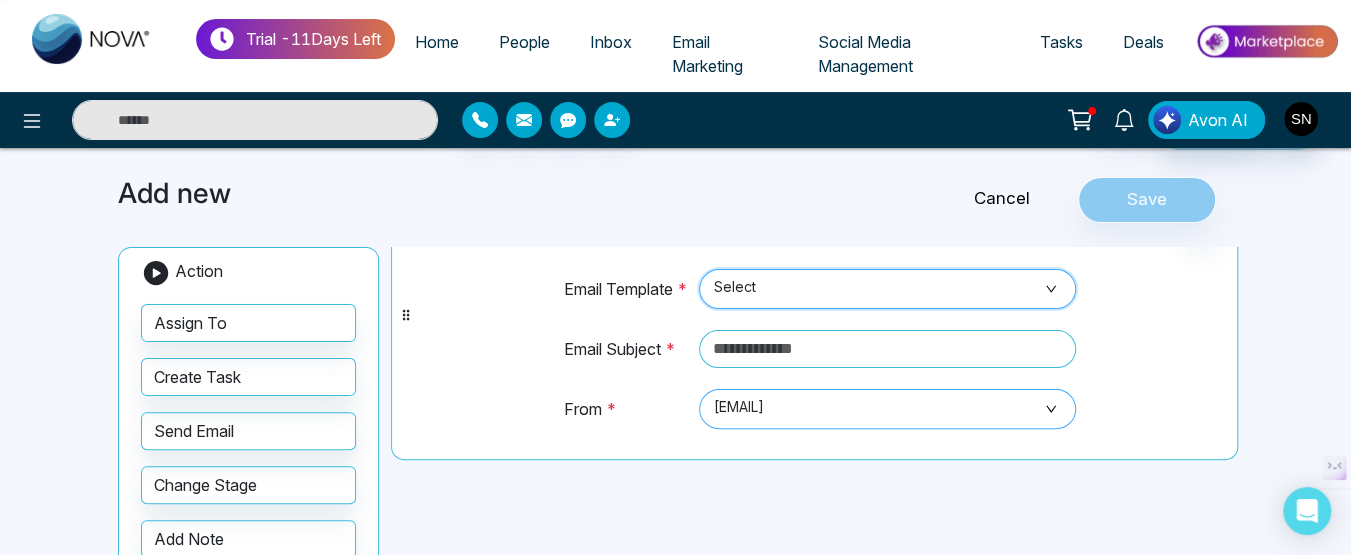 scroll, scrollTop: 100, scrollLeft: 0, axis: vertical 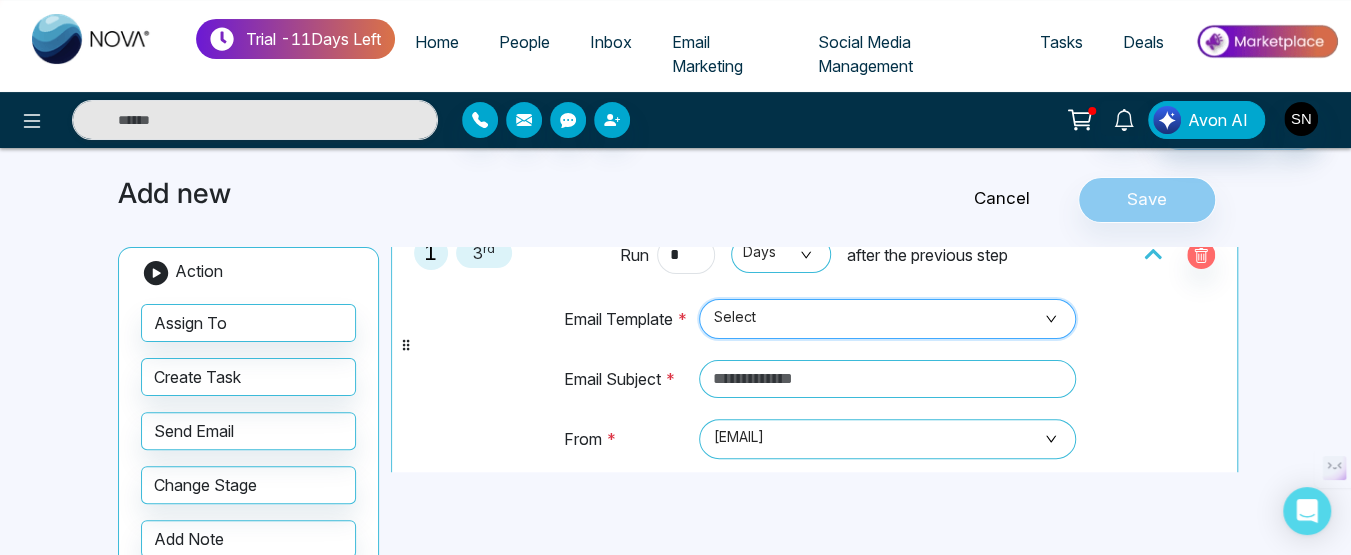 click on "Select" at bounding box center [887, 319] 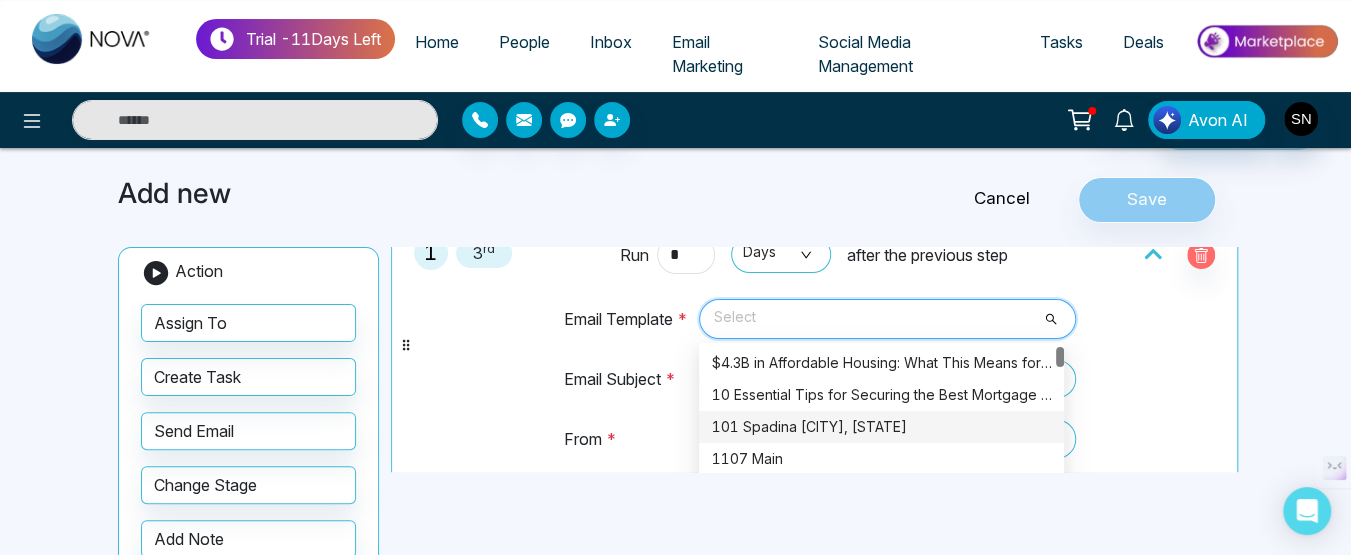 scroll, scrollTop: 100, scrollLeft: 0, axis: vertical 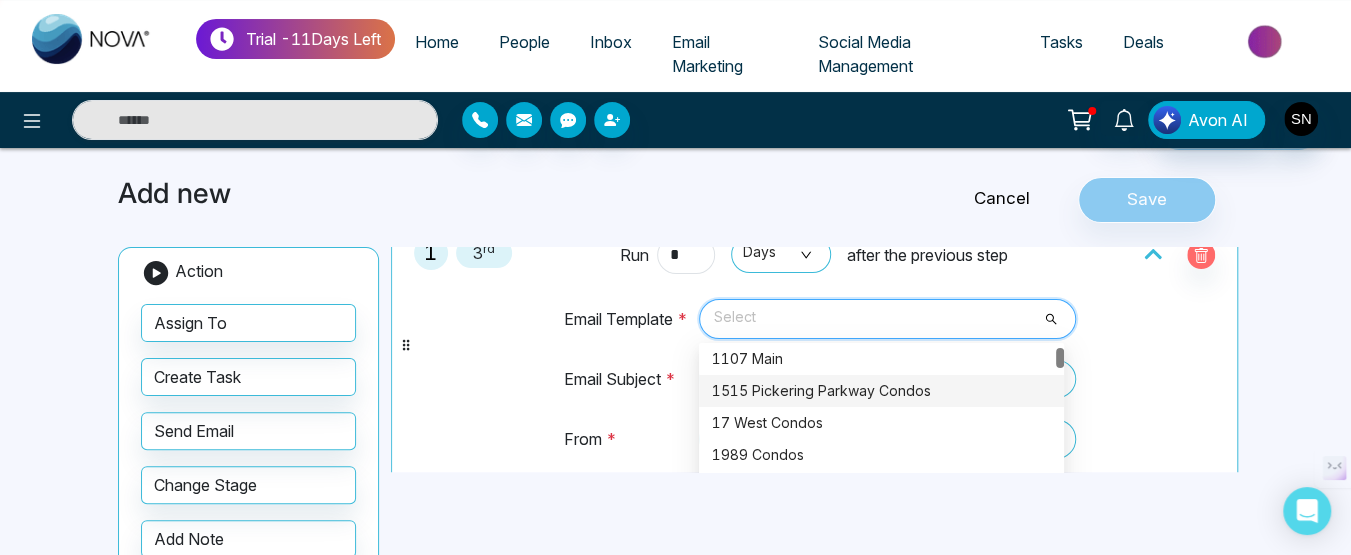 click on "1515 Pickering Parkway Condos" at bounding box center (881, 391) 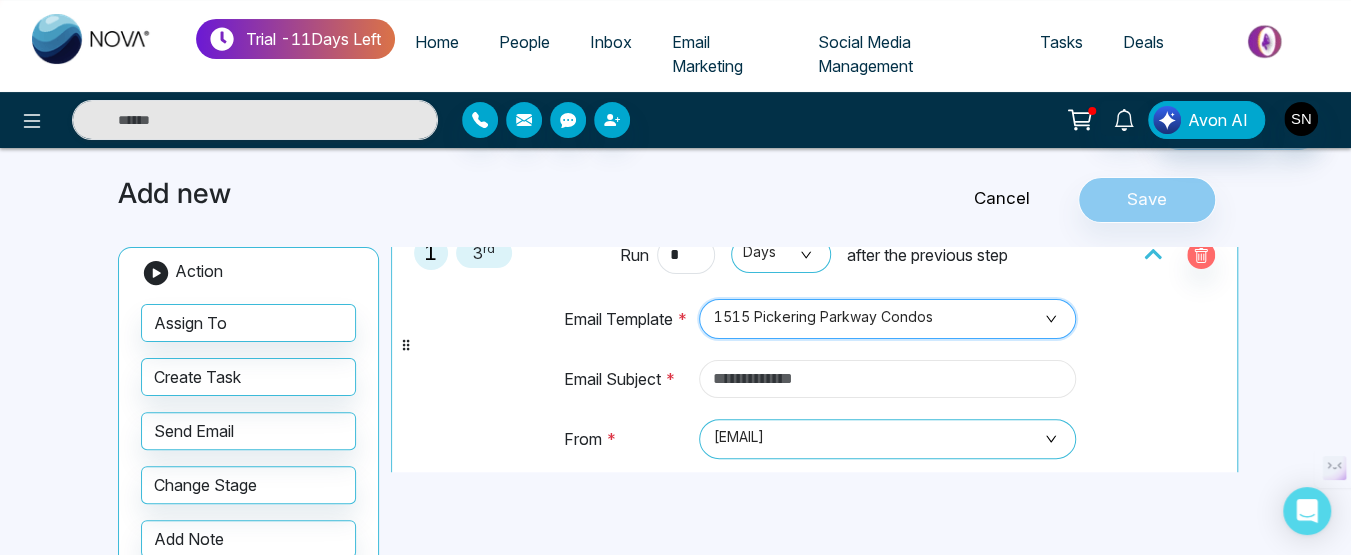 click at bounding box center [887, 379] 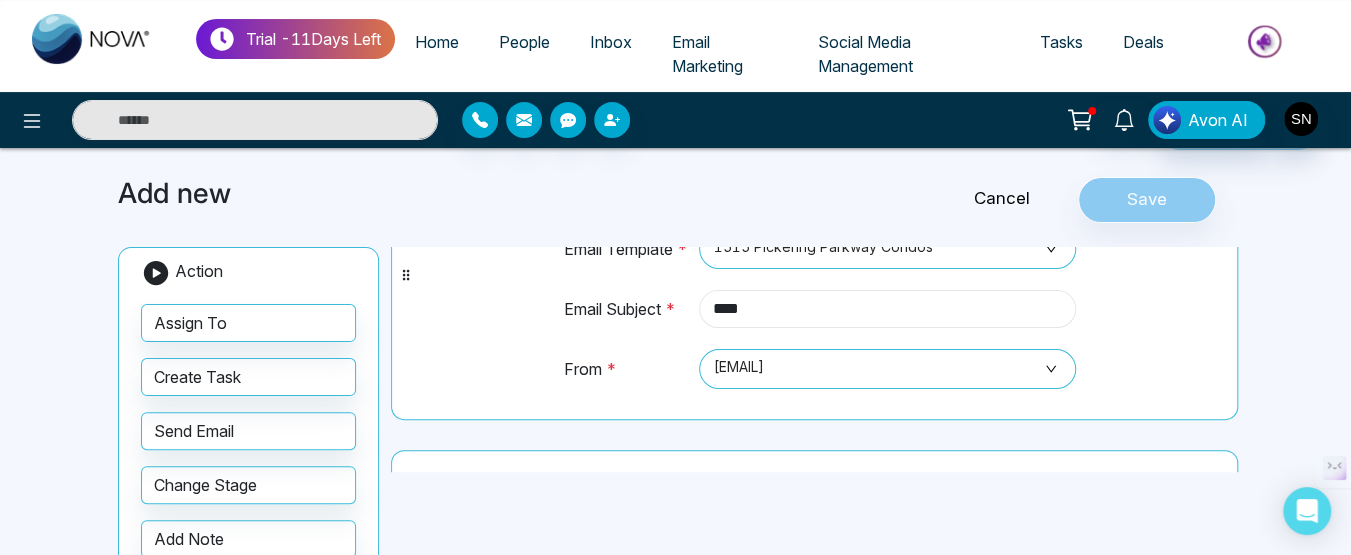 scroll, scrollTop: 200, scrollLeft: 0, axis: vertical 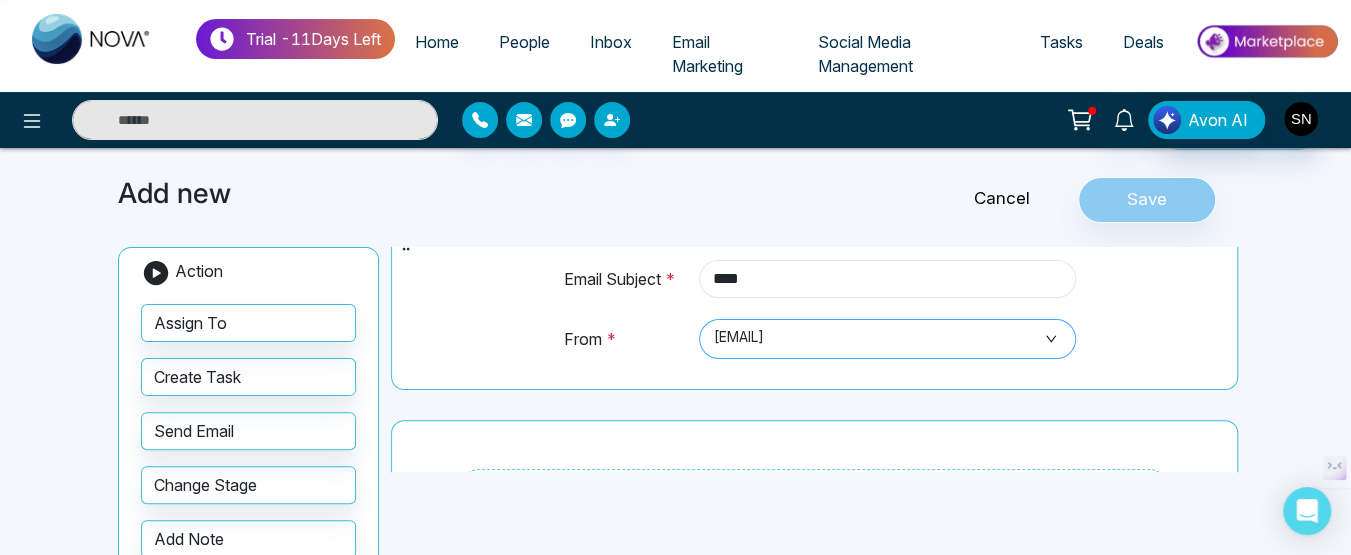 click on "[EMAIL]" at bounding box center (887, 339) 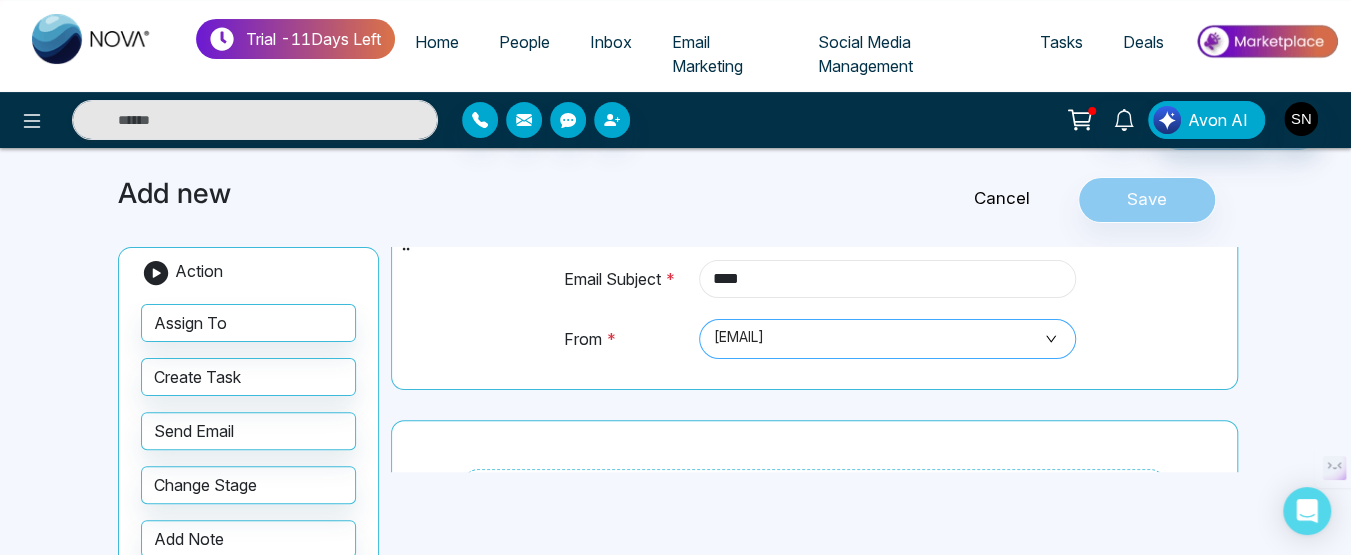 type on "***" 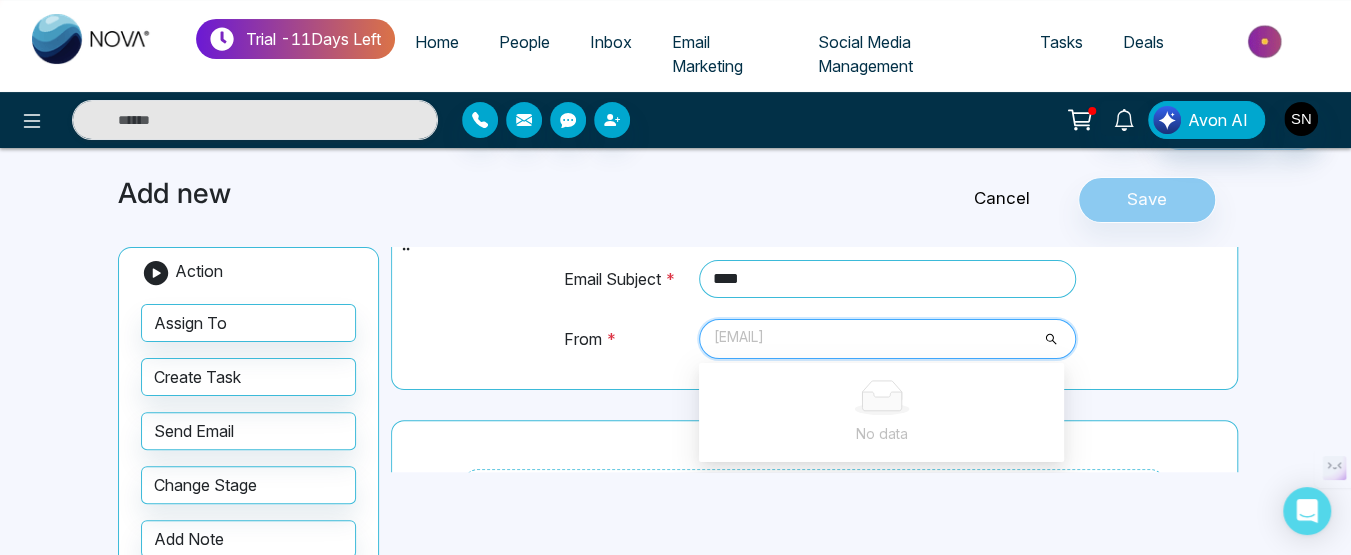 click on "[EMAIL]" at bounding box center [887, 339] 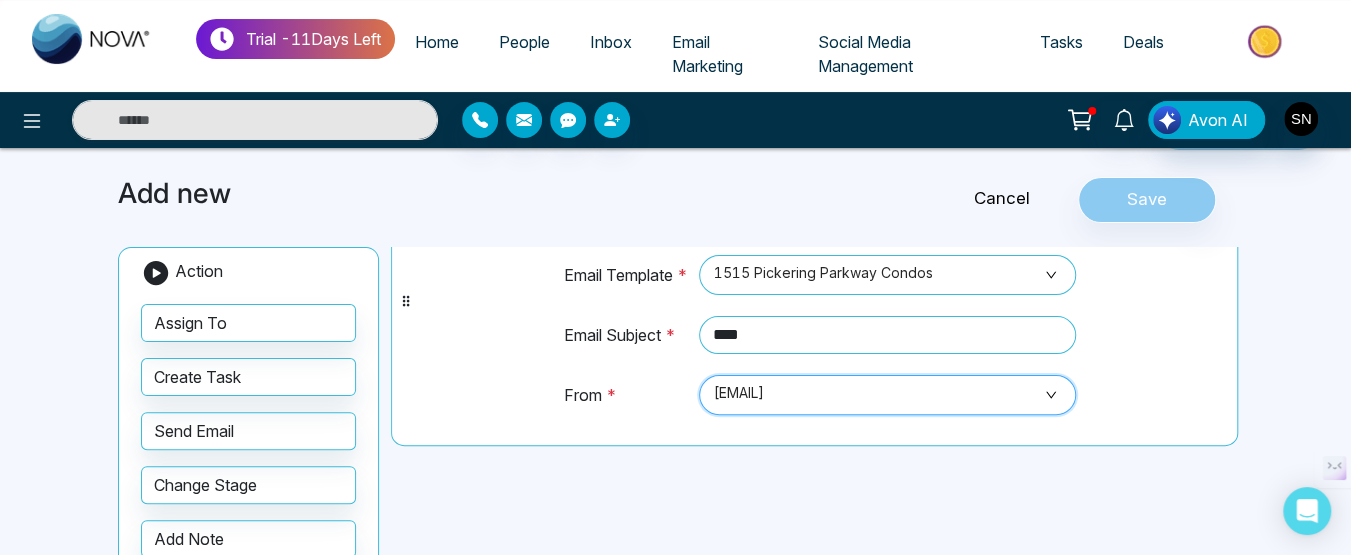 scroll, scrollTop: 100, scrollLeft: 0, axis: vertical 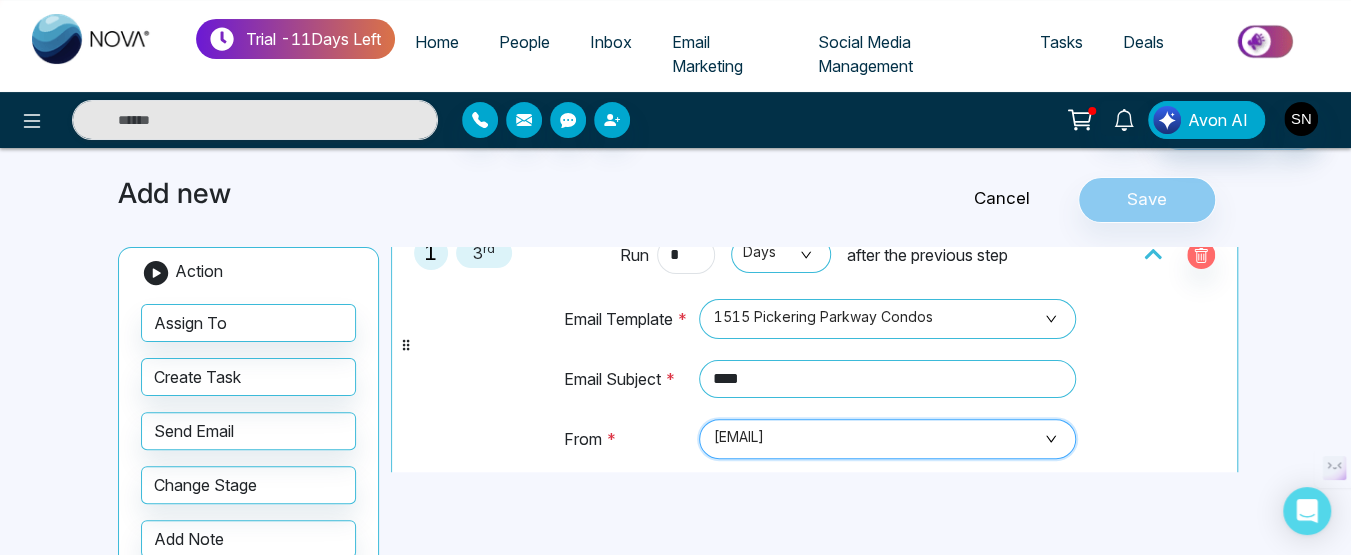 click on "Cancel Save" at bounding box center (1056, 200) 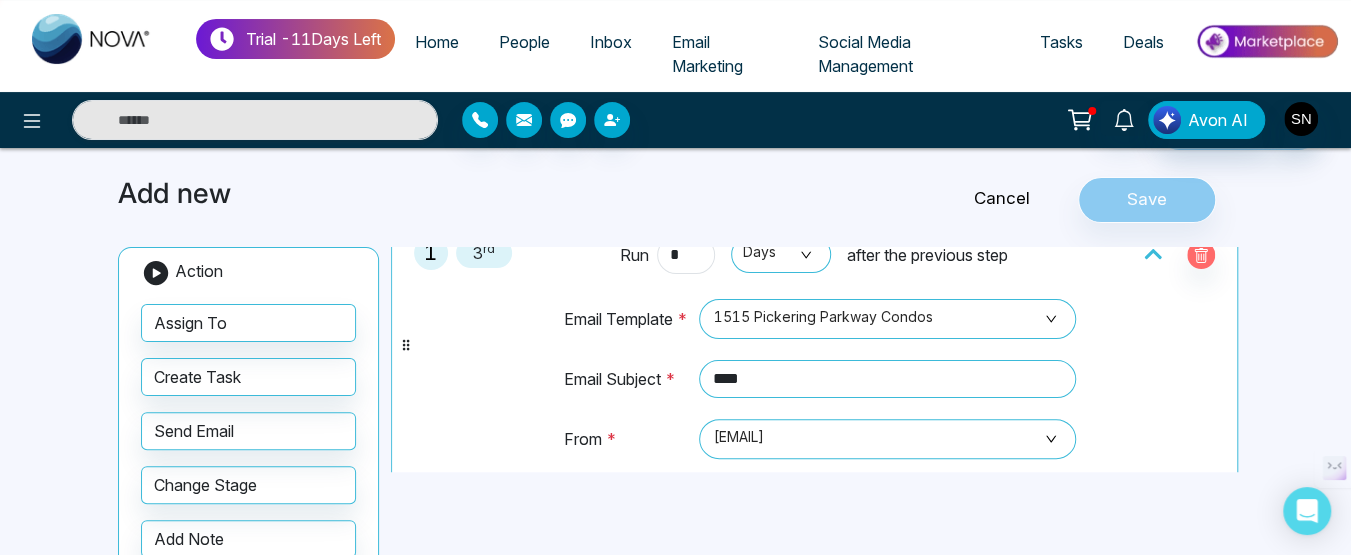 click on "Cancel Save" at bounding box center (1056, 200) 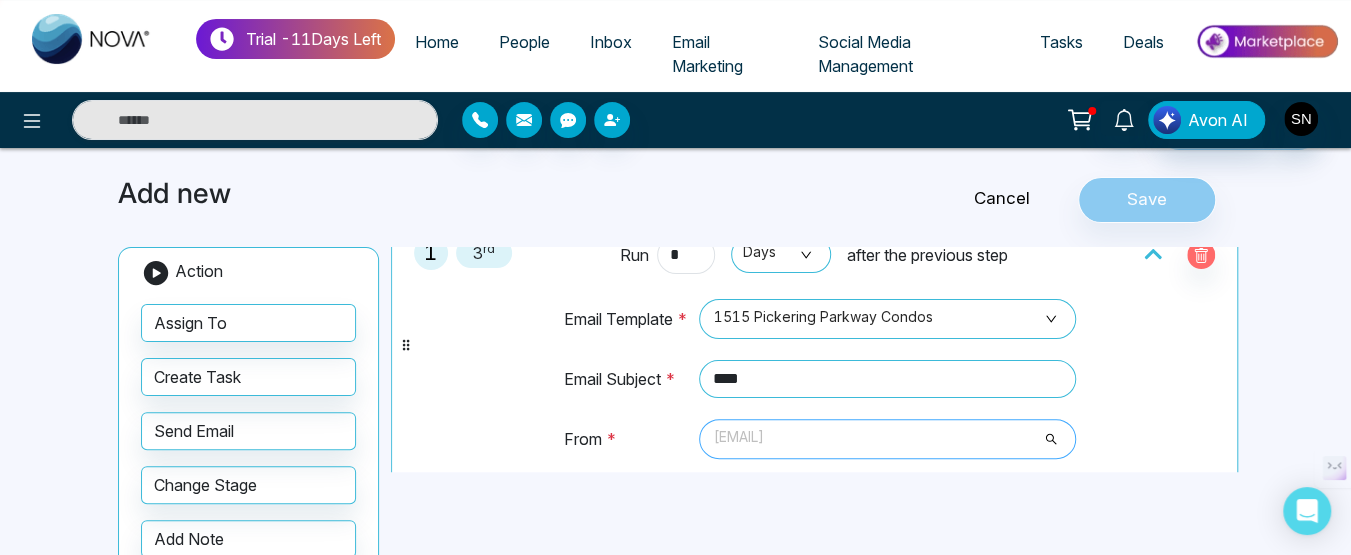 click on "[EMAIL]" at bounding box center (887, 439) 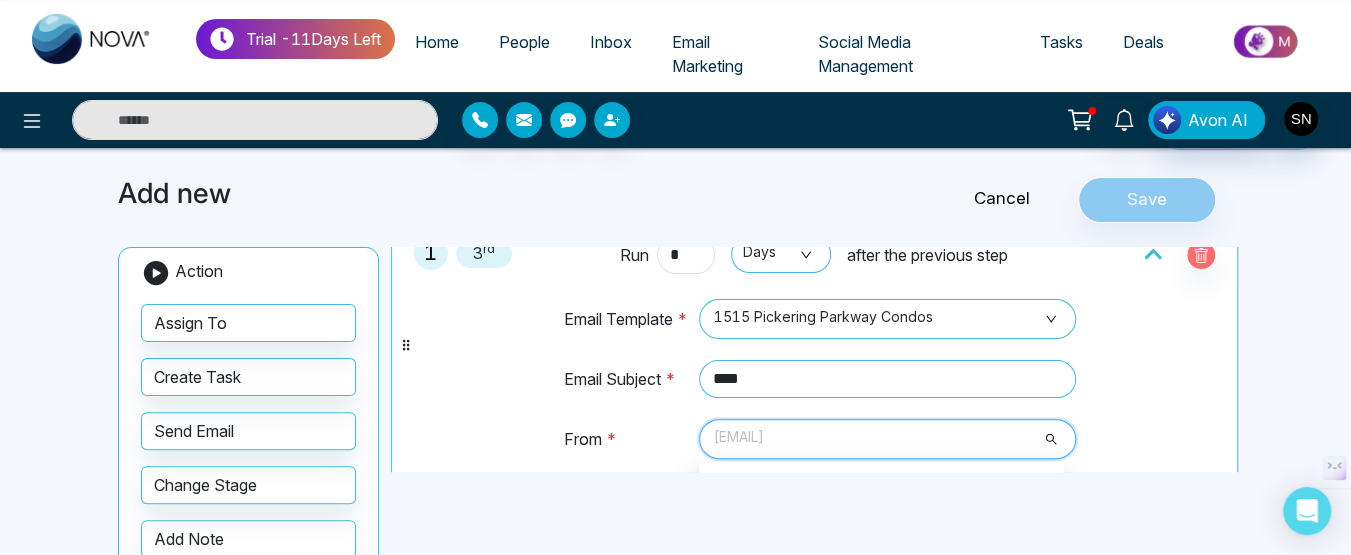 click on "[EMAIL]" at bounding box center [887, 439] 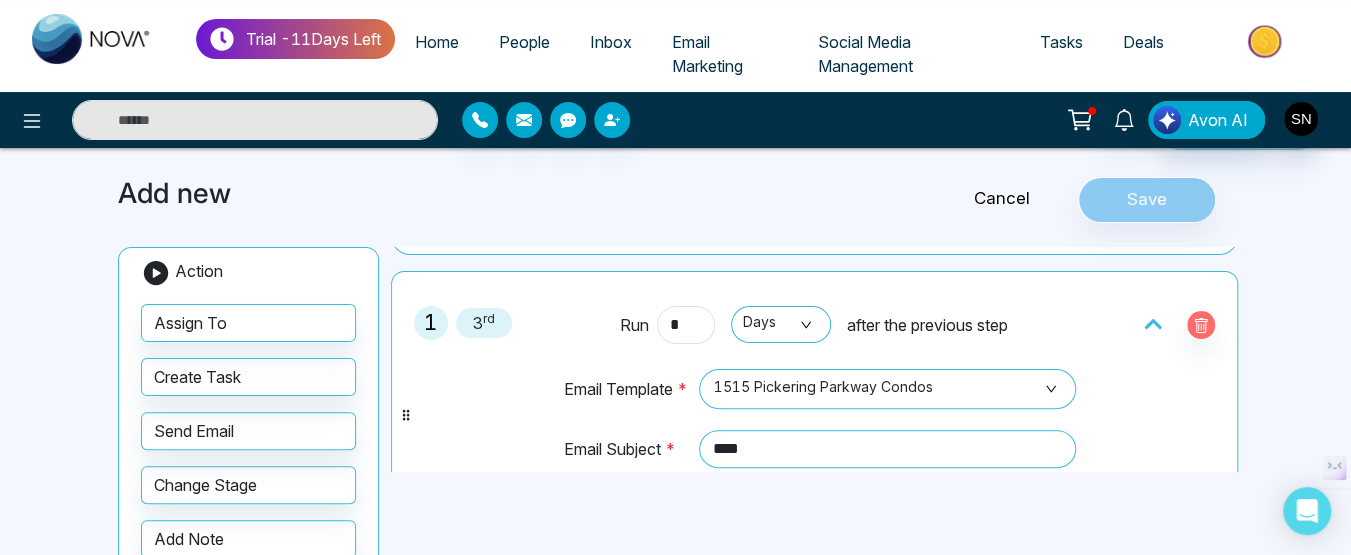 scroll, scrollTop: 0, scrollLeft: 0, axis: both 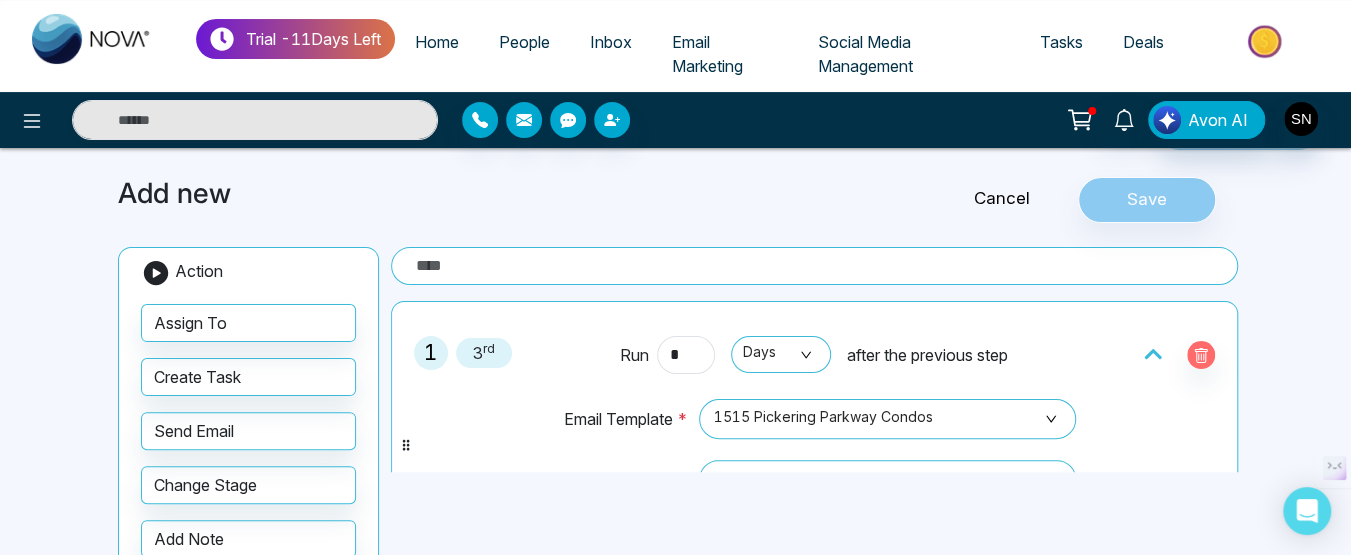 click on "Cancel Save" at bounding box center [1056, 200] 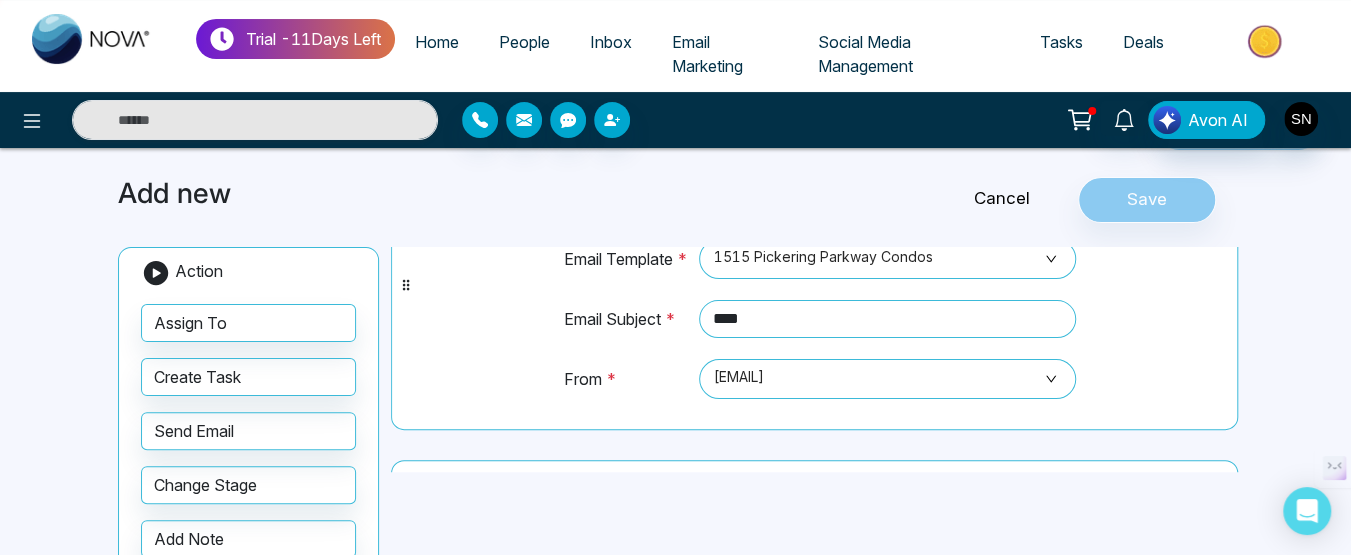 scroll, scrollTop: 0, scrollLeft: 0, axis: both 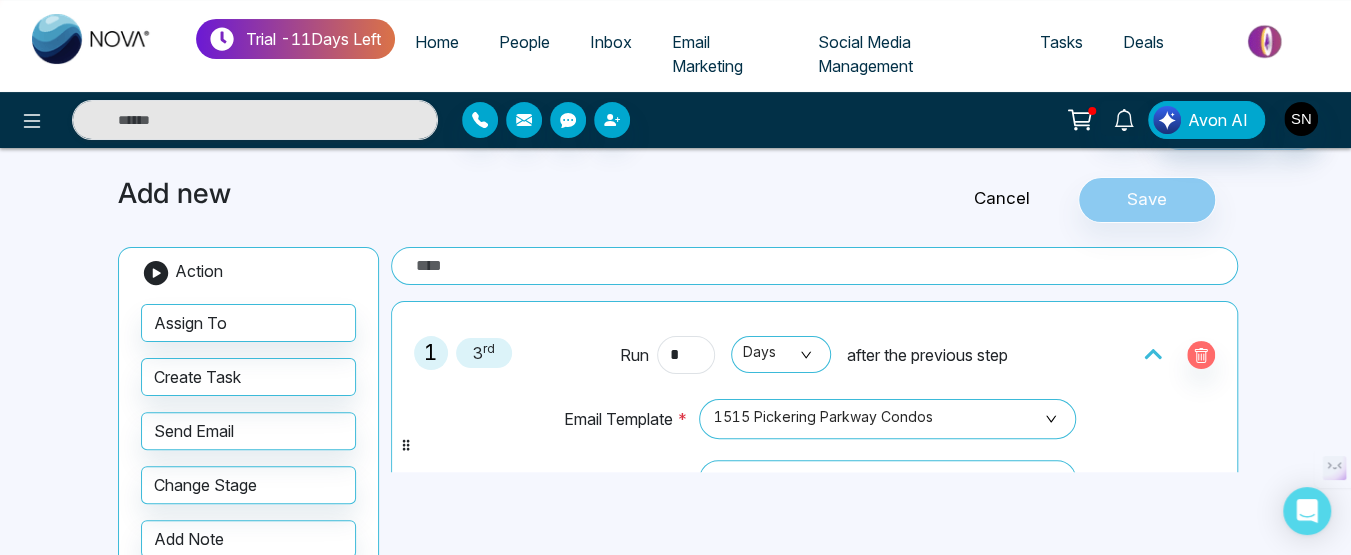 click on "Cancel Save" at bounding box center (1056, 200) 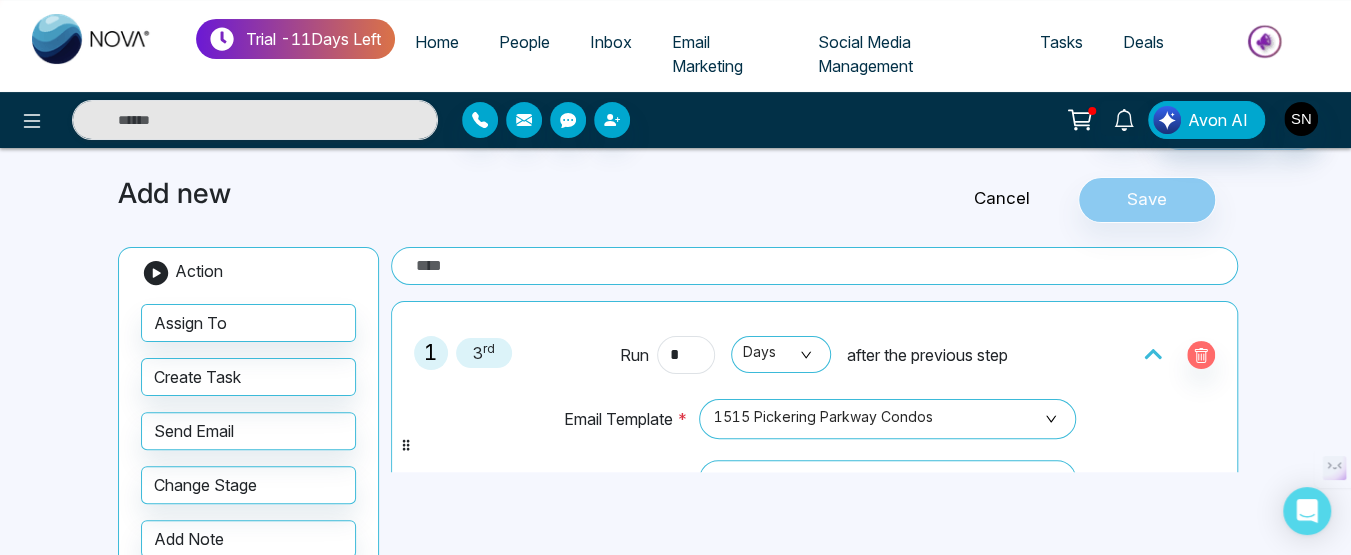 scroll, scrollTop: 0, scrollLeft: 0, axis: both 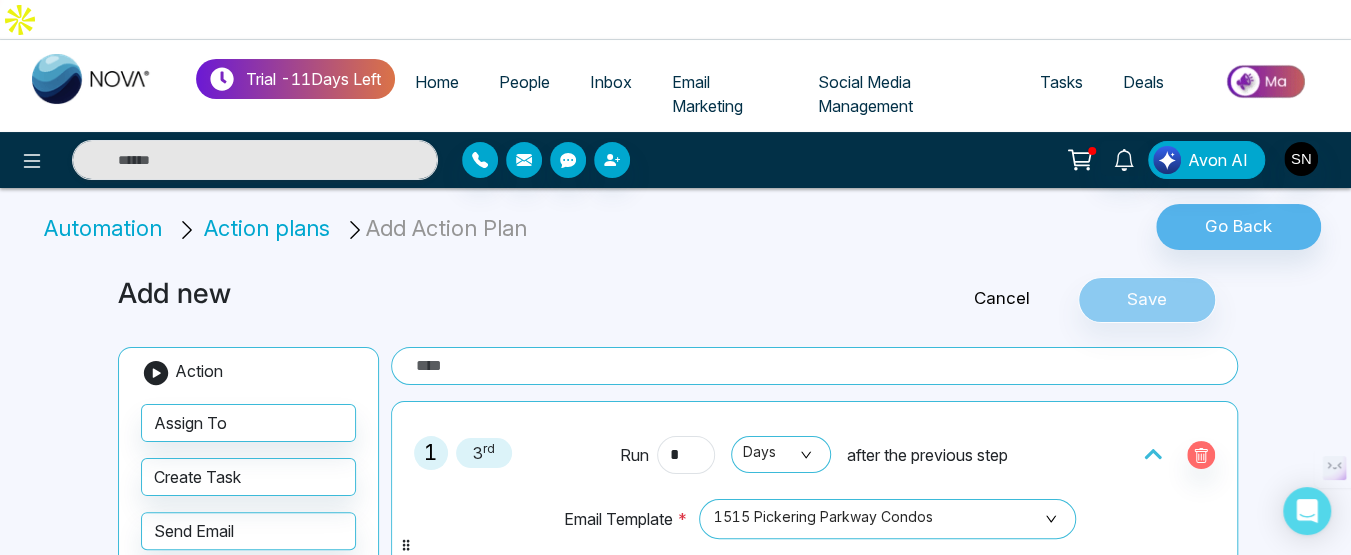 click on "Cancel Save" at bounding box center [1056, 300] 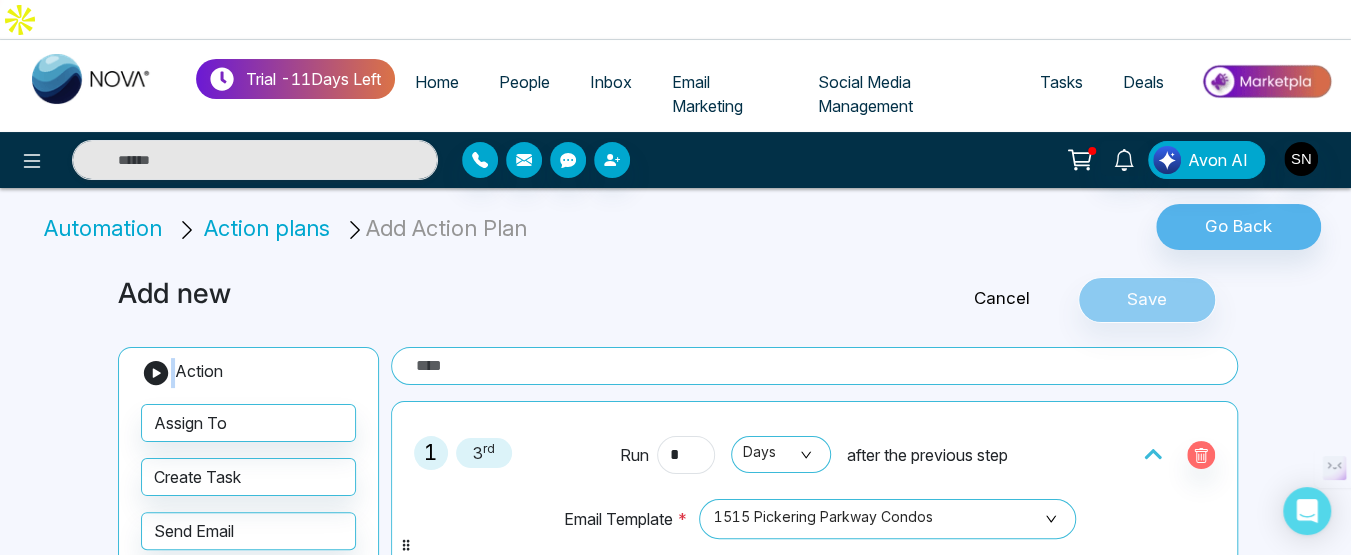 click on "Cancel Save" at bounding box center [1056, 300] 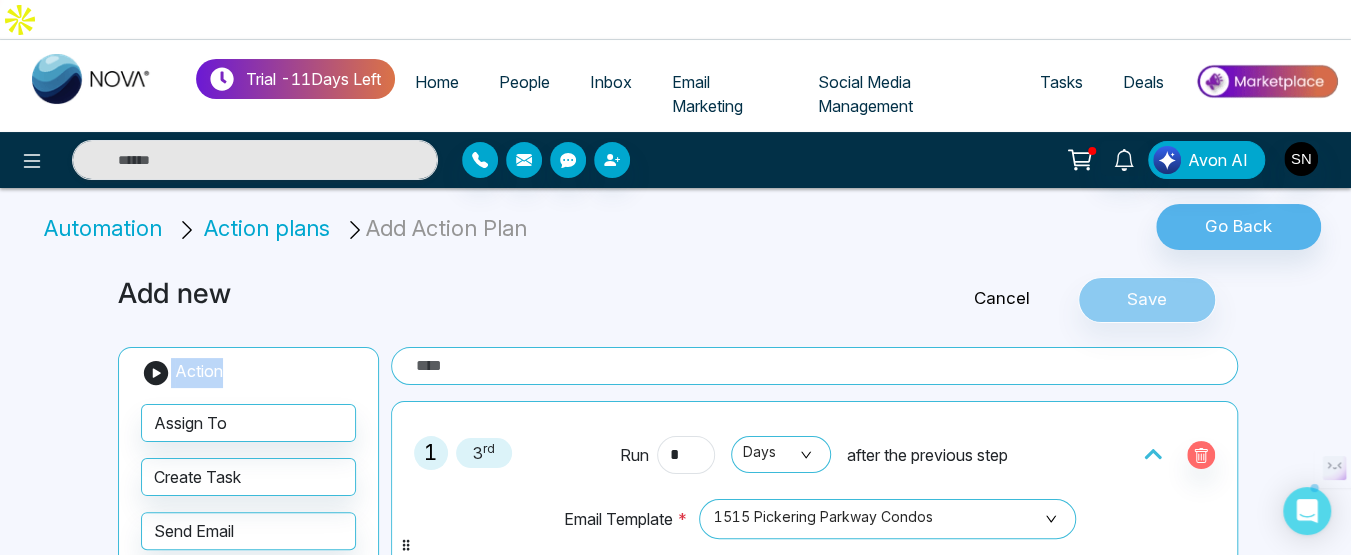 click on "Cancel Save" at bounding box center [1056, 300] 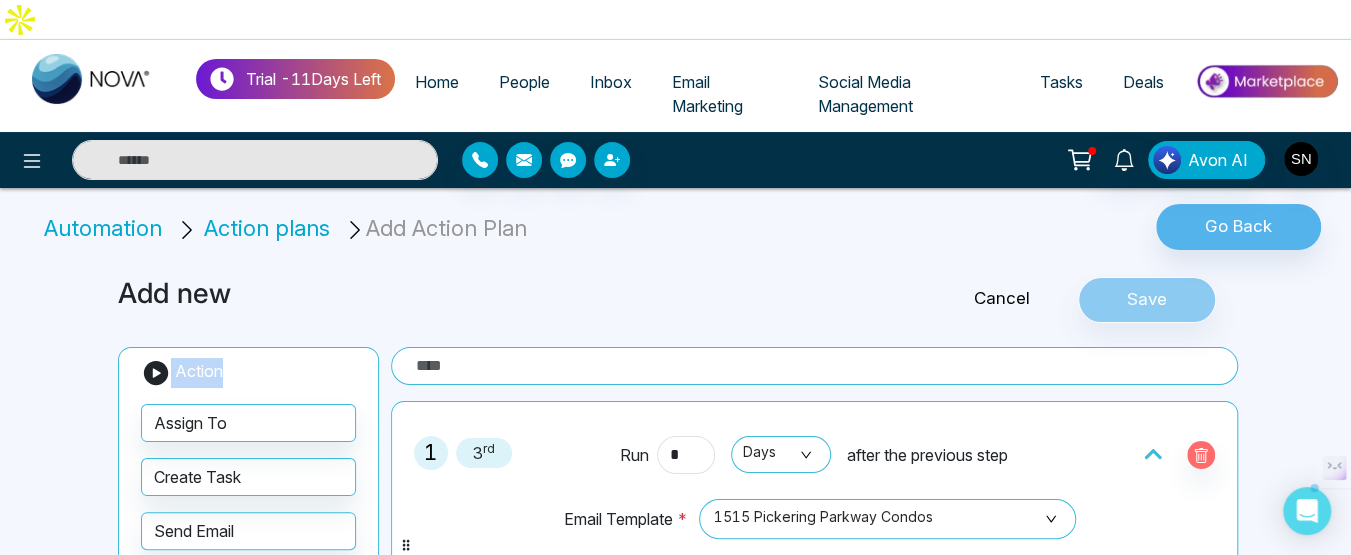 click on "Cancel Save" at bounding box center [1056, 300] 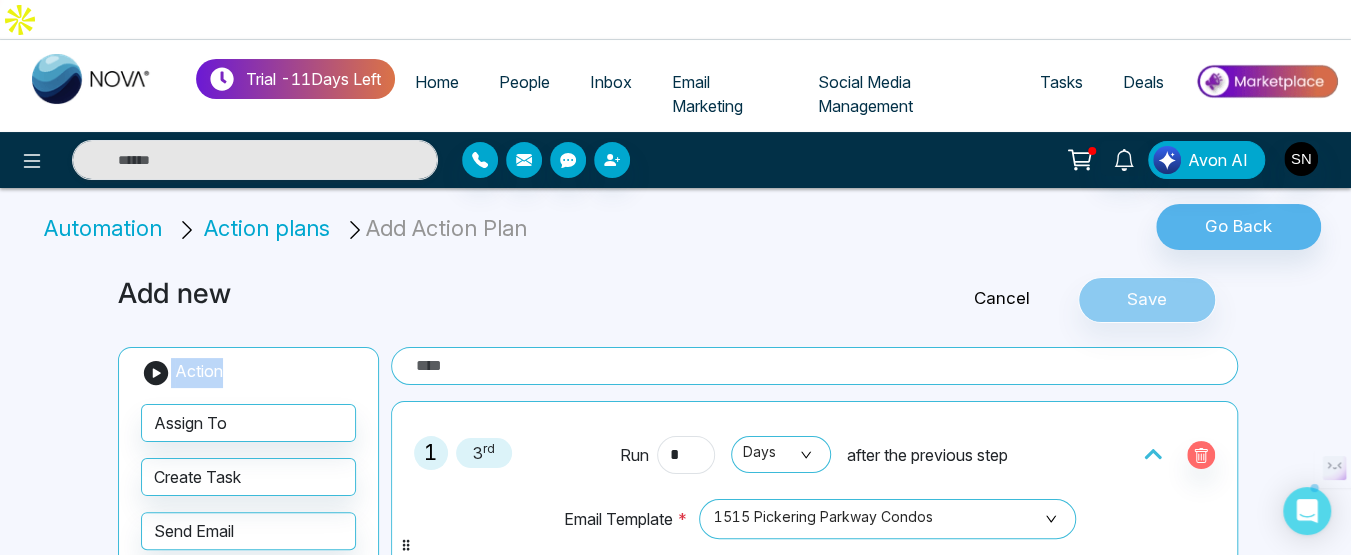 click on "Cancel Save" at bounding box center (1056, 300) 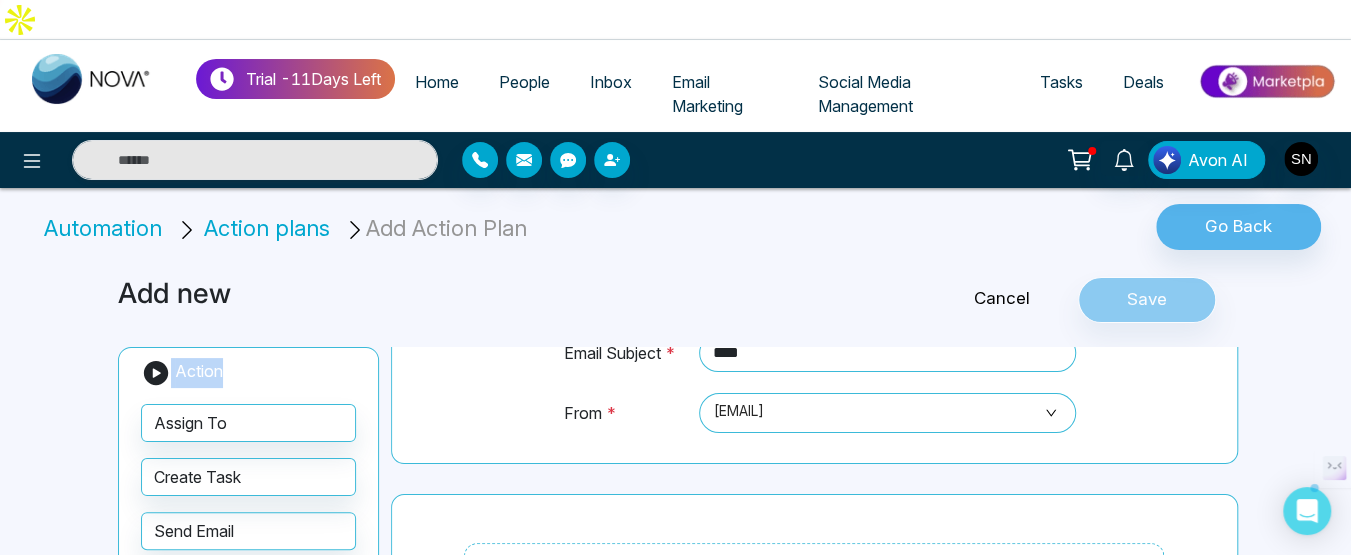 scroll, scrollTop: 100, scrollLeft: 0, axis: vertical 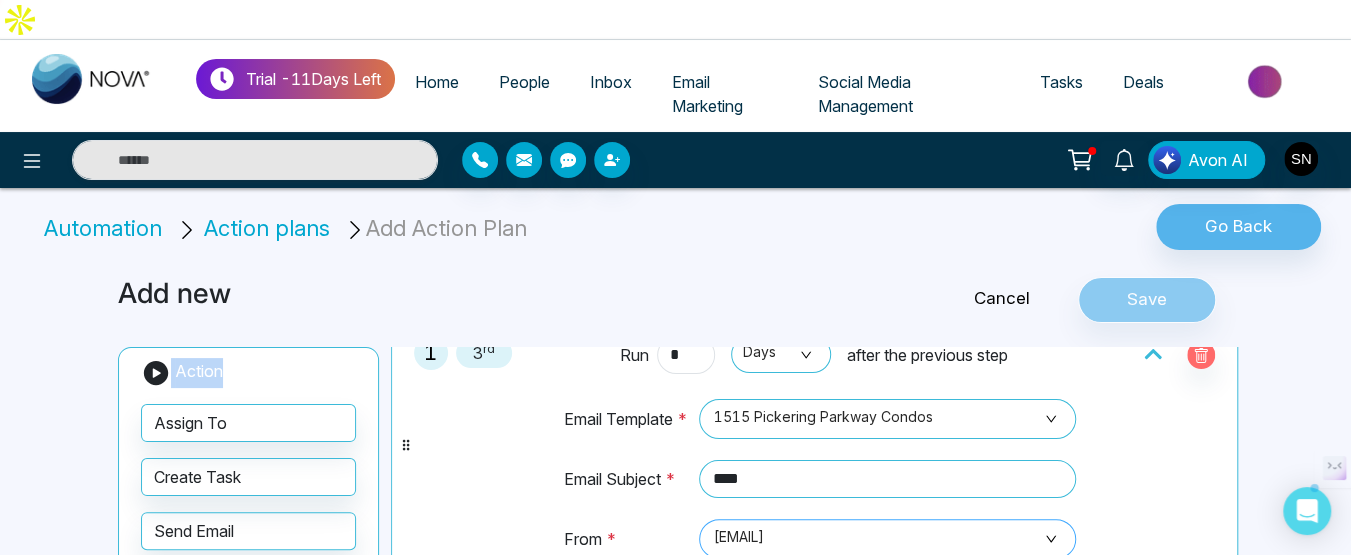click on "[EMAIL]" at bounding box center (887, 539) 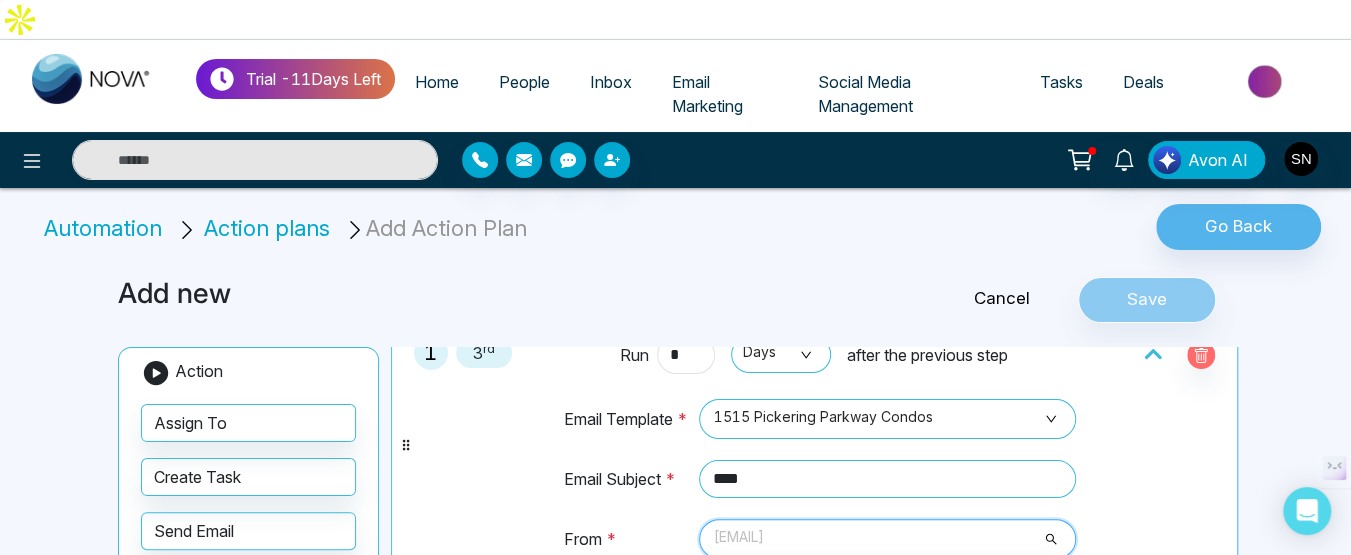 click on "[EMAIL]" at bounding box center [887, 539] 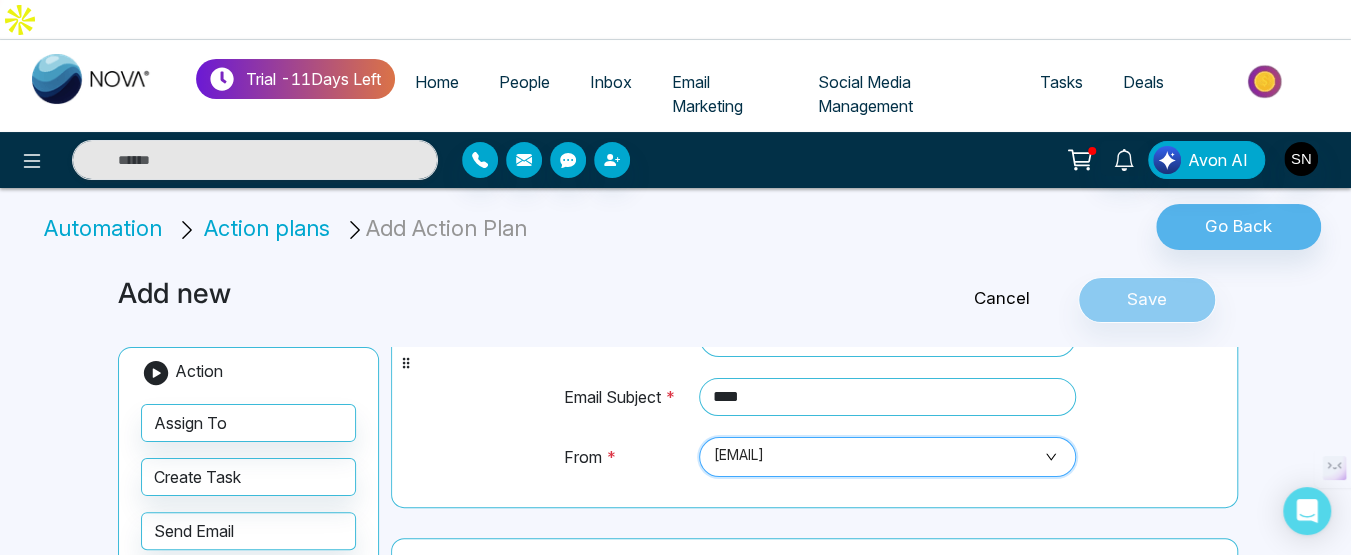 scroll, scrollTop: 200, scrollLeft: 0, axis: vertical 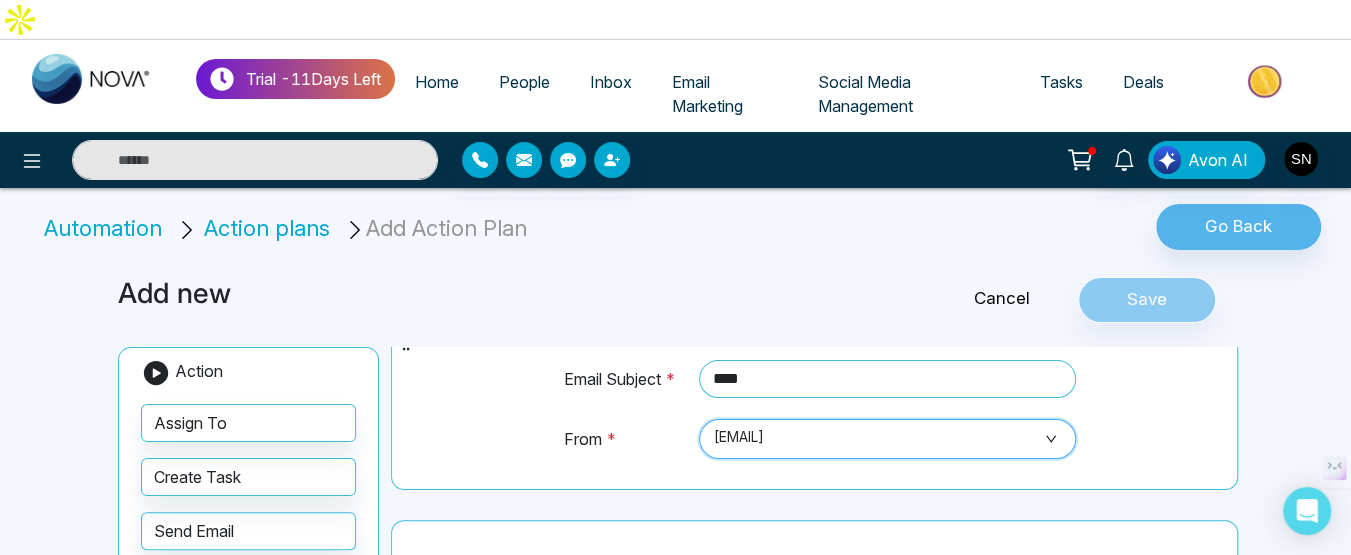 click on "[EMAIL]" at bounding box center [887, 439] 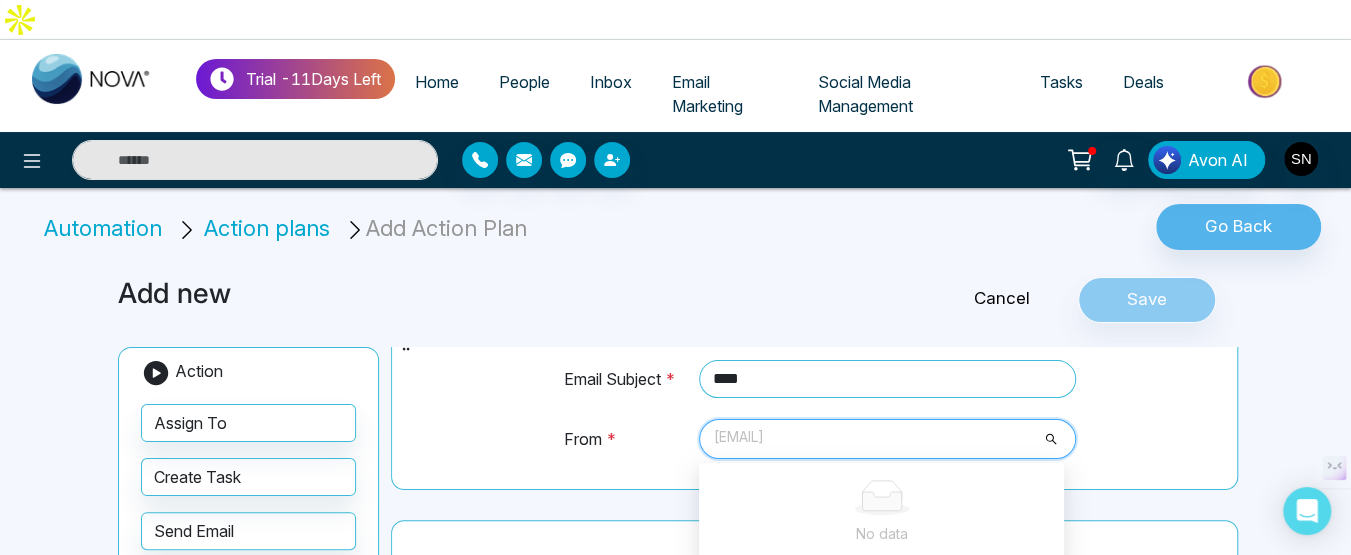 click on "[EMAIL]" at bounding box center (887, 439) 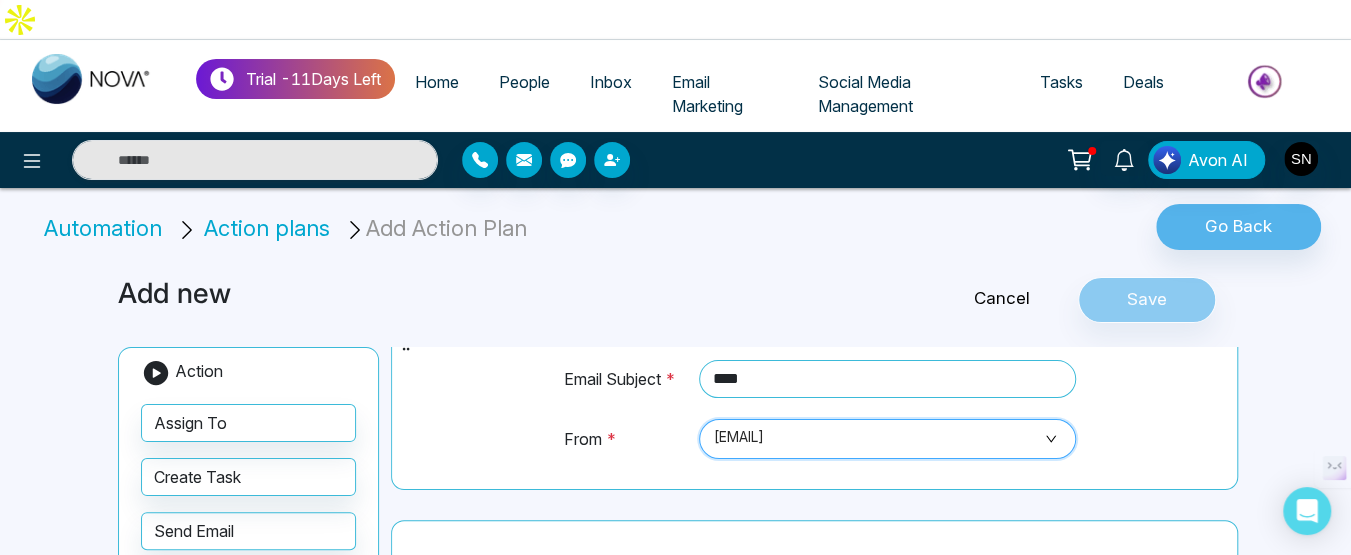 click on "[EMAIL]" at bounding box center [887, 439] 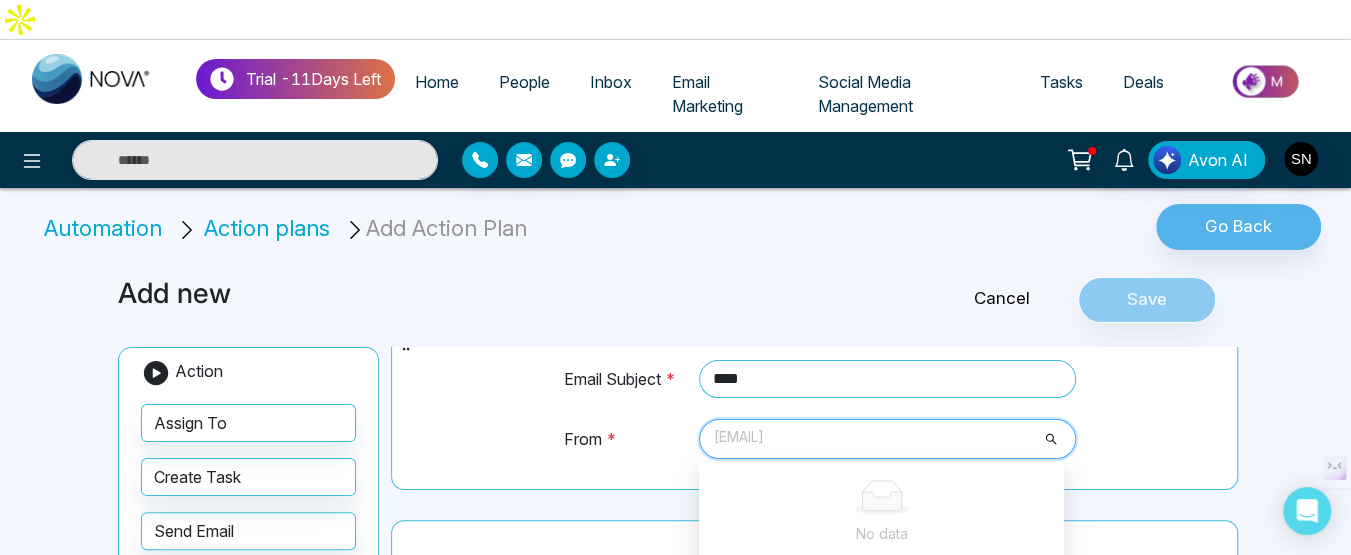 click on "[EMAIL]" at bounding box center (887, 439) 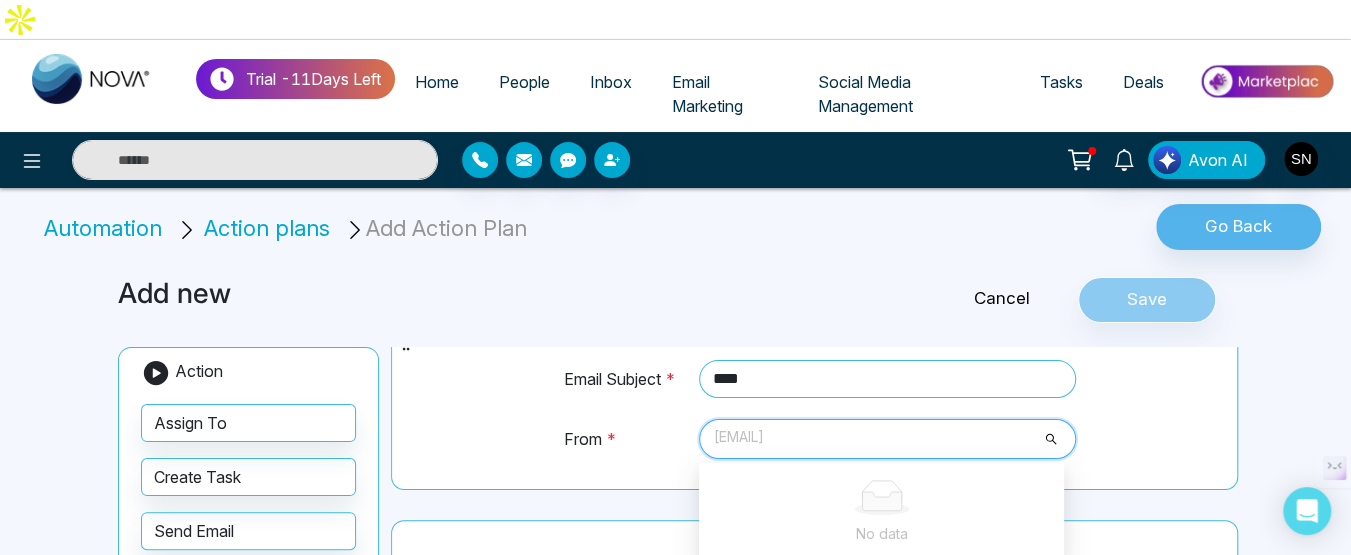 drag, startPoint x: 908, startPoint y: 408, endPoint x: 681, endPoint y: 407, distance: 227.0022 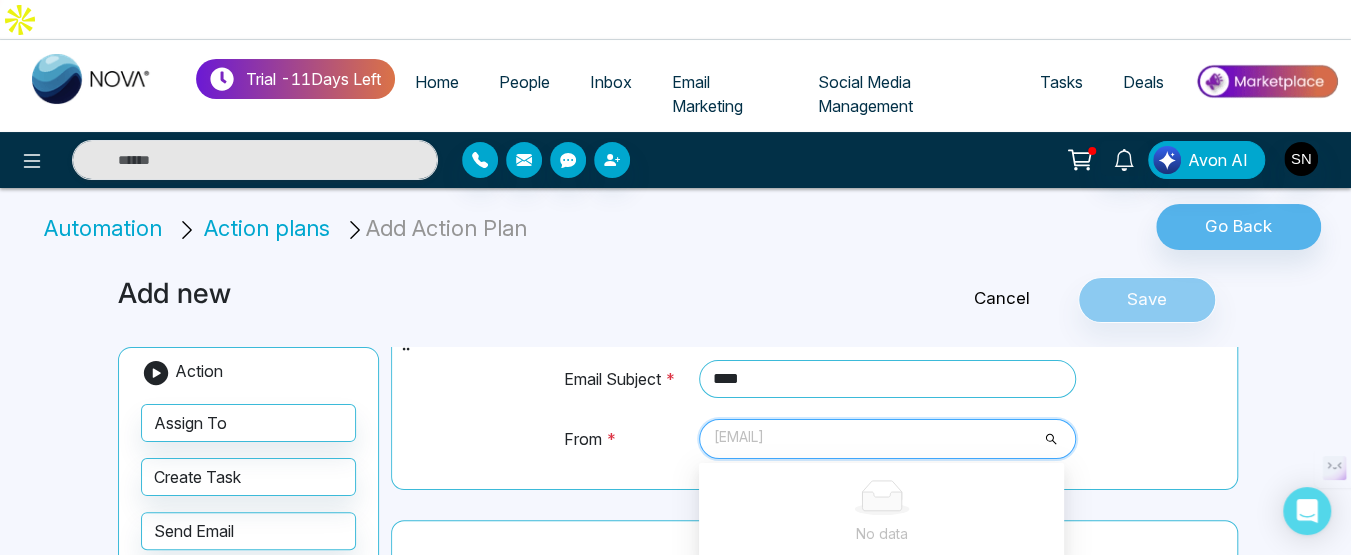 click on "From   * [EMAIL] No data" at bounding box center [820, 448] 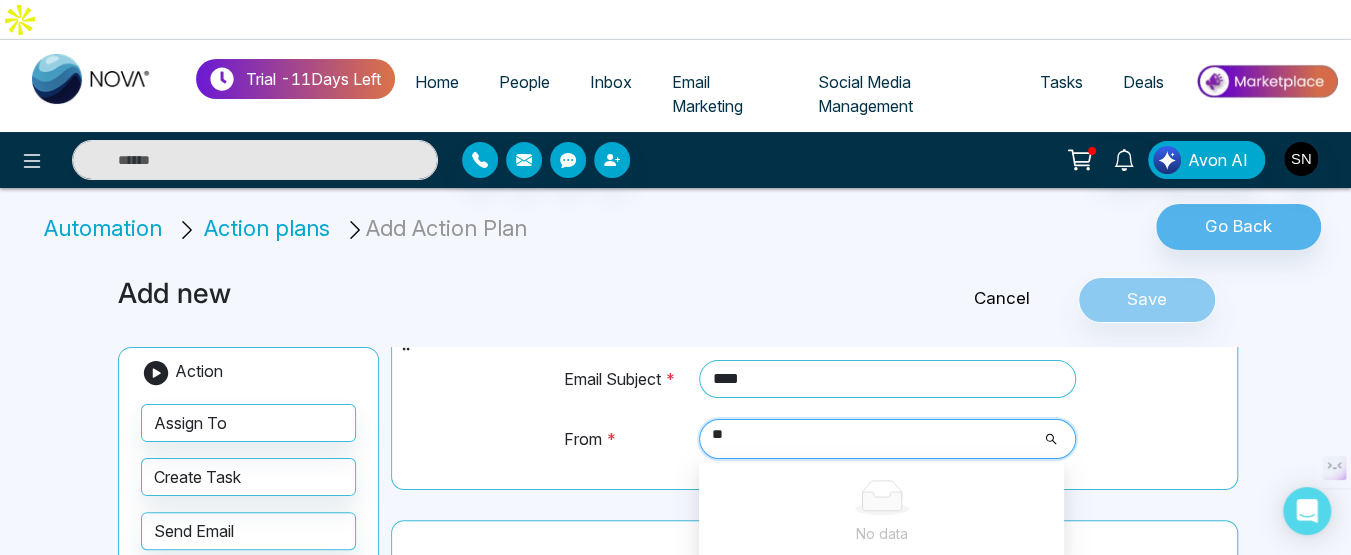 type on "*" 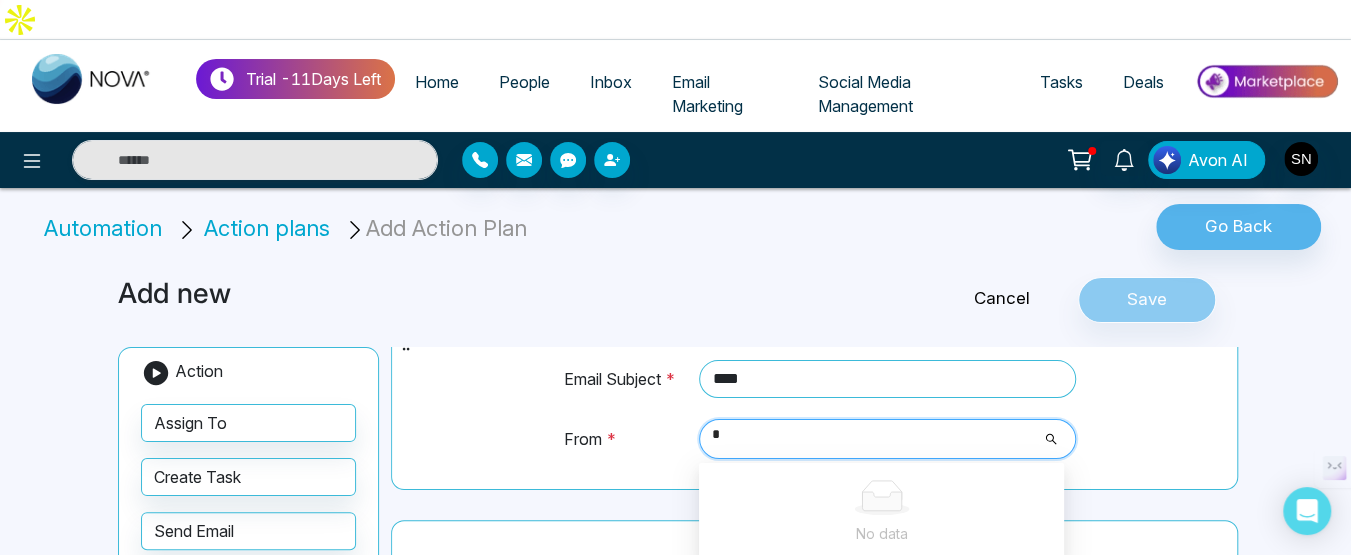 type on "*" 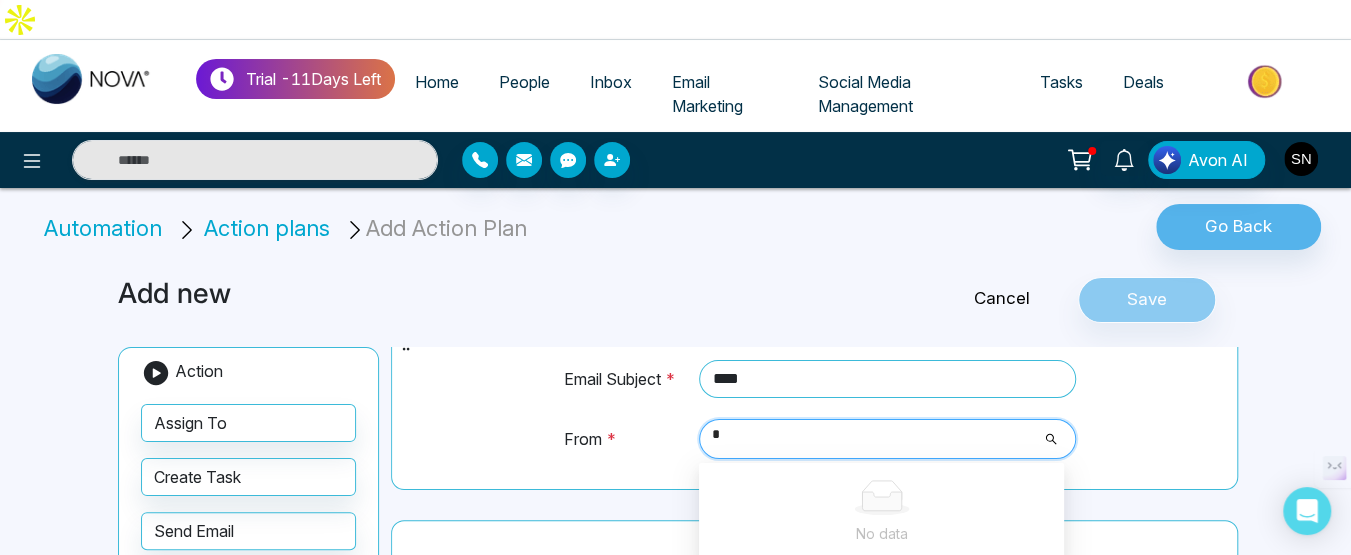 type 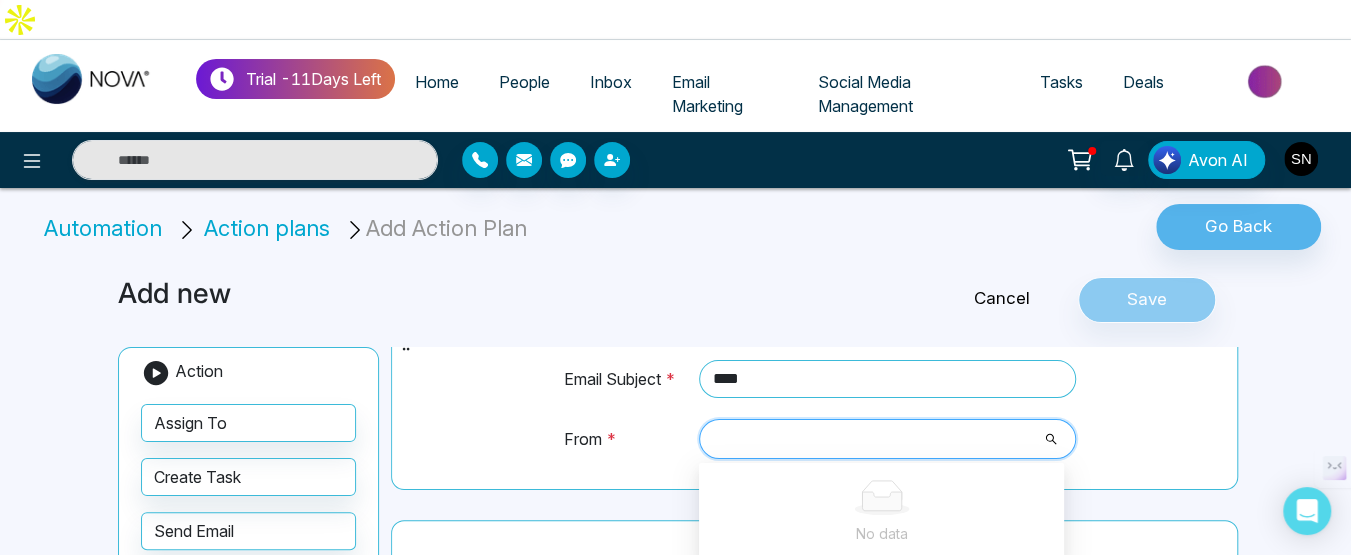 click at bounding box center [1301, 159] 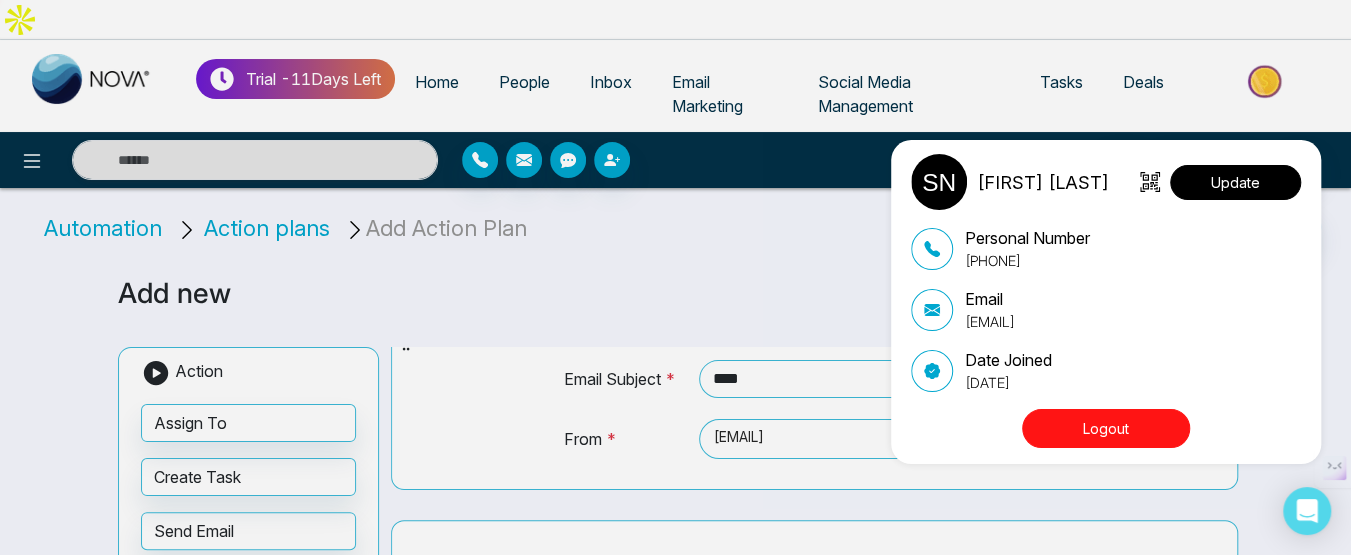 click on "Update" at bounding box center (1235, 182) 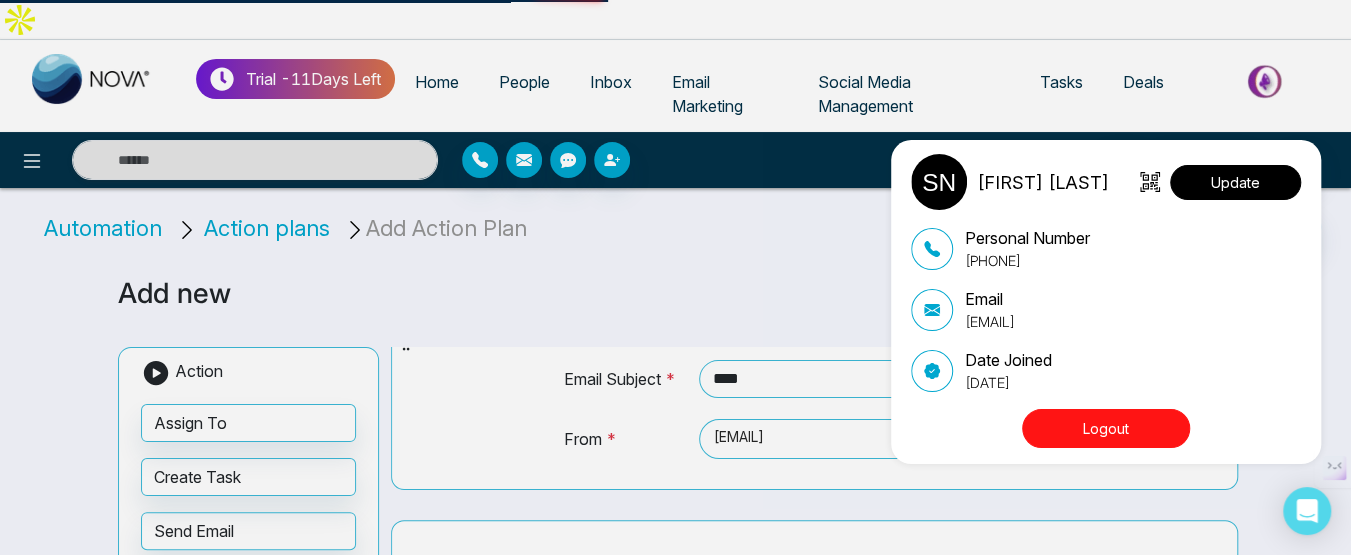 select 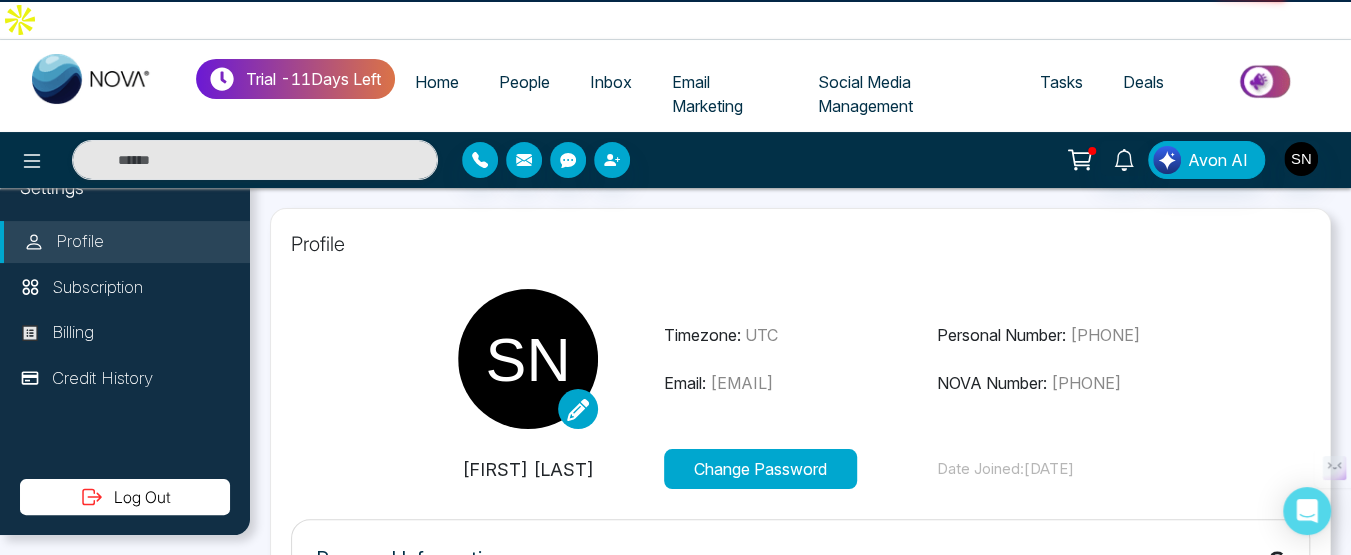 type on "**********" 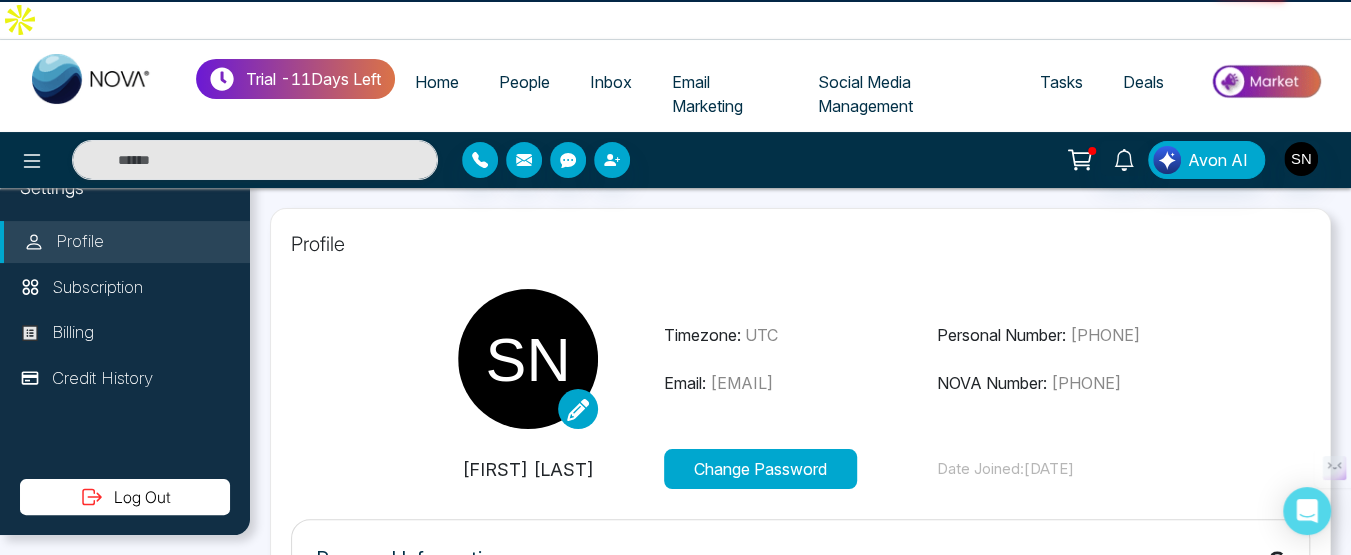 type on "**********" 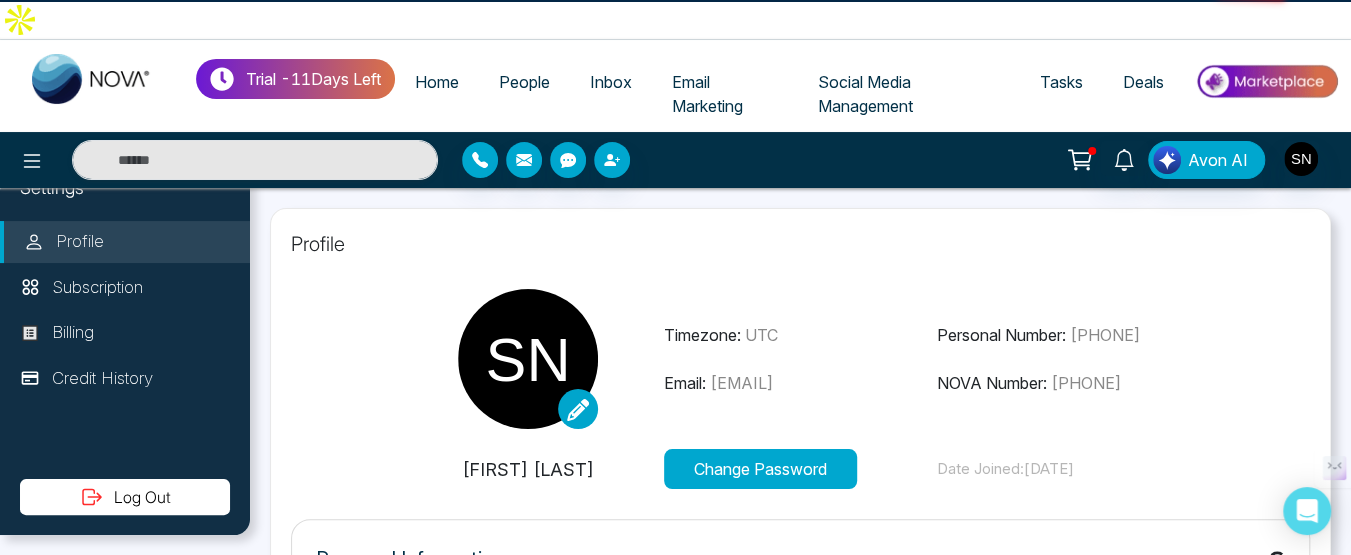 select on "***" 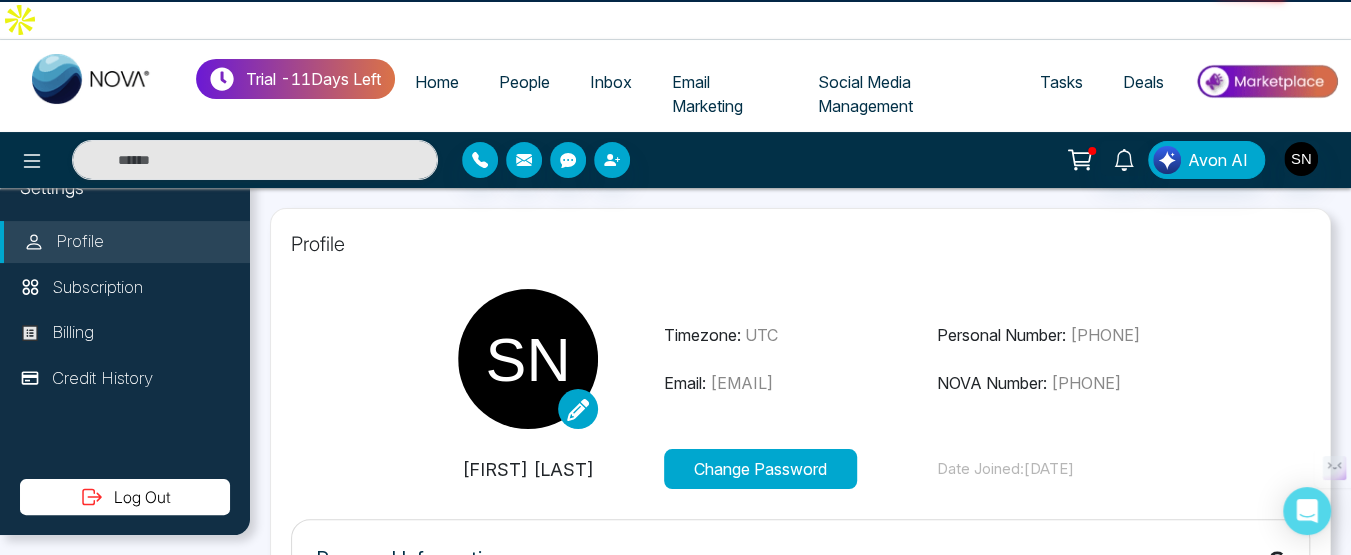 type on "**********" 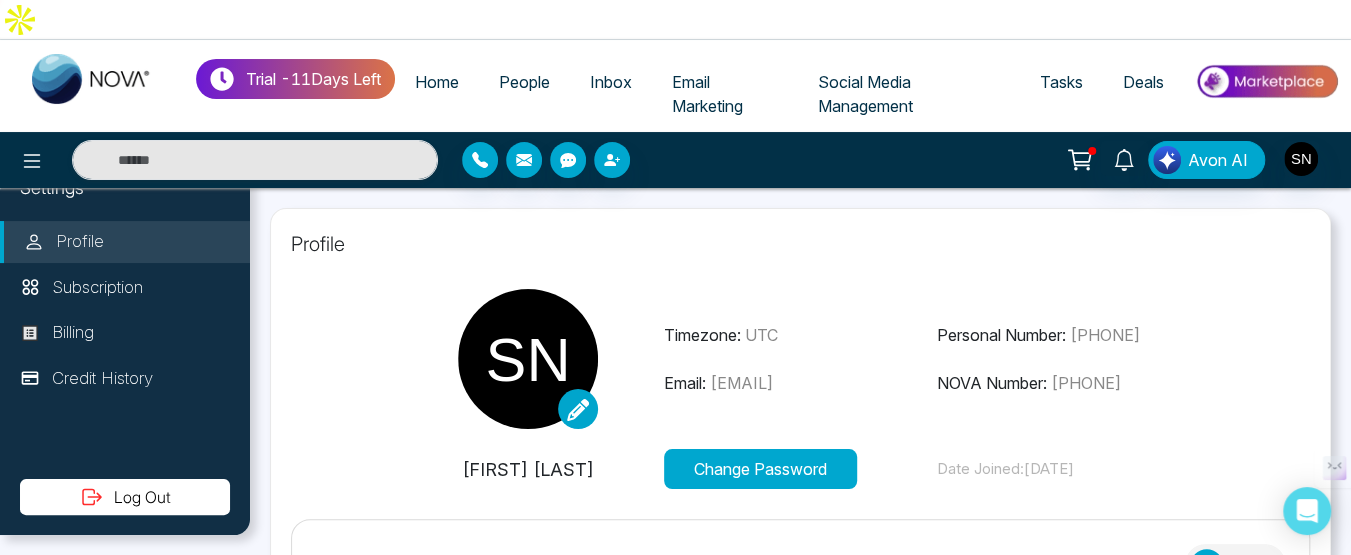 type on "***" 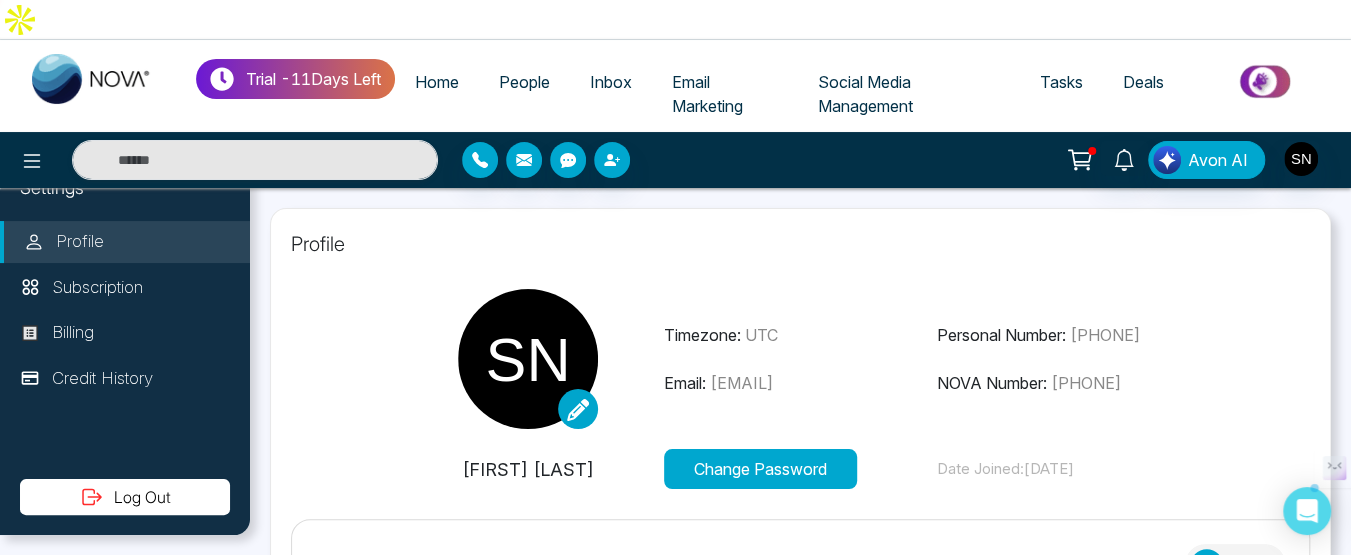 drag, startPoint x: 928, startPoint y: 342, endPoint x: 710, endPoint y: 363, distance: 219.00912 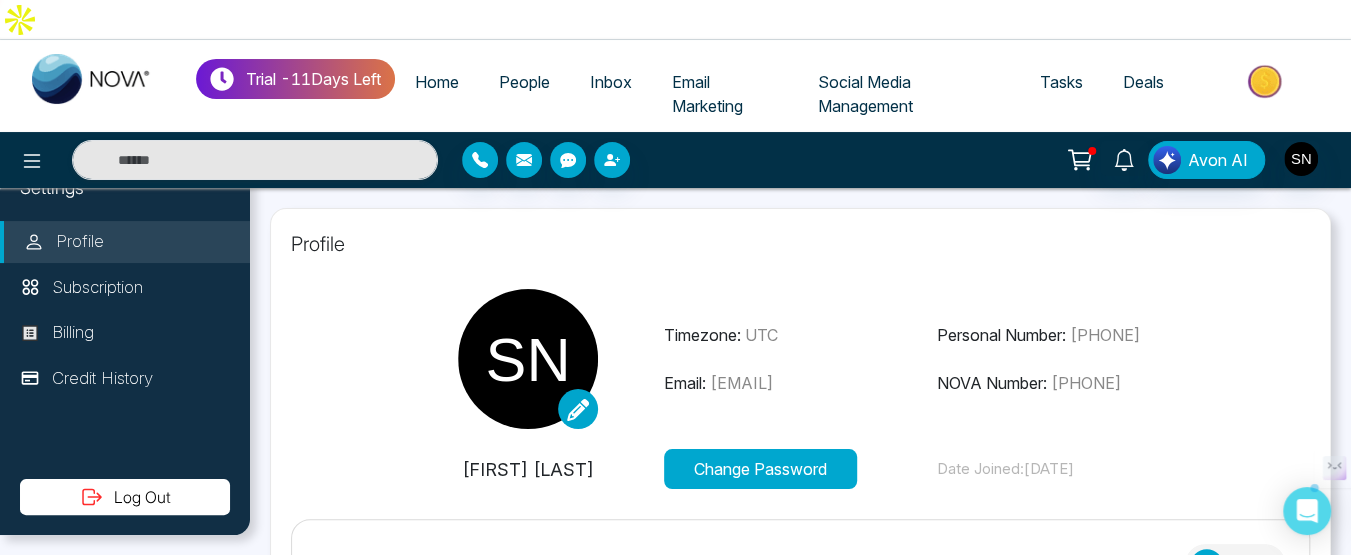 click on "Timezone:  UTC Email:  [EMAIL] Personal Number:  [PHONE] NOVA Number:  [PHONE]" at bounding box center (800, 359) 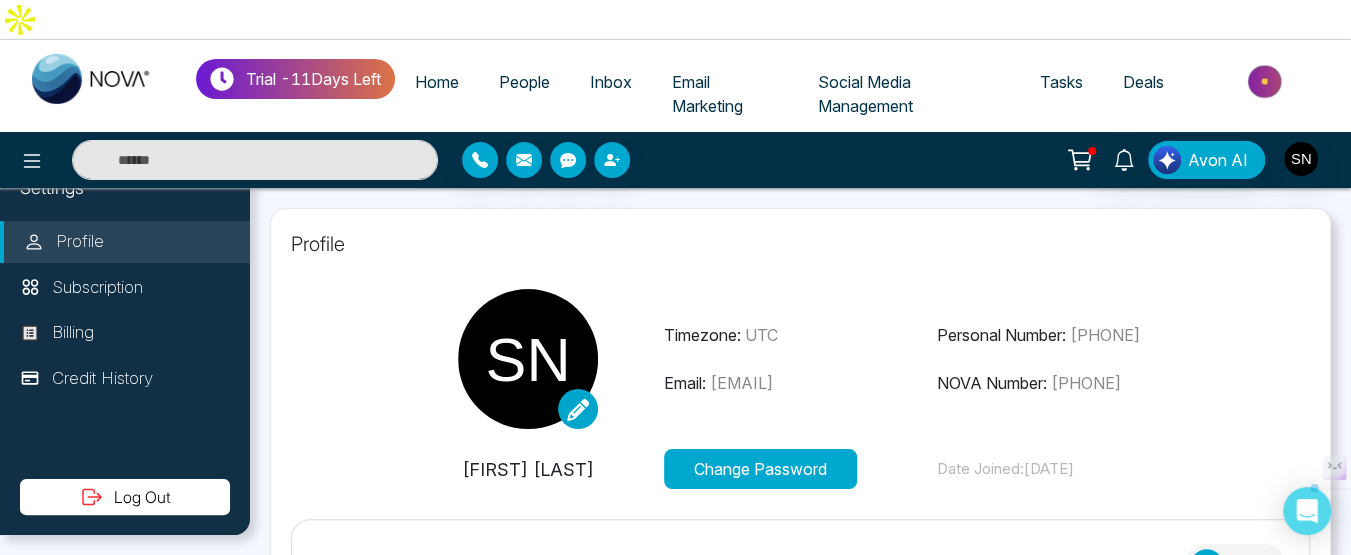 copy on "[EMAIL]" 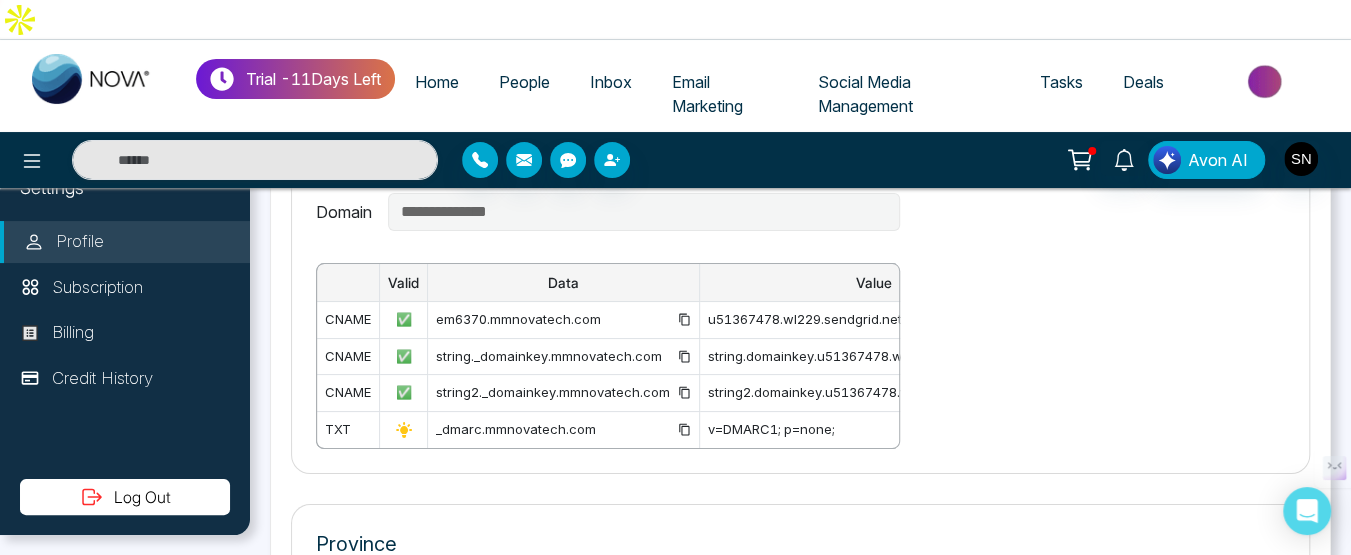 scroll, scrollTop: 1656, scrollLeft: 0, axis: vertical 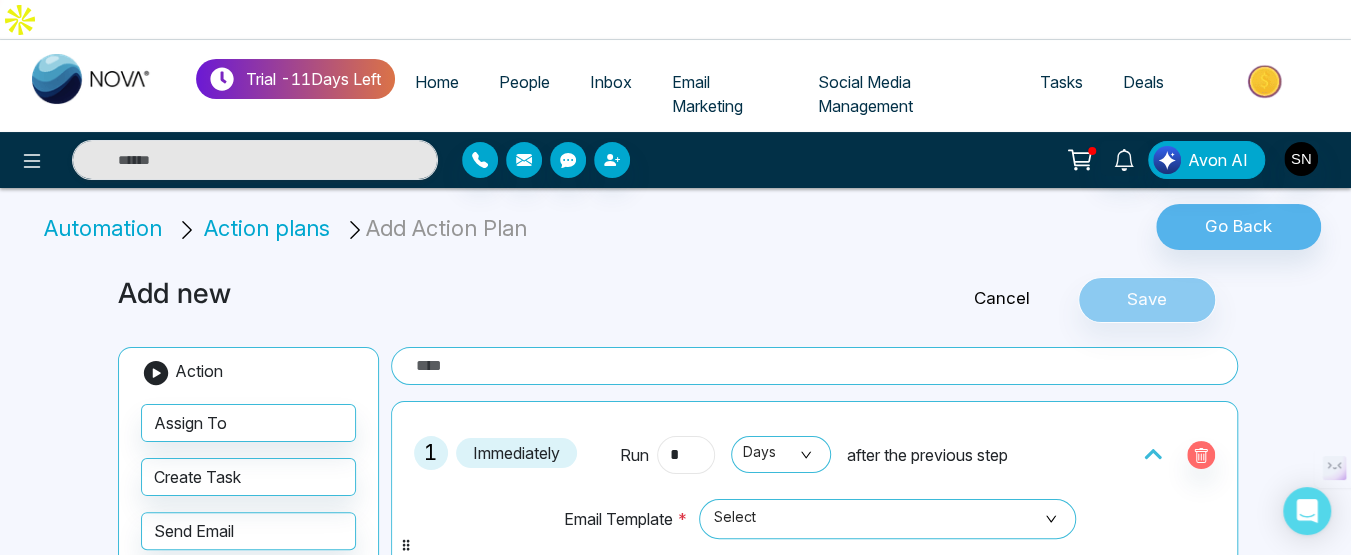 click on "*" at bounding box center [686, 455] 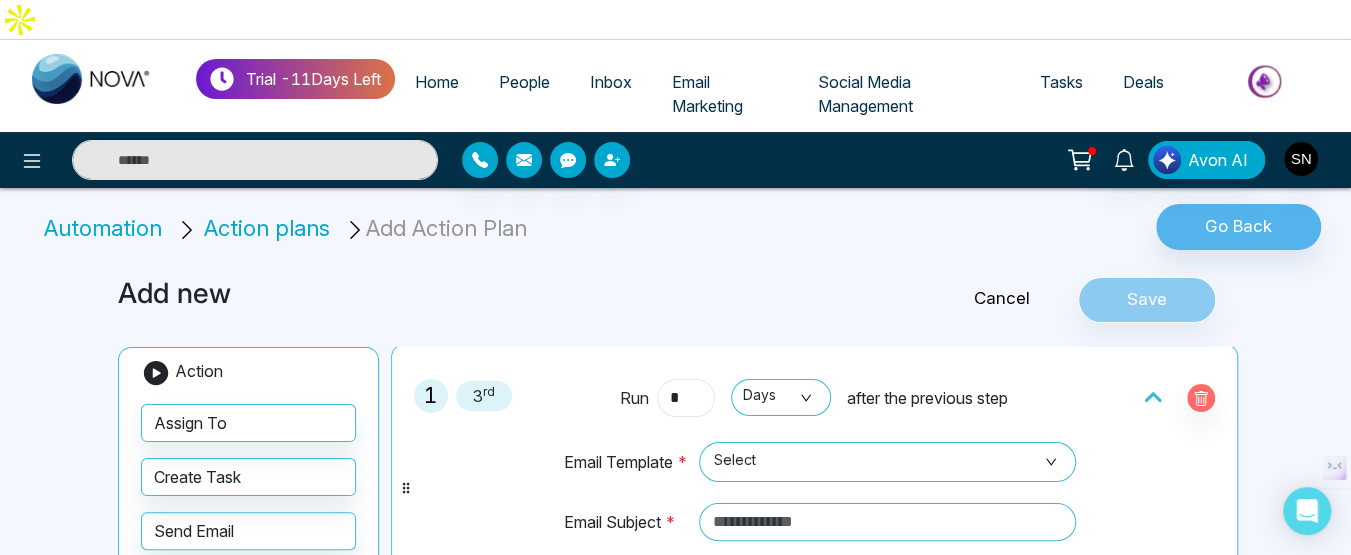 scroll, scrollTop: 100, scrollLeft: 0, axis: vertical 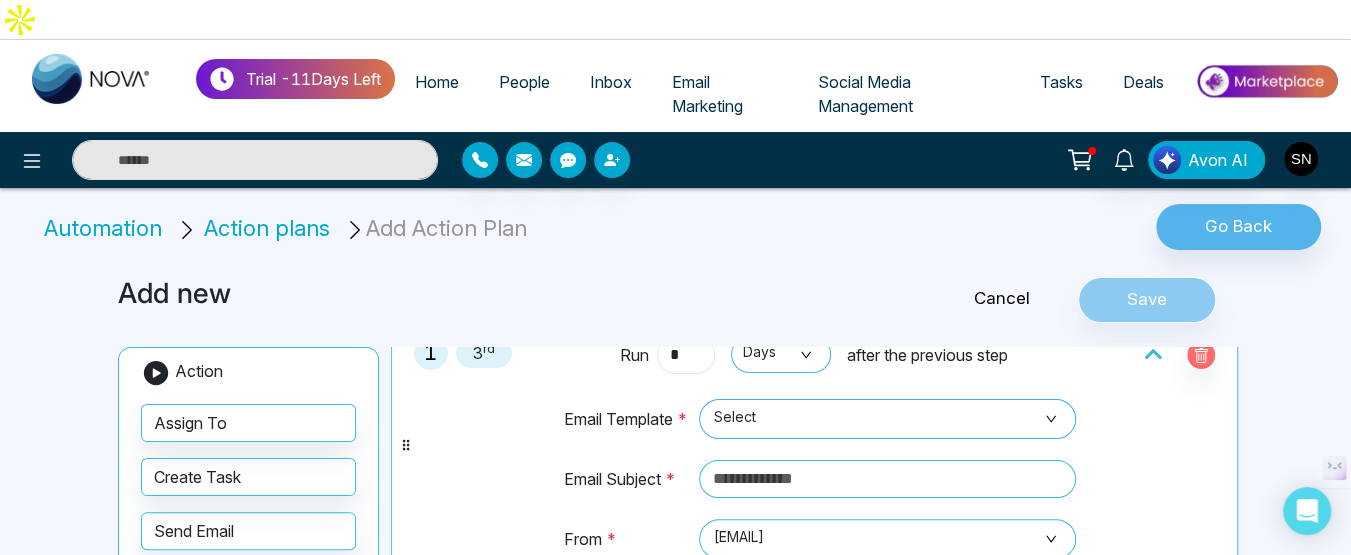 click on "Select" at bounding box center (887, 419) 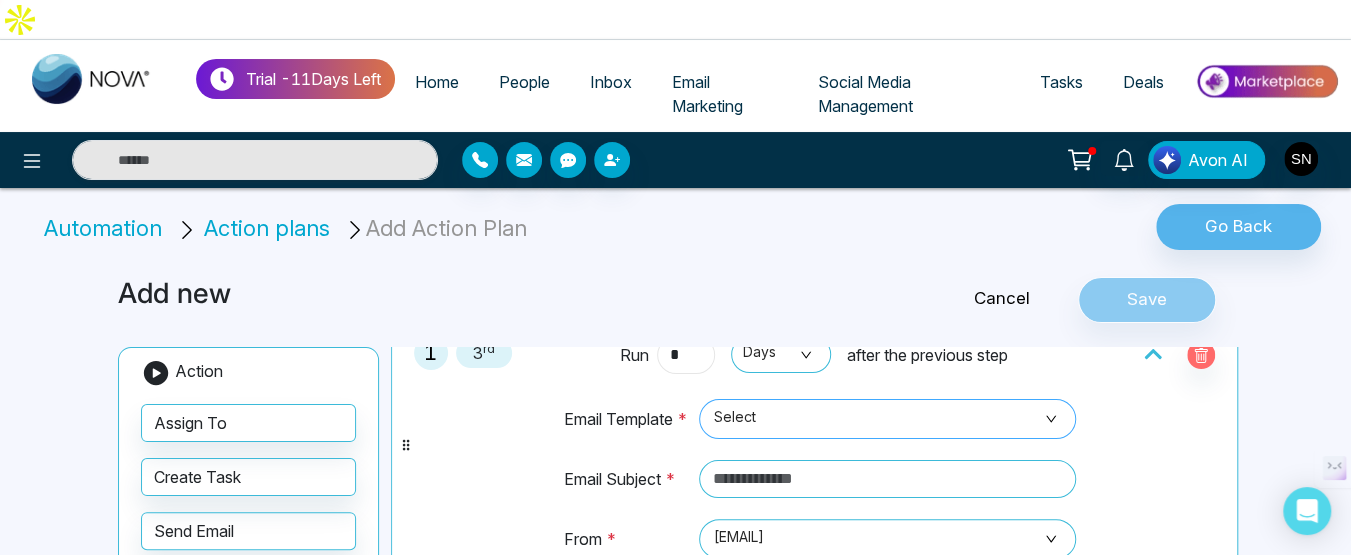 type on "*" 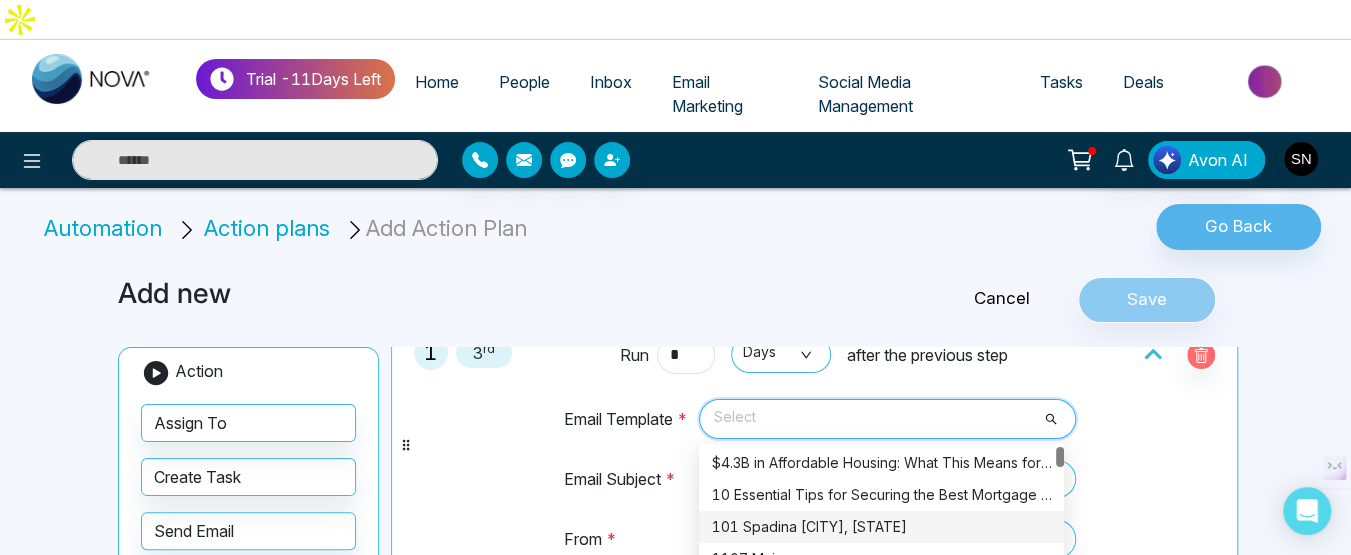 click on "101 Spadina [CITY], [STATE]" at bounding box center [881, 527] 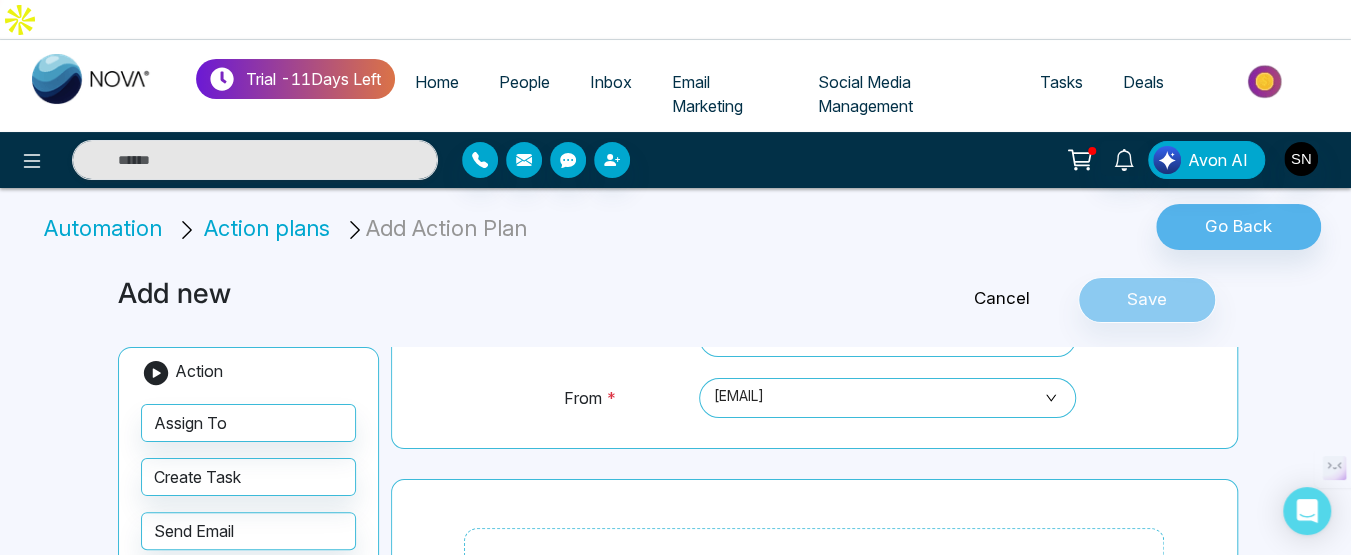 scroll, scrollTop: 200, scrollLeft: 0, axis: vertical 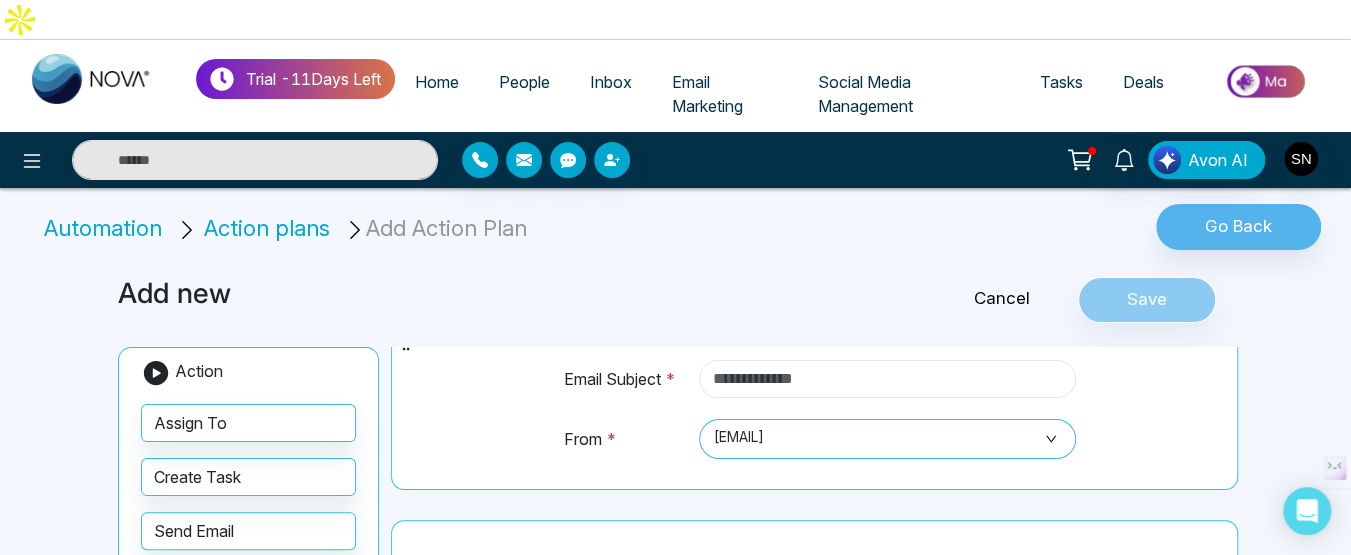 click at bounding box center (887, 379) 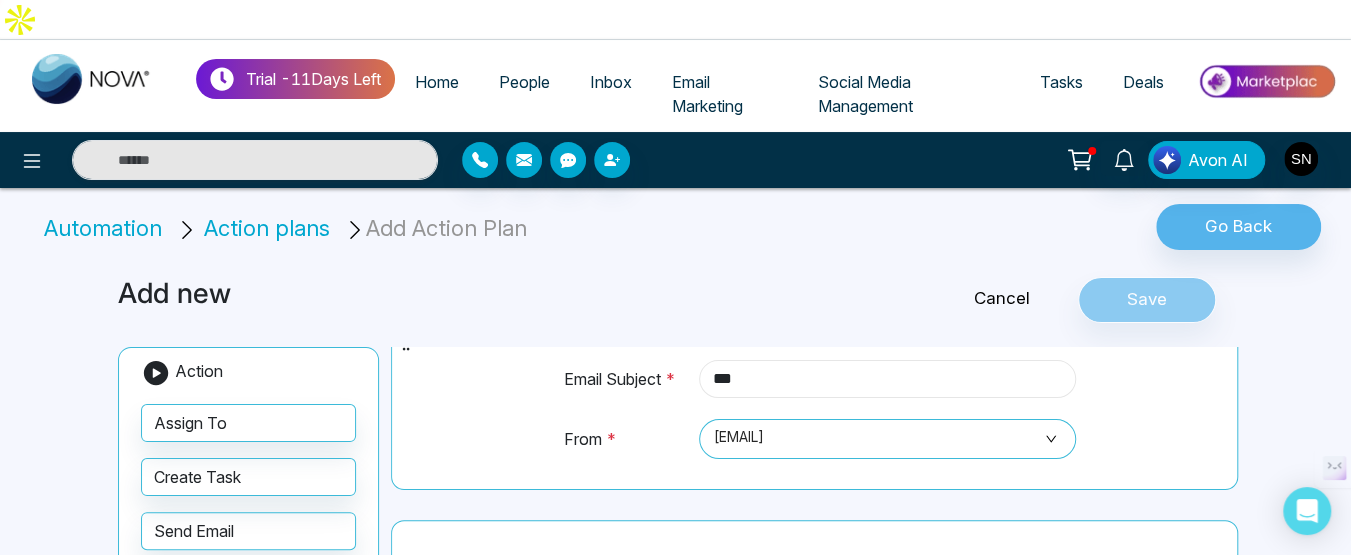 scroll, scrollTop: 100, scrollLeft: 0, axis: vertical 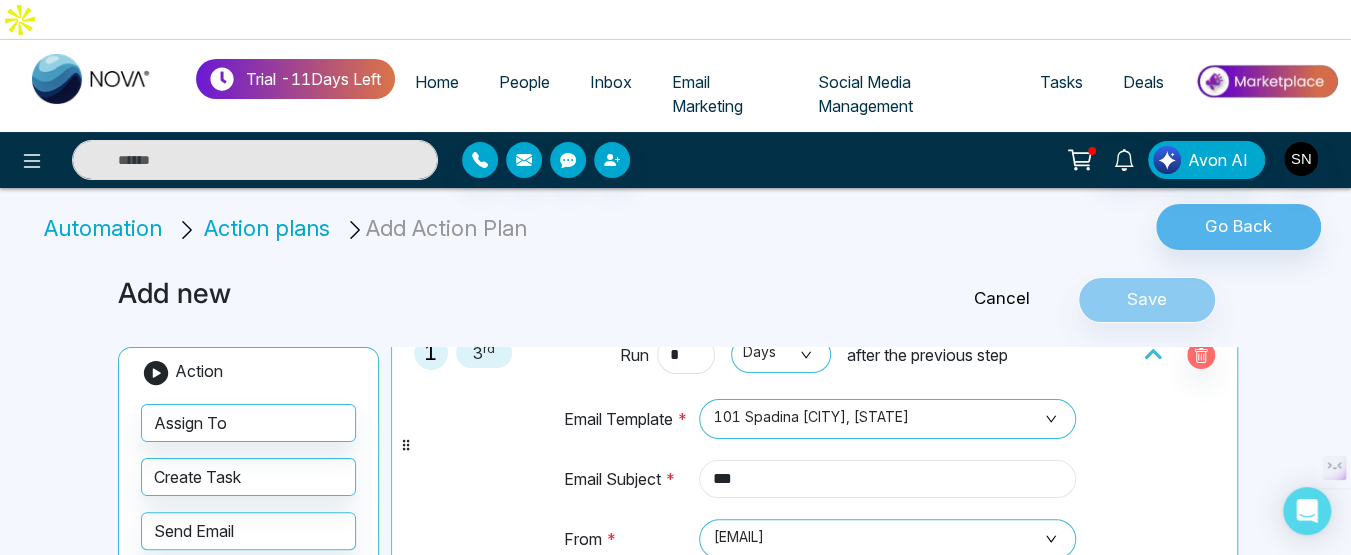 type on "***" 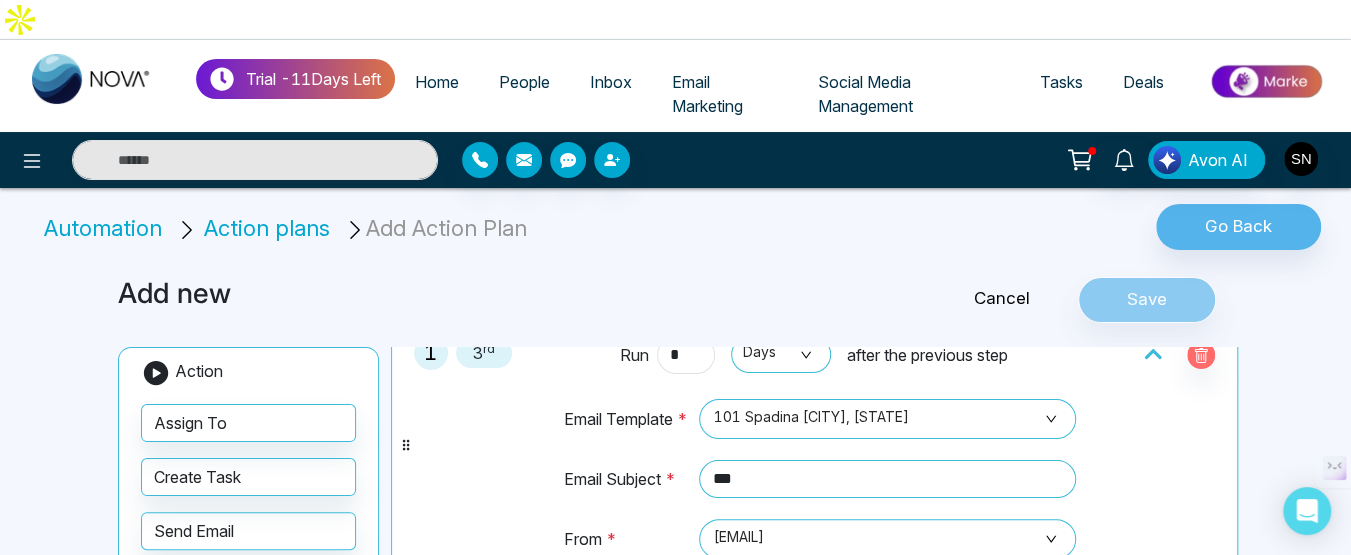 click on "Cancel Save" at bounding box center (1056, 300) 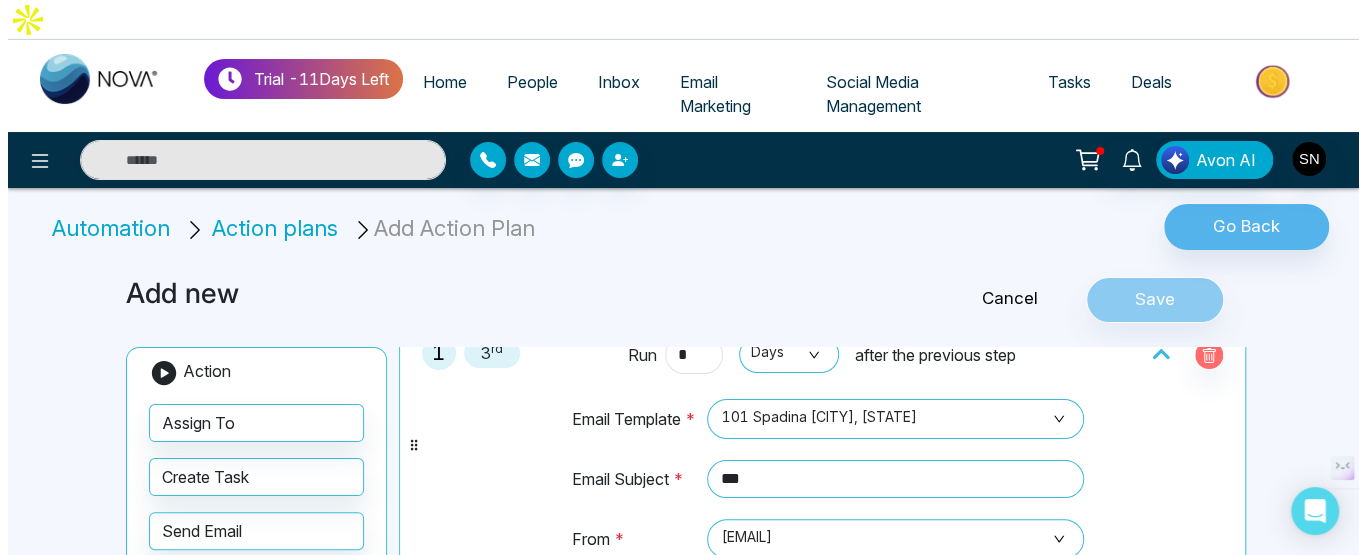 scroll, scrollTop: 0, scrollLeft: 0, axis: both 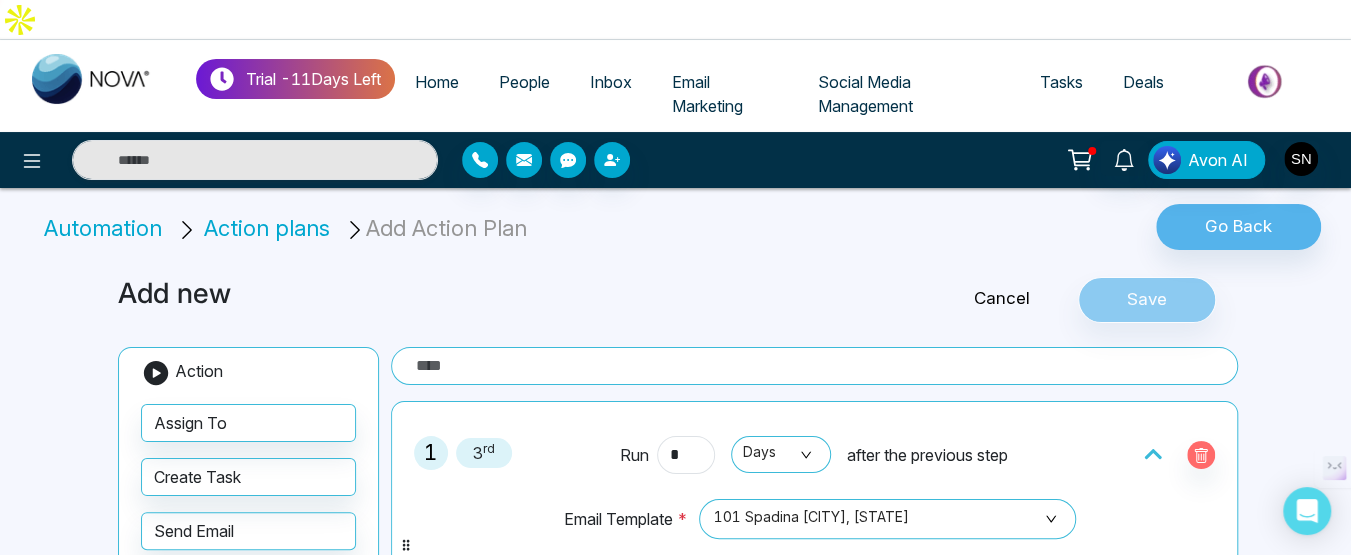 click at bounding box center [814, 366] 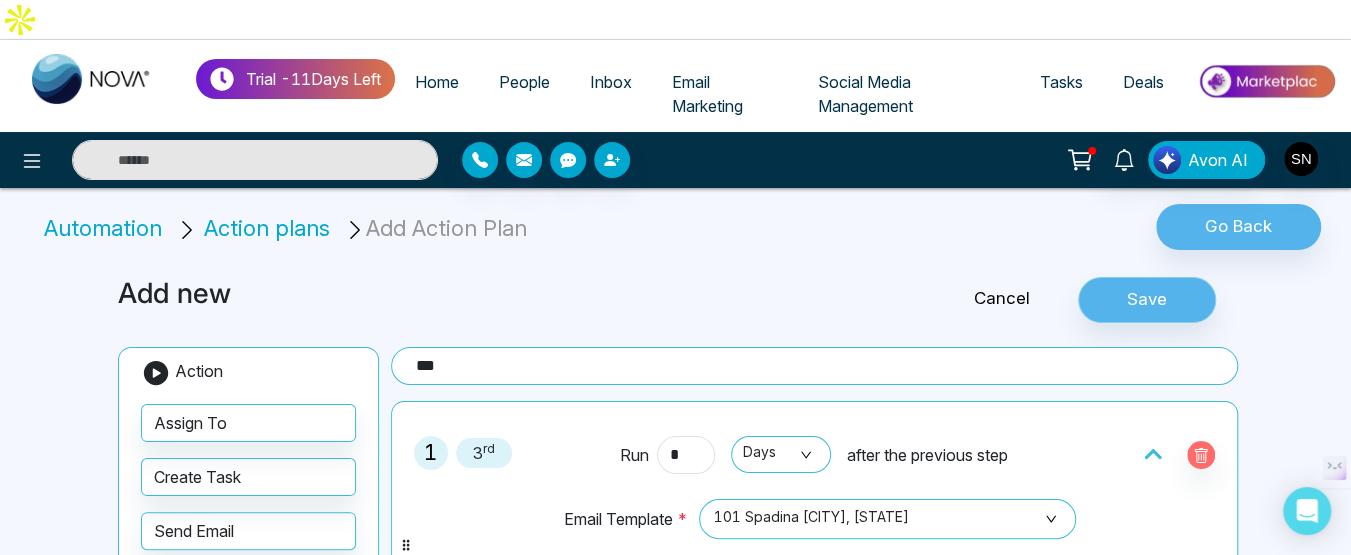 type on "***" 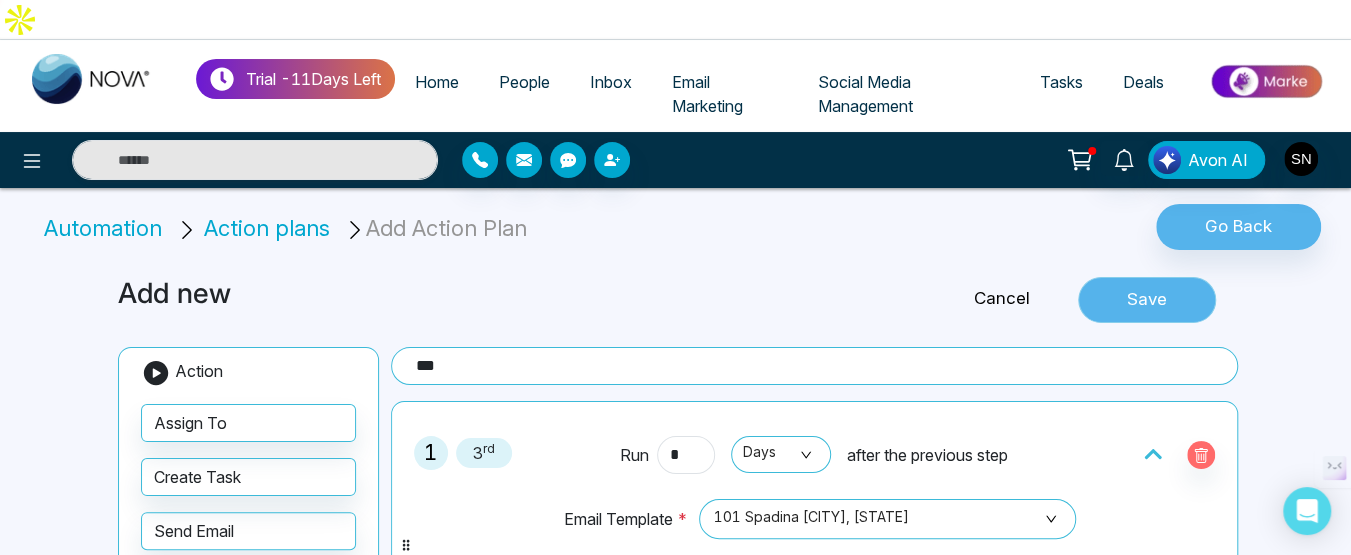 click on "Save" at bounding box center (1147, 300) 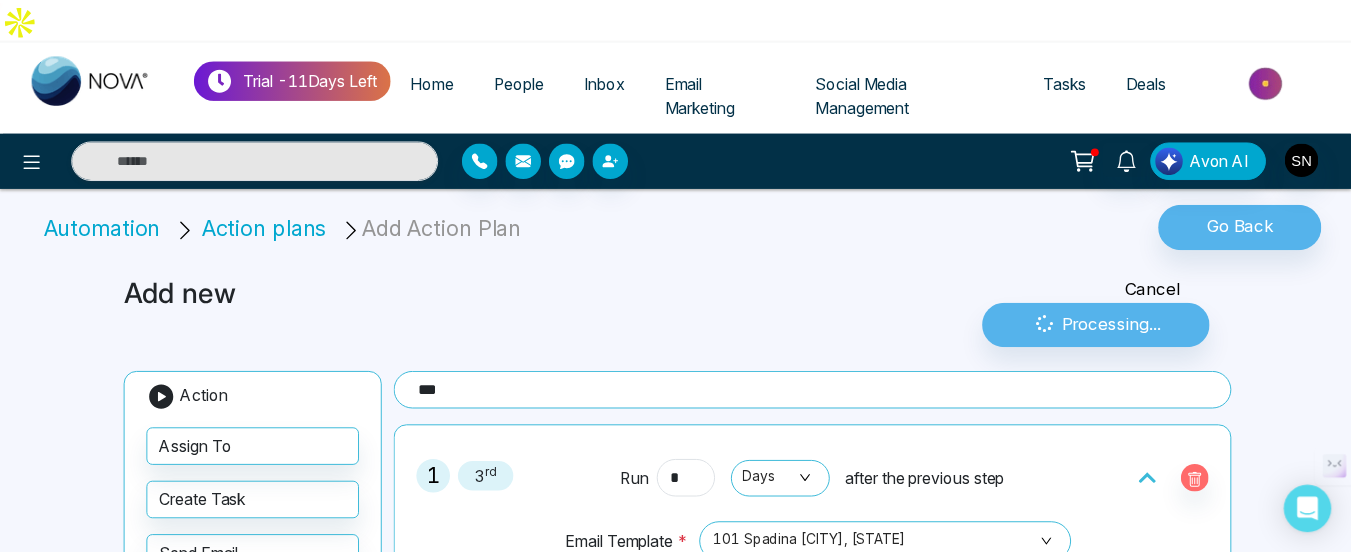 scroll, scrollTop: 183, scrollLeft: 0, axis: vertical 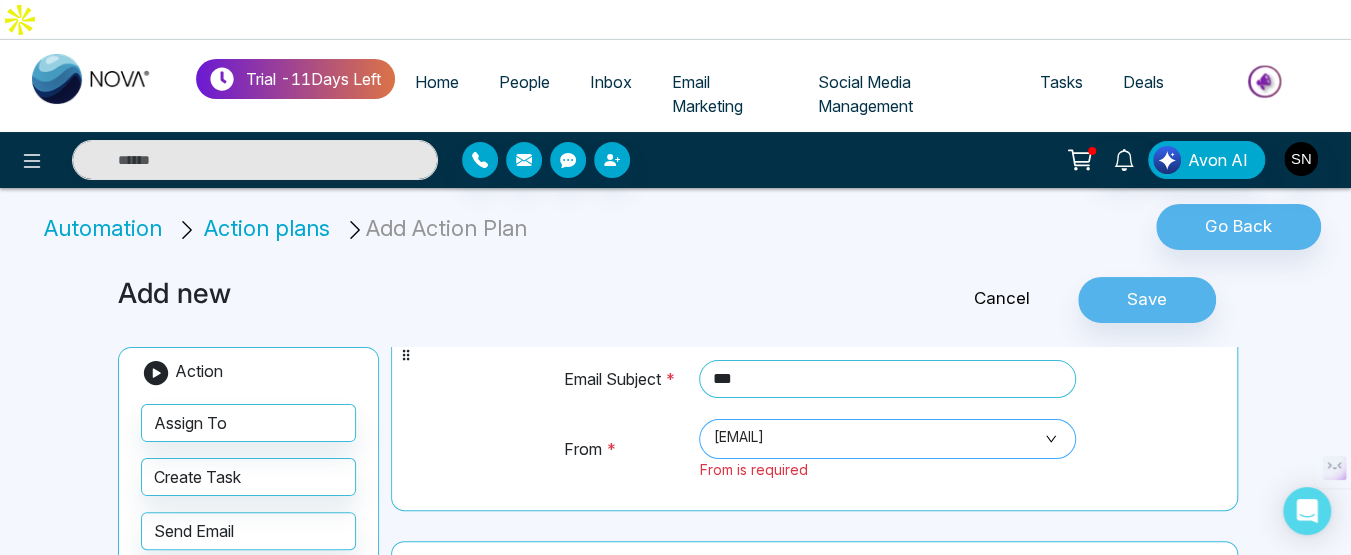 click on "[EMAIL]" at bounding box center [887, 439] 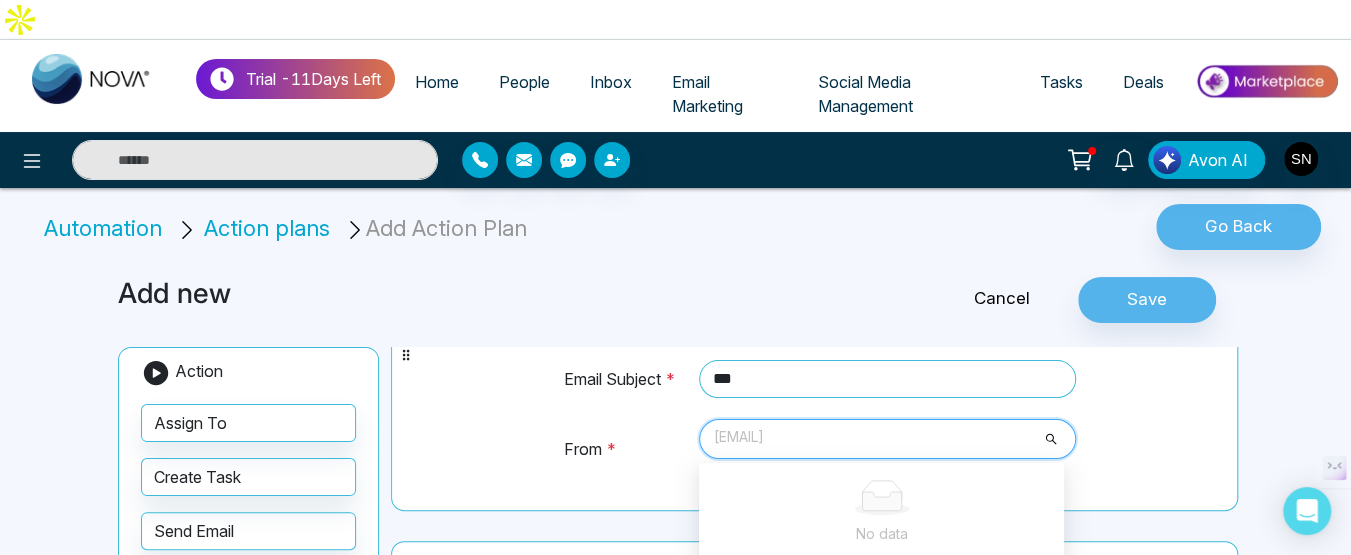 click on "[EMAIL]" at bounding box center (887, 439) 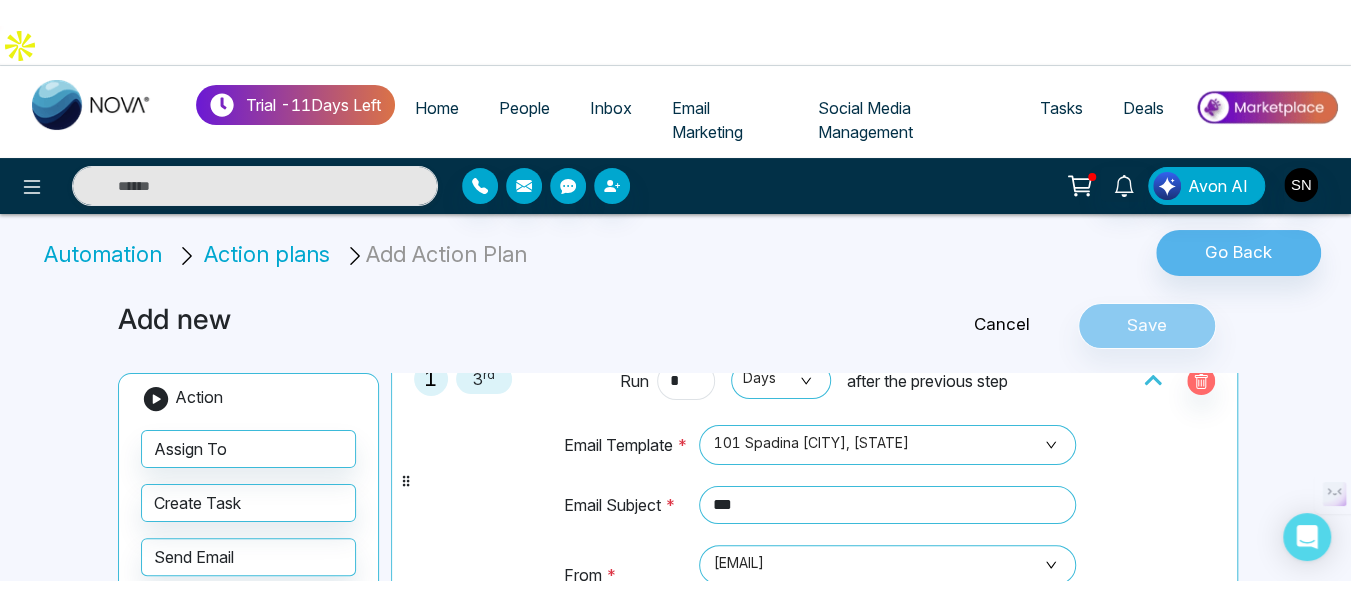 scroll, scrollTop: 0, scrollLeft: 0, axis: both 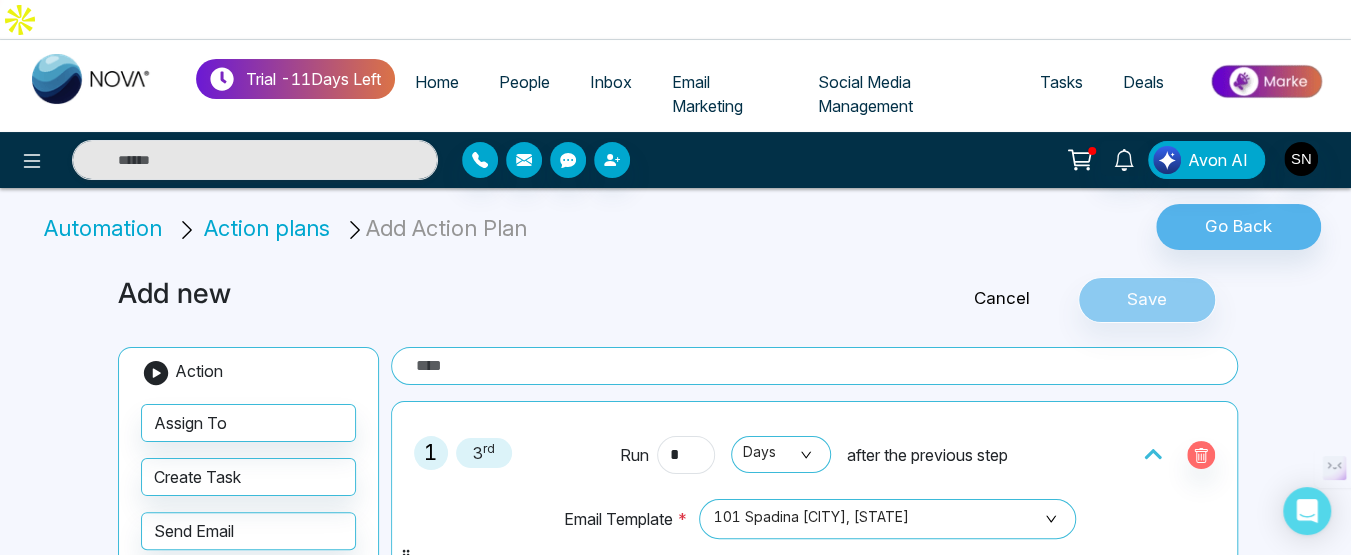 type 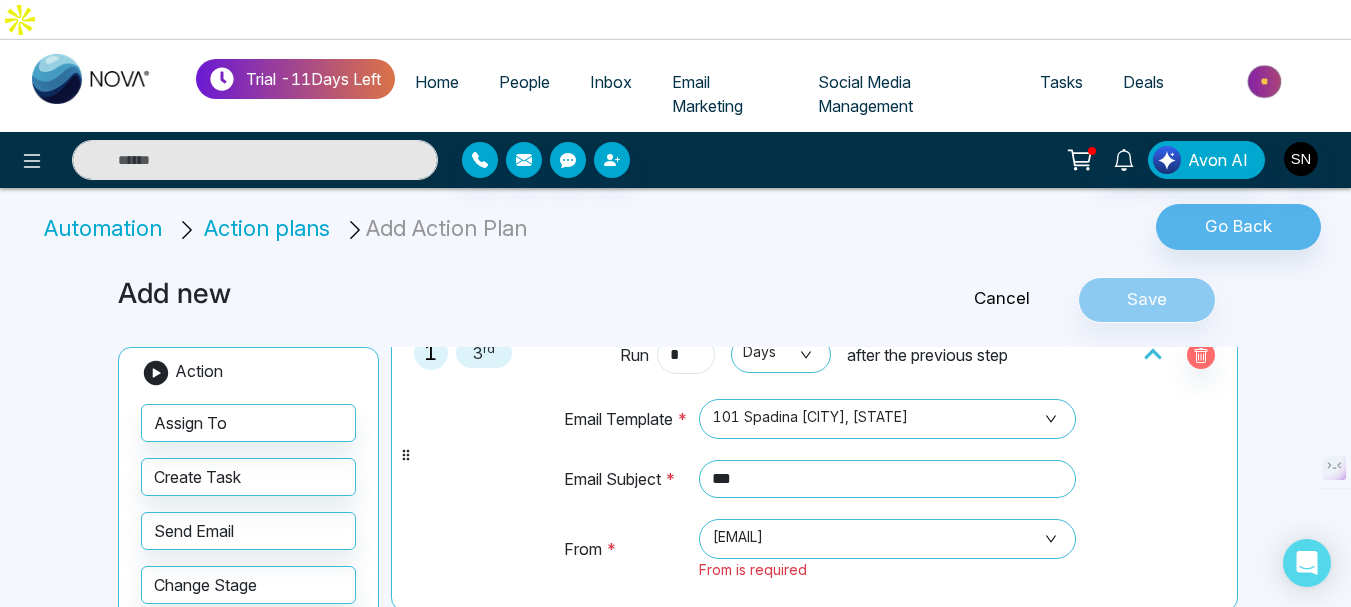 scroll, scrollTop: 200, scrollLeft: 0, axis: vertical 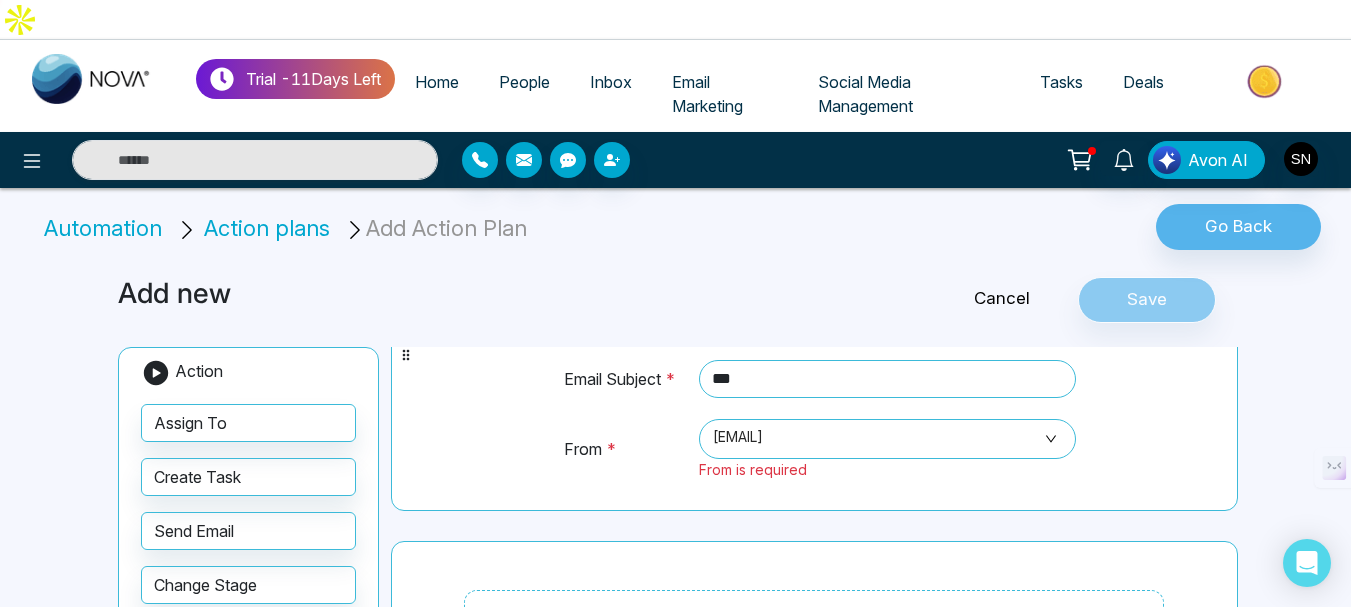 drag, startPoint x: 504, startPoint y: 303, endPoint x: 1003, endPoint y: 468, distance: 525.5721 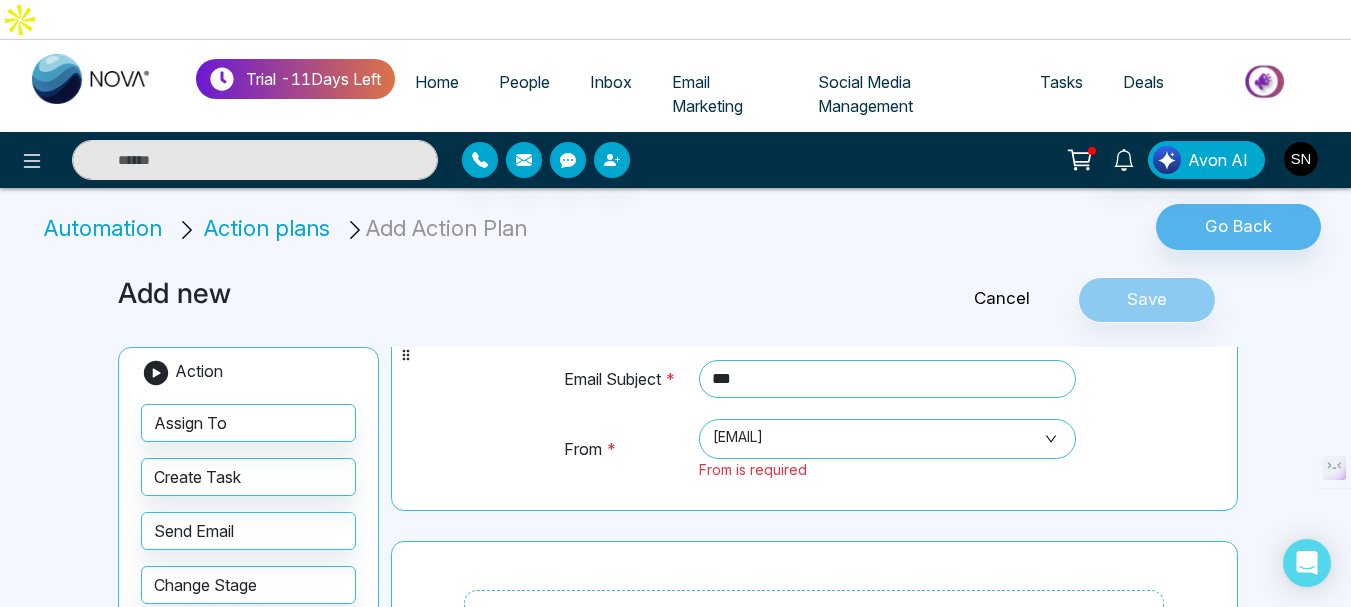 click on "Add new Cancel Save Action Assign To Create Task Send Email Change Stage Add Note Send Text Add Tags Remove Tags 1 3 rd Run * Days after the previous step Email Template * 101 Spadina [CITY], [STATE] 5262 1463 717 $4.3B in Affordable Housing: What This Means for You 10 Essential Tips for Securing the Best Mortgage Rates in Canada 101 Spadina [CITY], [STATE] 1107 Main 1515 Pickering Parkway Condos 17 West Condos 1989 Condos 2 Post Road Condos 2992 Sheppard Avenue 3 Steps to Sell Your Home Quickly Email Subject * *** From * [EMAIL] No data From is required Drag and Drop action items to add steps" at bounding box center (676, 565) 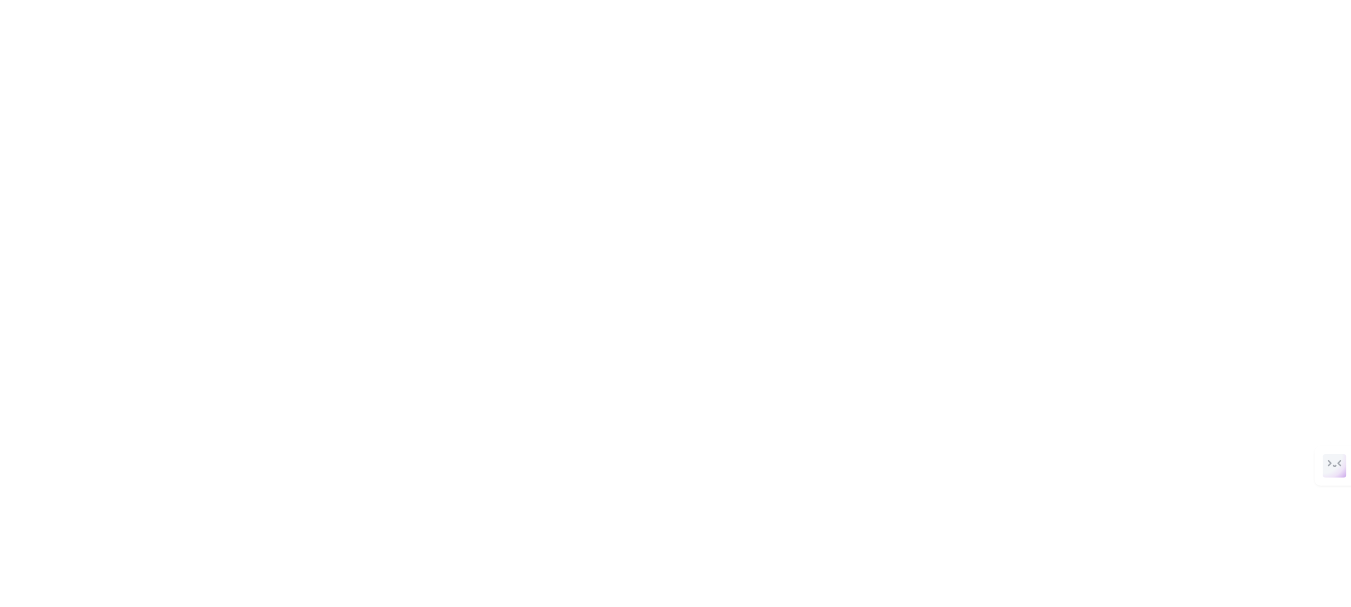 scroll, scrollTop: 0, scrollLeft: 0, axis: both 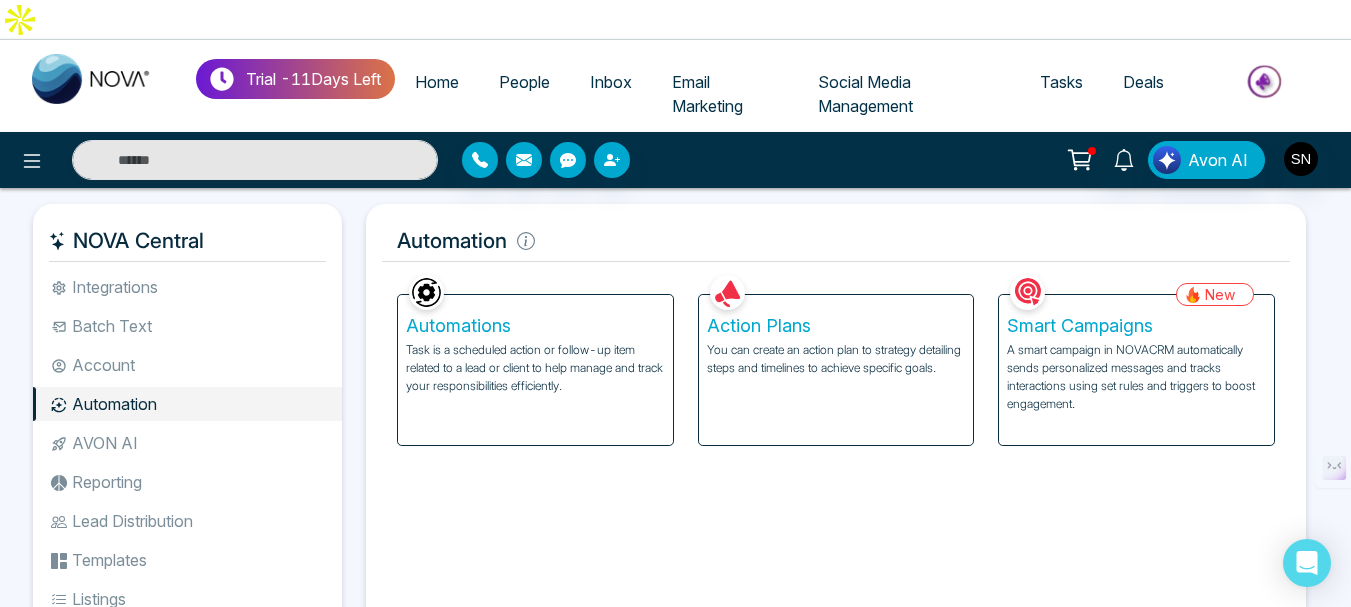 click on "Action Plans" at bounding box center [836, 326] 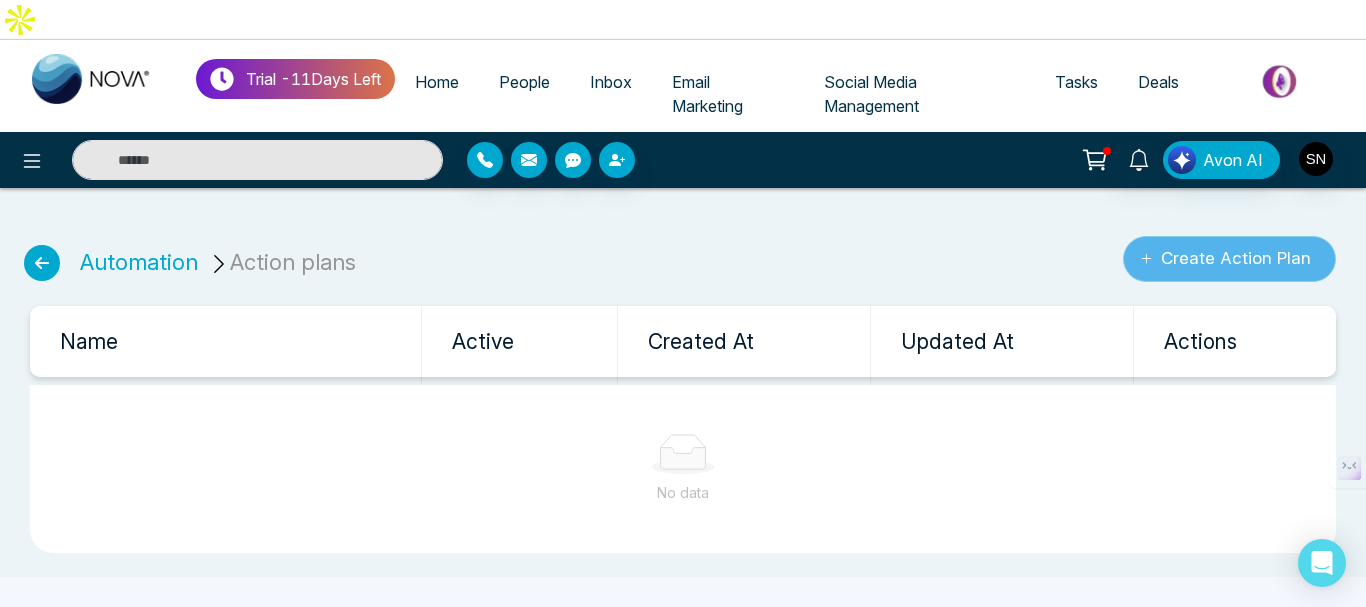 click on "Create Action Plan" at bounding box center [1229, 259] 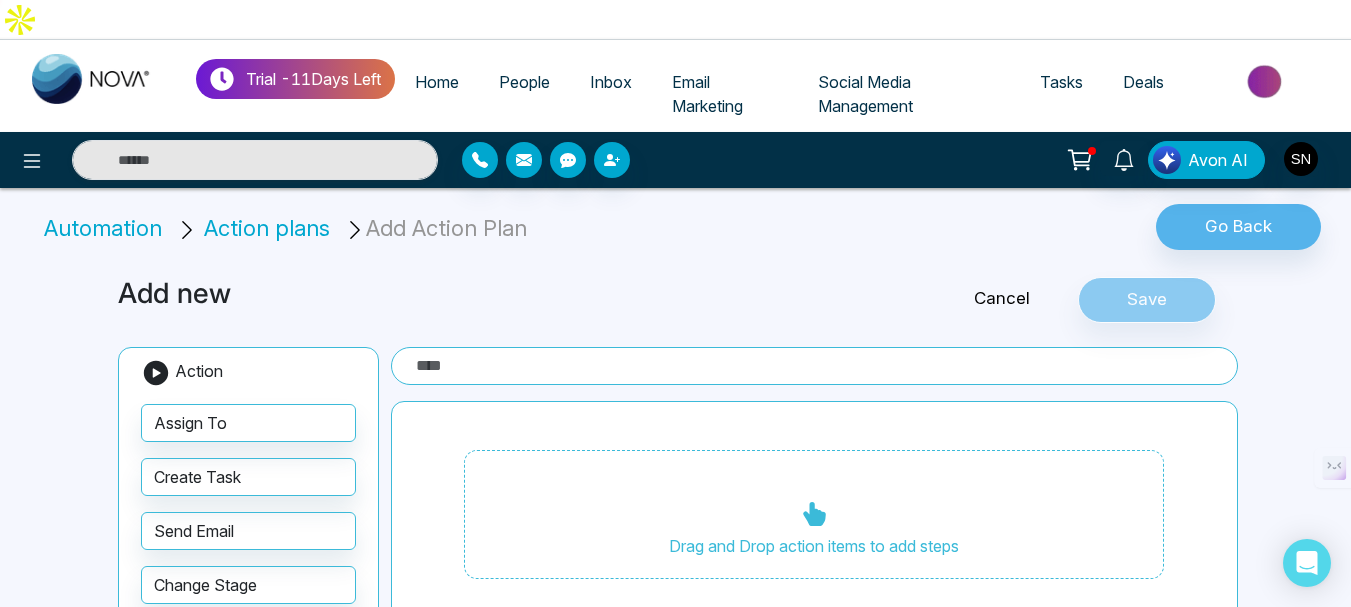 scroll, scrollTop: 4, scrollLeft: 0, axis: vertical 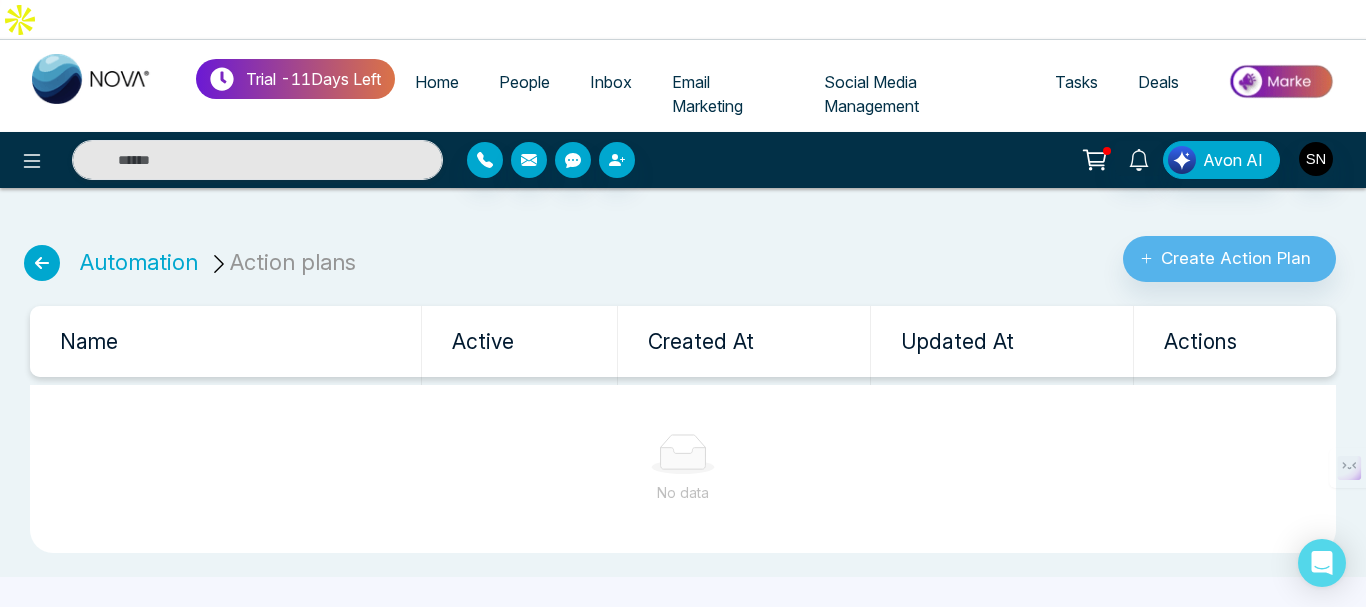 click at bounding box center (42, 263) 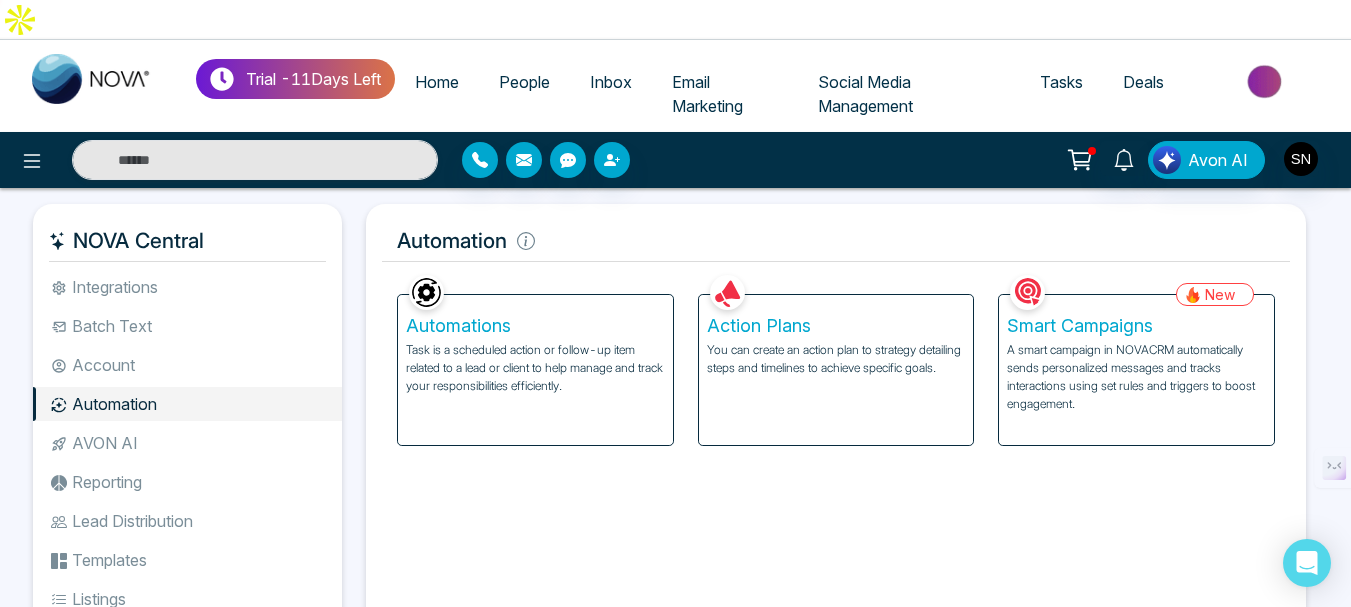 click on "Action Plans" at bounding box center (836, 326) 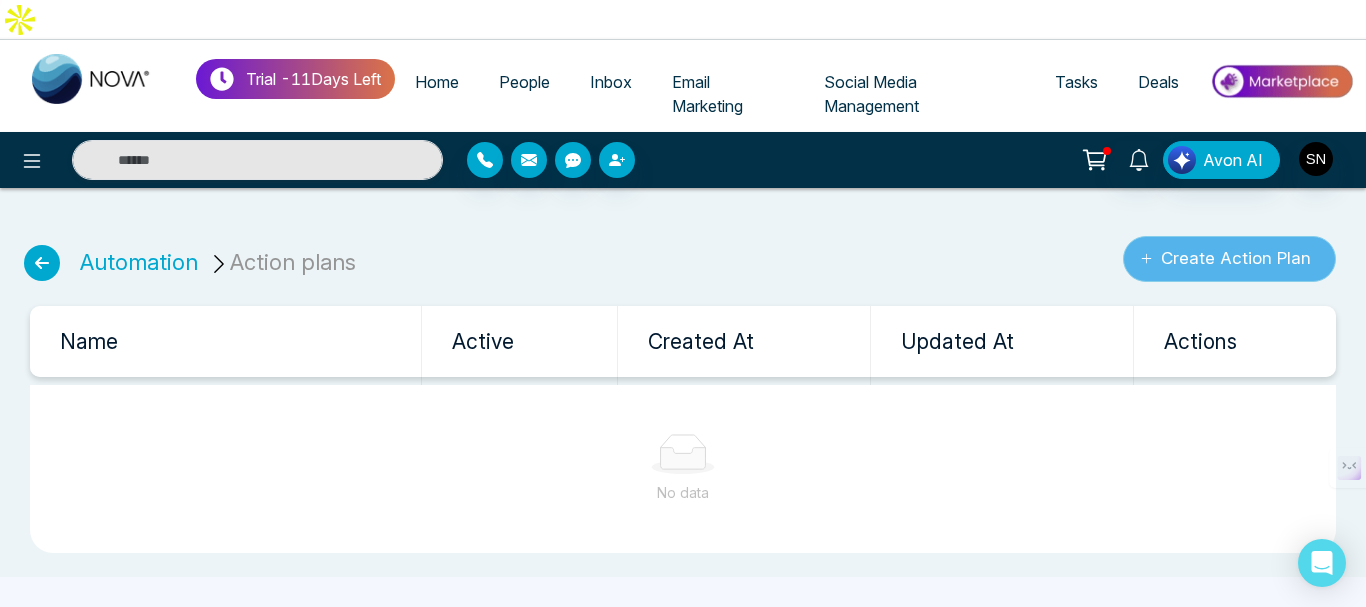 click on "Create Action Plan" at bounding box center (1229, 259) 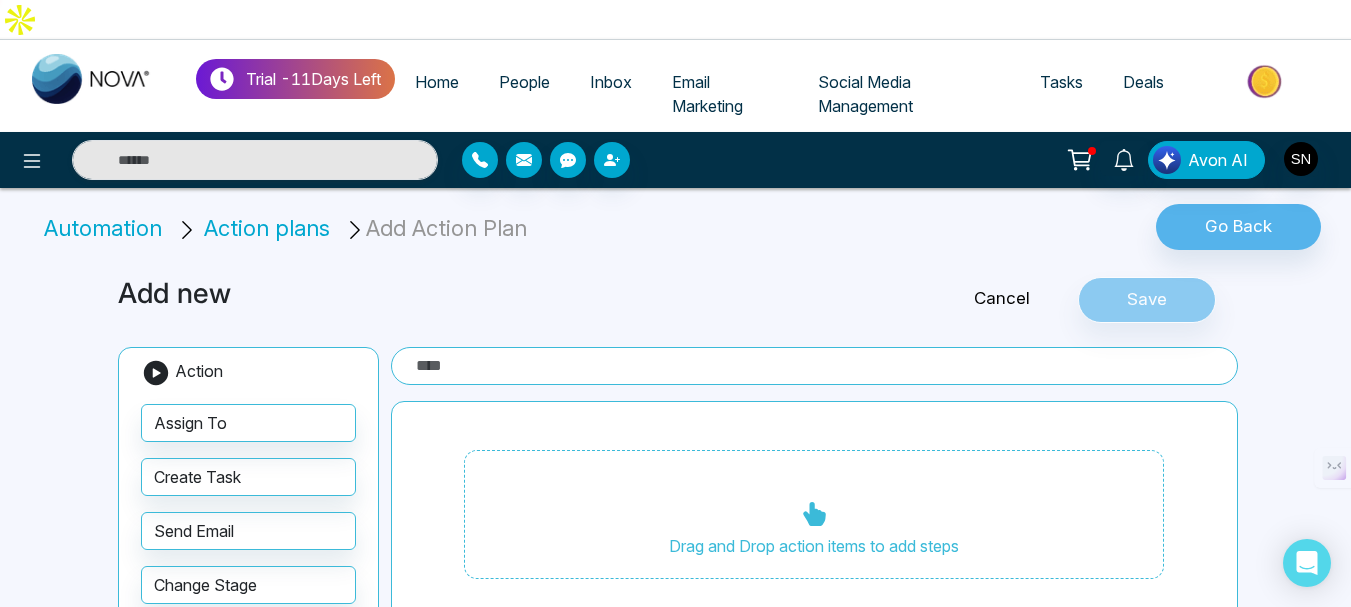 scroll, scrollTop: 4, scrollLeft: 0, axis: vertical 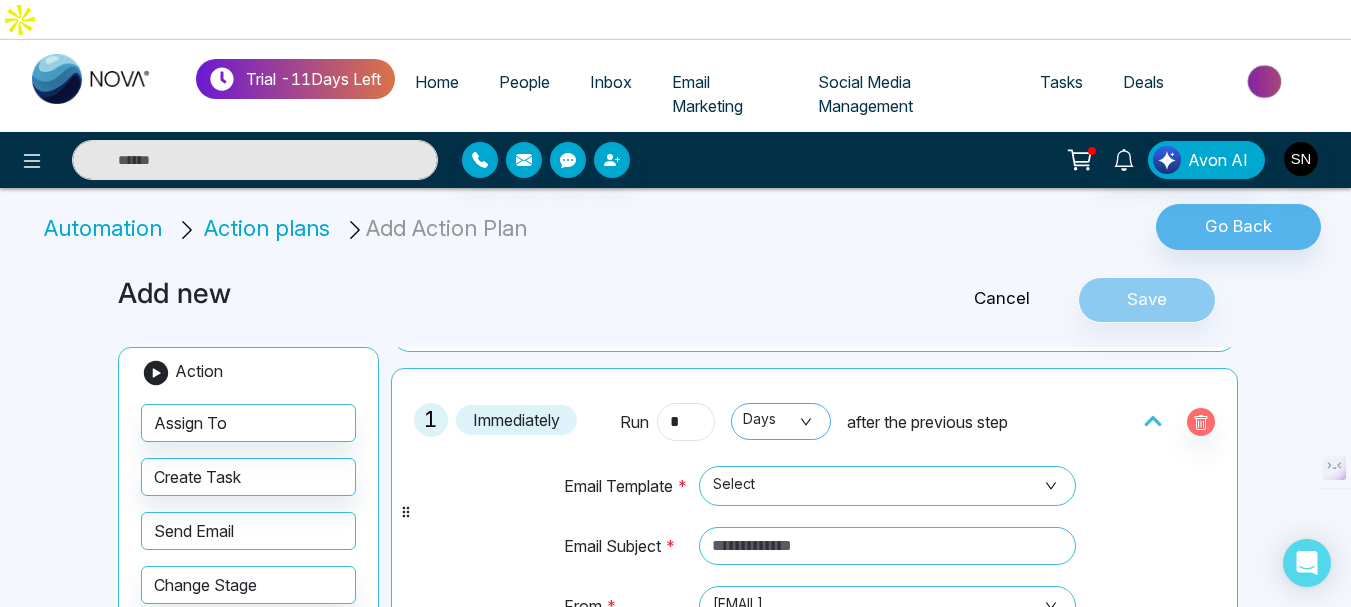 click on "Days" at bounding box center [781, 421] 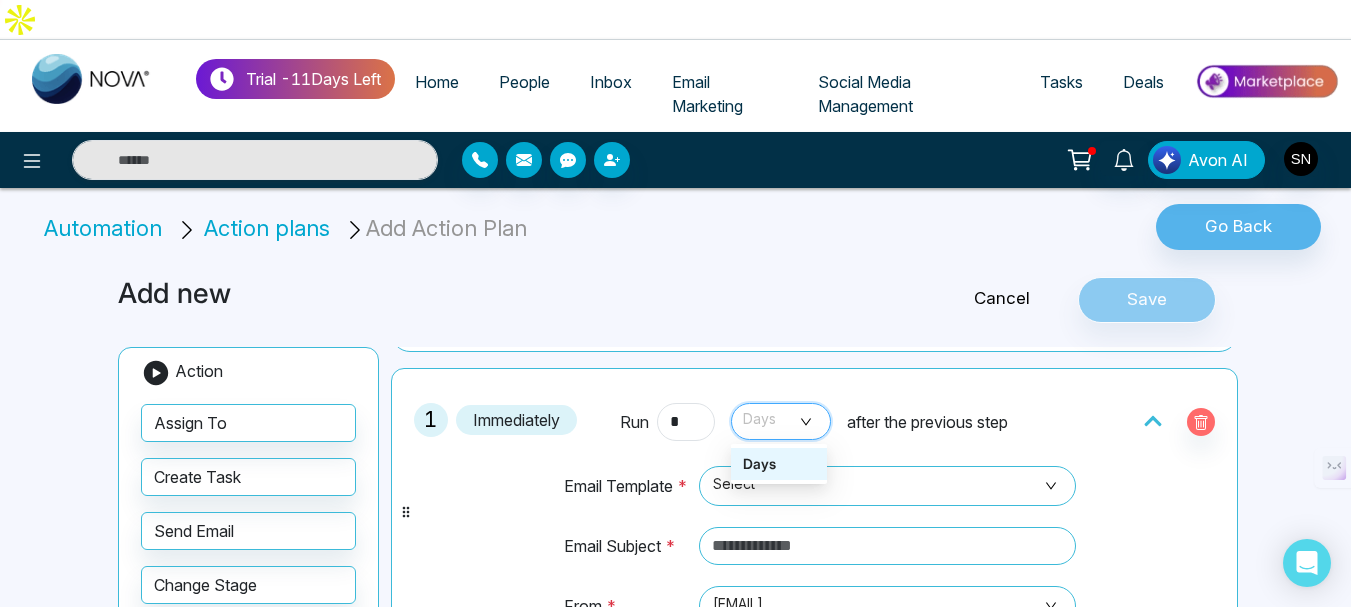 click on "Days" at bounding box center (779, 464) 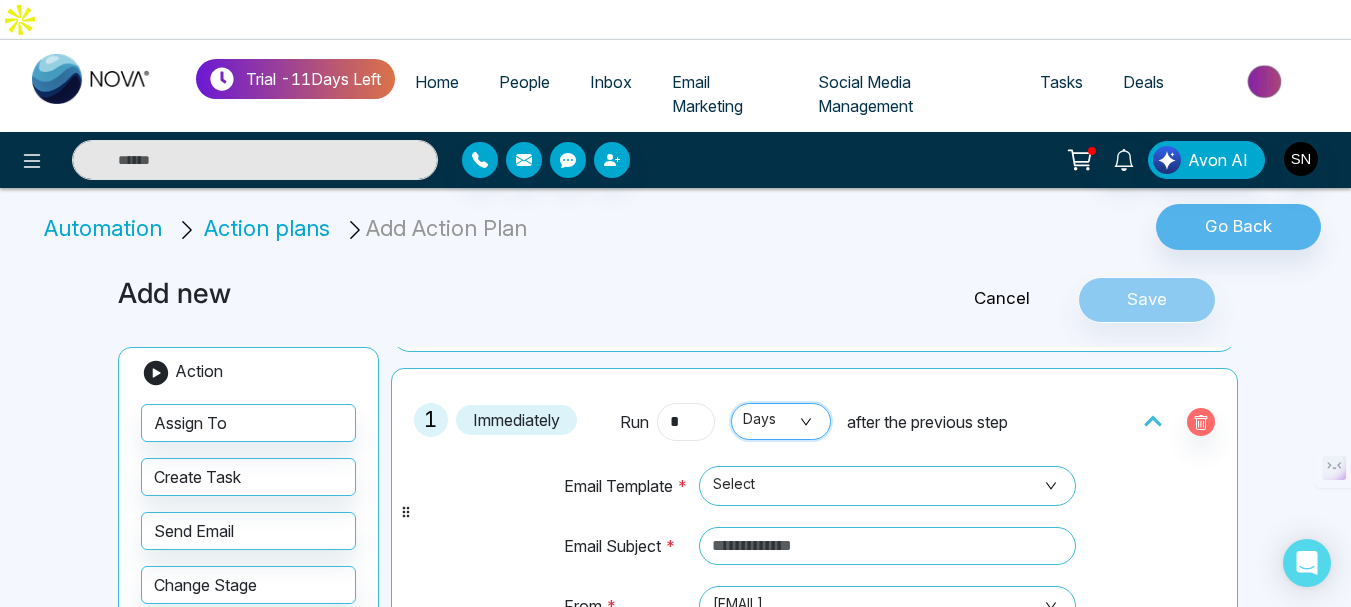 click on "*" at bounding box center [686, 422] 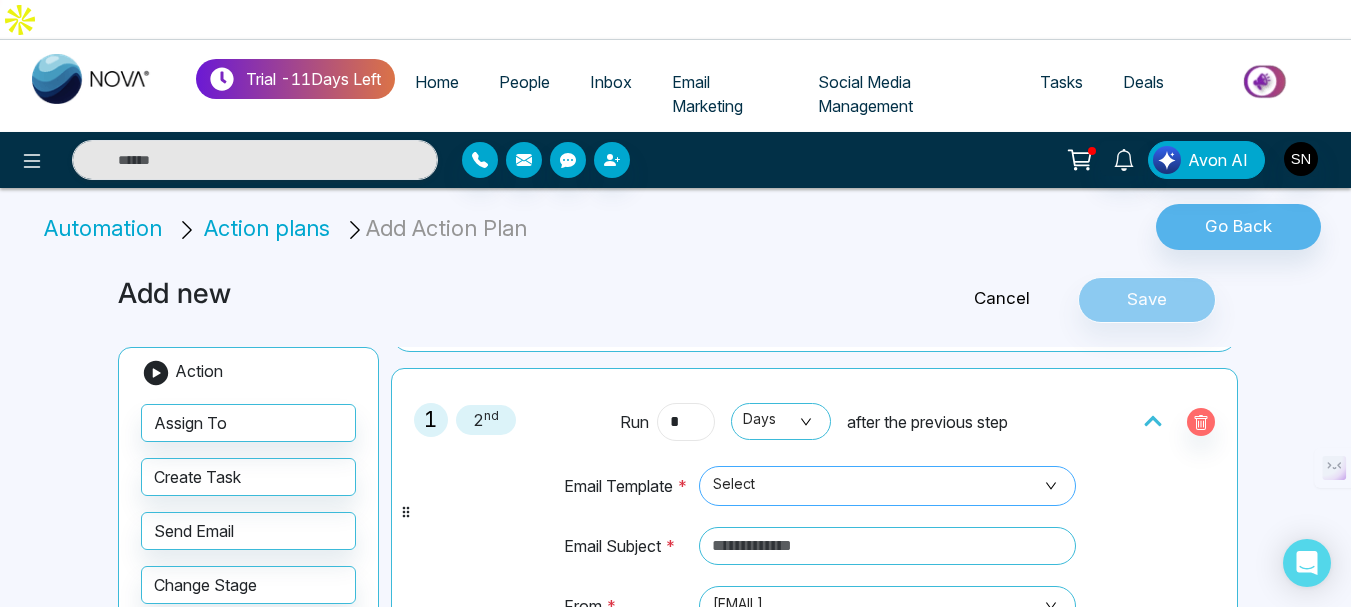click on "Select" at bounding box center (887, 486) 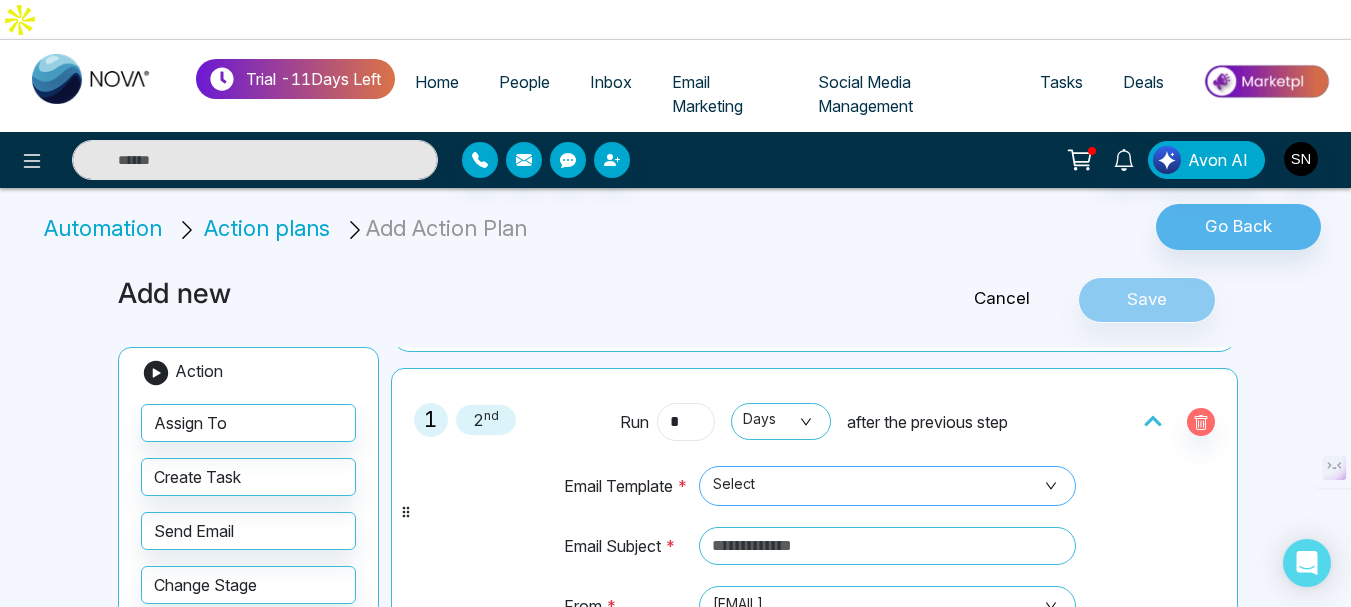 type on "*" 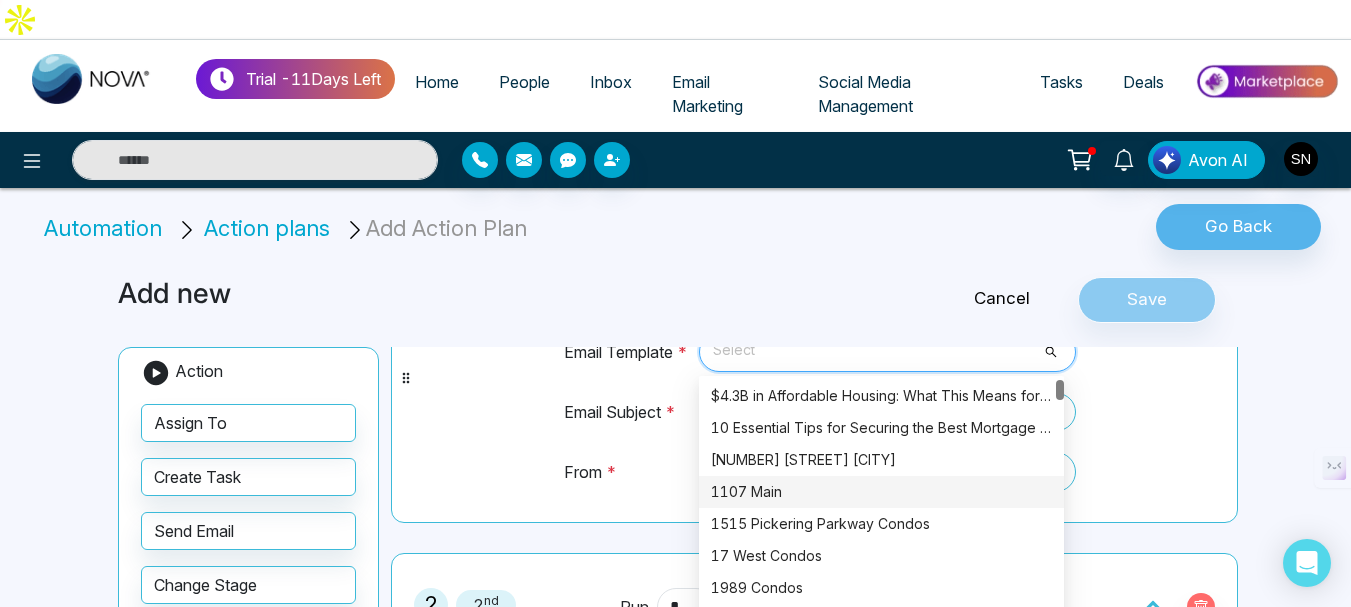 scroll, scrollTop: 133, scrollLeft: 0, axis: vertical 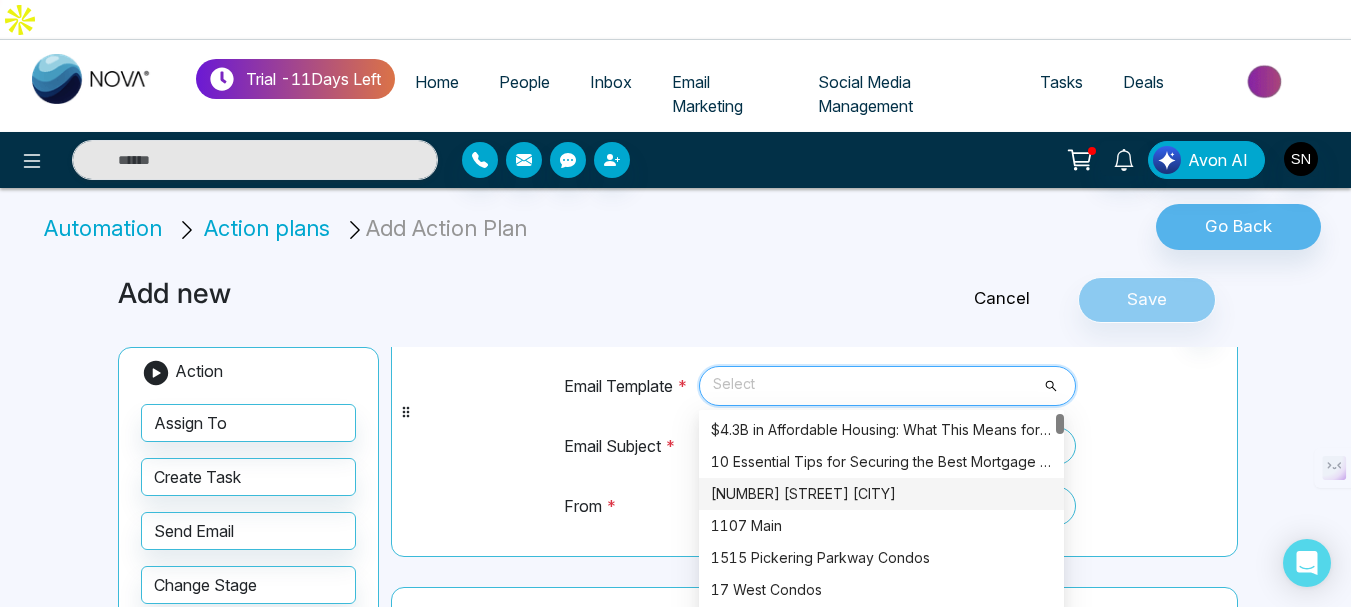 click on "101 Spadina [CITY], [STATE]" at bounding box center [881, 494] 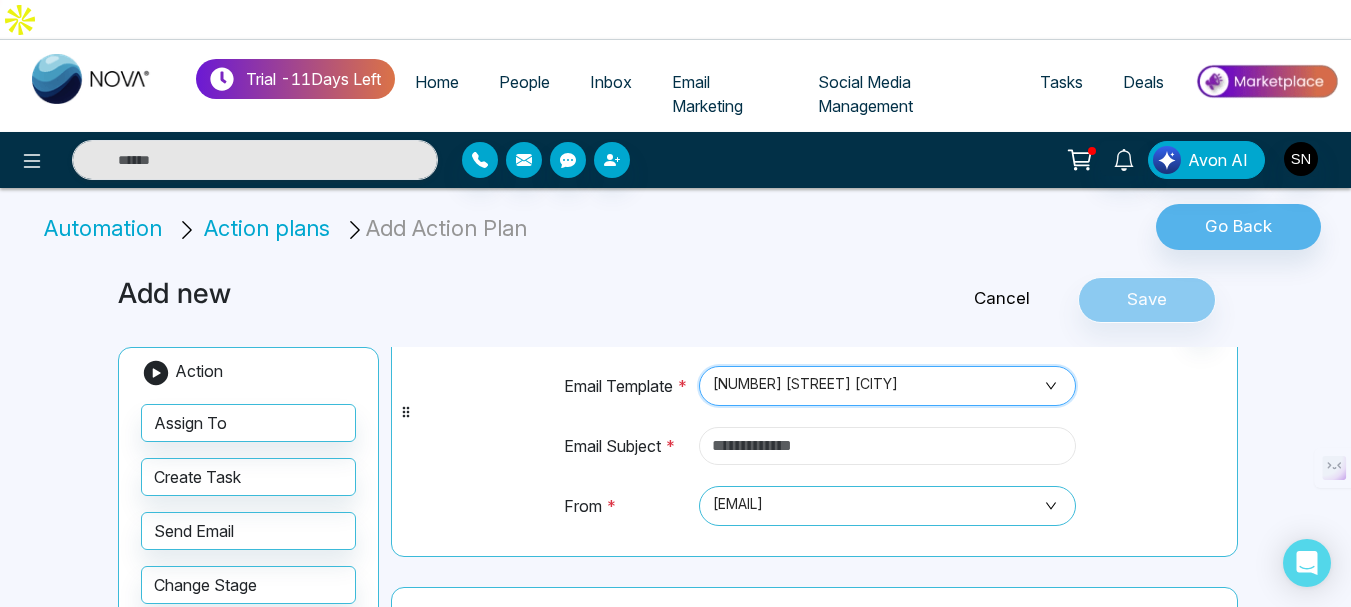 click at bounding box center [887, 446] 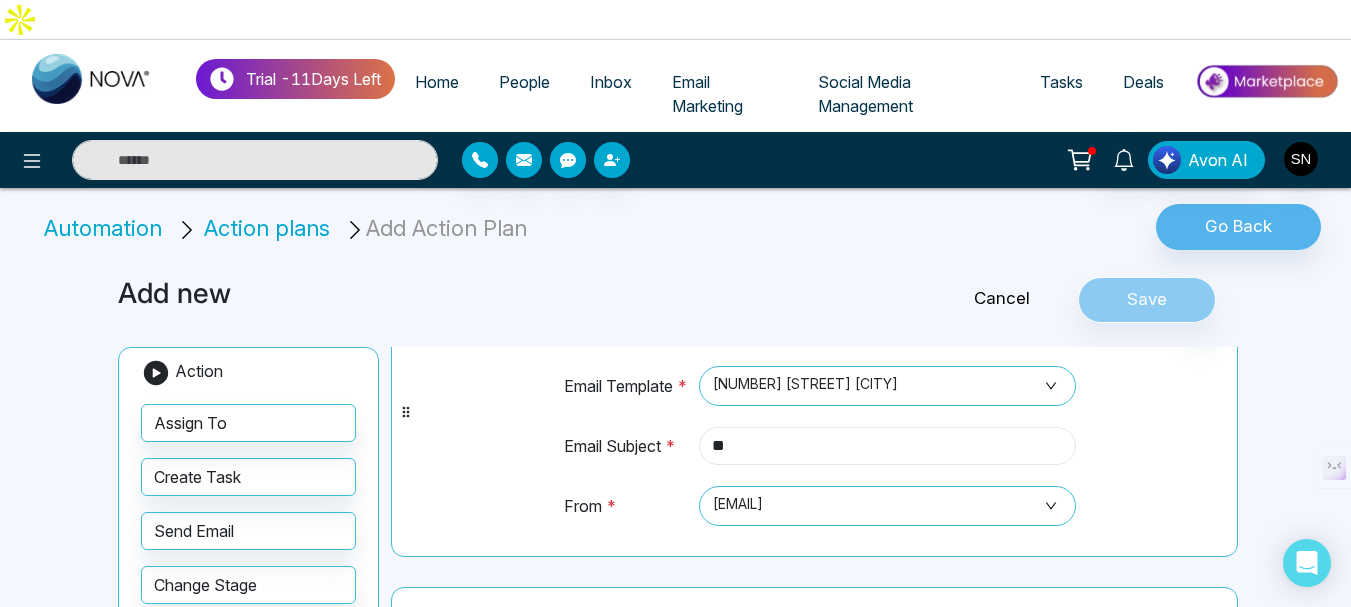 type on "*" 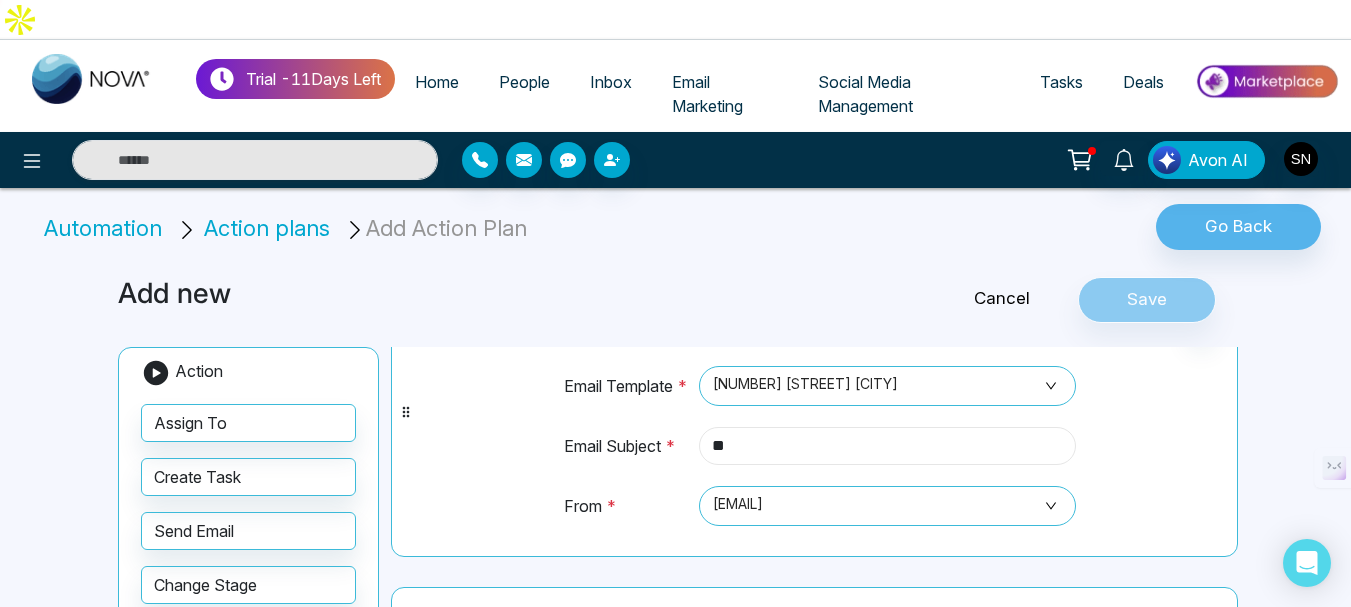 type on "*" 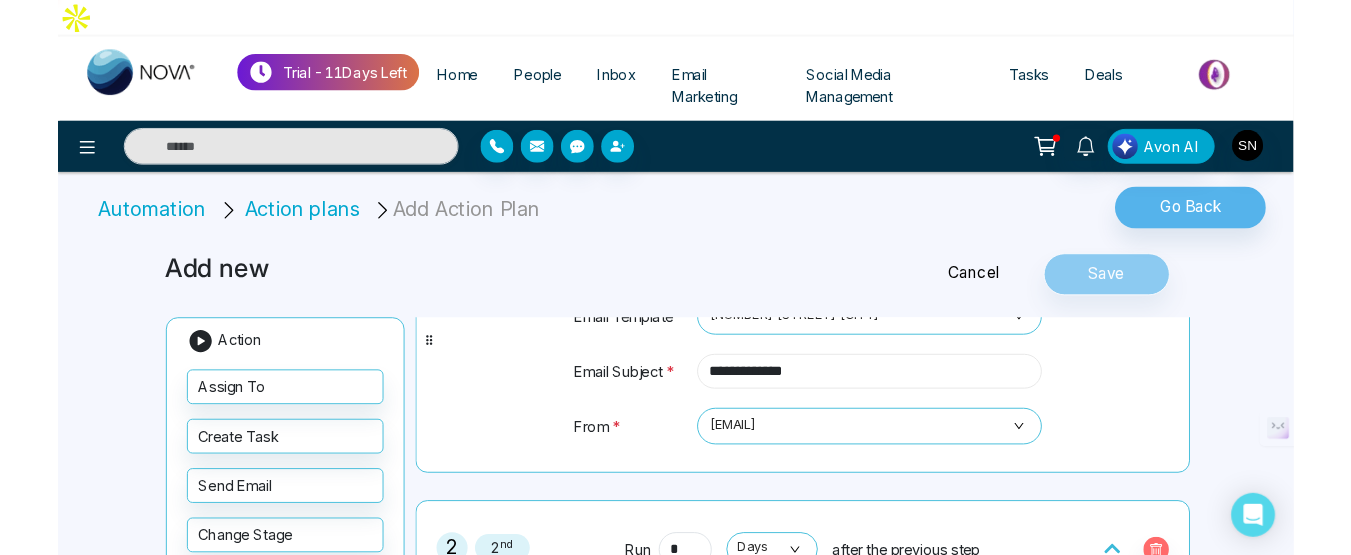scroll, scrollTop: 133, scrollLeft: 0, axis: vertical 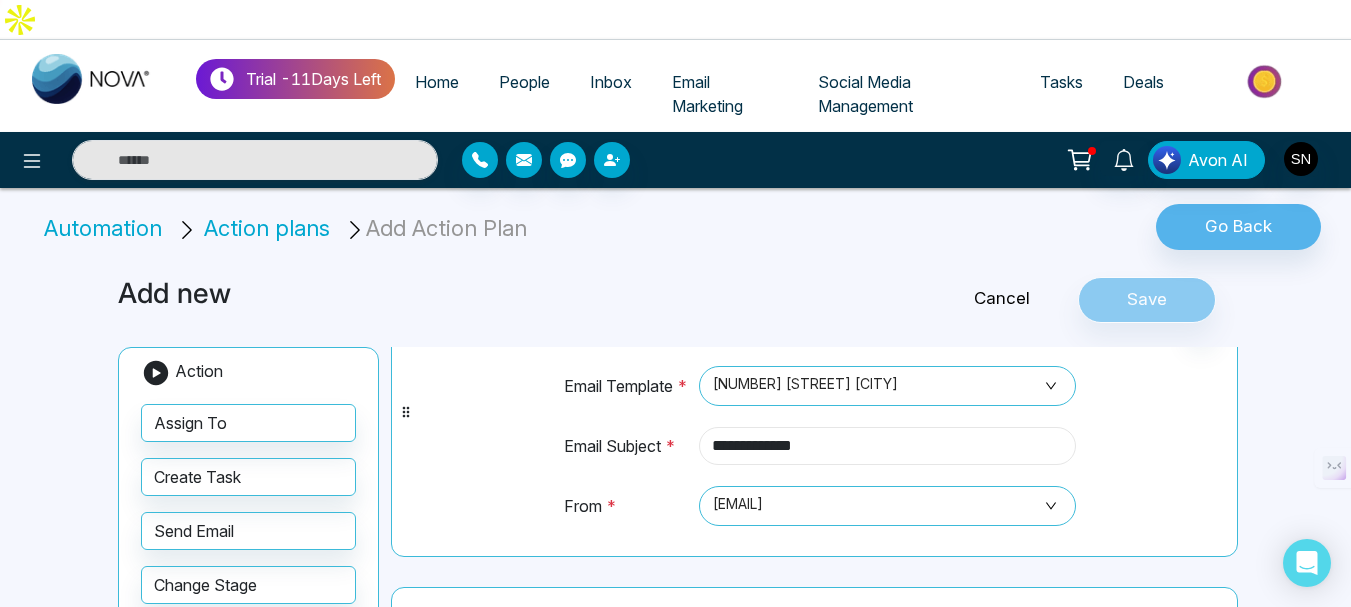 type on "**********" 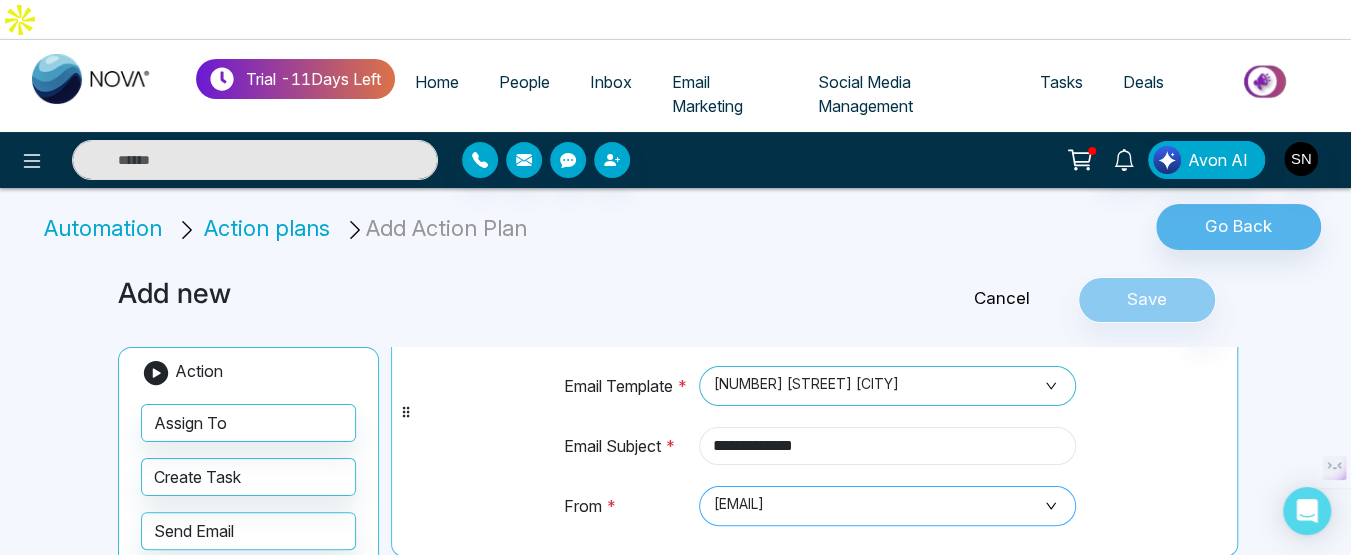 scroll, scrollTop: 133, scrollLeft: 0, axis: vertical 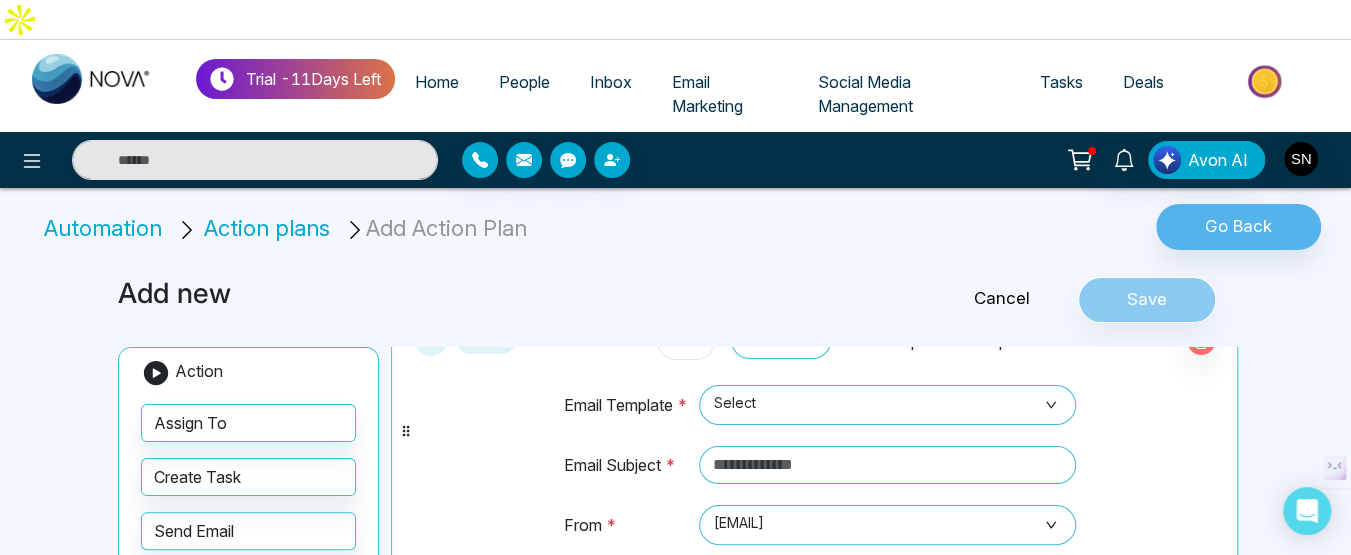 click on "*" at bounding box center [686, 341] 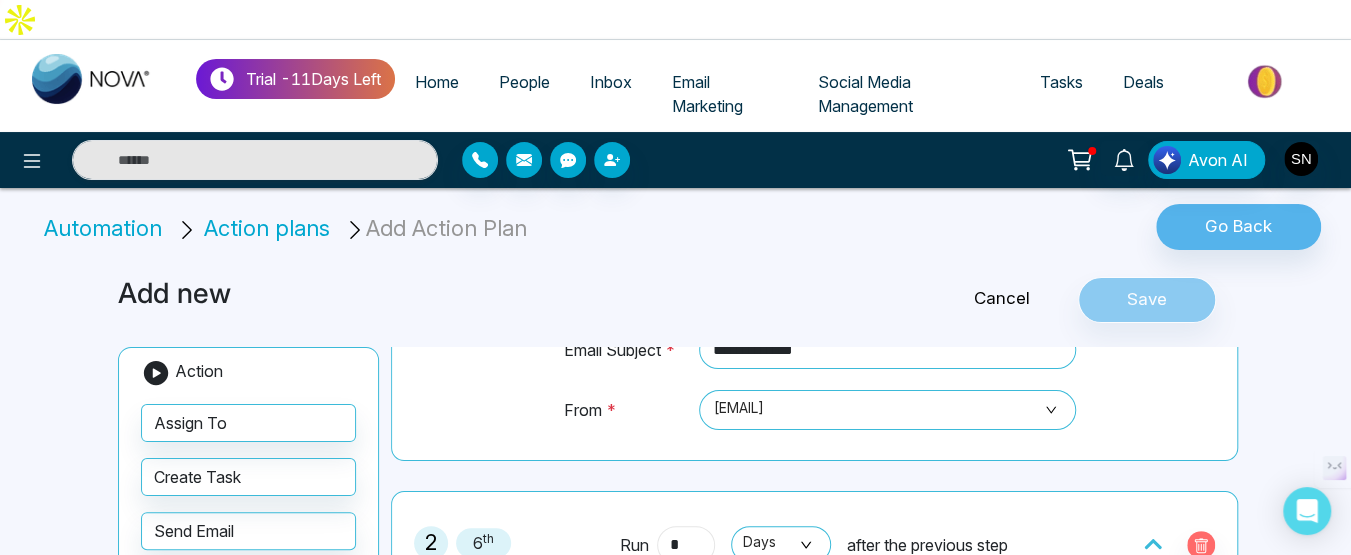 scroll, scrollTop: 429, scrollLeft: 0, axis: vertical 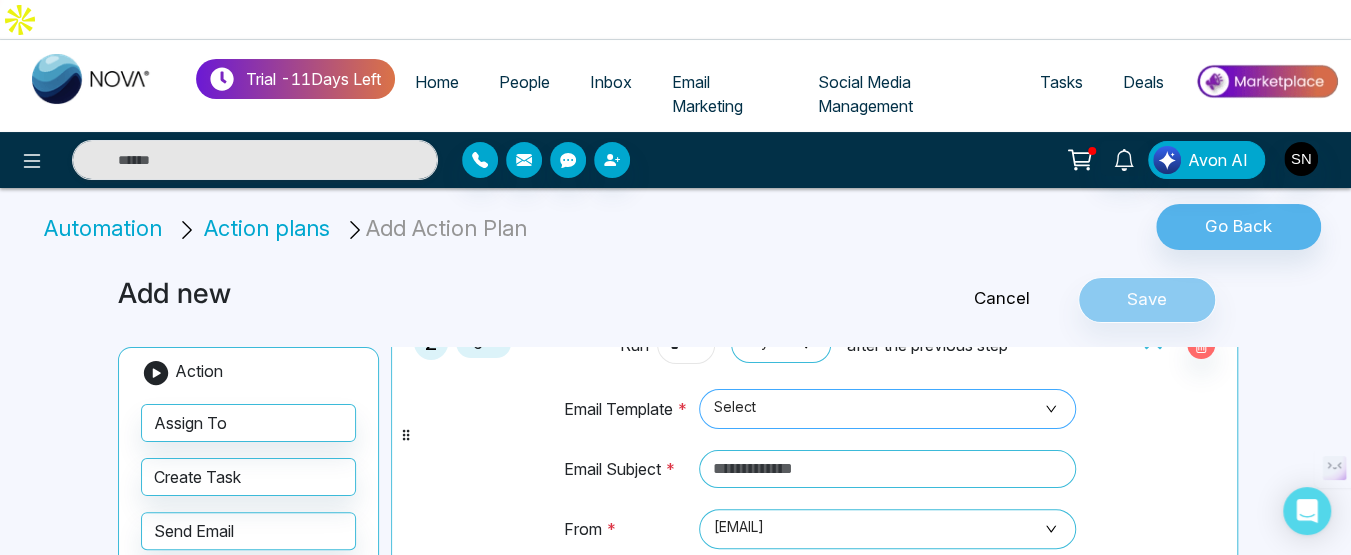 click on "Select" at bounding box center [887, 409] 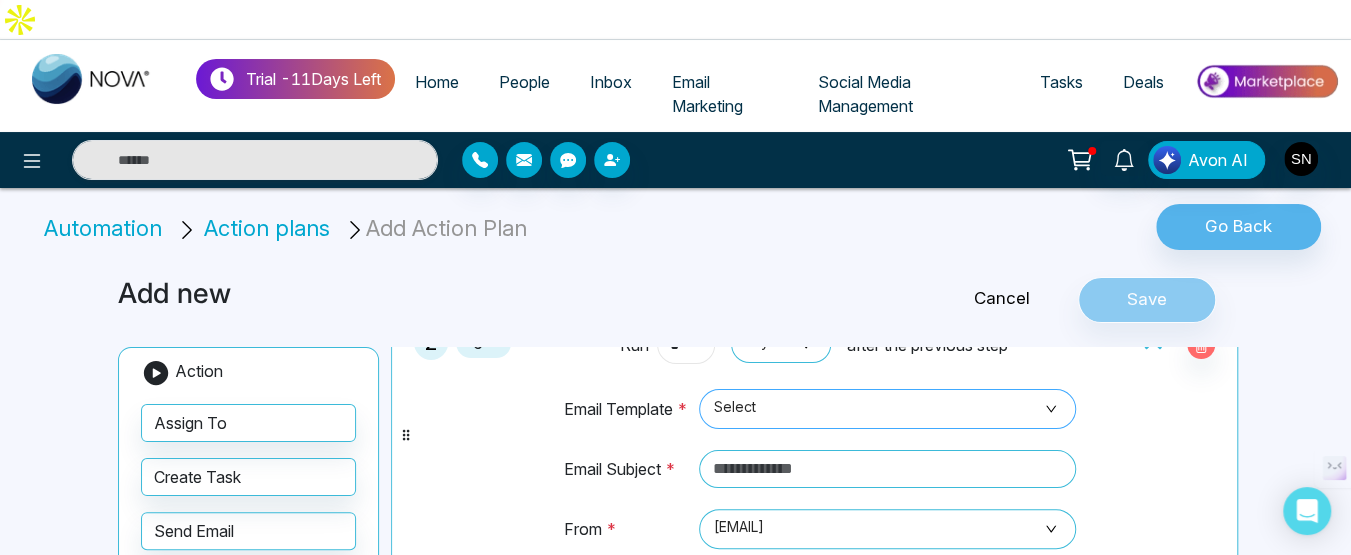 type on "*" 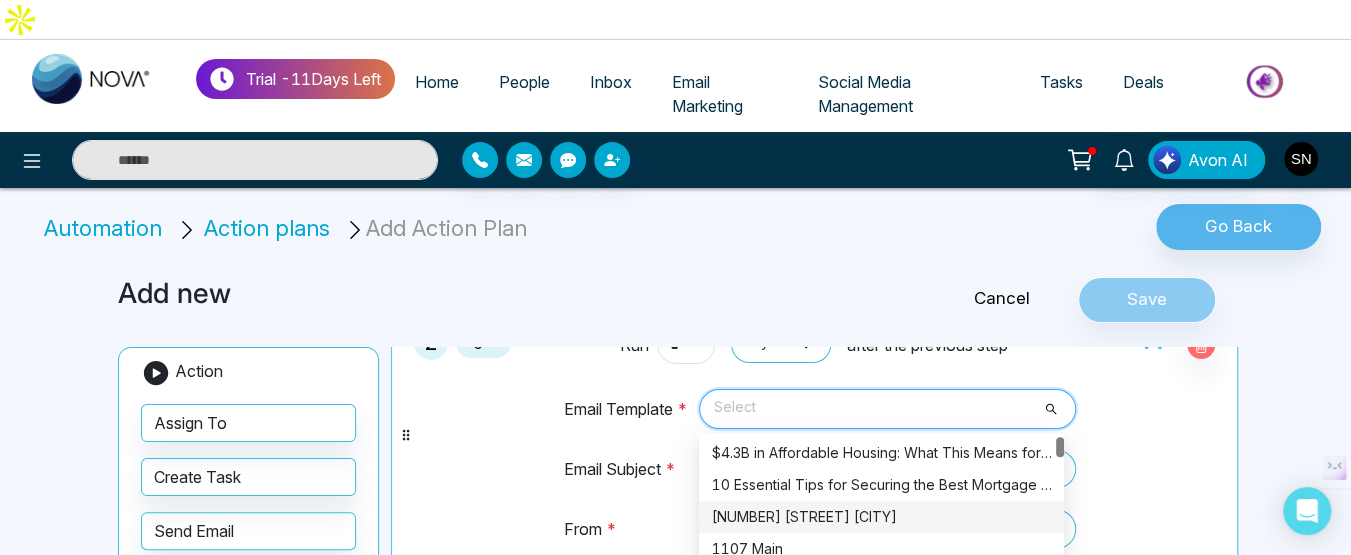 click on "101 Spadina [CITY], [STATE]" at bounding box center (881, 517) 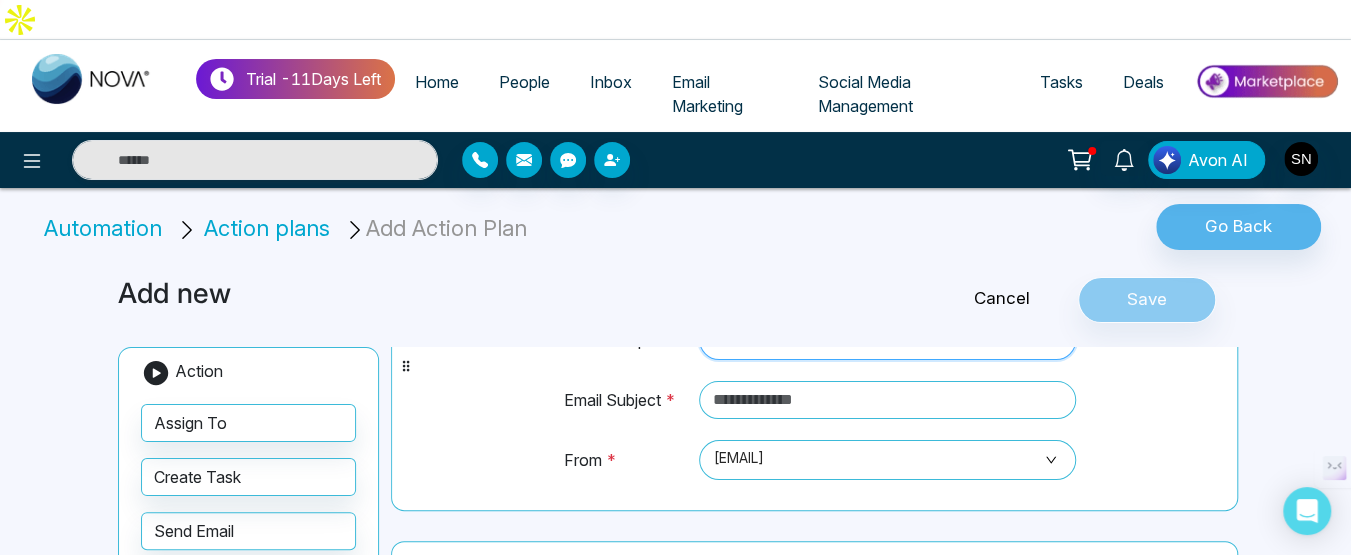 scroll, scrollTop: 529, scrollLeft: 0, axis: vertical 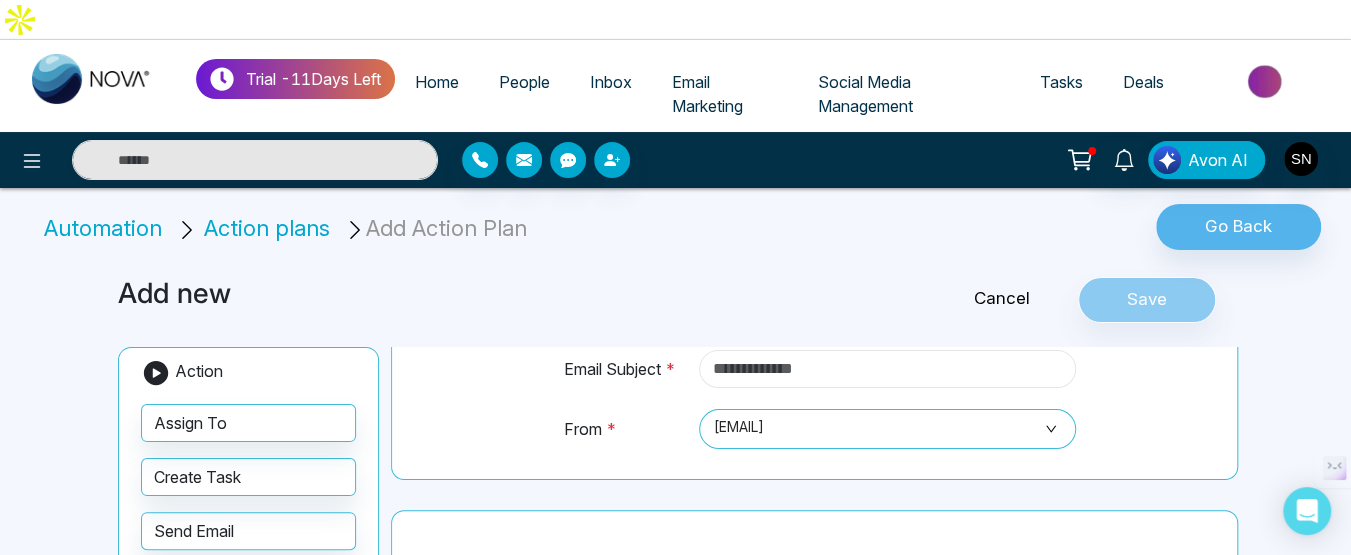 click at bounding box center (887, 369) 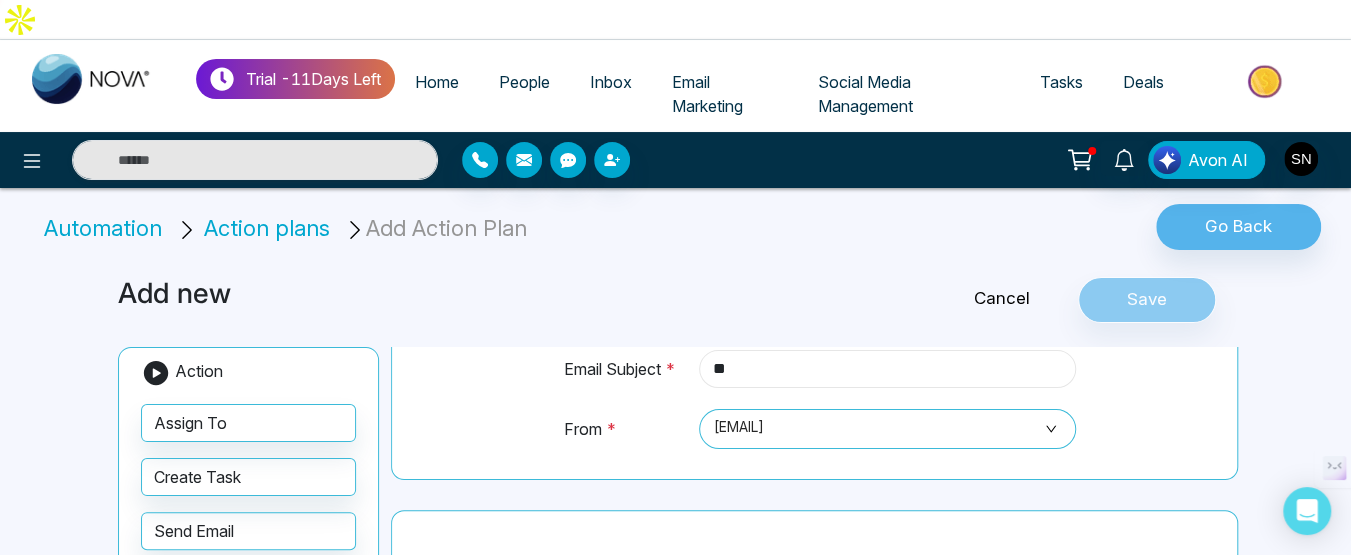 type on "*" 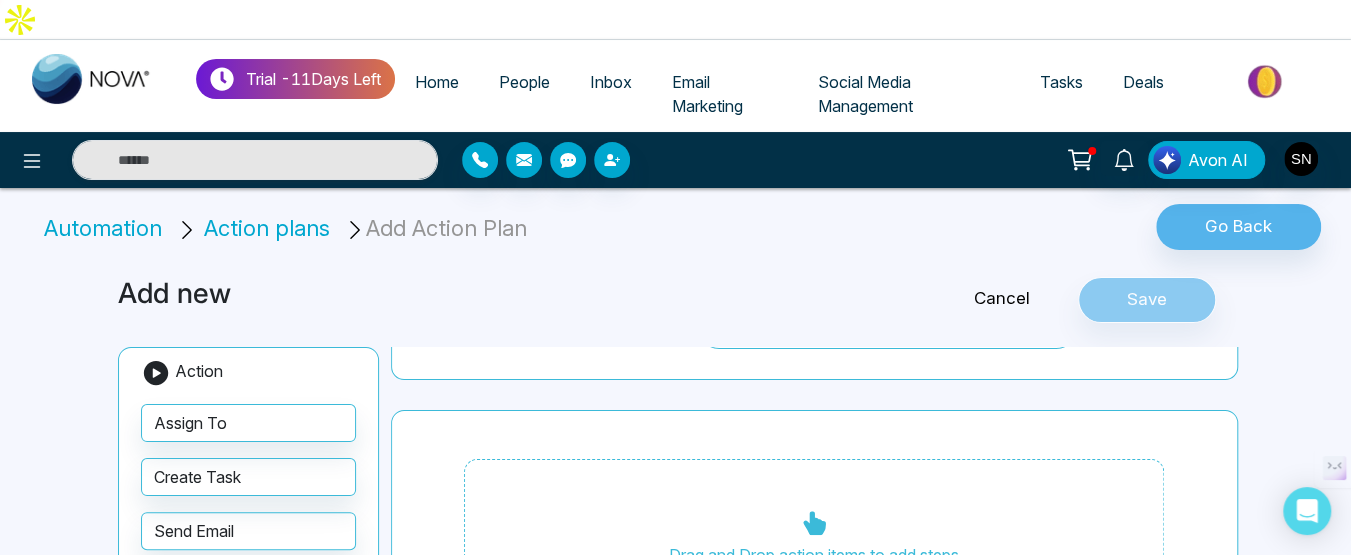 scroll, scrollTop: 708, scrollLeft: 0, axis: vertical 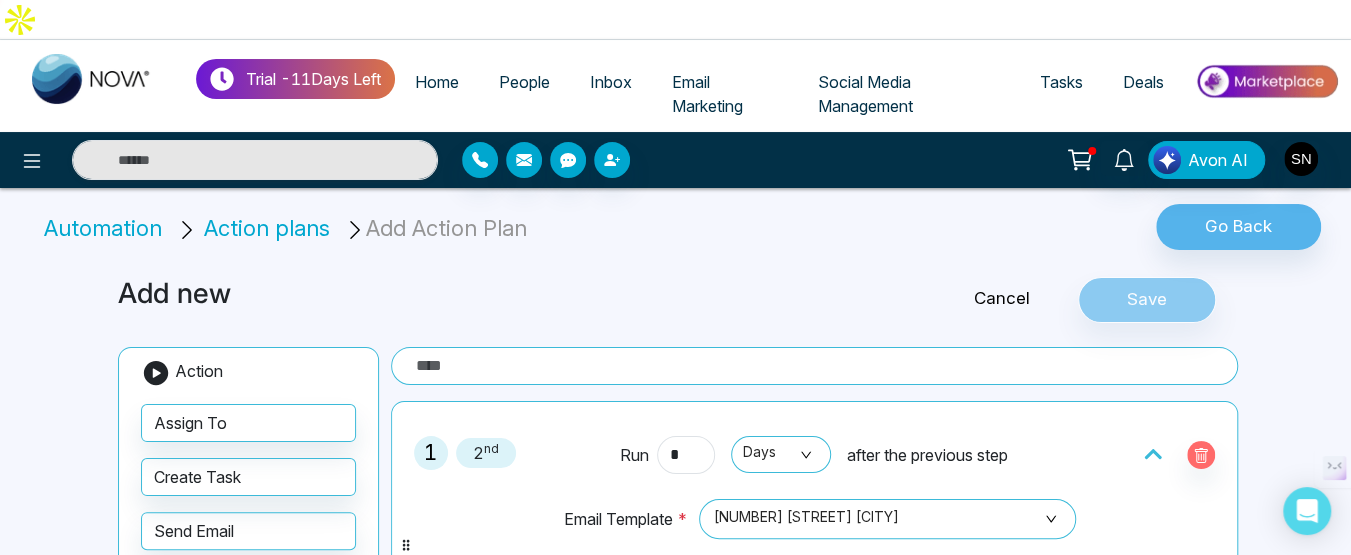 type on "********" 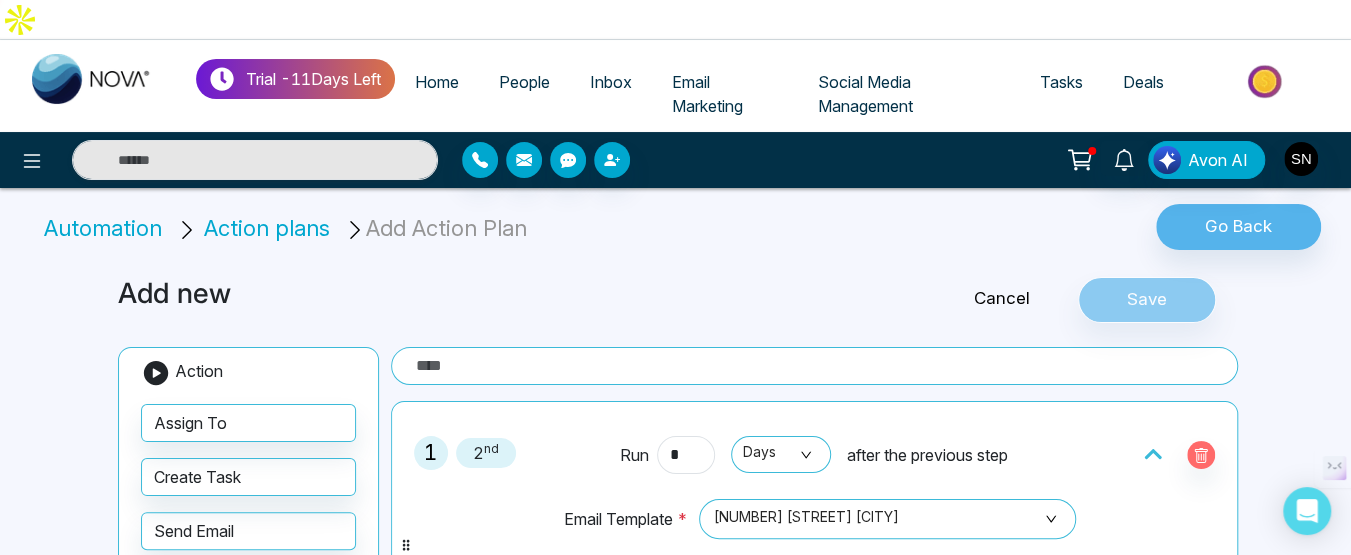 click at bounding box center (814, 366) 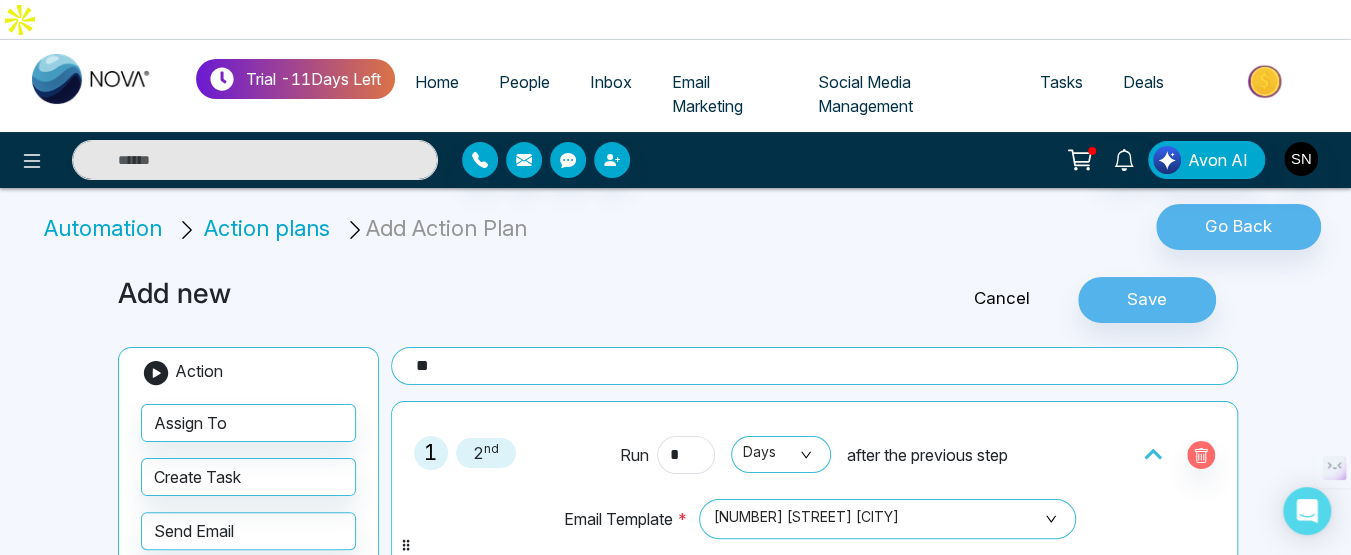 type on "*" 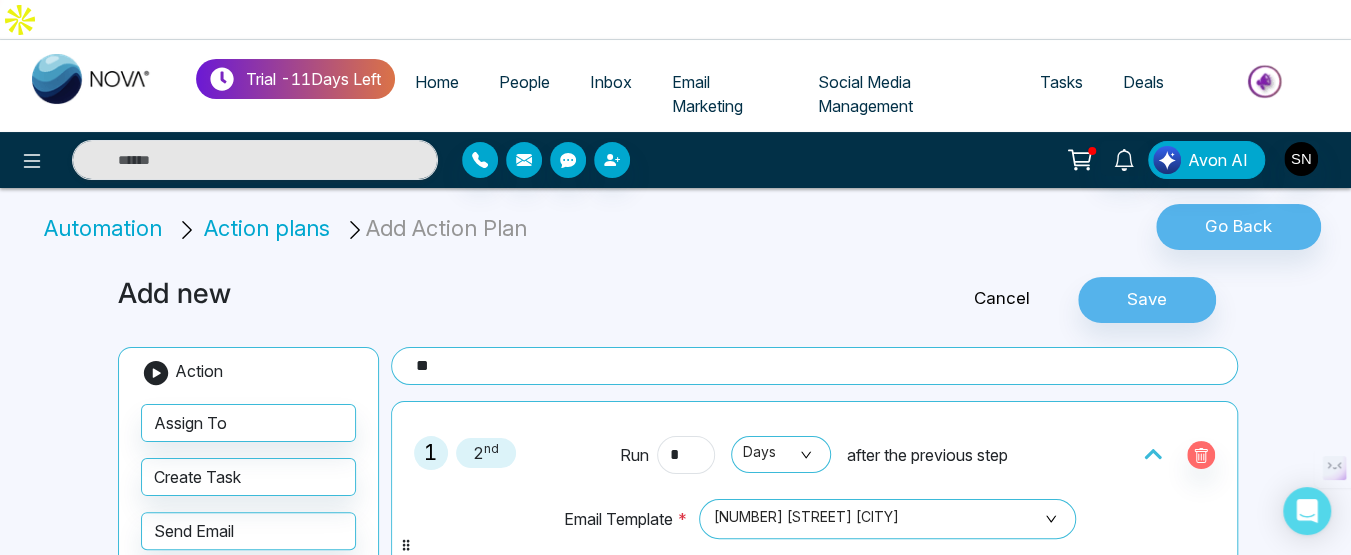 type on "*" 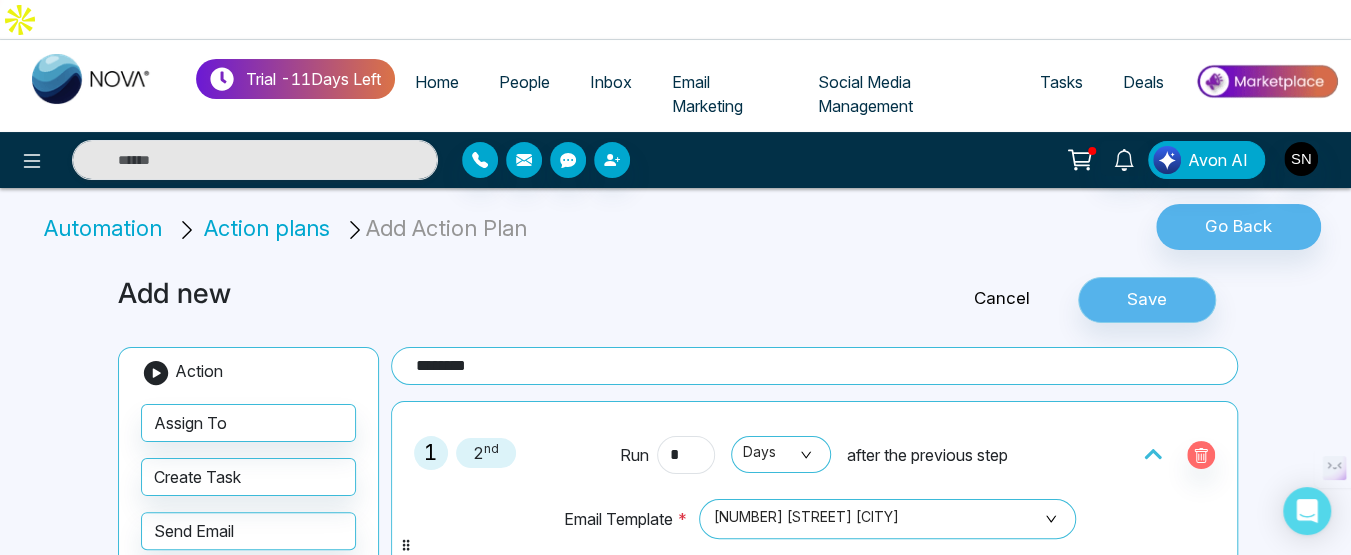 type on "********" 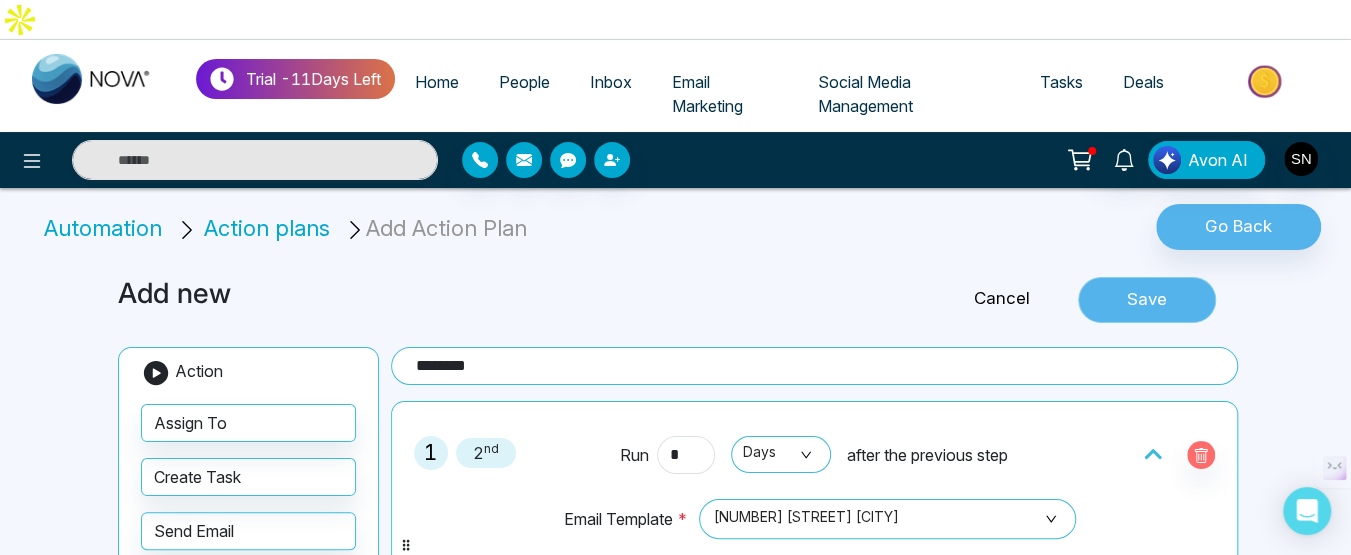 click on "Save" at bounding box center (1147, 300) 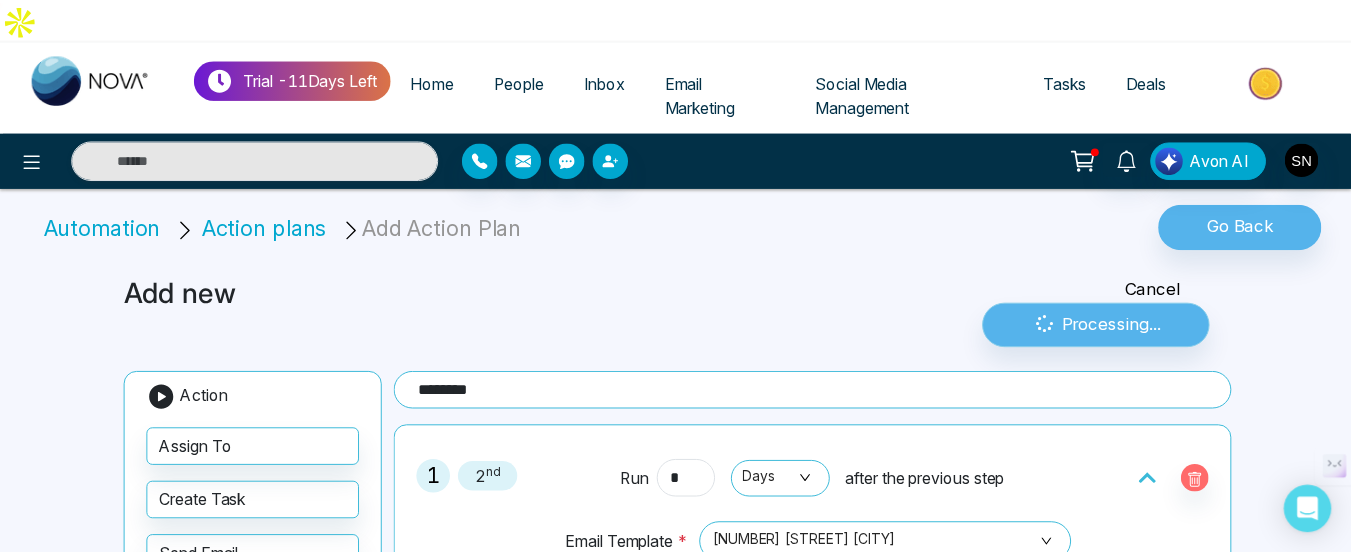 scroll, scrollTop: 183, scrollLeft: 0, axis: vertical 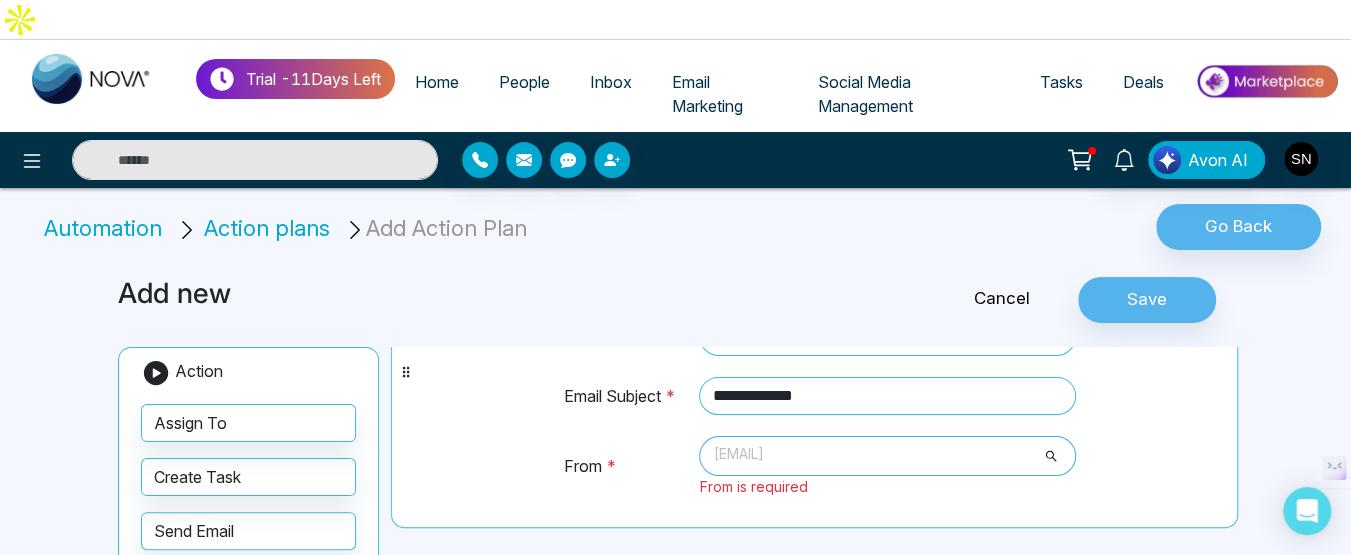 click on "[EMAIL]" at bounding box center (887, 456) 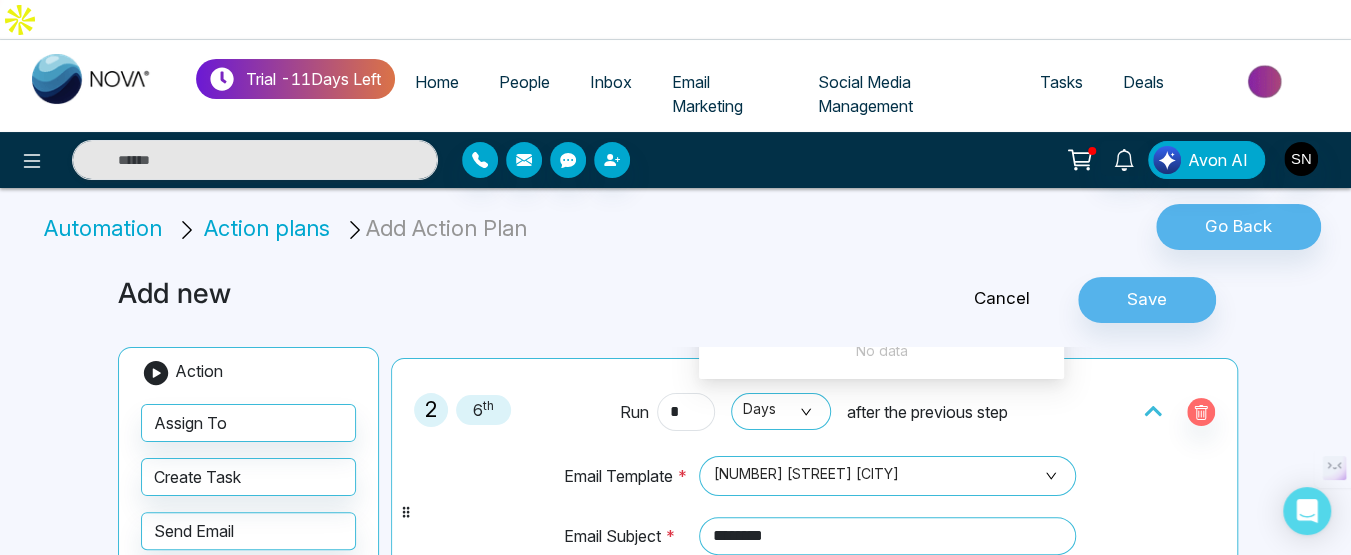 scroll, scrollTop: 283, scrollLeft: 0, axis: vertical 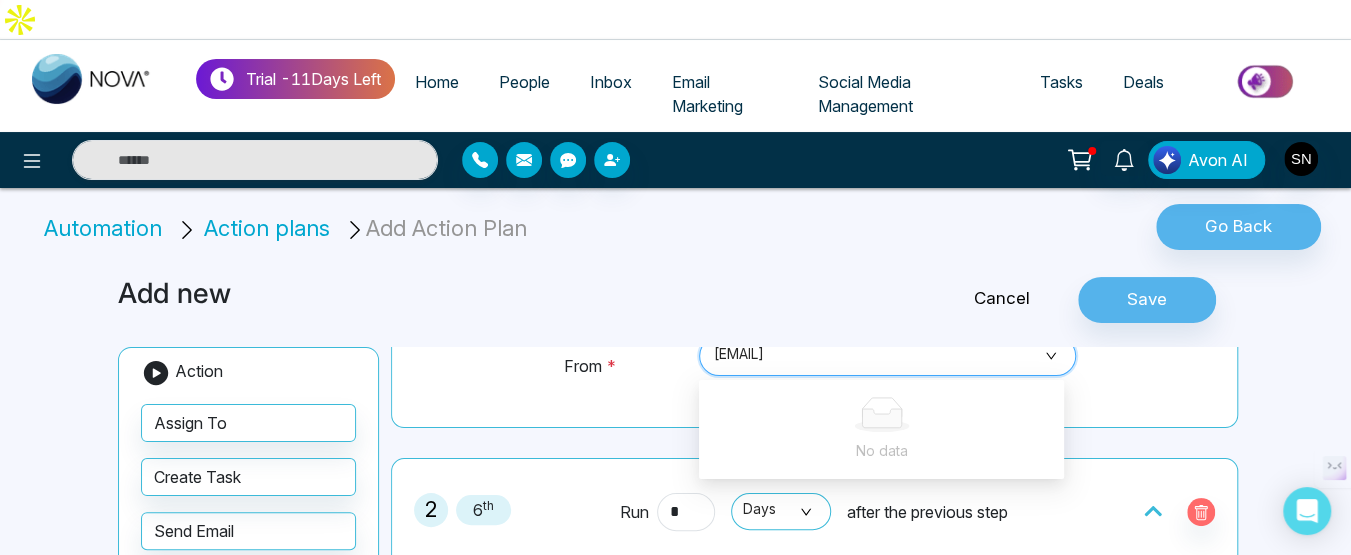 click on "[EMAIL]" at bounding box center (887, 356) 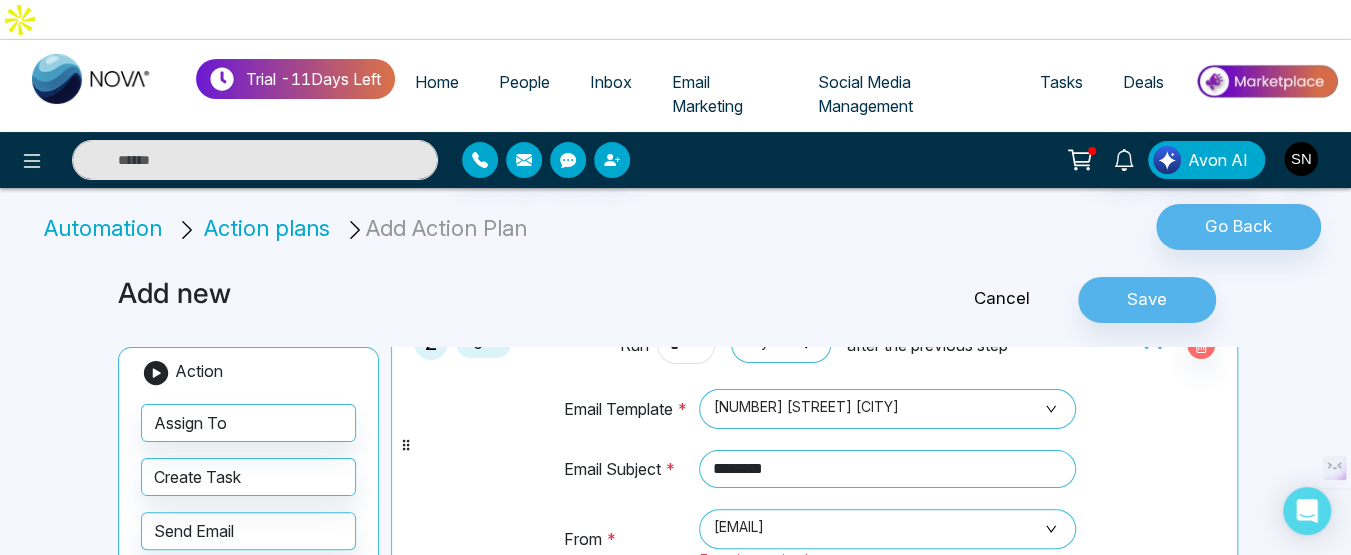 scroll, scrollTop: 550, scrollLeft: 0, axis: vertical 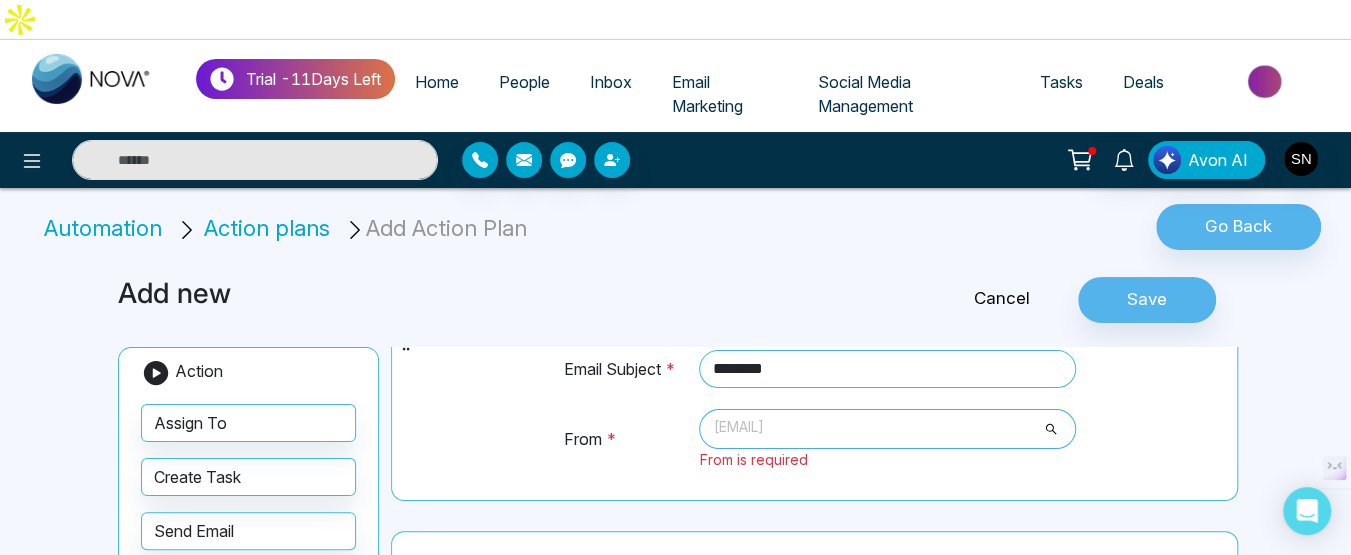 click on "[EMAIL]" at bounding box center (887, 429) 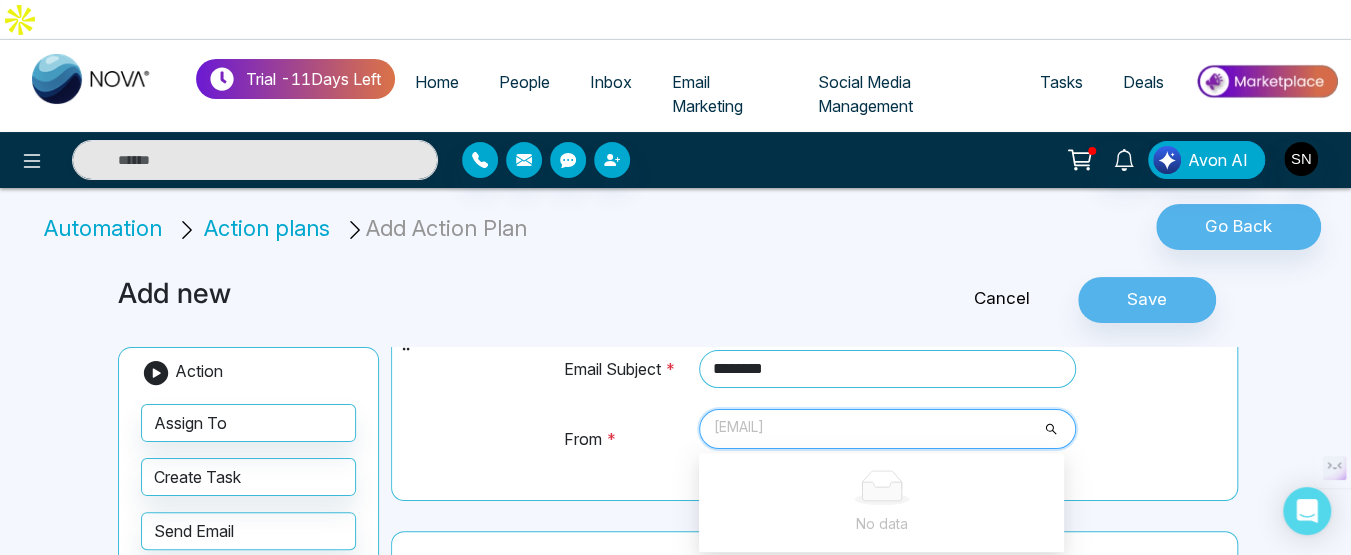 click on "[EMAIL]" at bounding box center [887, 429] 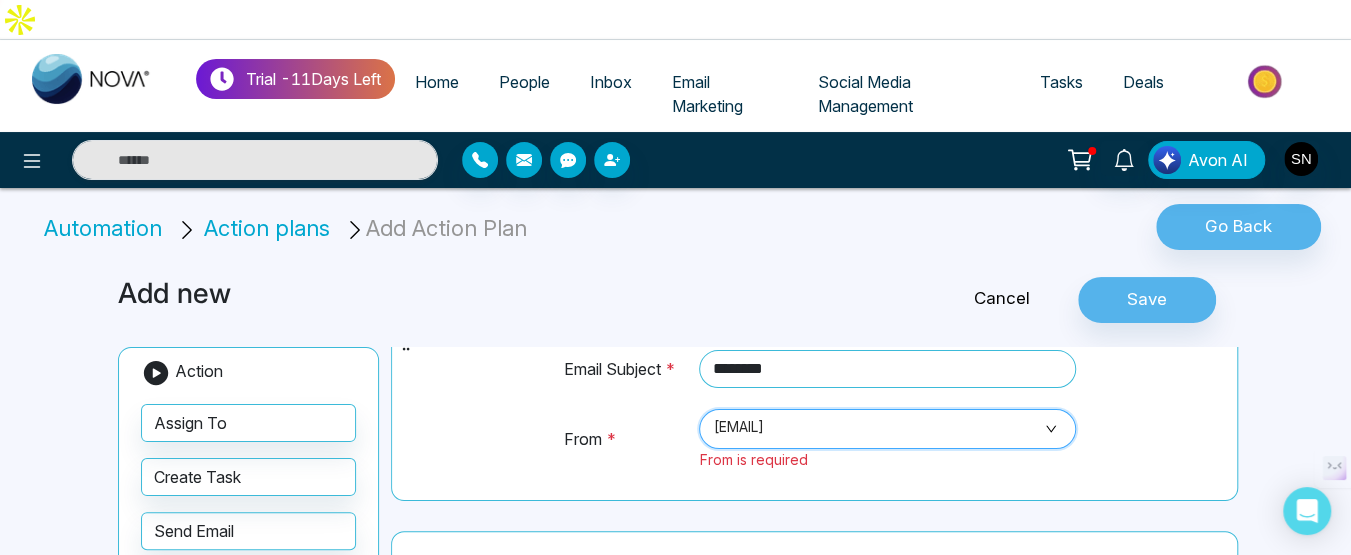click on "[EMAIL]" at bounding box center [887, 429] 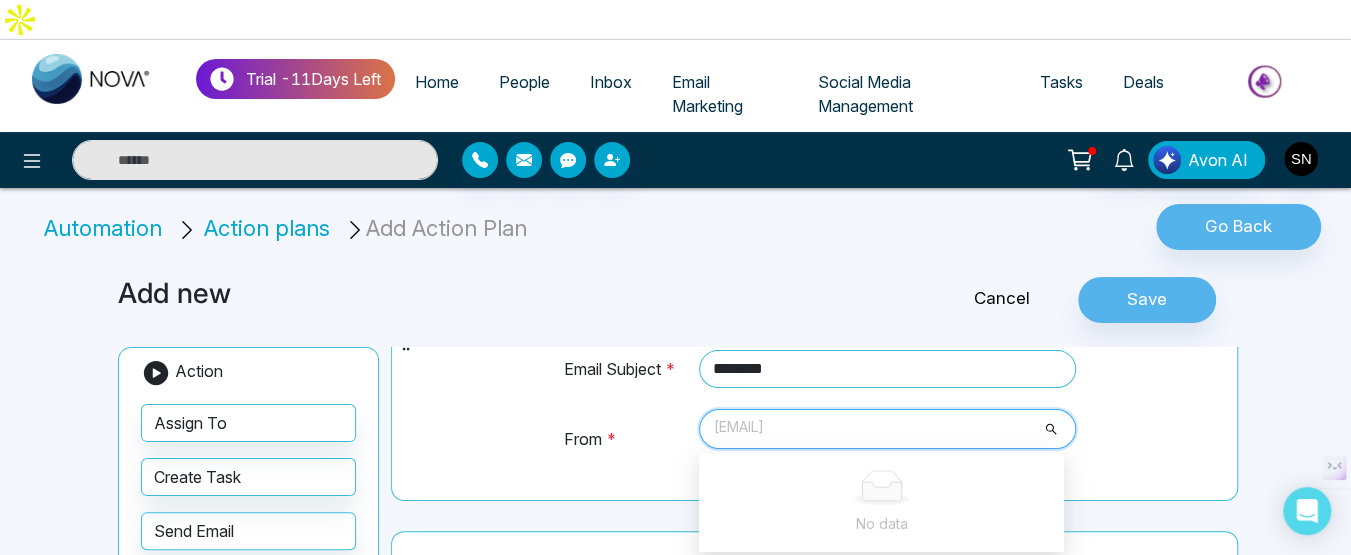 click on "[EMAIL]" at bounding box center (887, 429) 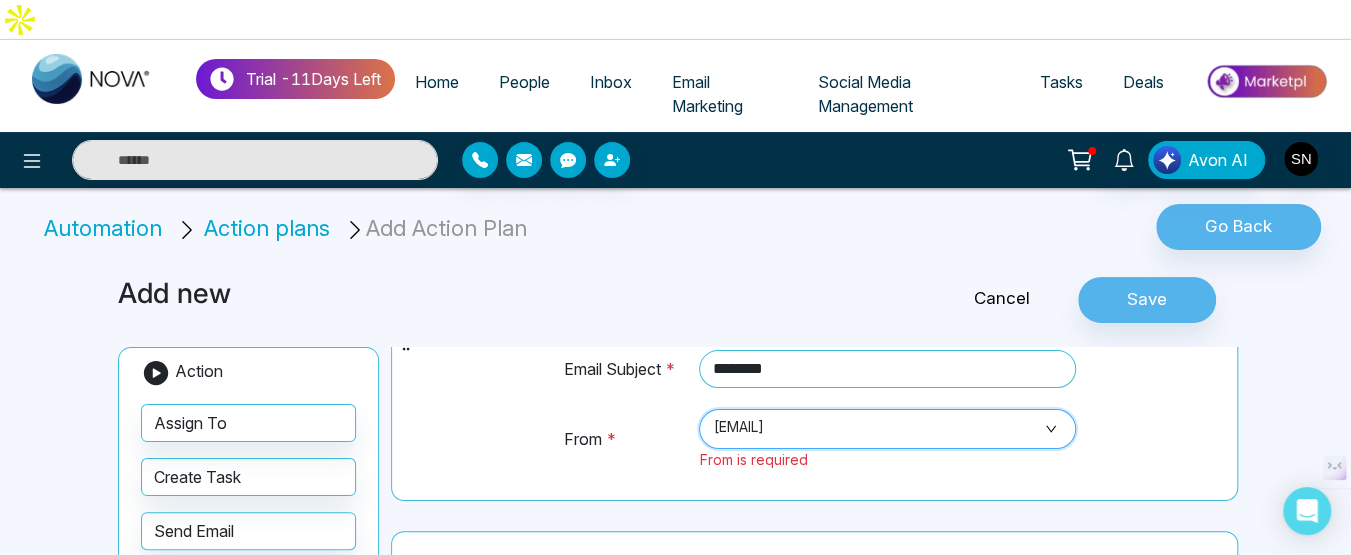 scroll, scrollTop: 750, scrollLeft: 0, axis: vertical 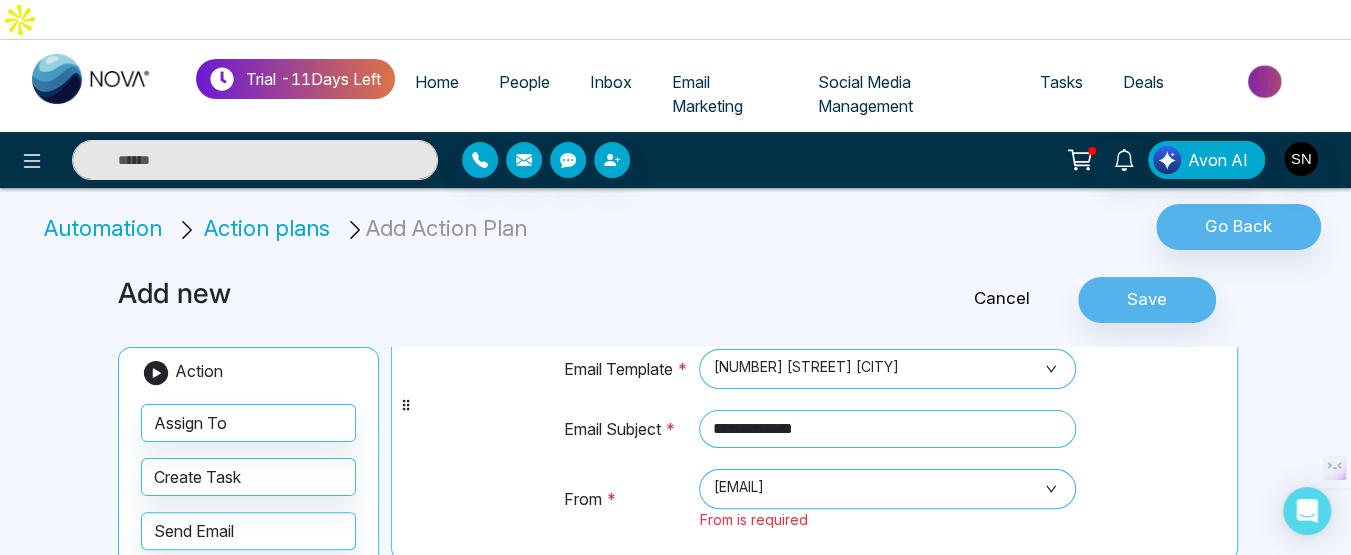 click on "[EMAIL]" at bounding box center [887, 489] 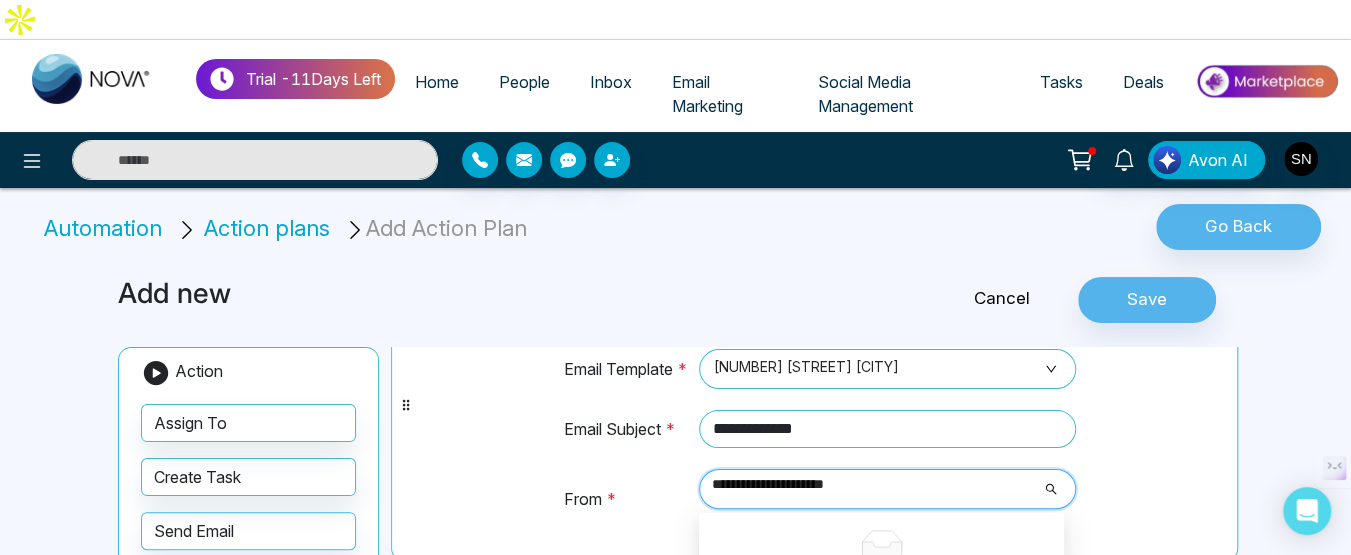 click on "**********" at bounding box center (880, 485) 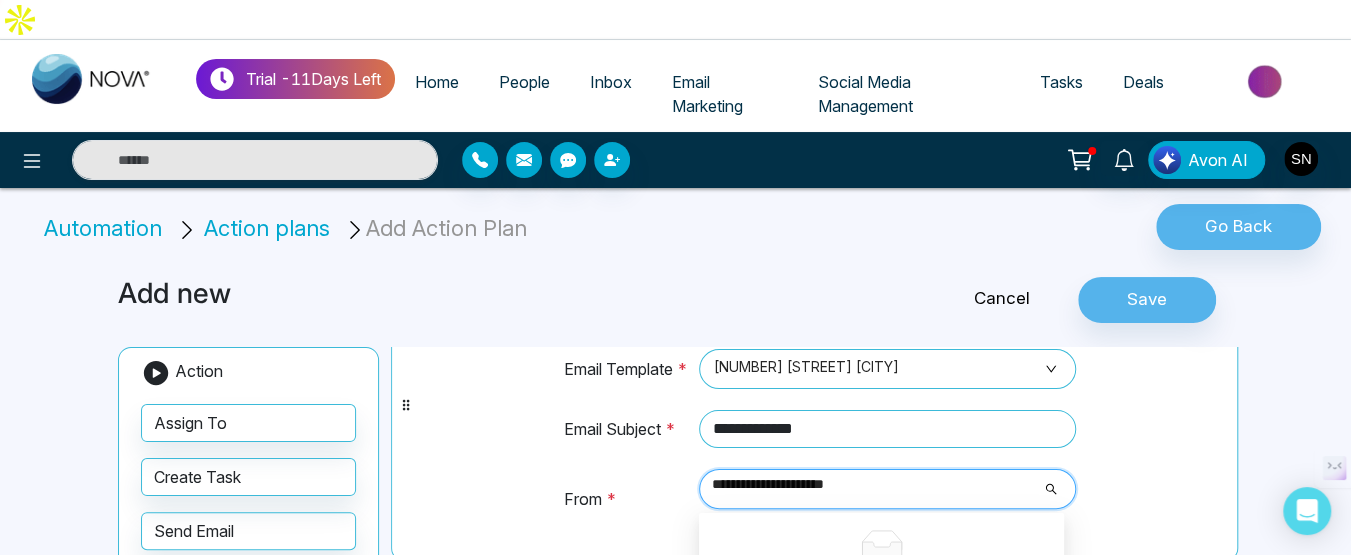 click on "No data" at bounding box center (881, 562) 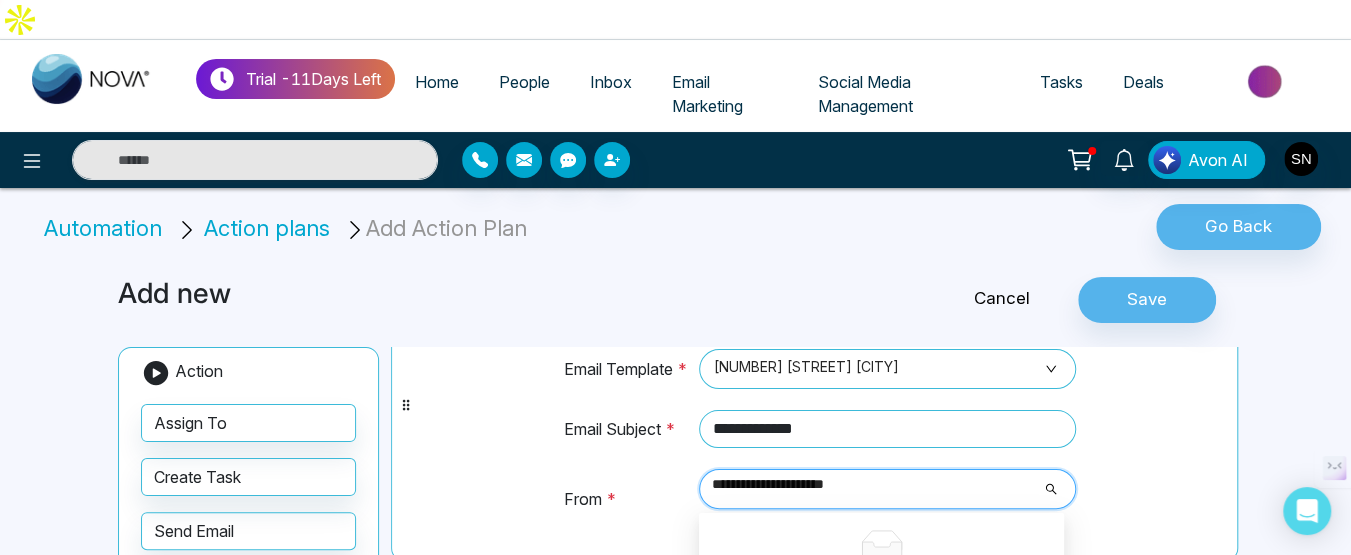 scroll, scrollTop: 0, scrollLeft: 0, axis: both 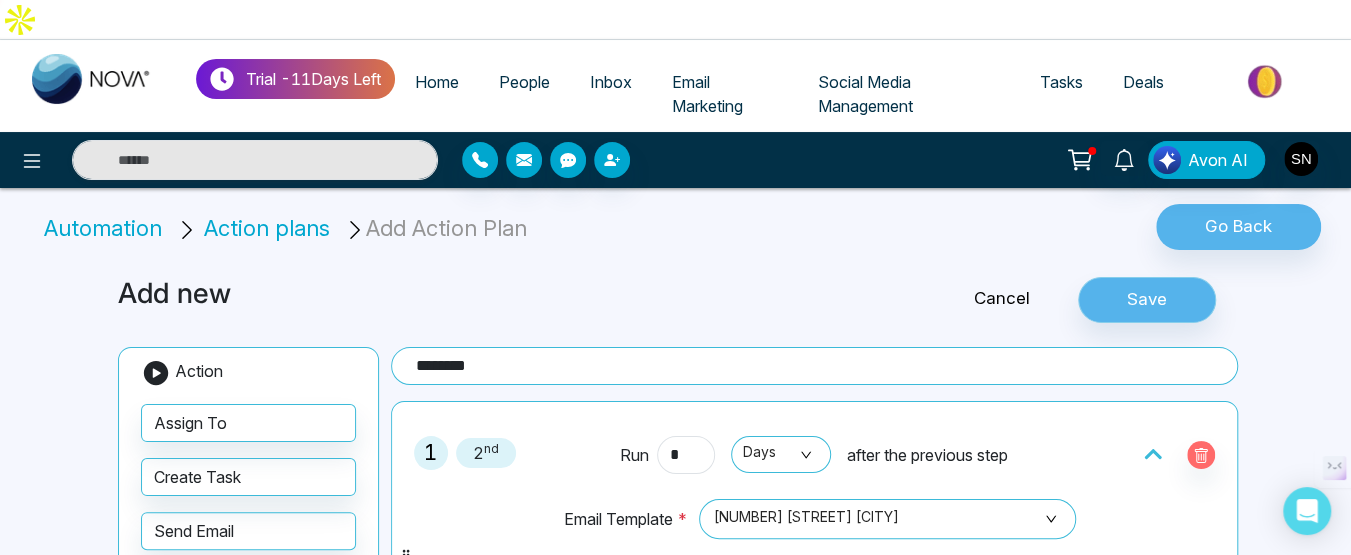 type on "**********" 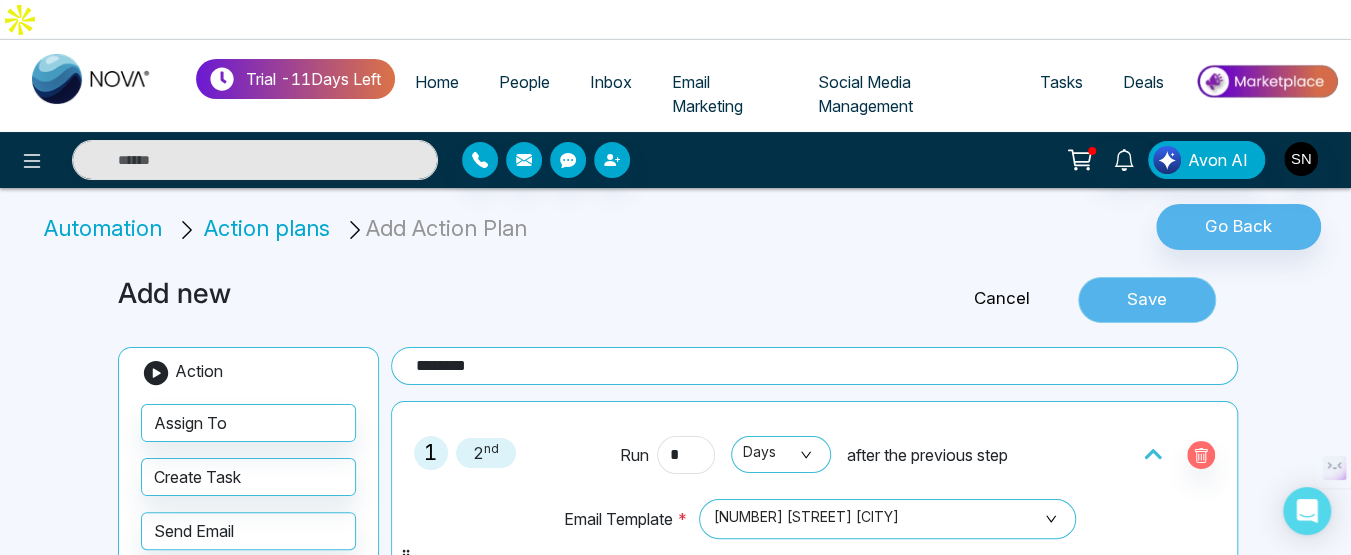 click on "Save" at bounding box center (1147, 300) 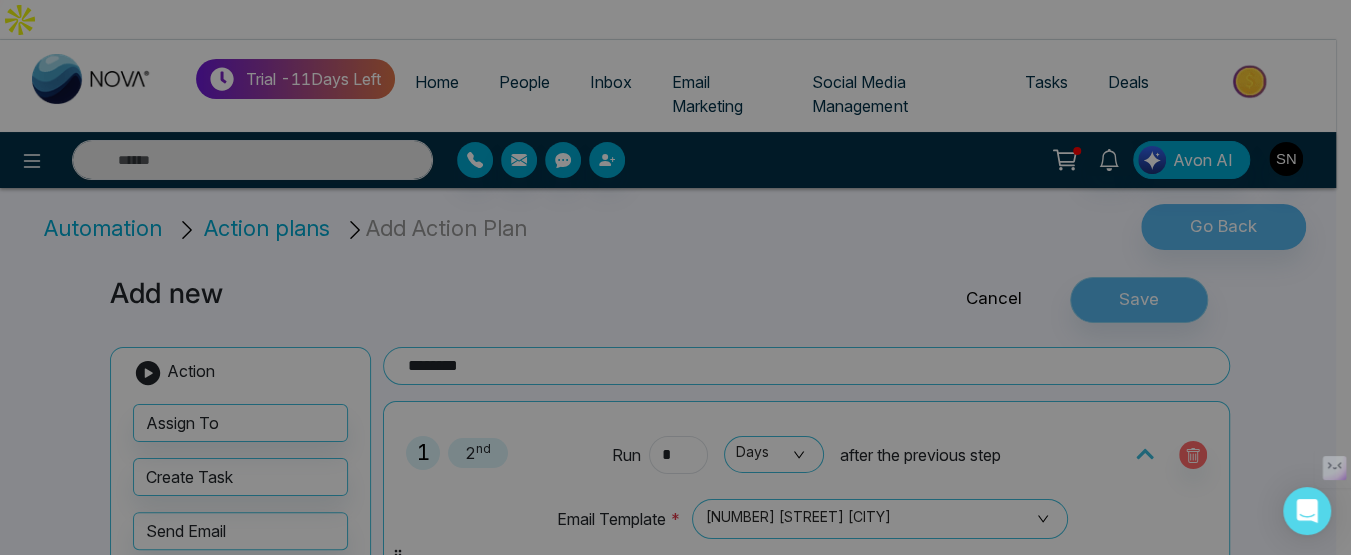 scroll, scrollTop: 183, scrollLeft: 0, axis: vertical 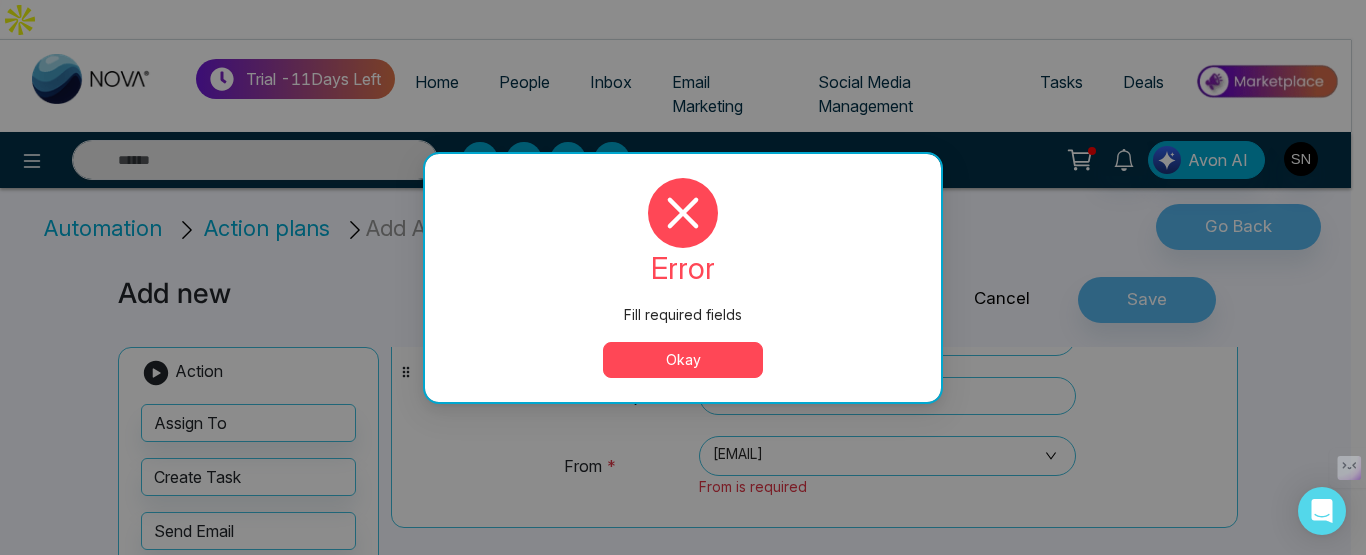 click on "Okay" at bounding box center (683, 360) 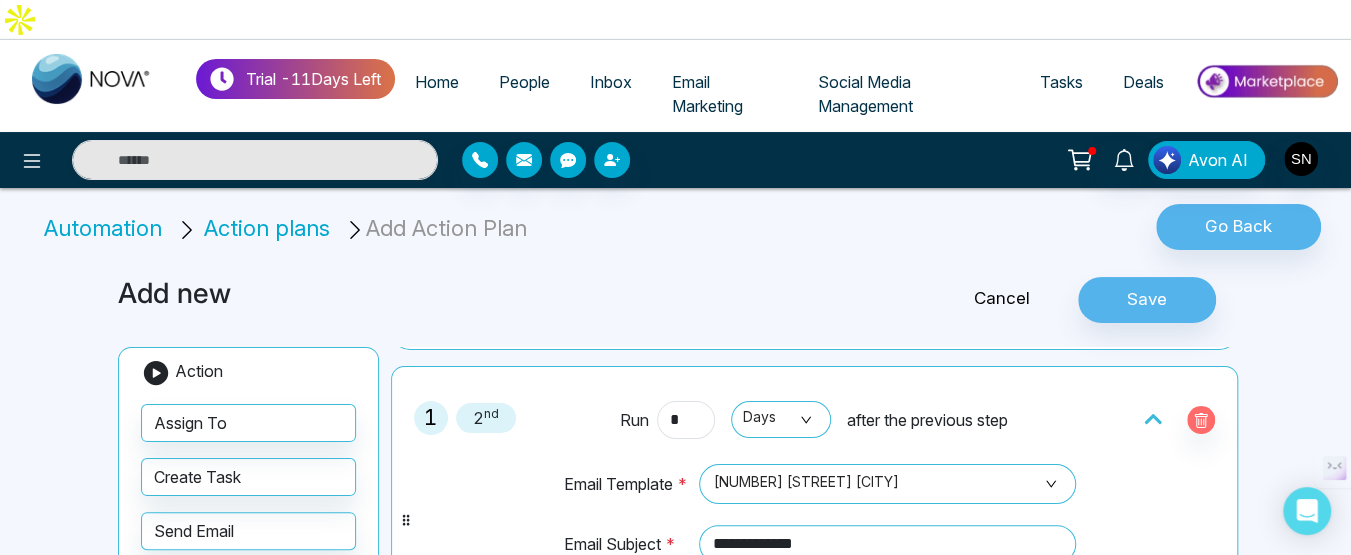scroll, scrollTop: 0, scrollLeft: 0, axis: both 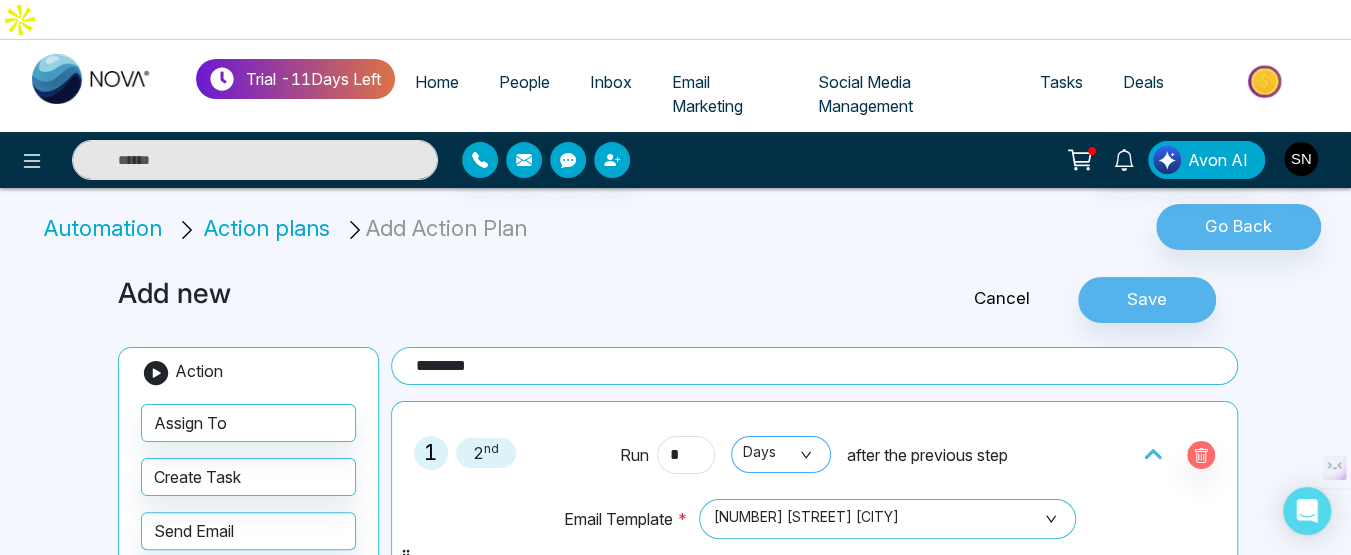 click on "Days" at bounding box center (781, 454) 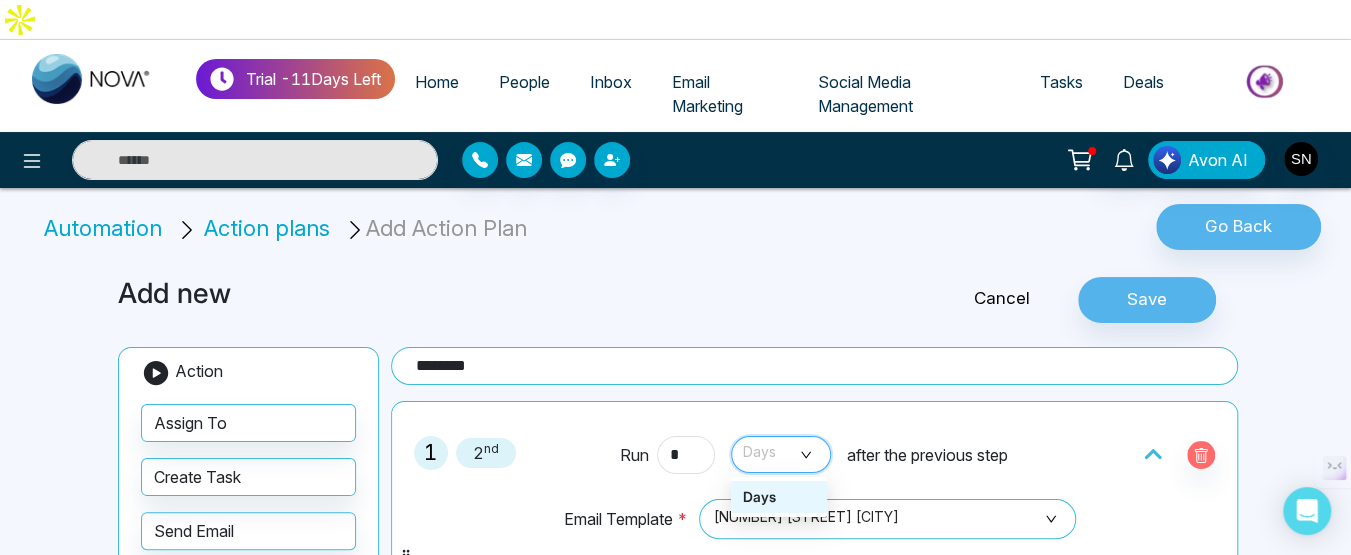 click on "Days" at bounding box center [779, 497] 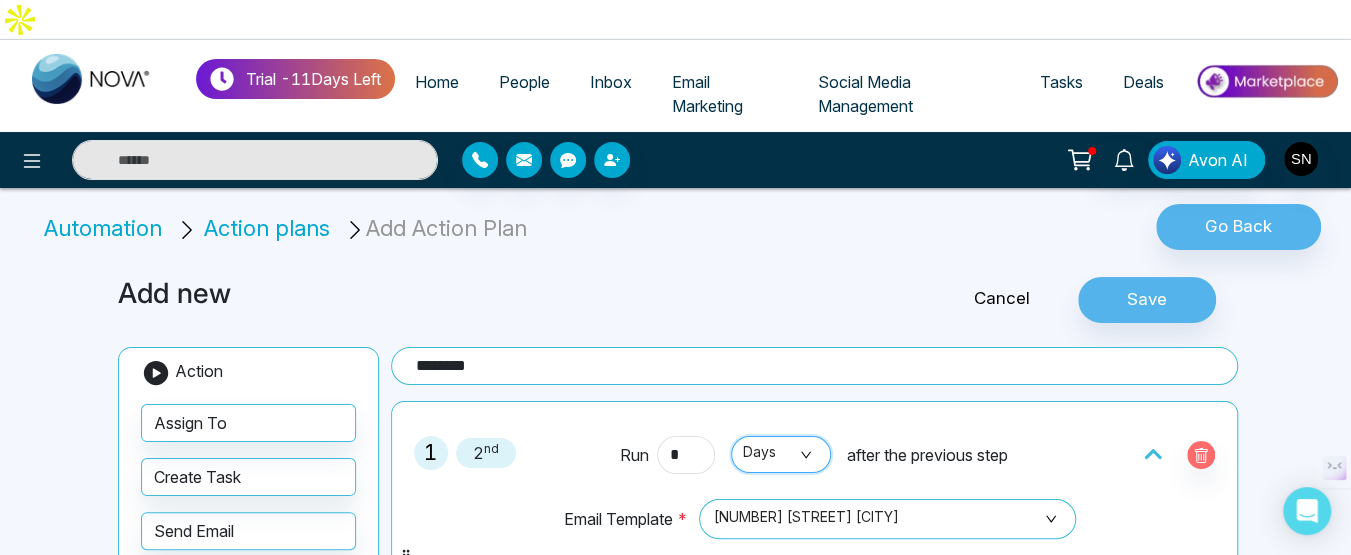 click on "Days" at bounding box center (781, 454) 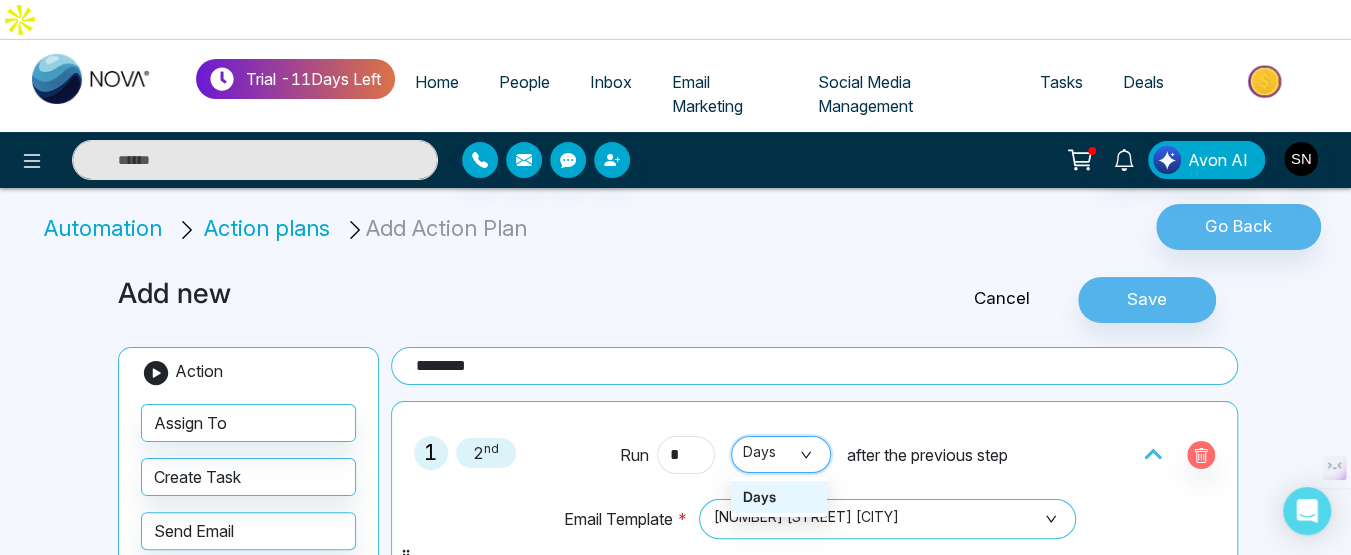 click on "2 nd" at bounding box center [486, 453] 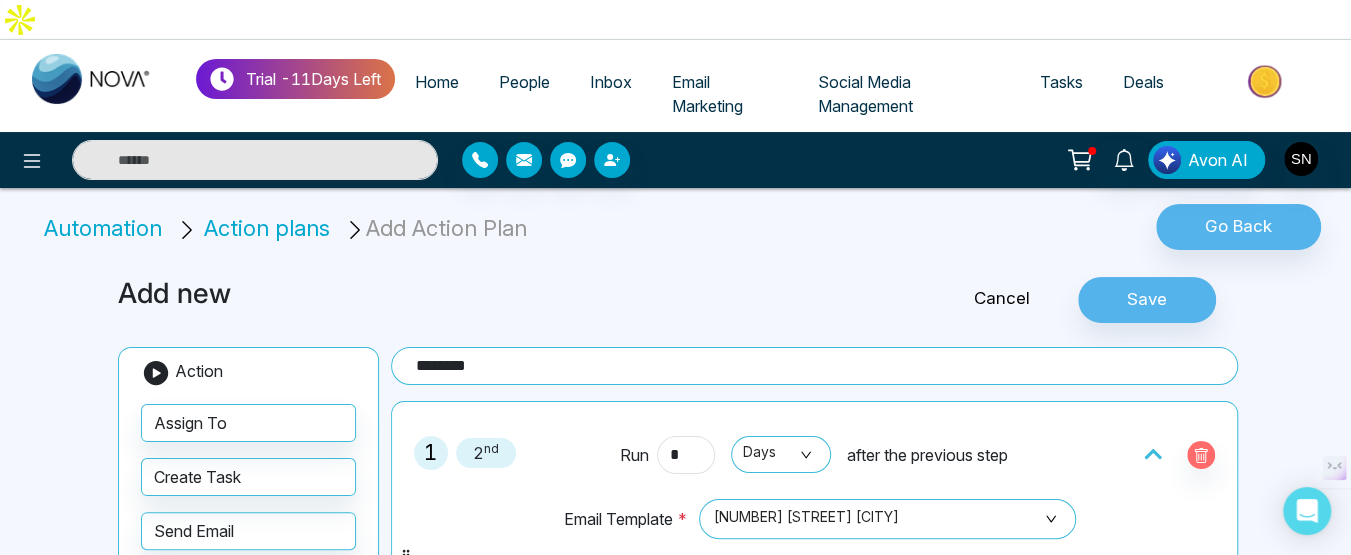 click on "**********" at bounding box center [814, 556] 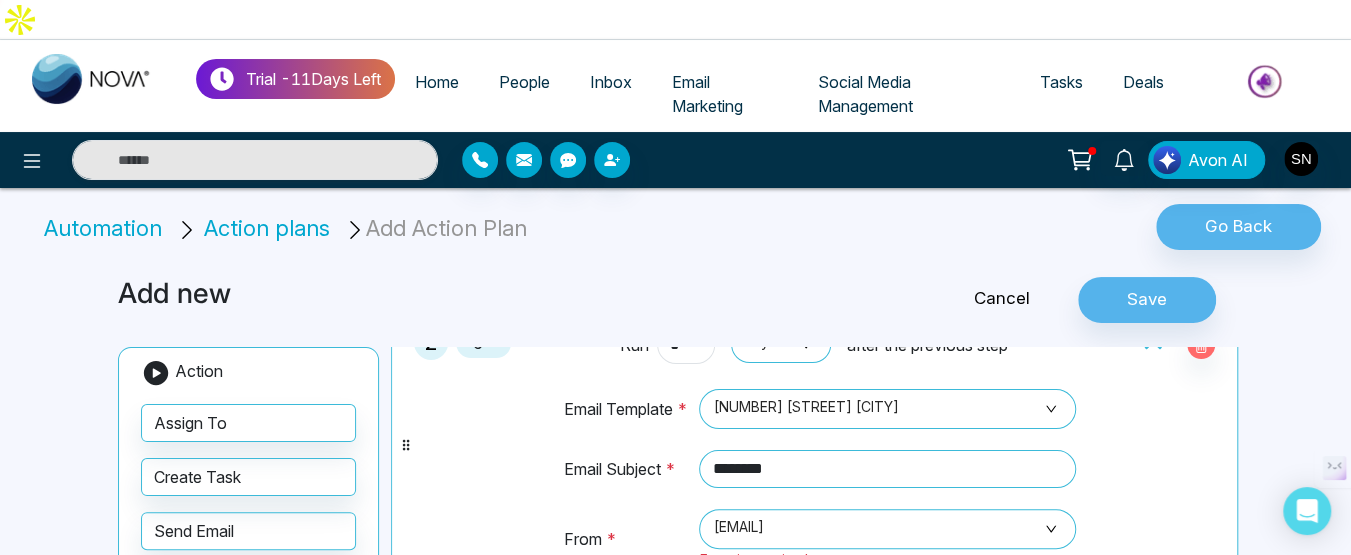 scroll, scrollTop: 250, scrollLeft: 0, axis: vertical 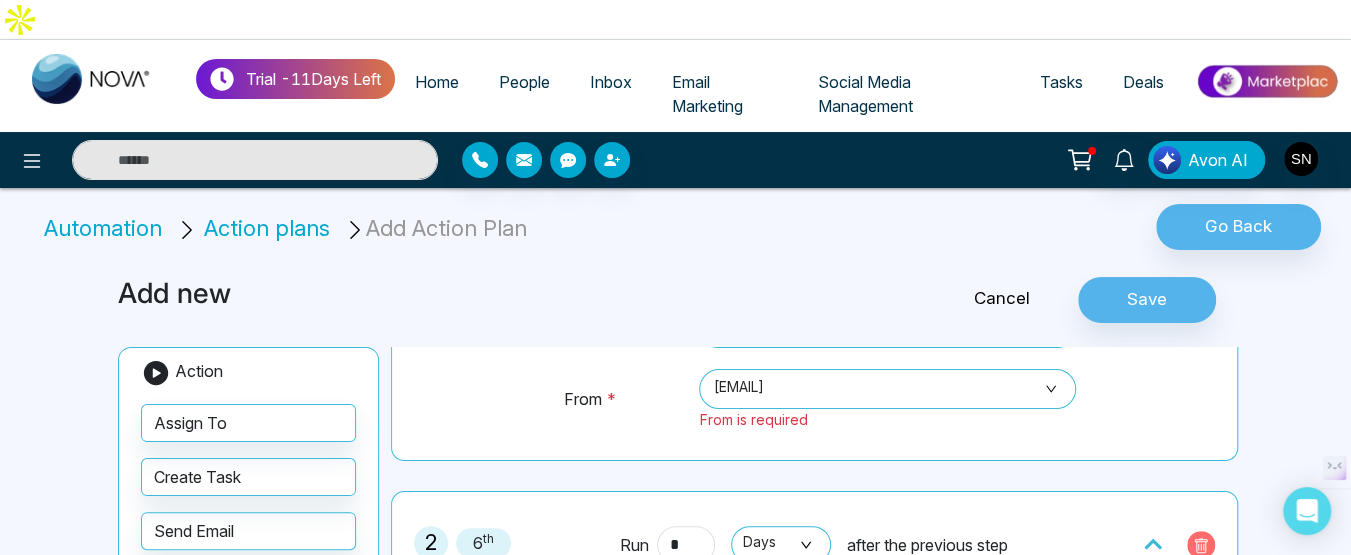 click 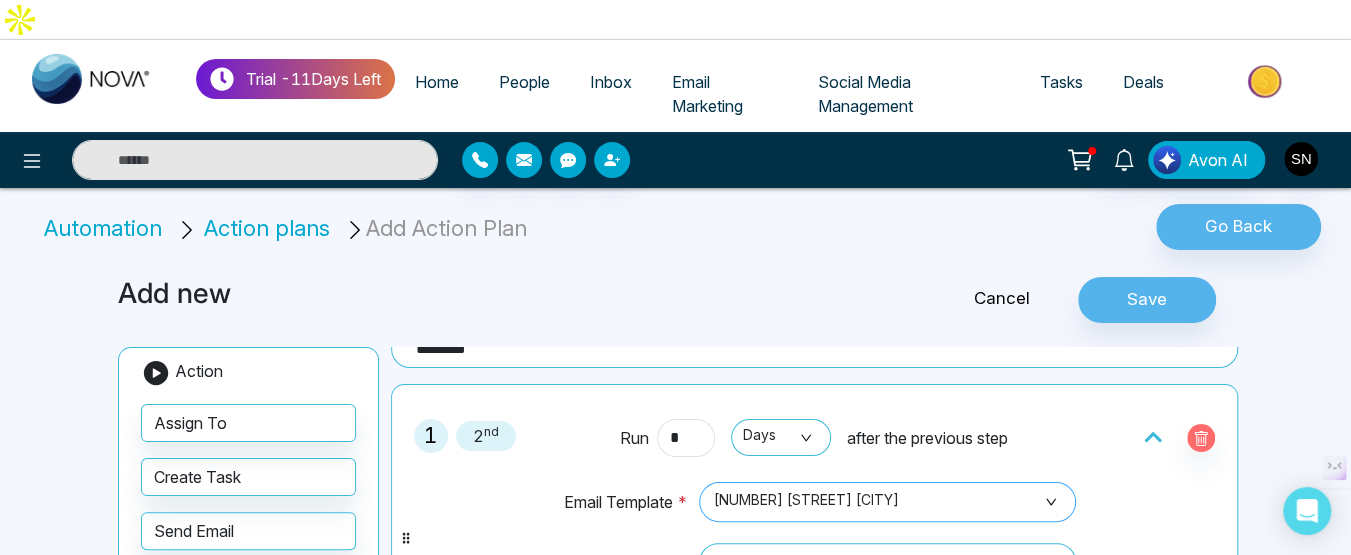 scroll, scrollTop: 0, scrollLeft: 0, axis: both 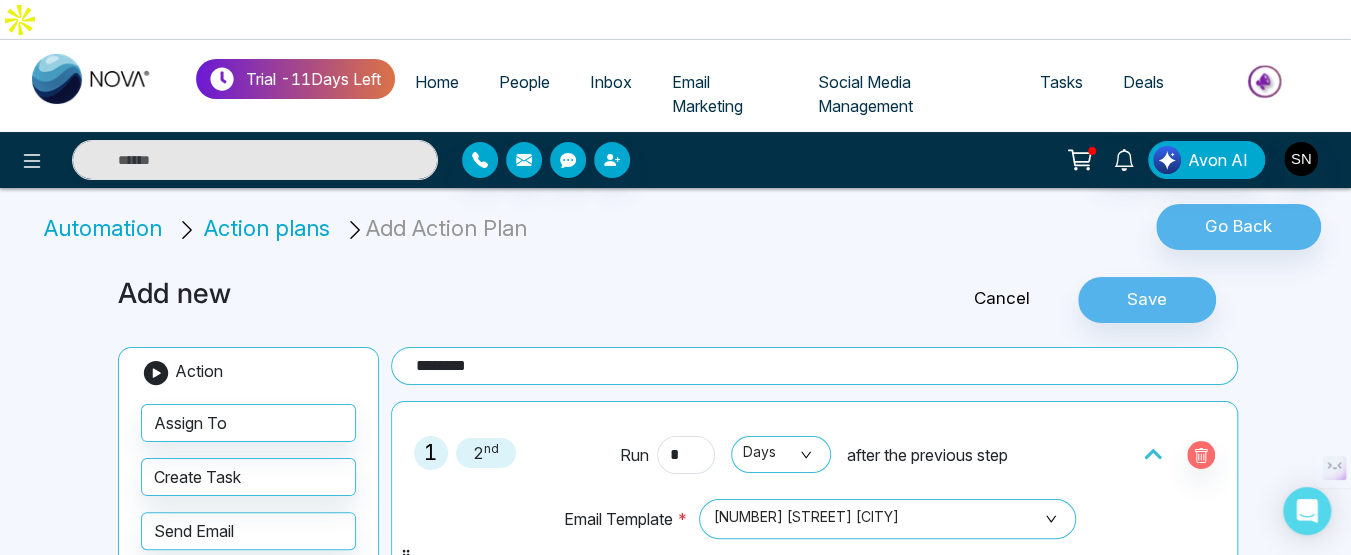 click on "********" at bounding box center [814, 366] 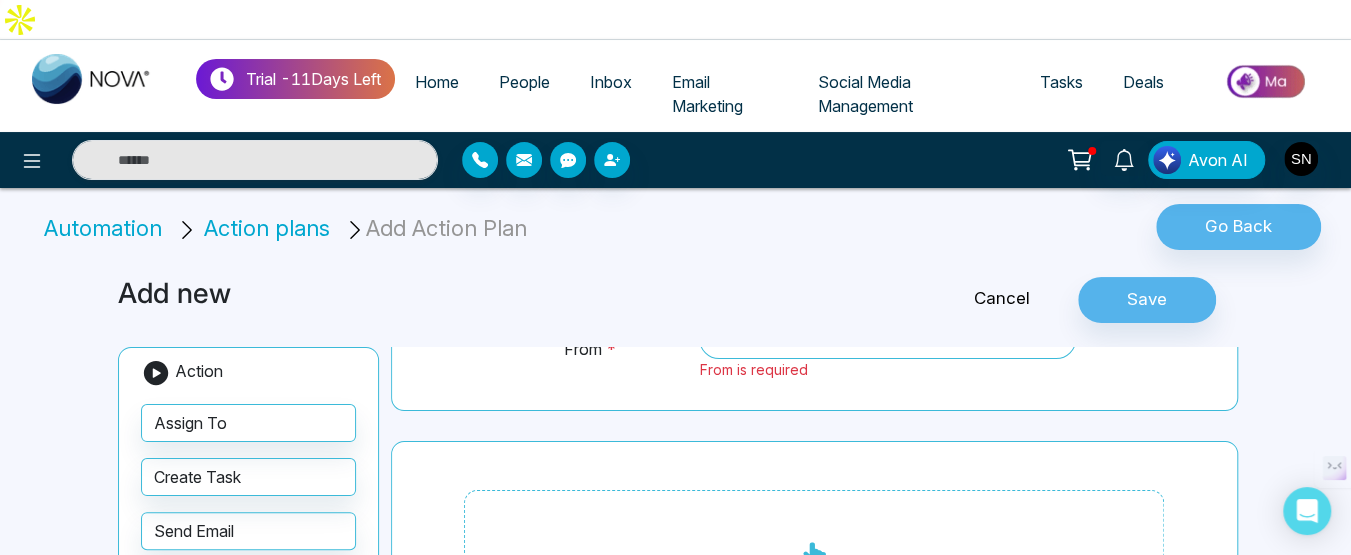 scroll, scrollTop: 200, scrollLeft: 0, axis: vertical 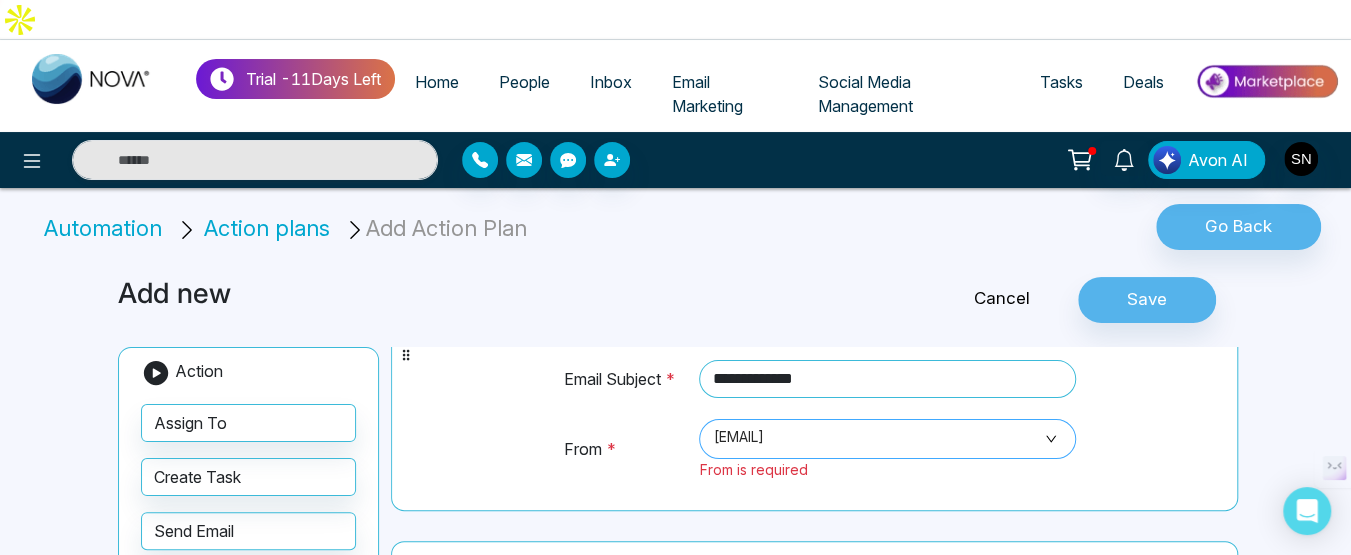 click on "[EMAIL]" at bounding box center (887, 439) 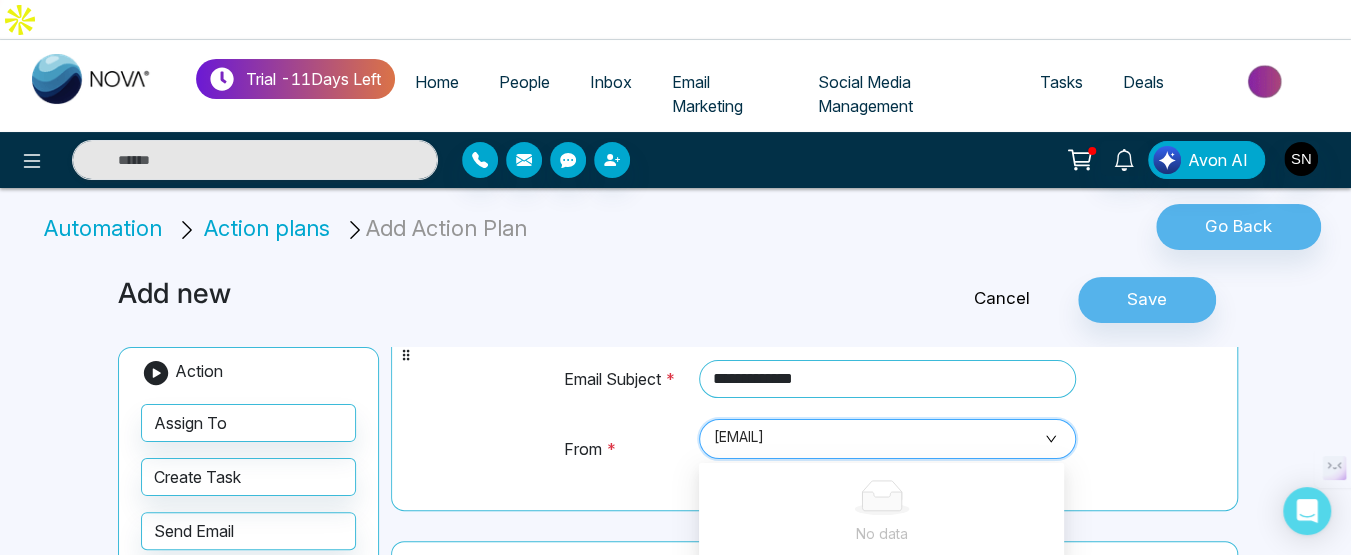 click on "[EMAIL]" at bounding box center (887, 439) 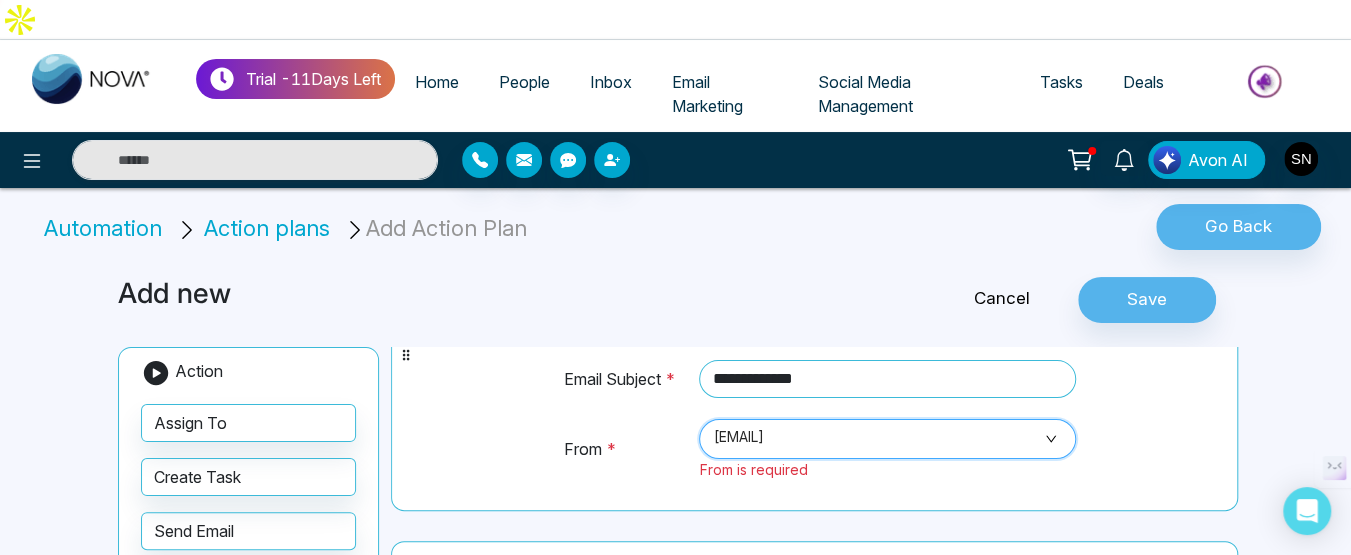 click on "[EMAIL]" at bounding box center [887, 439] 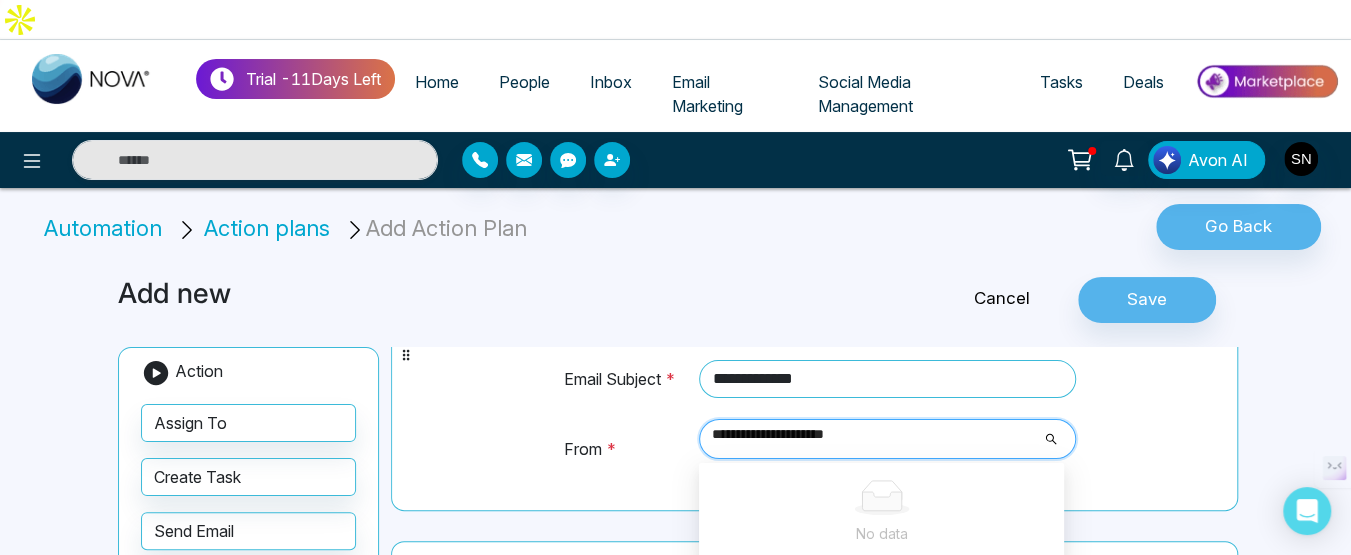 click on "**********" at bounding box center [880, 435] 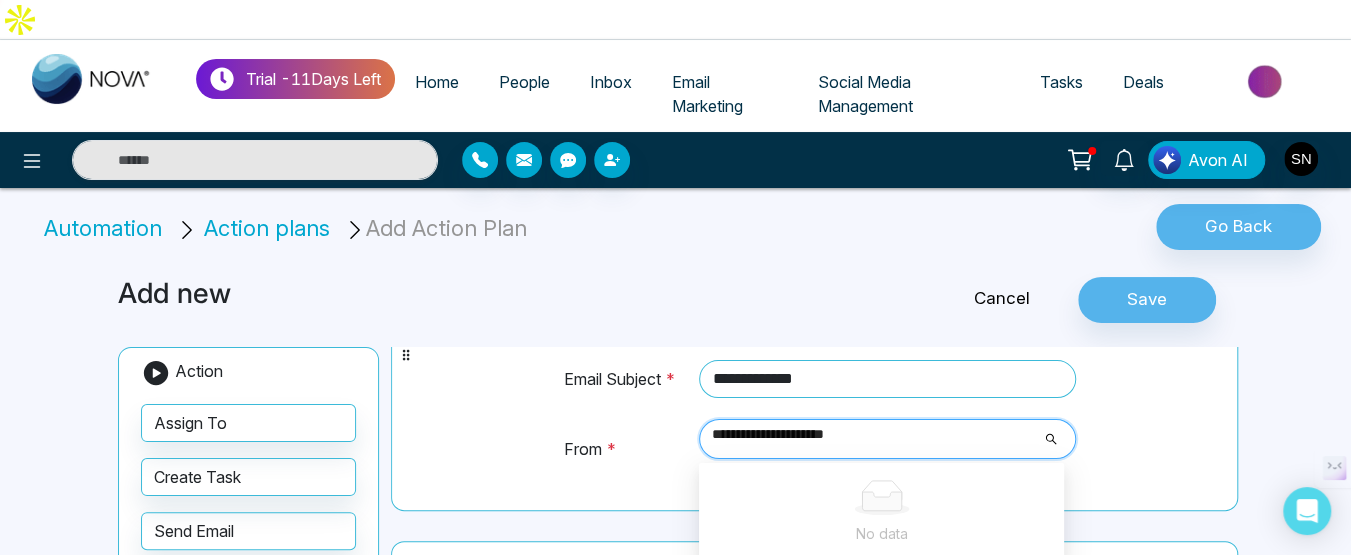 click on "**********" at bounding box center (880, 435) 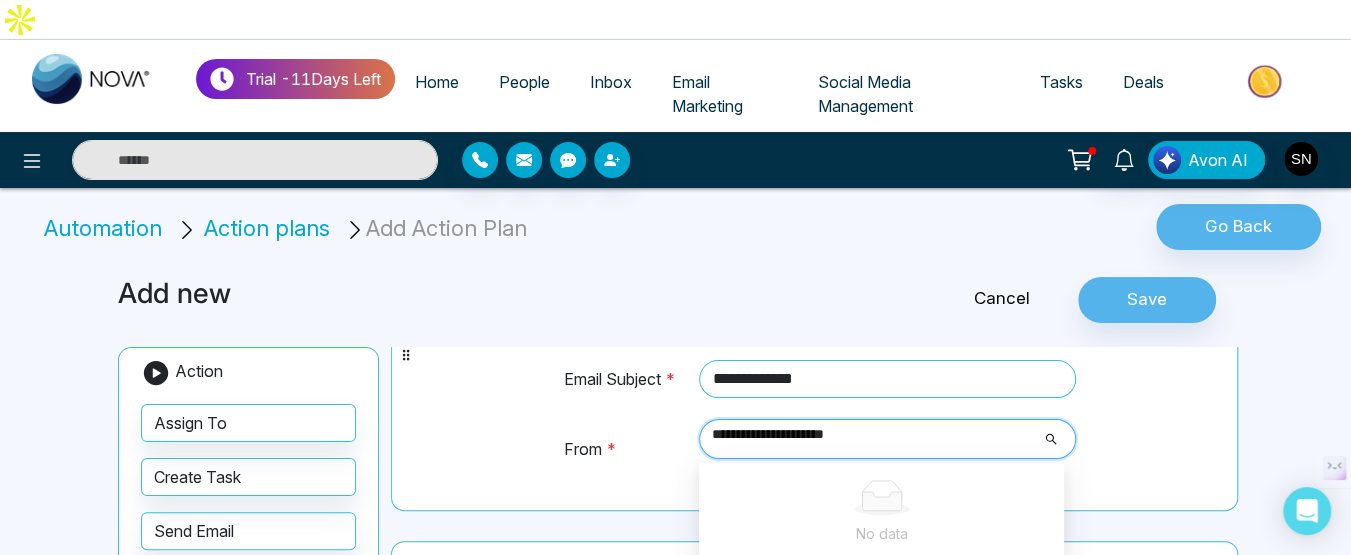 click on "**********" at bounding box center [880, 435] 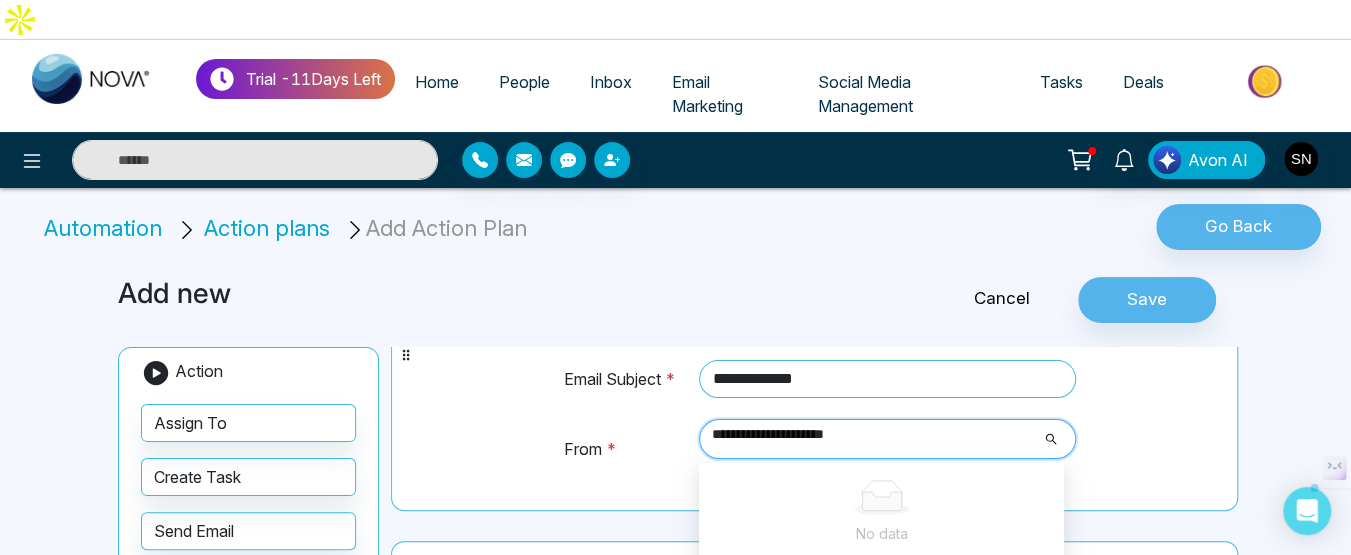click on "**********" at bounding box center (880, 435) 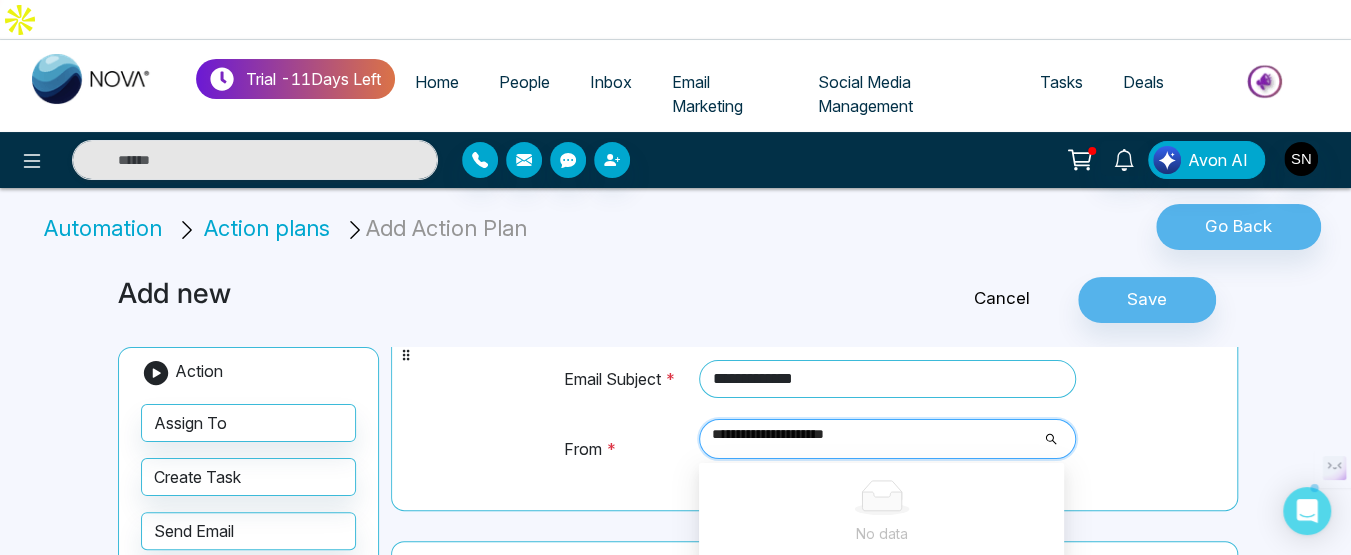 click on "**********" at bounding box center [880, 435] 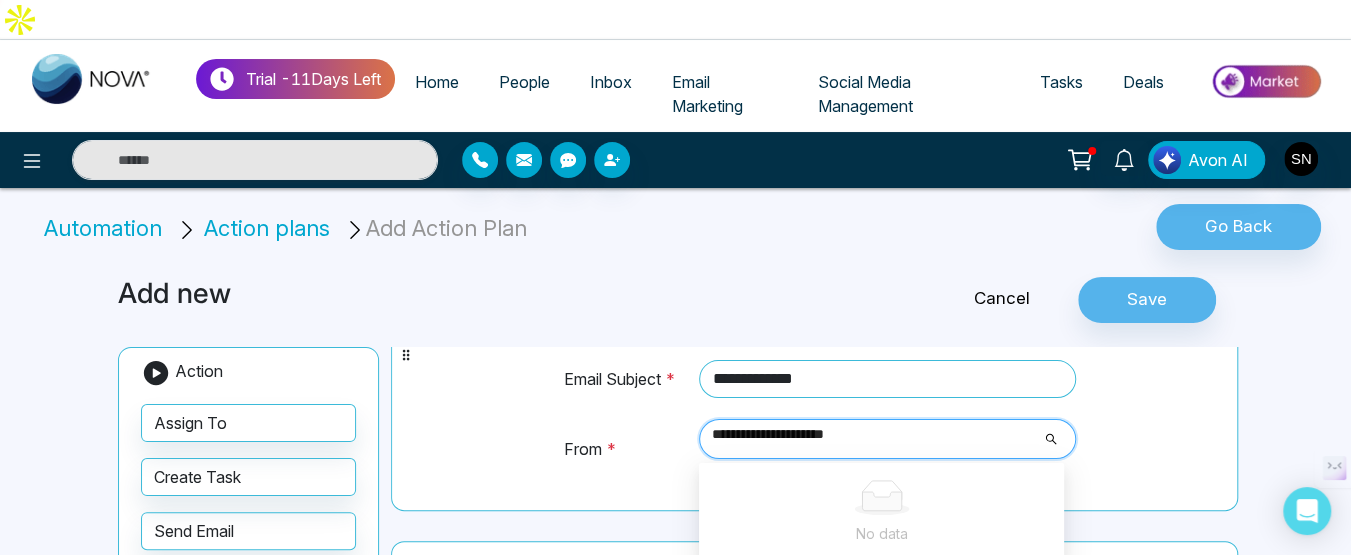 click on "**********" at bounding box center (880, 435) 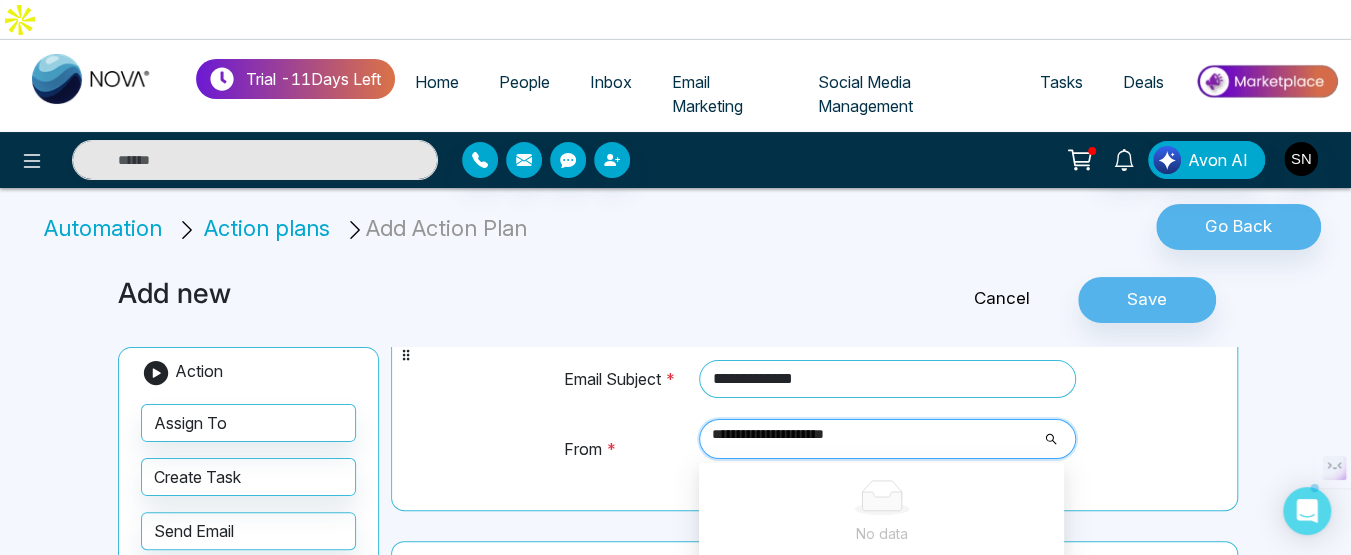 click on "**********" at bounding box center (880, 435) 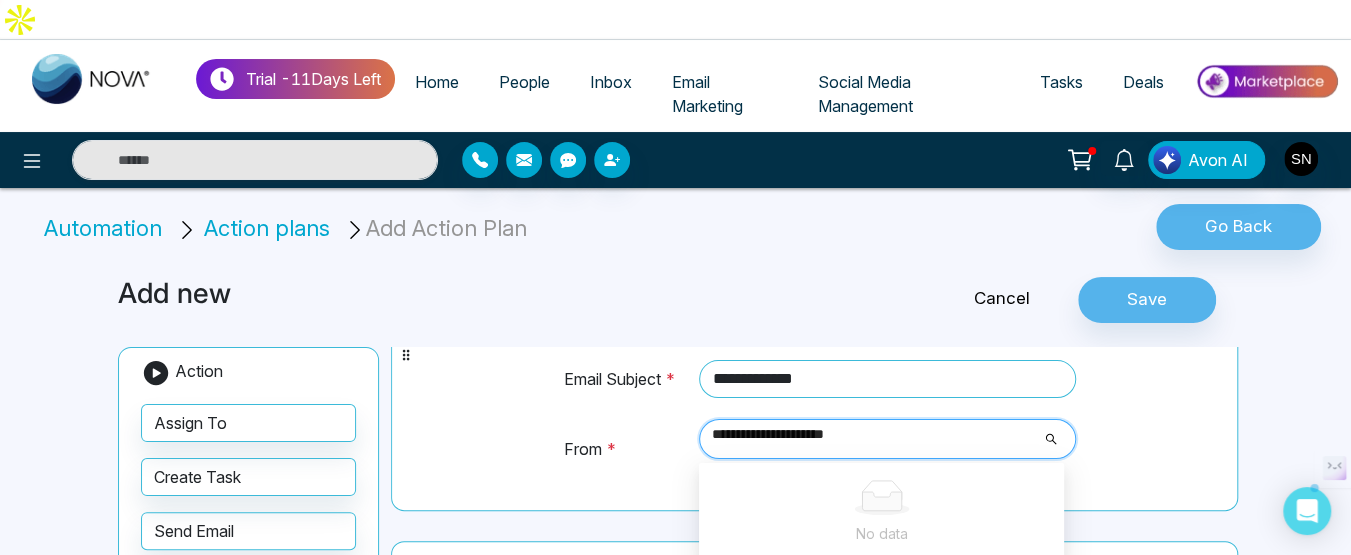 click on "**********" at bounding box center [880, 435] 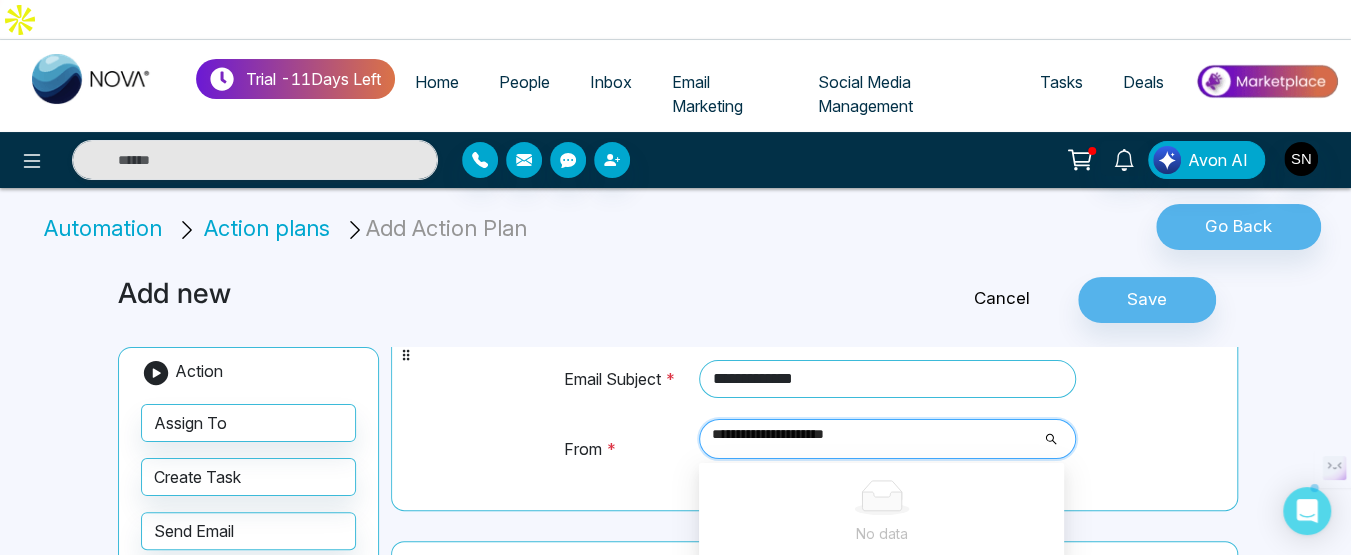 click on "**********" at bounding box center [880, 435] 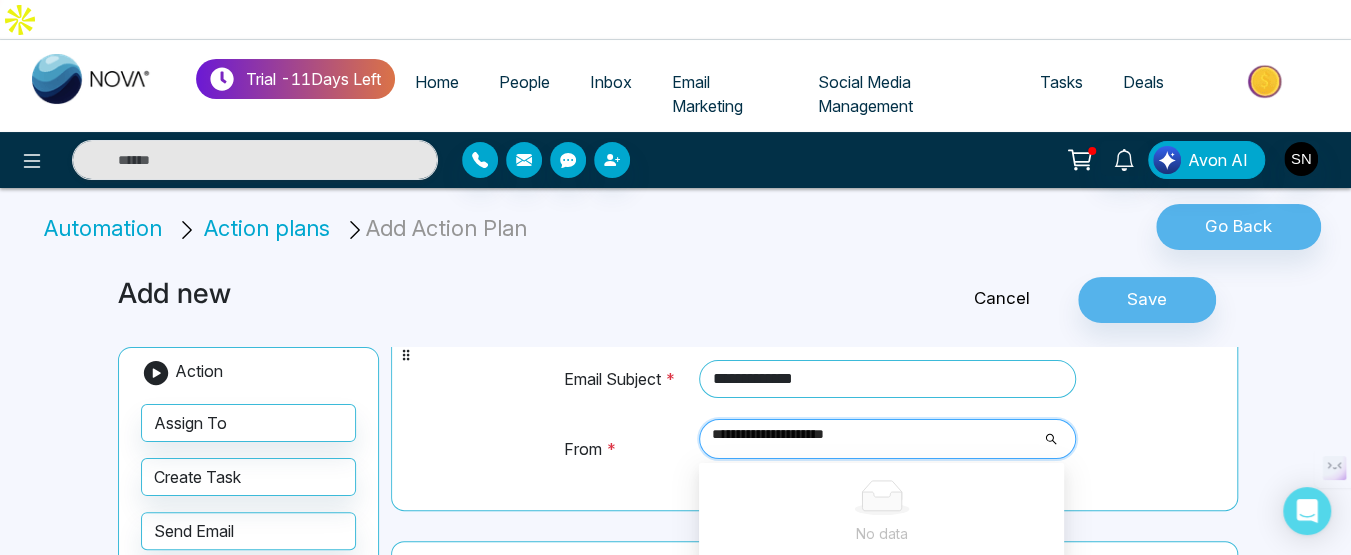 type on "**********" 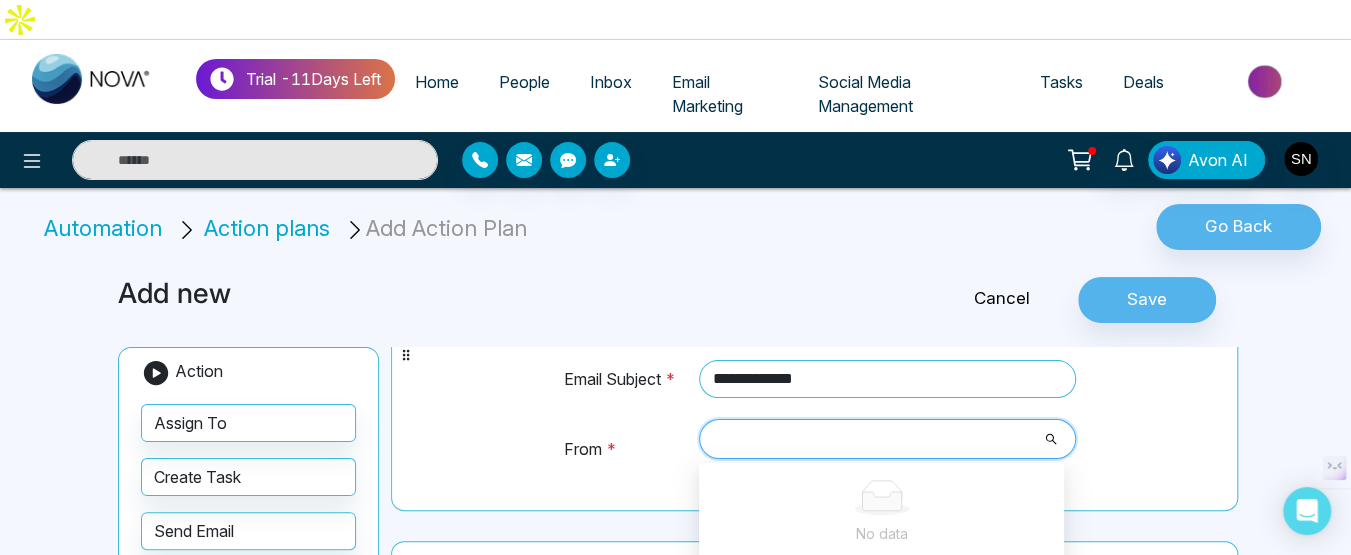 click on "**********" at bounding box center (814, 356) 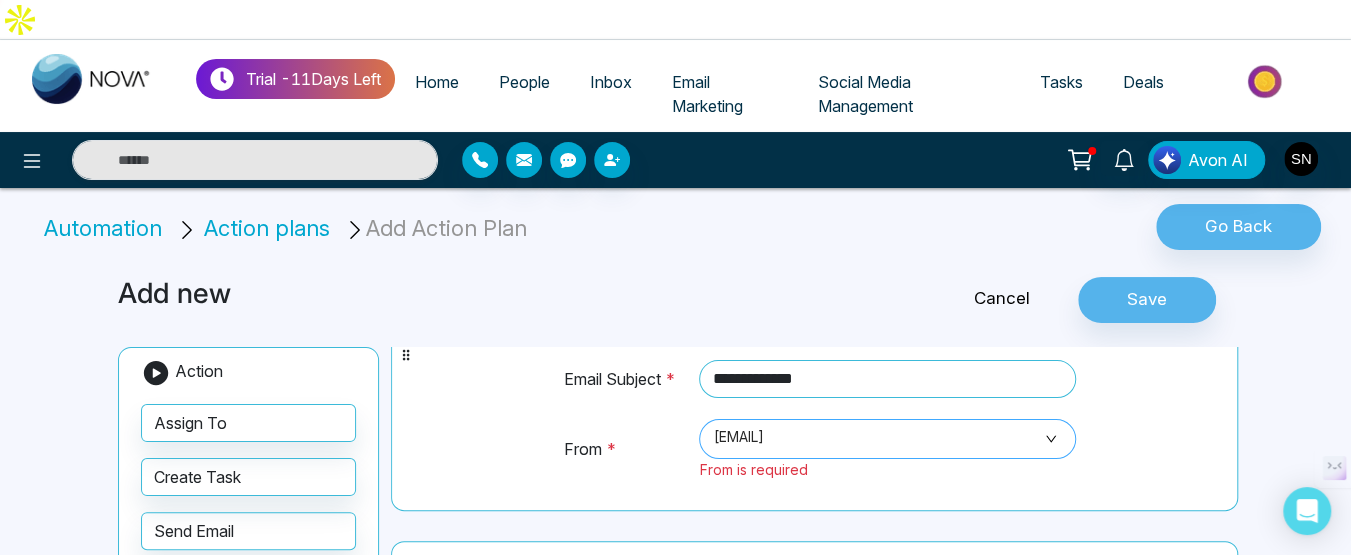 click on "[EMAIL]" at bounding box center [887, 439] 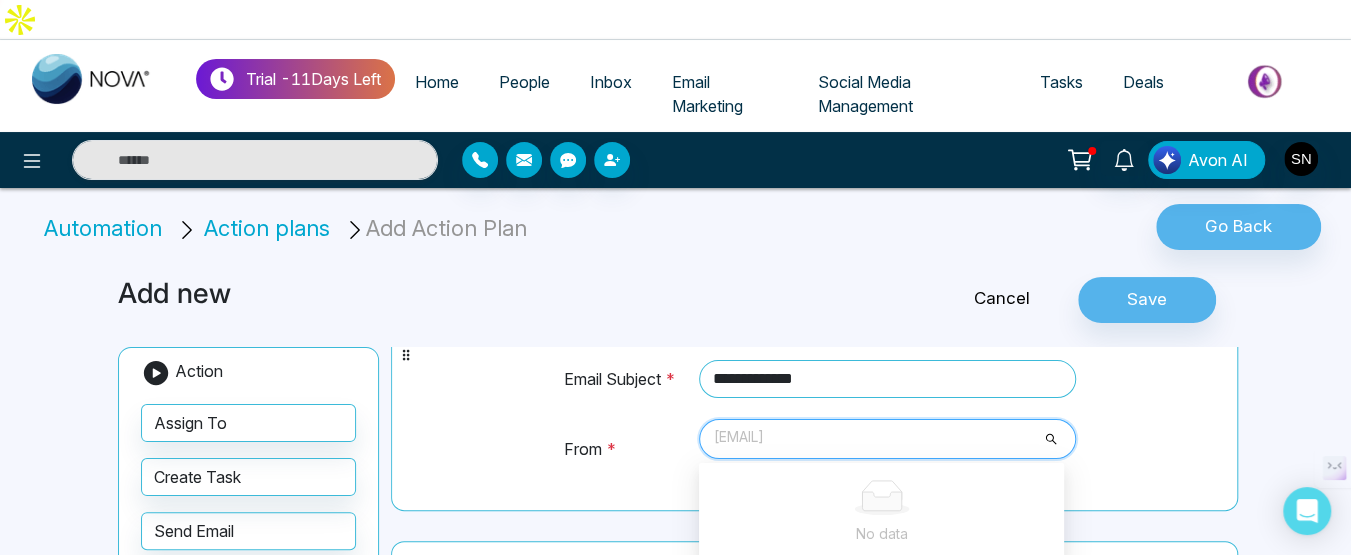 click on "**********" at bounding box center (814, 356) 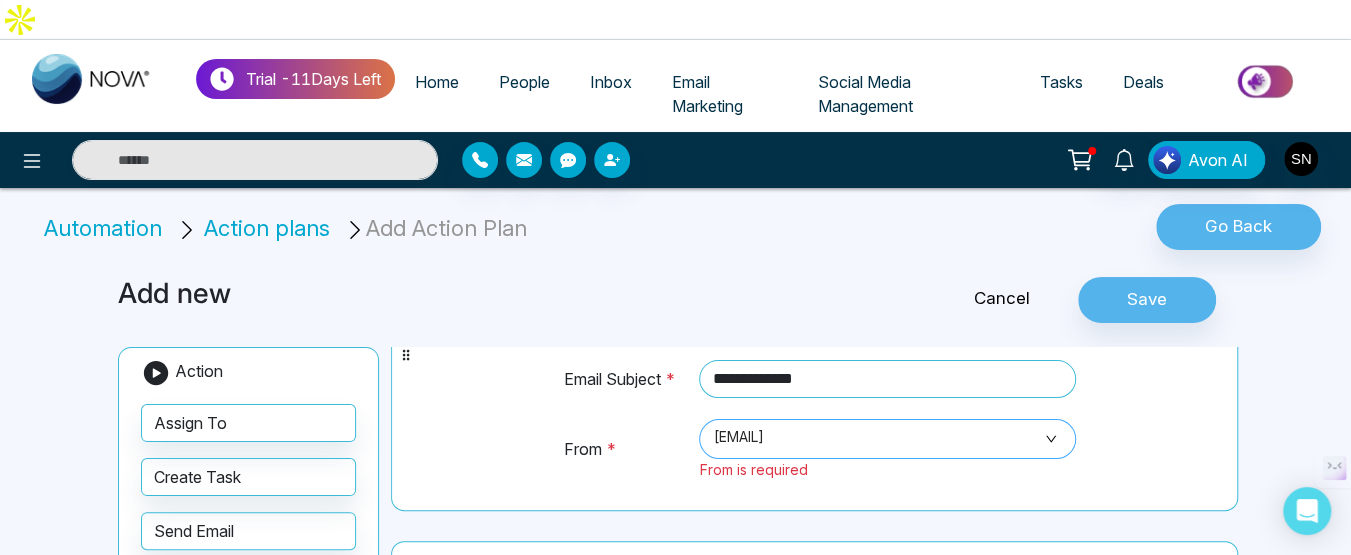 click on "[EMAIL]" at bounding box center [887, 439] 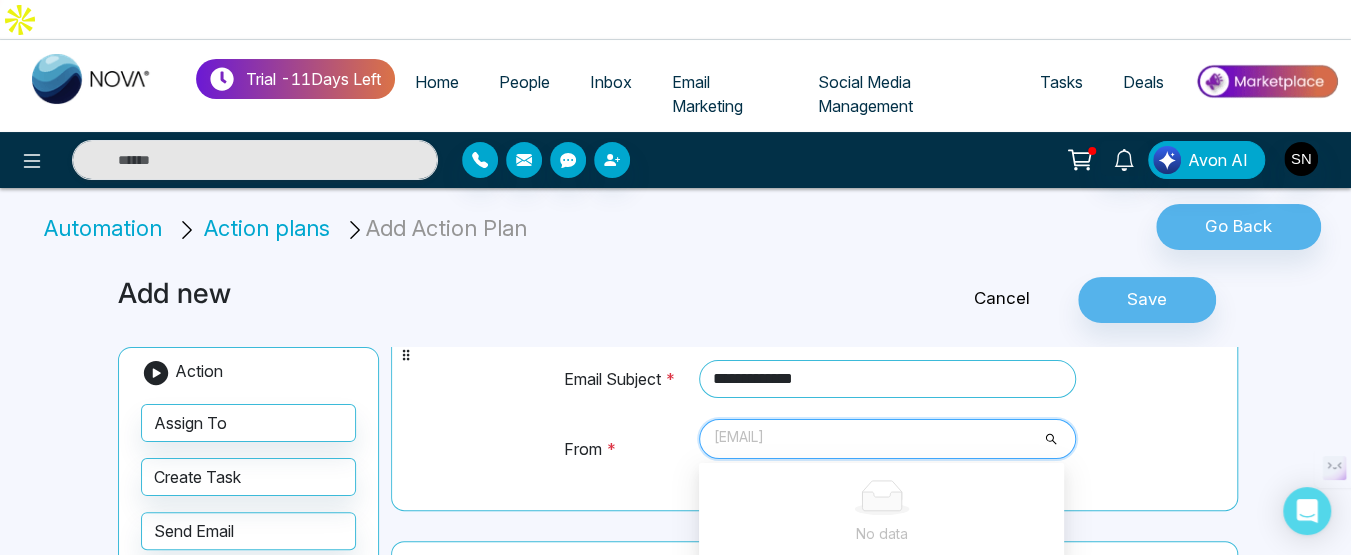 click on "[EMAIL]" at bounding box center [887, 439] 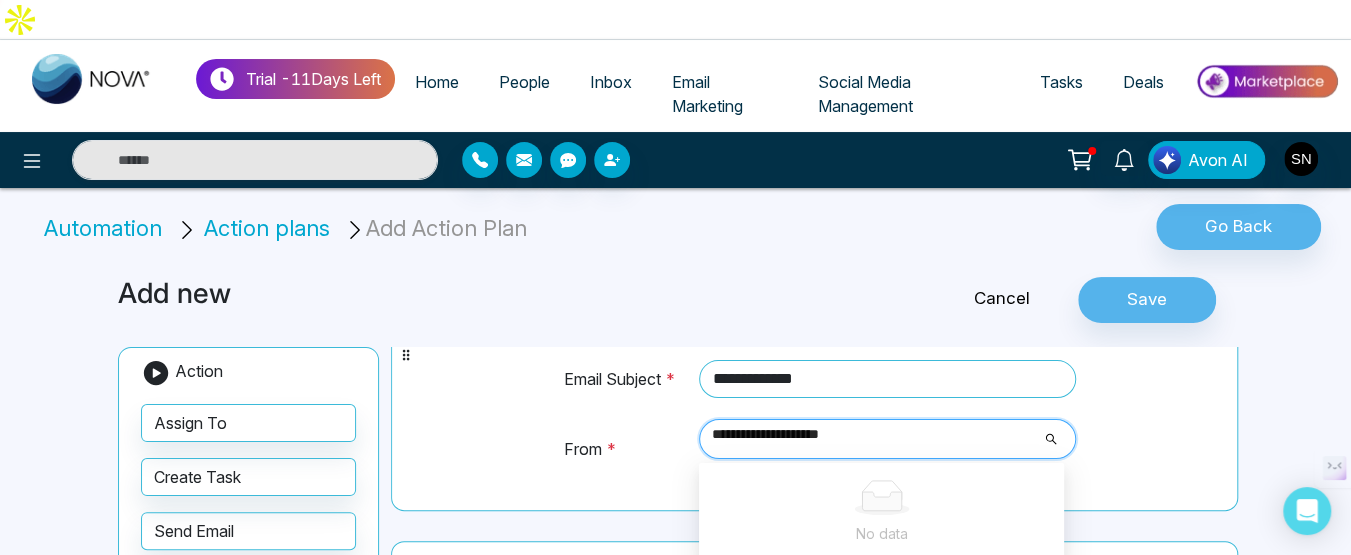 type on "**********" 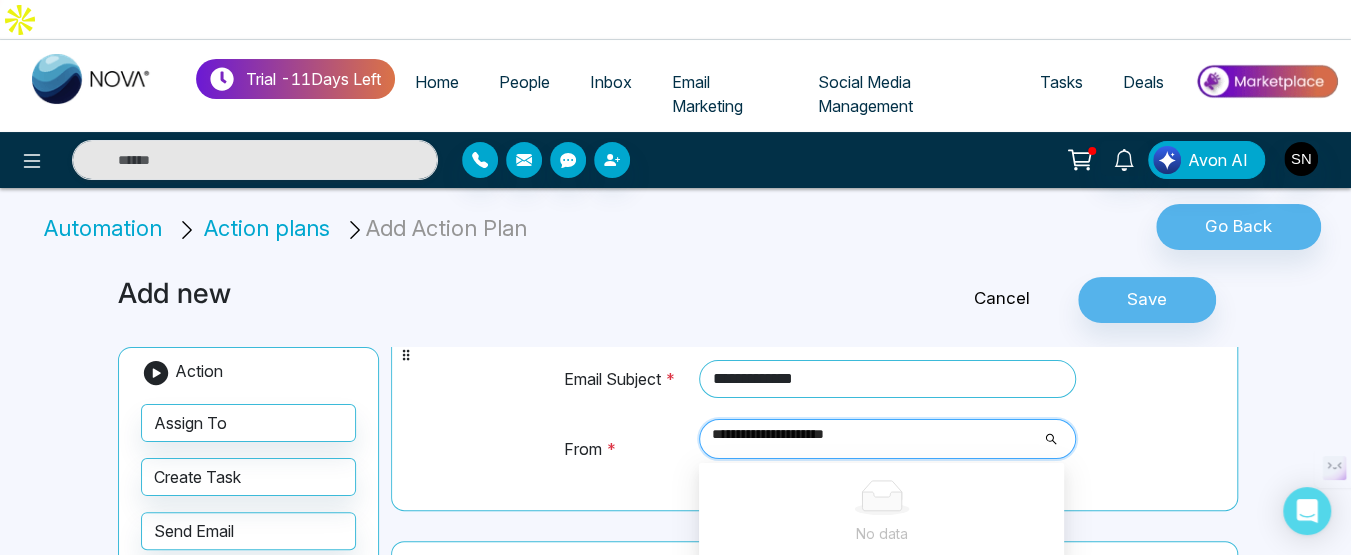 type 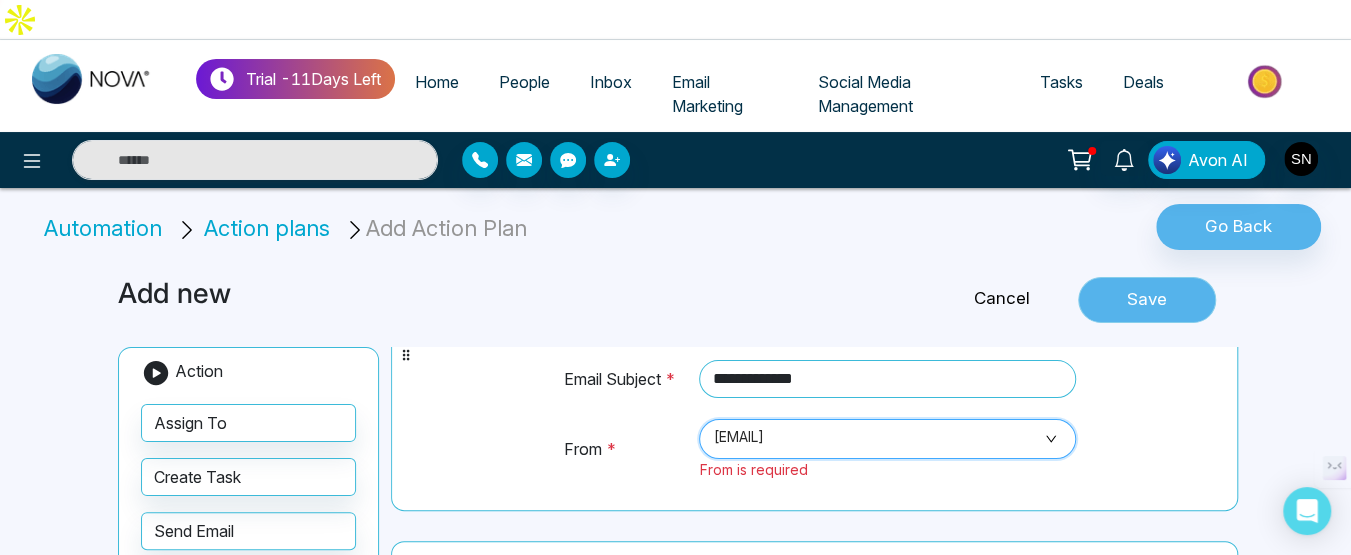 click on "Save" at bounding box center (1147, 300) 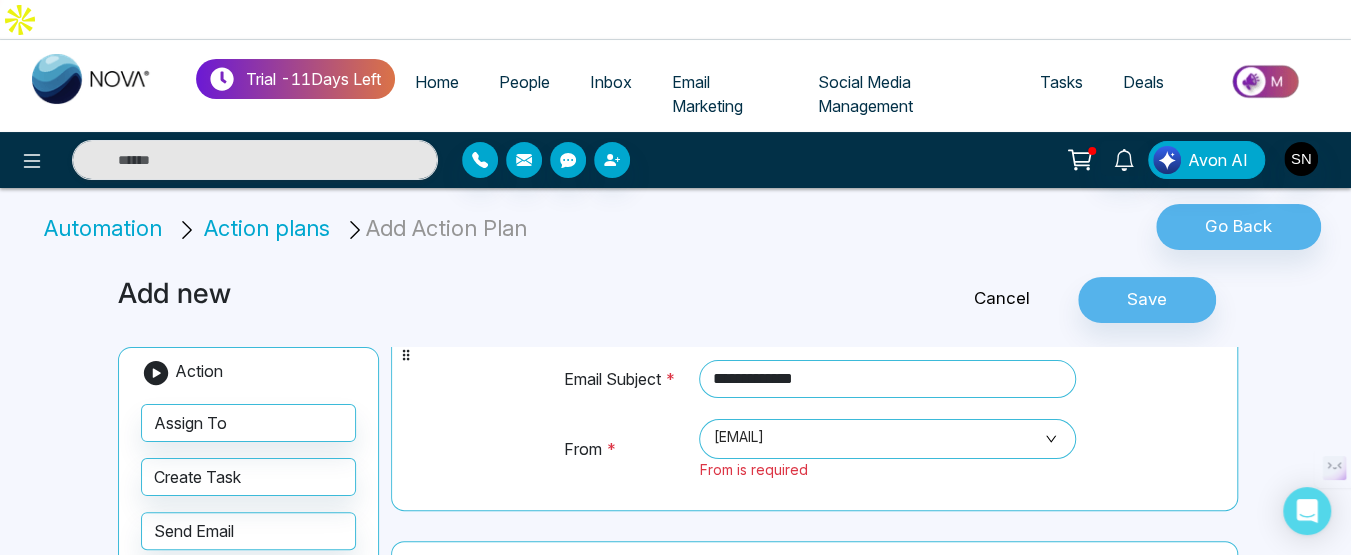 scroll, scrollTop: 0, scrollLeft: 0, axis: both 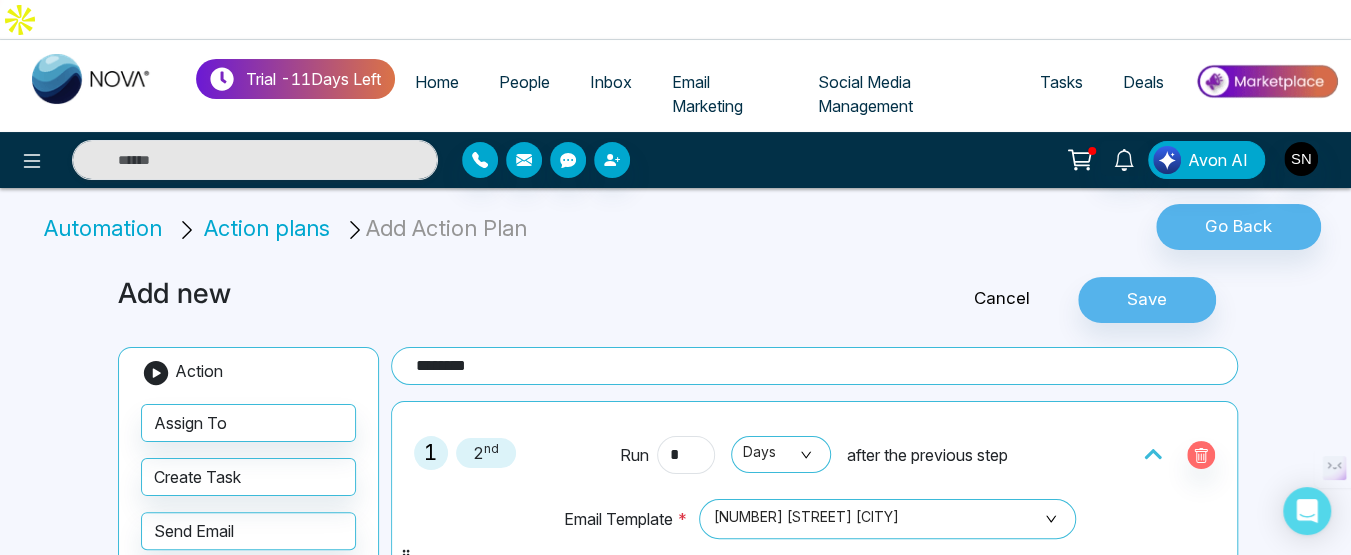 click on "nd" at bounding box center [491, 448] 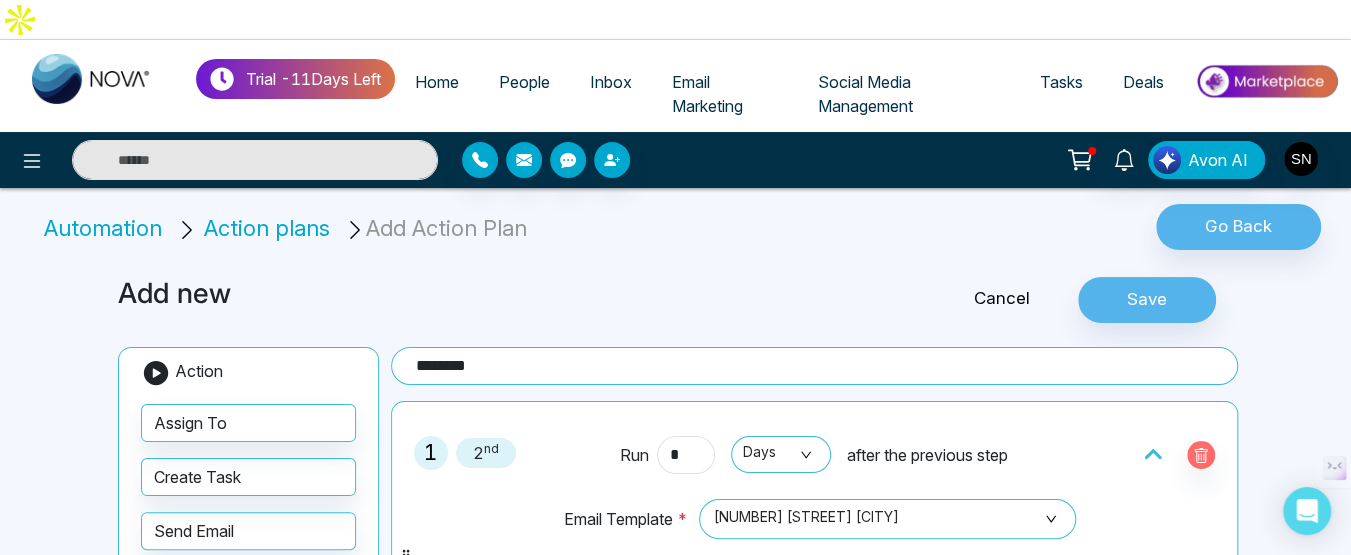 click on "2 nd" at bounding box center [486, 453] 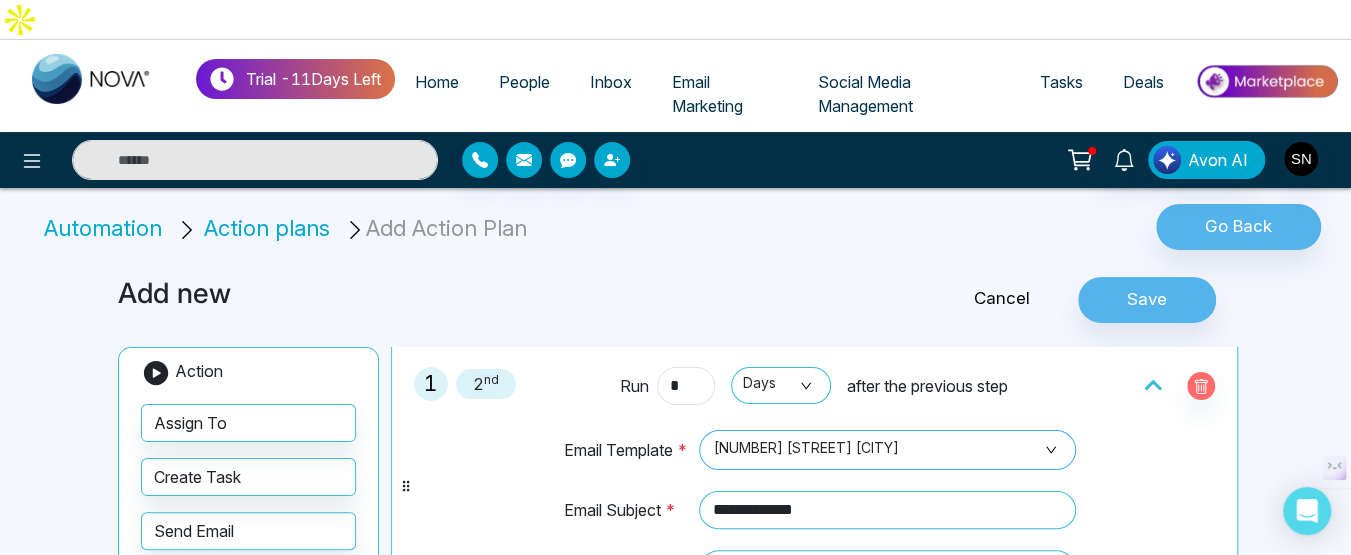 scroll, scrollTop: 100, scrollLeft: 0, axis: vertical 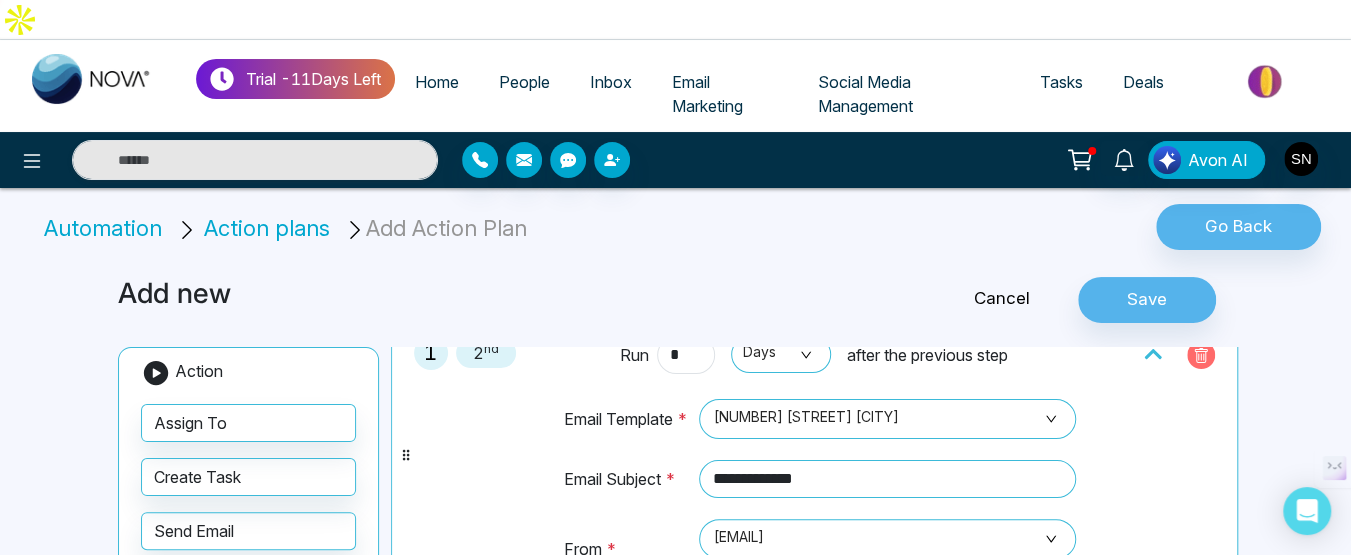 click at bounding box center [1201, 355] 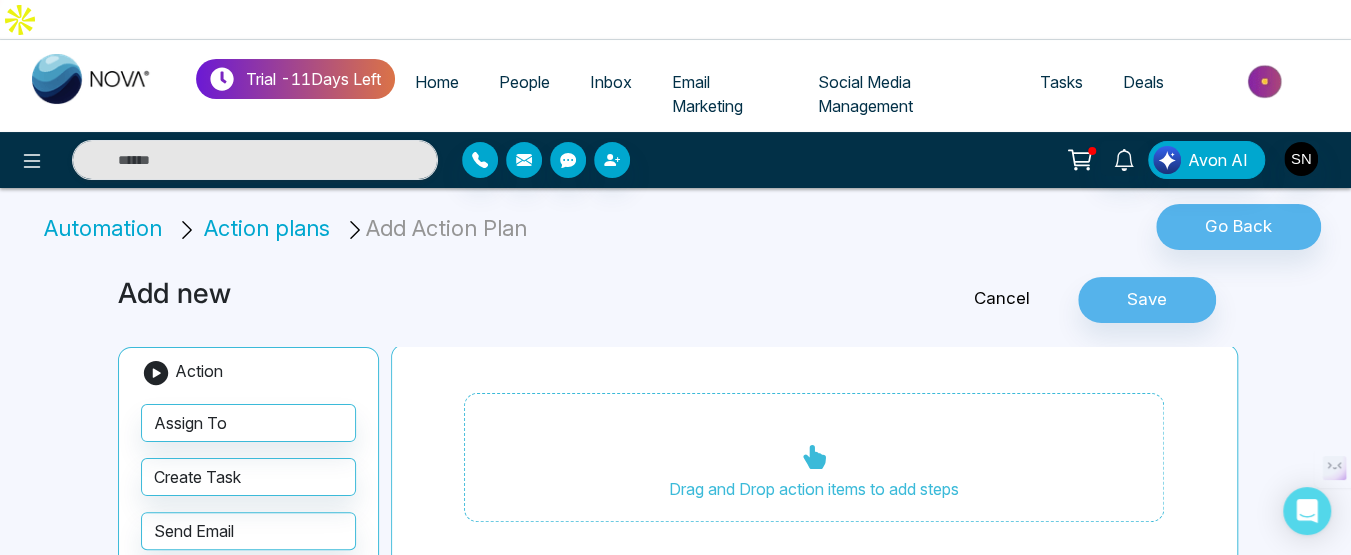 scroll, scrollTop: 53, scrollLeft: 0, axis: vertical 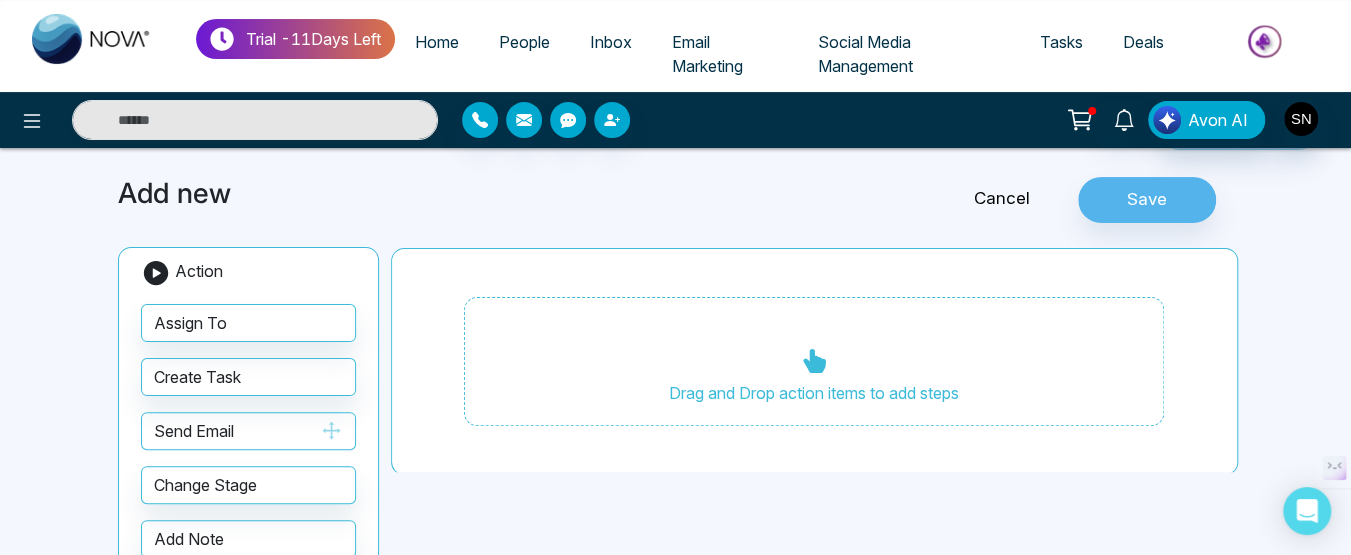 click on "Send Email" at bounding box center (248, 431) 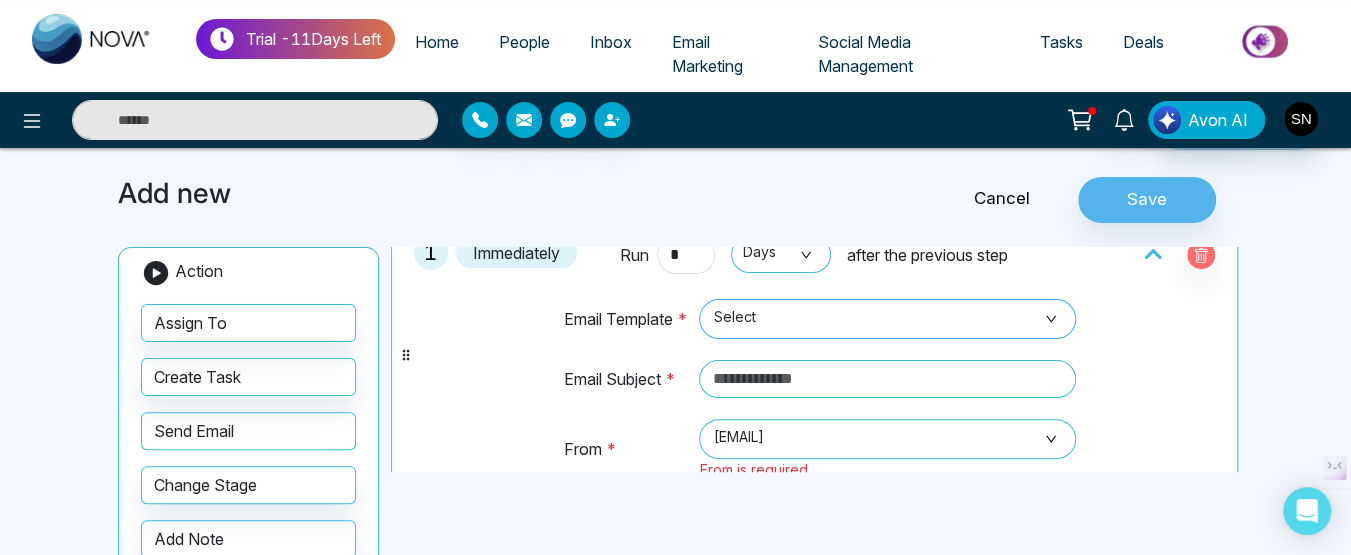 scroll, scrollTop: 0, scrollLeft: 0, axis: both 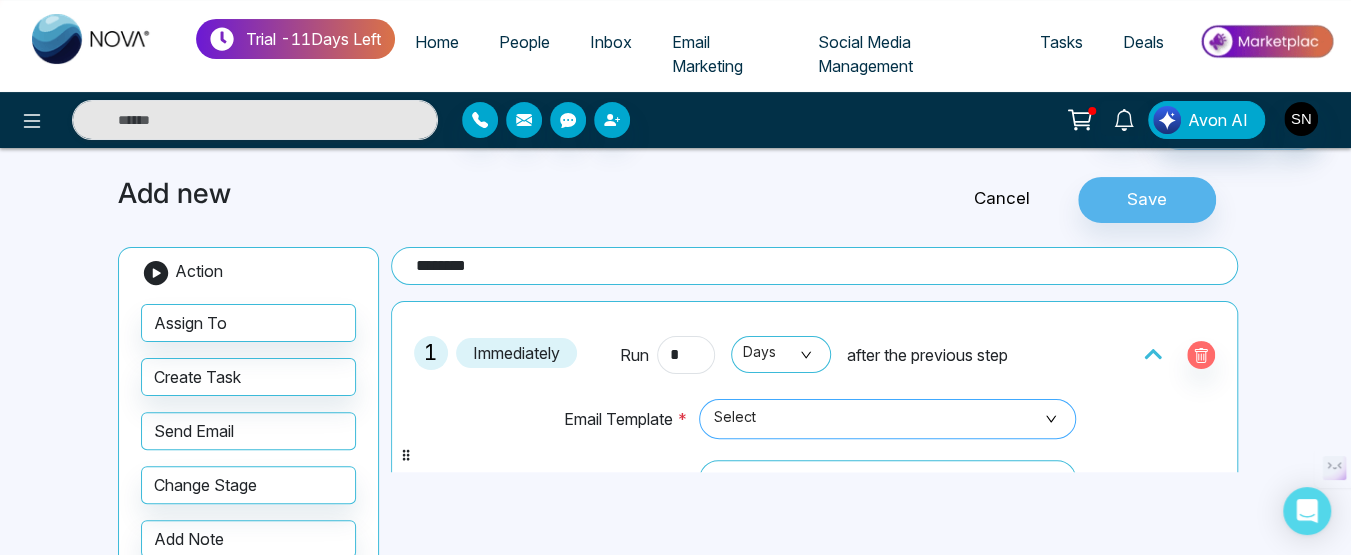 click on "Select" at bounding box center (887, 419) 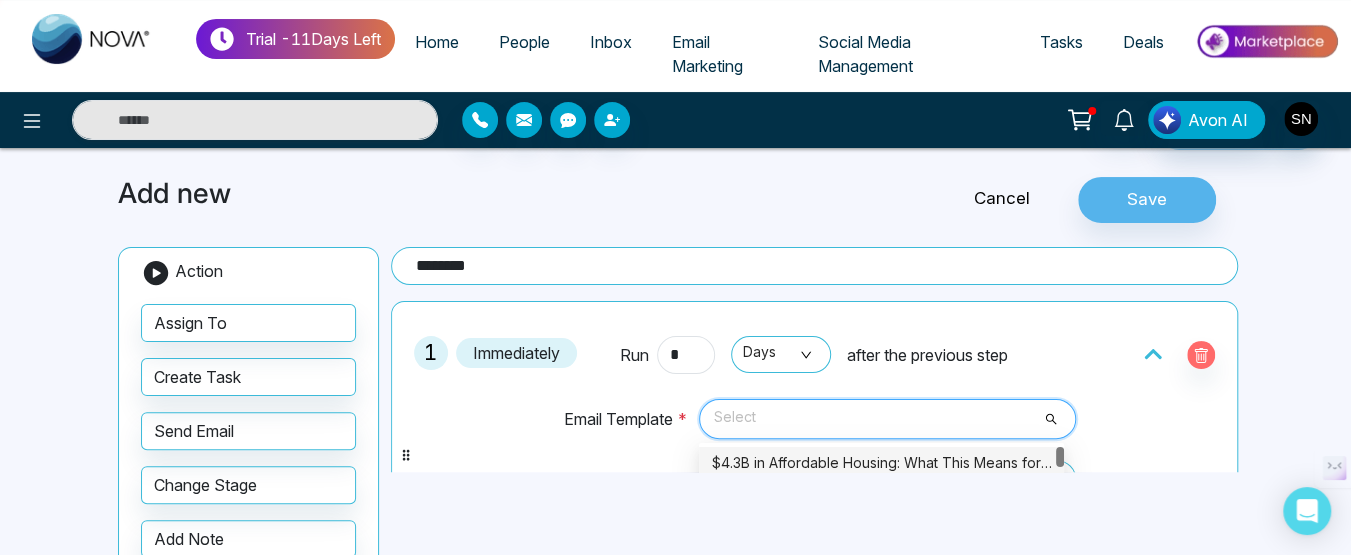 scroll, scrollTop: 100, scrollLeft: 0, axis: vertical 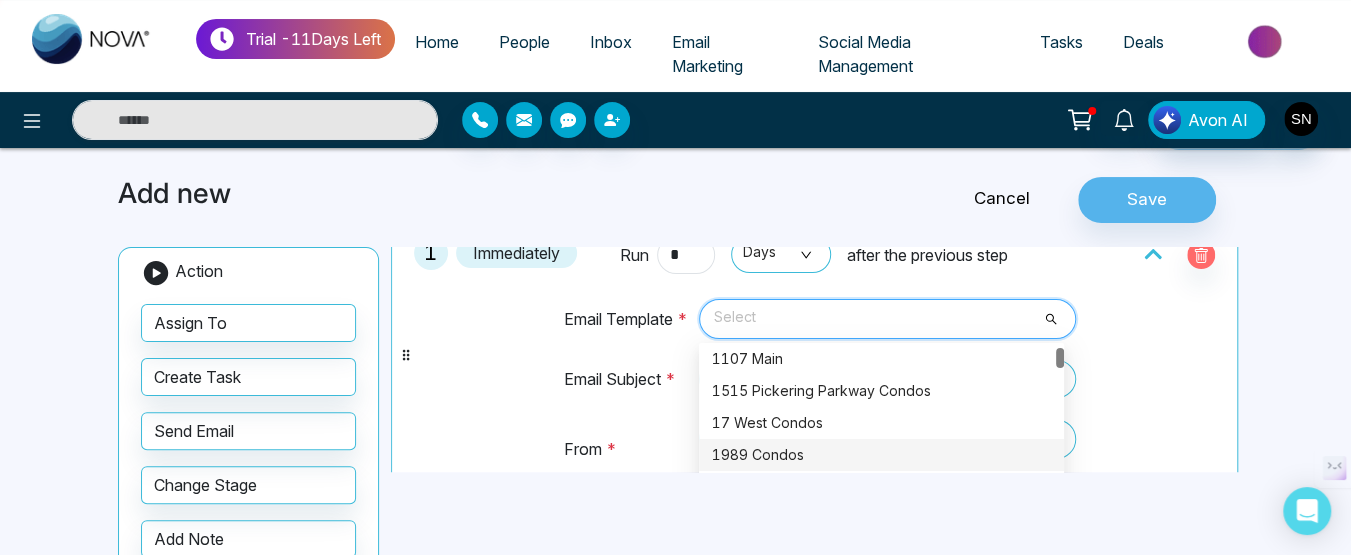 click on "1989 Condos" at bounding box center [881, 455] 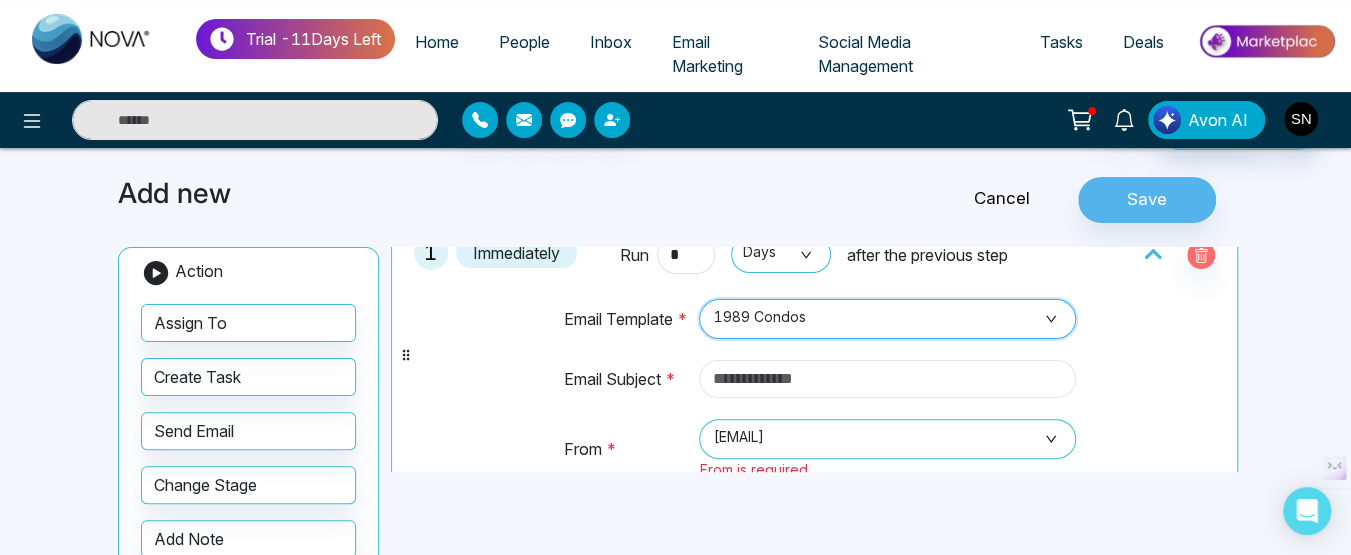 click at bounding box center (887, 379) 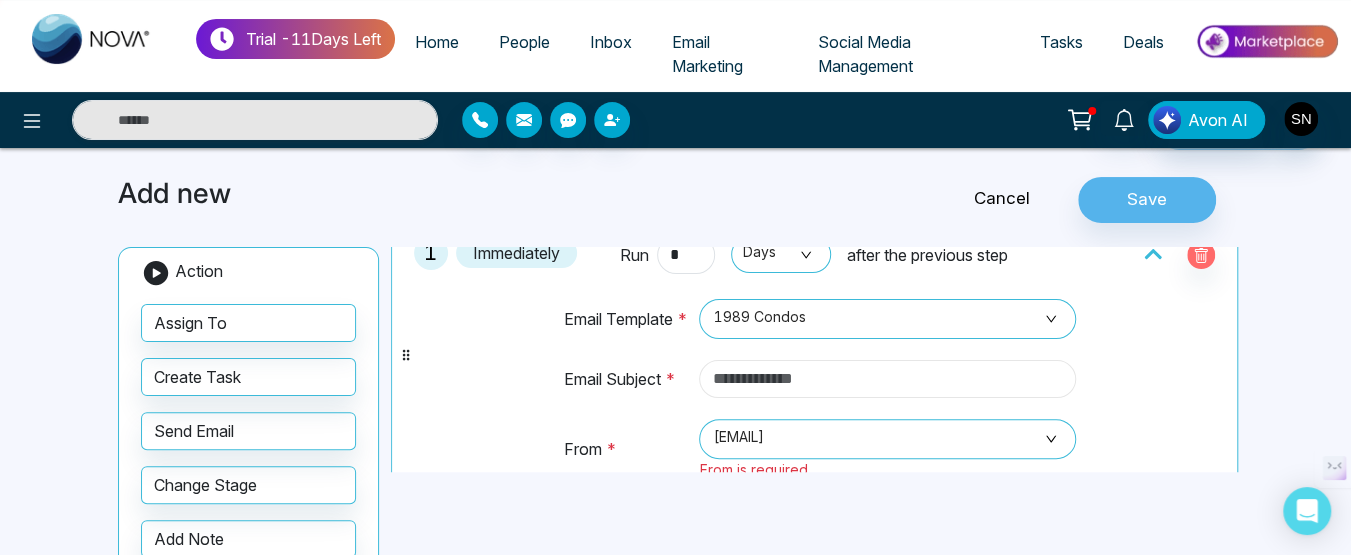 type on "*" 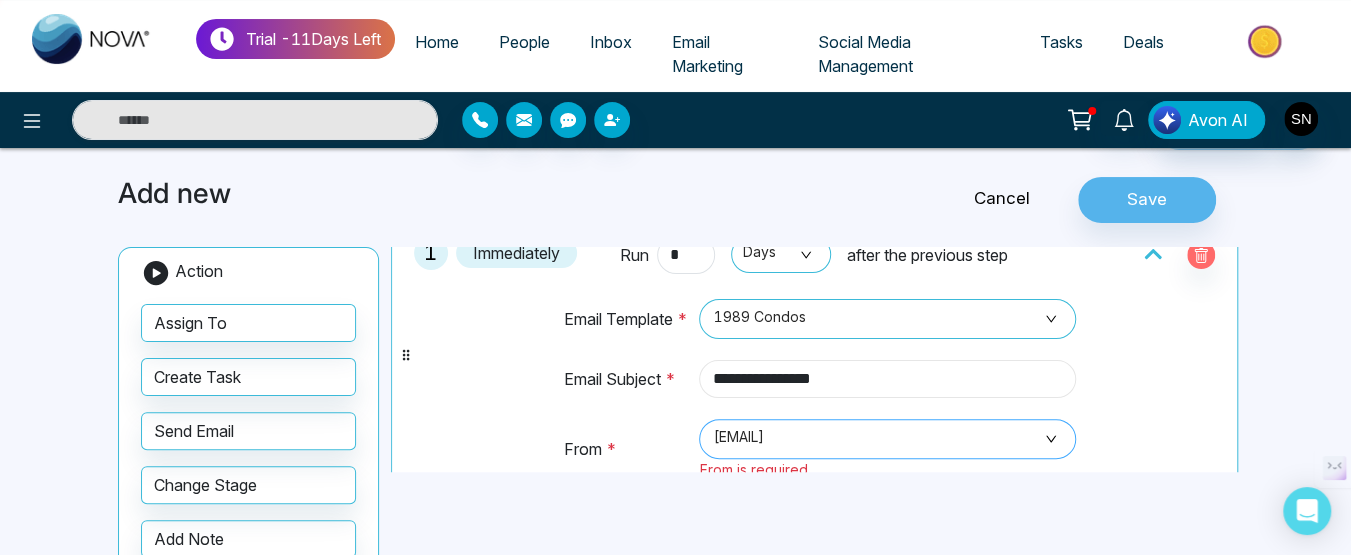 click on "[EMAIL]" at bounding box center (887, 439) 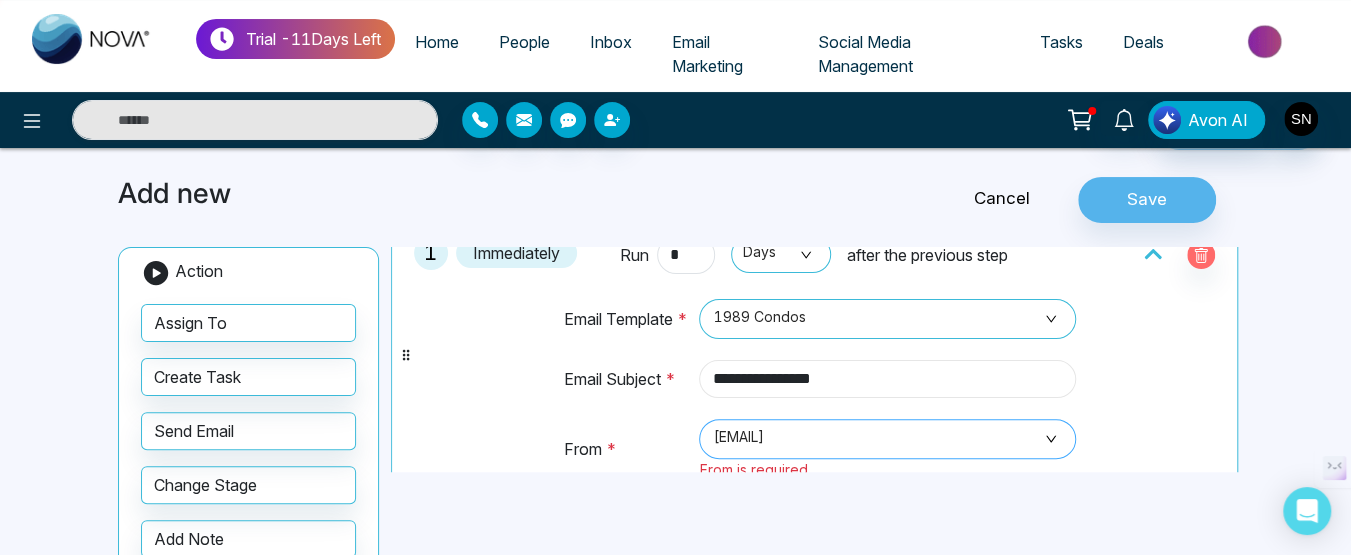 type on "**********" 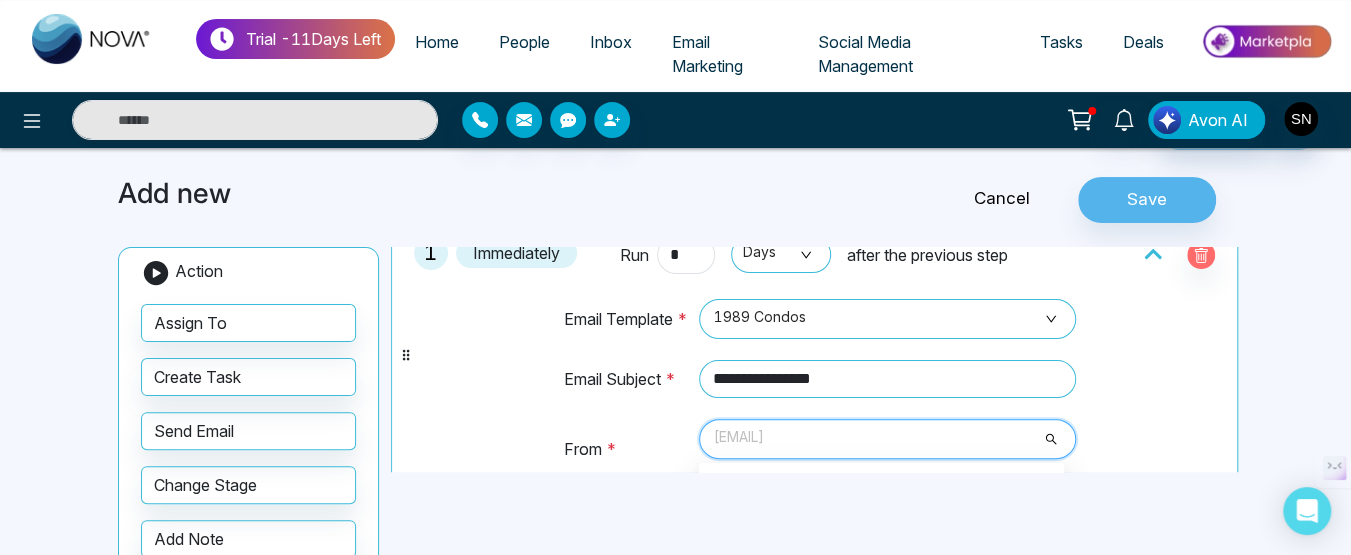 click on "[EMAIL]" at bounding box center (887, 439) 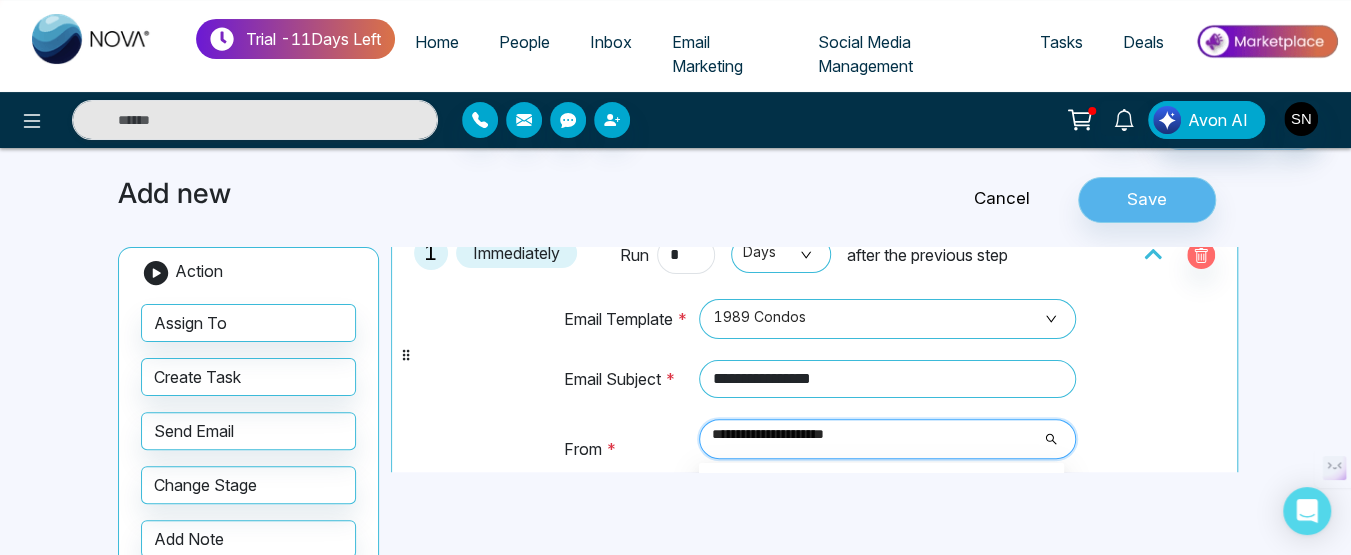 type on "**********" 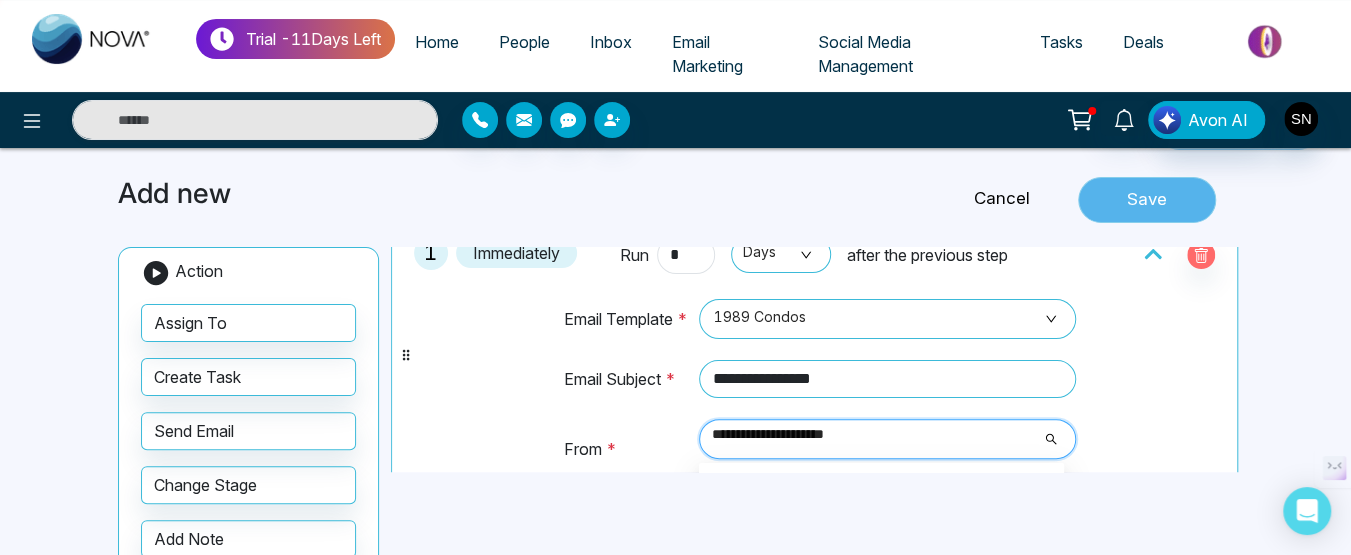 type 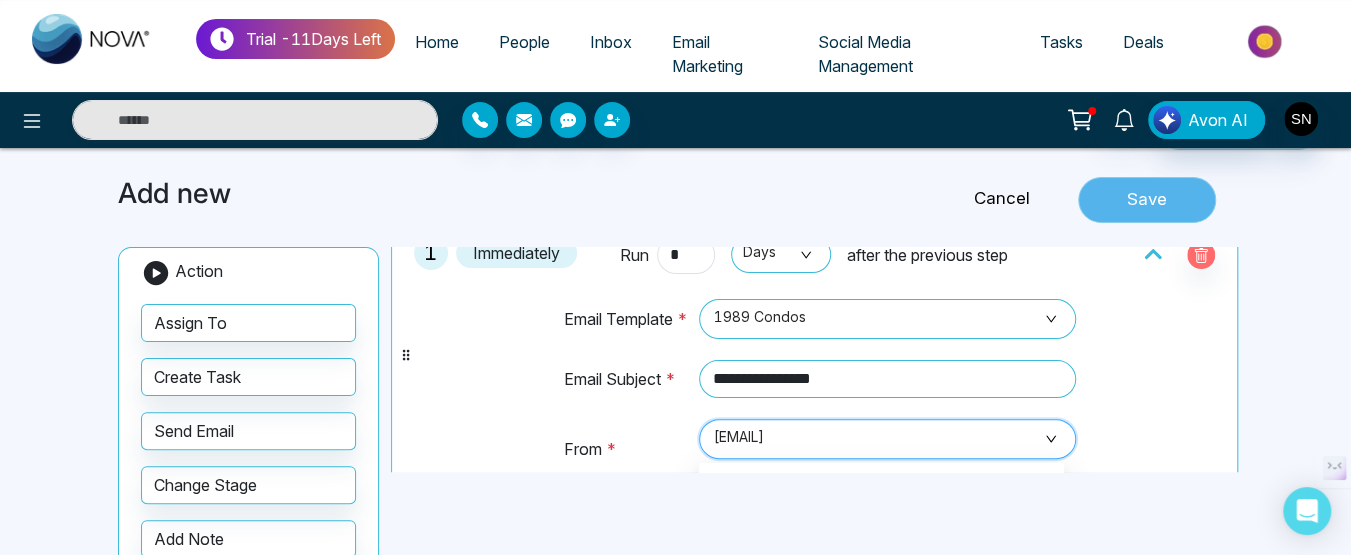 click on "Save" at bounding box center [1147, 200] 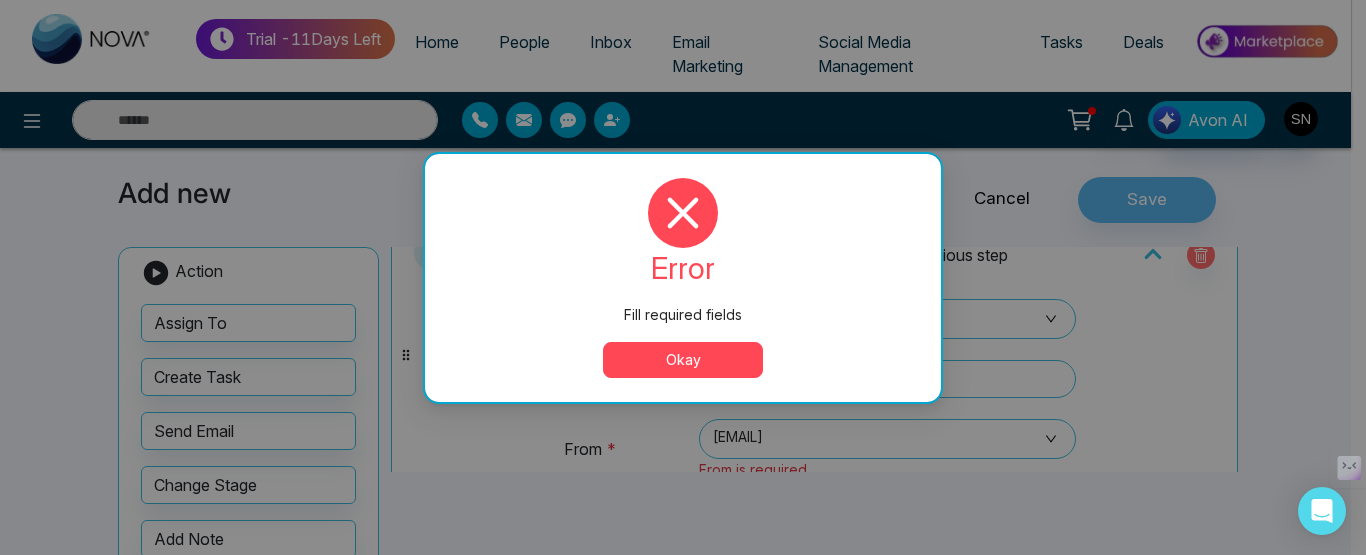 click on "Okay" at bounding box center (683, 360) 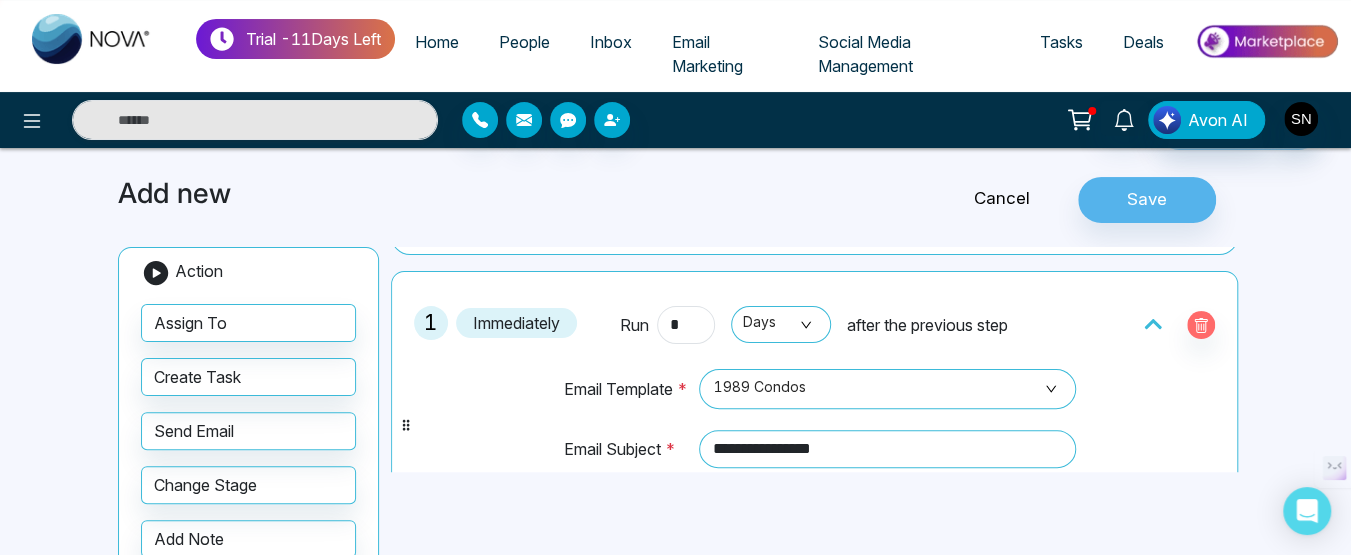 scroll, scrollTop: 0, scrollLeft: 0, axis: both 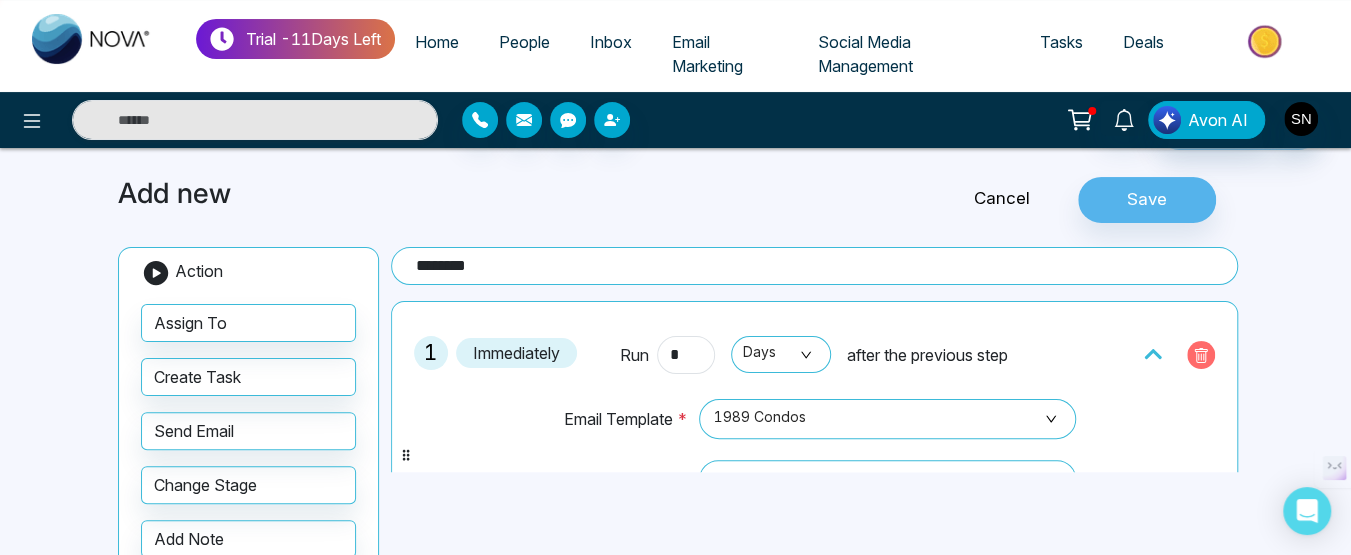 click 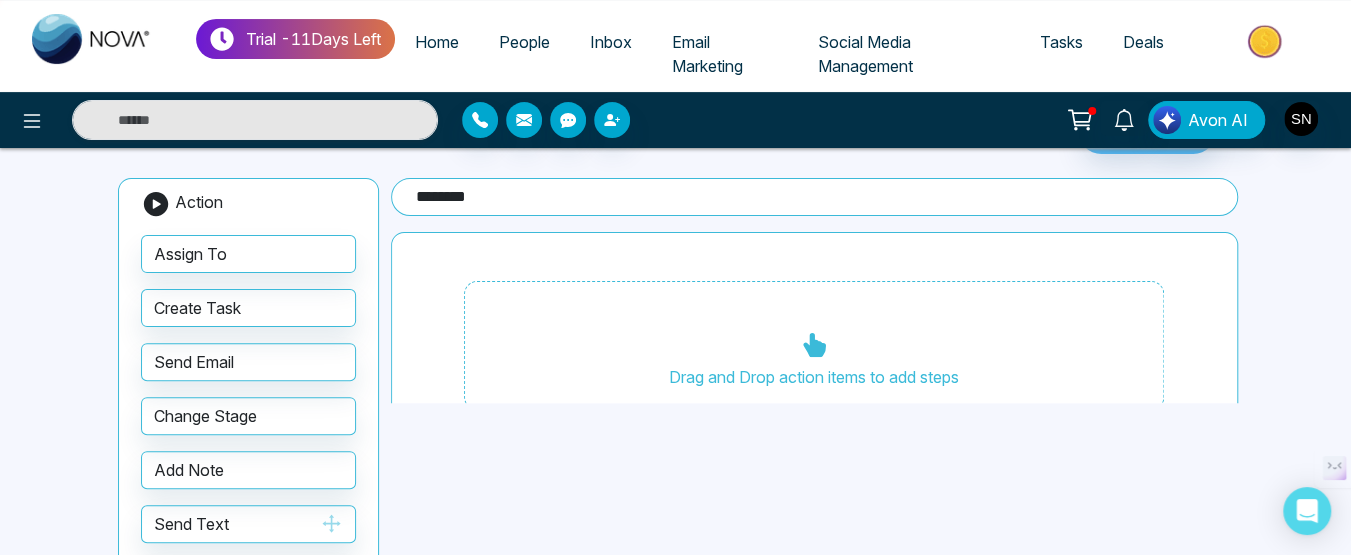 scroll, scrollTop: 200, scrollLeft: 0, axis: vertical 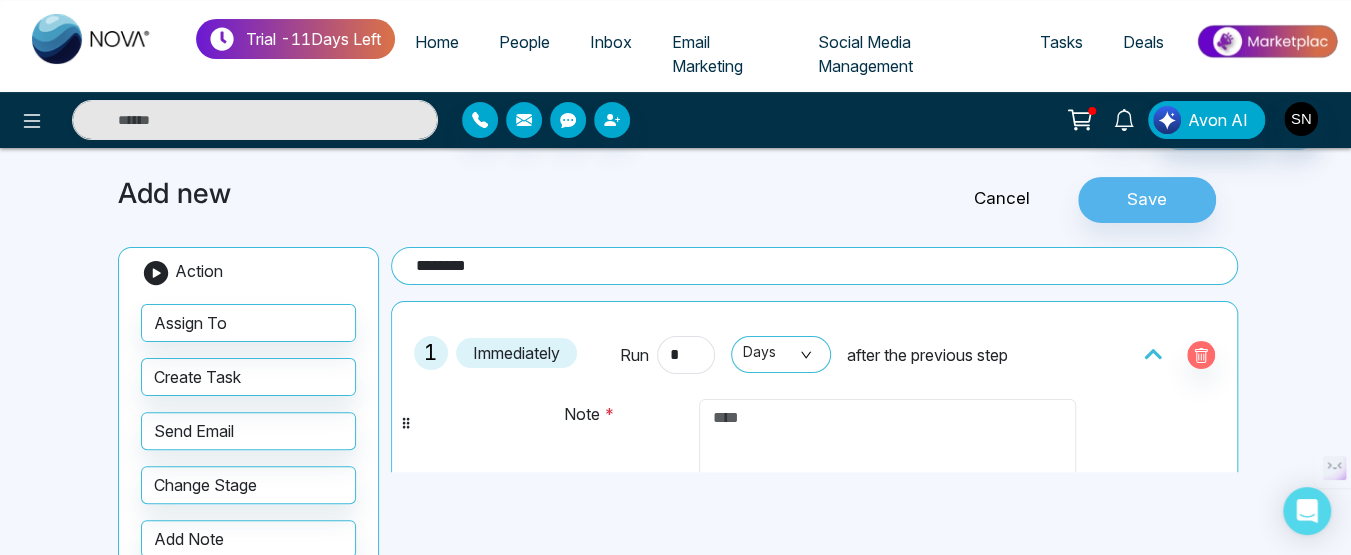 click at bounding box center (887, 454) 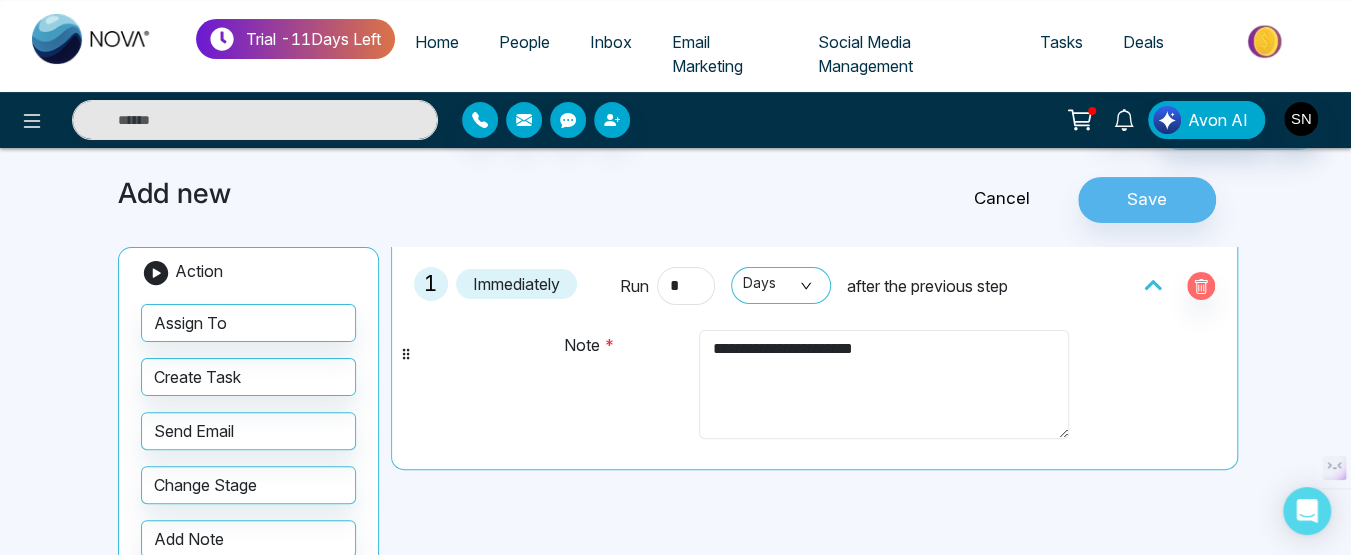 scroll, scrollTop: 100, scrollLeft: 0, axis: vertical 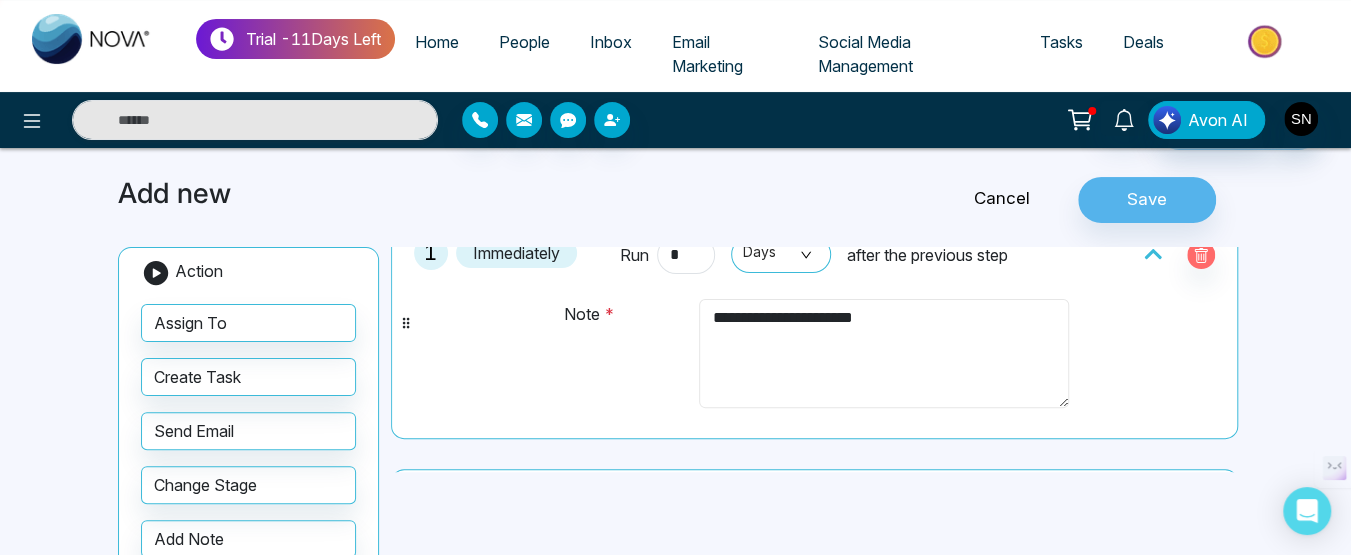 click on "**********" at bounding box center (883, 353) 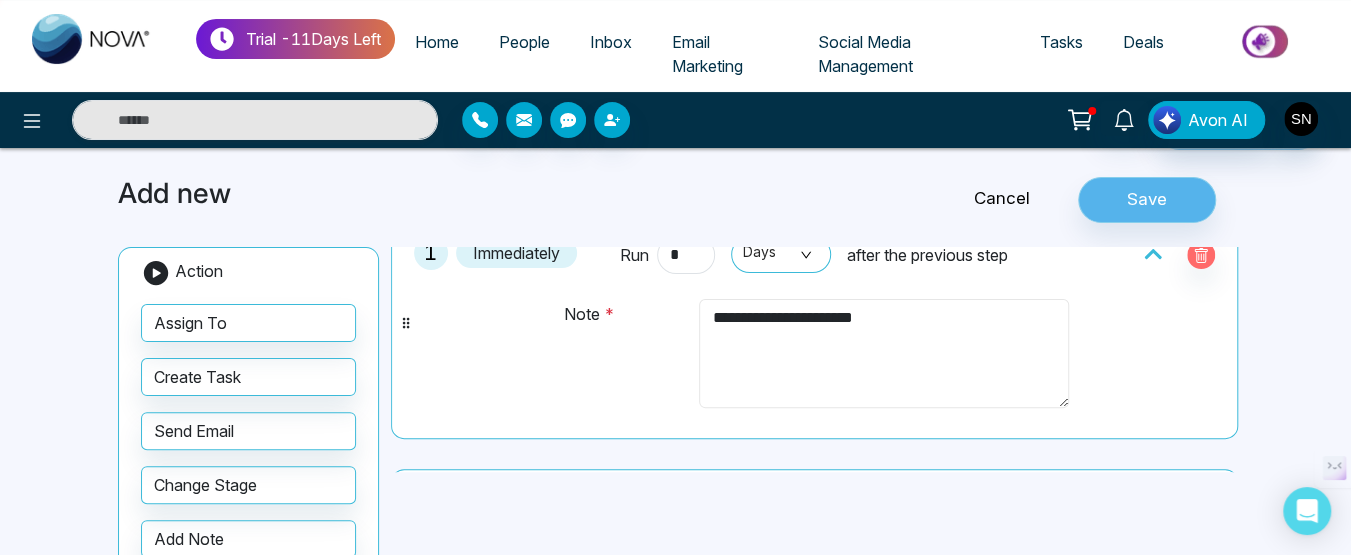 type on "**********" 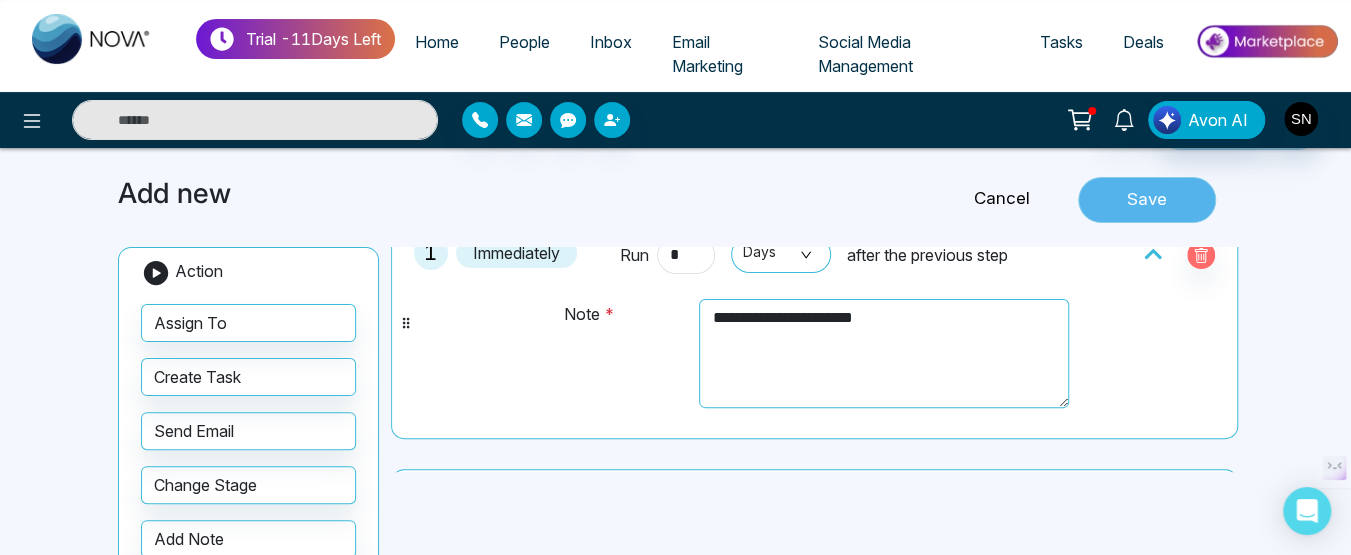 click on "Save" at bounding box center (1147, 200) 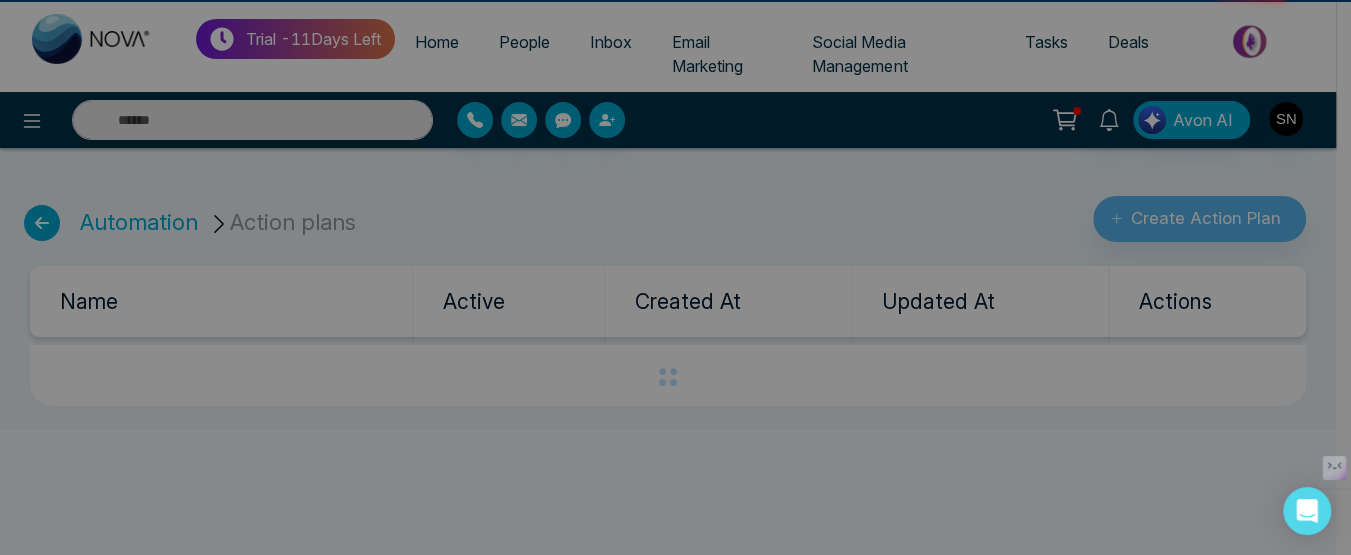 scroll, scrollTop: 0, scrollLeft: 0, axis: both 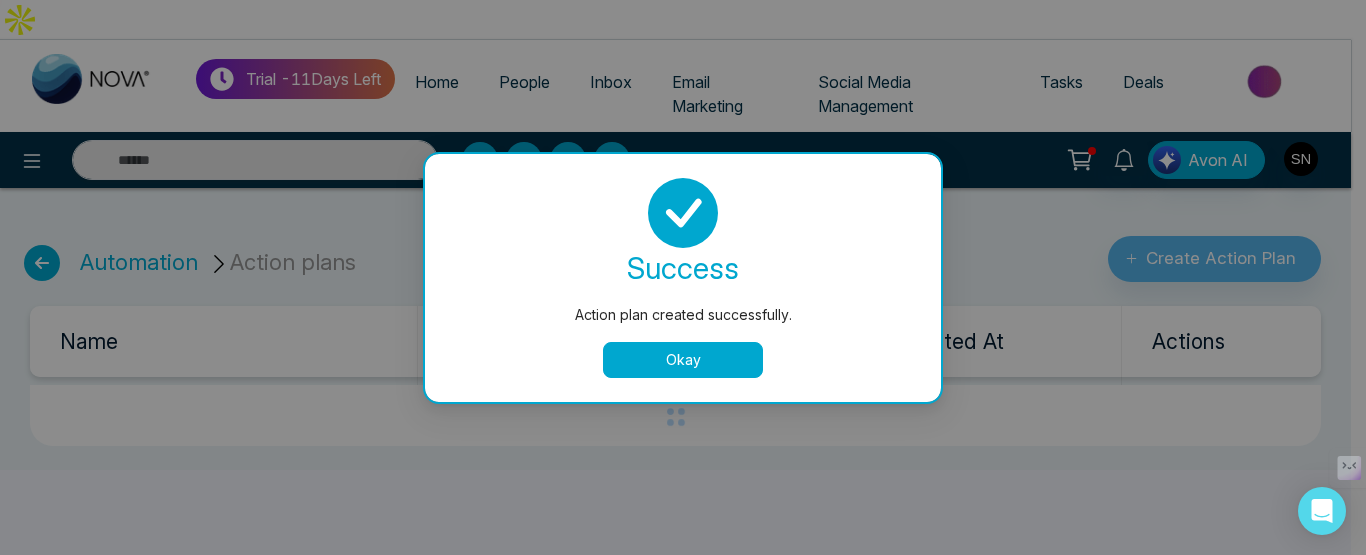 click on "Okay" at bounding box center (683, 360) 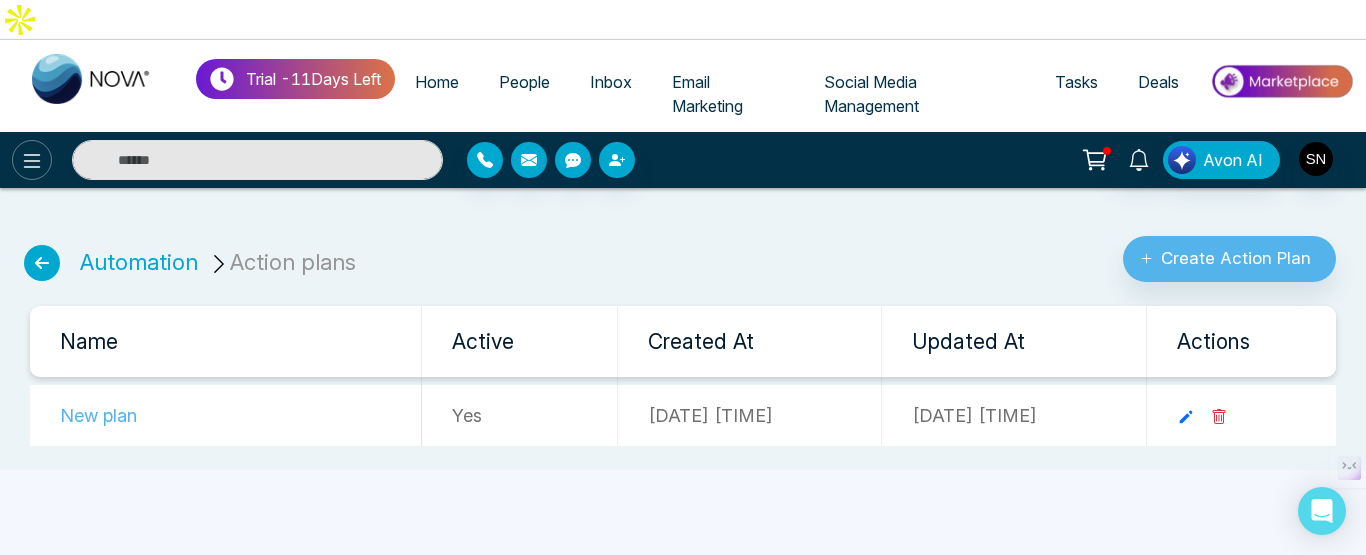 click 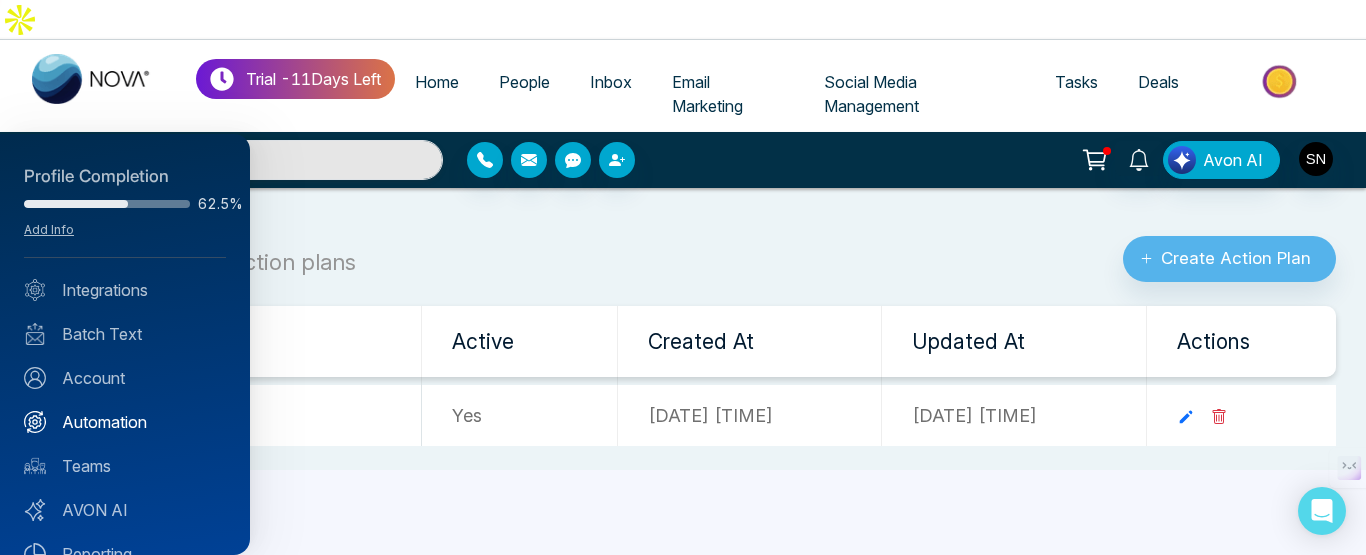 click on "Automation" at bounding box center [125, 422] 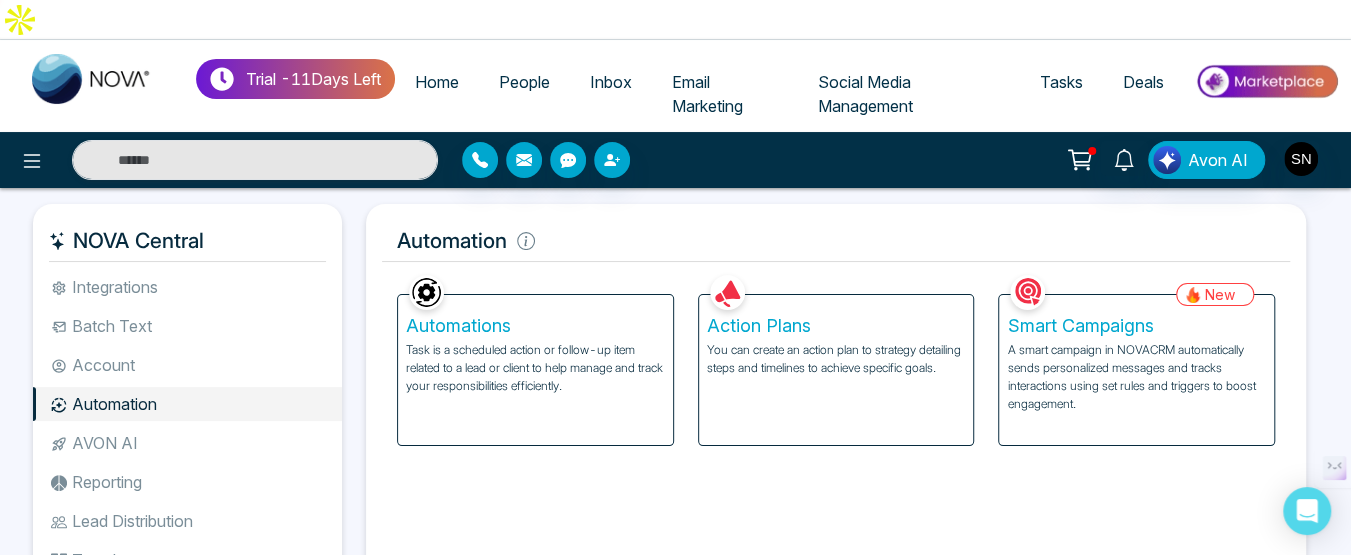 click on "Automations" at bounding box center (535, 326) 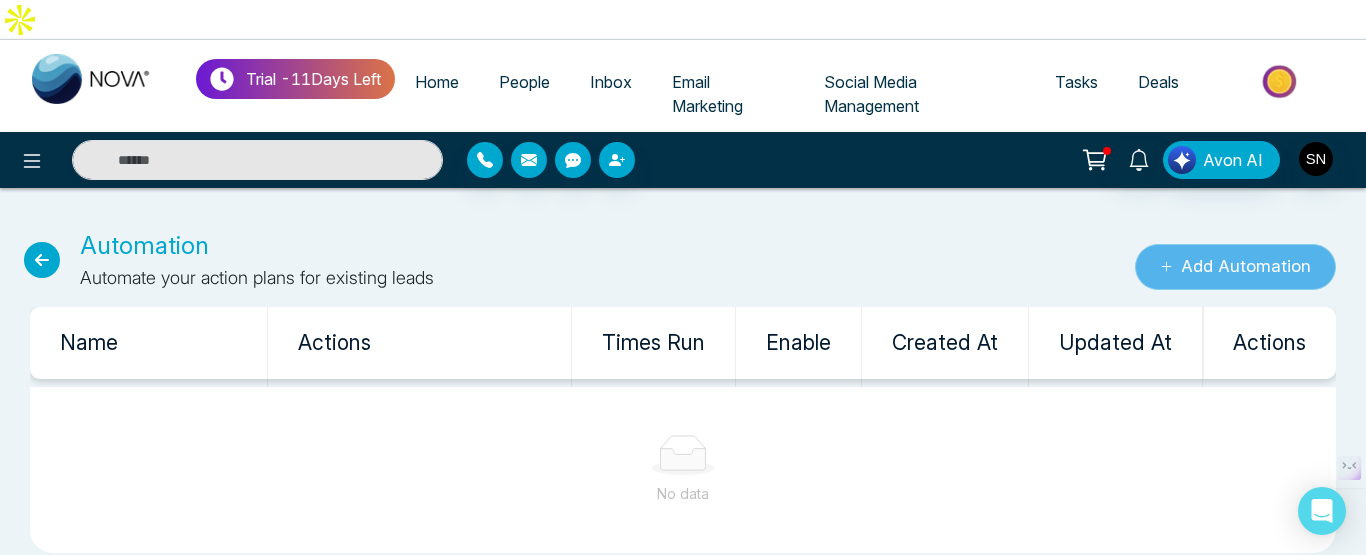 click on "Add Automation" at bounding box center [1235, 267] 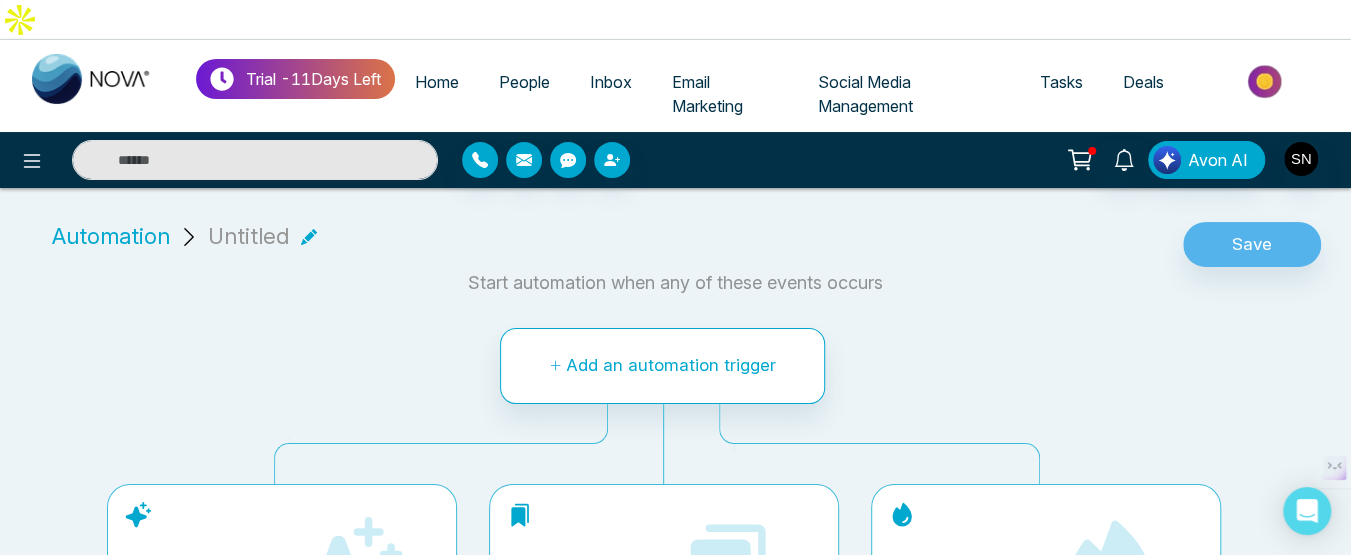 scroll, scrollTop: 25, scrollLeft: 0, axis: vertical 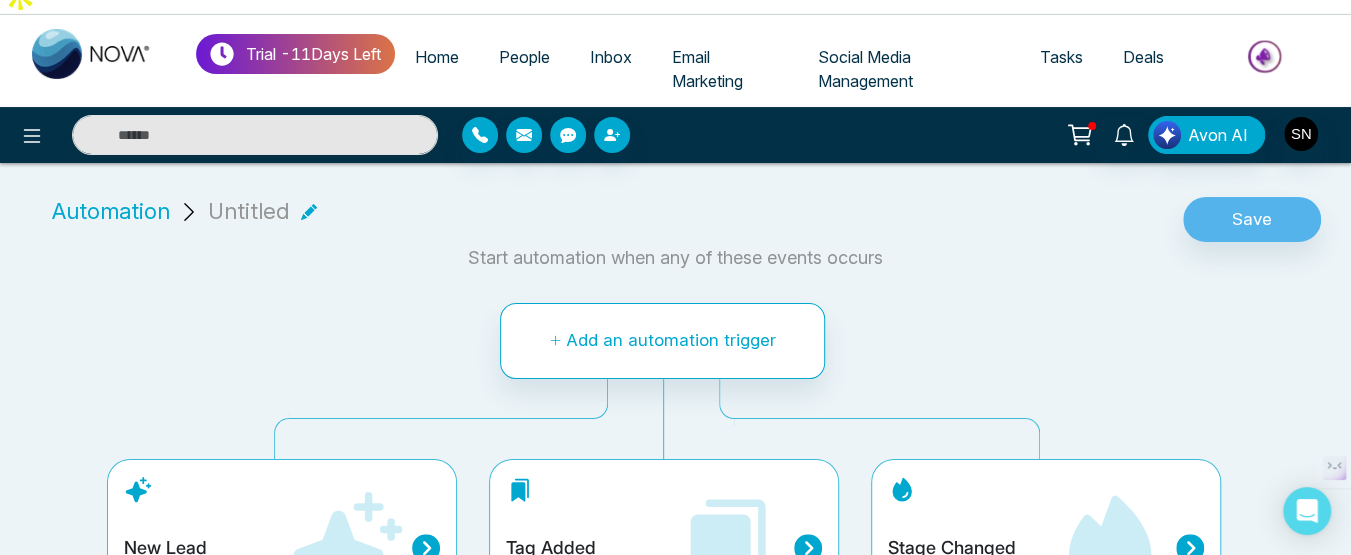 click on "New Lead" at bounding box center [165, 548] 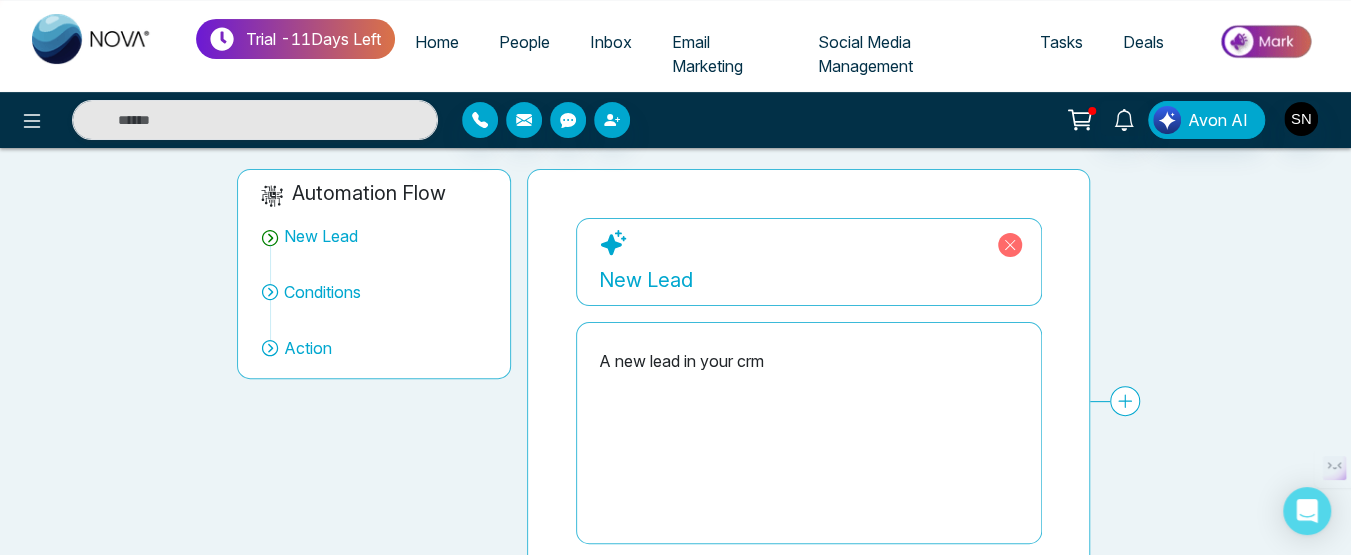 scroll, scrollTop: 210, scrollLeft: 0, axis: vertical 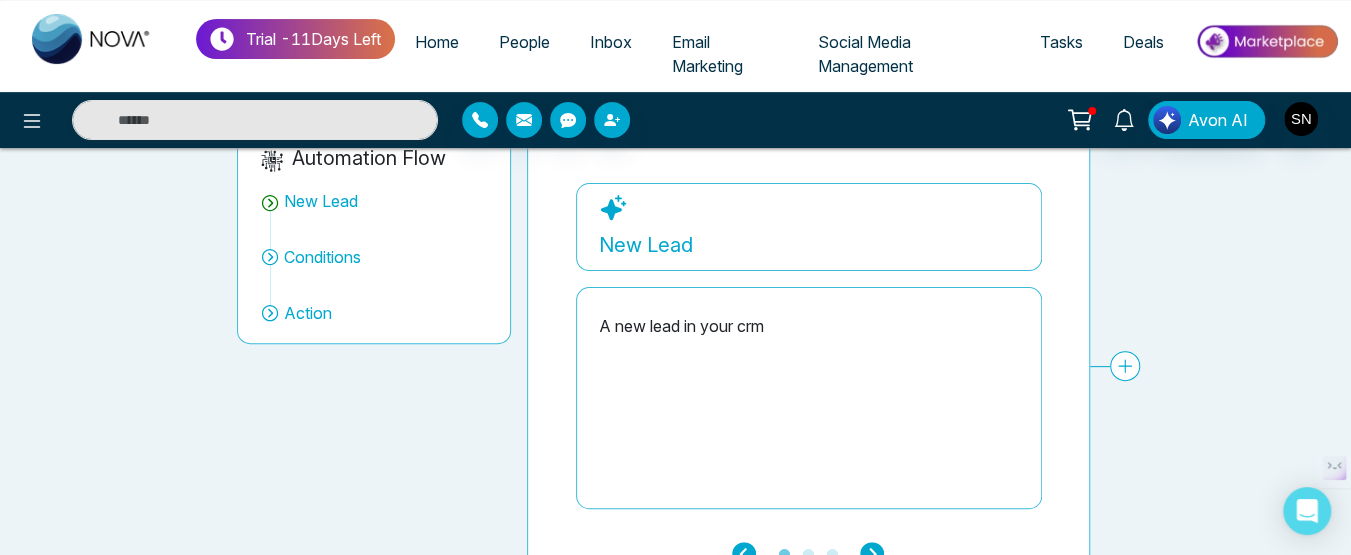 click 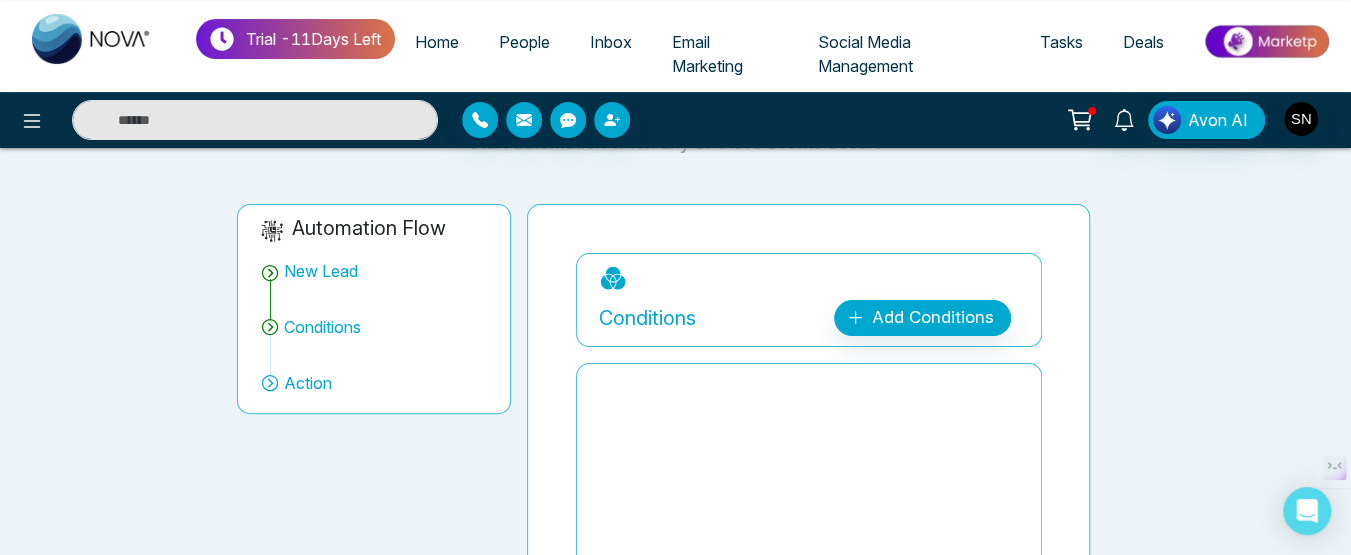 scroll, scrollTop: 110, scrollLeft: 0, axis: vertical 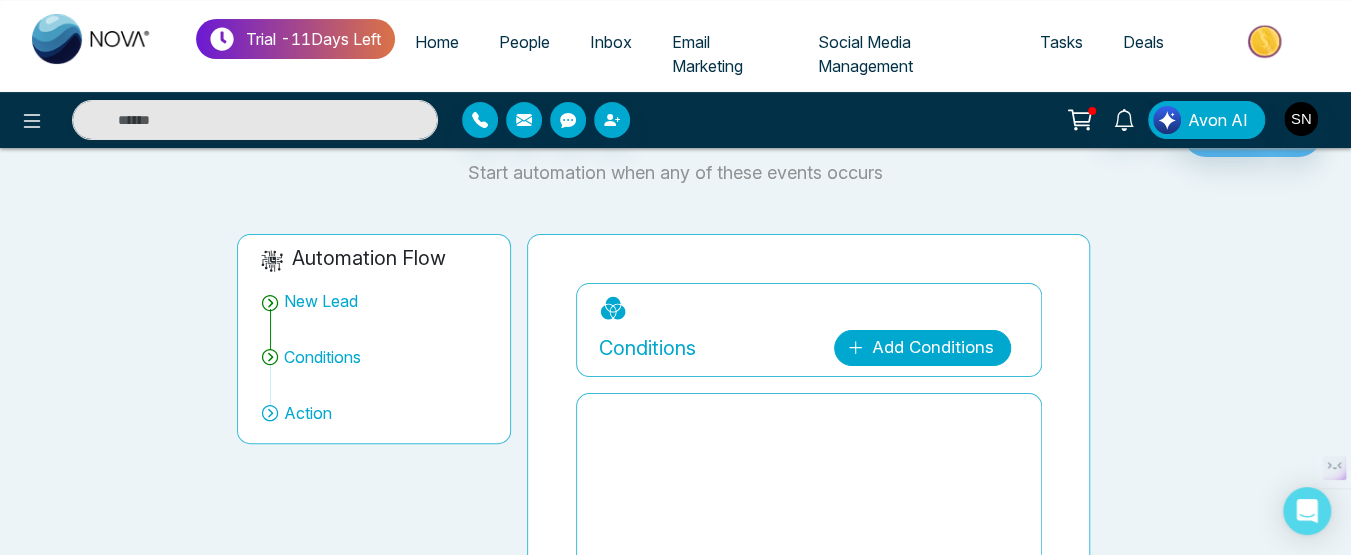 click on "Add Conditions" at bounding box center (922, 348) 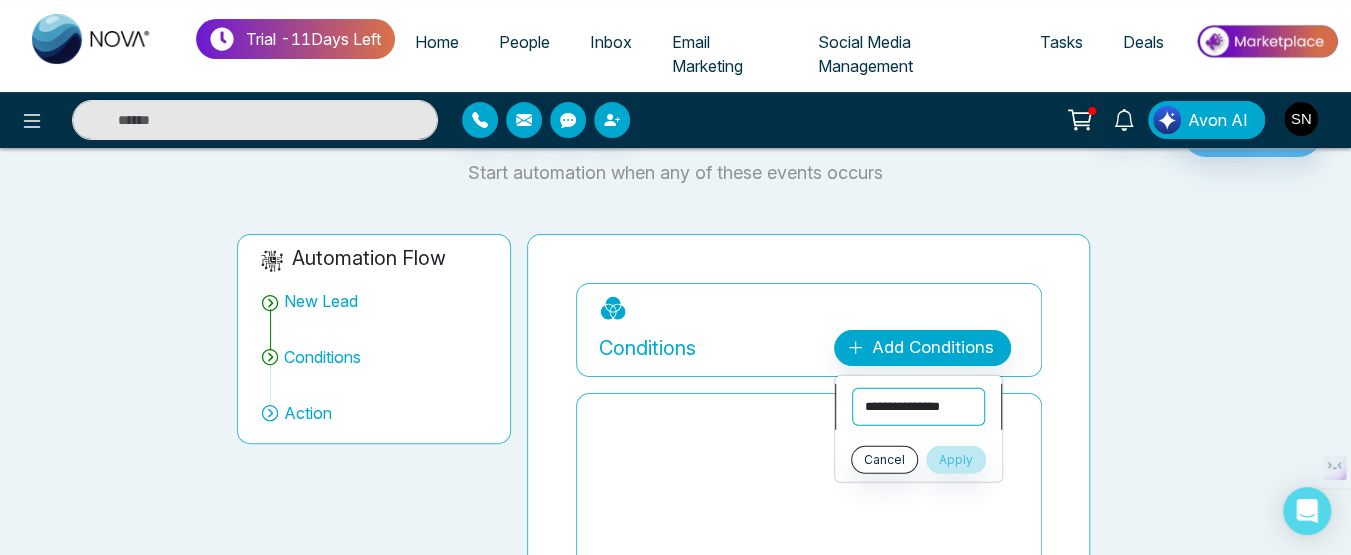 click on "**********" at bounding box center (918, 407) 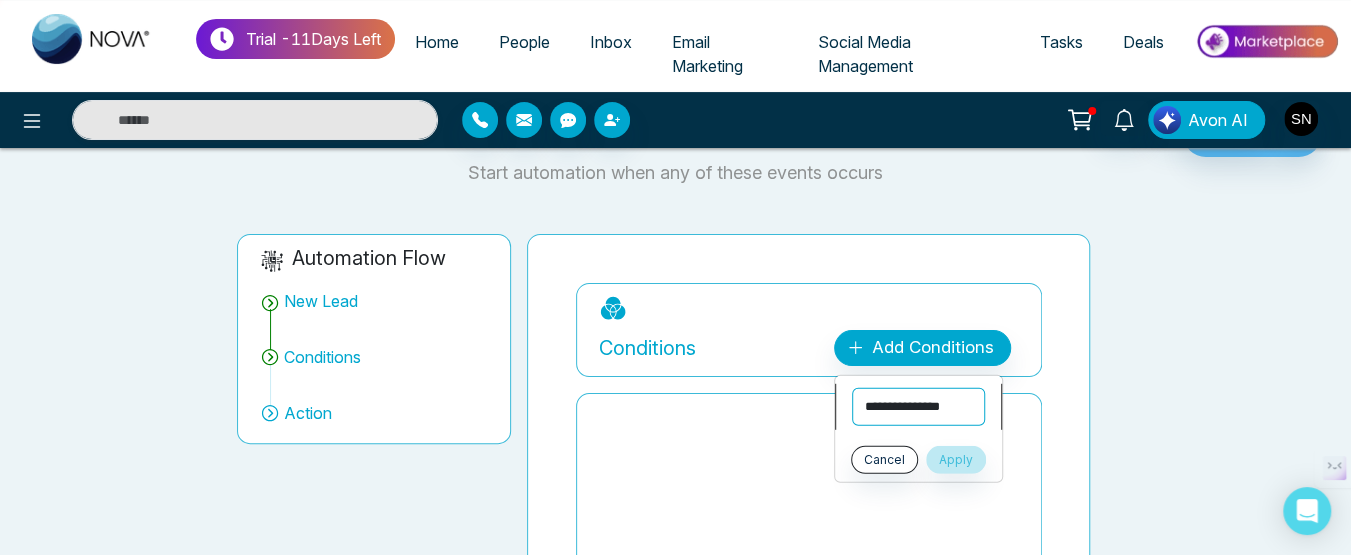 select on "****" 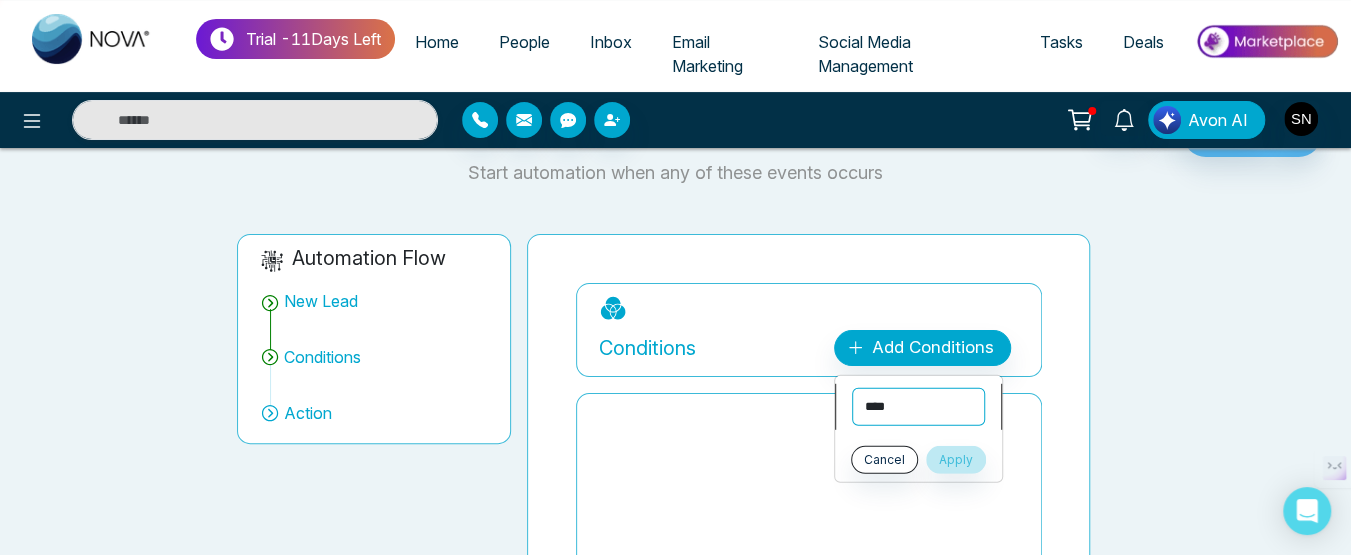 click on "**********" at bounding box center [918, 407] 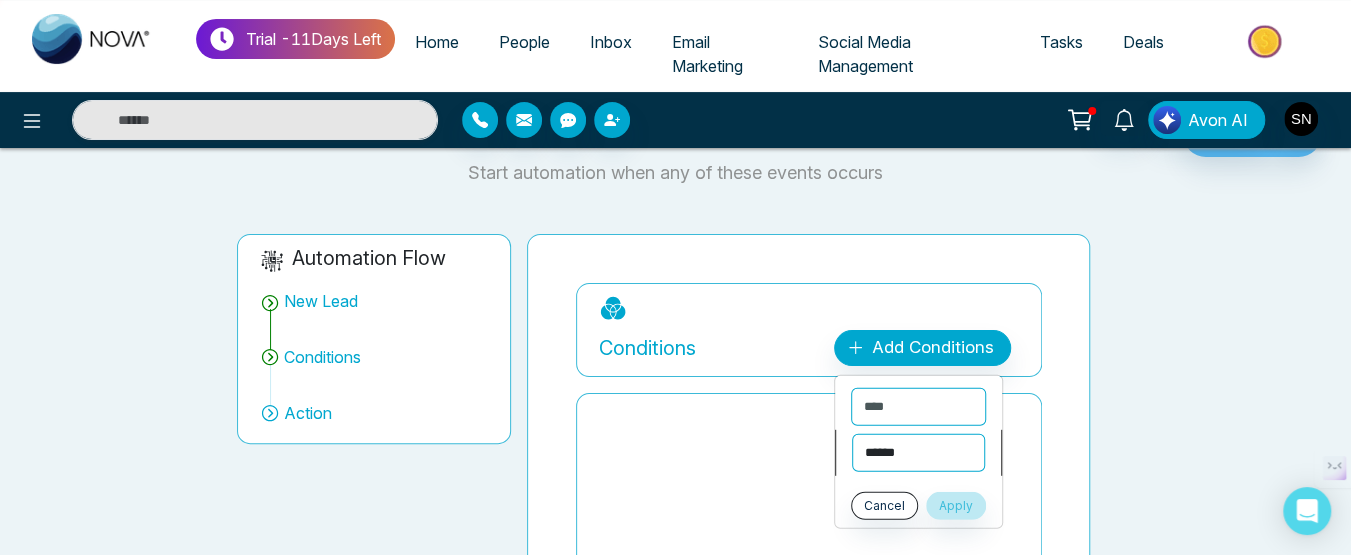 click on "**********" at bounding box center [918, 453] 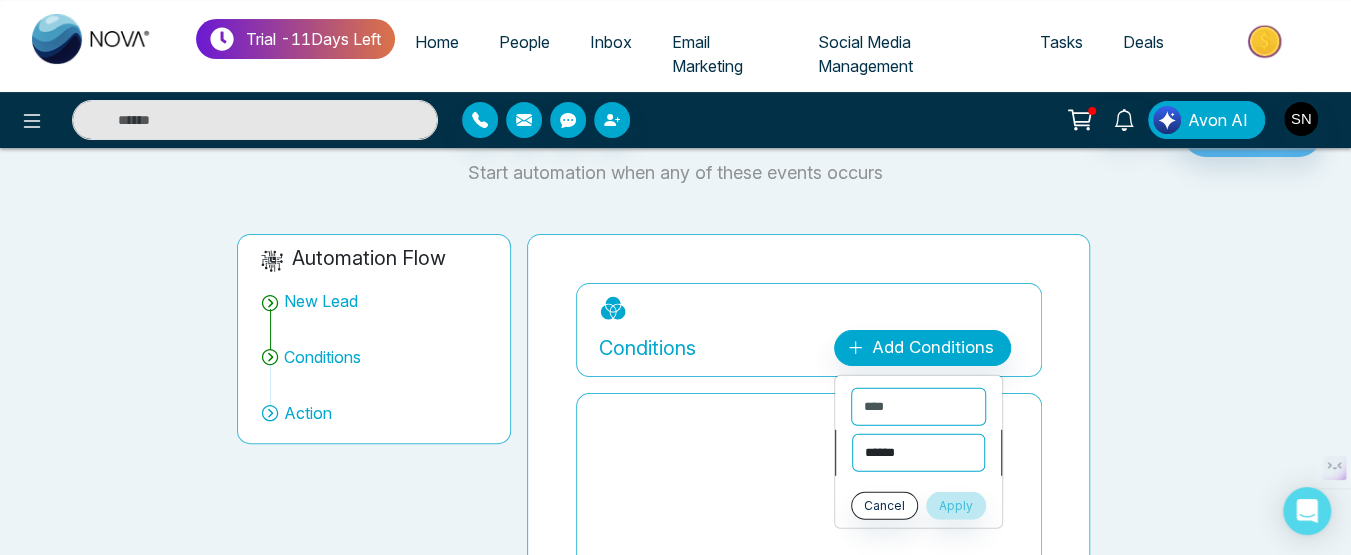 scroll, scrollTop: 210, scrollLeft: 0, axis: vertical 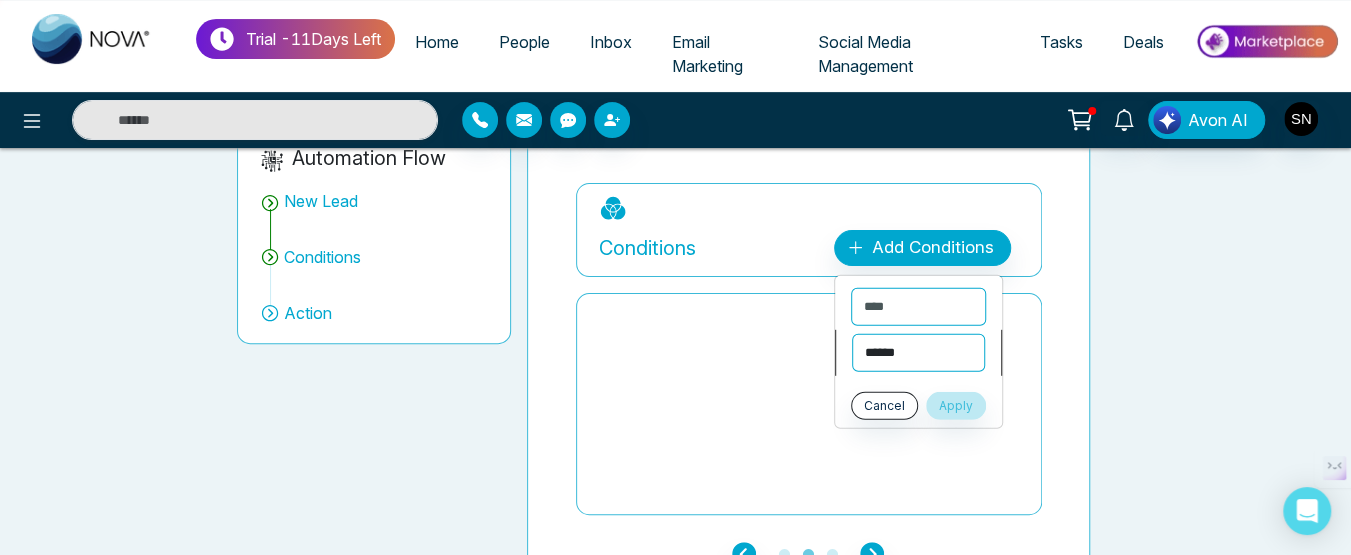 click on "**********" at bounding box center [918, 353] 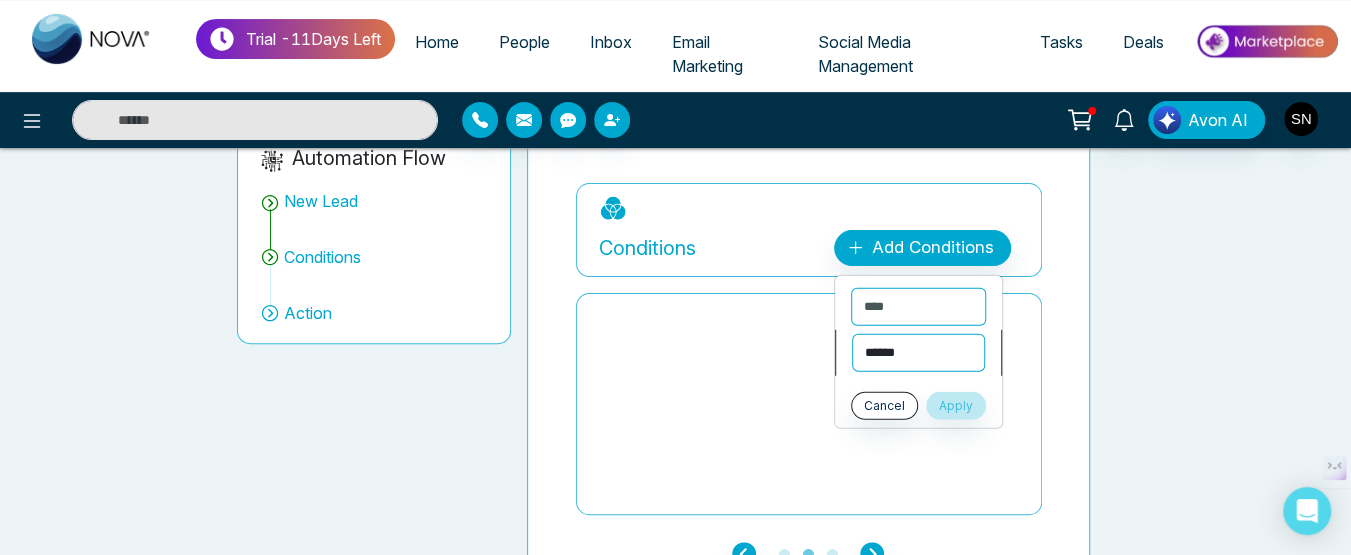 select on "*******" 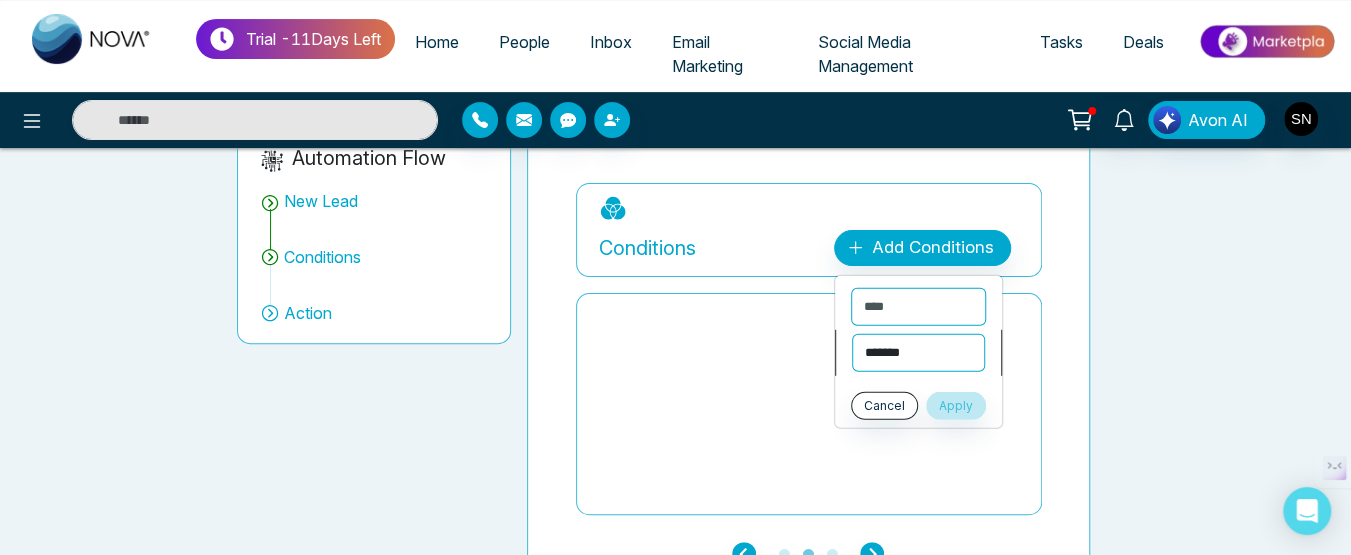 click on "**********" at bounding box center (918, 353) 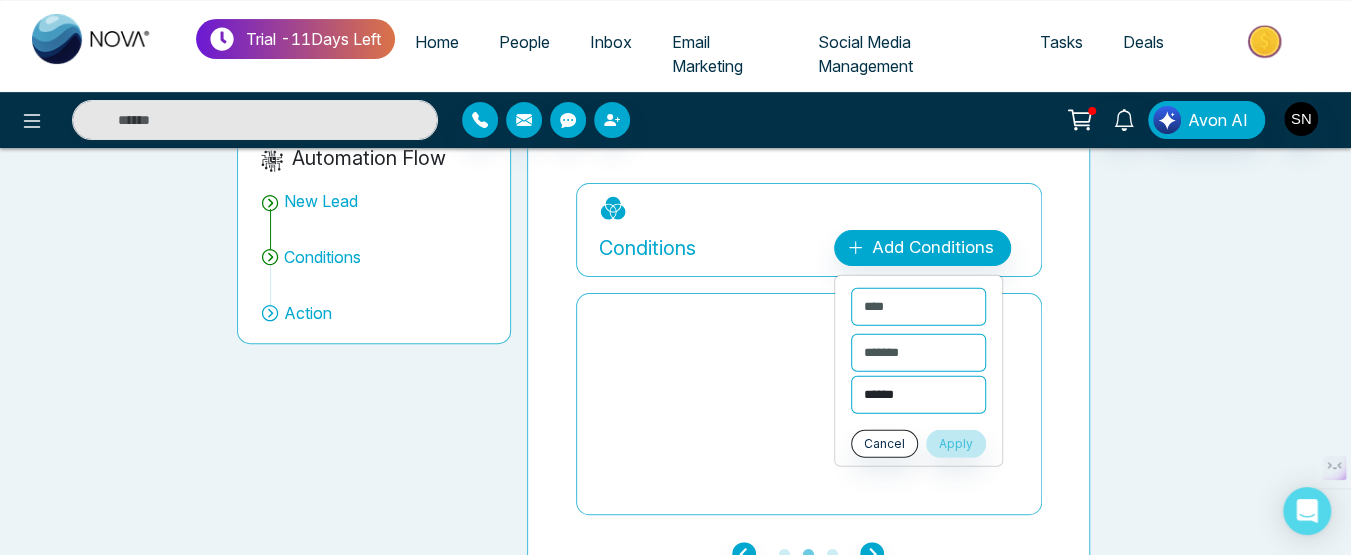 click on "****** ****" at bounding box center [918, 395] 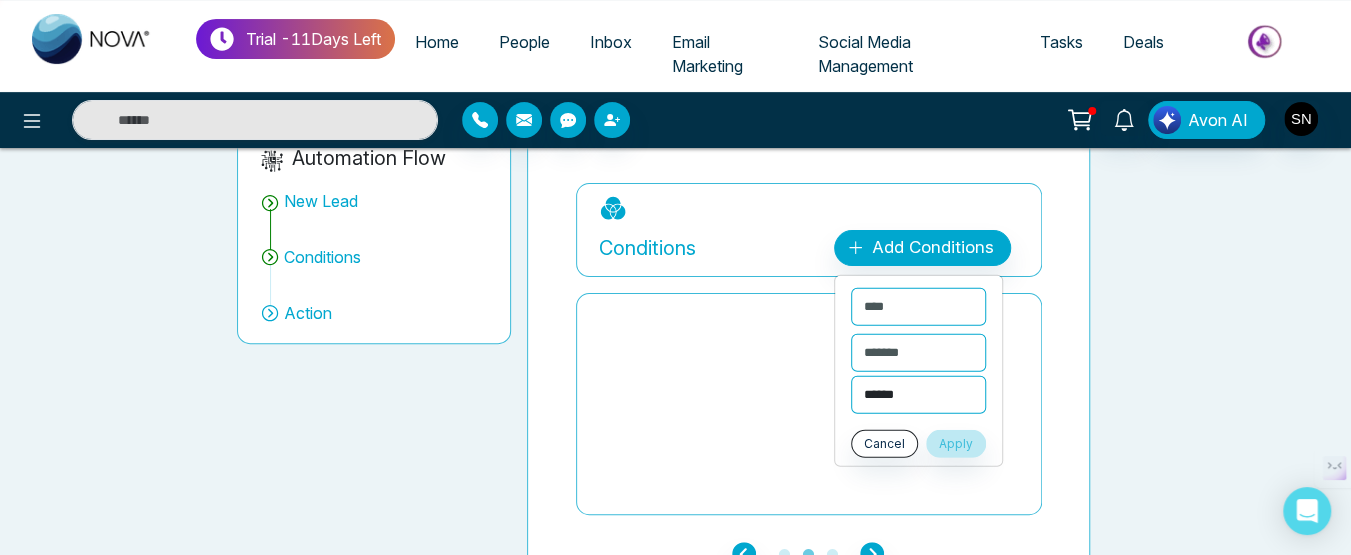 select on "****" 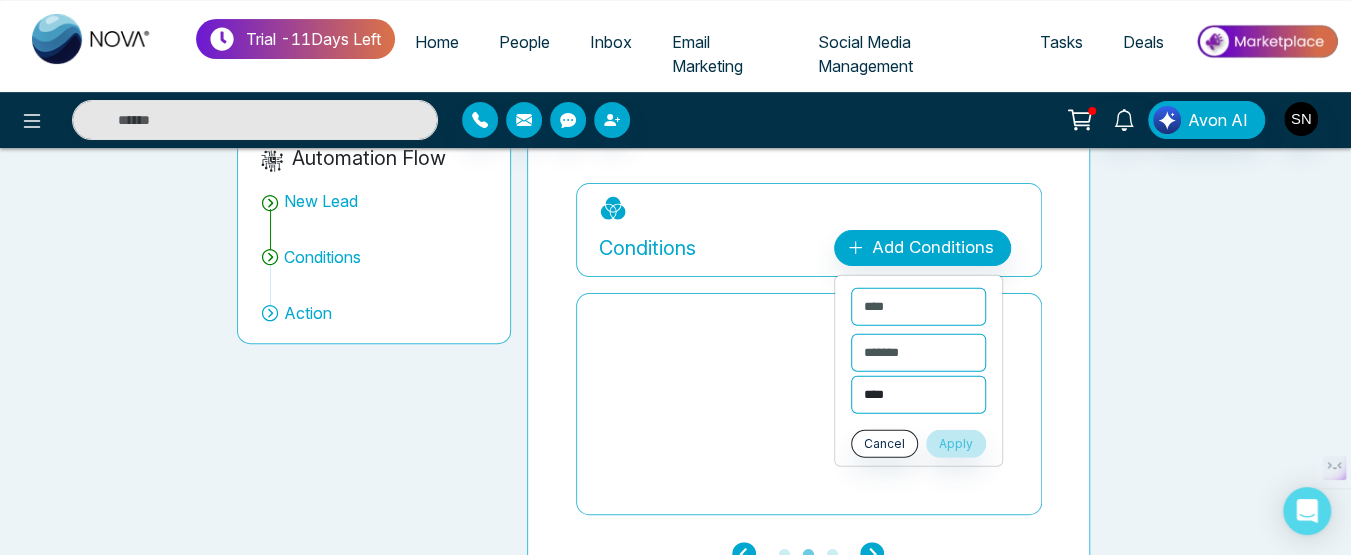 click on "****** ****" at bounding box center [918, 395] 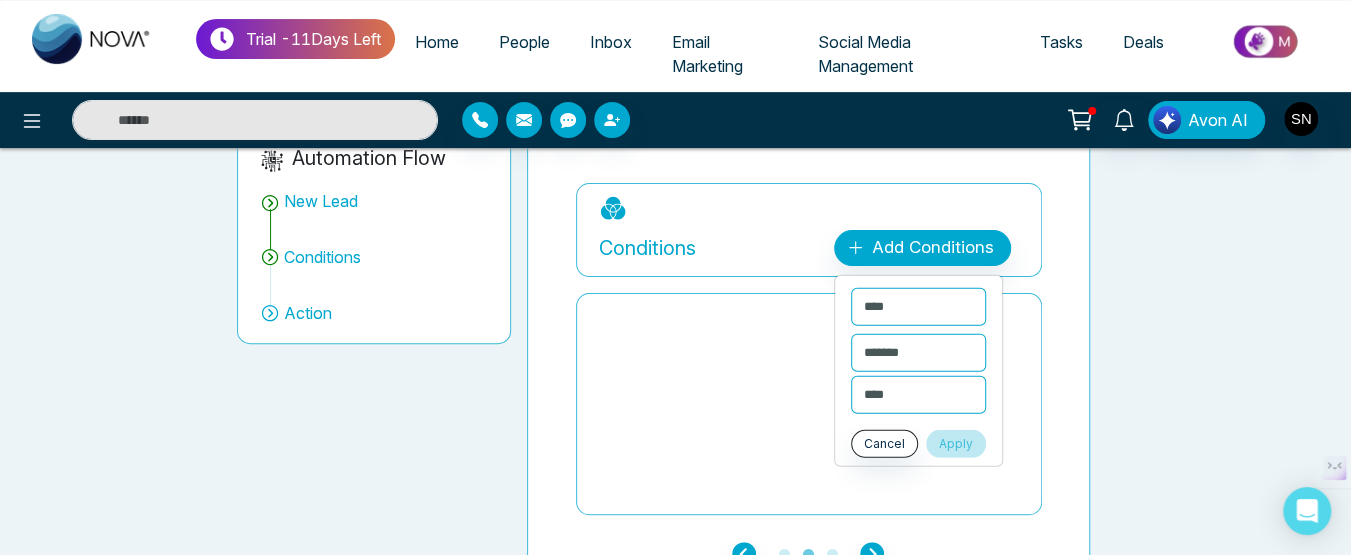 click on "Apply" at bounding box center [956, 444] 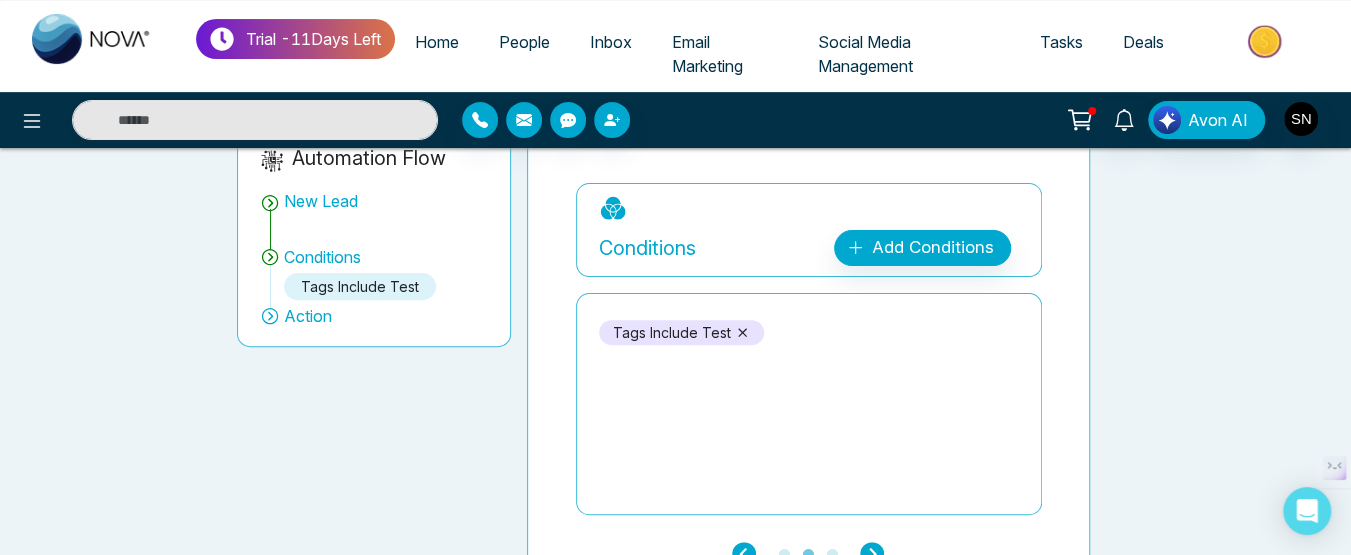click 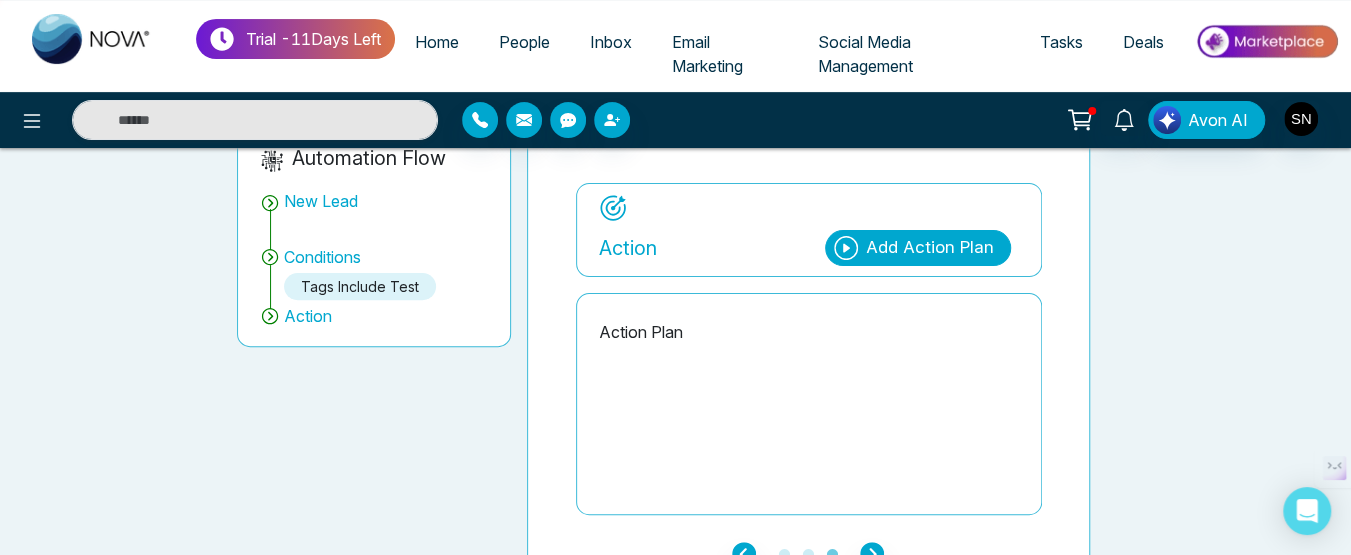 click on "Add Action Plan" at bounding box center [930, 248] 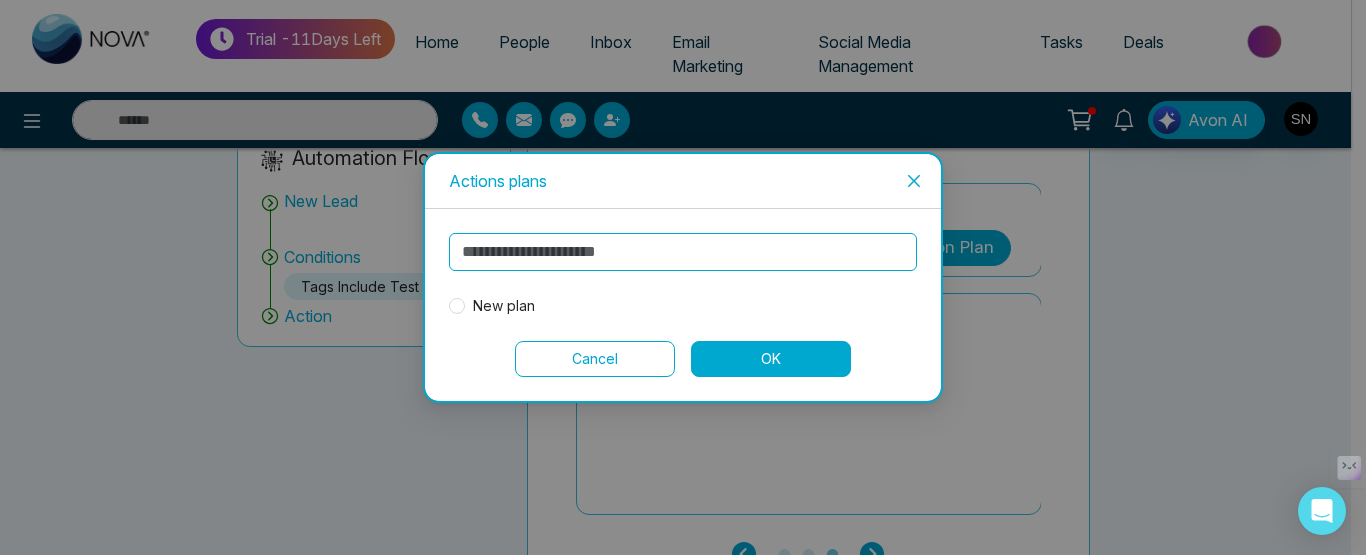 click at bounding box center [683, 252] 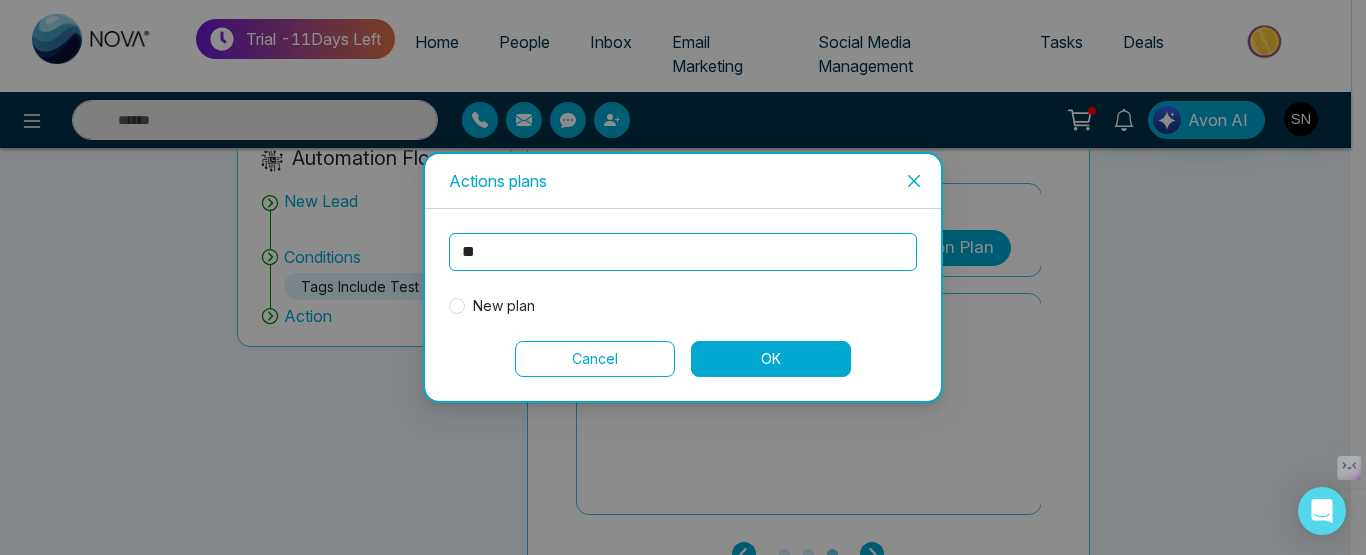 type on "*" 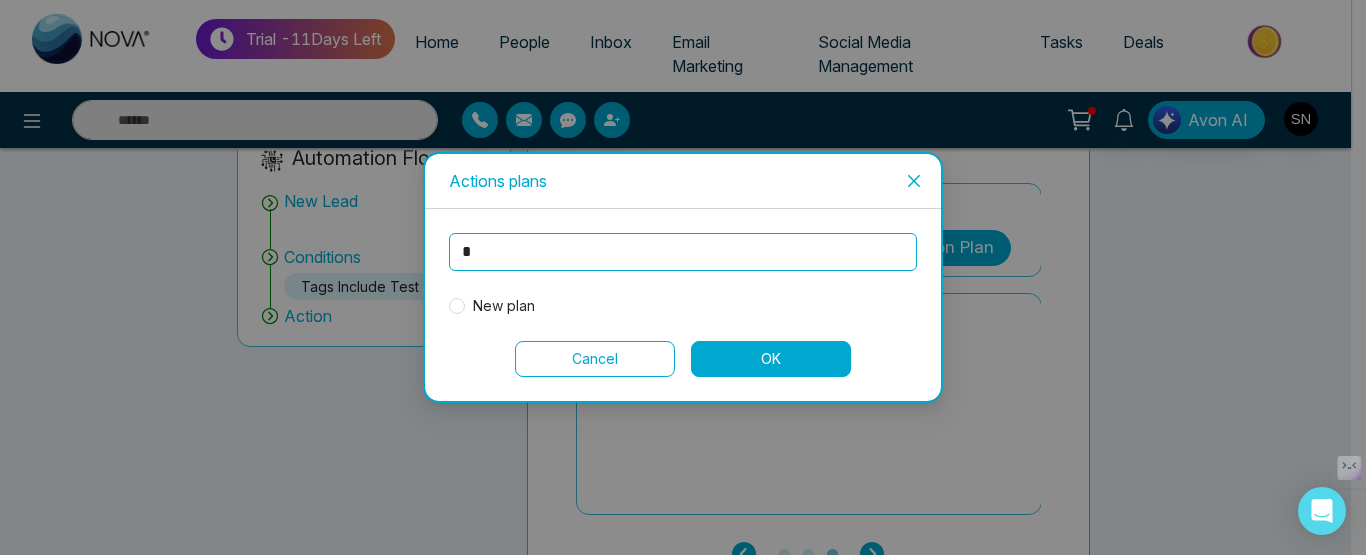 type 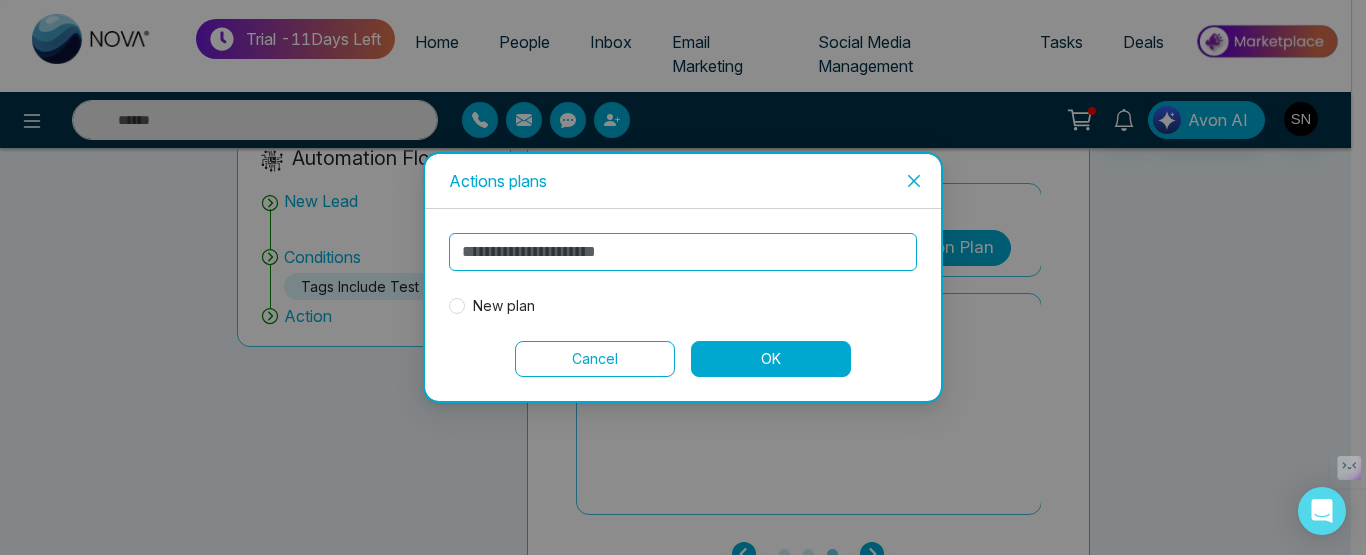 click on "New plan" at bounding box center (504, 306) 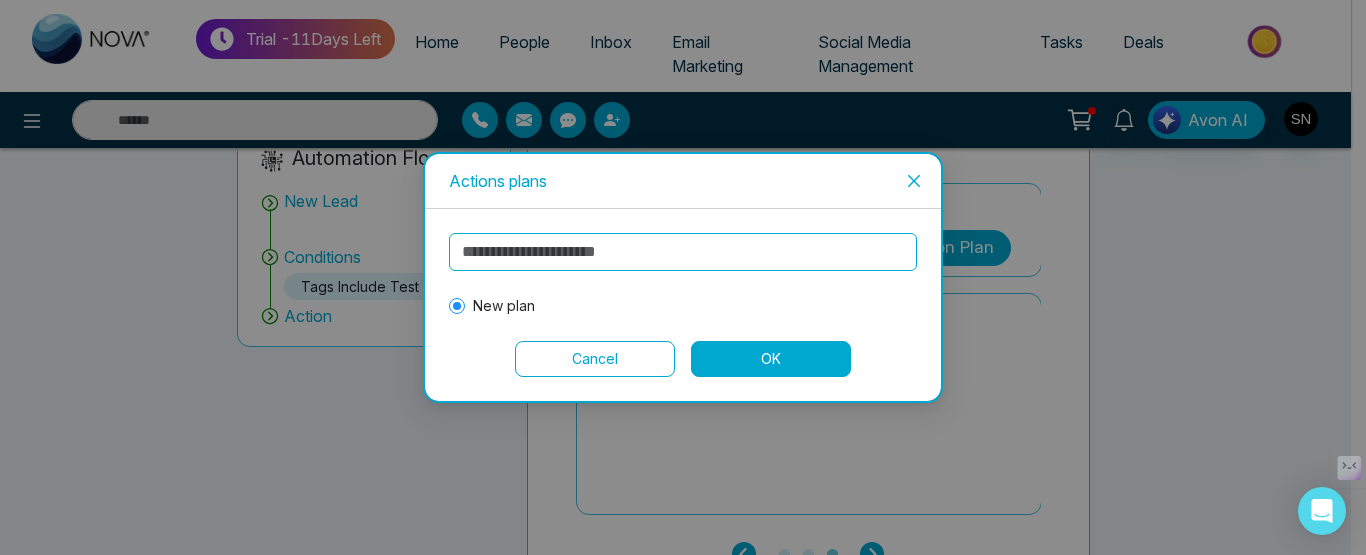 click on "OK" at bounding box center (771, 359) 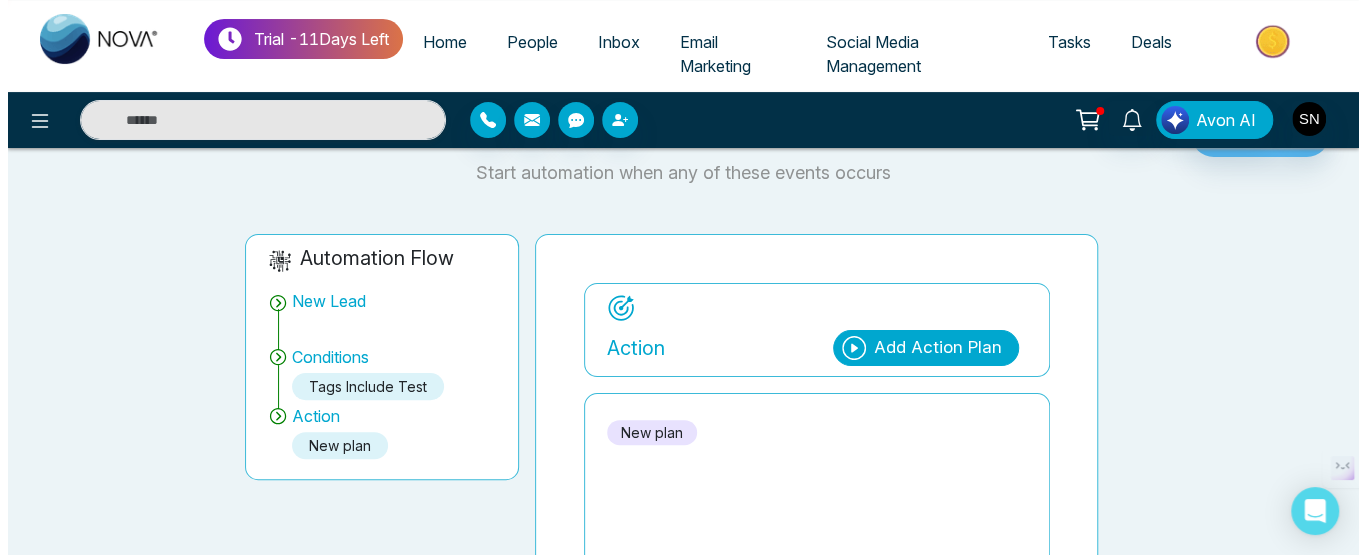 scroll, scrollTop: 10, scrollLeft: 0, axis: vertical 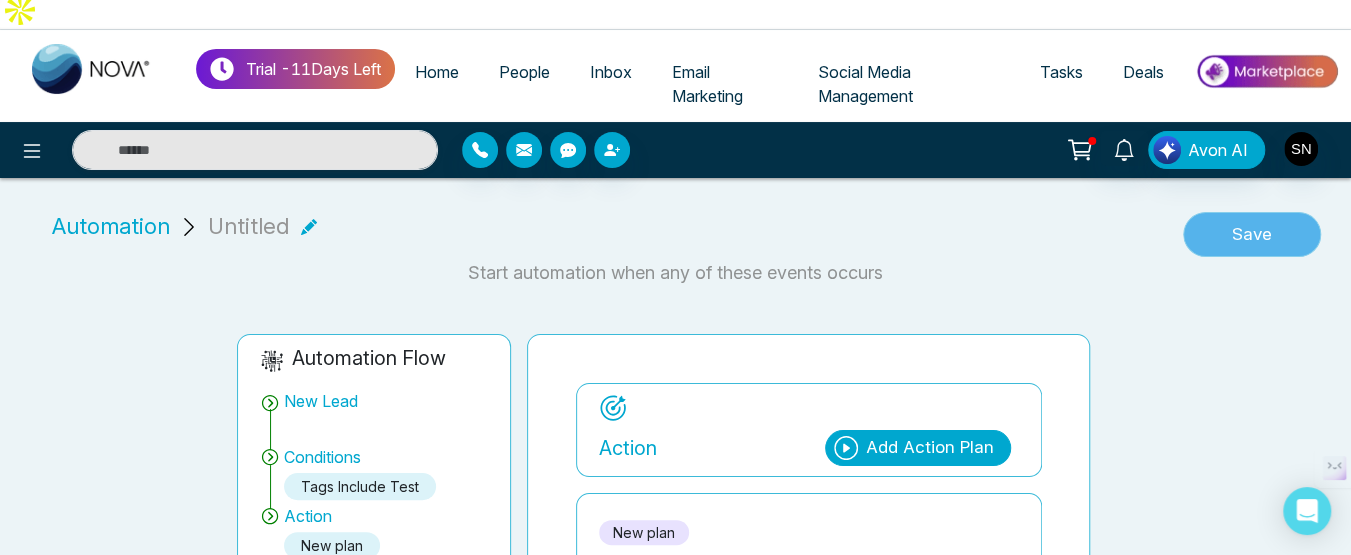click on "Save" at bounding box center [1252, 235] 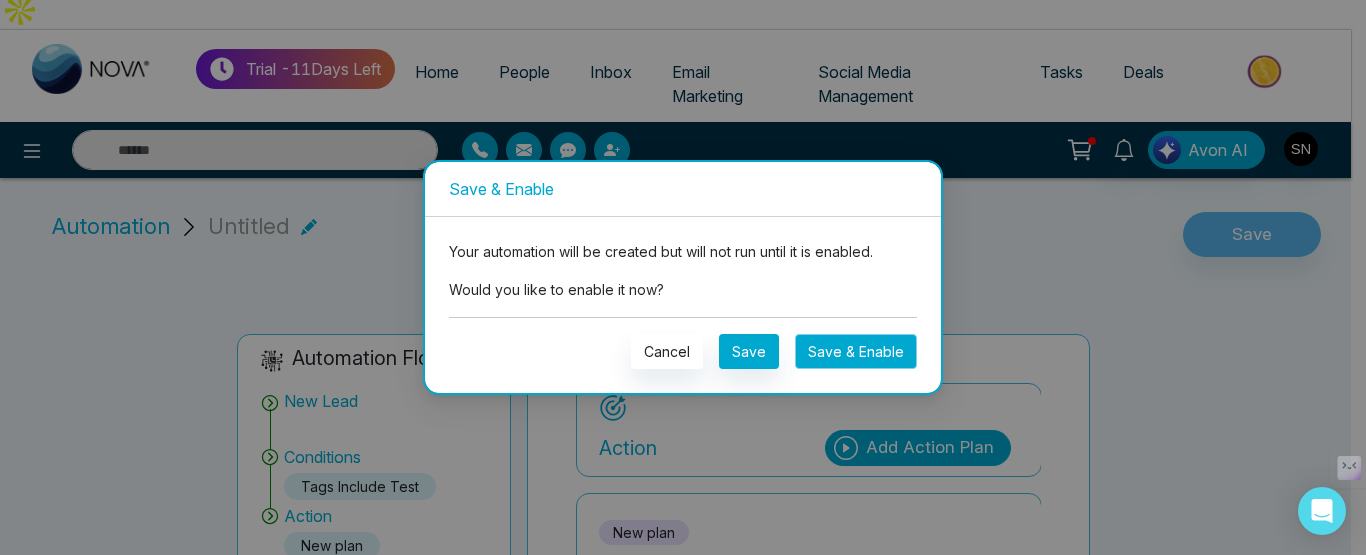 click on "Save & Enable" at bounding box center [856, 351] 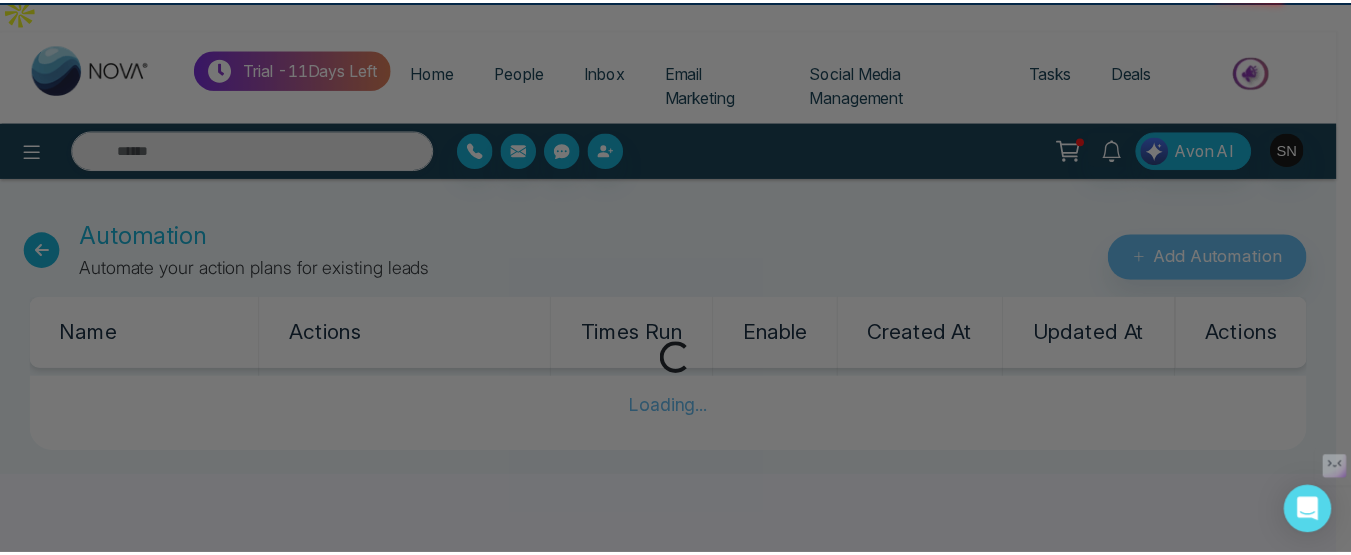 scroll, scrollTop: 0, scrollLeft: 0, axis: both 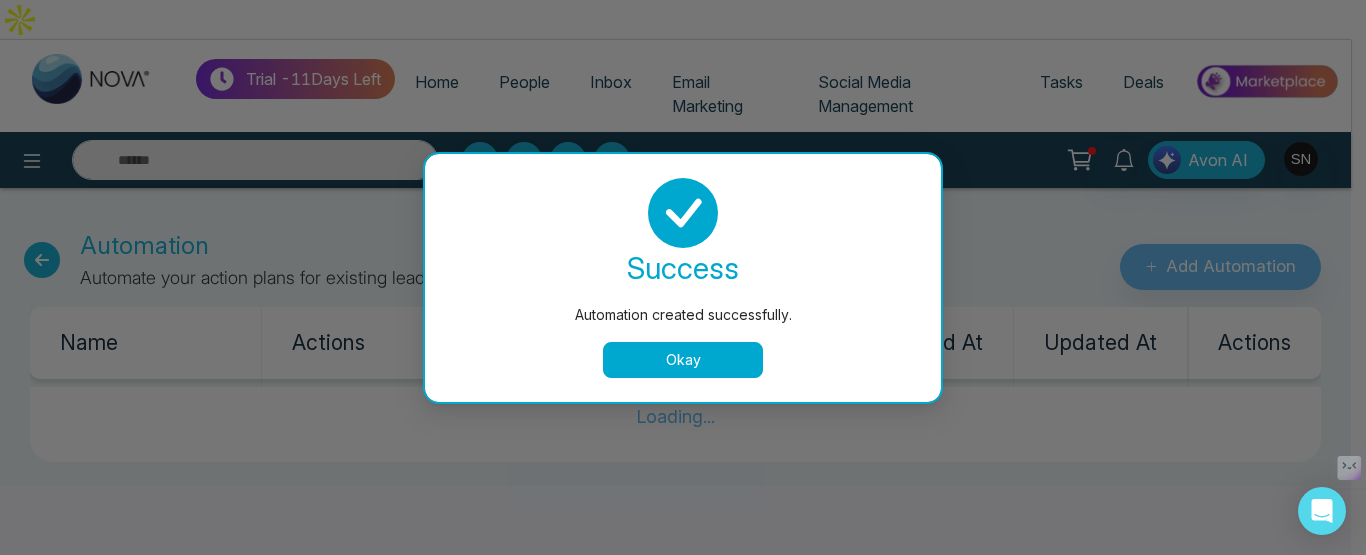click on "Okay" at bounding box center (683, 360) 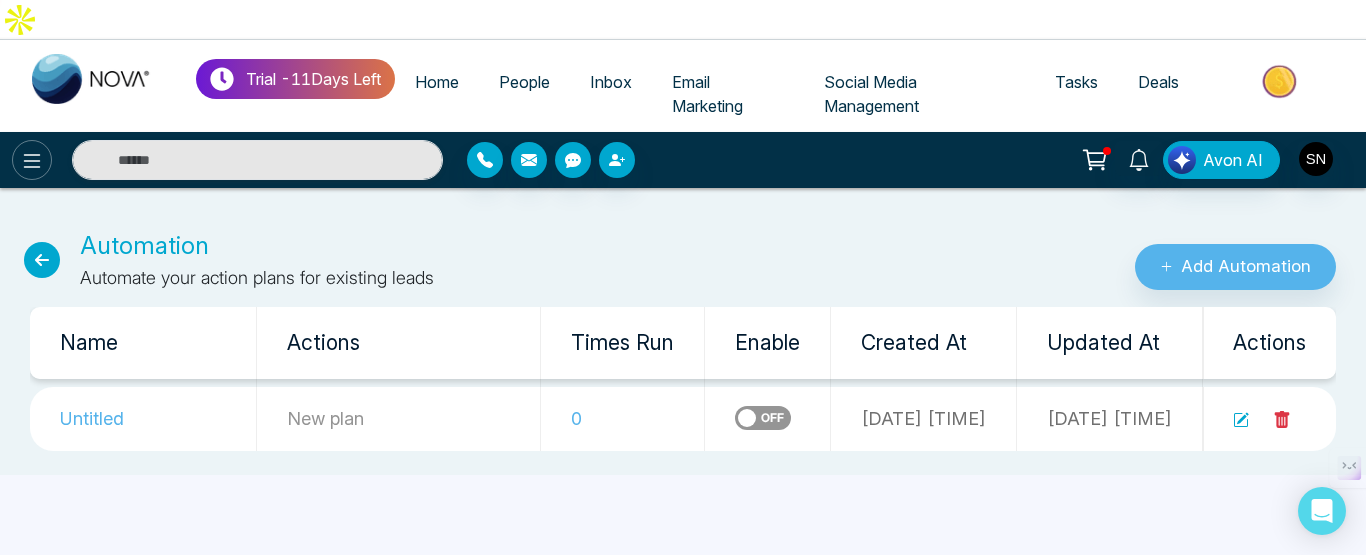 click 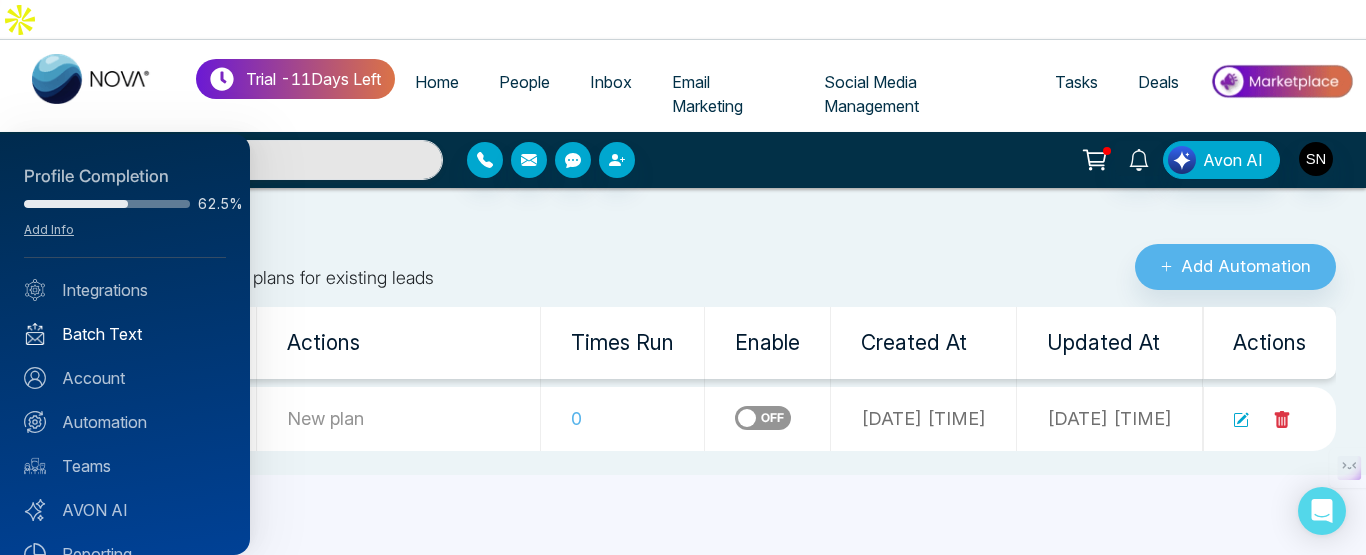 click on "Batch Text" at bounding box center [125, 334] 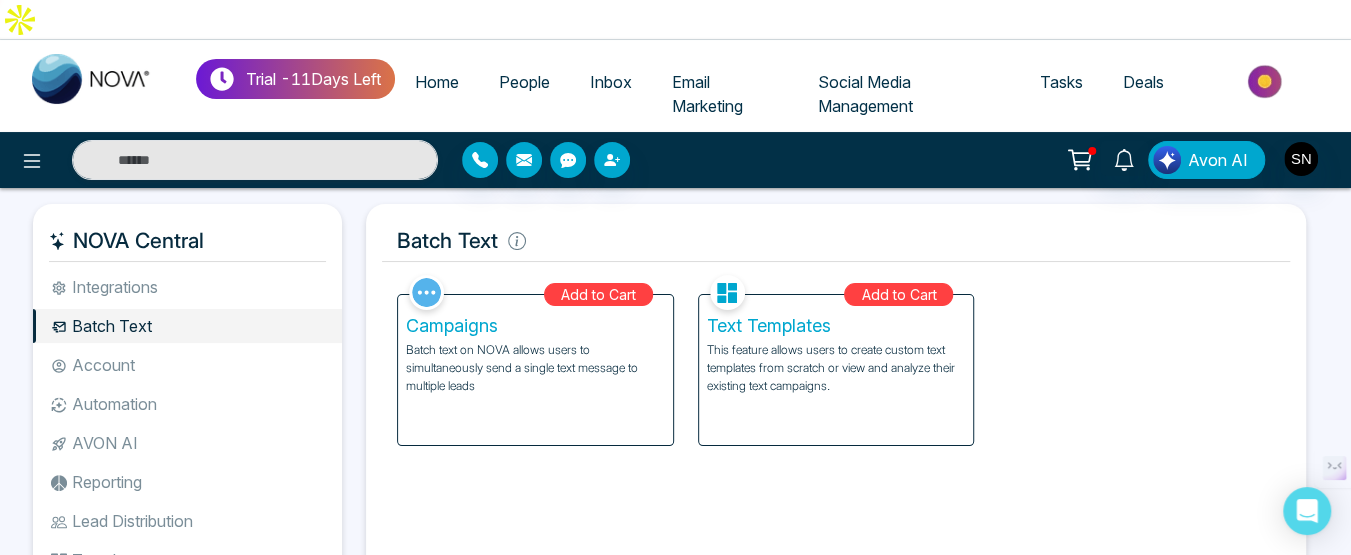 click on "Text Templates" at bounding box center [836, 326] 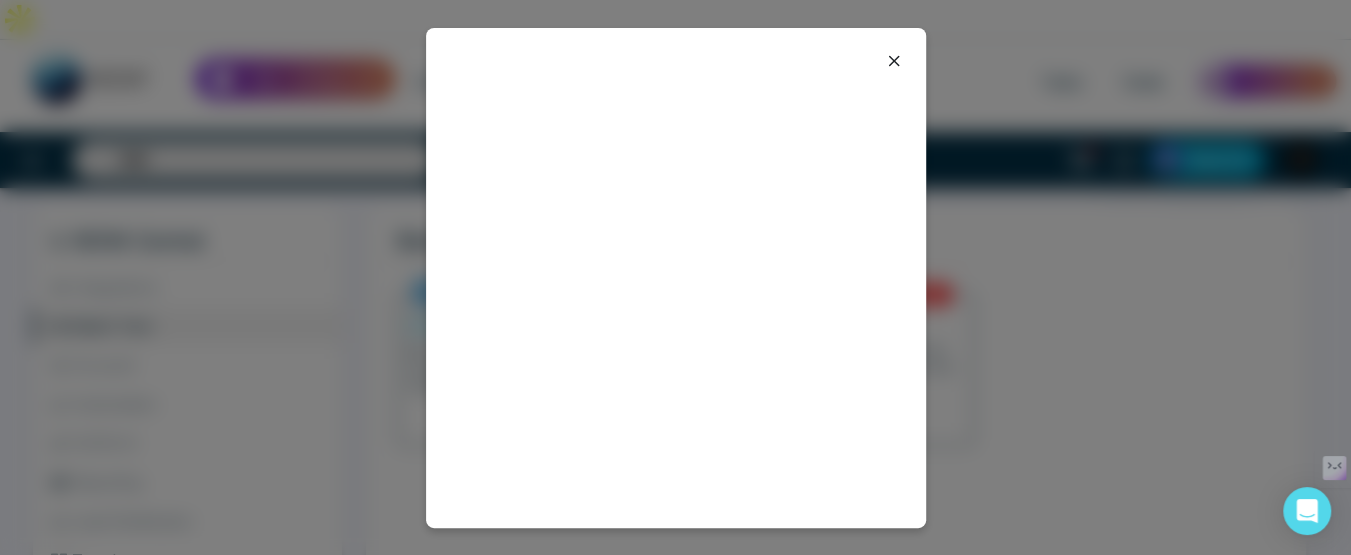 click 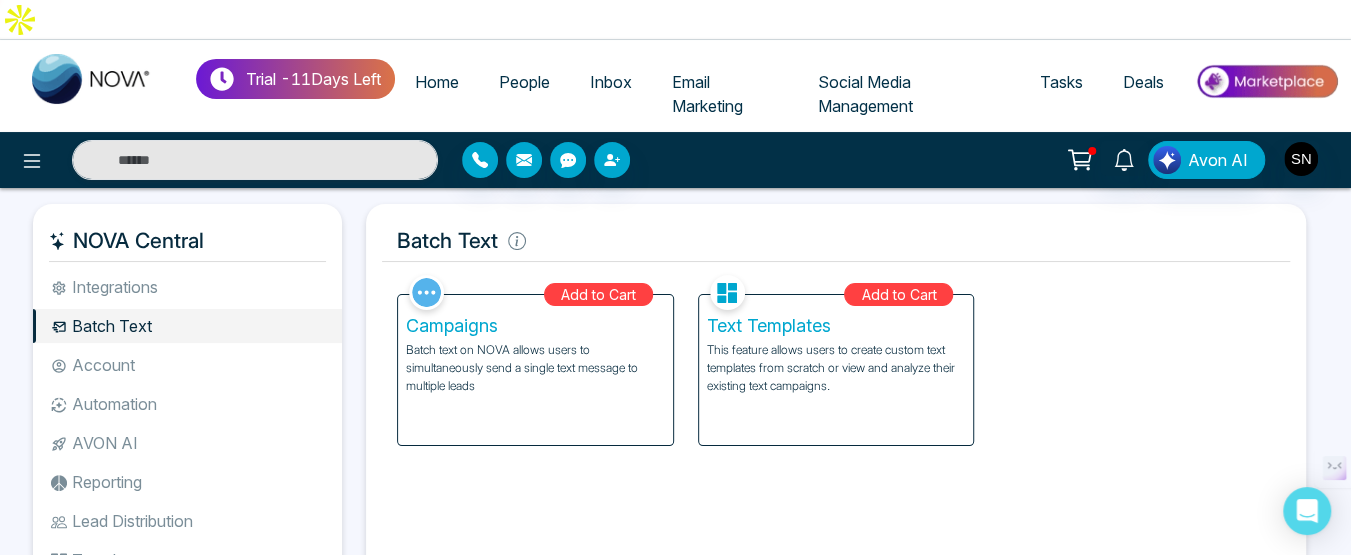 click on "Campaigns" at bounding box center [535, 326] 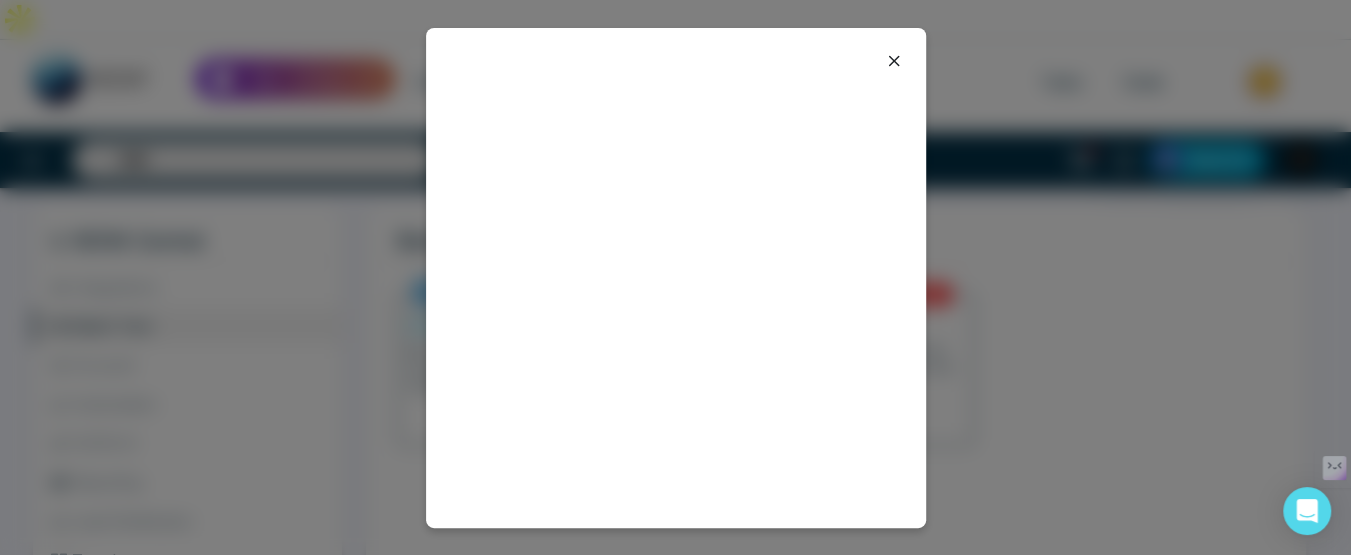 click 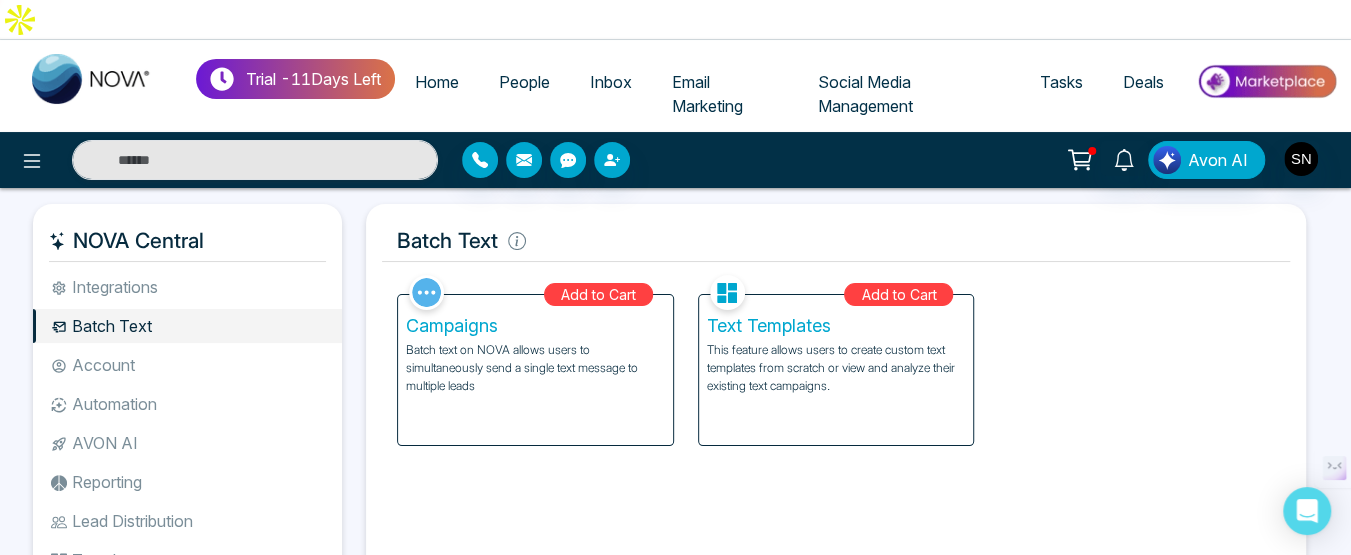 click on "Account" at bounding box center (187, 365) 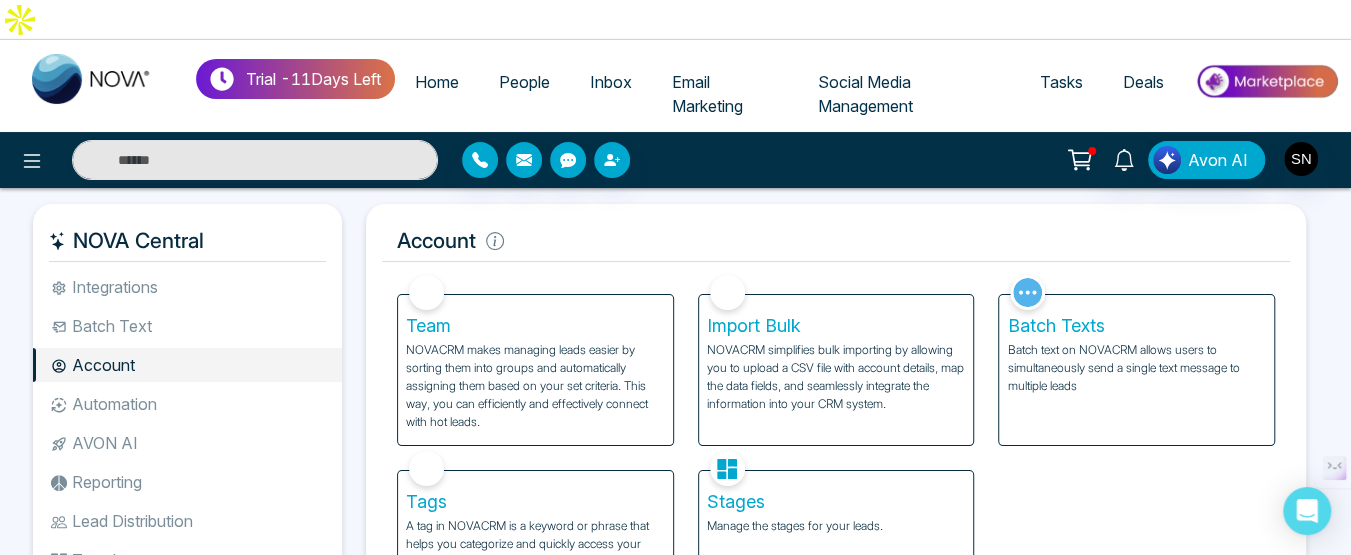 scroll, scrollTop: 1, scrollLeft: 0, axis: vertical 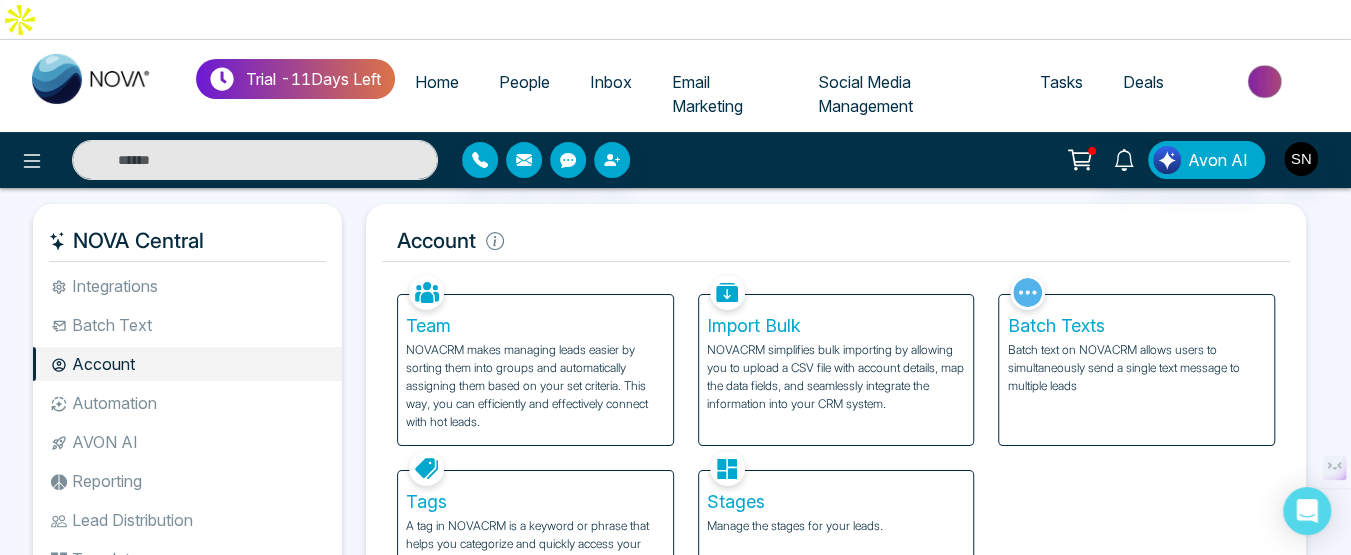 click on "Team" at bounding box center [535, 326] 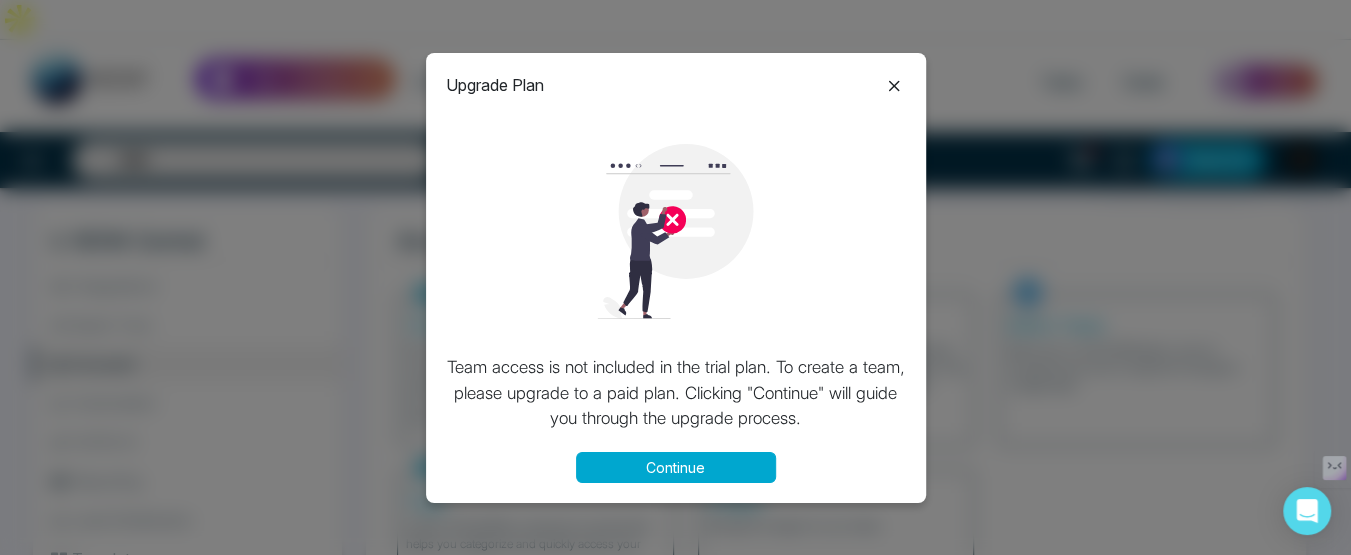 click 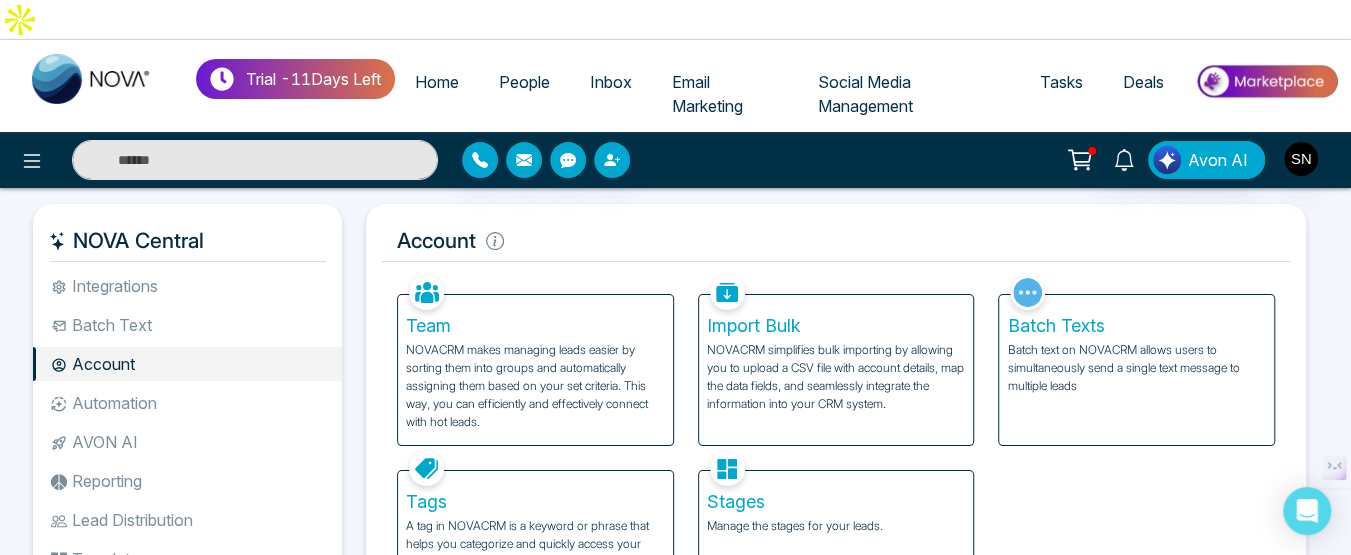 click on "Batch Texts" at bounding box center (1136, 326) 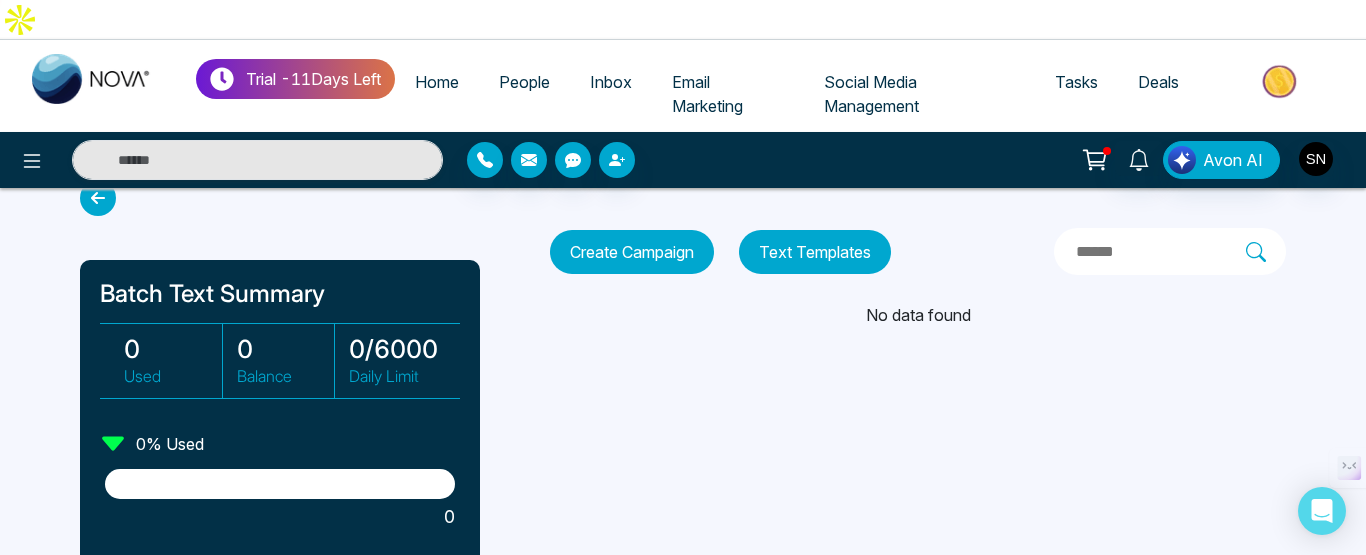 click at bounding box center (98, 198) 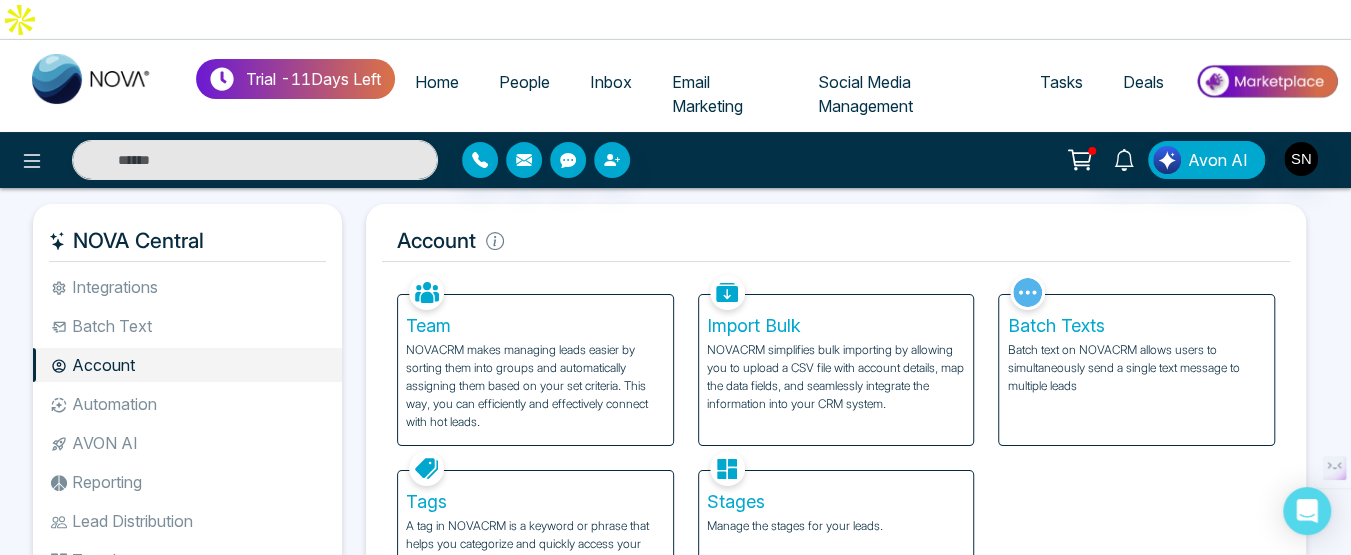 click on "Batch Text" at bounding box center (187, 326) 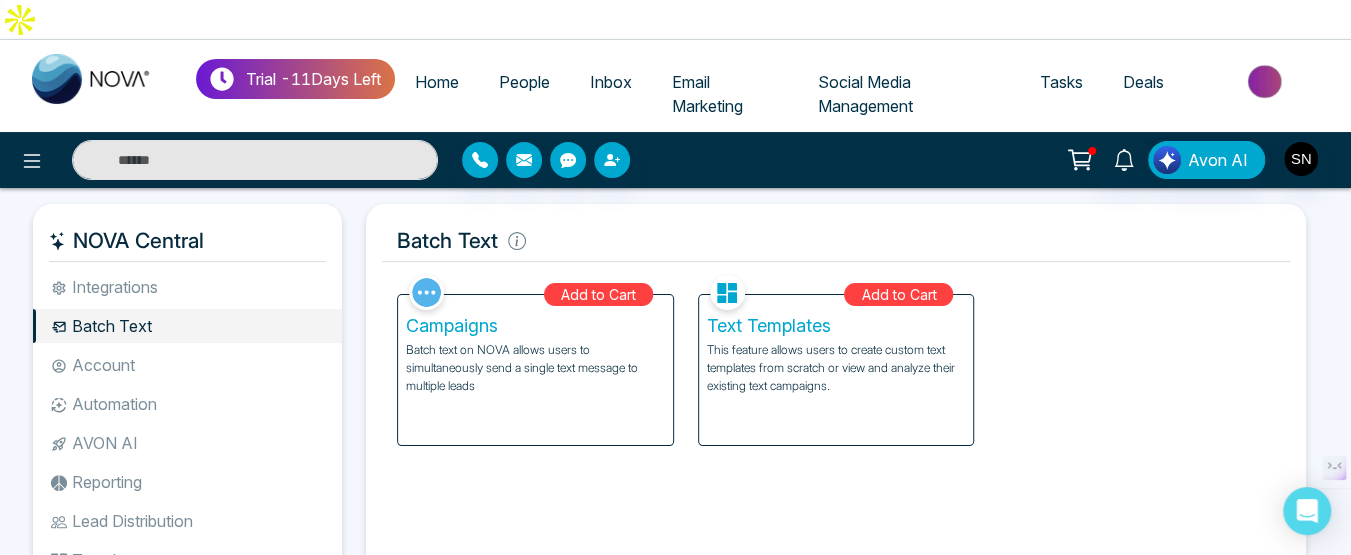 click on "Campaigns" at bounding box center [535, 326] 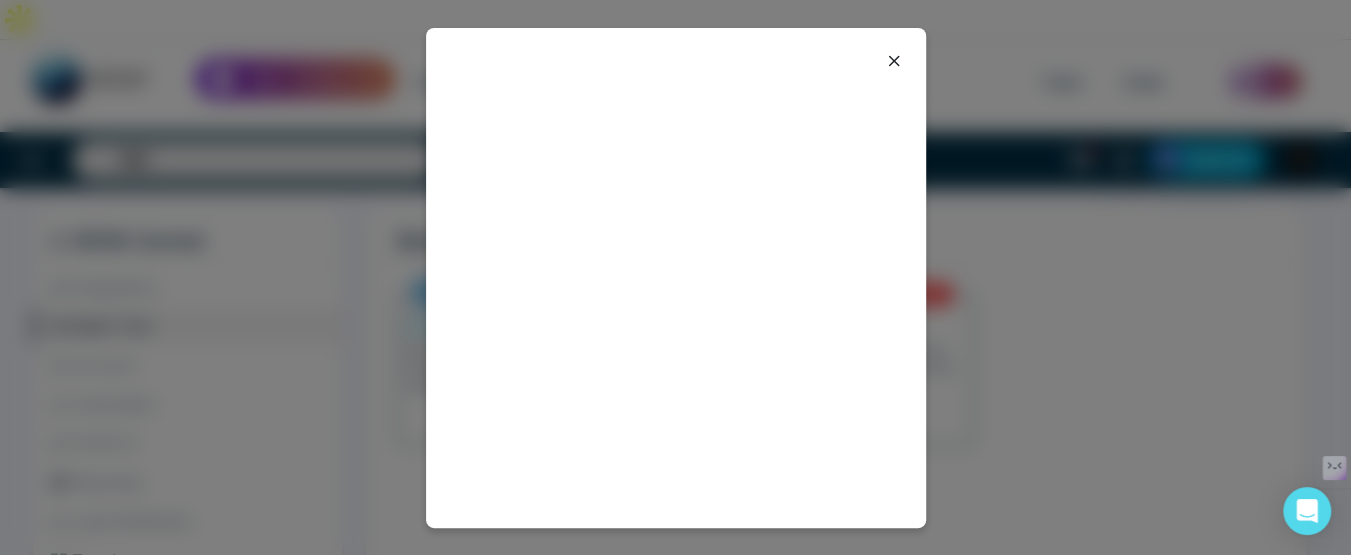 click 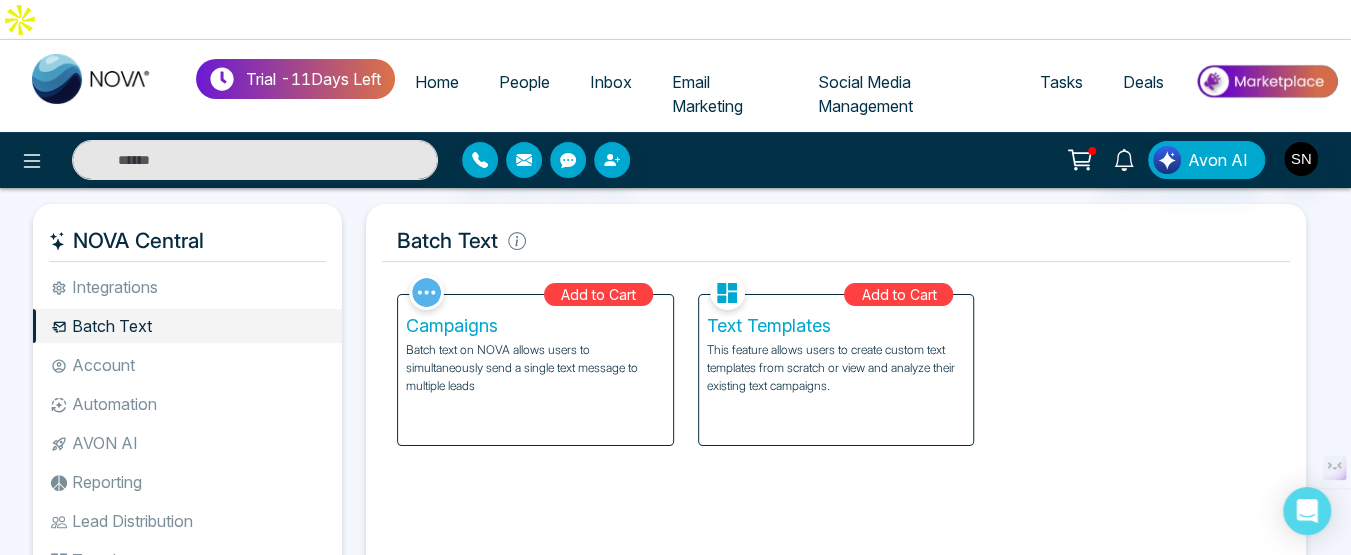 click on "Account" at bounding box center [187, 365] 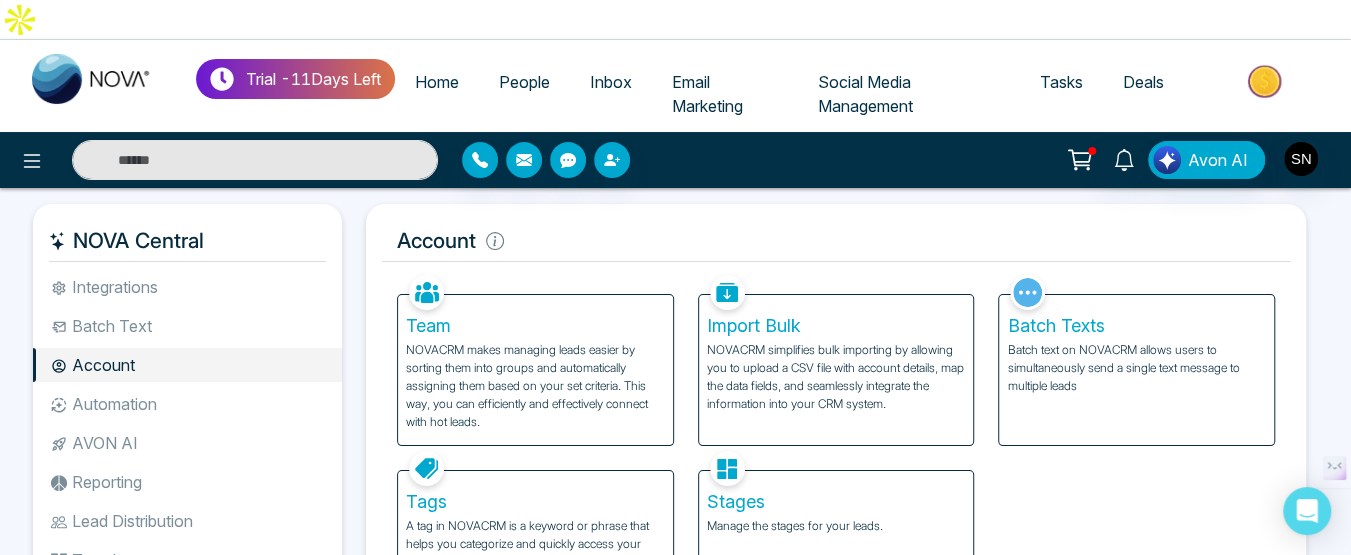 click on "Team" at bounding box center [535, 326] 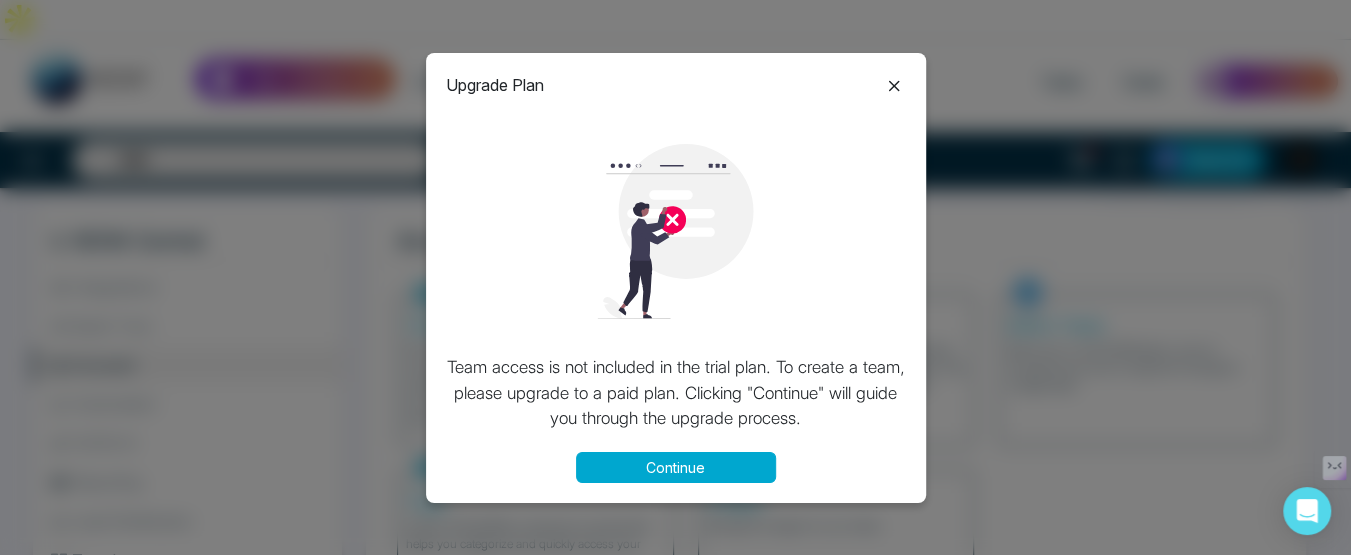 click 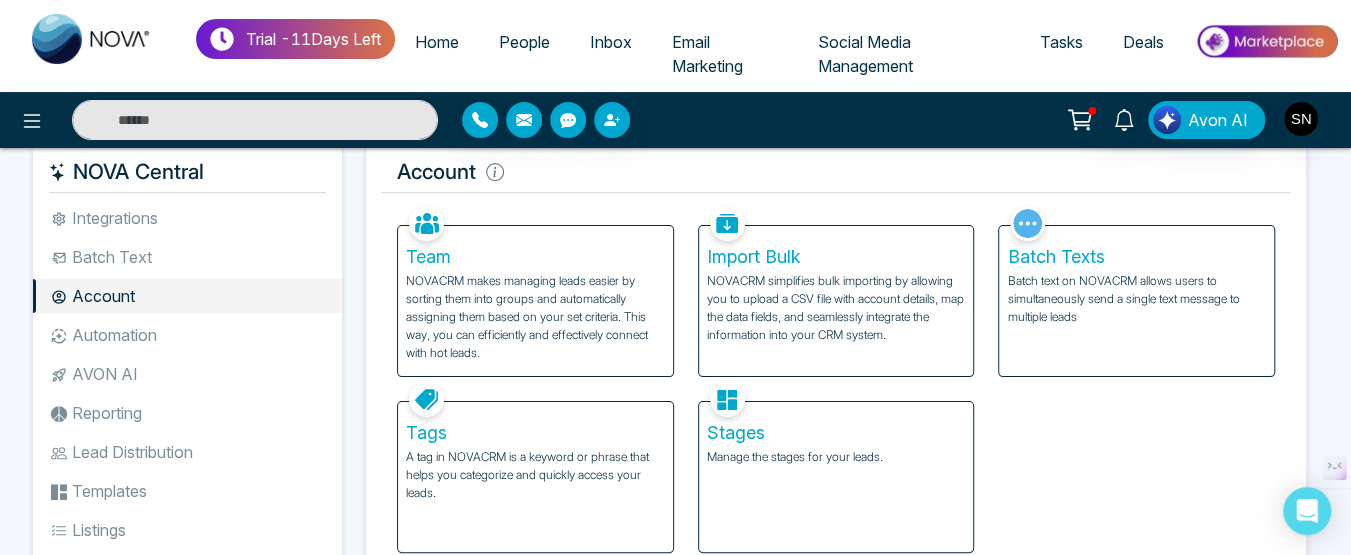 scroll, scrollTop: 100, scrollLeft: 0, axis: vertical 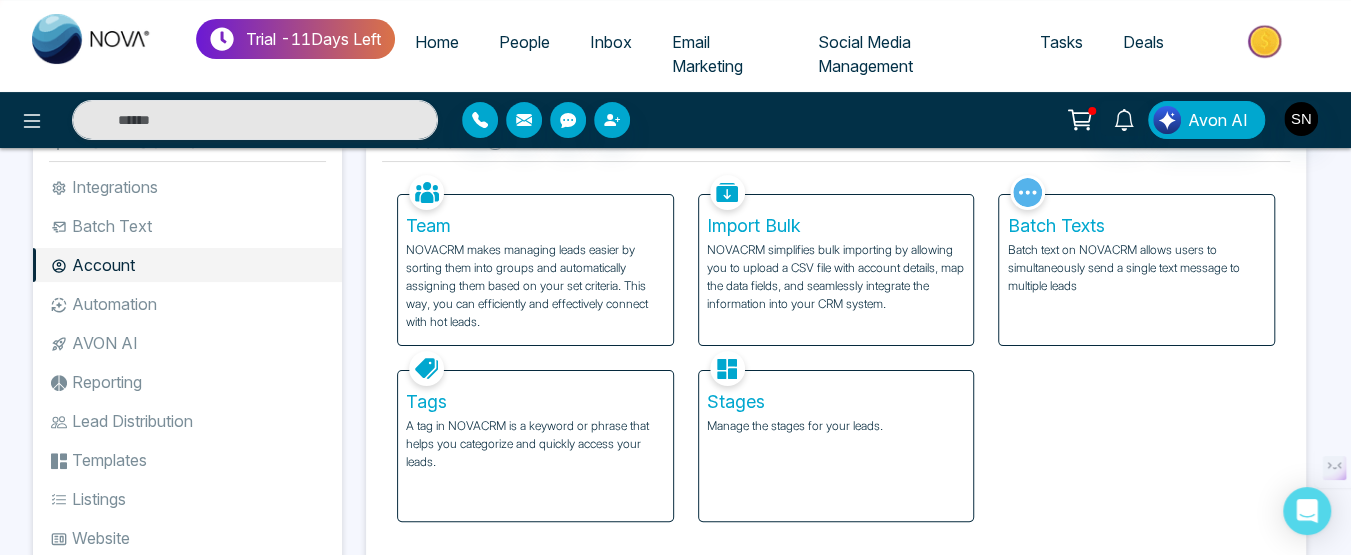 click on "Stages" at bounding box center [836, 402] 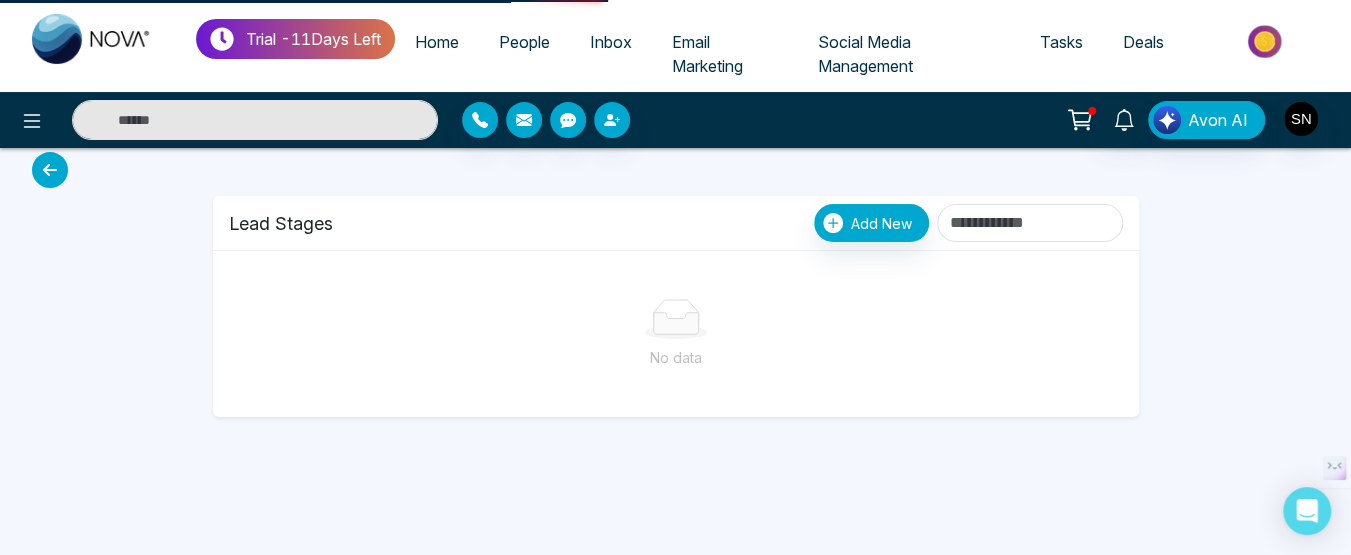 scroll, scrollTop: 0, scrollLeft: 0, axis: both 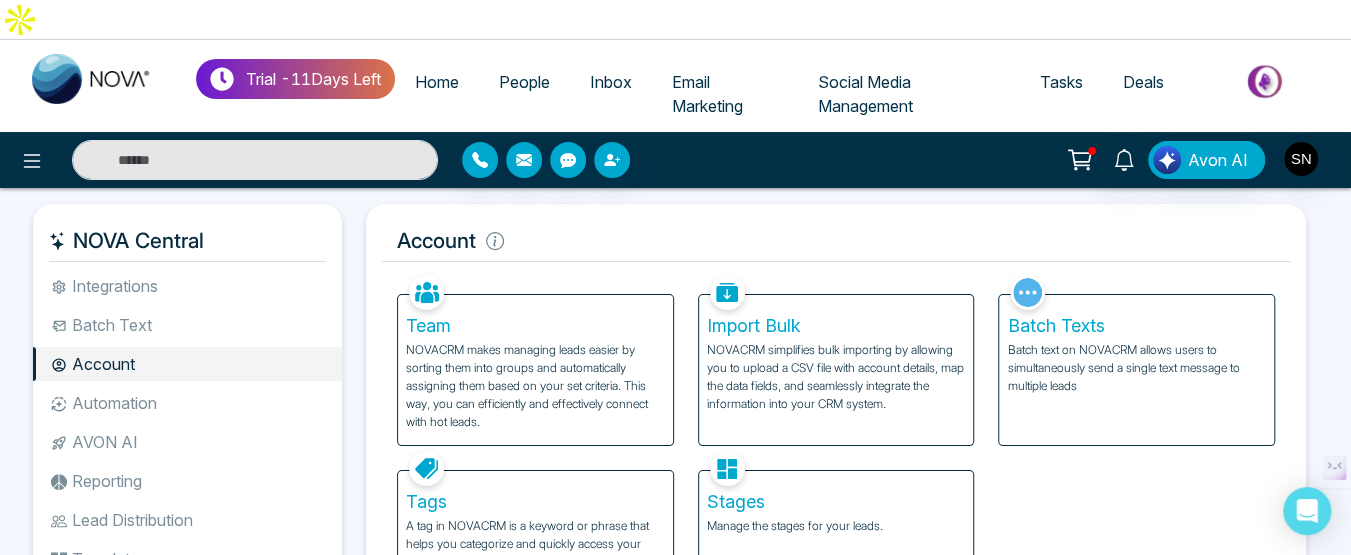 click on "Automation" at bounding box center [187, 403] 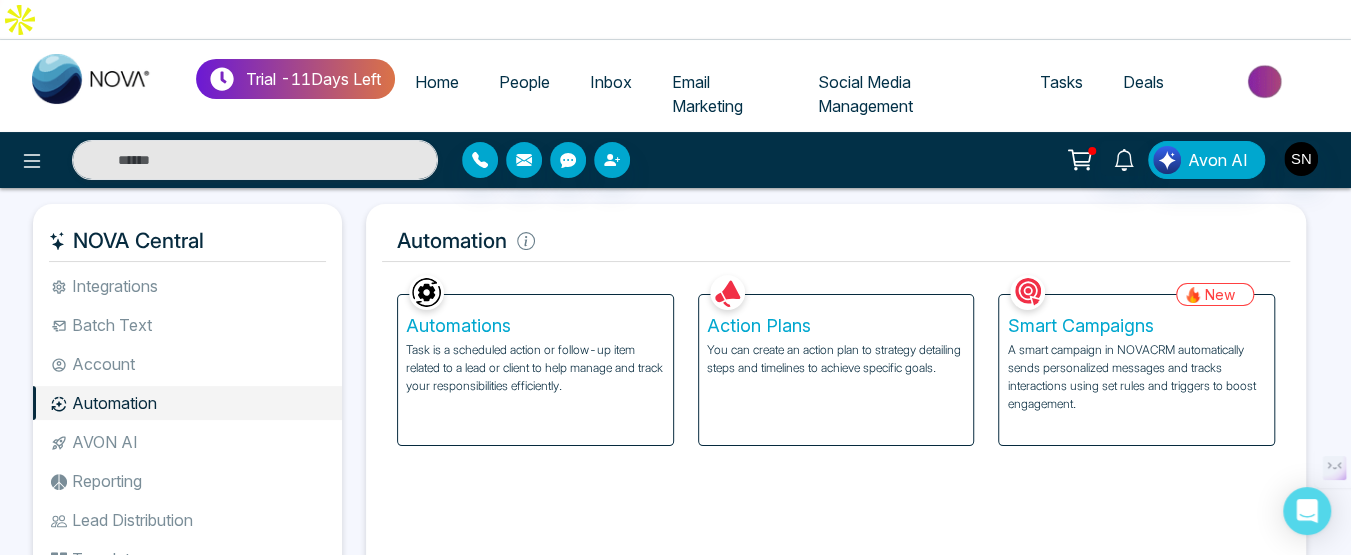 scroll, scrollTop: 100, scrollLeft: 0, axis: vertical 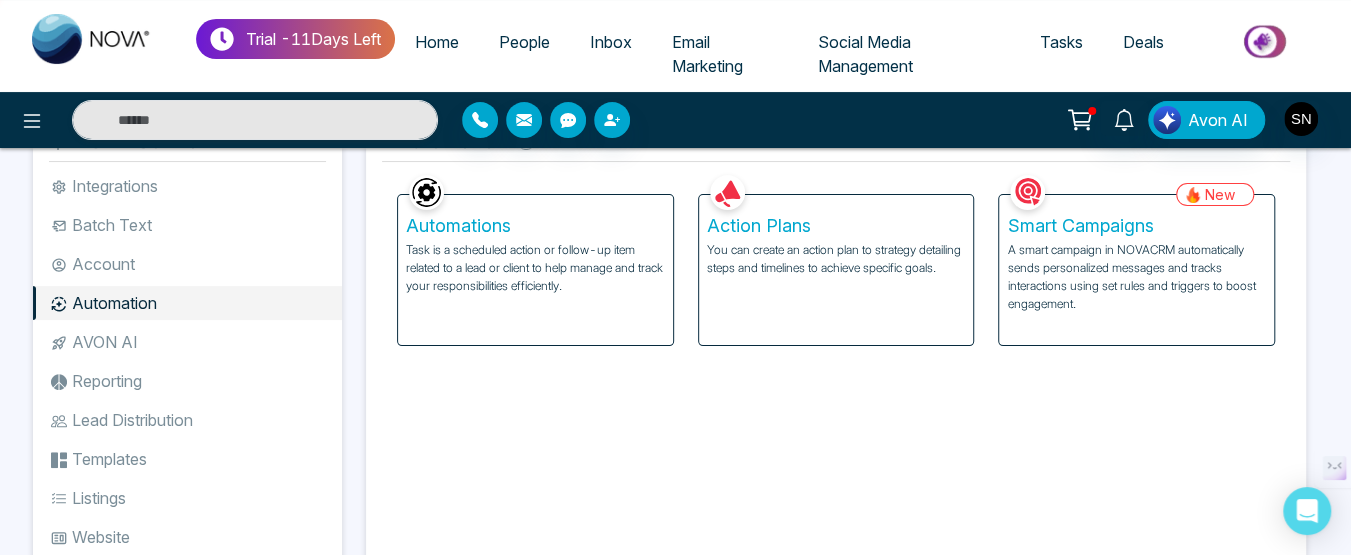 click on "AVON AI" at bounding box center (187, 342) 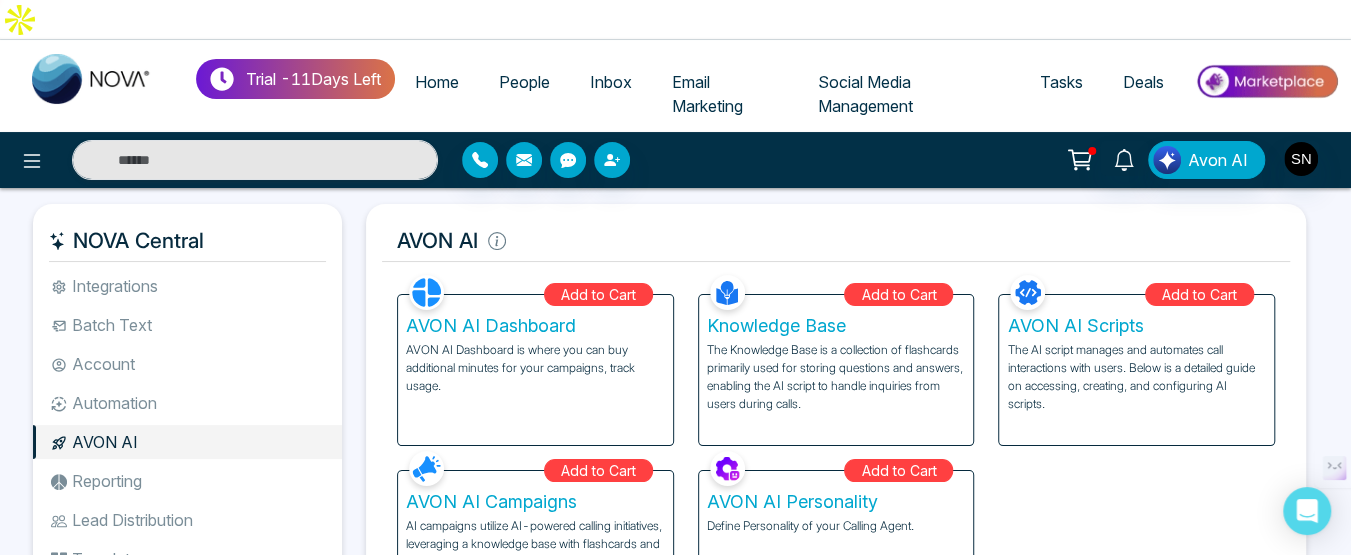 scroll, scrollTop: 100, scrollLeft: 0, axis: vertical 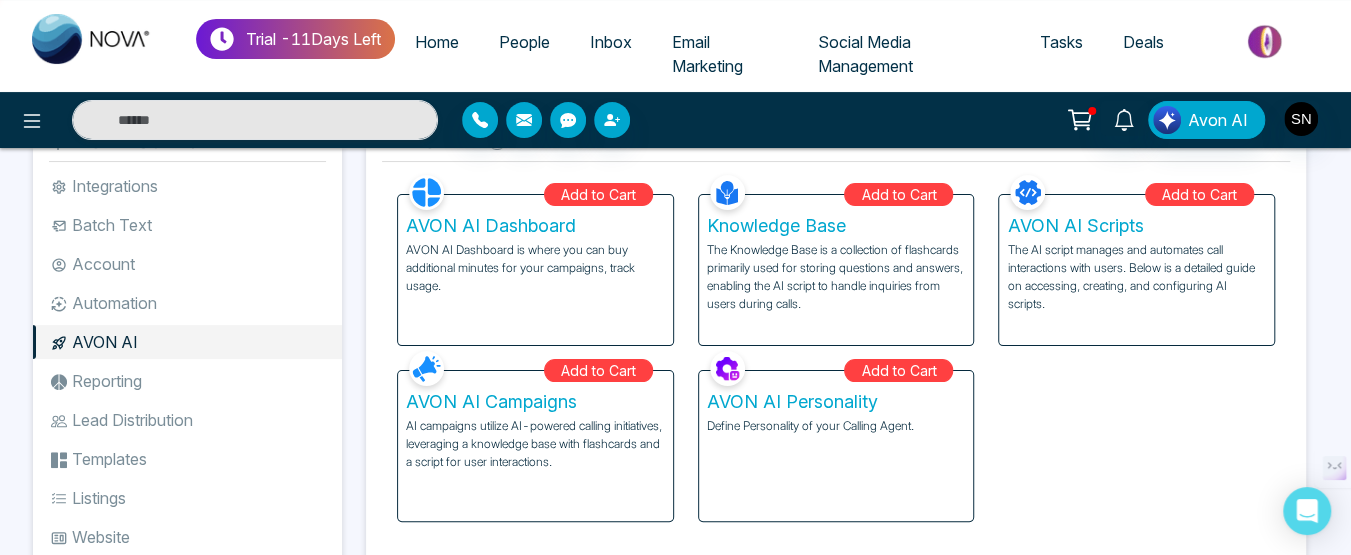 click on "Reporting" at bounding box center (187, 381) 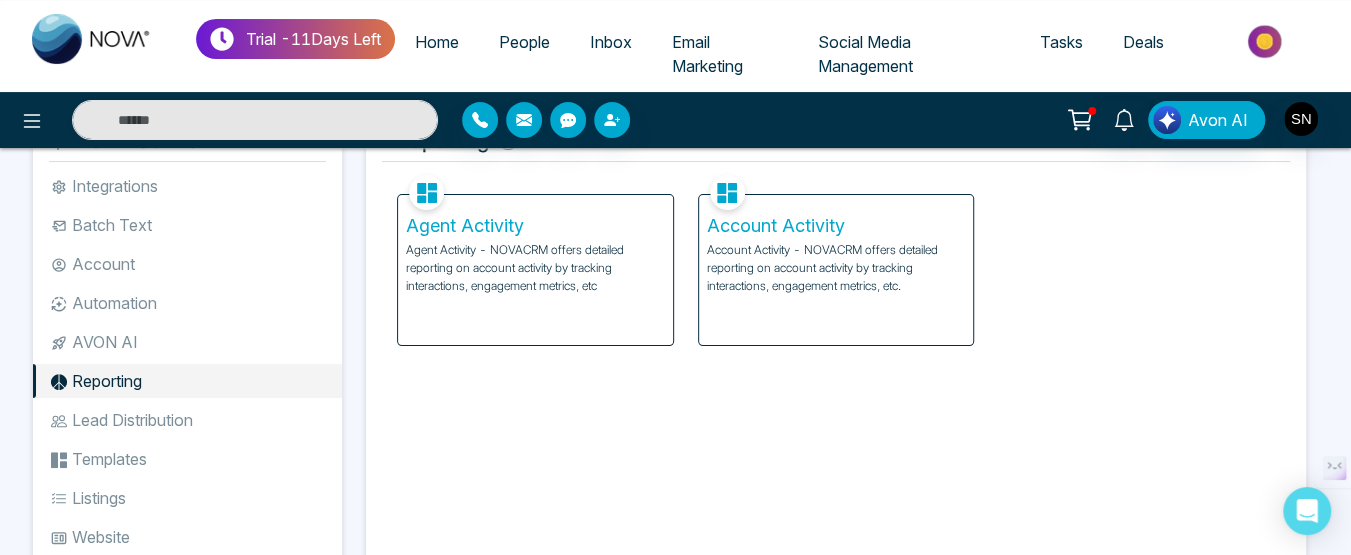 scroll, scrollTop: 0, scrollLeft: 0, axis: both 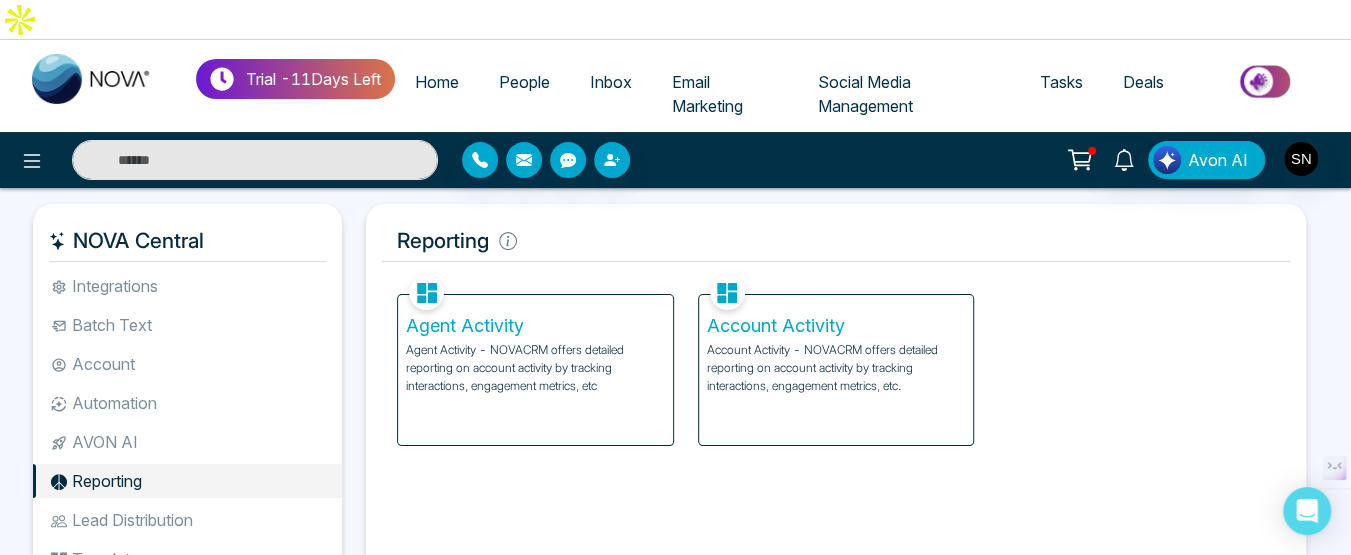 click on "Agent Activity" at bounding box center (535, 326) 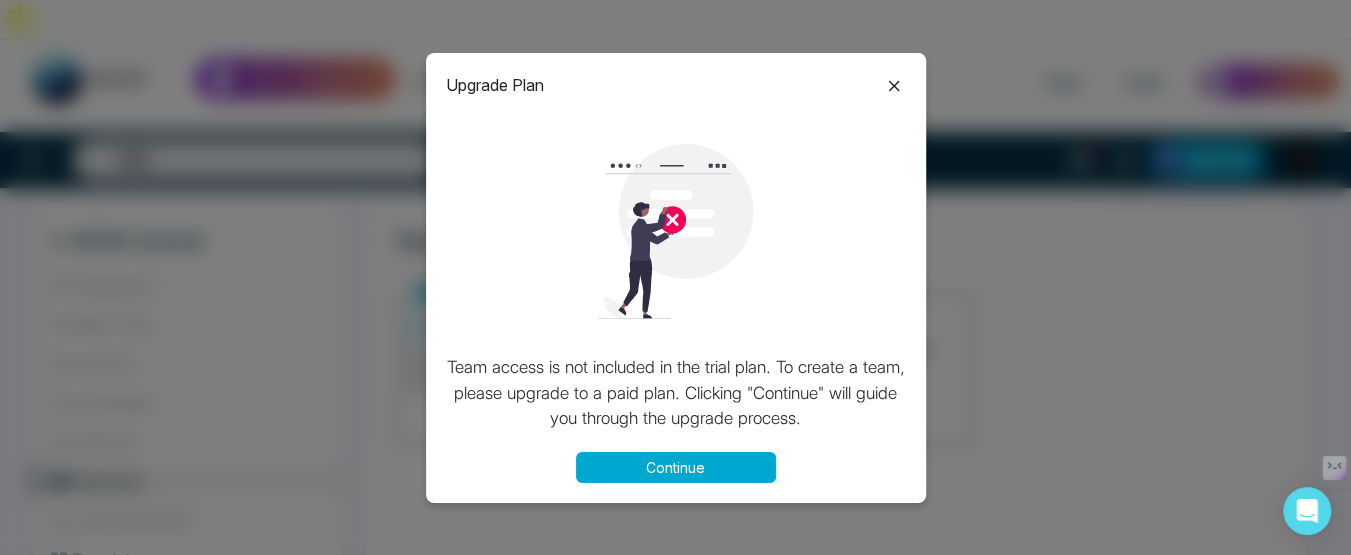 click 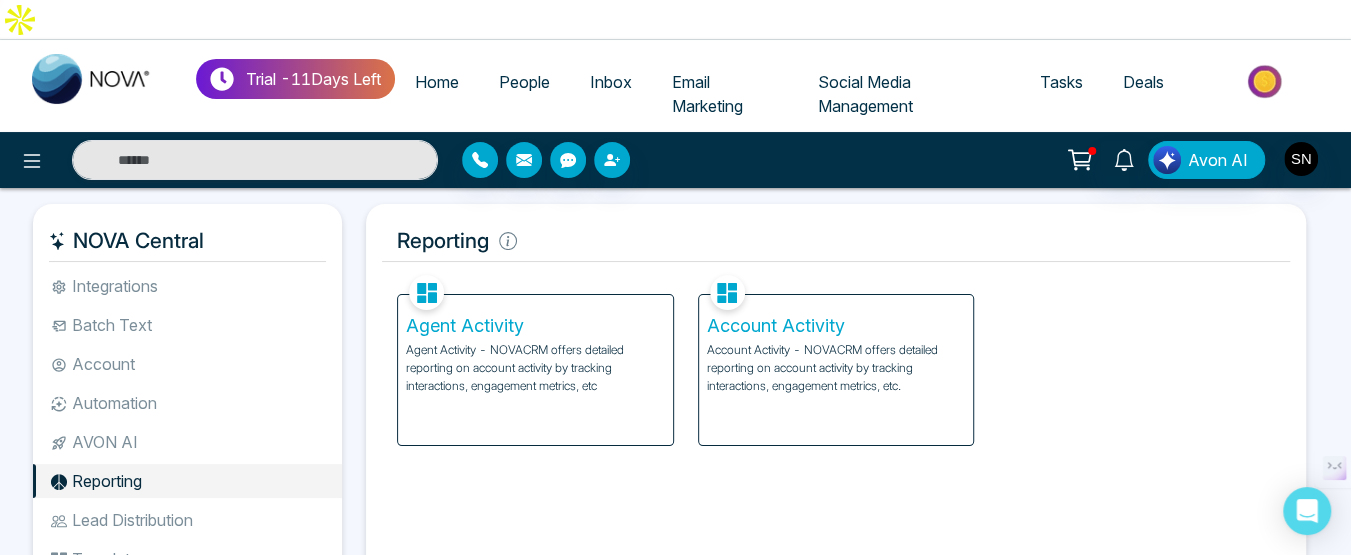 click on "Account Activity" at bounding box center [836, 326] 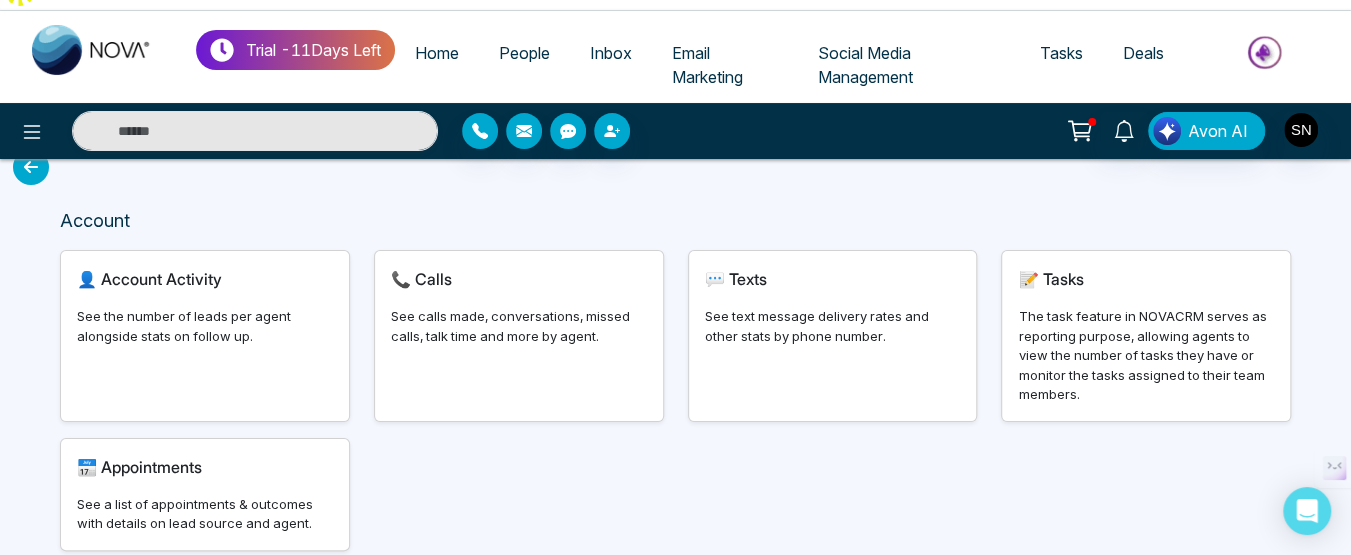 scroll, scrollTop: 0, scrollLeft: 0, axis: both 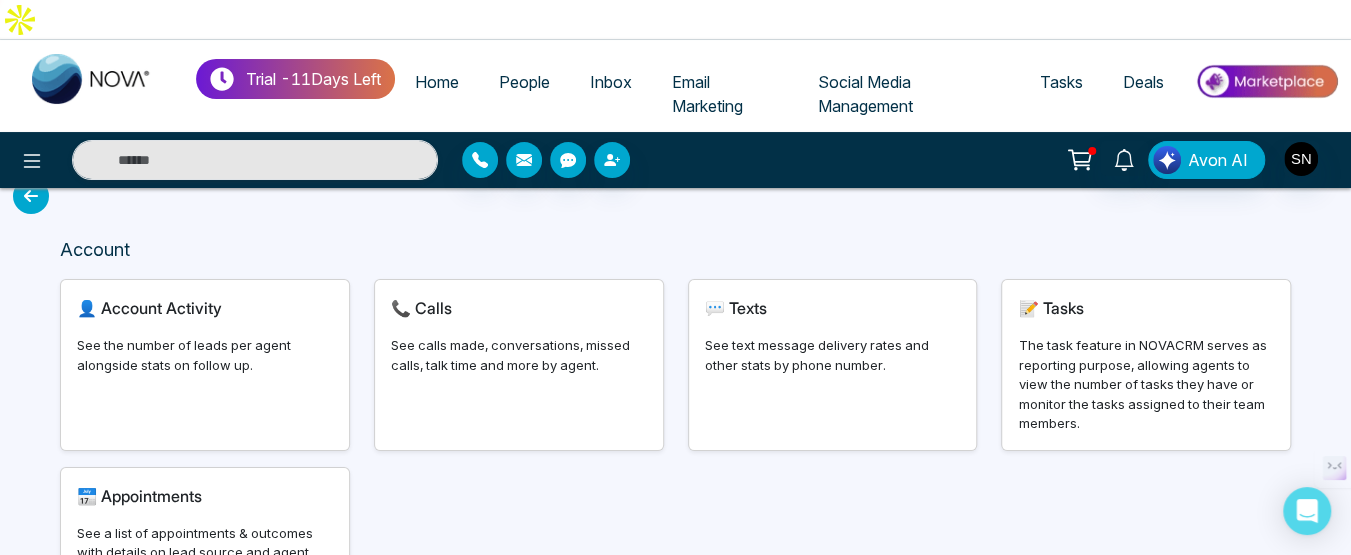 click at bounding box center (31, 196) 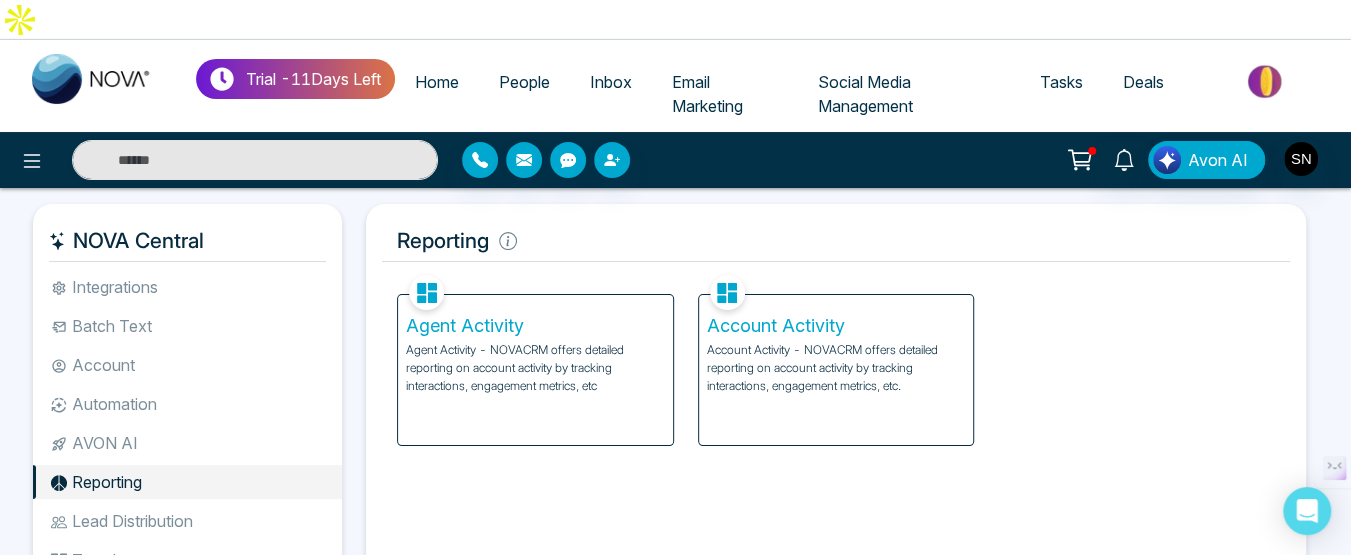 scroll, scrollTop: 1, scrollLeft: 0, axis: vertical 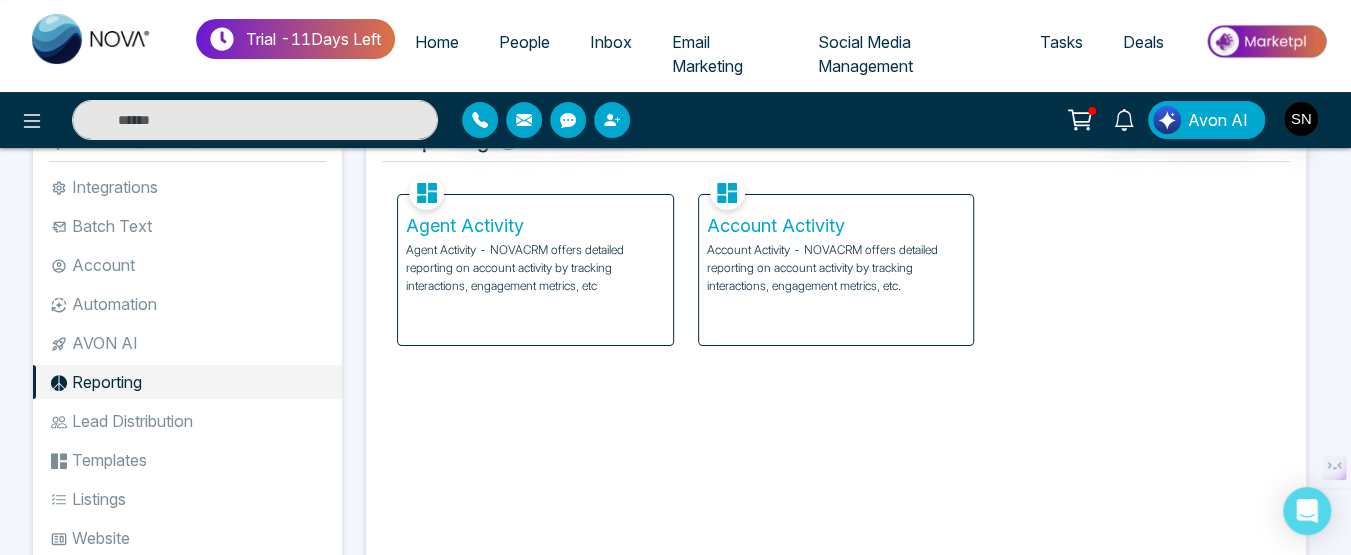 click on "Lead Distribution" at bounding box center [187, 421] 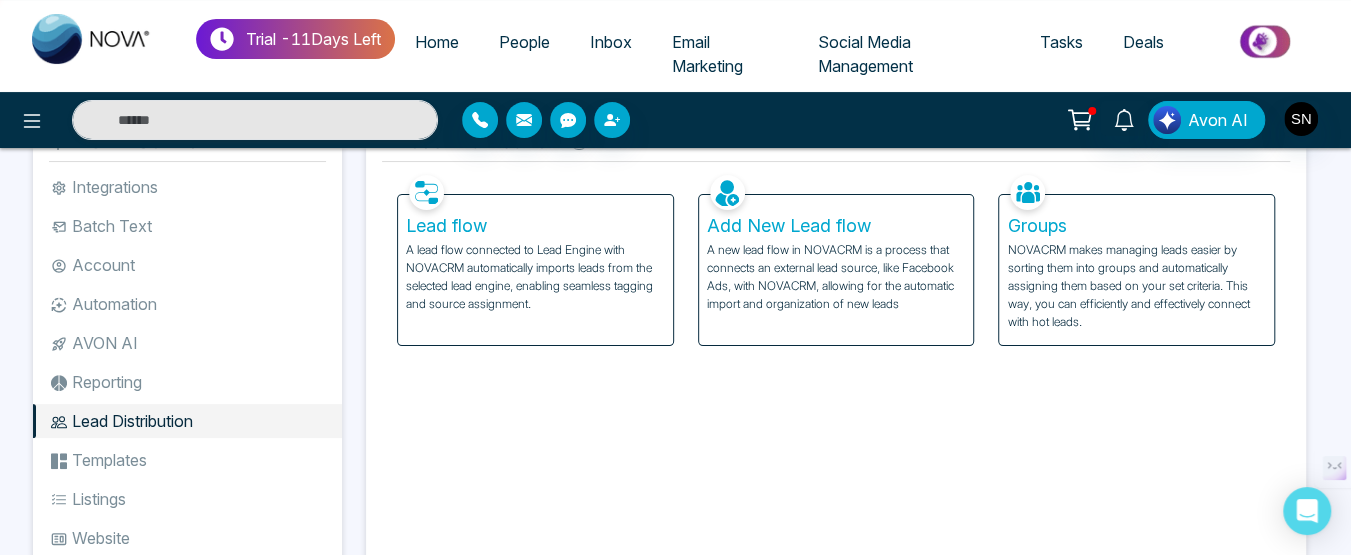 click on "Lead flow" at bounding box center (535, 226) 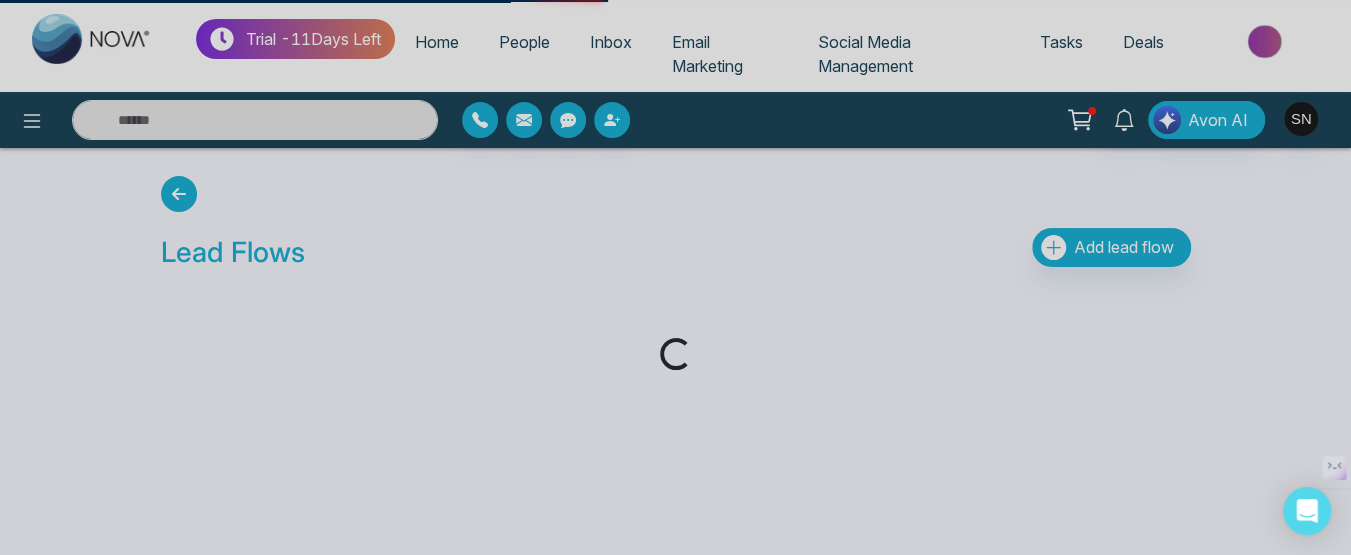 scroll, scrollTop: 0, scrollLeft: 0, axis: both 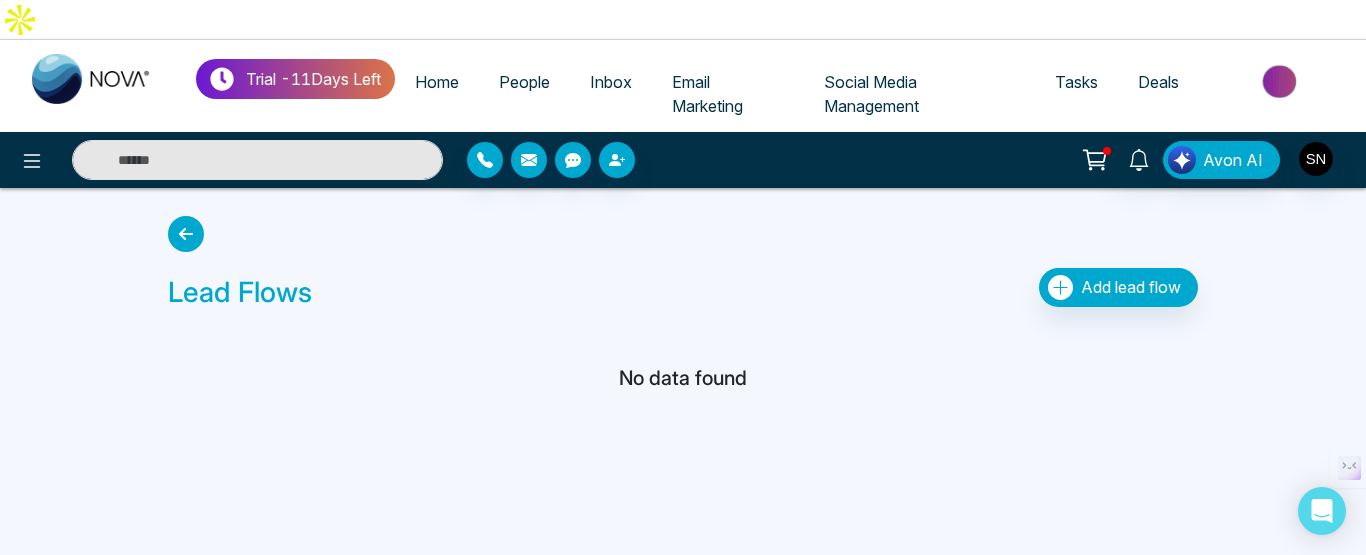 click at bounding box center (186, 234) 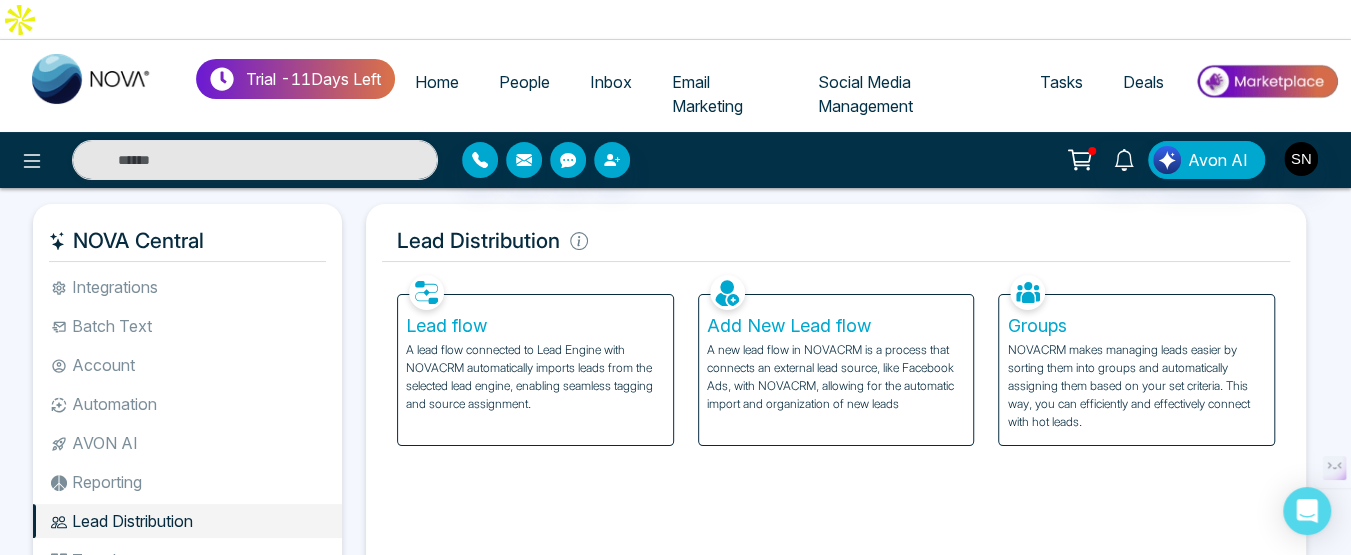 scroll, scrollTop: 1, scrollLeft: 0, axis: vertical 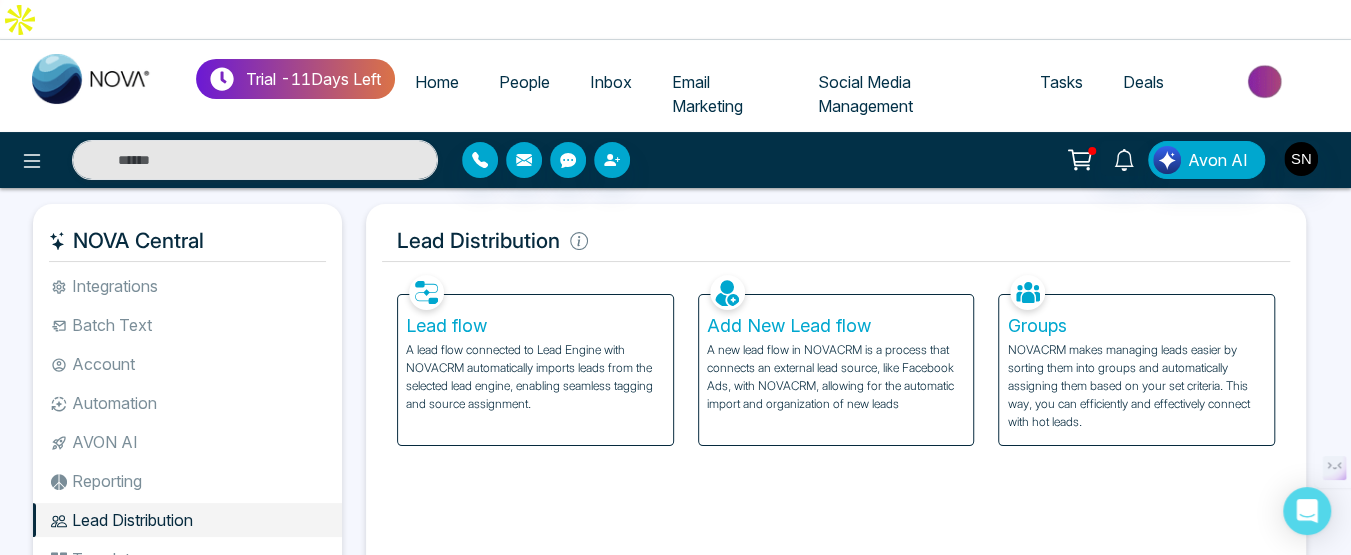 click on "Reporting" at bounding box center [187, 481] 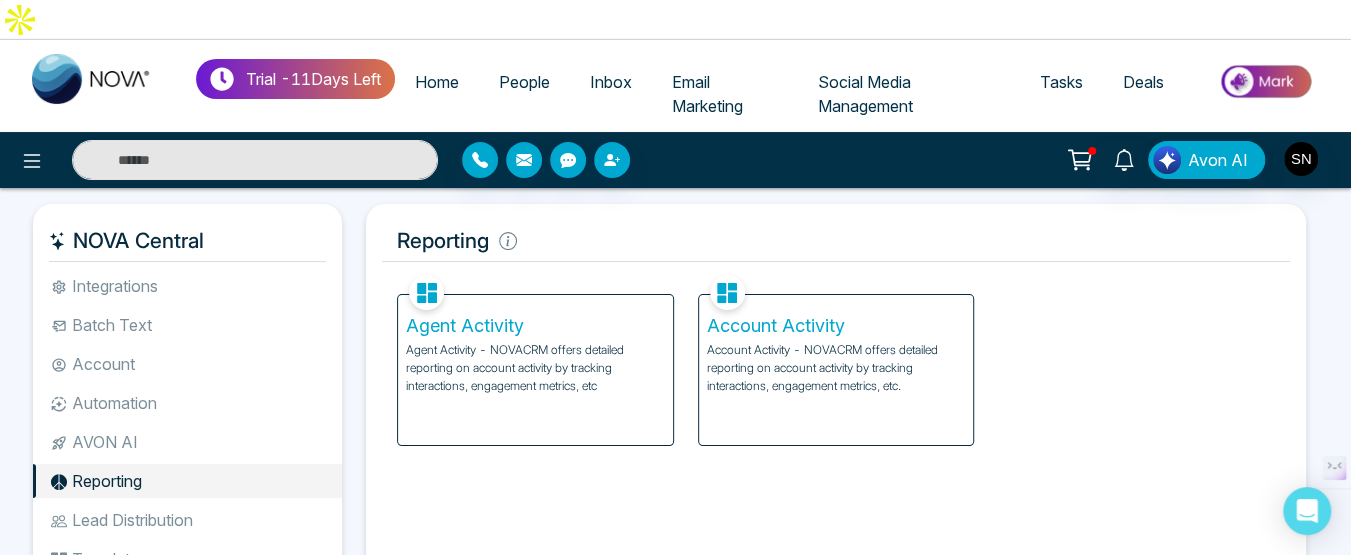click on "Agent Activity" at bounding box center (535, 326) 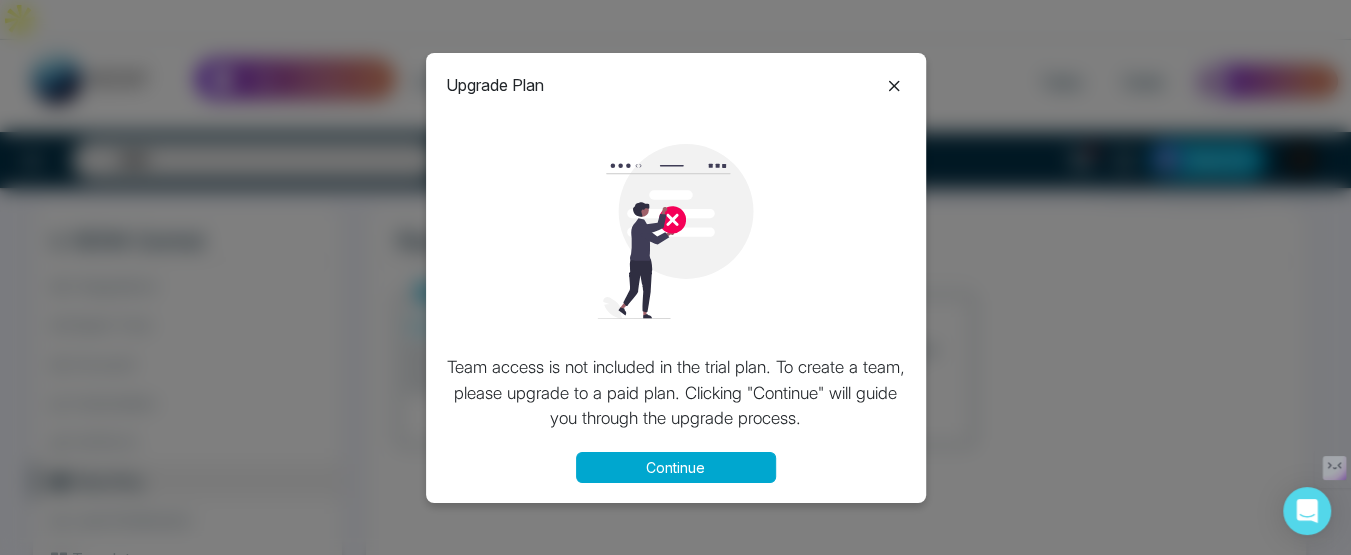 click 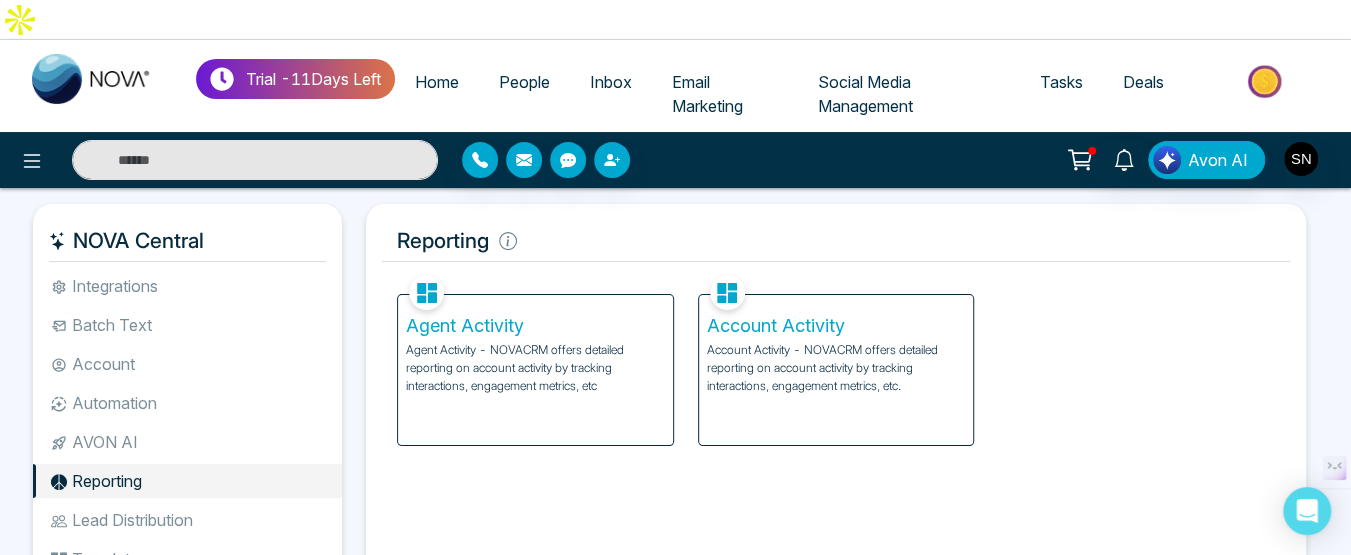 click on "Account Activity" at bounding box center [836, 326] 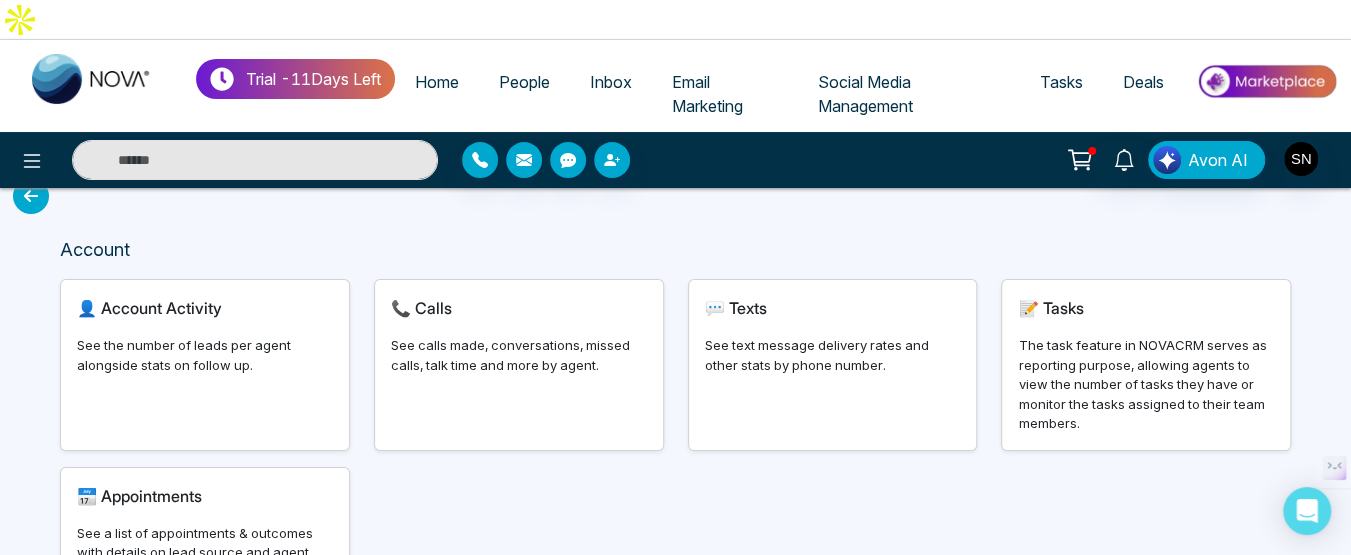 click on "Account Activity" at bounding box center (161, 308) 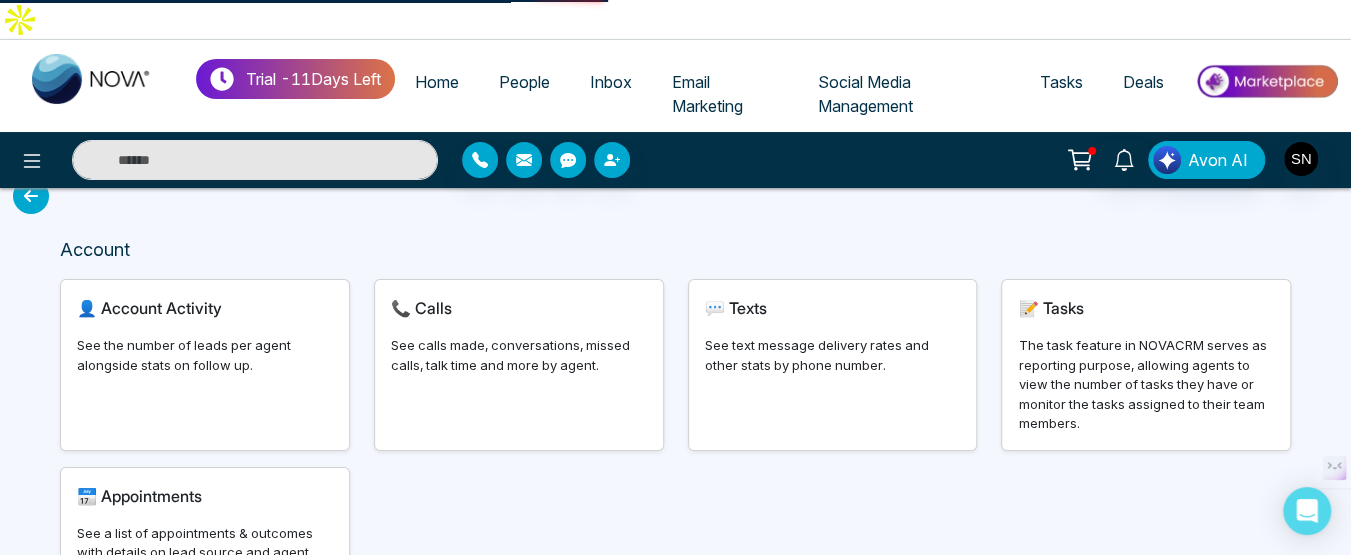 select on "***" 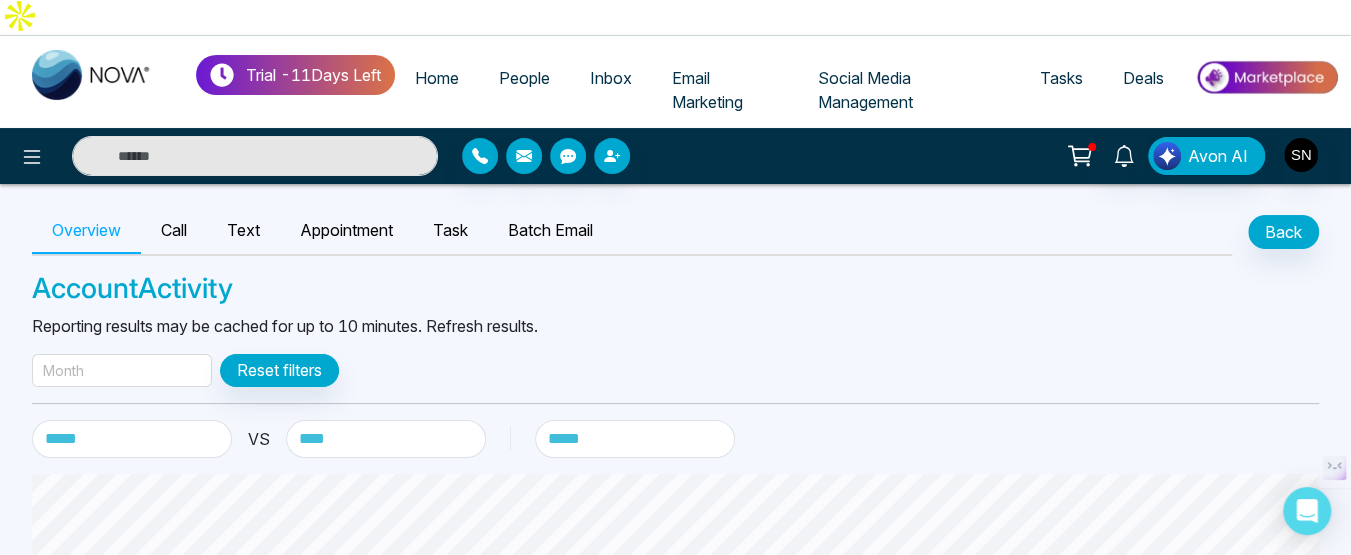 scroll, scrollTop: 0, scrollLeft: 0, axis: both 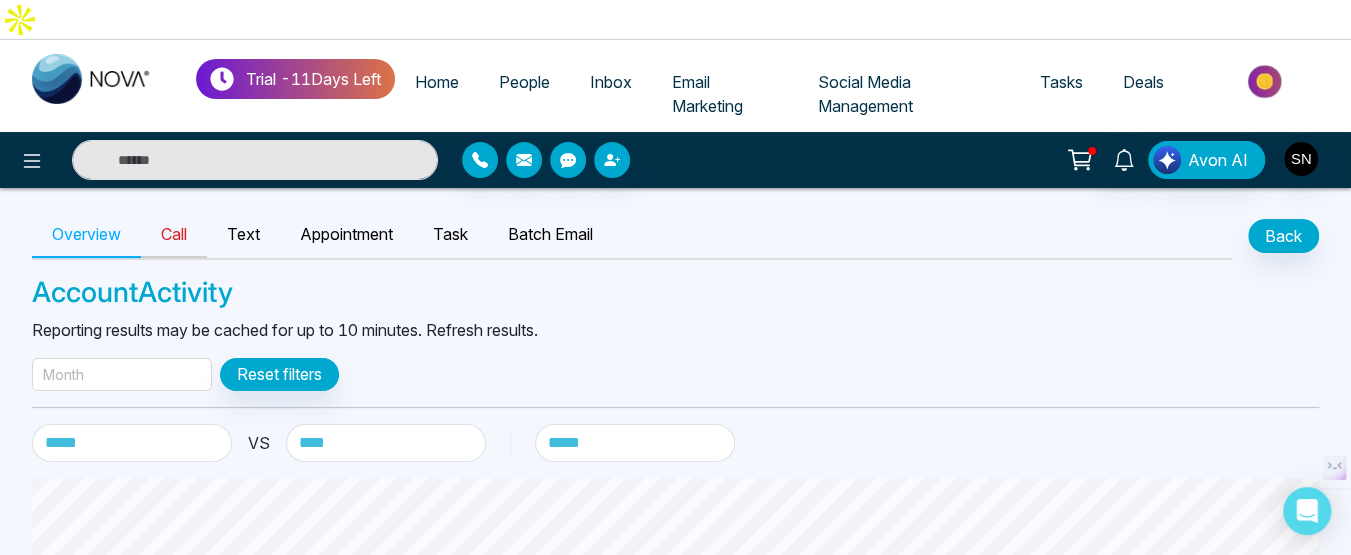 click on "Call" at bounding box center (174, 235) 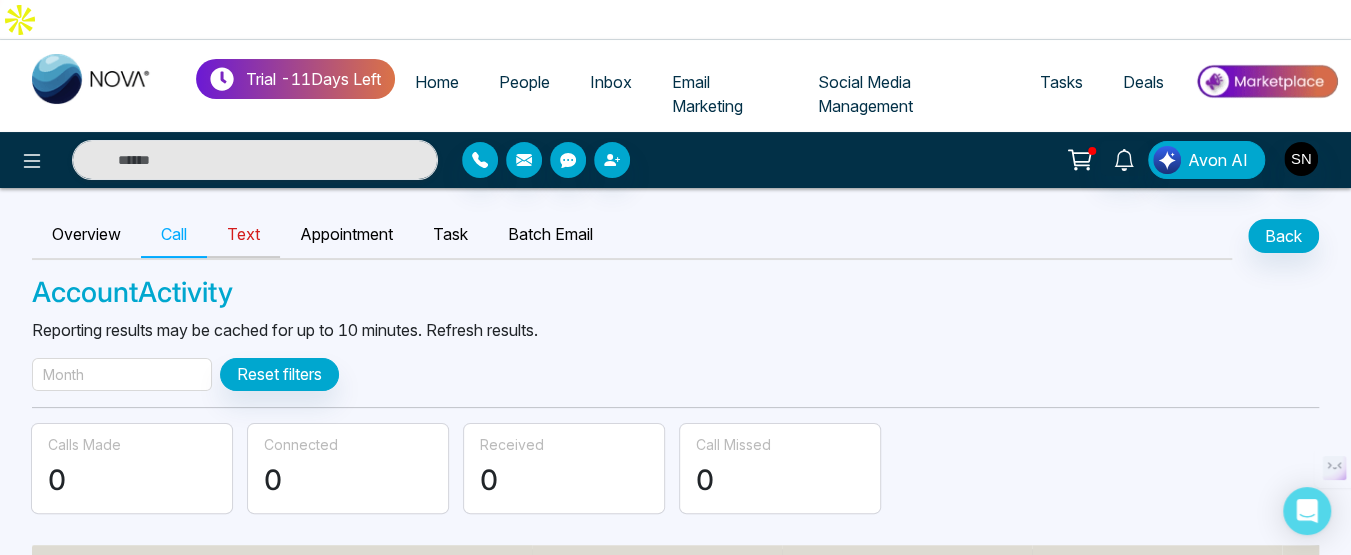 click on "Text" at bounding box center (243, 235) 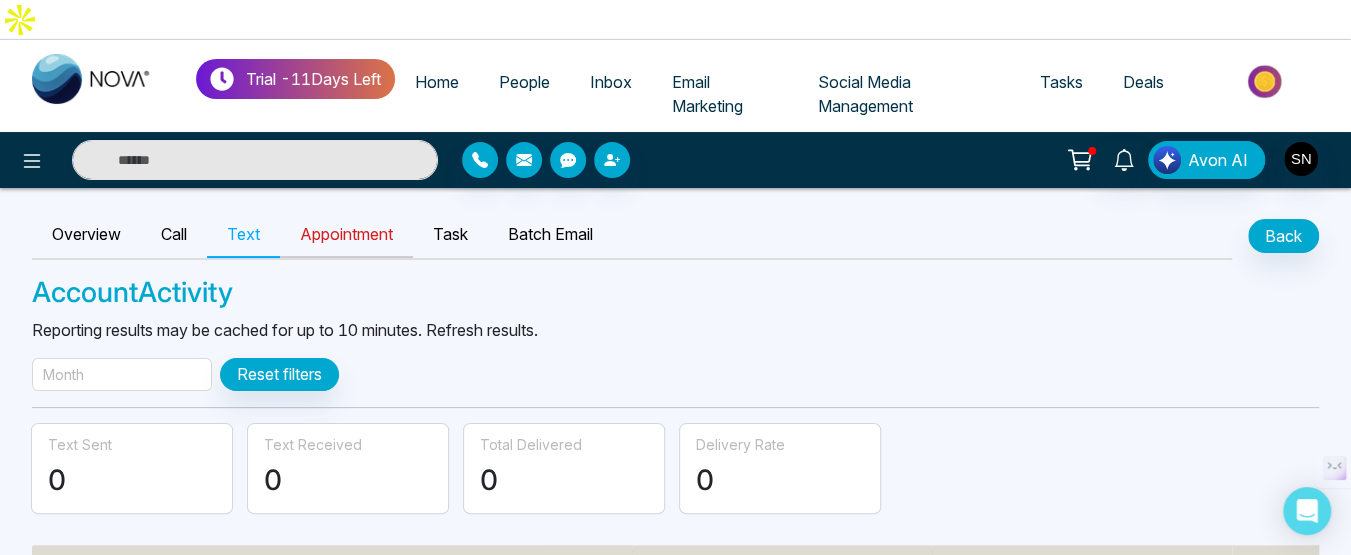 click on "Appointment" at bounding box center [346, 235] 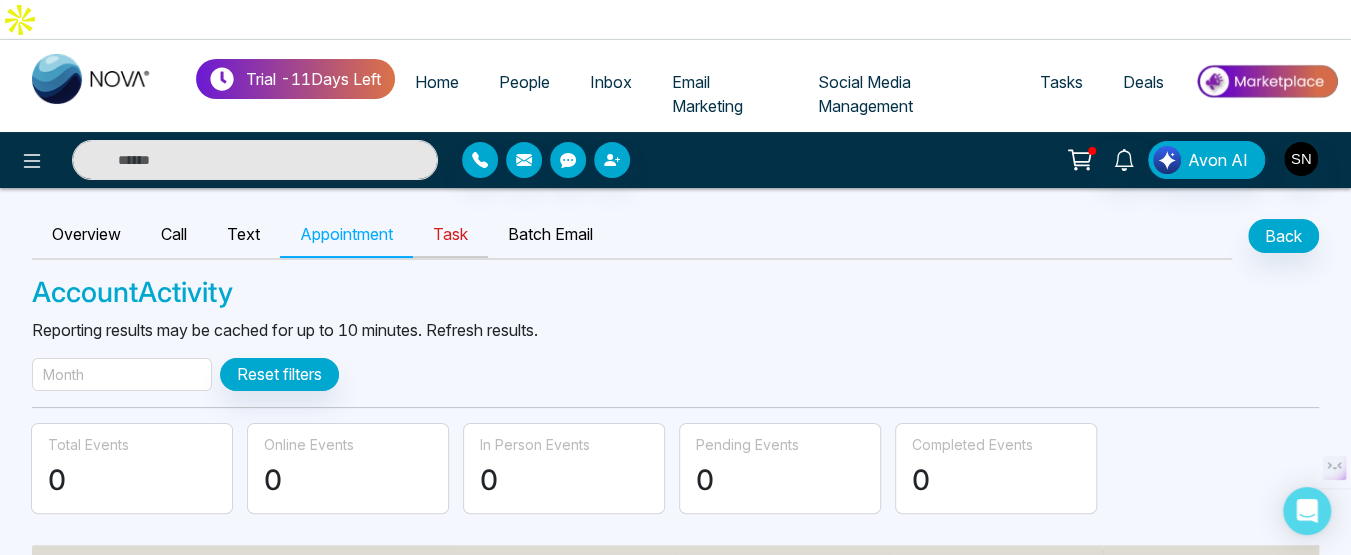 click on "Task" at bounding box center (450, 235) 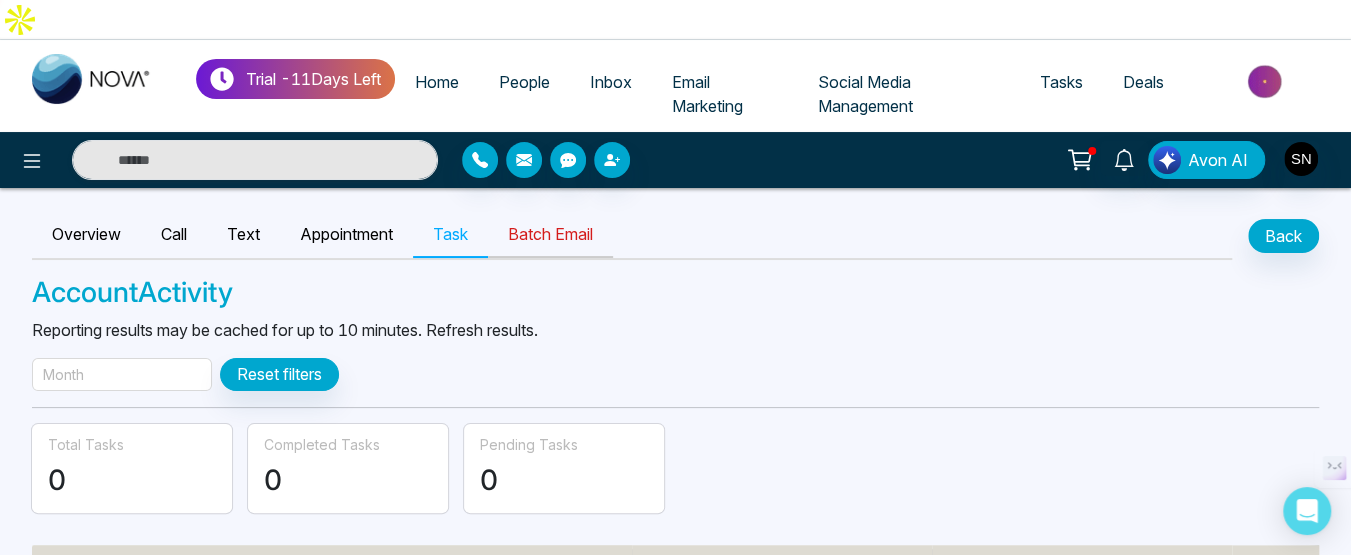 click on "Batch Email" at bounding box center (550, 235) 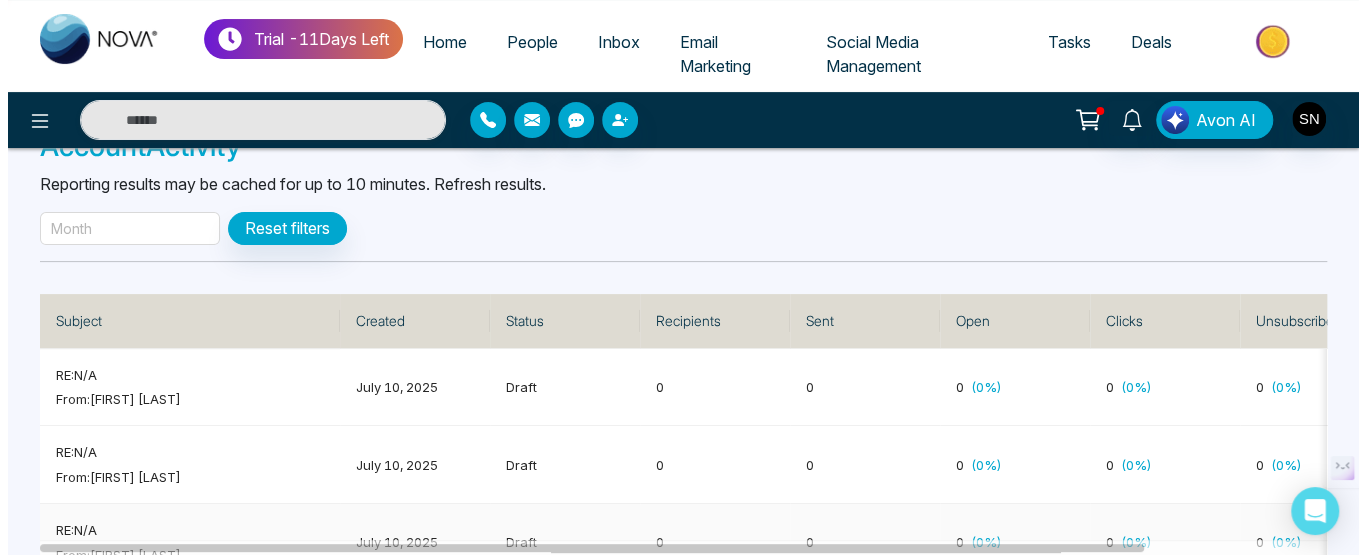 scroll, scrollTop: 0, scrollLeft: 0, axis: both 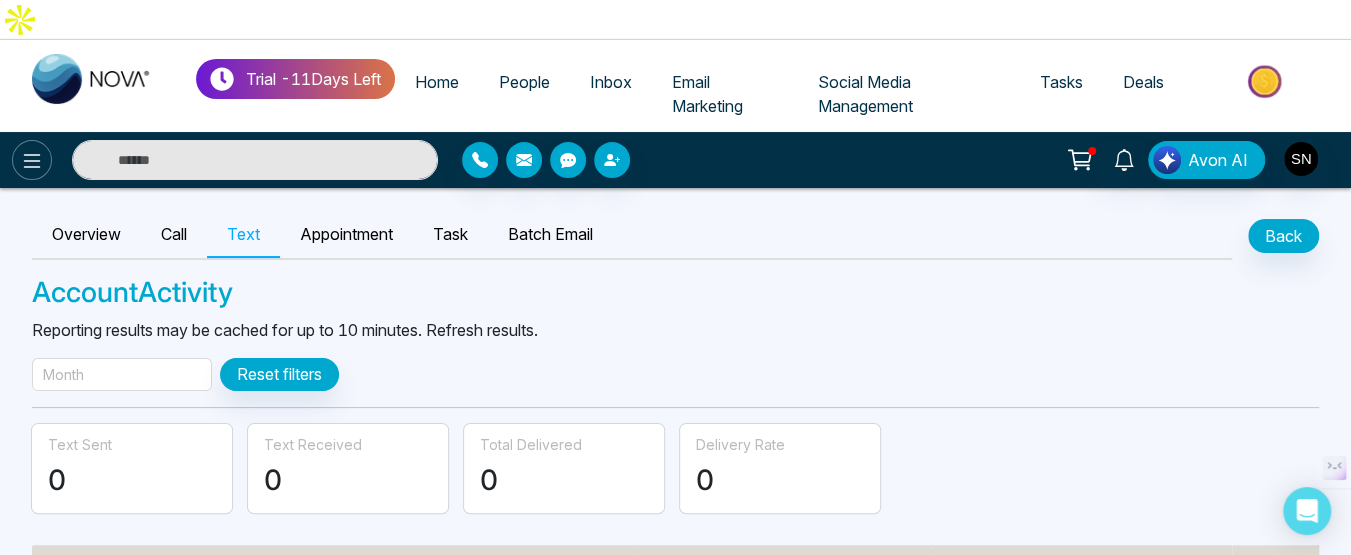 click 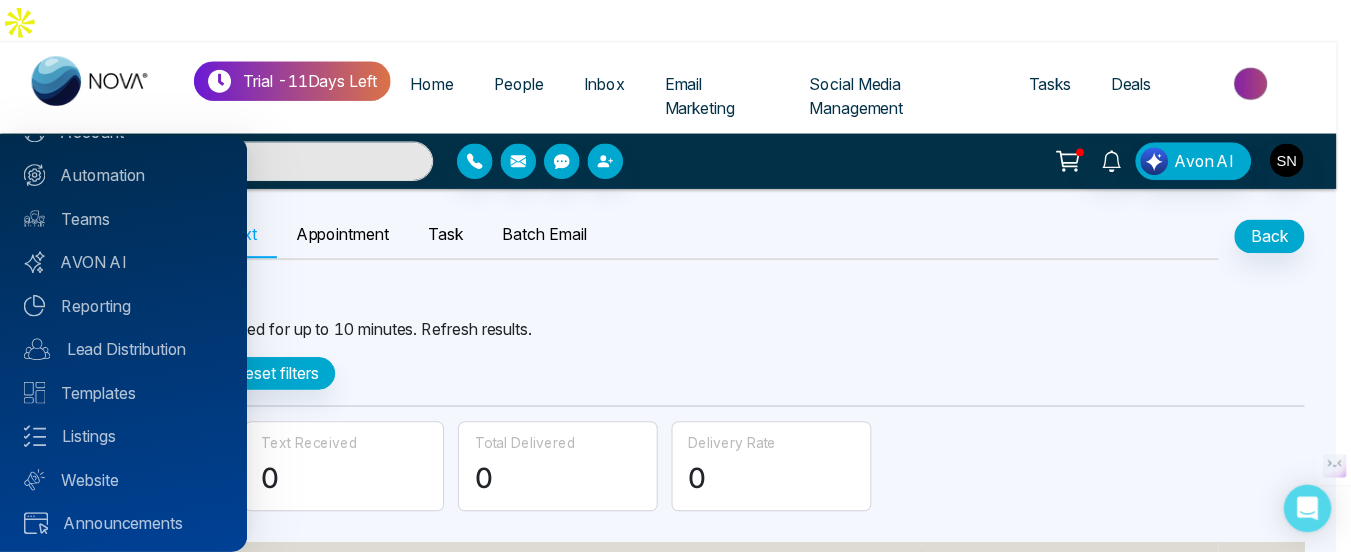 scroll, scrollTop: 254, scrollLeft: 0, axis: vertical 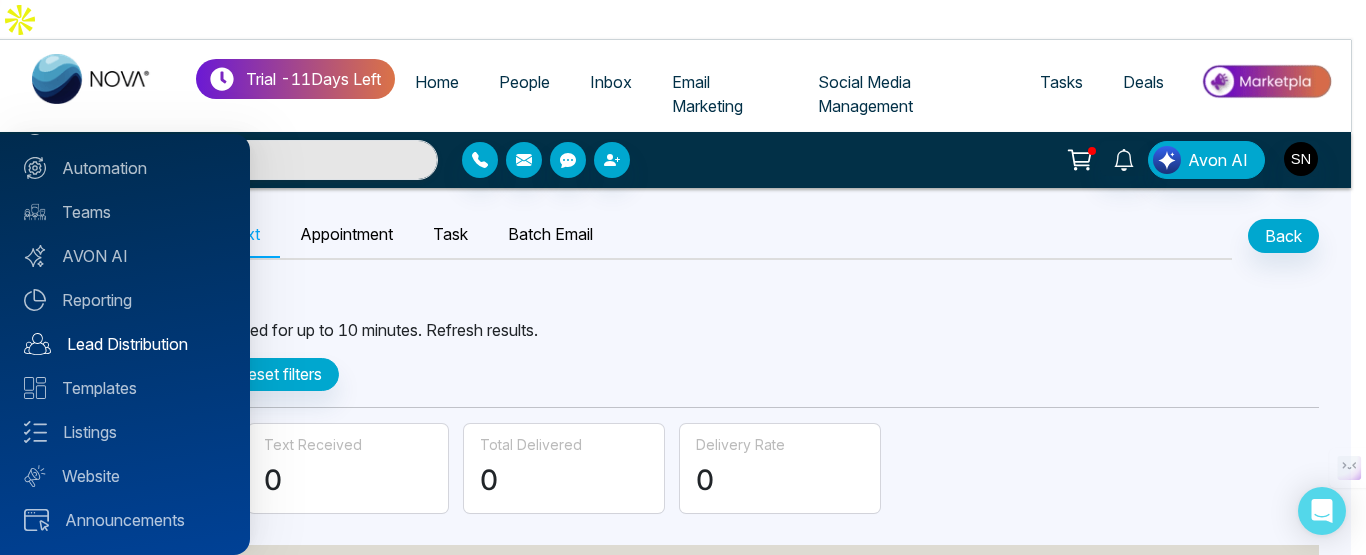 click on "Lead Distribution" at bounding box center (125, 344) 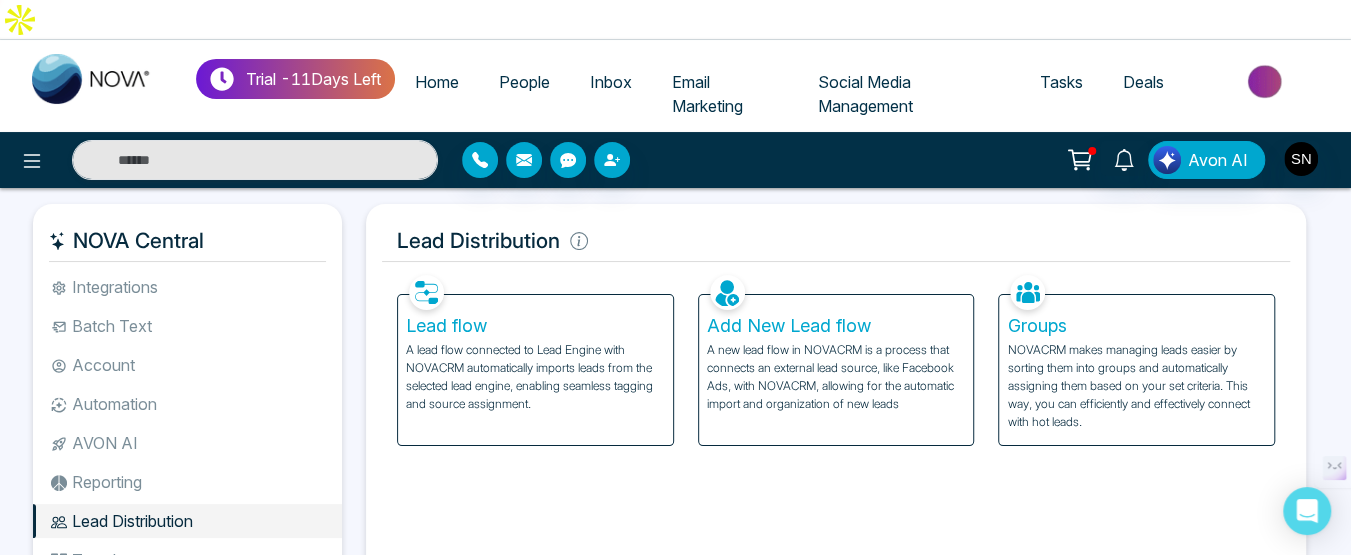click on "Add New Lead flow" at bounding box center [836, 326] 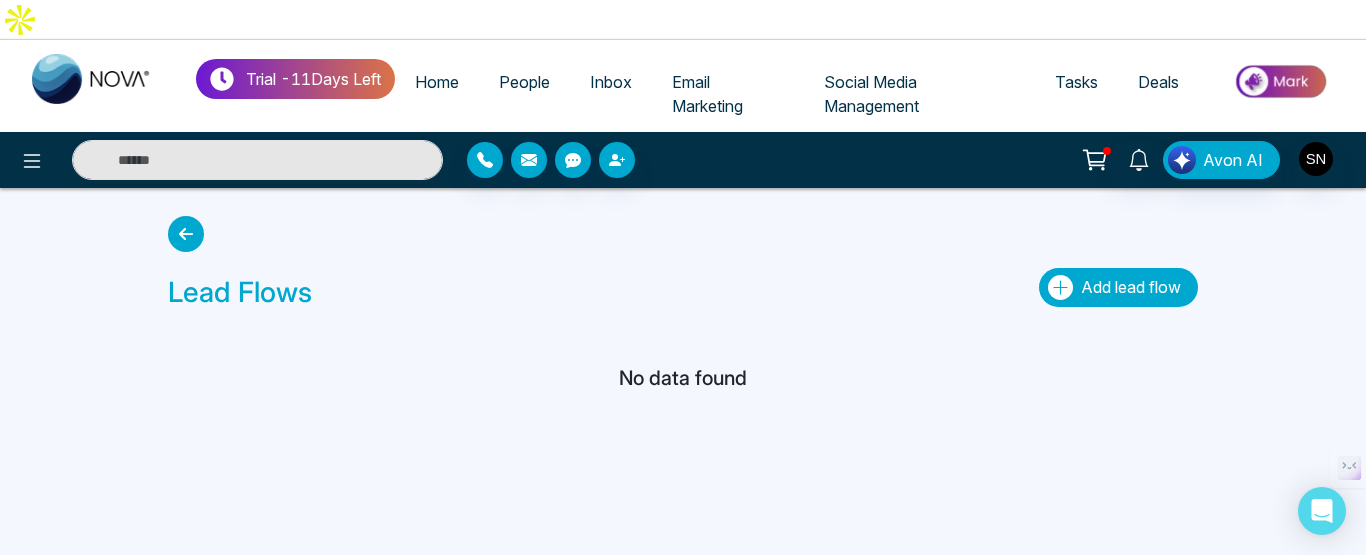click on "Add lead flow" at bounding box center [1131, 287] 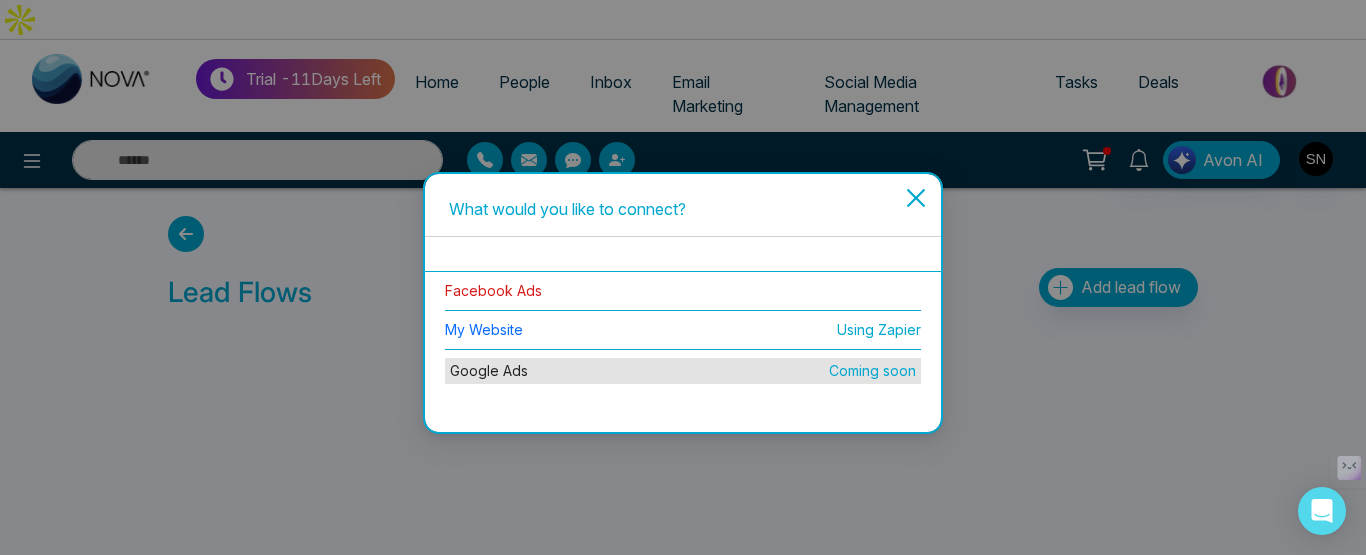 click on "Facebook Ads" at bounding box center [493, 290] 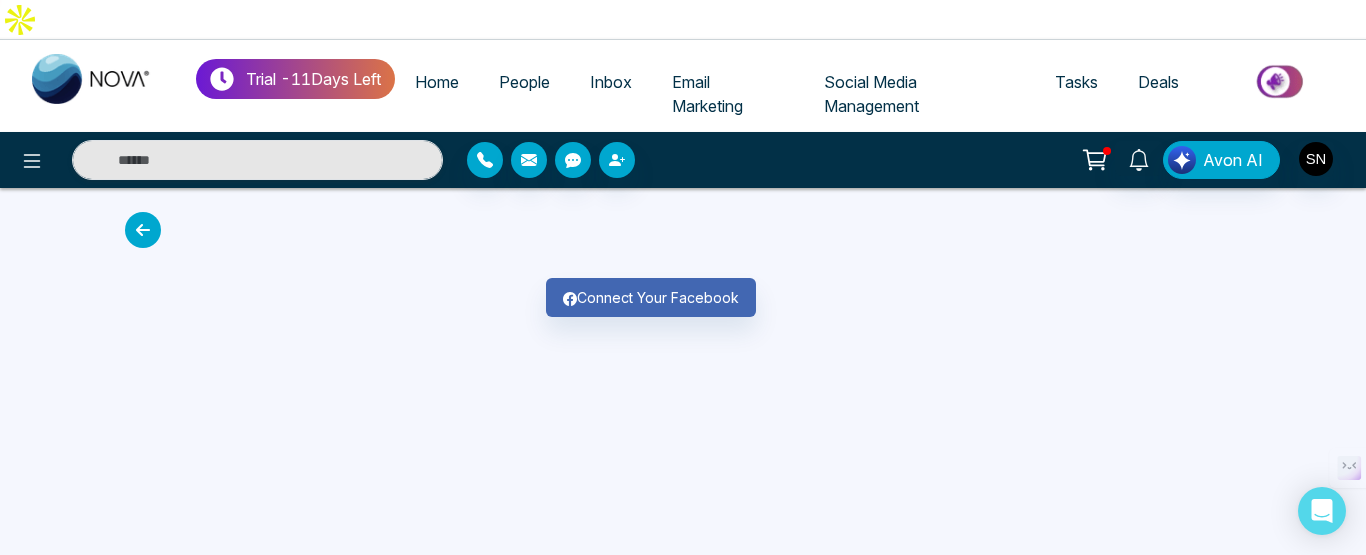 click at bounding box center (143, 230) 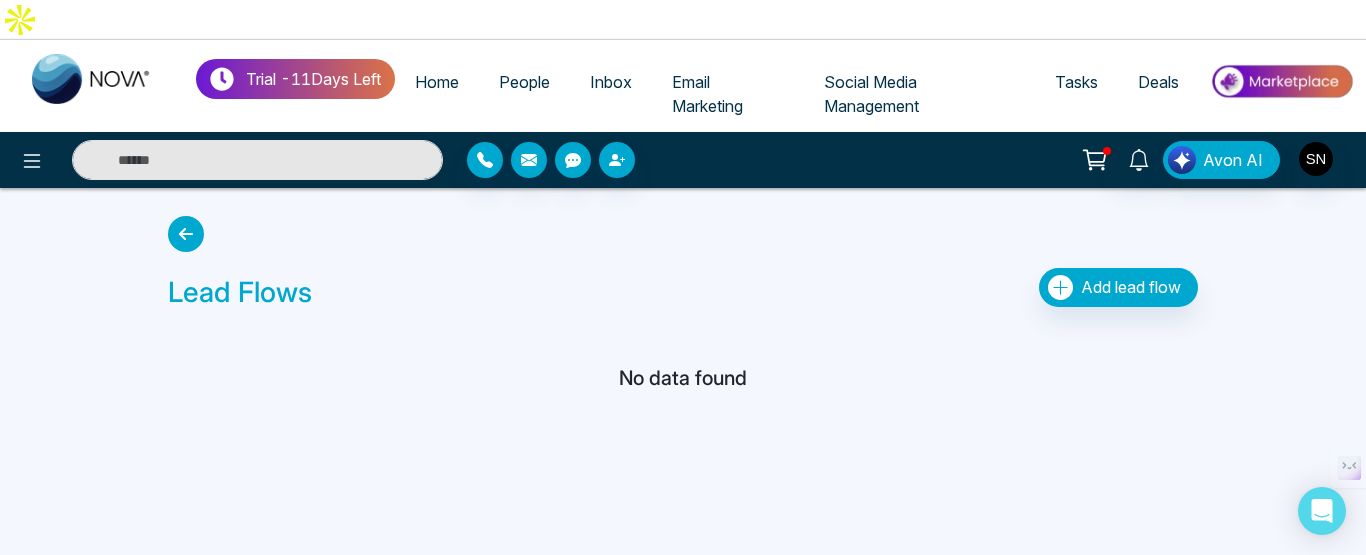 click at bounding box center [186, 234] 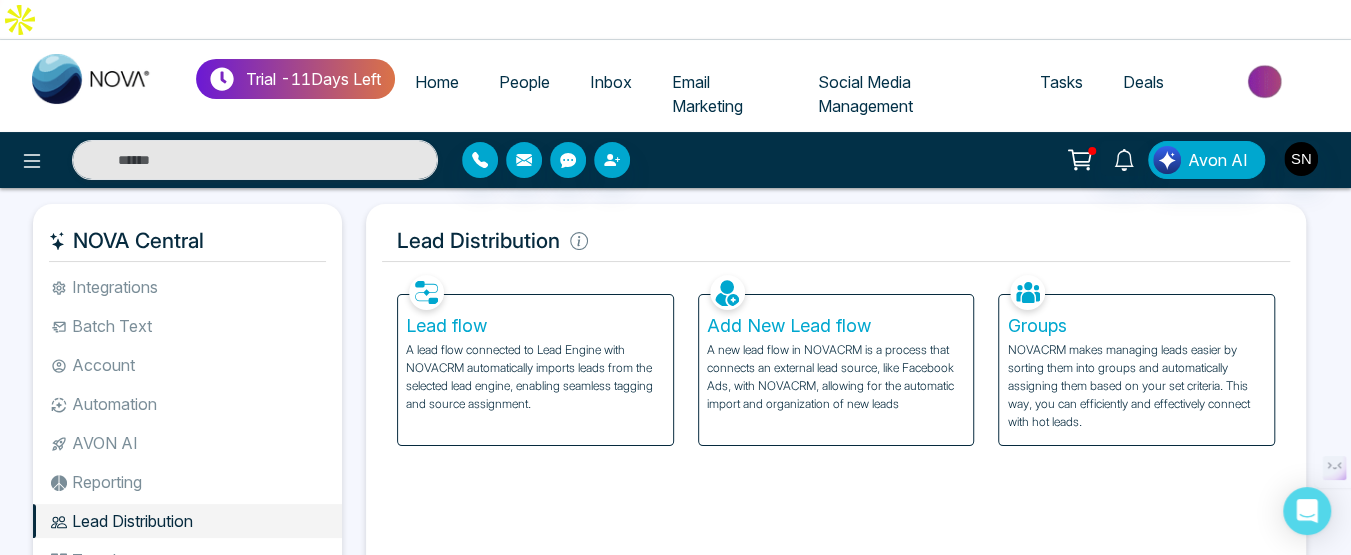 click on "Groups" at bounding box center [1136, 326] 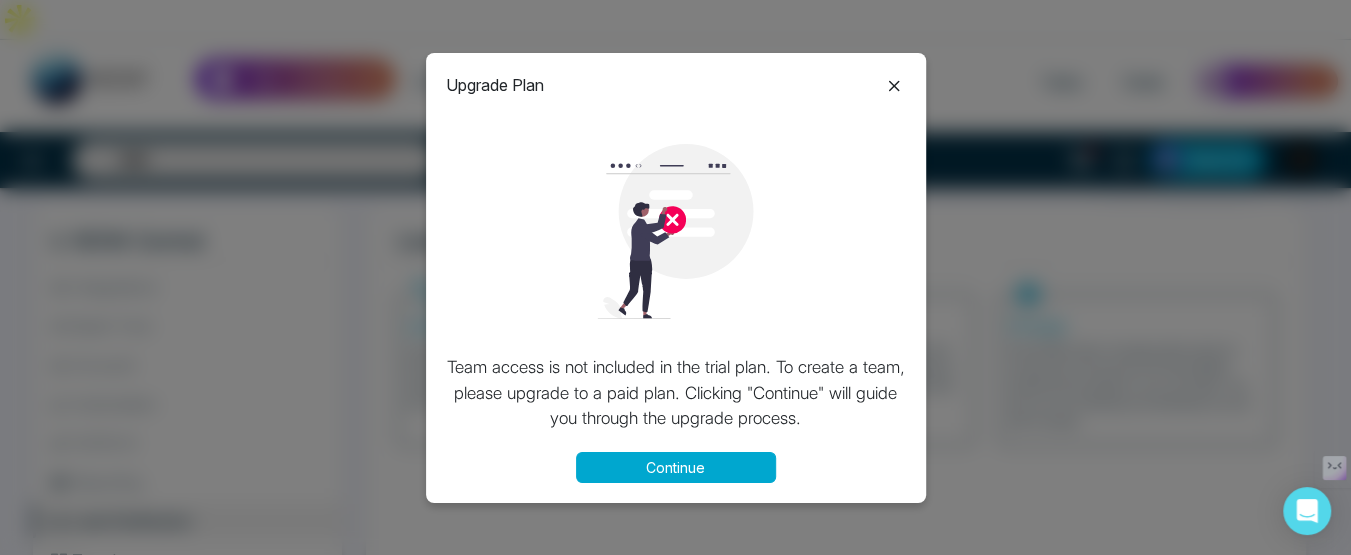 click 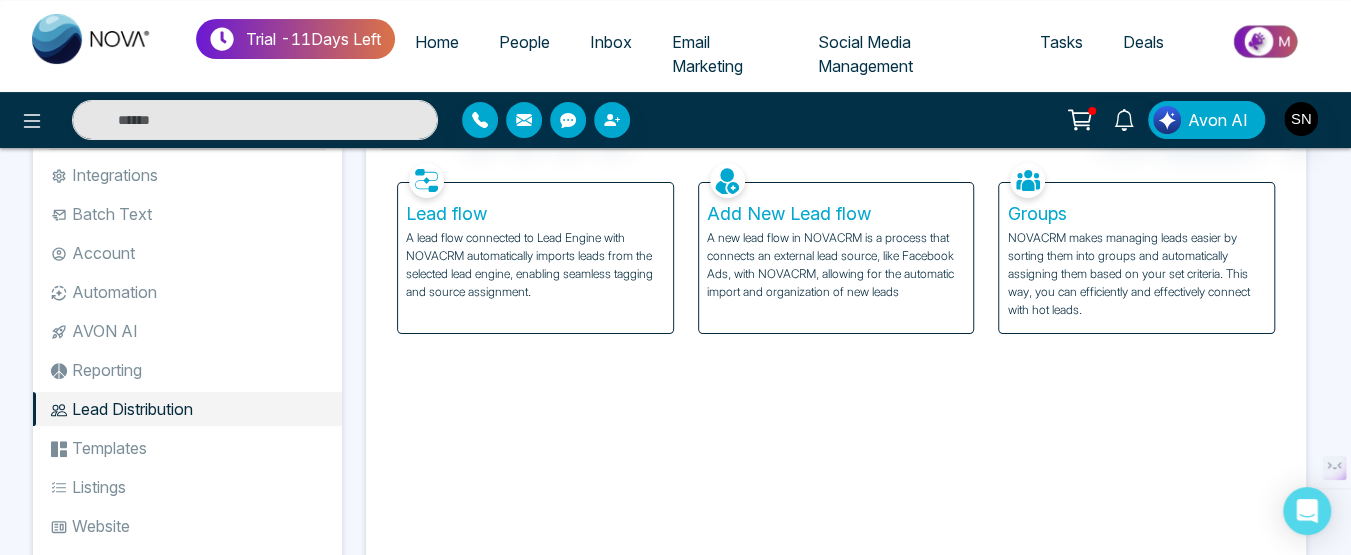 scroll, scrollTop: 144, scrollLeft: 0, axis: vertical 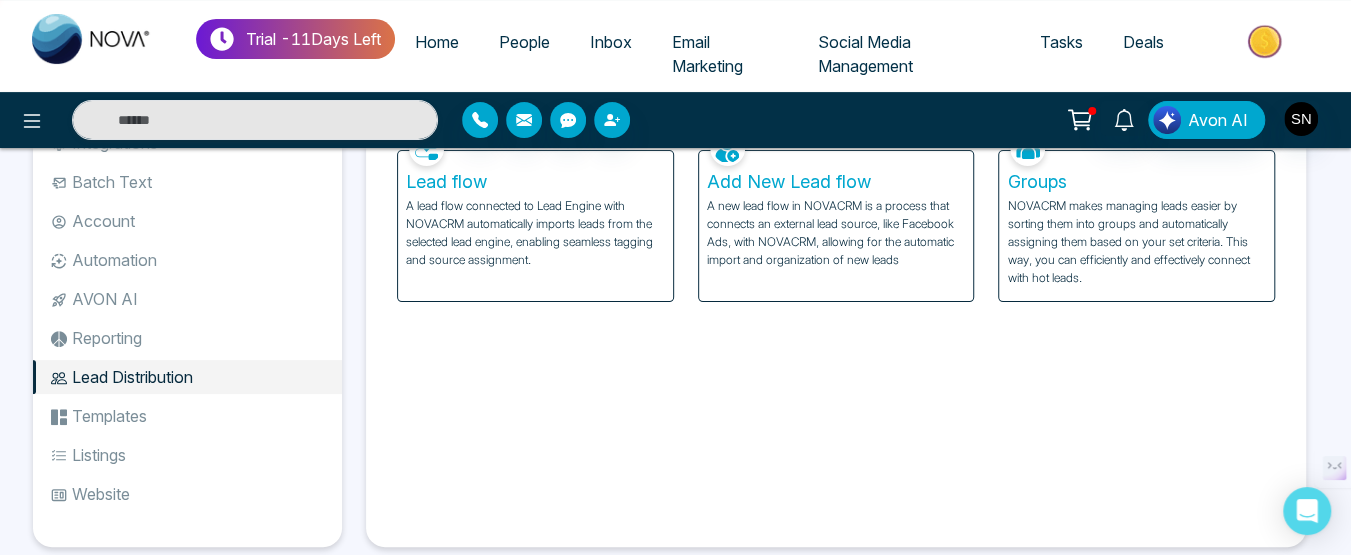 click on "Templates" at bounding box center (187, 416) 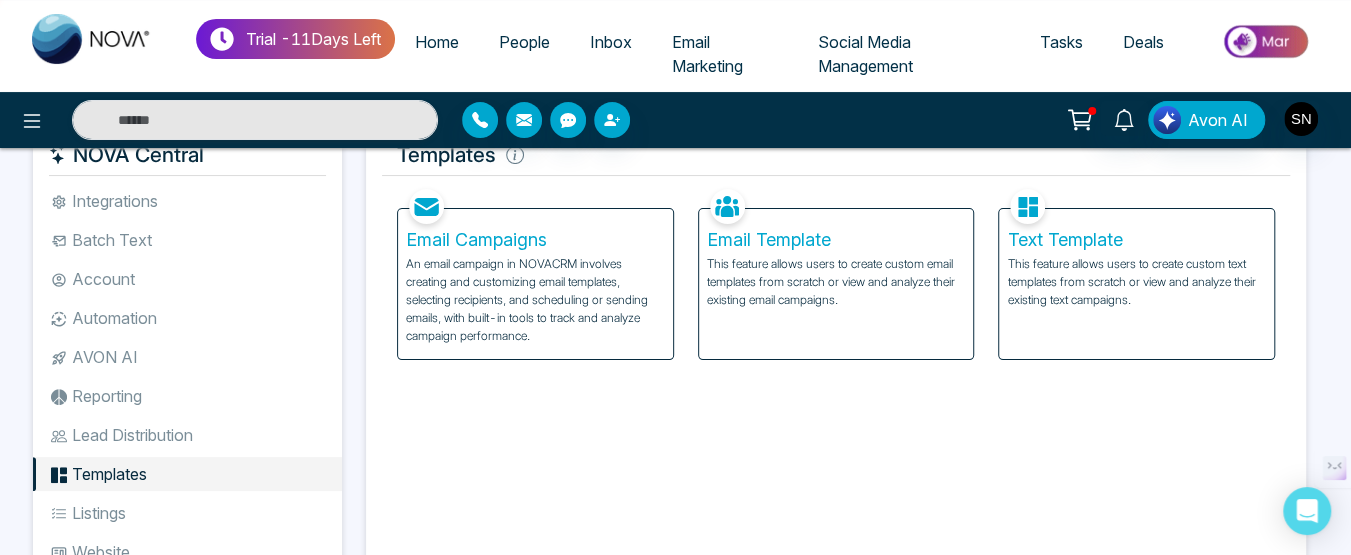 scroll, scrollTop: 0, scrollLeft: 0, axis: both 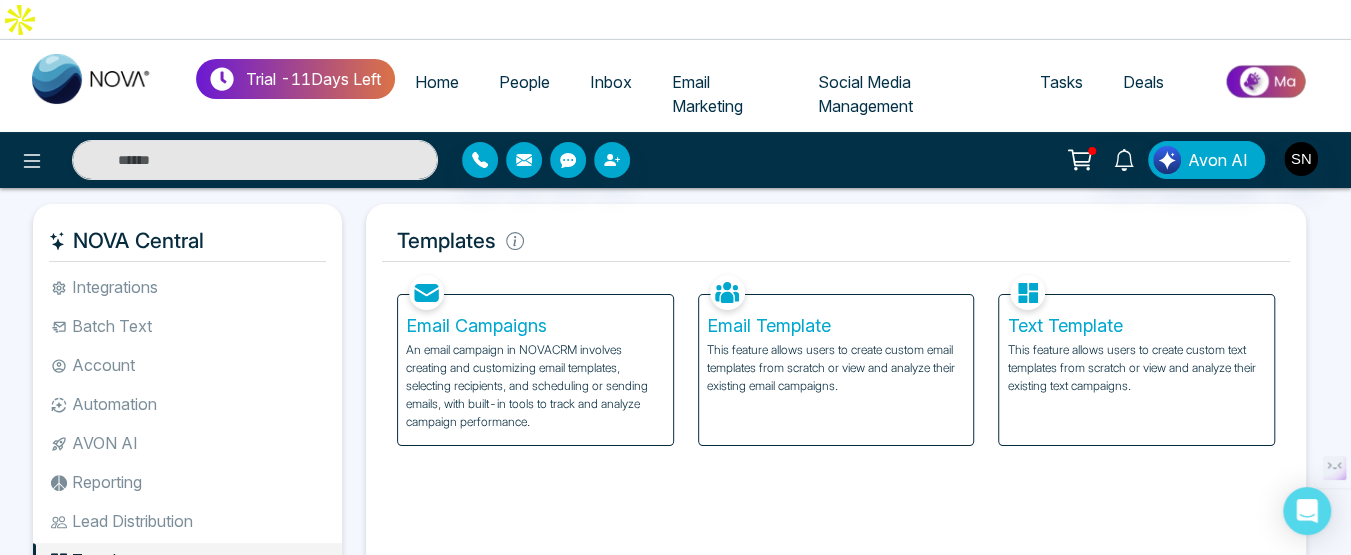 click on "Email Marketing" at bounding box center [707, 94] 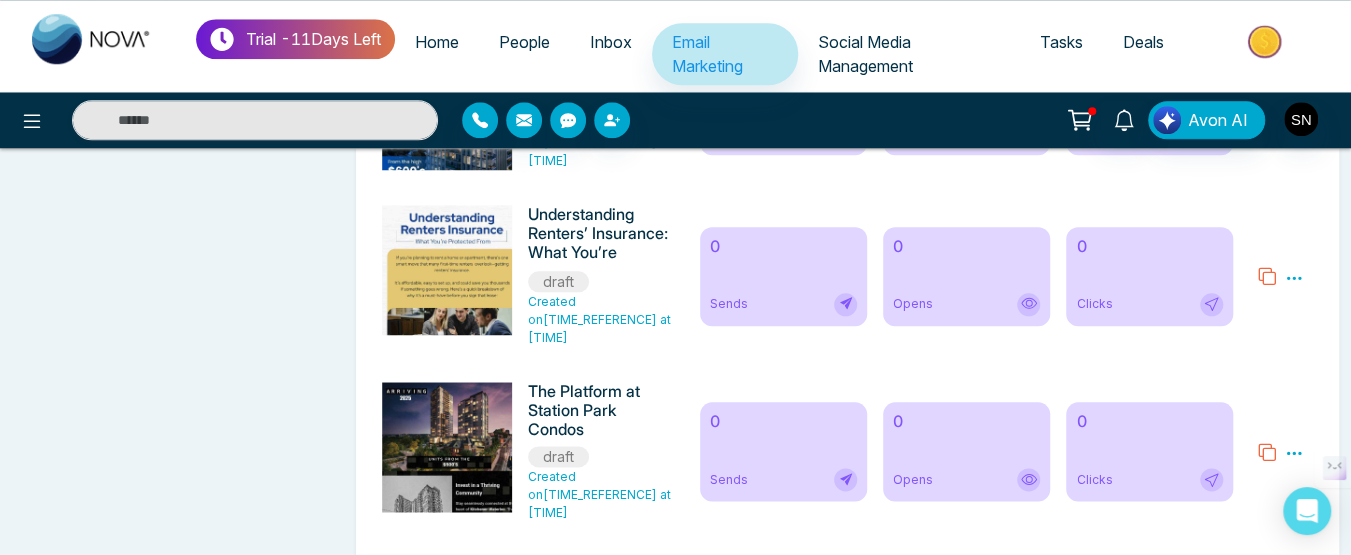 scroll, scrollTop: 1201, scrollLeft: 0, axis: vertical 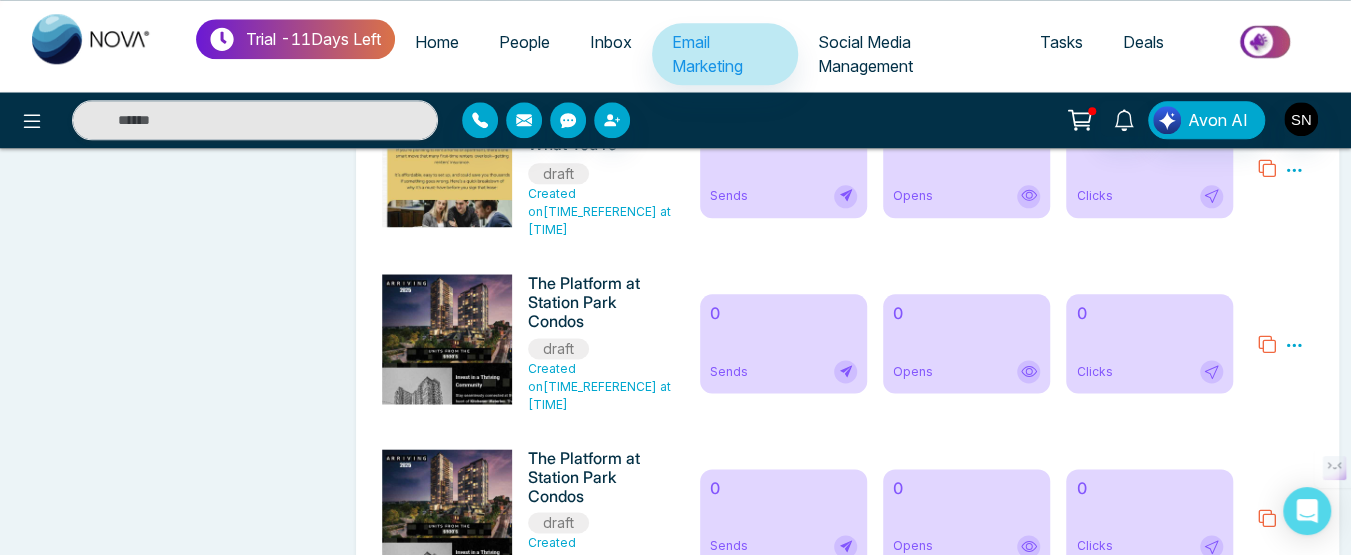 click on "Social Media Management" at bounding box center (865, 54) 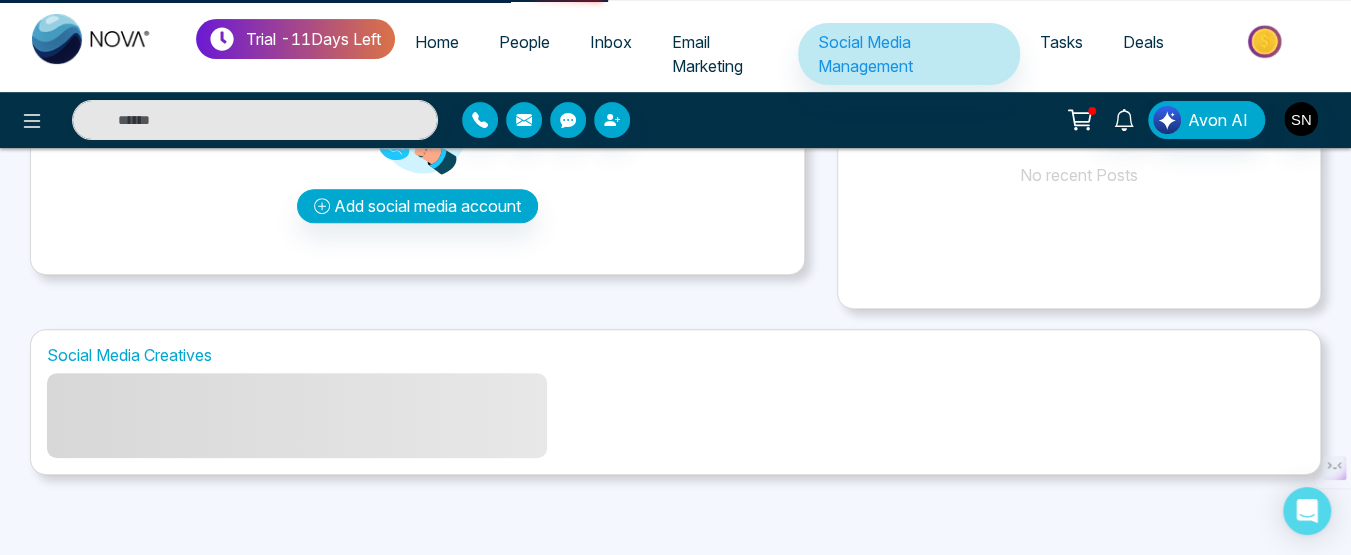 scroll, scrollTop: 0, scrollLeft: 0, axis: both 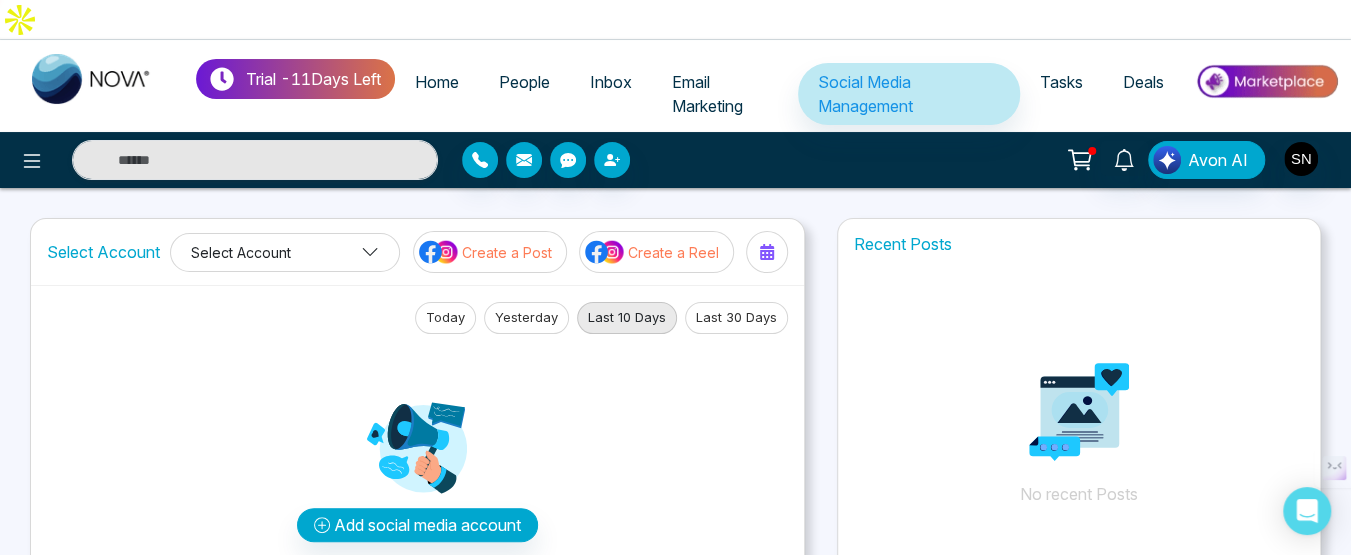 click on "Select Account" at bounding box center [285, 252] 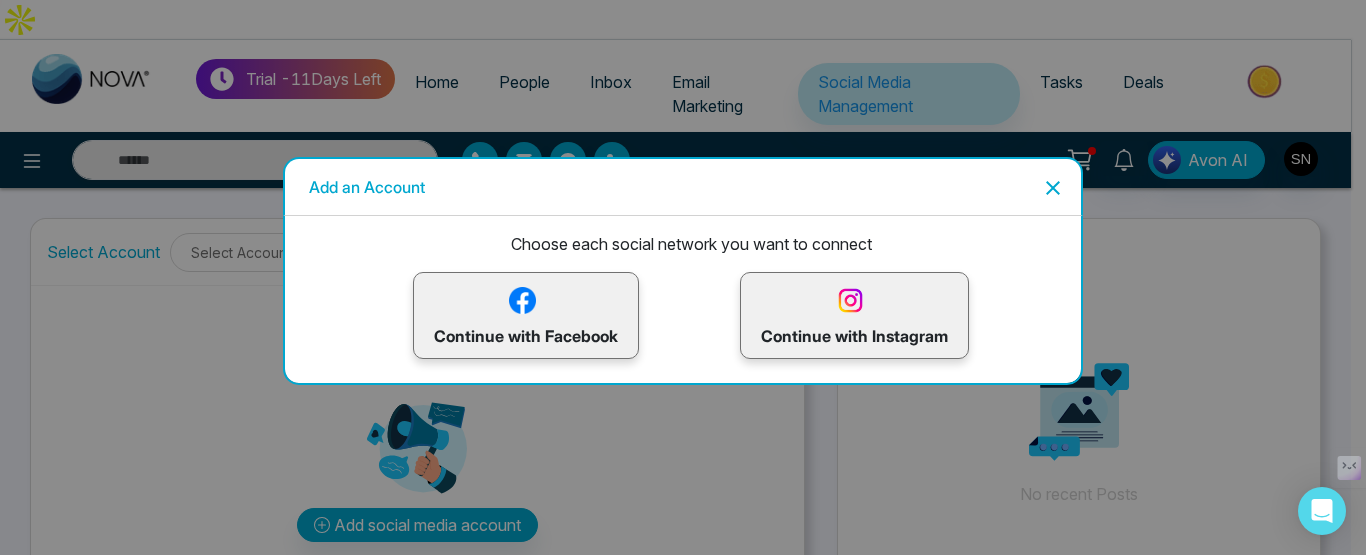 click 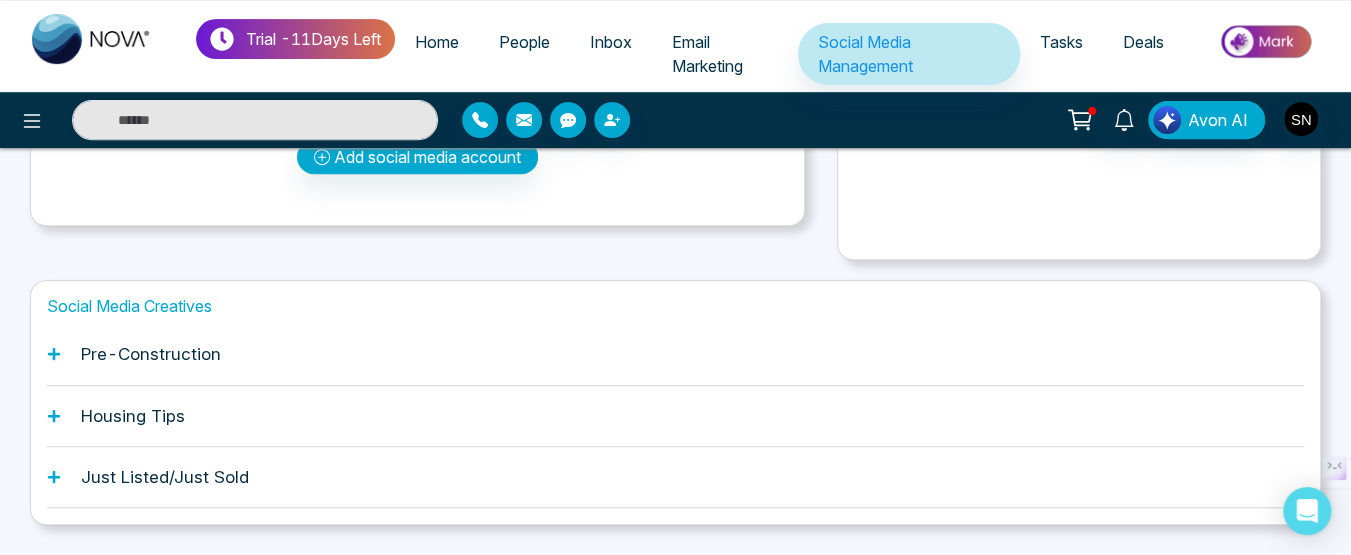 scroll, scrollTop: 376, scrollLeft: 0, axis: vertical 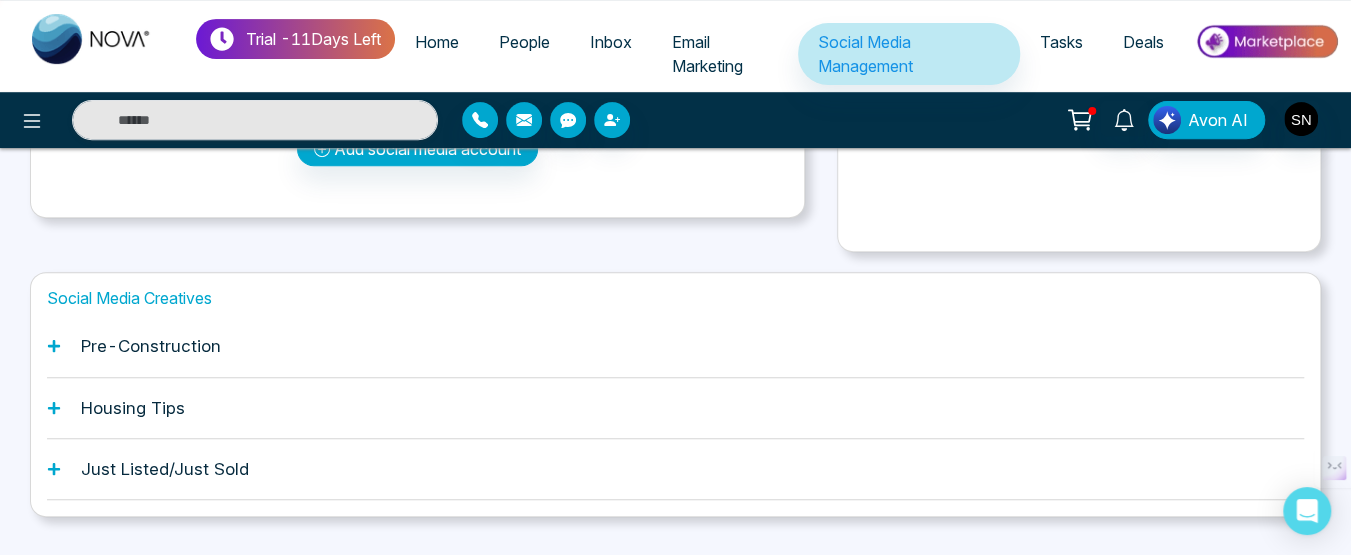 click on "Pre-Construction" at bounding box center (151, 346) 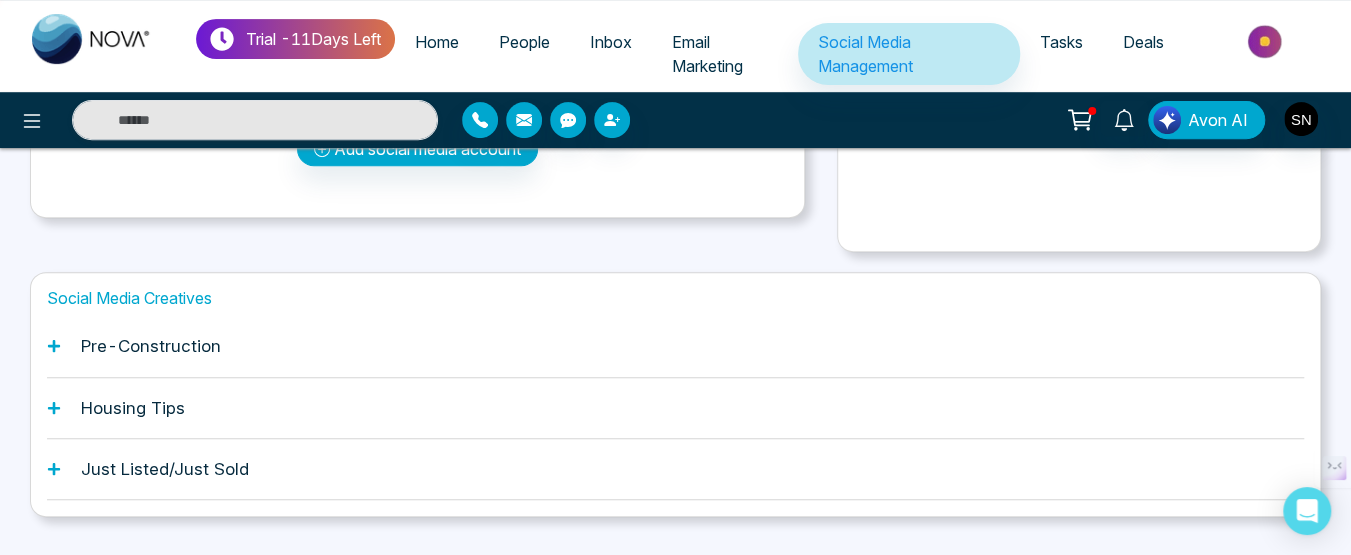 click on "Housing Tips" at bounding box center [675, 408] 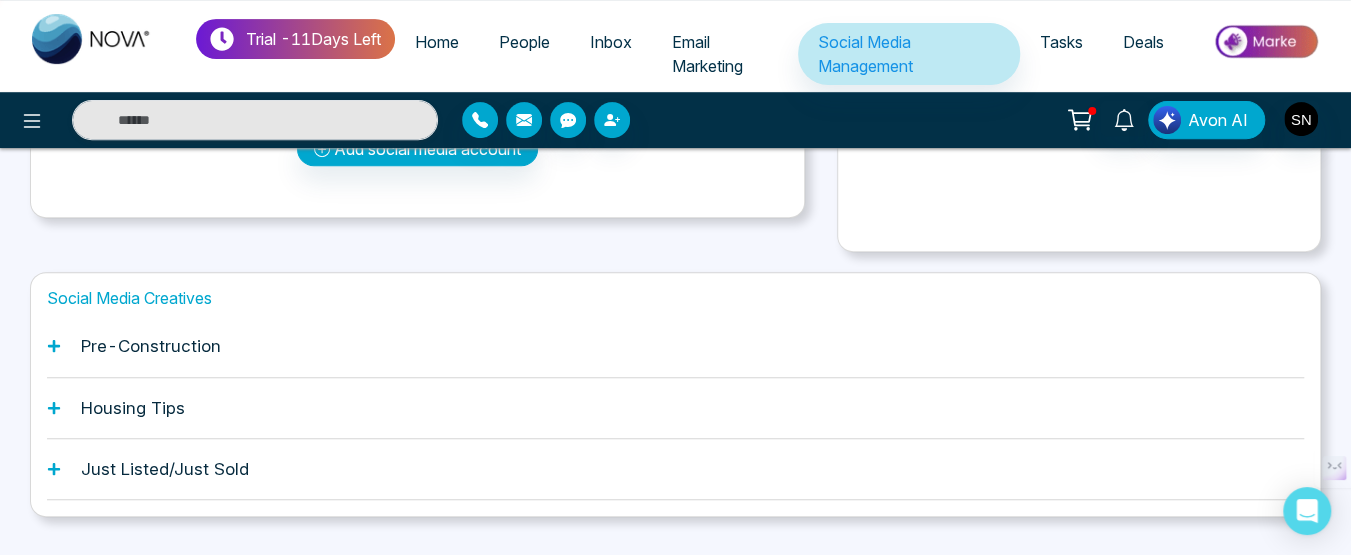 click 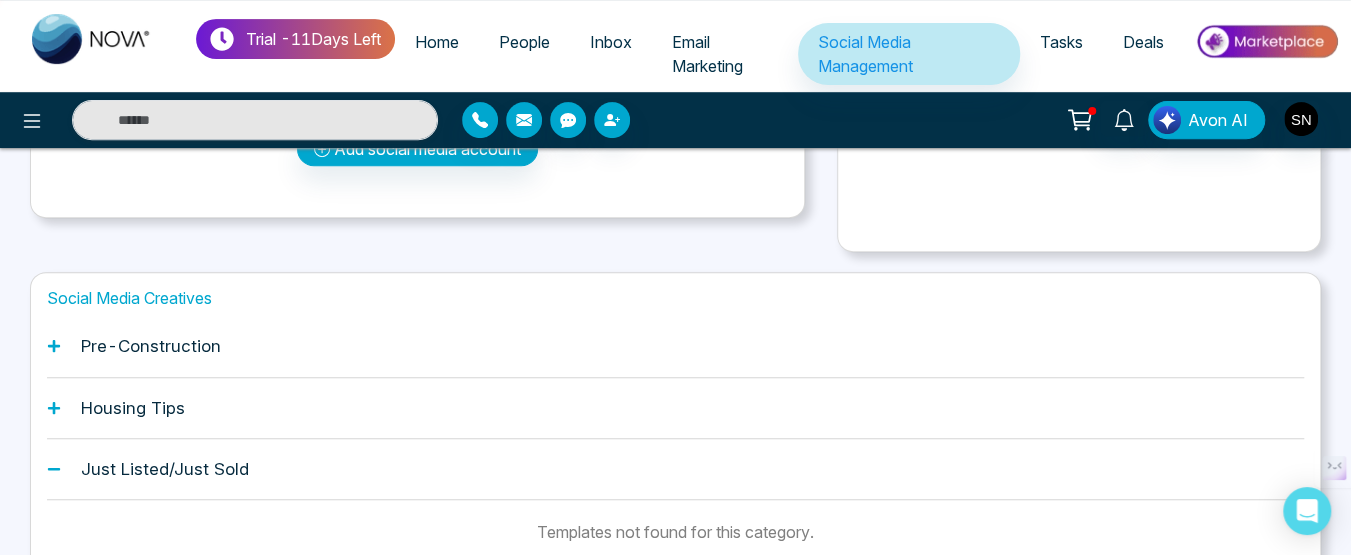 click 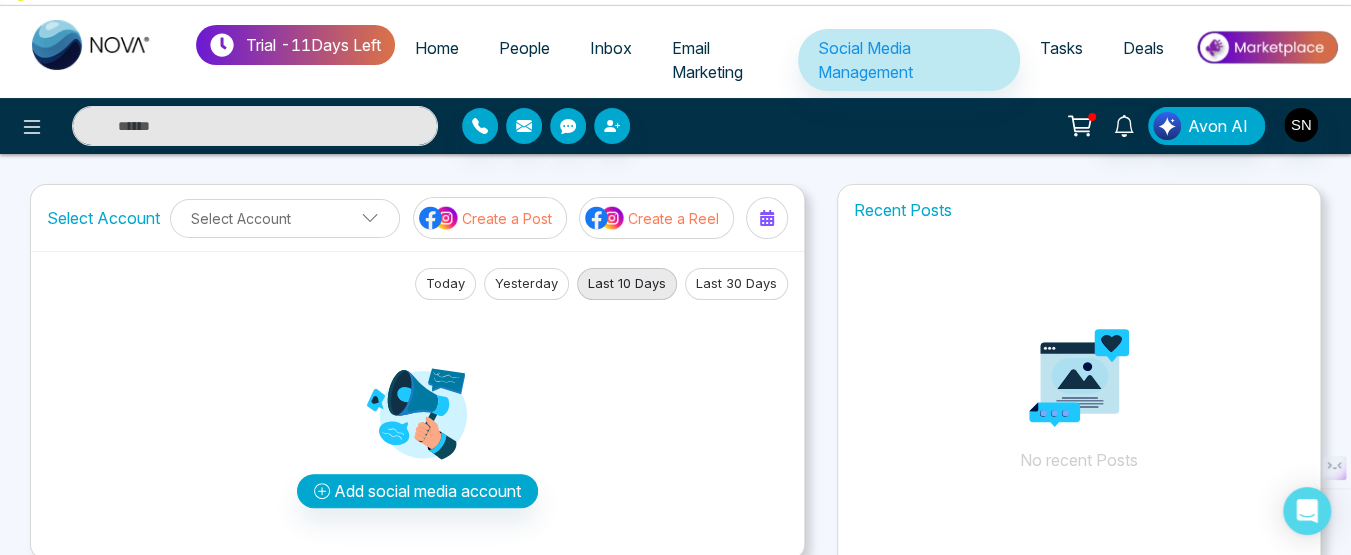 scroll, scrollTop: 0, scrollLeft: 0, axis: both 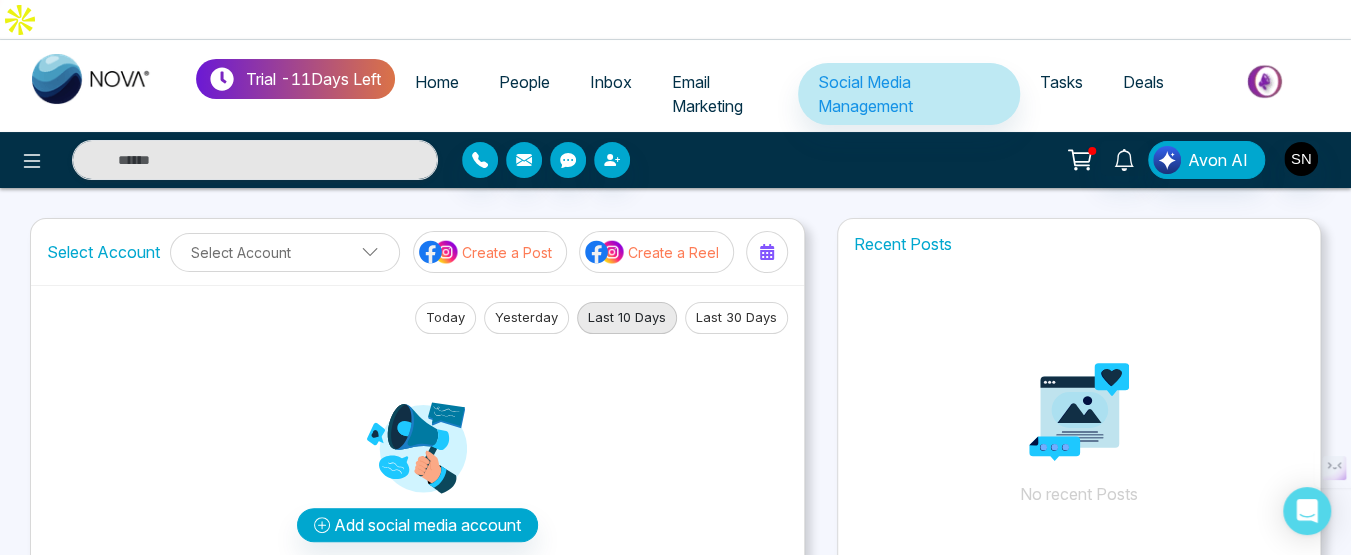 click on "People" at bounding box center [524, 82] 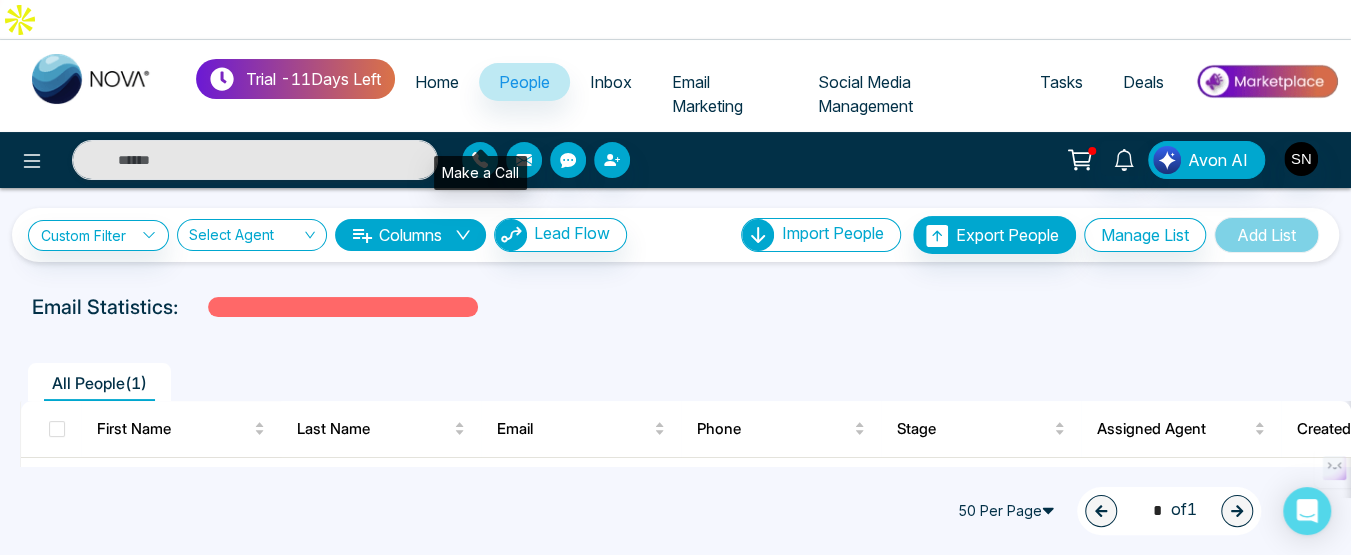 click 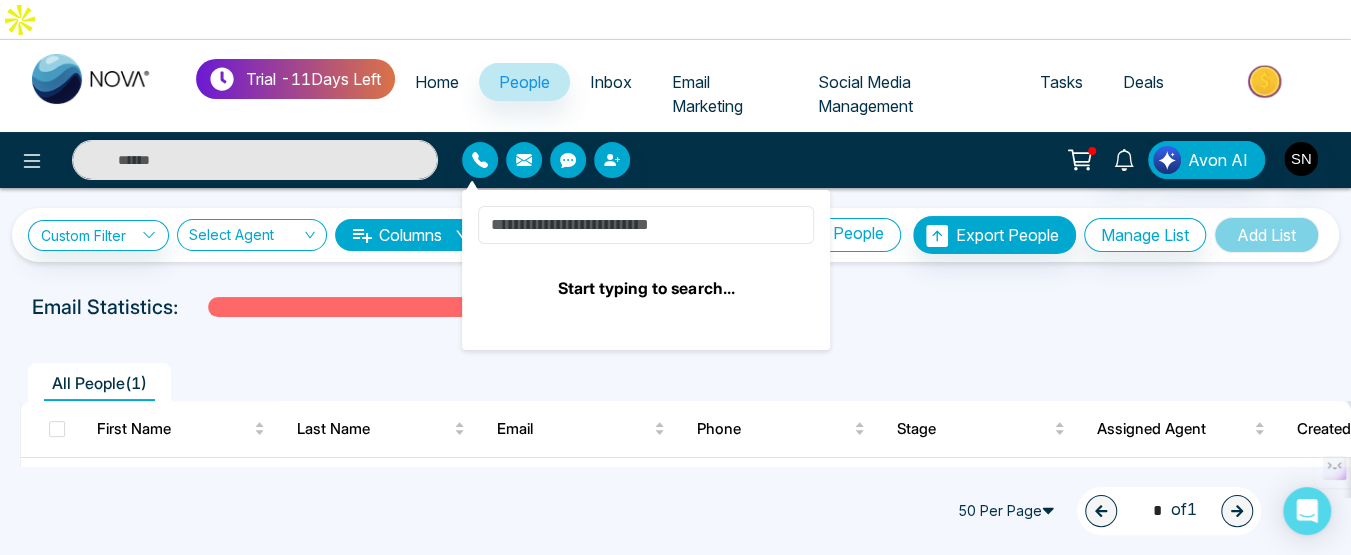 click at bounding box center (646, 225) 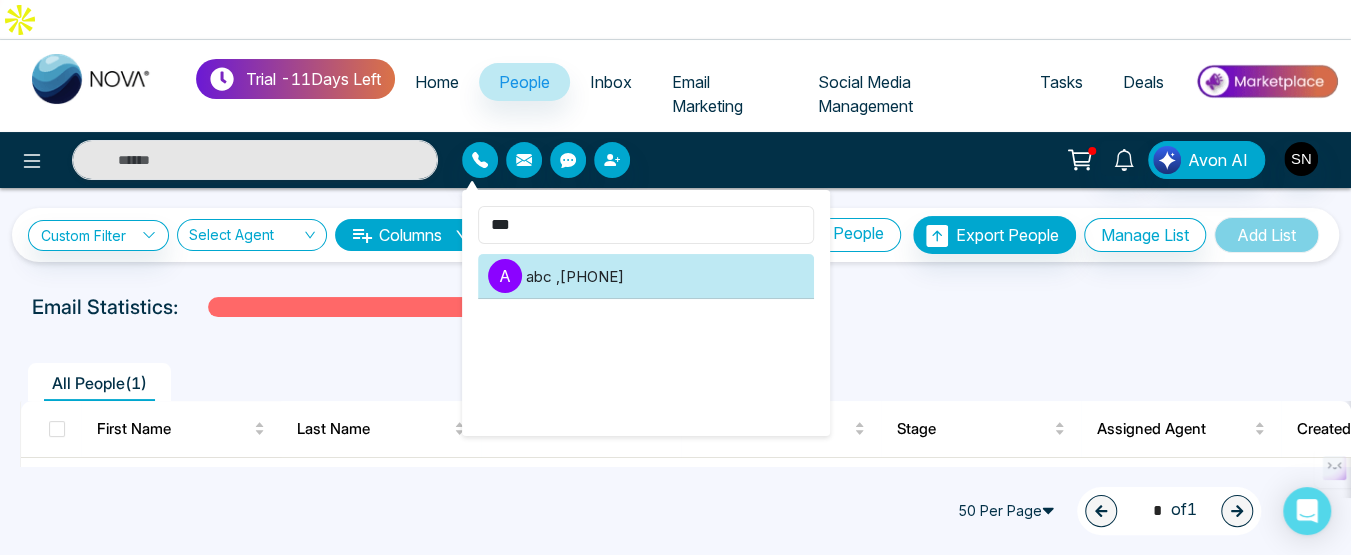 type on "***" 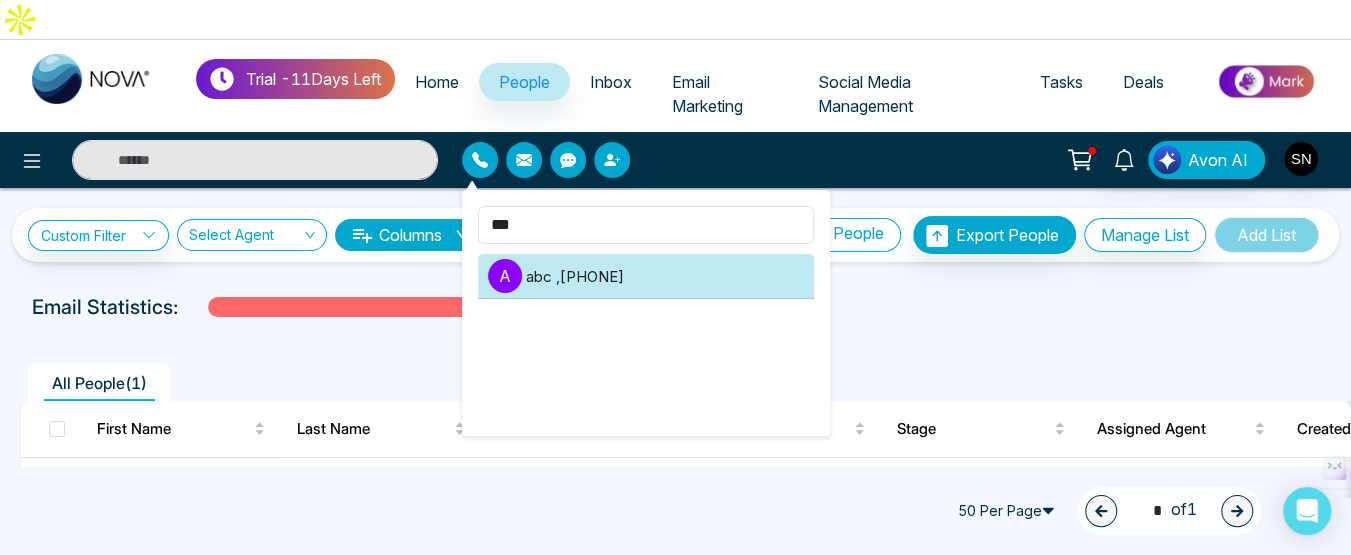 click on "a   abc   ,  +918624938380" at bounding box center (646, 276) 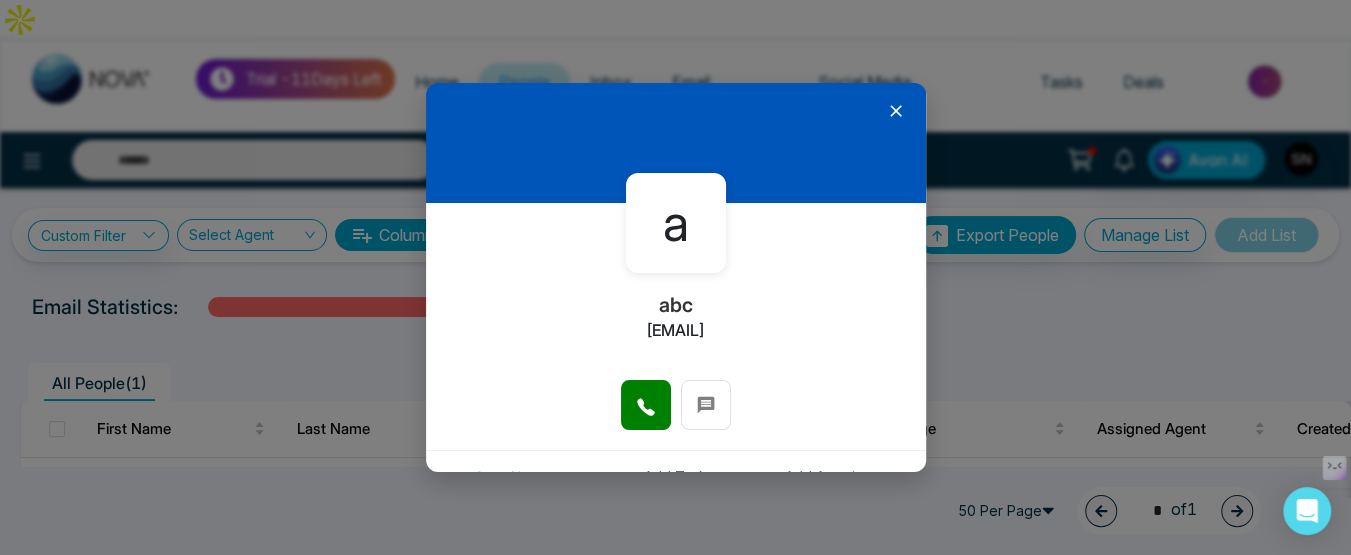 scroll, scrollTop: 232, scrollLeft: 0, axis: vertical 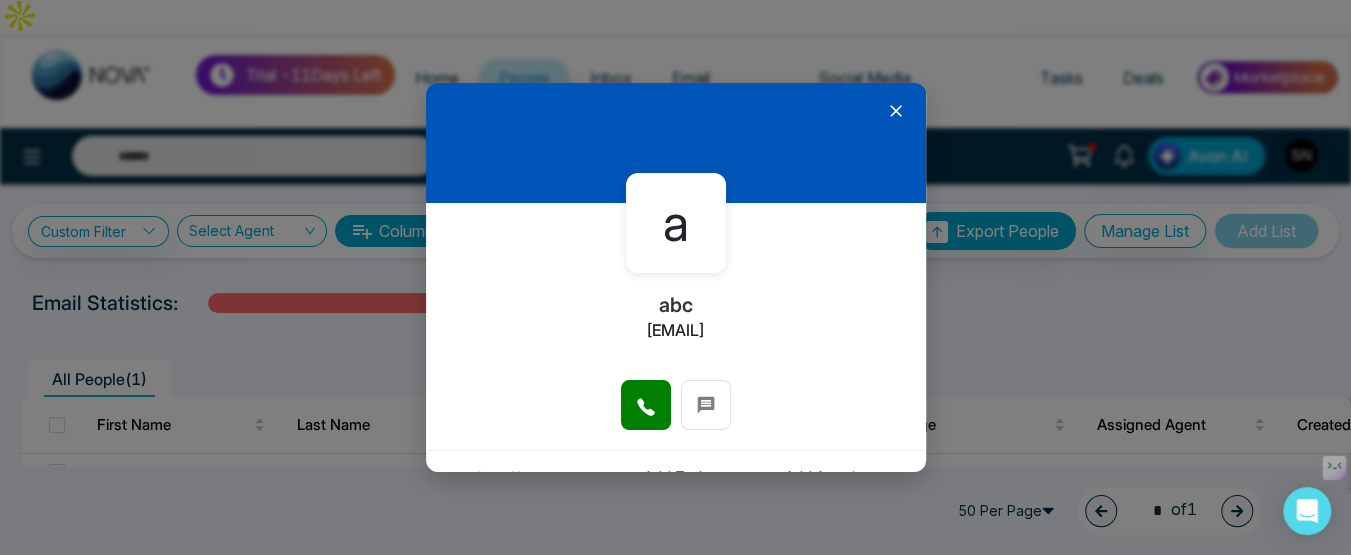 click 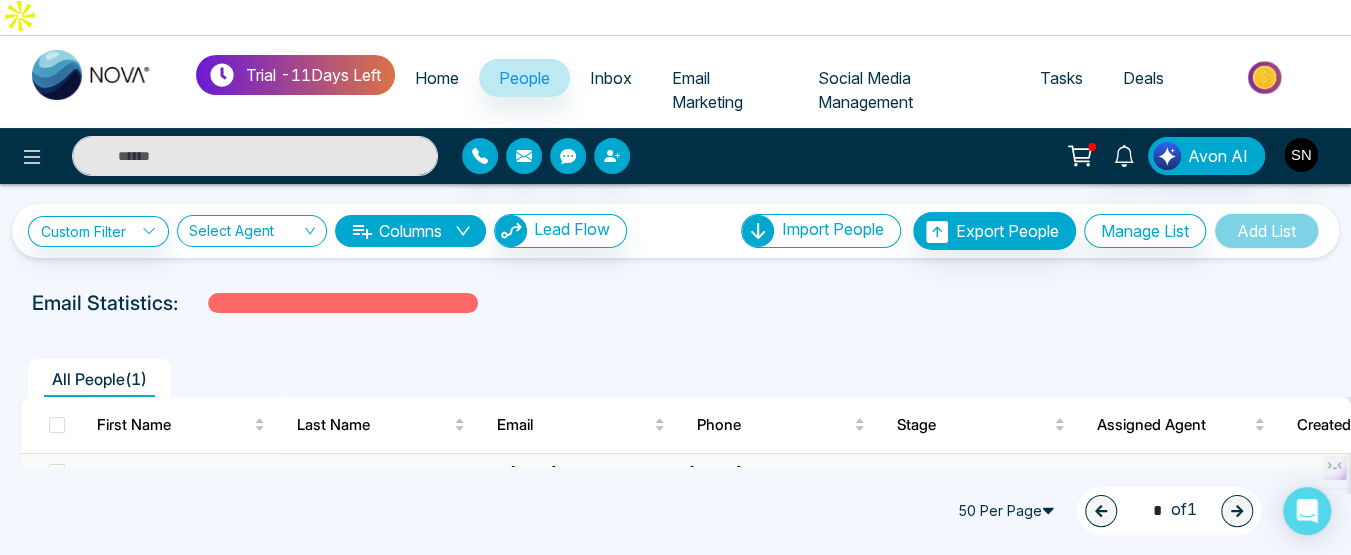 click on "abc" at bounding box center (101, 472) 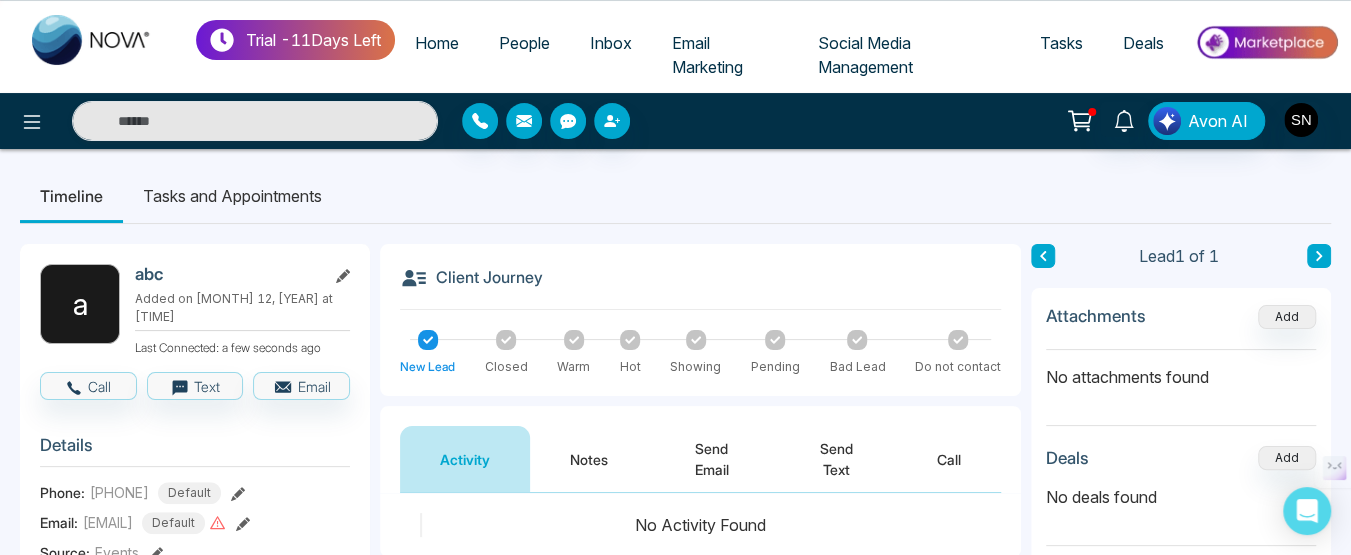 scroll, scrollTop: 0, scrollLeft: 0, axis: both 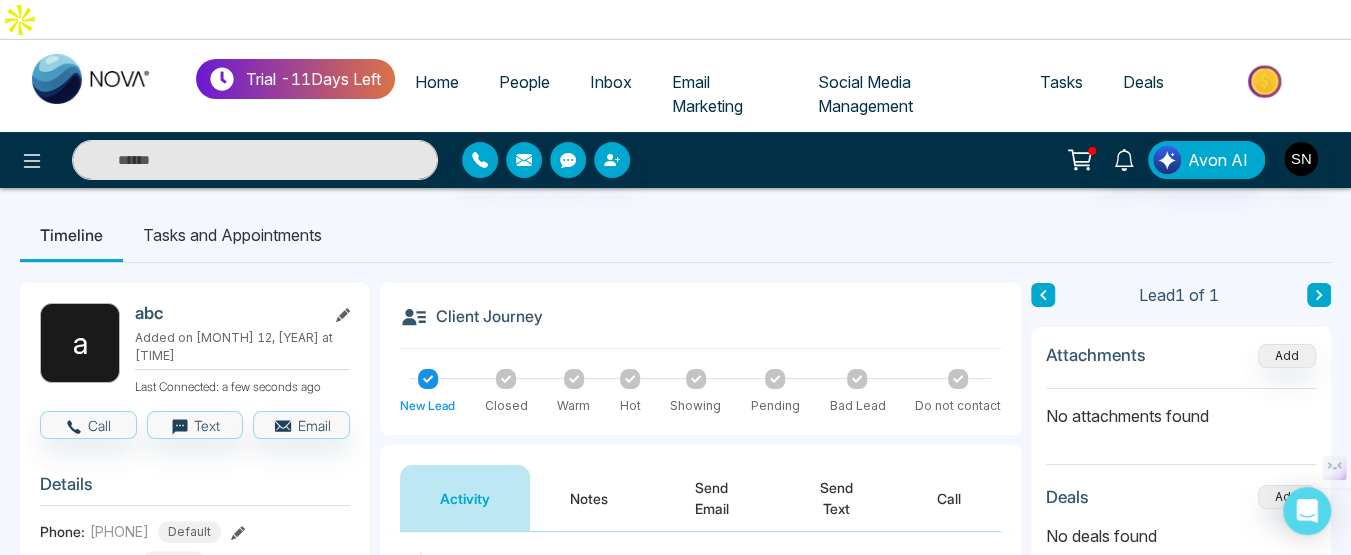 click on "Closed" at bounding box center [506, 392] 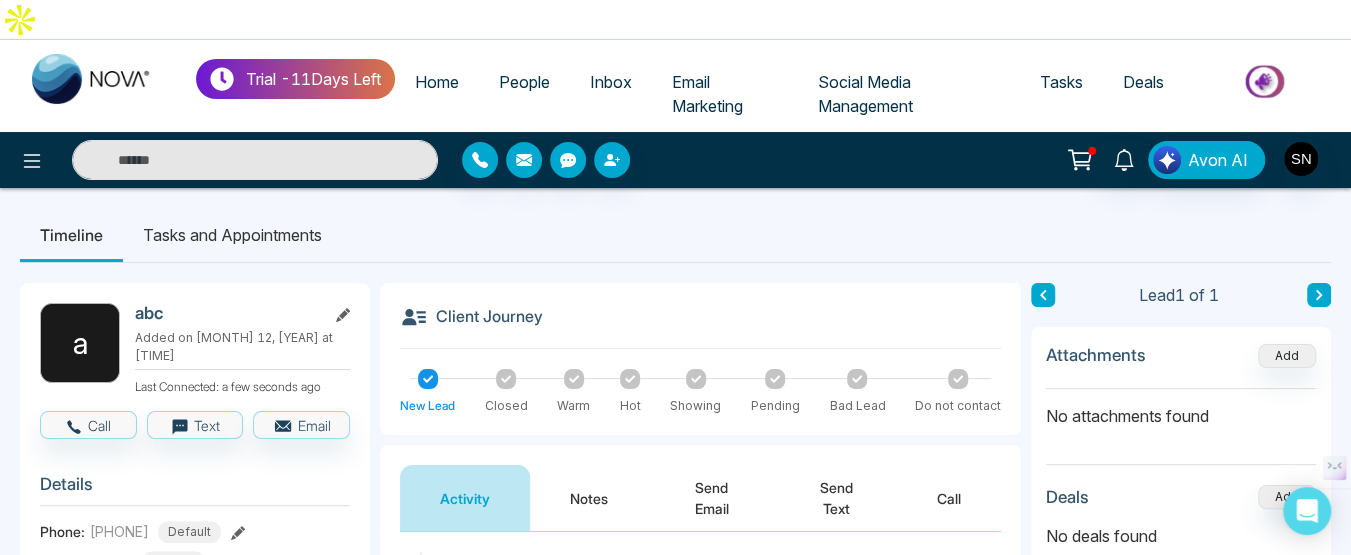 click 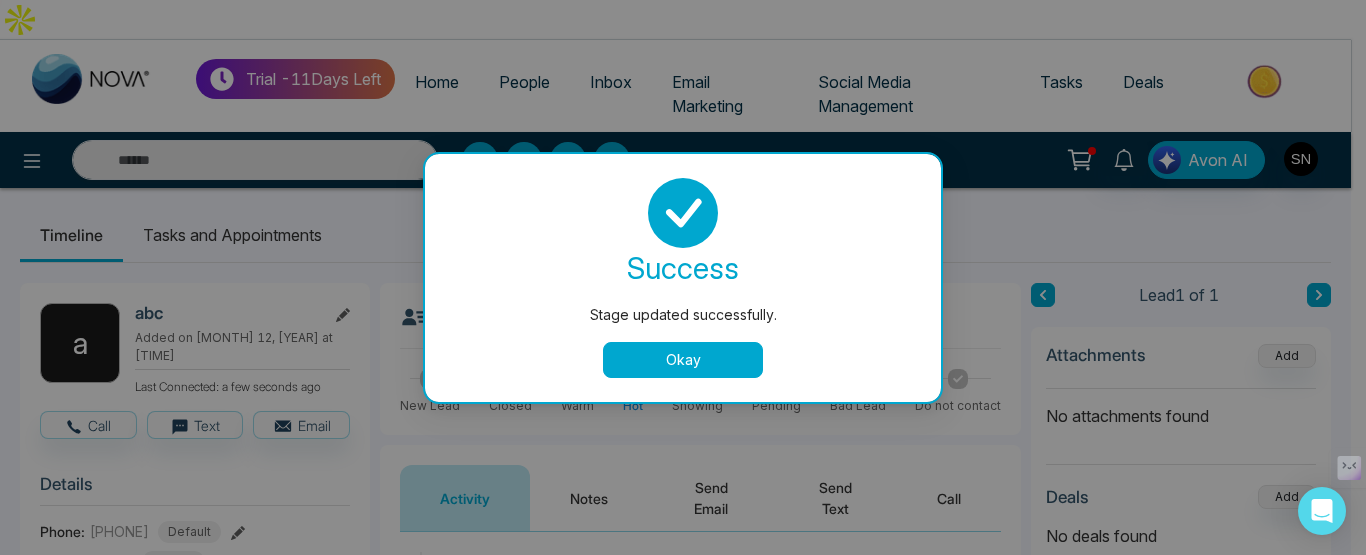 click on "Okay" at bounding box center [683, 360] 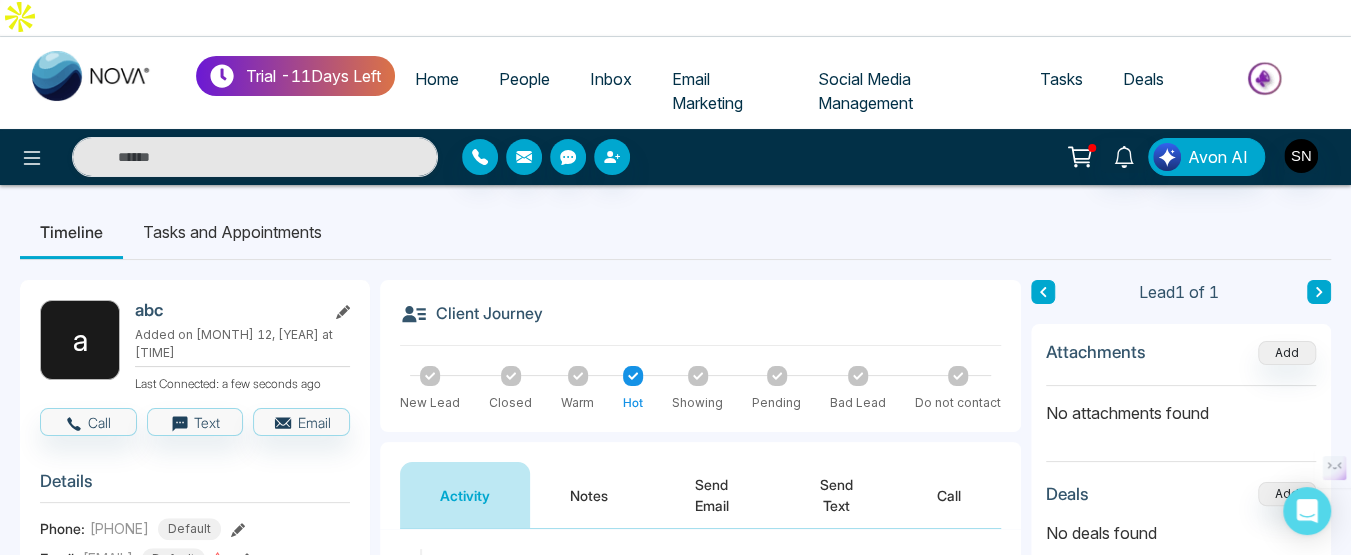 scroll, scrollTop: 0, scrollLeft: 0, axis: both 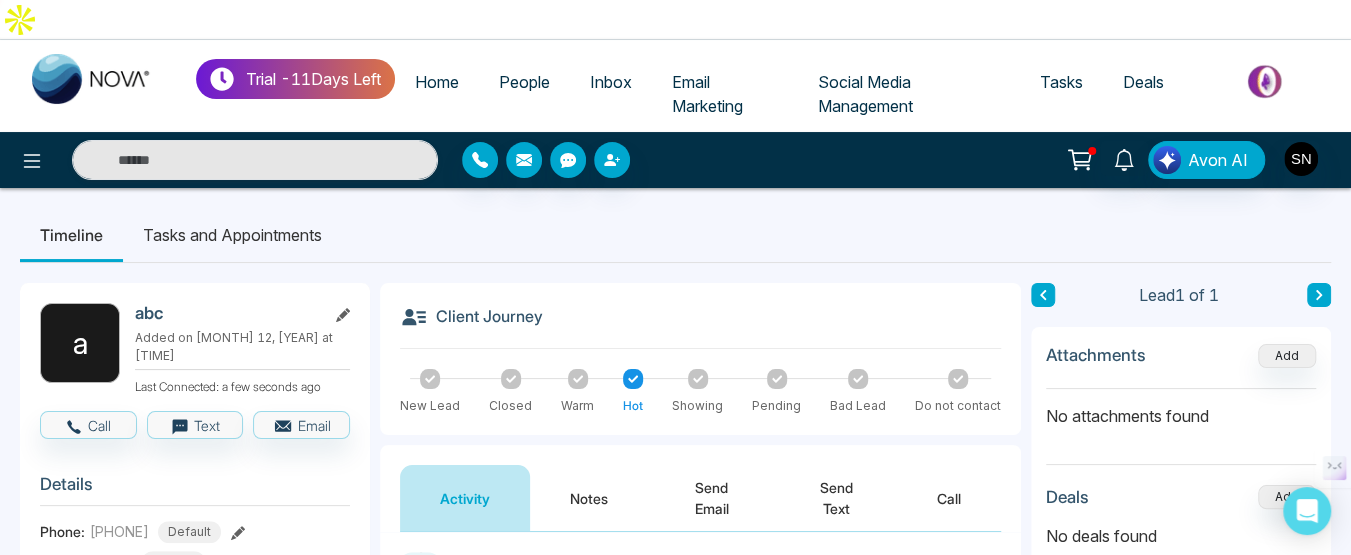 click on "Home" at bounding box center (437, 82) 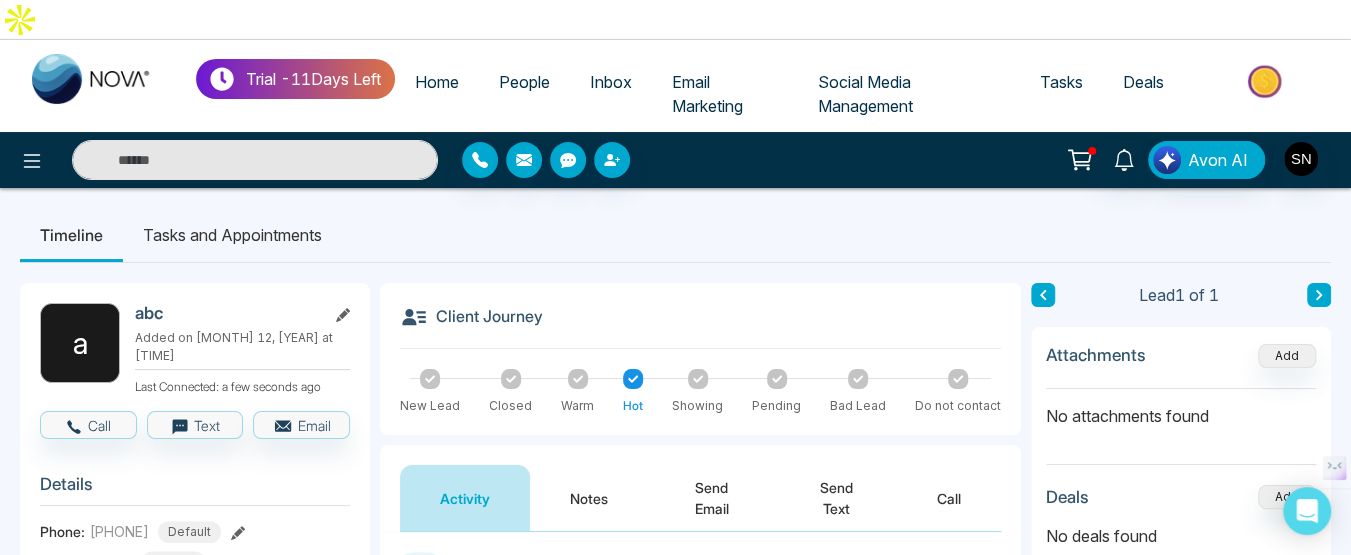 select on "*" 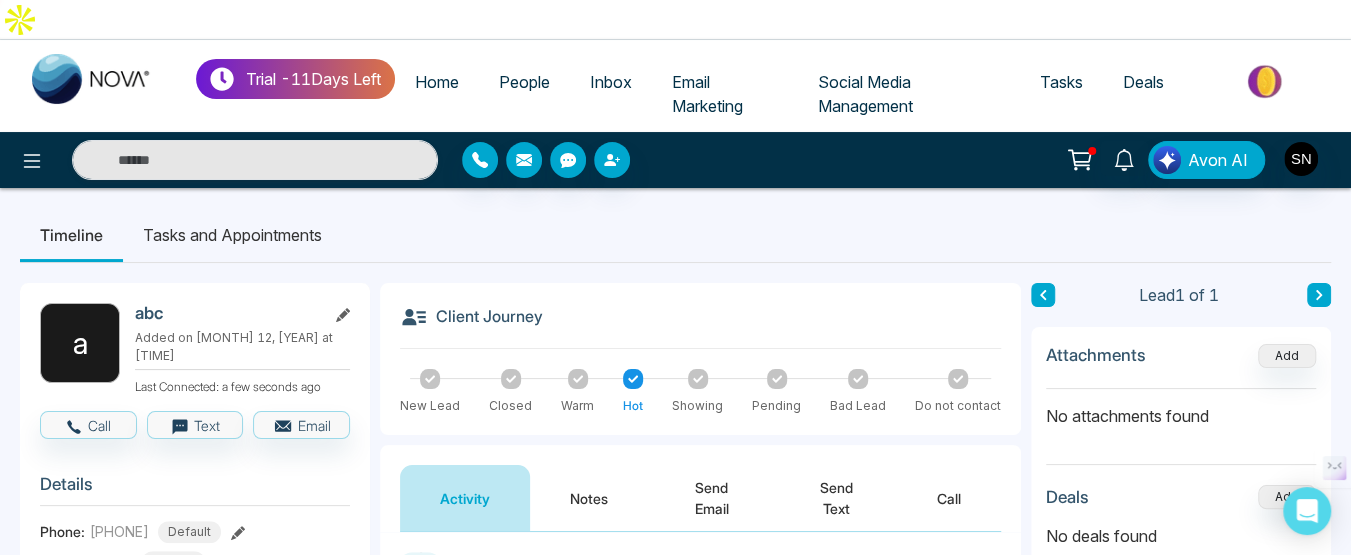 select on "*" 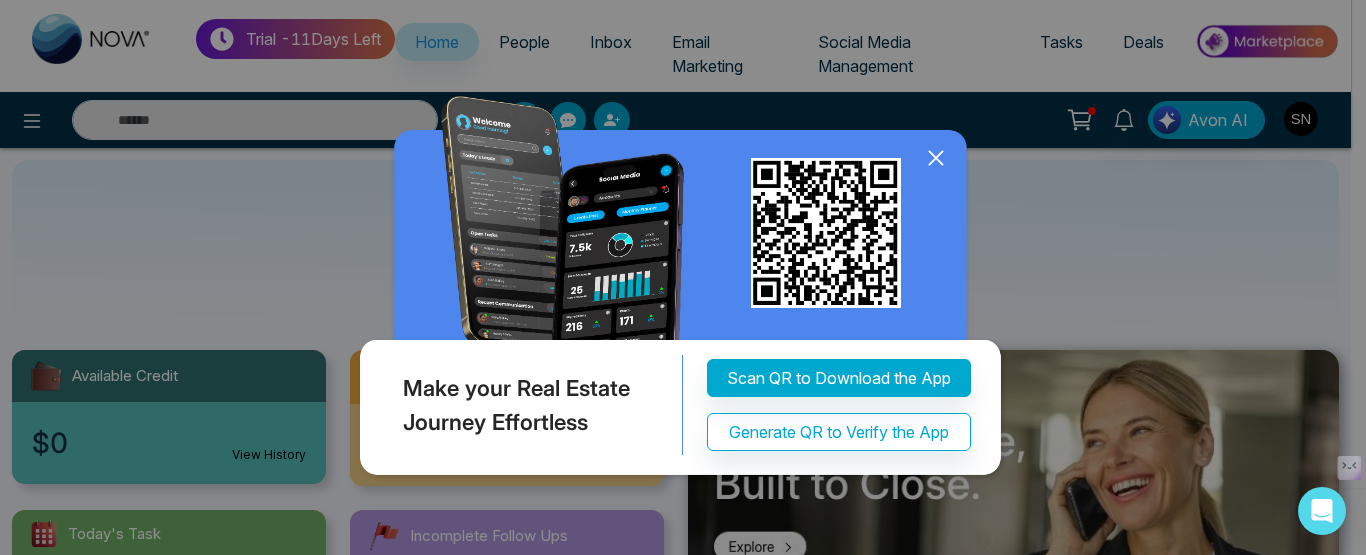 scroll, scrollTop: 100, scrollLeft: 0, axis: vertical 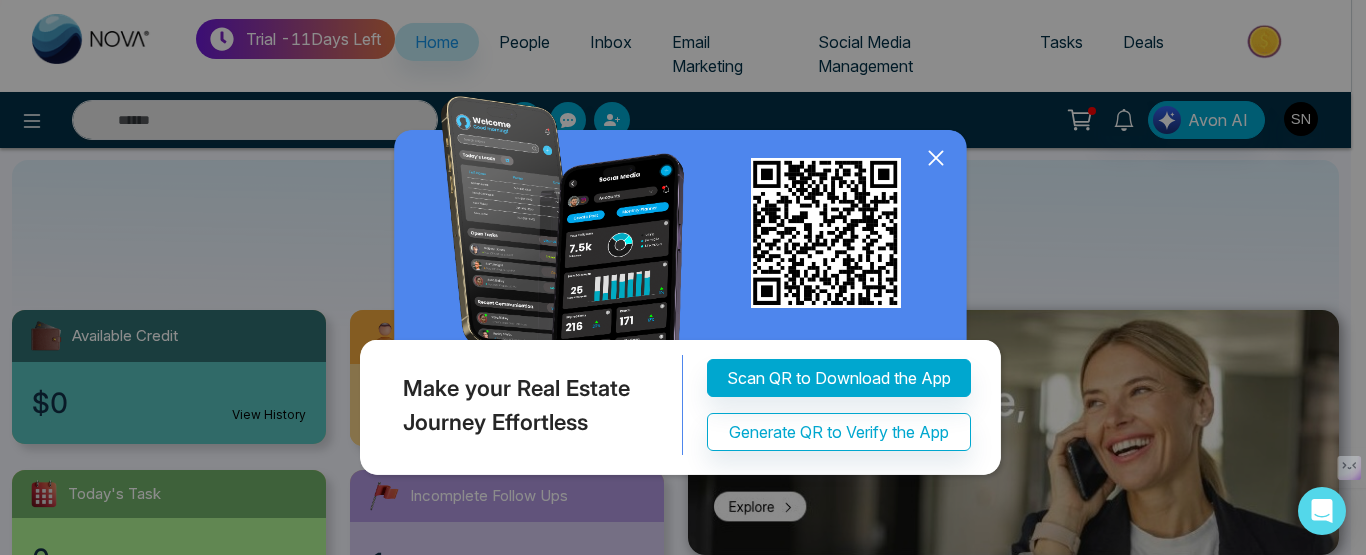 click 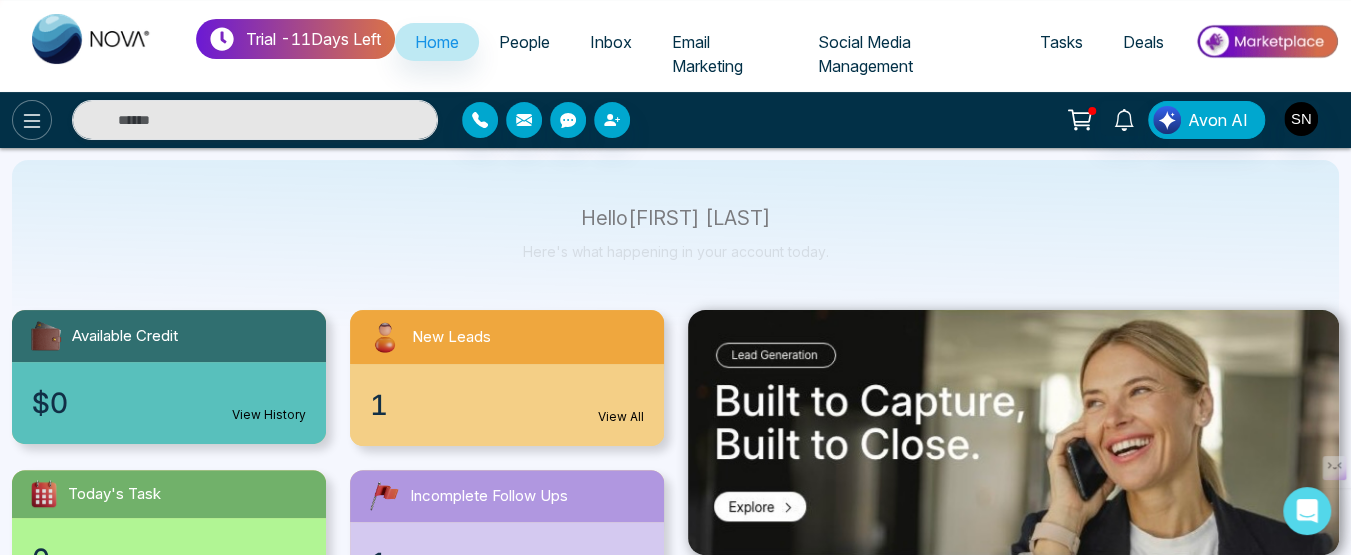 click 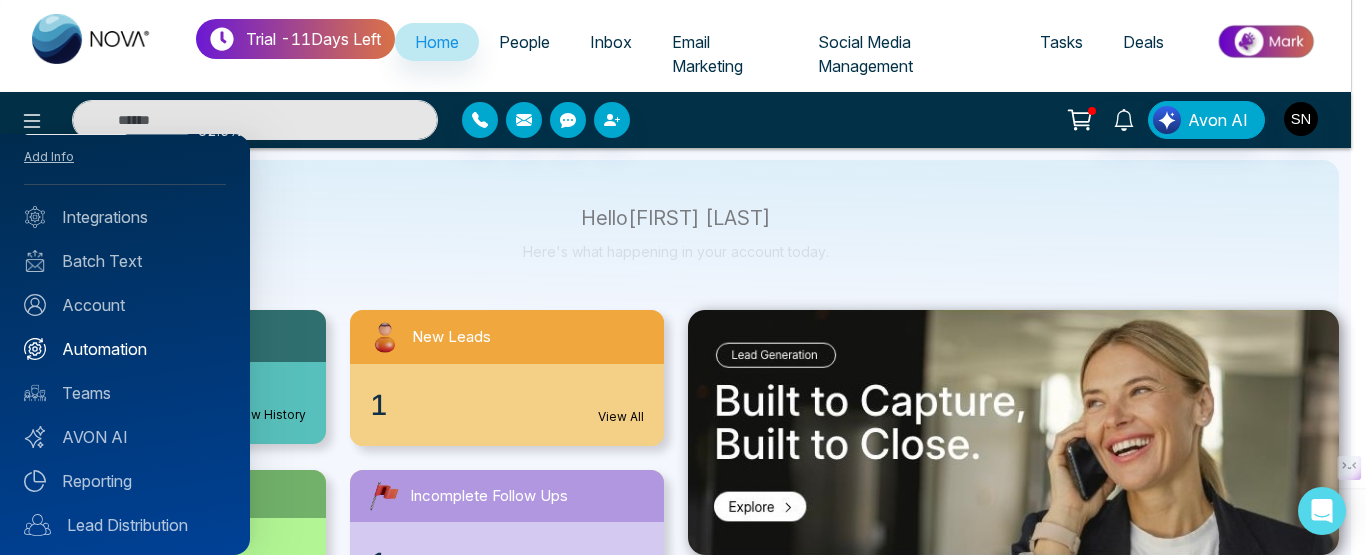 scroll, scrollTop: 200, scrollLeft: 0, axis: vertical 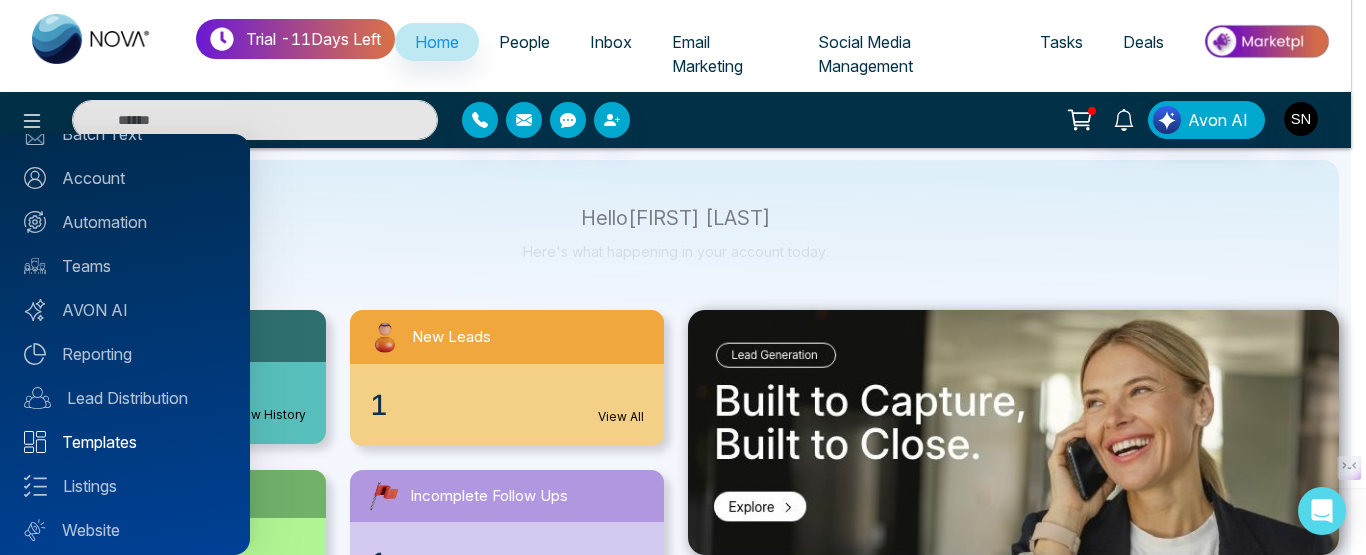click on "Templates" at bounding box center (125, 442) 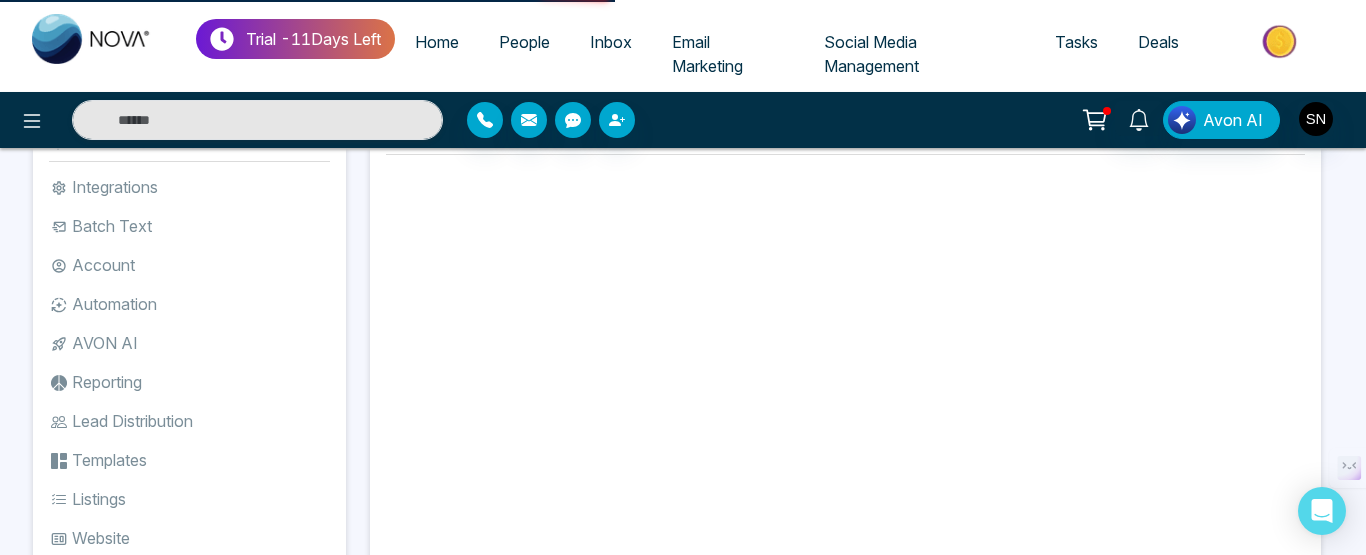 scroll, scrollTop: 0, scrollLeft: 0, axis: both 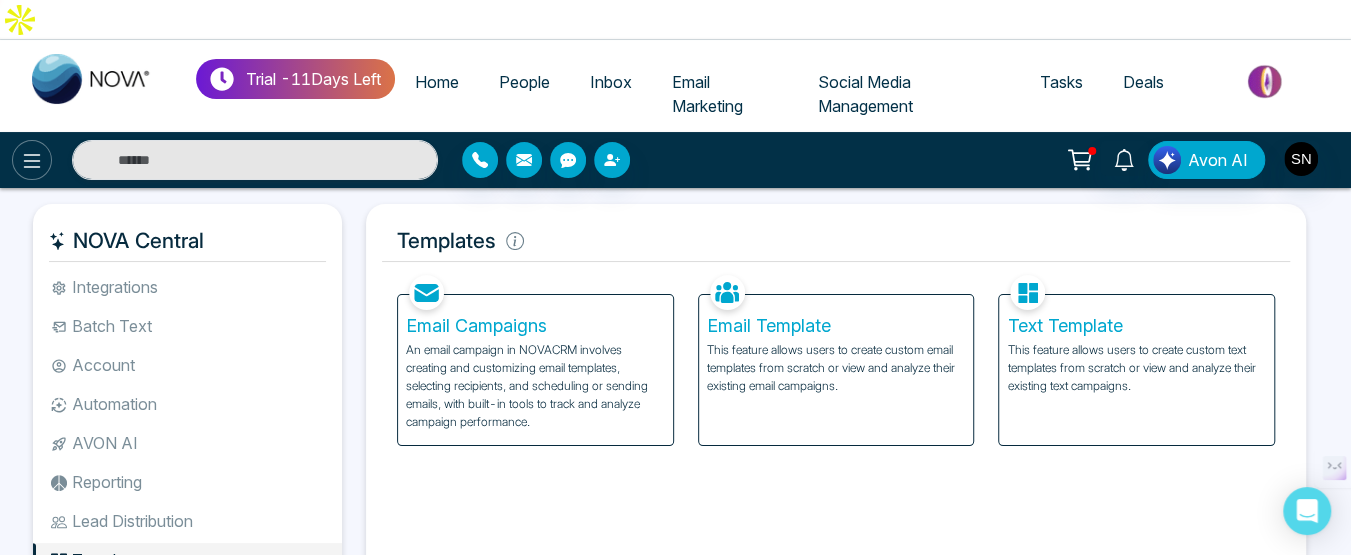 click 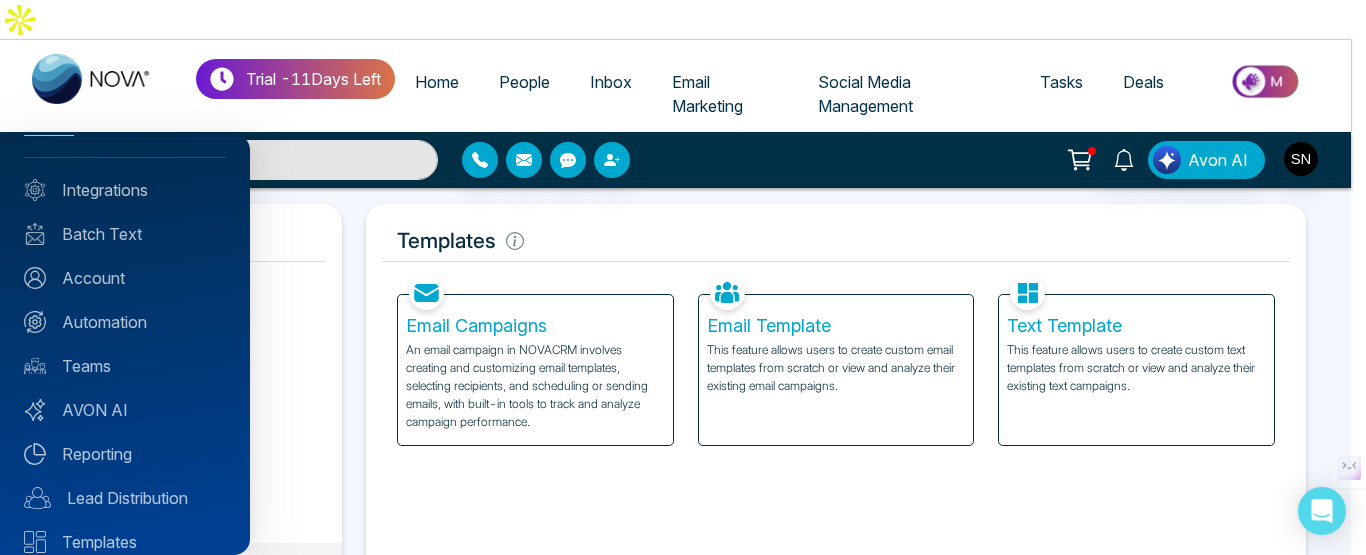 scroll, scrollTop: 200, scrollLeft: 0, axis: vertical 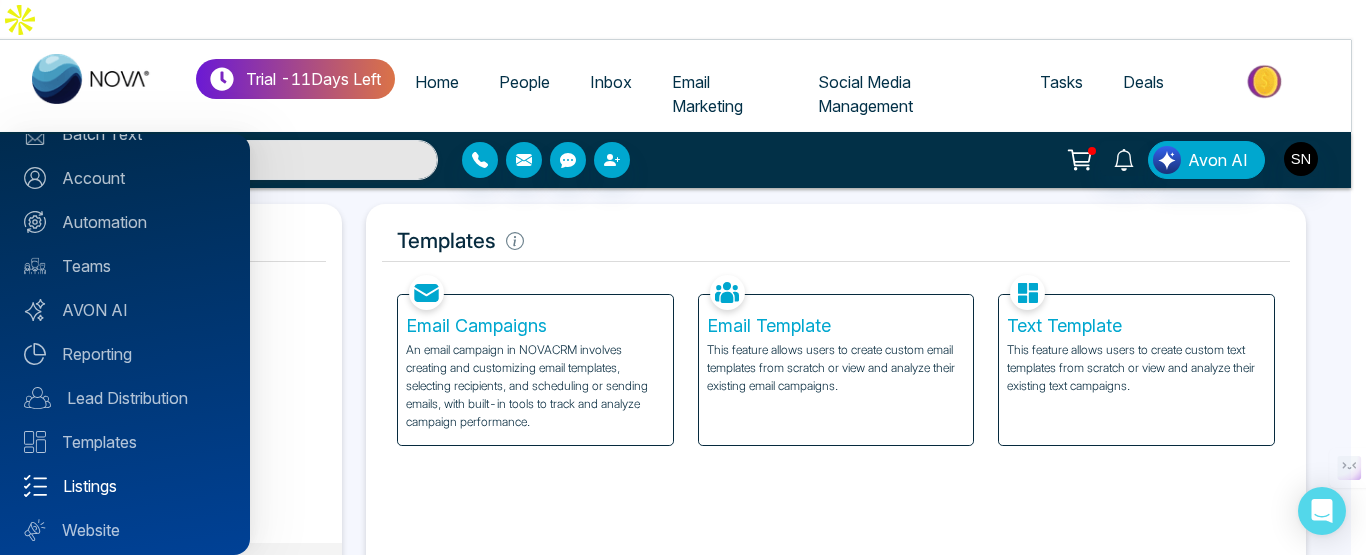 click on "Listings" at bounding box center (125, 486) 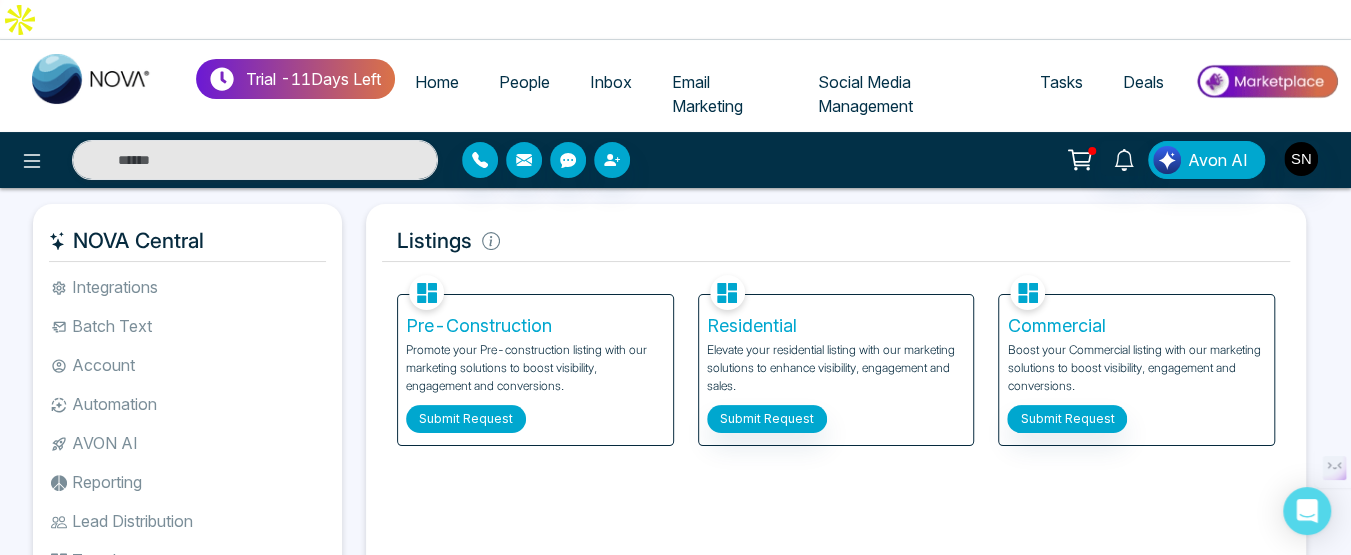 click on "Submit Request" at bounding box center (466, 419) 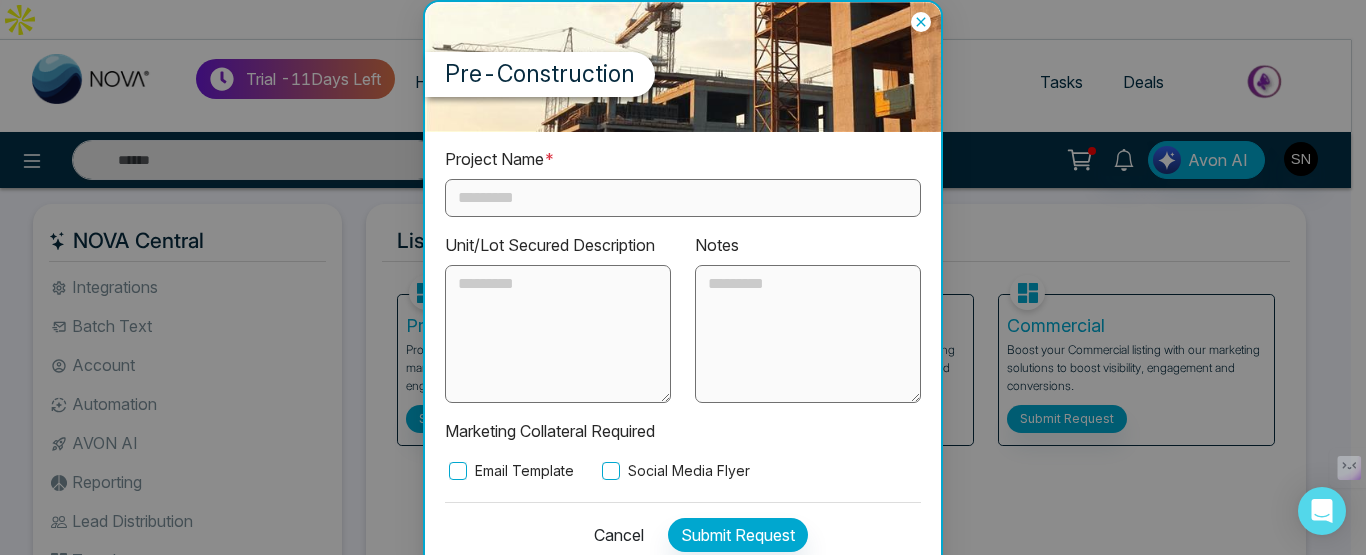 click at bounding box center (683, 198) 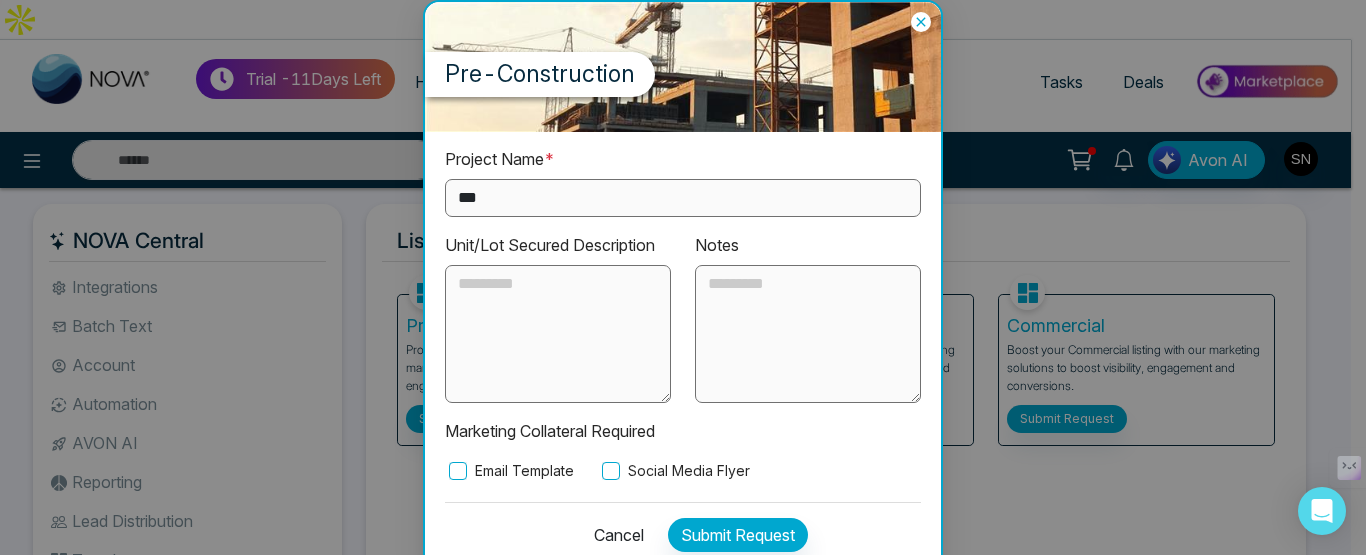type on "***" 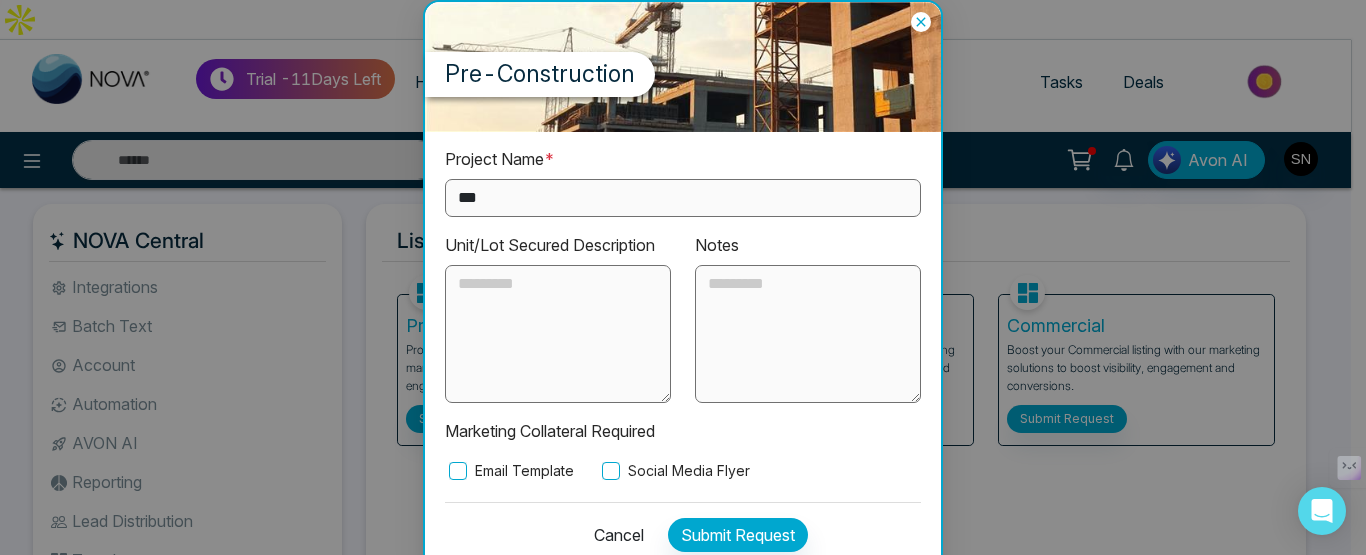click at bounding box center [558, 334] 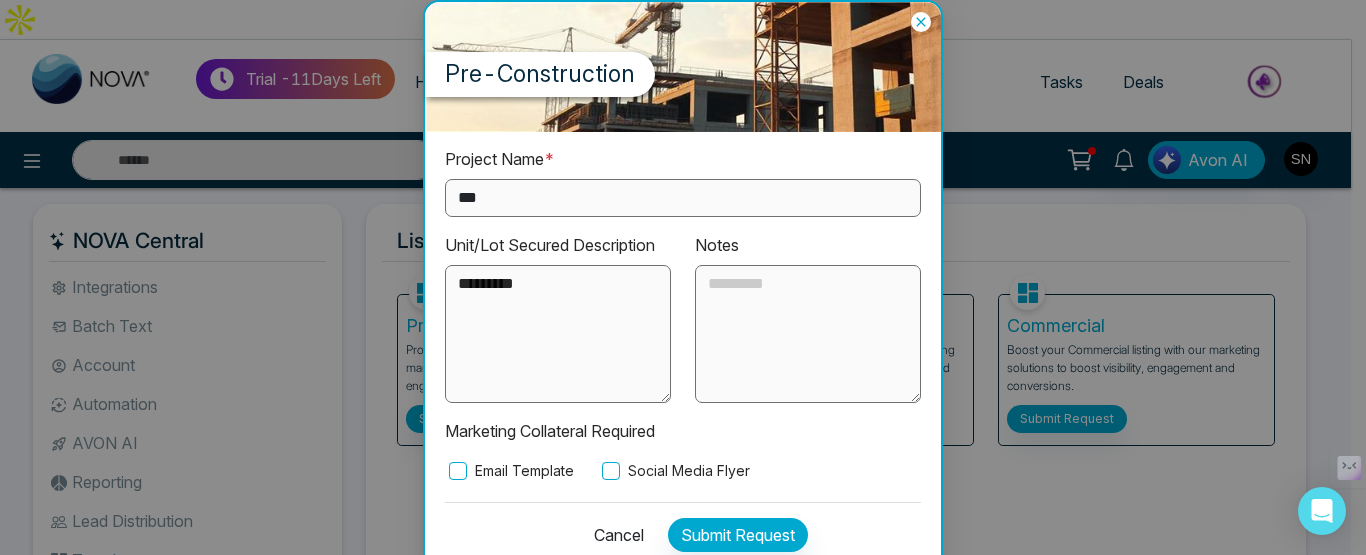 type on "*********" 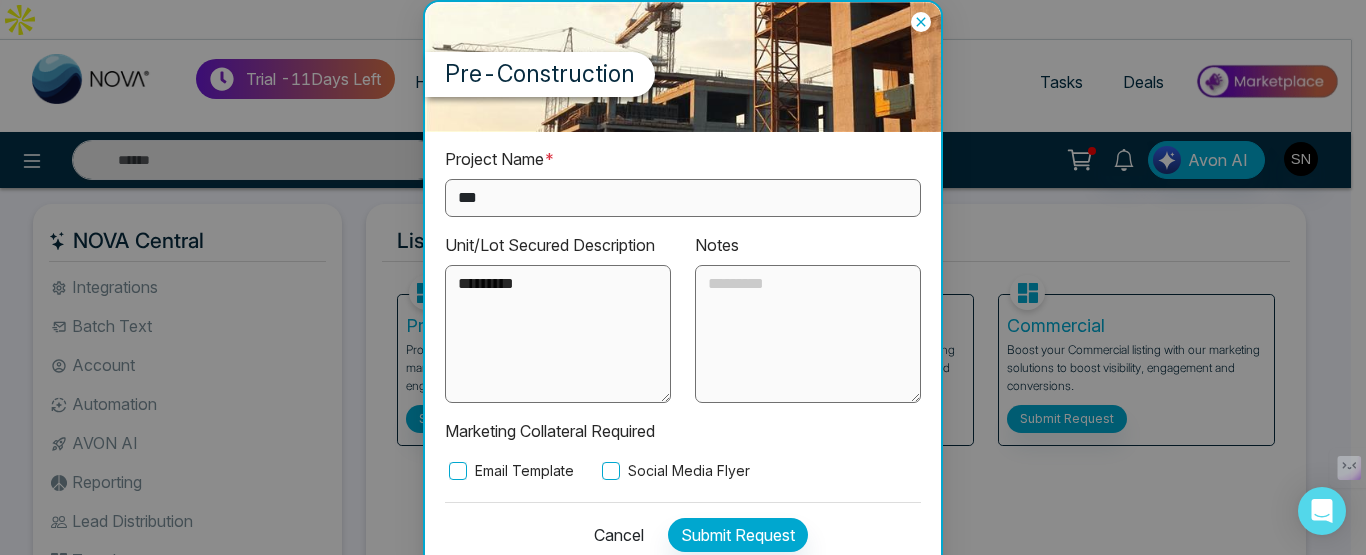 click at bounding box center [808, 334] 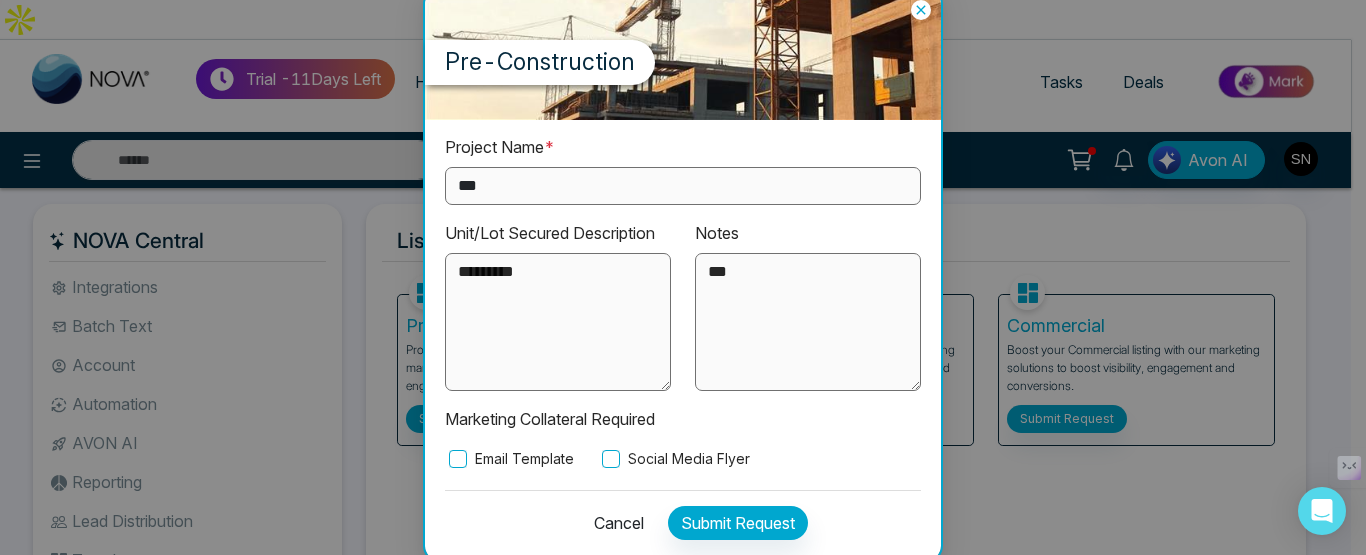 scroll, scrollTop: 16, scrollLeft: 0, axis: vertical 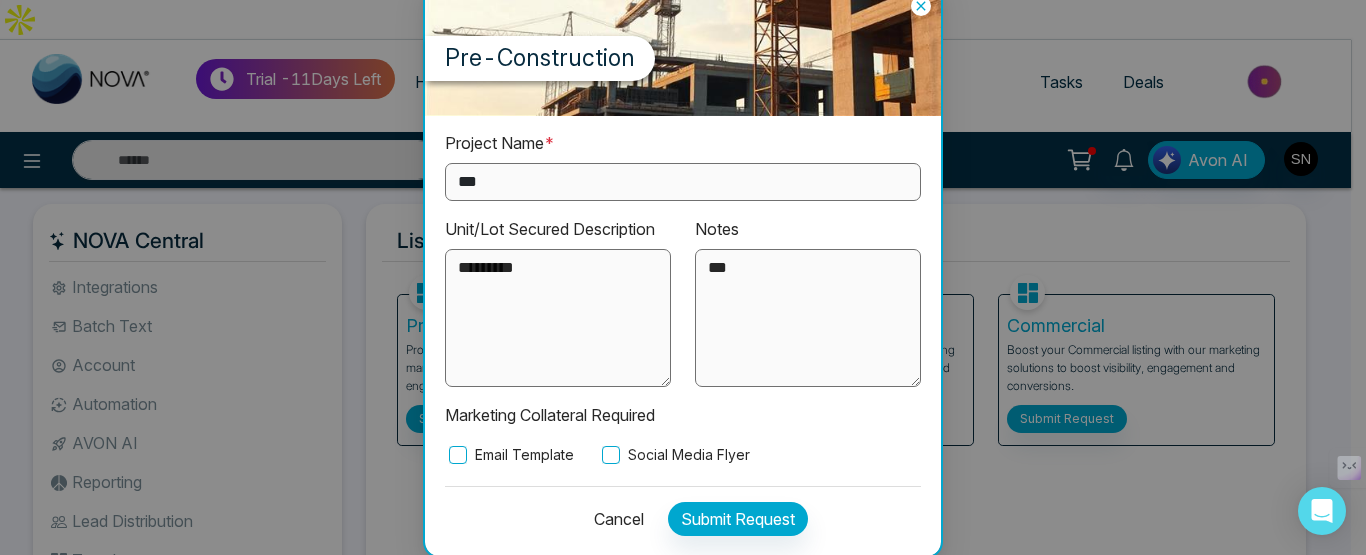 type on "***" 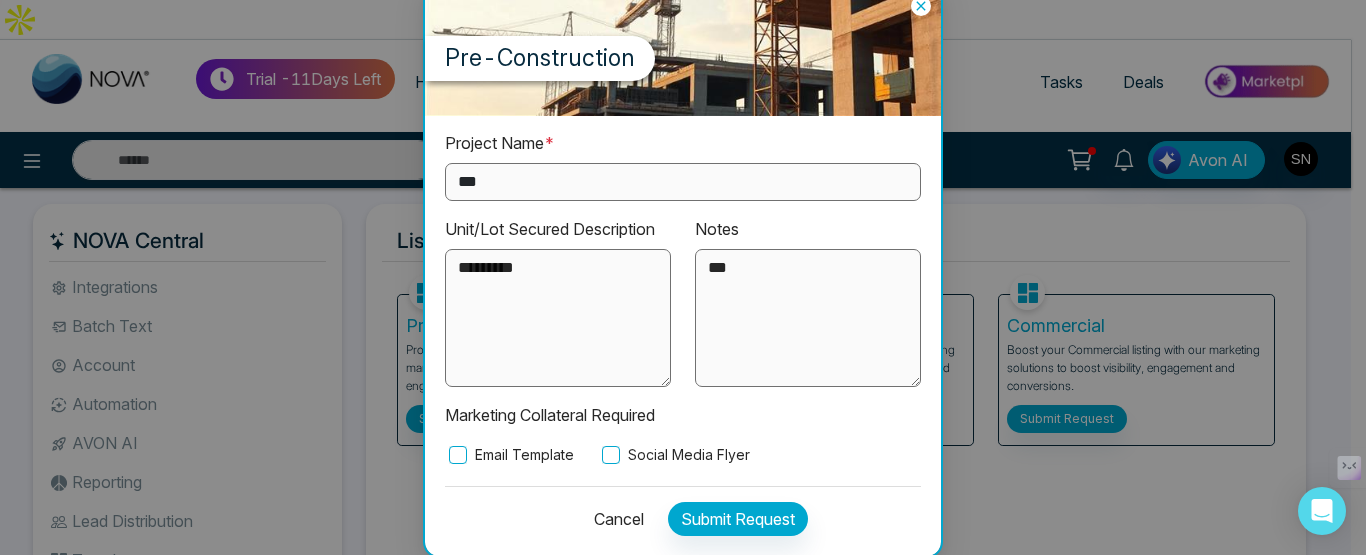 click on "Cancel" at bounding box center (613, 519) 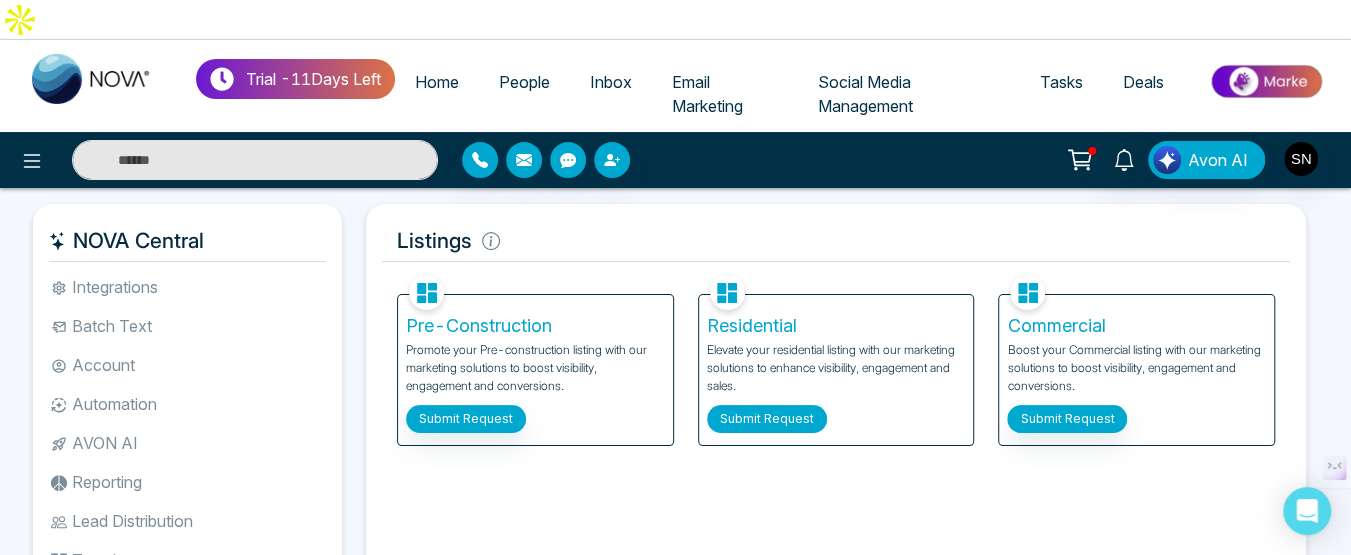 click on "Submit Request" at bounding box center (767, 419) 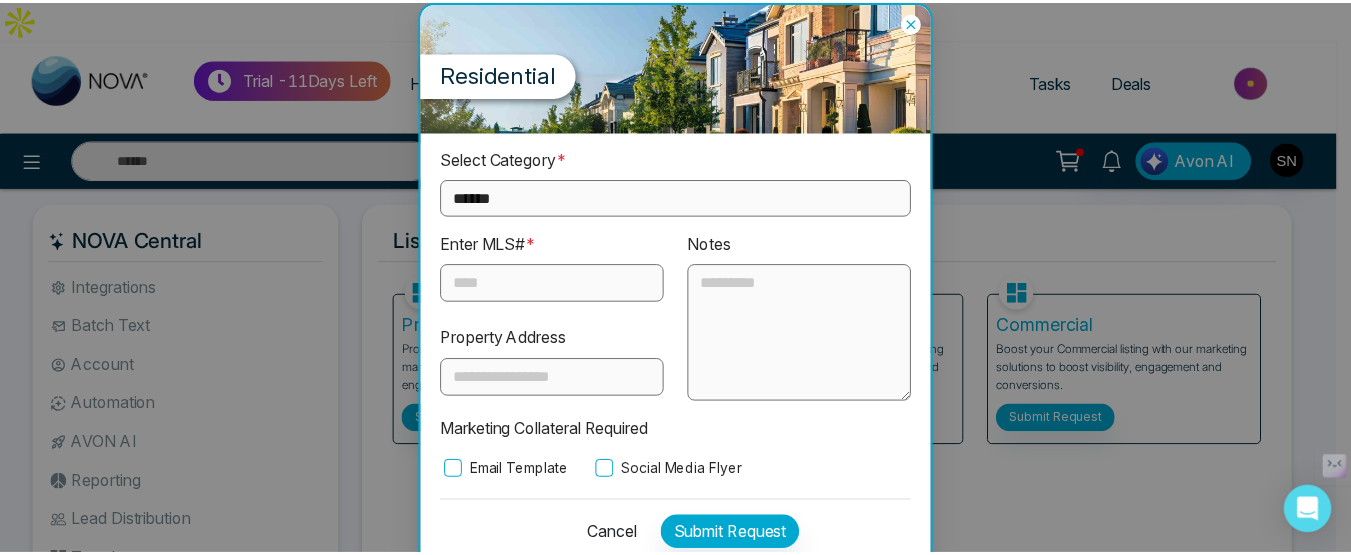 scroll, scrollTop: 15, scrollLeft: 0, axis: vertical 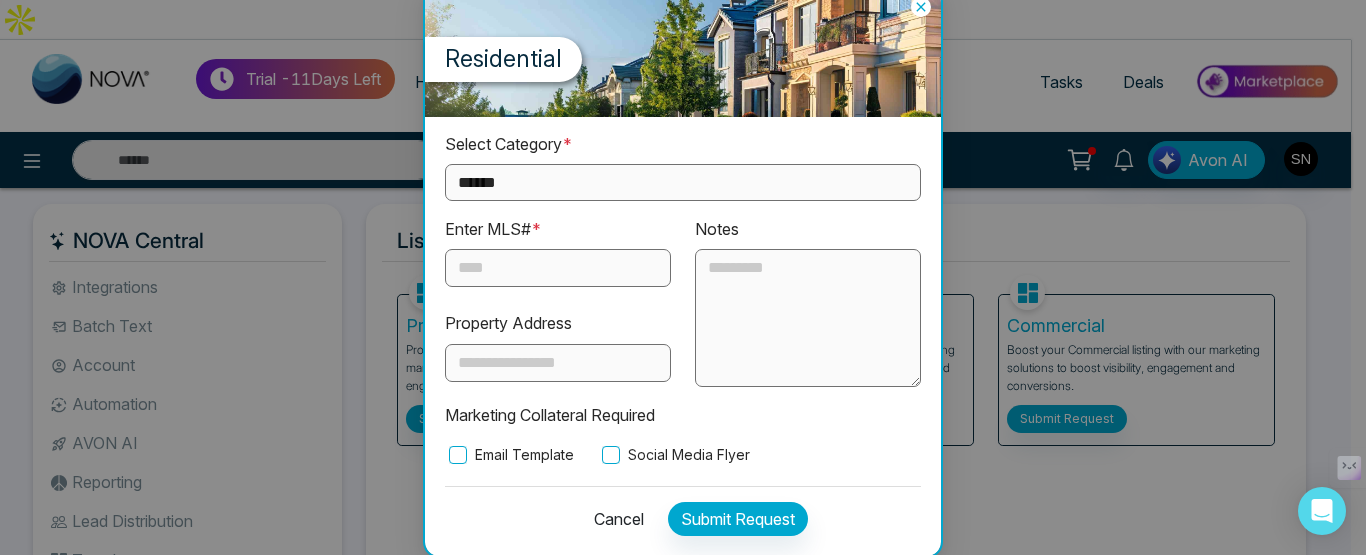 click on "**********" at bounding box center [683, 182] 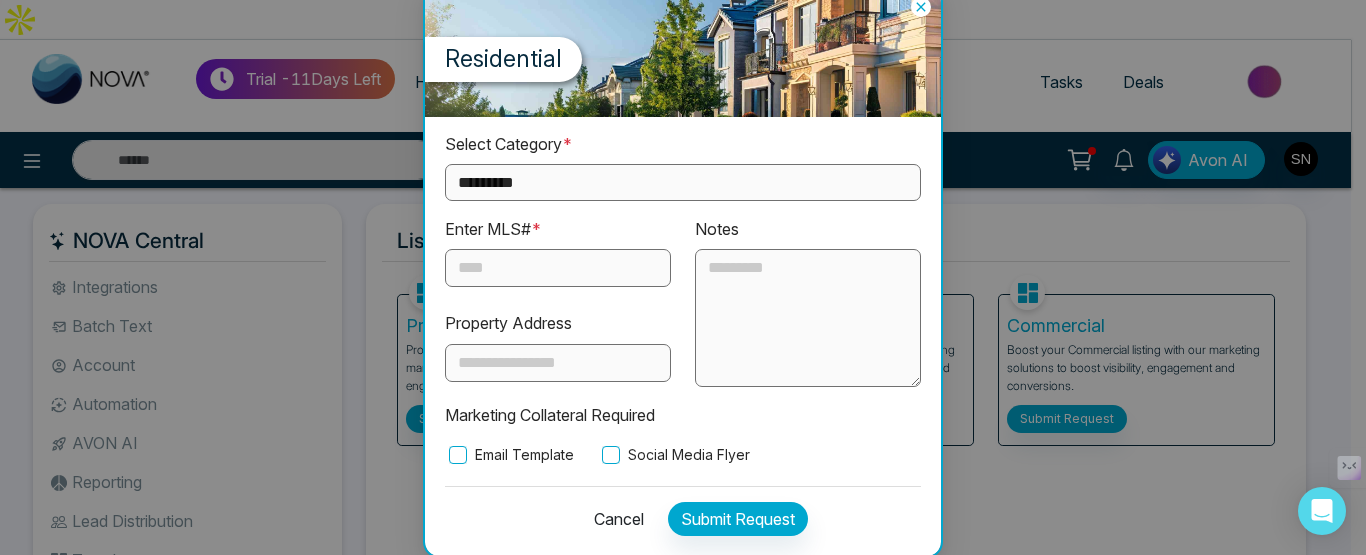 click on "**********" at bounding box center (683, 182) 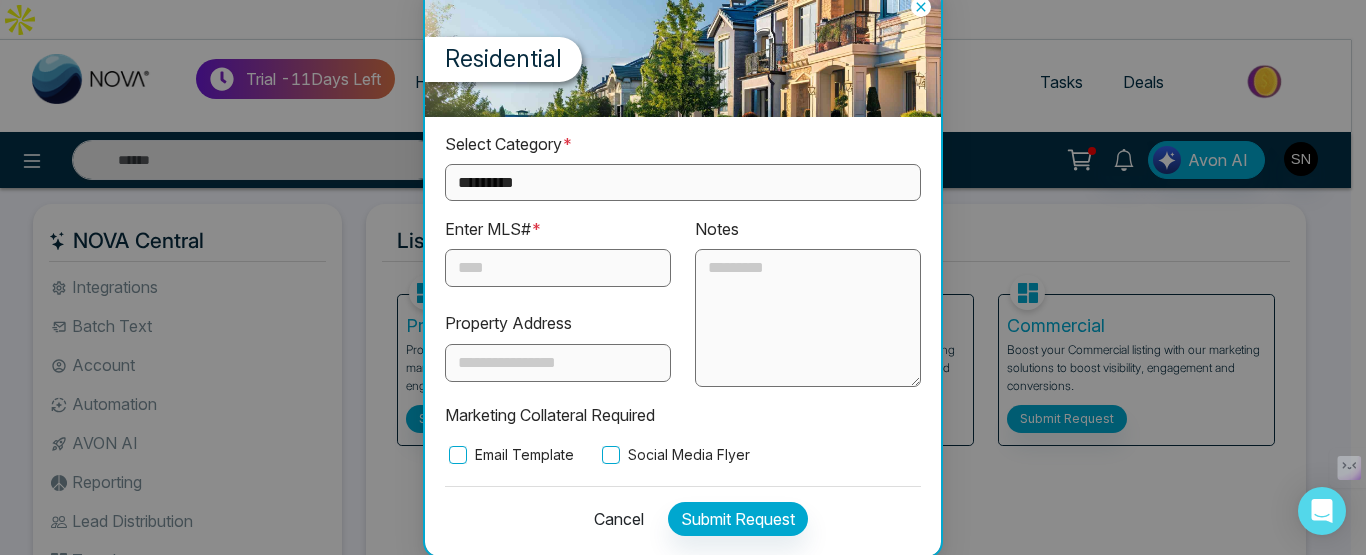 click on "**********" at bounding box center [683, 182] 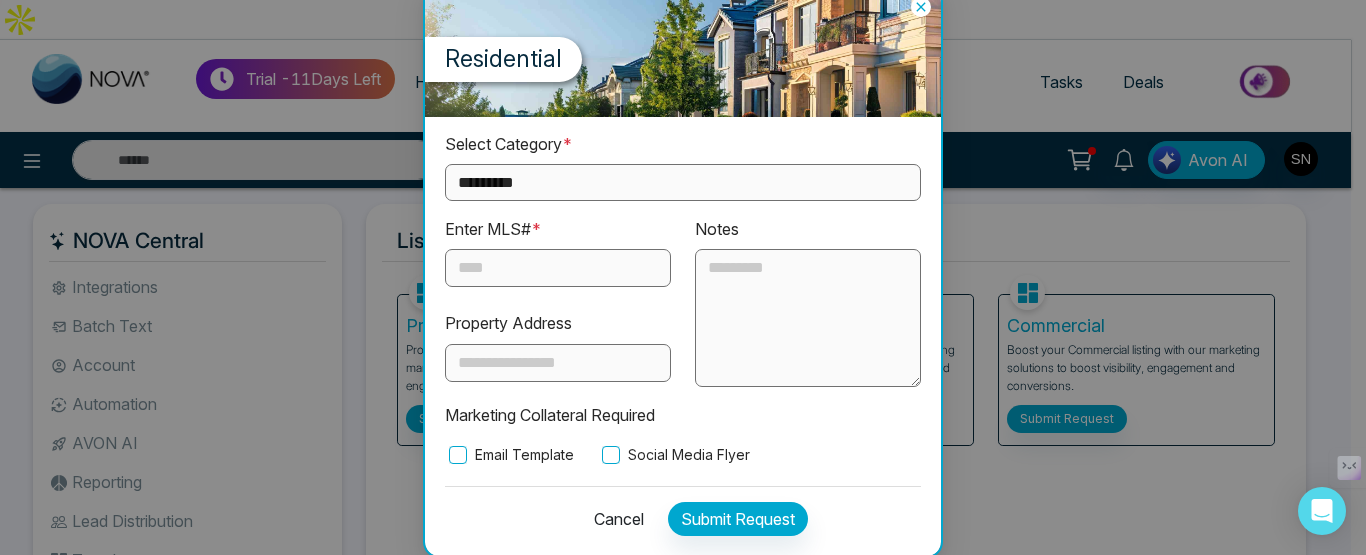 select on "*********" 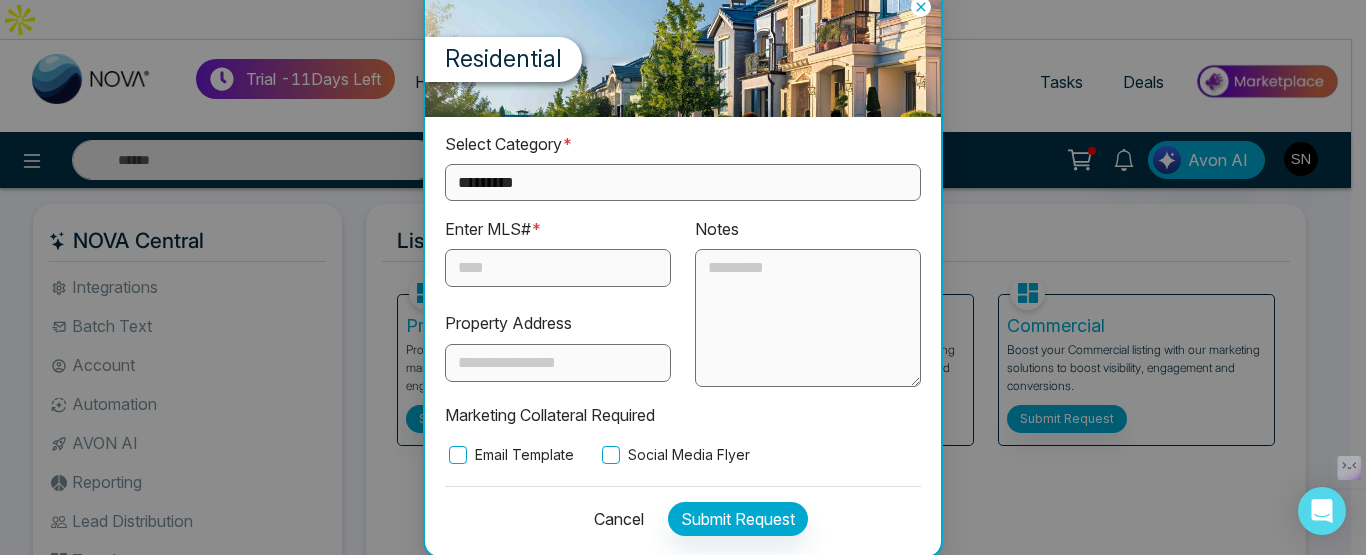 click on "**********" at bounding box center [683, 182] 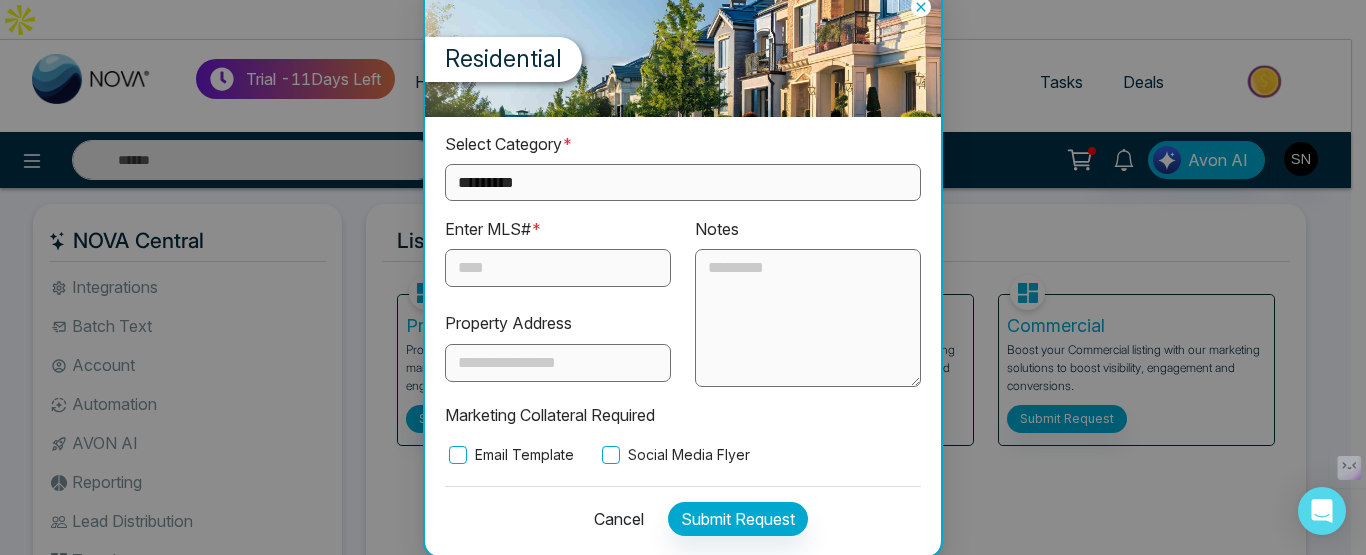 click at bounding box center (558, 268) 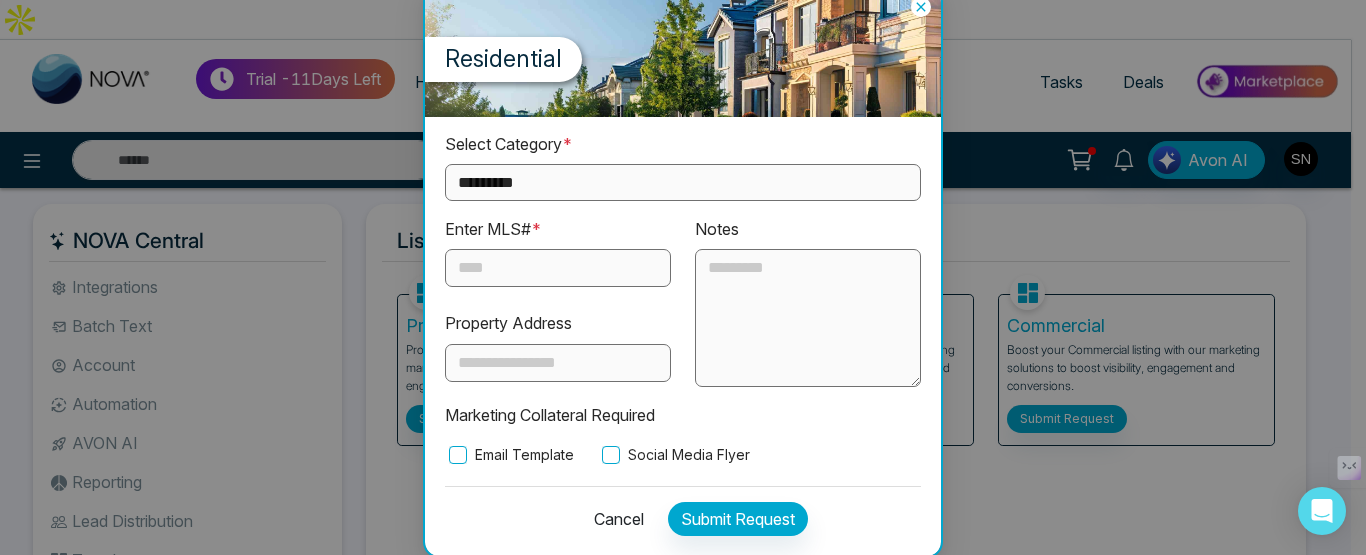 click at bounding box center [558, 268] 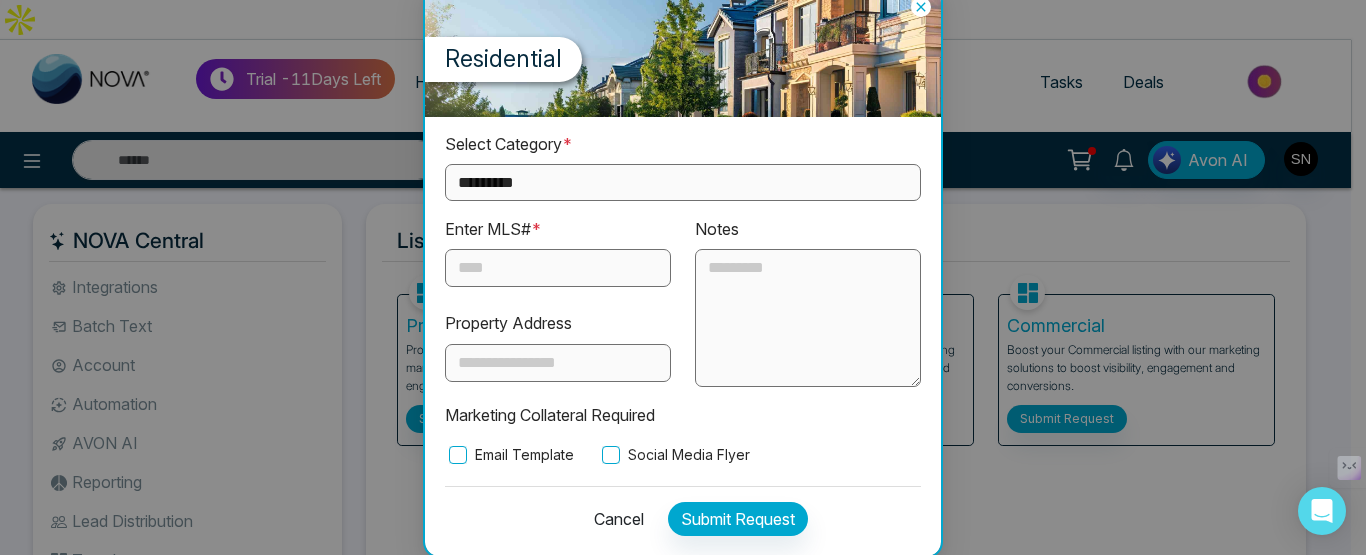 click at bounding box center (558, 363) 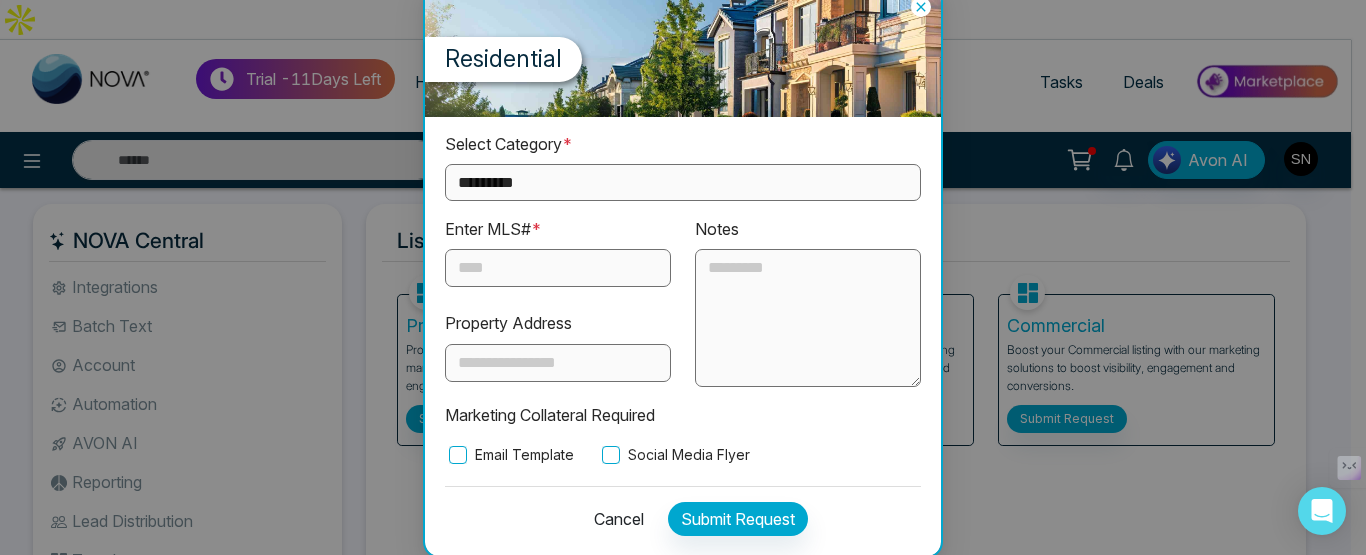click on "Email Template" at bounding box center [509, 455] 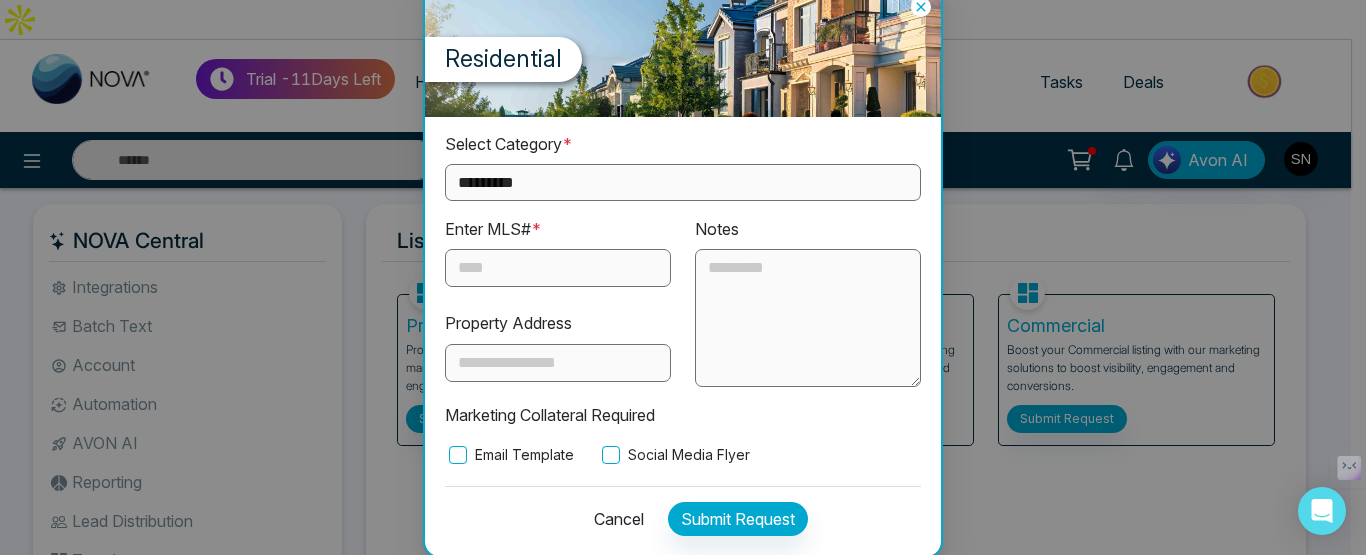 click on "Email Template" at bounding box center [509, 455] 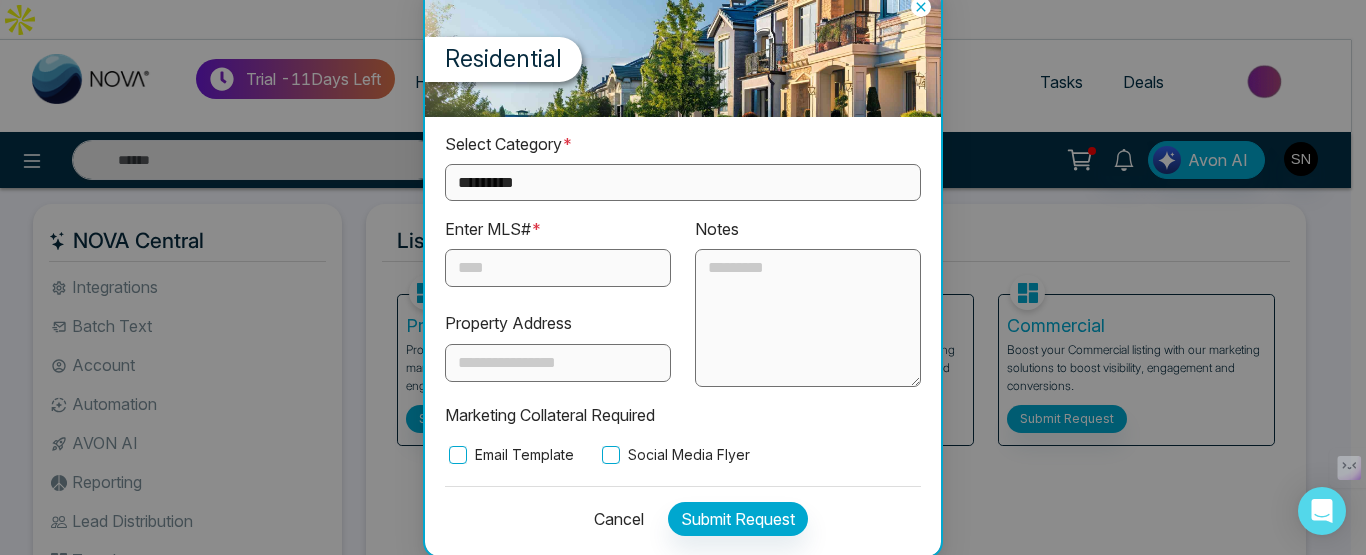click on "Cancel" at bounding box center [613, 519] 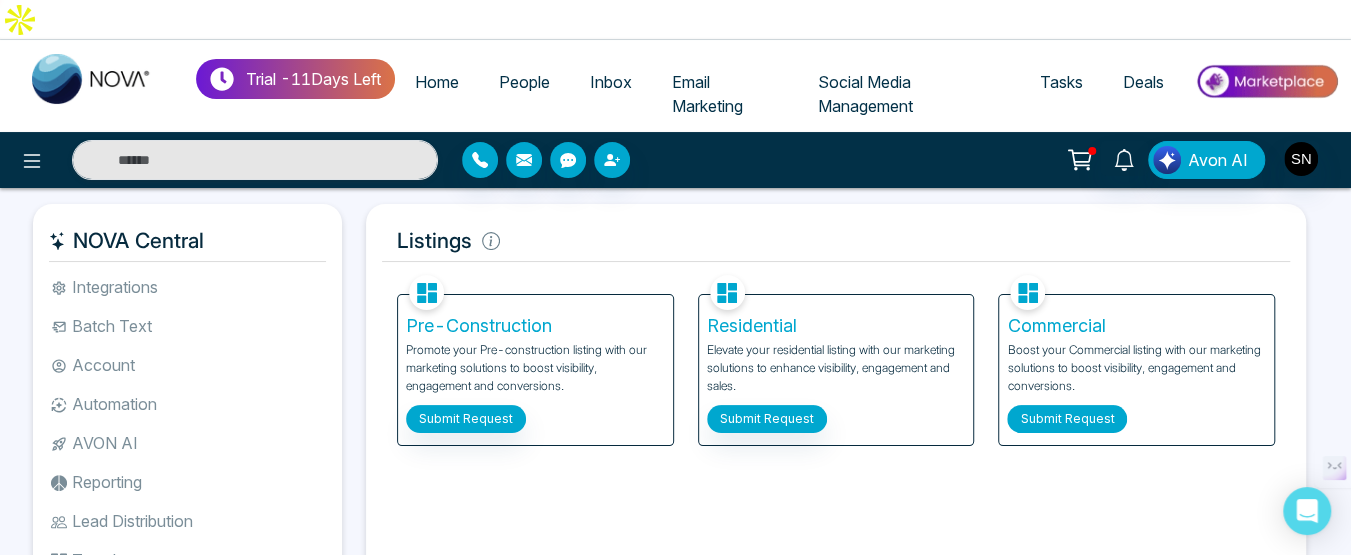click on "Submit Request" at bounding box center (1067, 419) 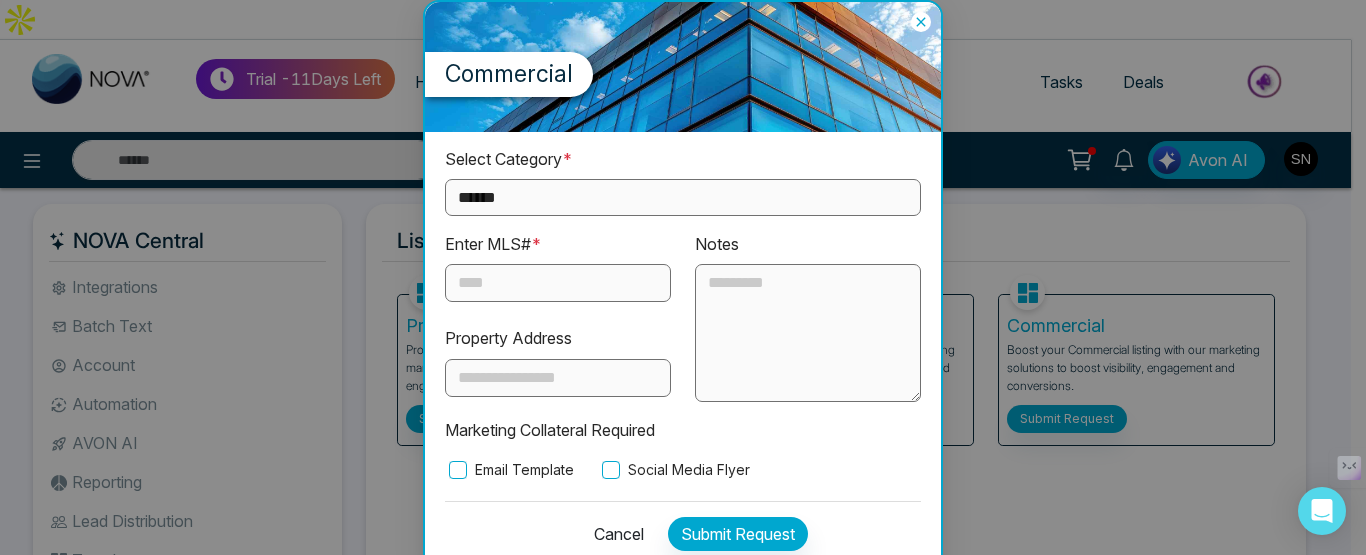 click on "**********" at bounding box center (683, 197) 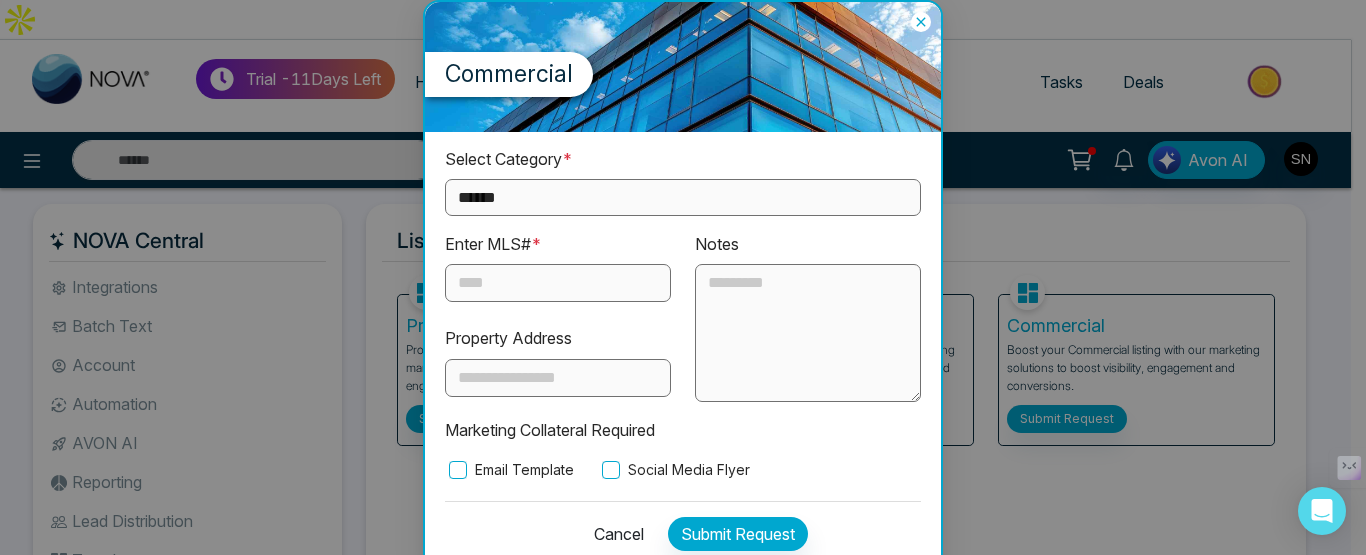 click 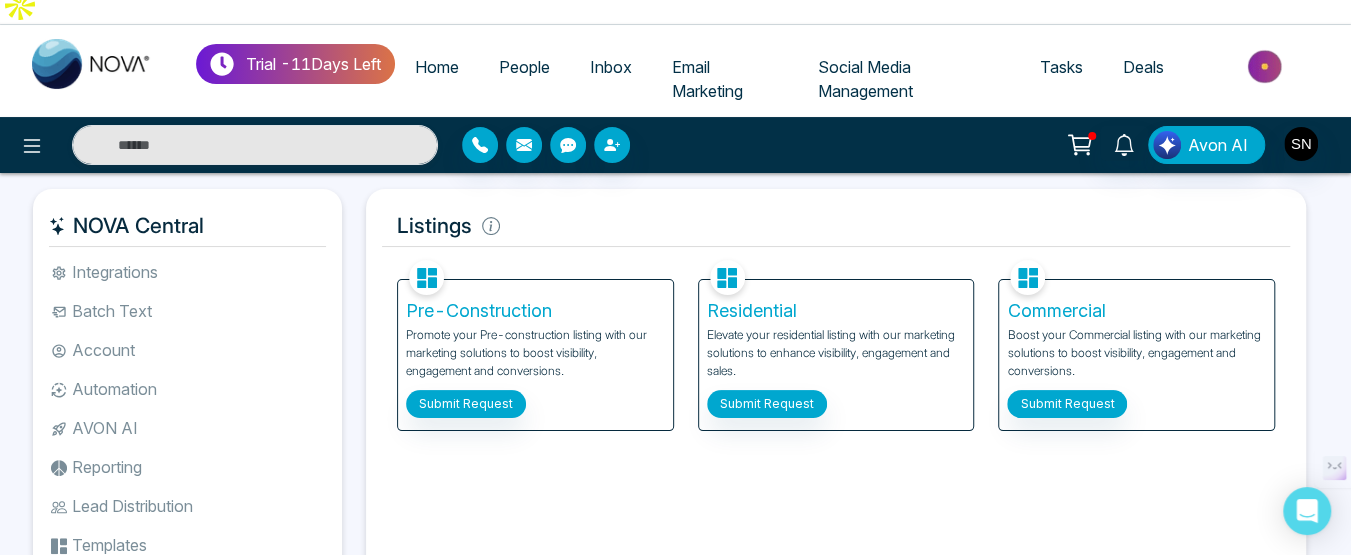 scroll, scrollTop: 0, scrollLeft: 0, axis: both 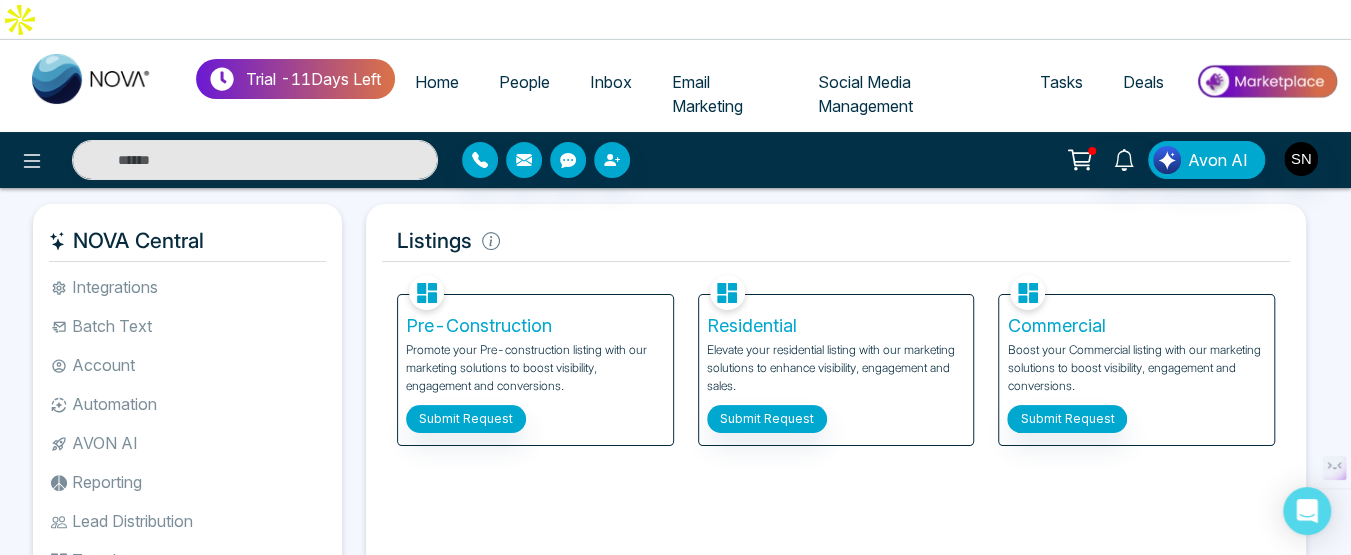 click on "Integrations" at bounding box center (187, 287) 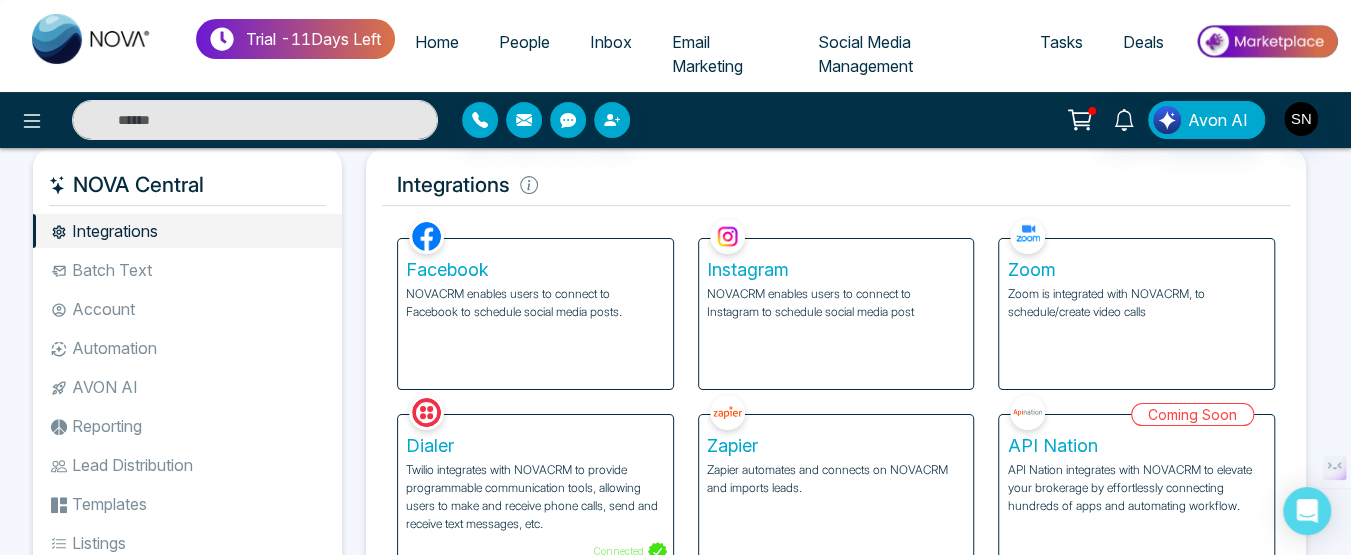 scroll, scrollTop: 100, scrollLeft: 0, axis: vertical 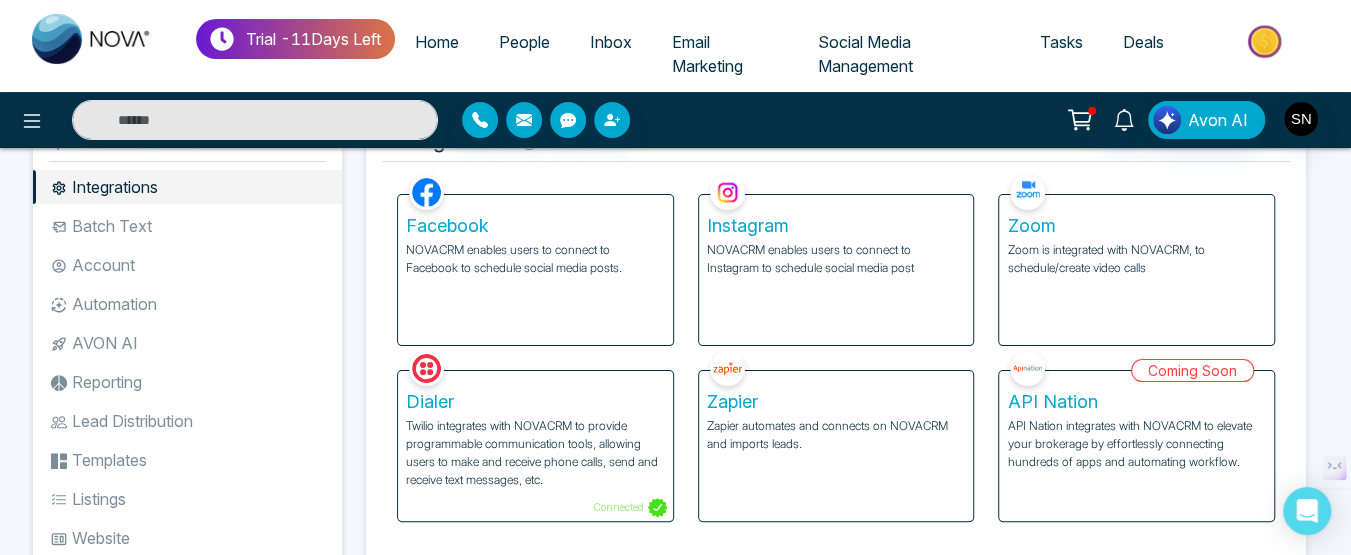 click on "Dialer" at bounding box center [535, 402] 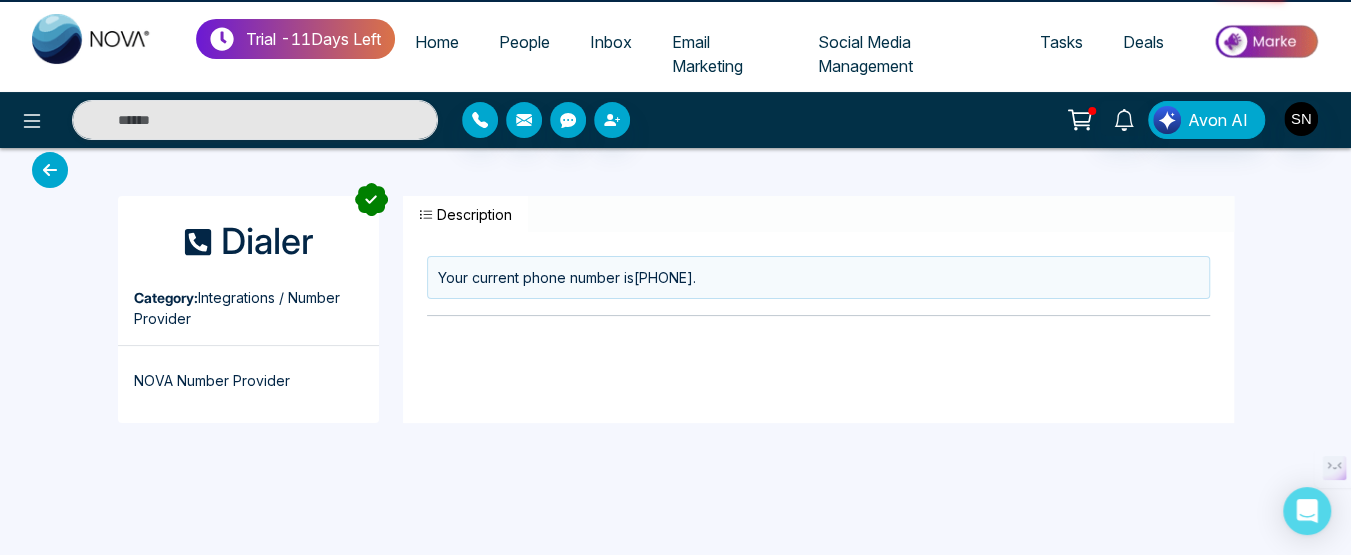 scroll, scrollTop: 0, scrollLeft: 0, axis: both 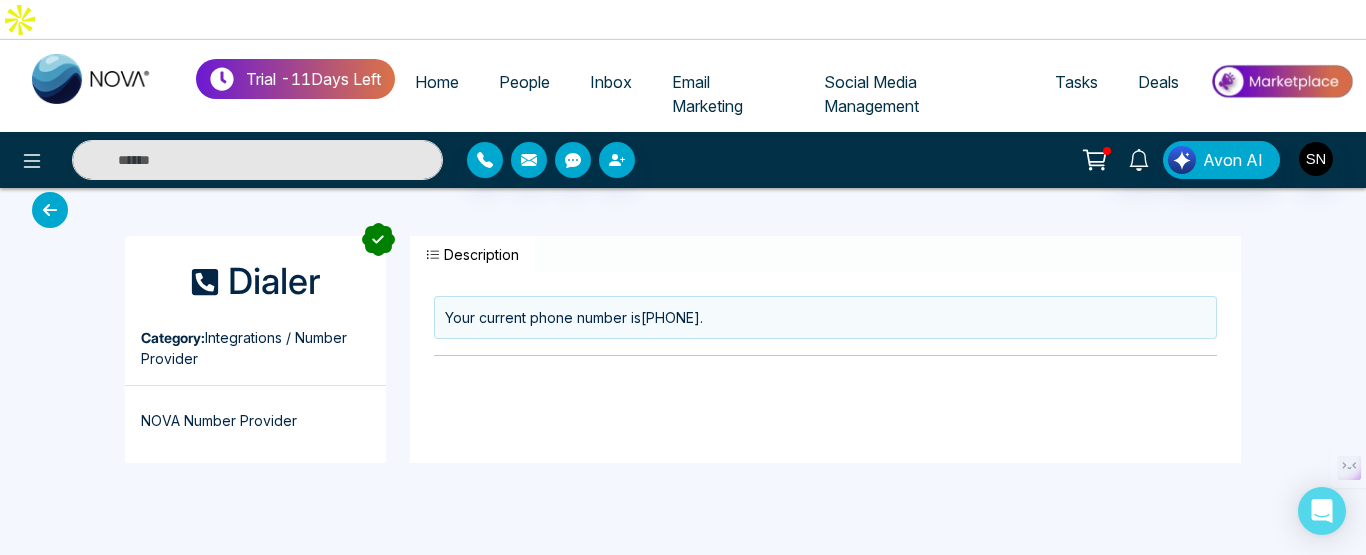 click at bounding box center [50, 210] 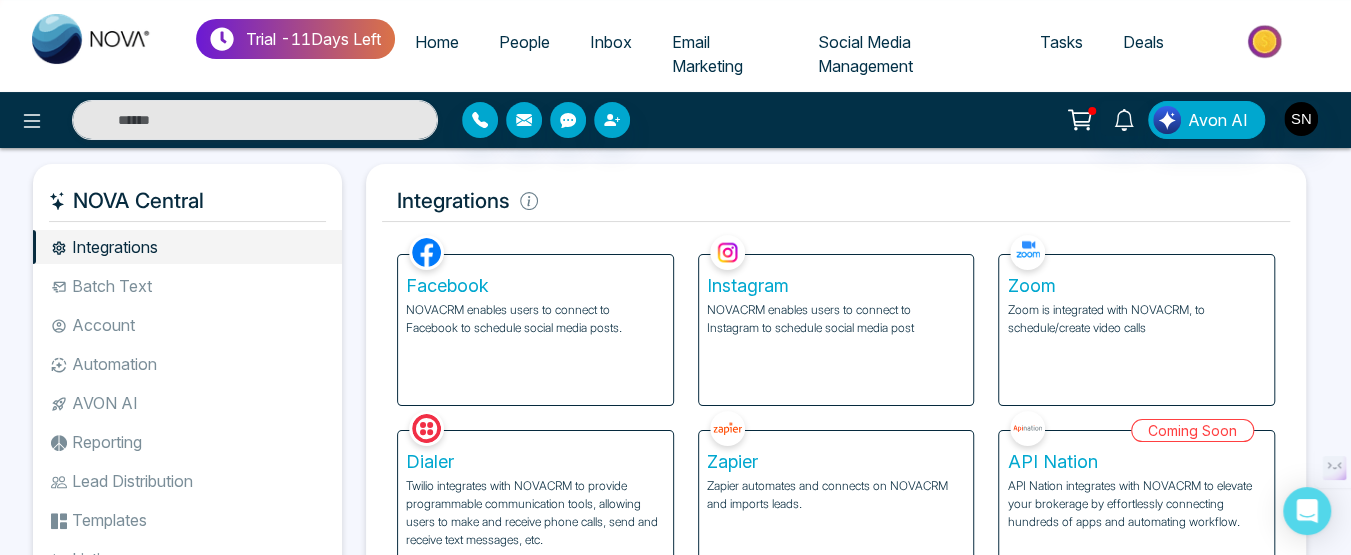 scroll, scrollTop: 0, scrollLeft: 0, axis: both 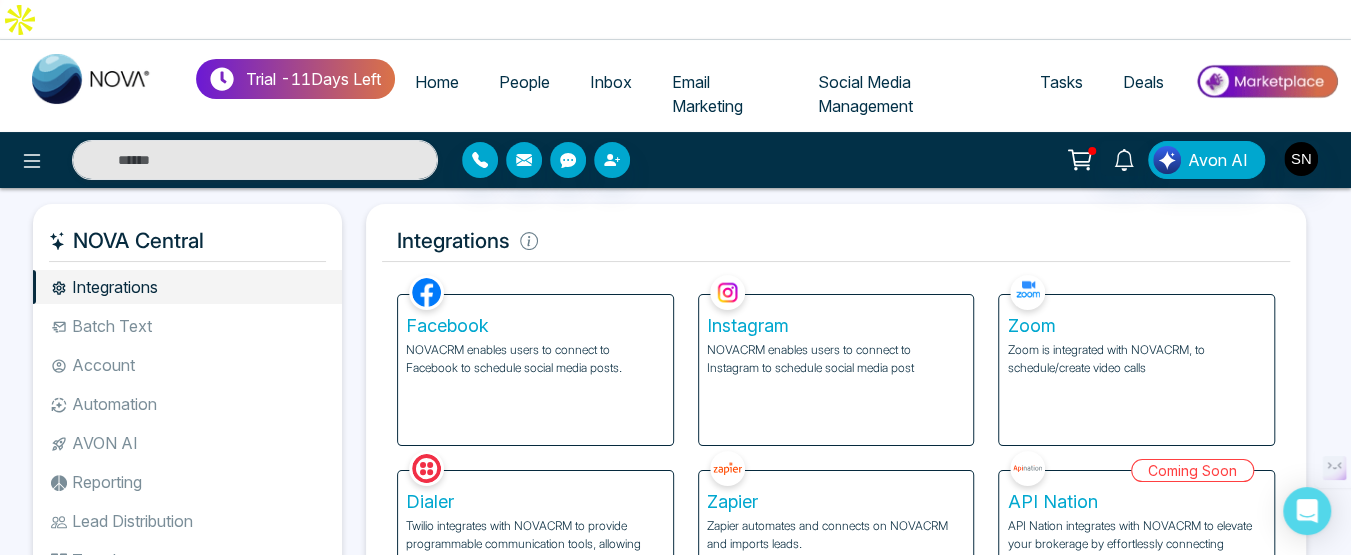 click on "People" at bounding box center (524, 82) 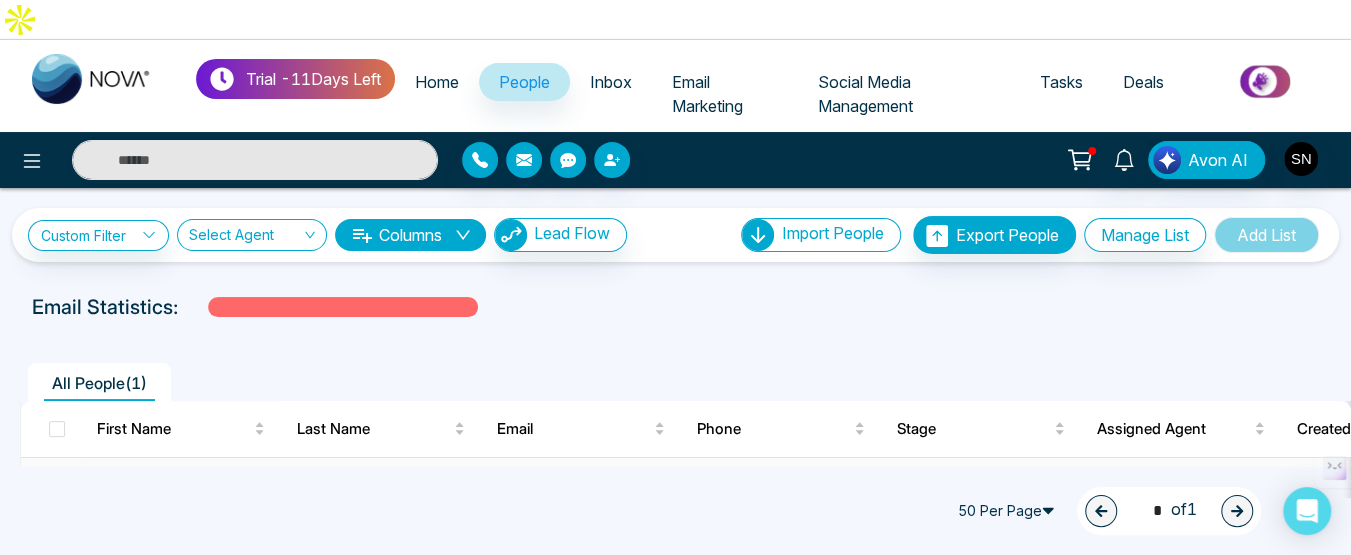 scroll, scrollTop: 0, scrollLeft: 0, axis: both 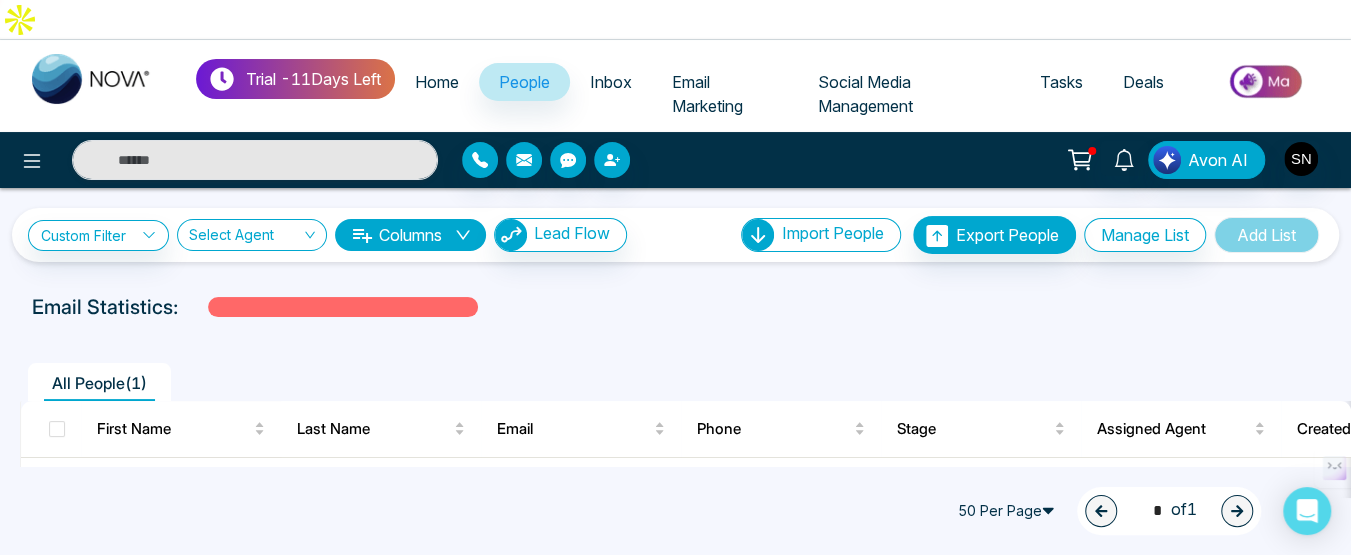 click on "Home" at bounding box center (437, 82) 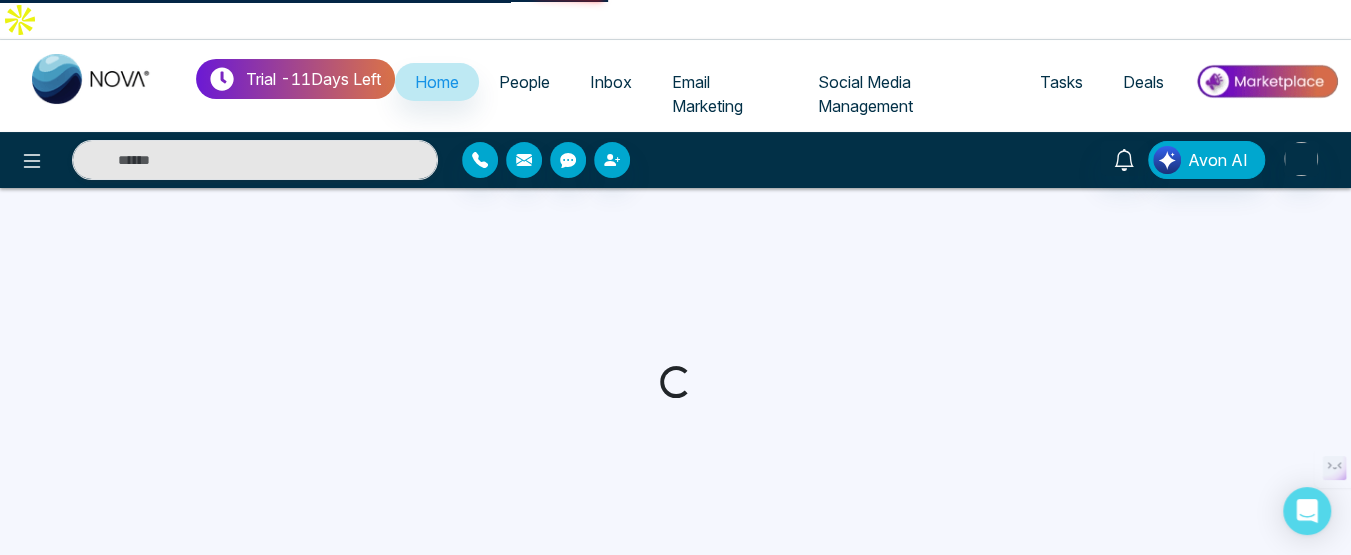 select on "*" 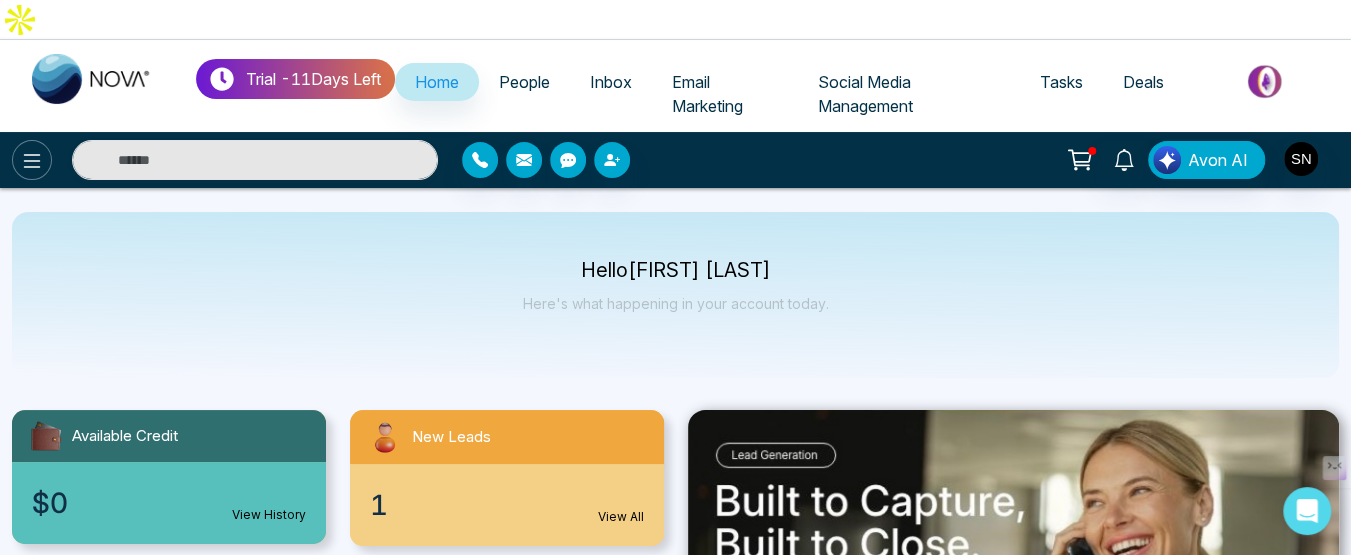 click at bounding box center [32, 160] 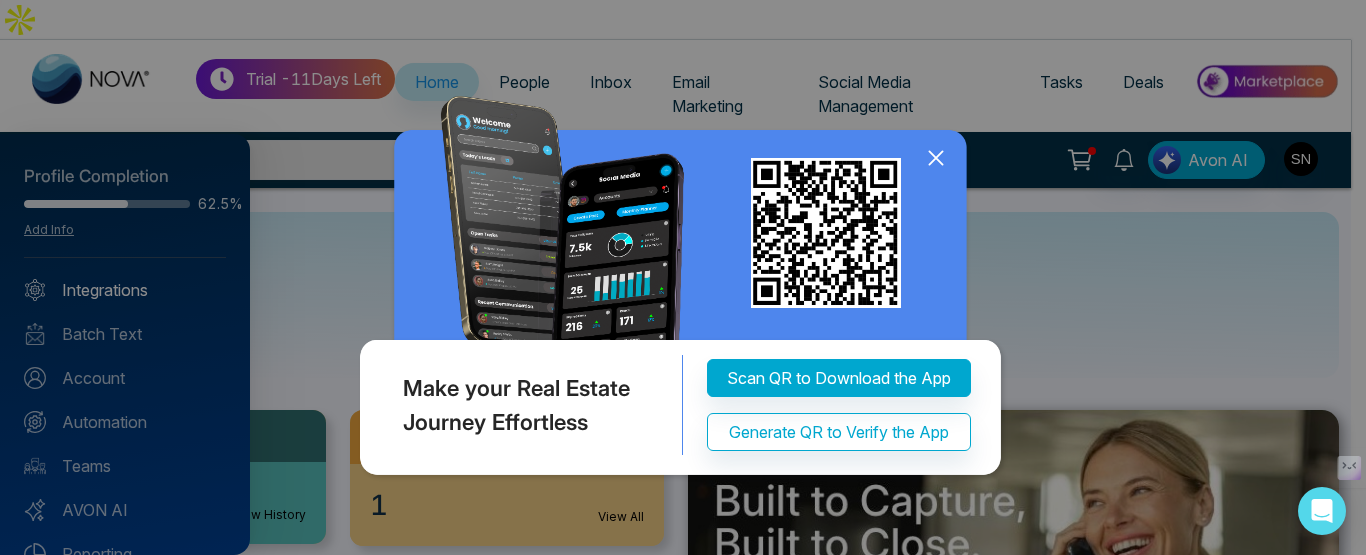 click on "Make your Real Estate  Journey Effortless Scan QR to Download the App Generate QR to Verify the App" at bounding box center [683, 277] 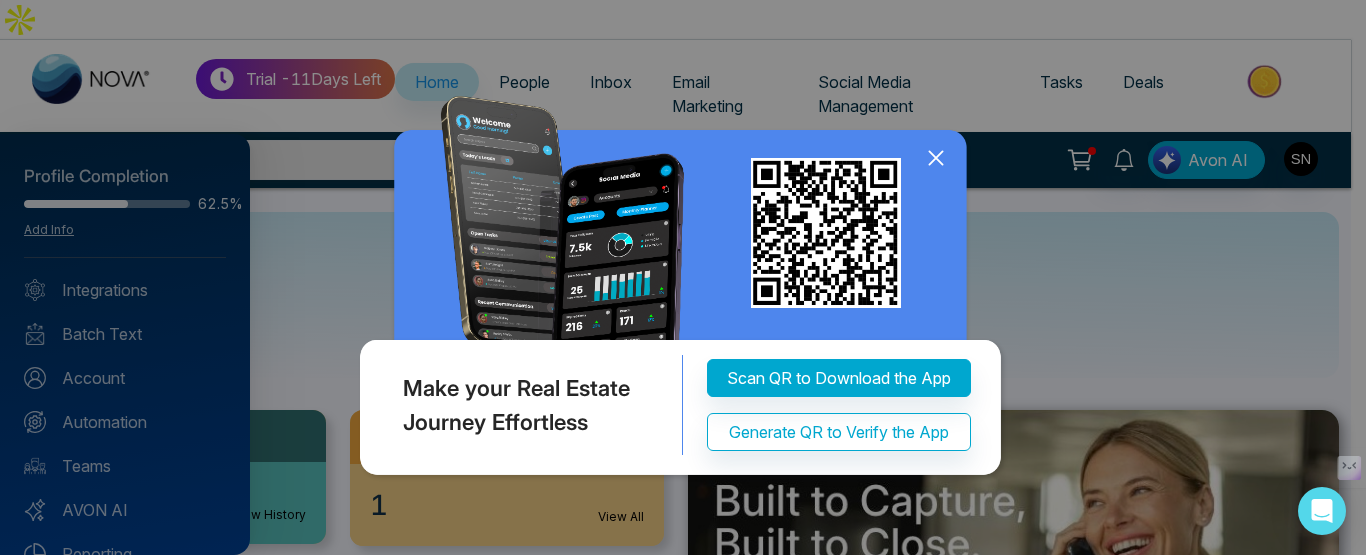 click 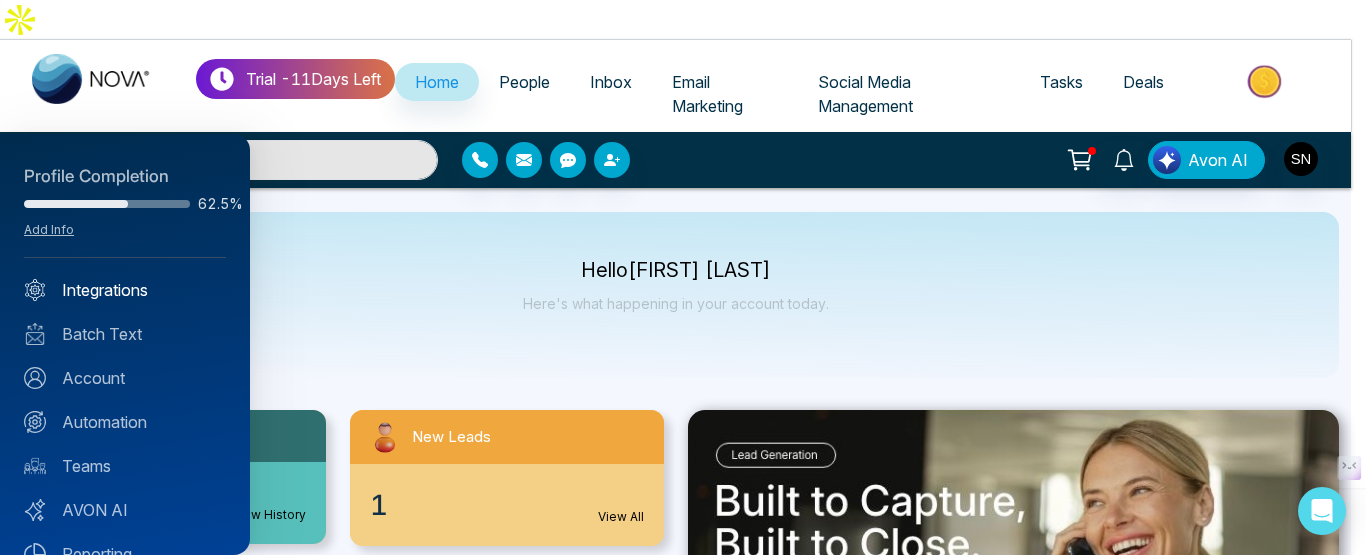 click on "Integrations" at bounding box center (125, 290) 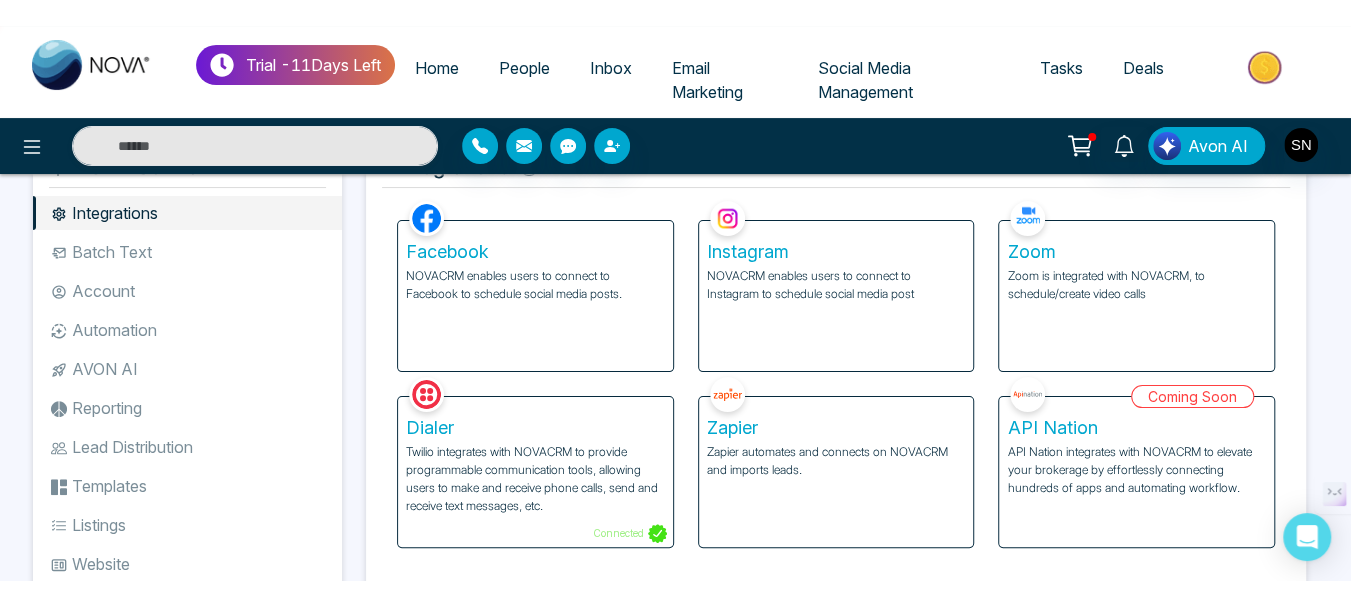 scroll, scrollTop: 0, scrollLeft: 0, axis: both 